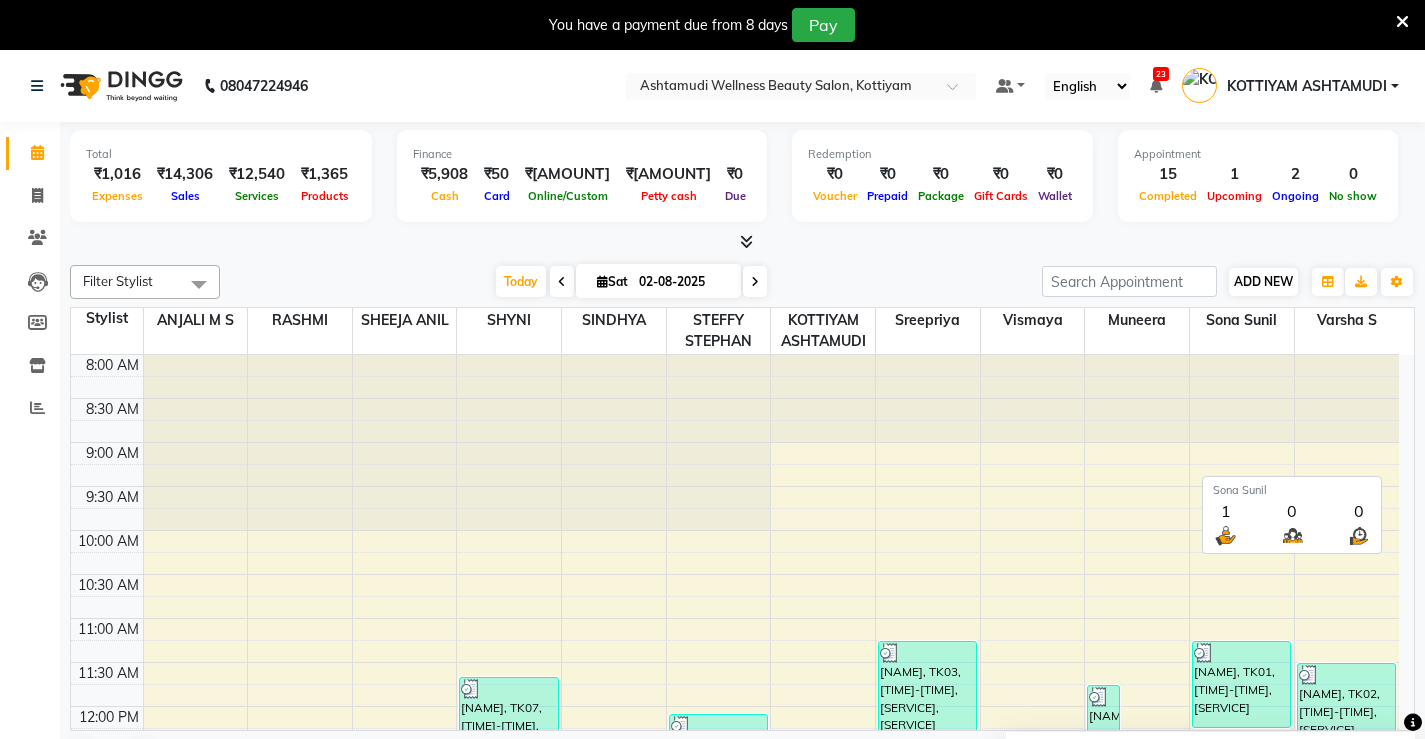scroll, scrollTop: 0, scrollLeft: 0, axis: both 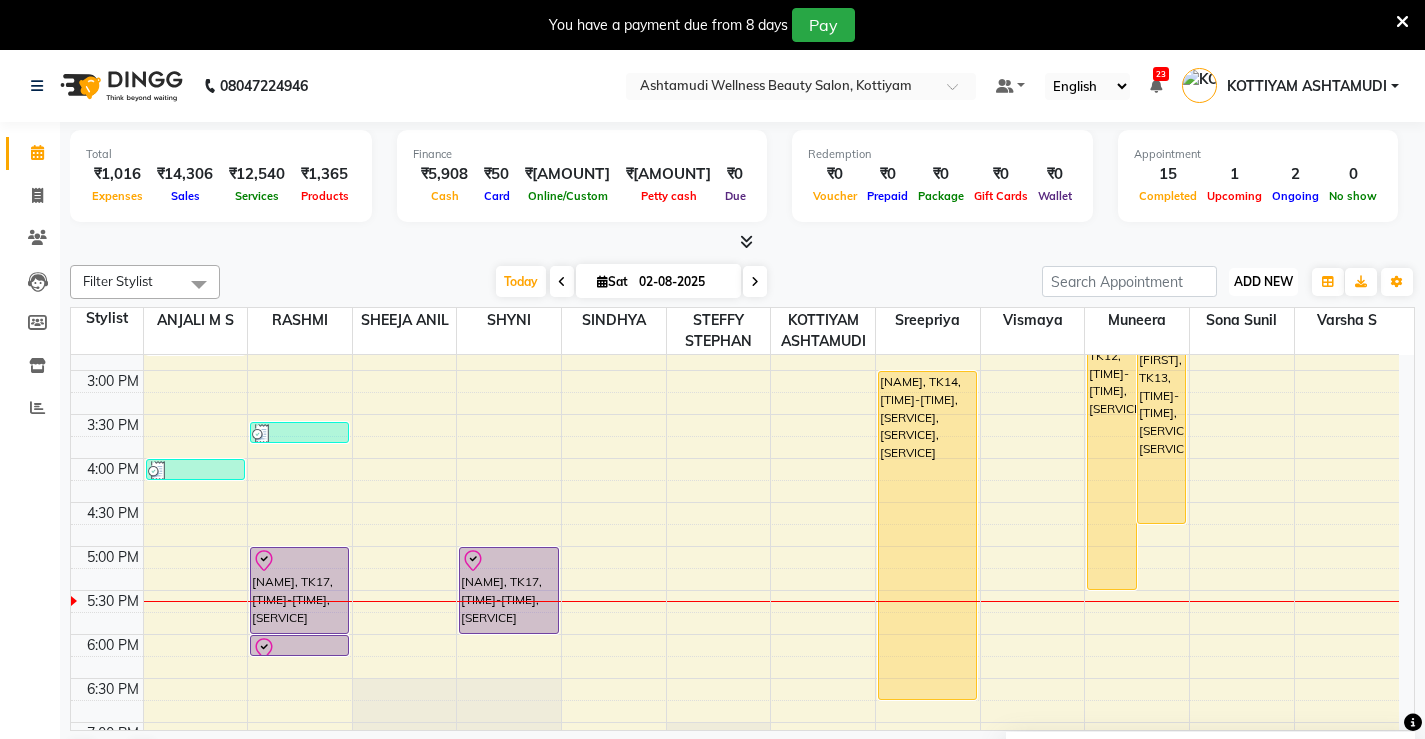 click on "ADD NEW" at bounding box center (1263, 281) 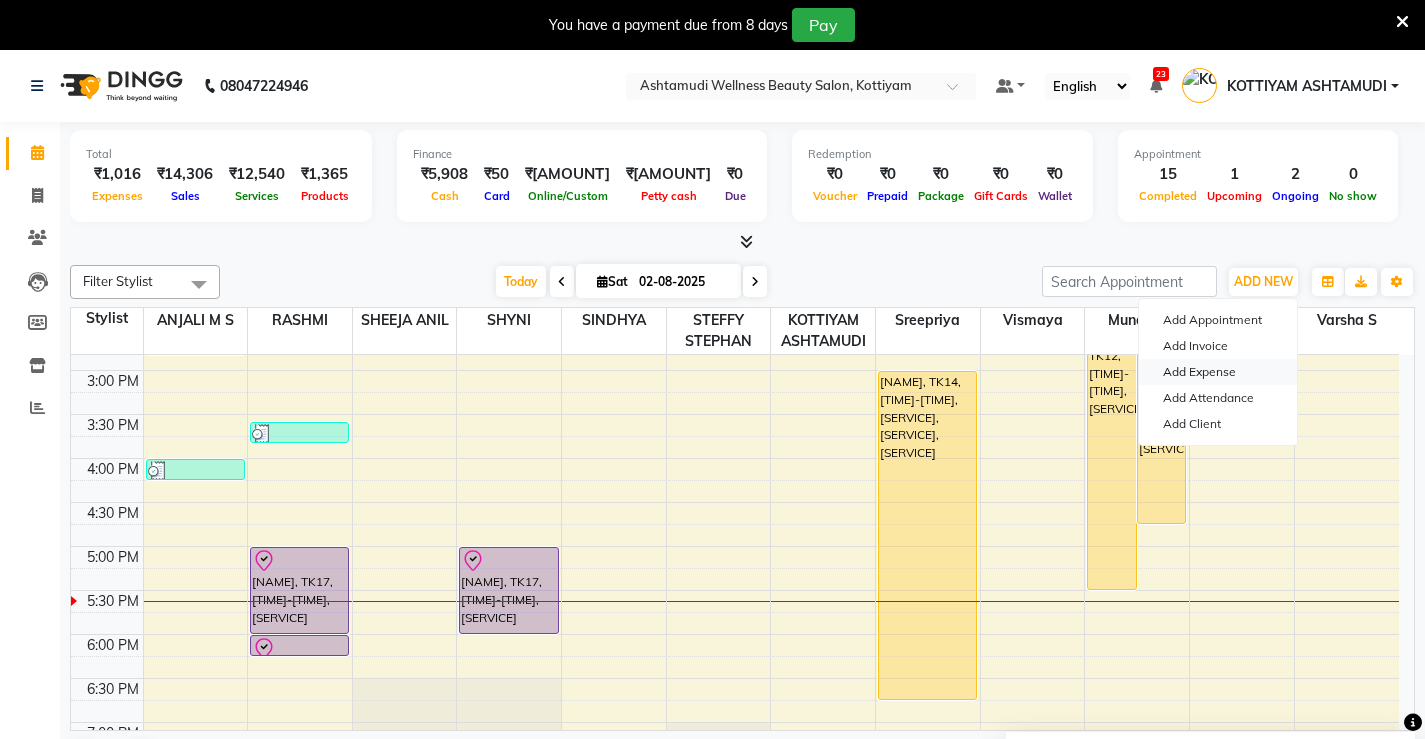 click on "Add Expense" at bounding box center [1218, 372] 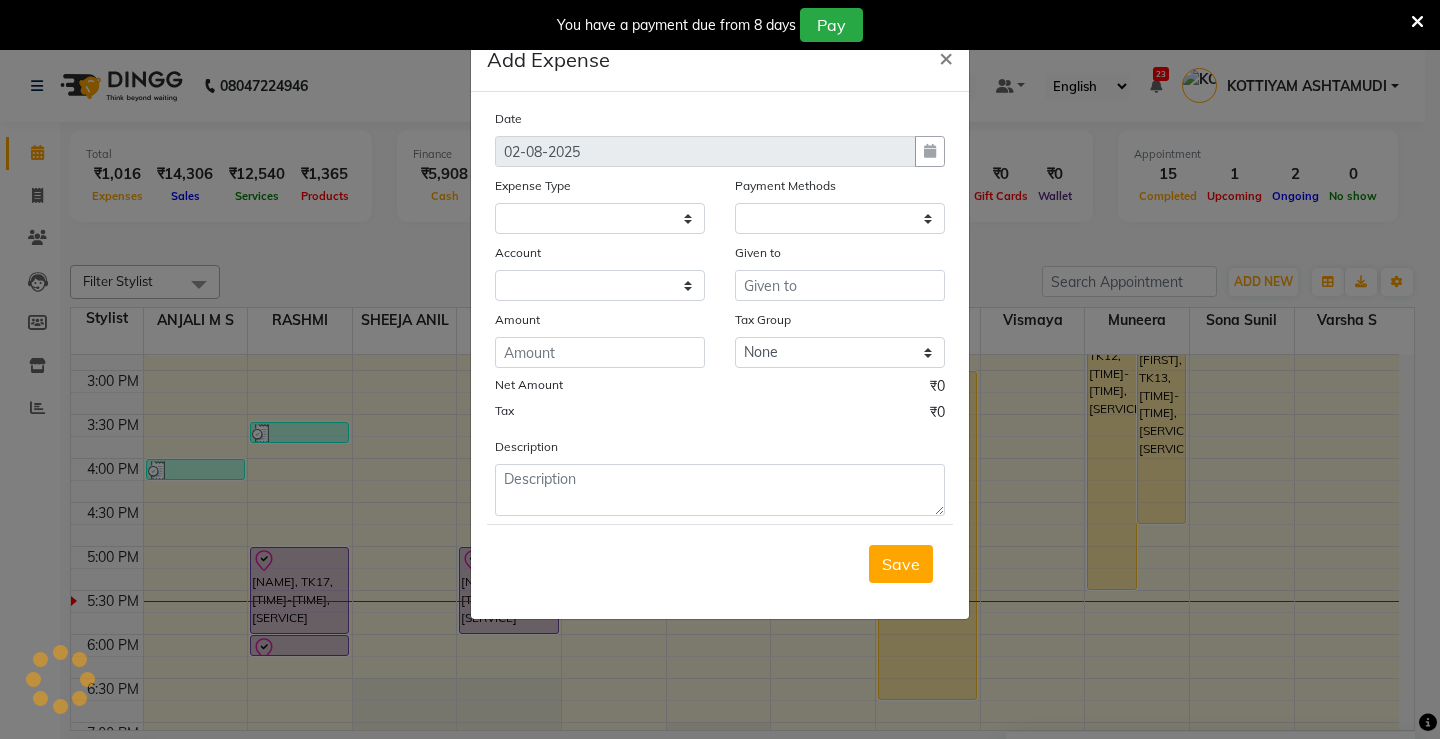select 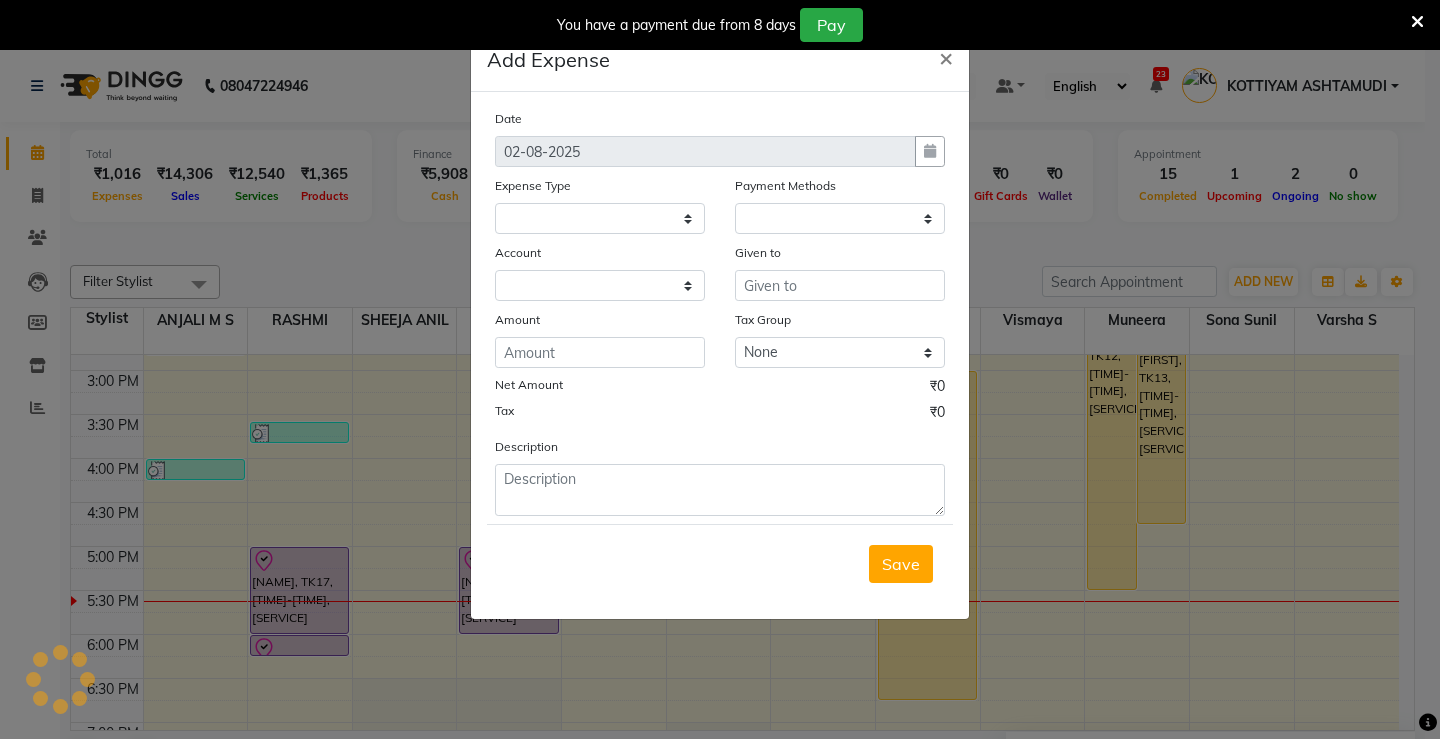 select on "1" 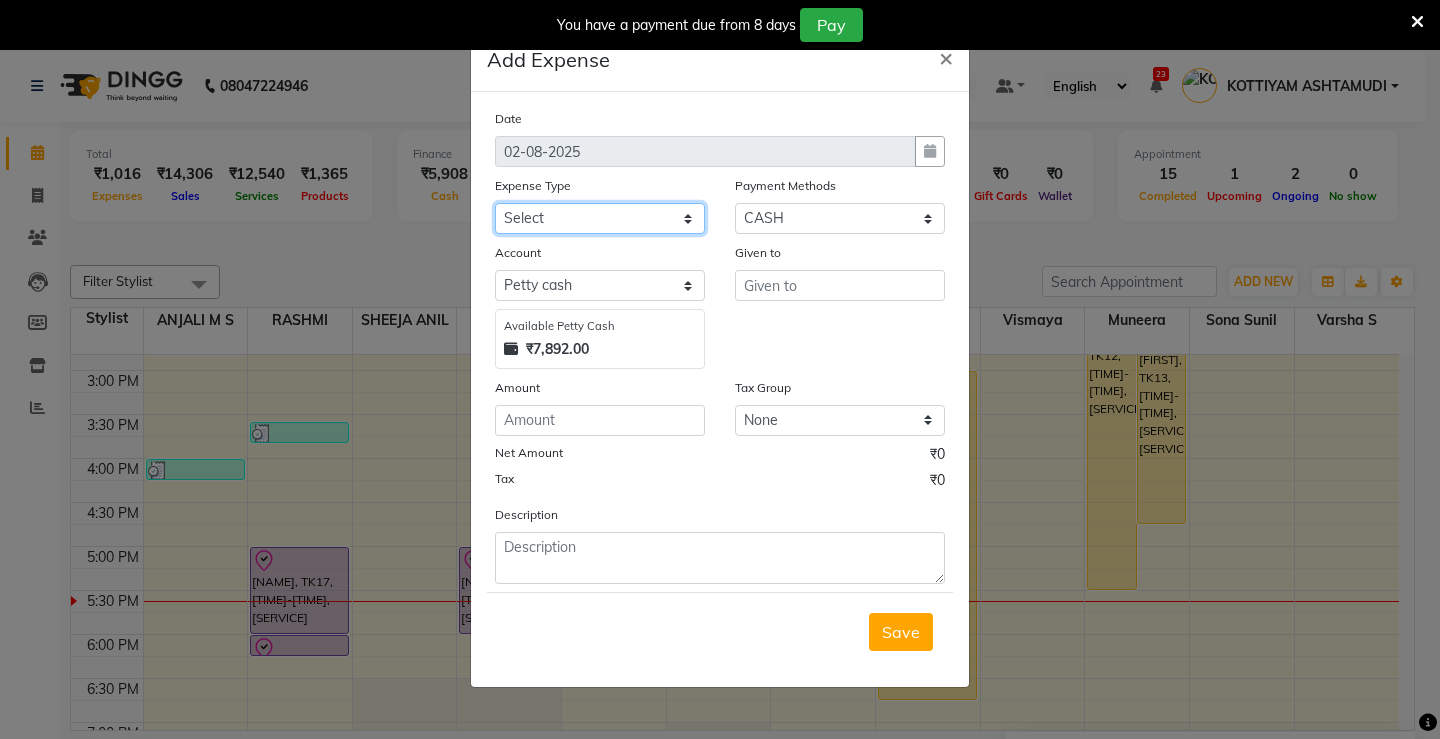 drag, startPoint x: 678, startPoint y: 212, endPoint x: 682, endPoint y: 233, distance: 21.377558 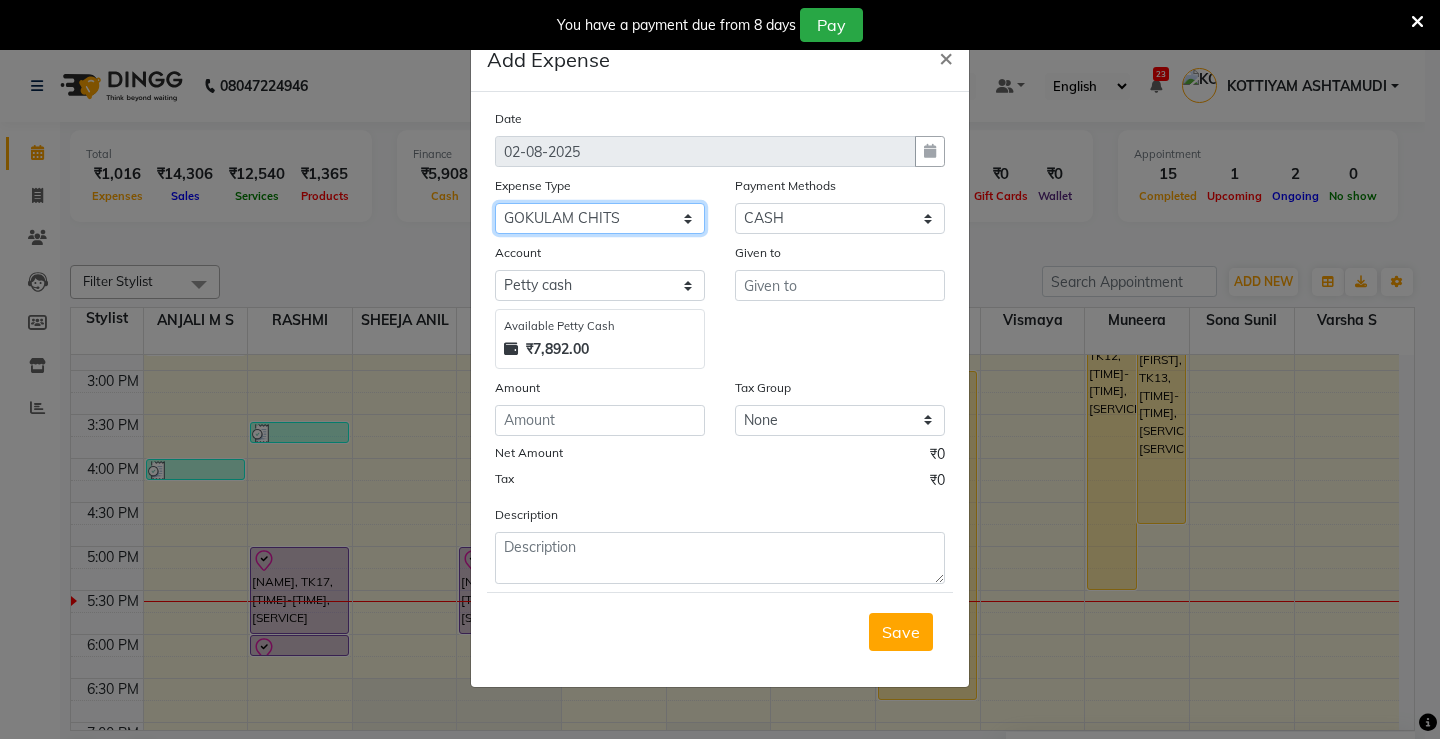 click on "Select ACCOMODATION EXPENSES ADVERTISEMENT SALES PROMOTIONAL EXPENSES Bonus BRIDAL ACCESSORIES REFUND BRIDAL COMMISSION BRIDAL FOOD BRIDAL INCENTIVES BRIDAL ORNAMENTS REFUND BRIDAL TA CASH DEPOSIT RAK BANK COMPUTER ACCESSORIES MOBILE PHONE Donation and Charity Expenses ELECTRICITY CHARGES ELECTRONICS FITTINGS Event Expense FISH FOOD EXPENSES FOOD REFRESHMENT FOR CLIENTS FOOD REFRESHMENT FOR STAFFS Freight And Forwarding Charges FUEL FOR GENERATOR FURNITURE AND EQUIPMENTS Gifts for Clients GIFTS FOR STAFFS GOKULAM CHITS HOSTEL RENT LAUNDRY EXPENSES LICENSE OTHER FEES LOADING UNLOADING CHARGES Medical Expenses MEHNDI PAYMENTS MISCELLANEOUS EXPENSES NEWSPAPER PERIODICALS Ornaments Maintenance Expense OVERTIME ALLOWANCES Payment For Pest Control Perfomance based incentives POSTAGE COURIER CHARGES Printing PRINTING STATIONERY EXPENSES PROFESSIONAL TAX REPAIRS MAINTENANCE ROUND OFF Salary SALARY ADVANCE Sales Incentives Membership Card SALES INCENTIVES PRODUCT SALES INCENTIVES SERVICES SALON ESSENTIALS SALON RENT" 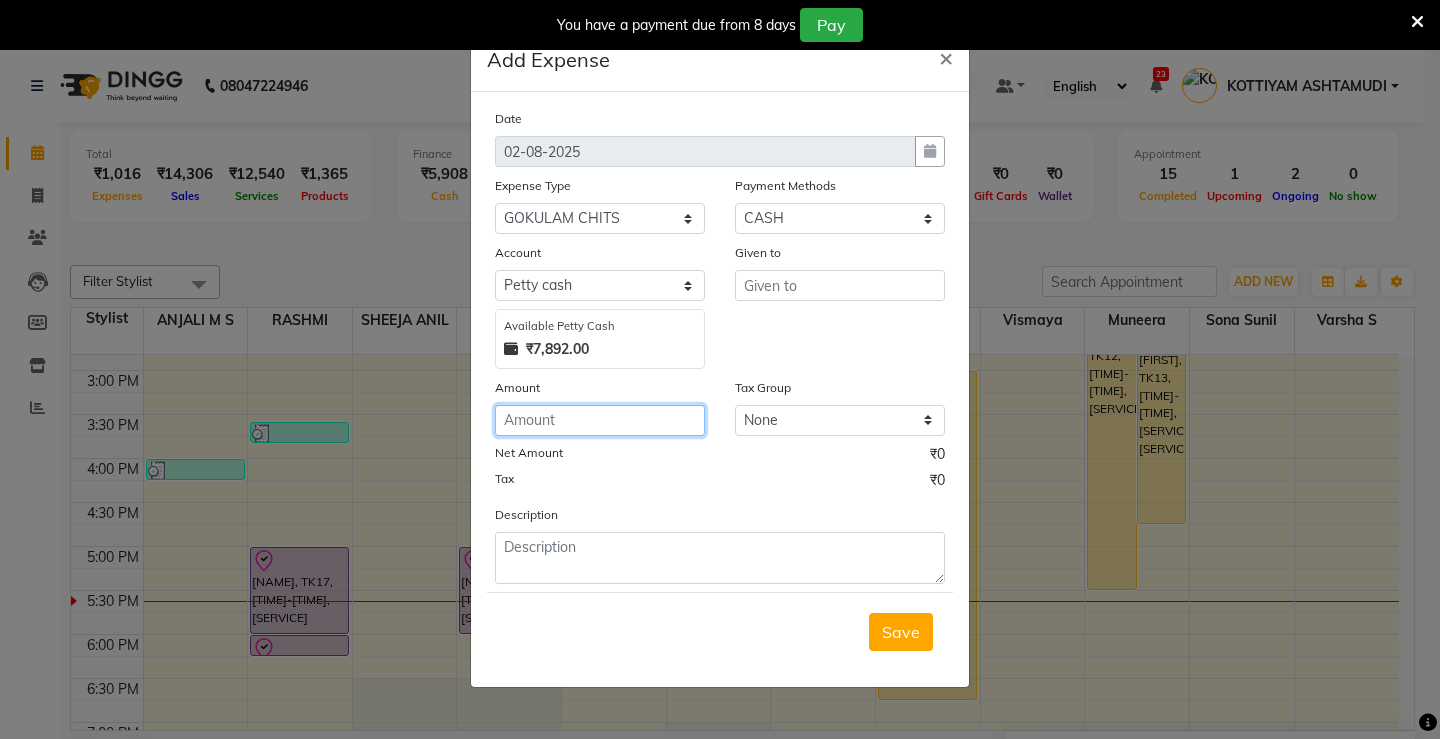 click 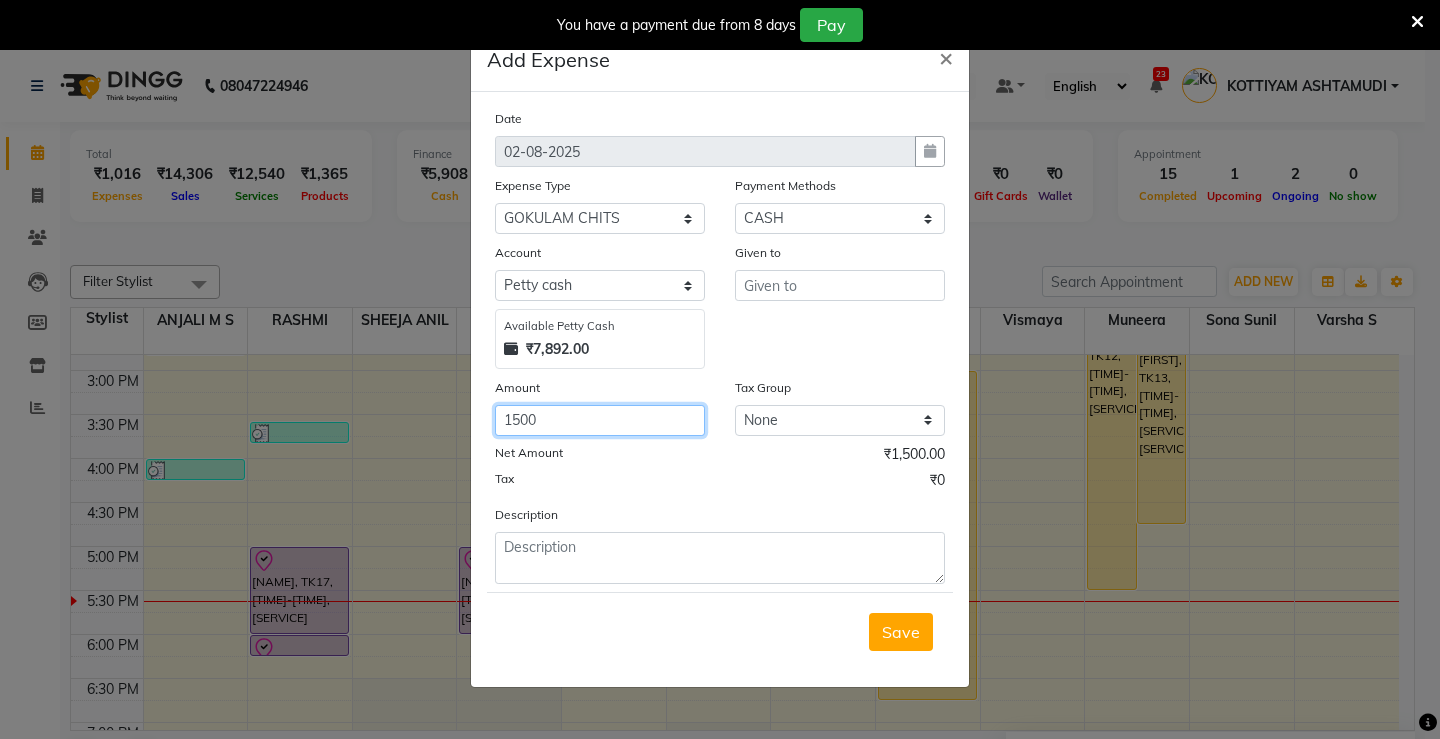 type on "1500" 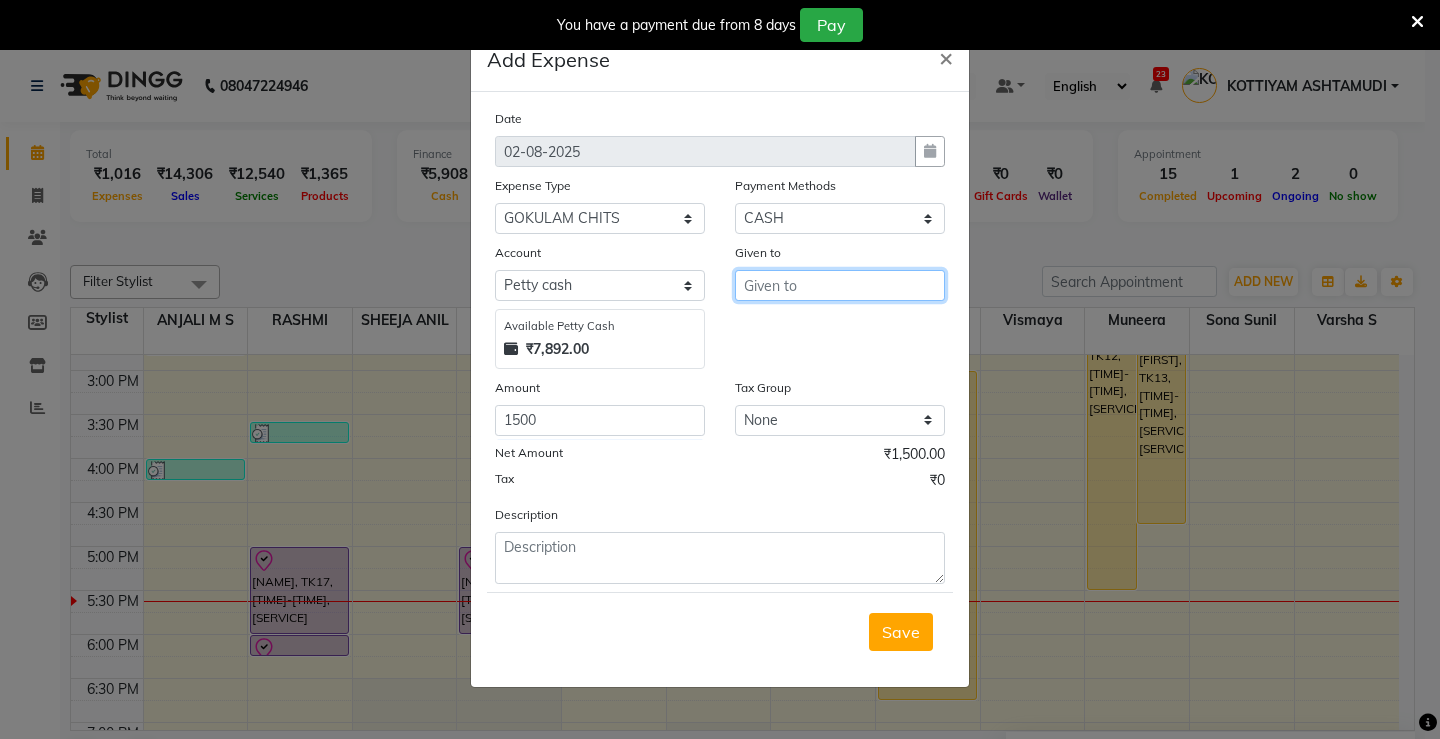 click at bounding box center [840, 285] 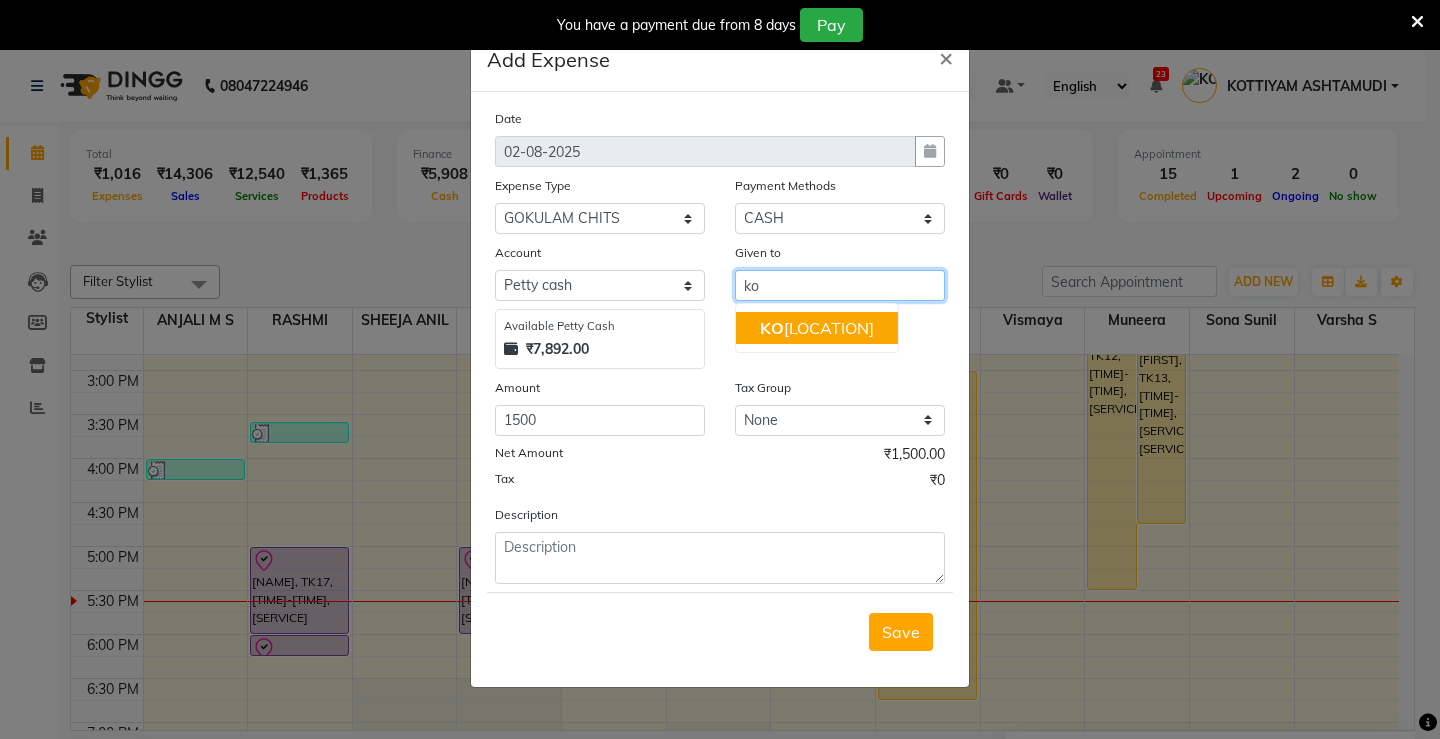 click on "[LOCATION]" at bounding box center (817, 328) 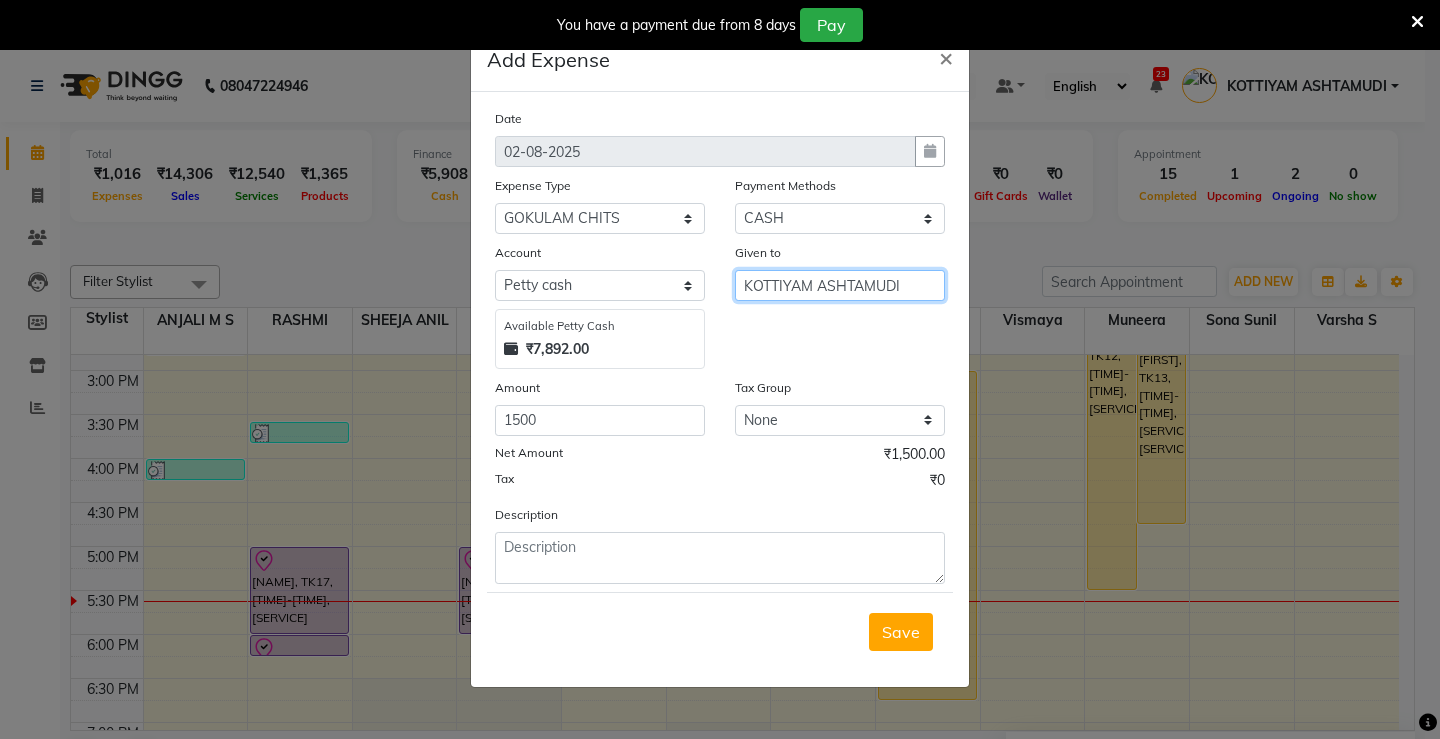 type on "KOTTIYAM ASHTAMUDI" 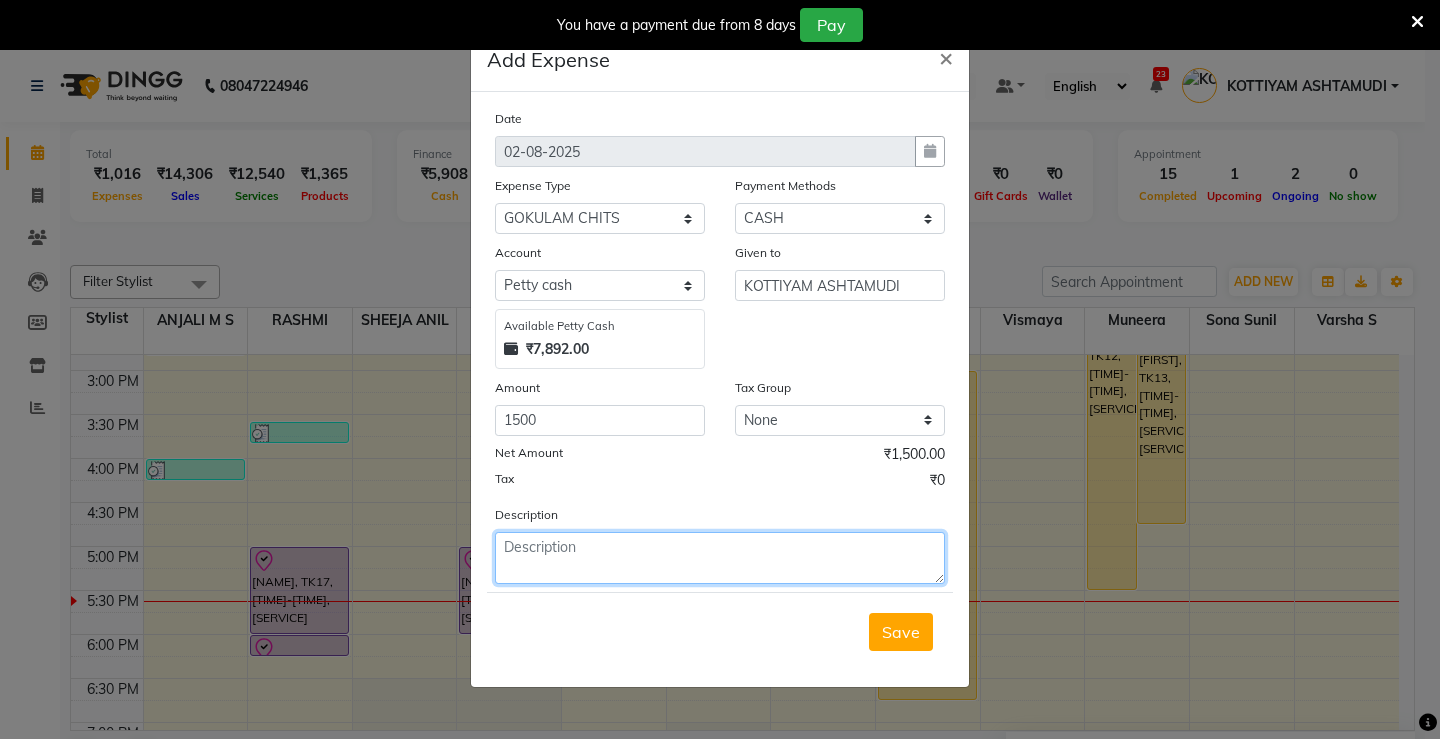 click 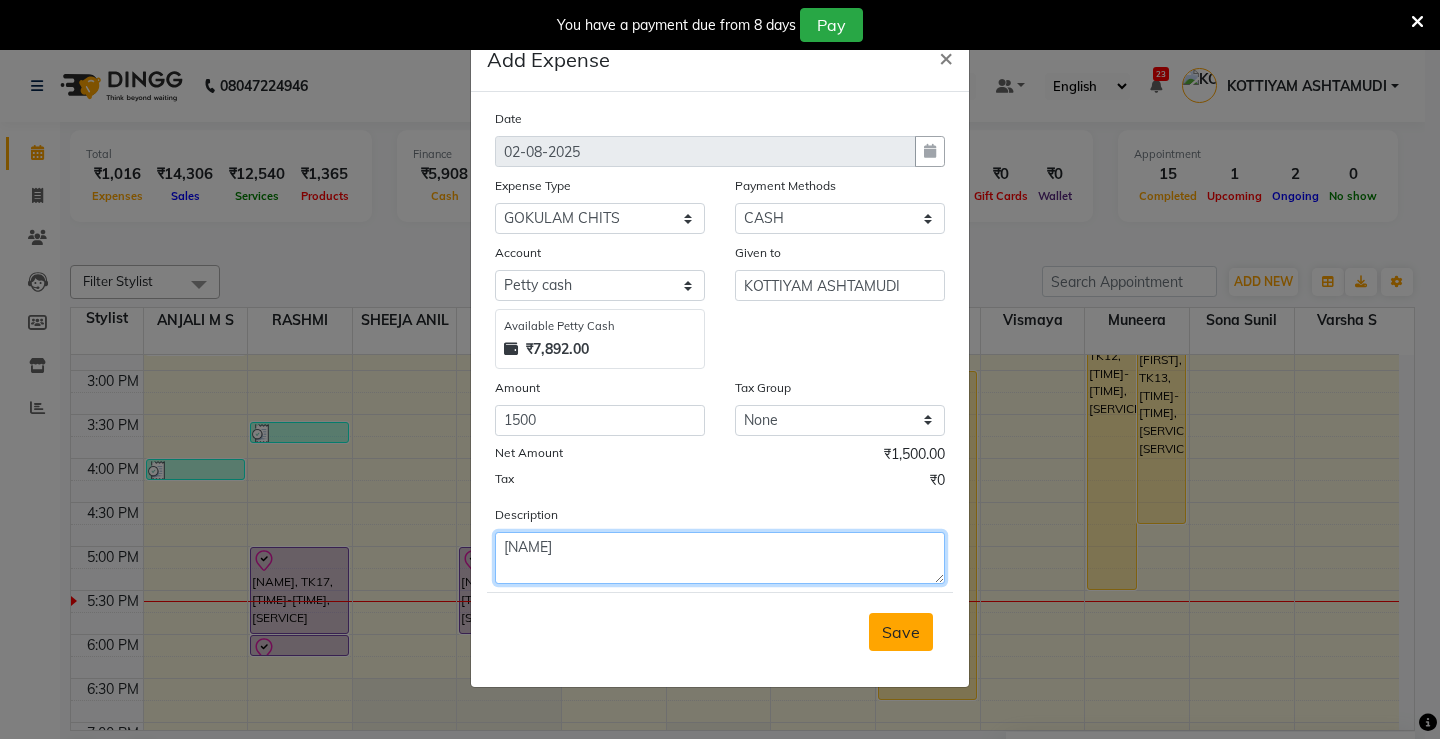 type on "[NAME]" 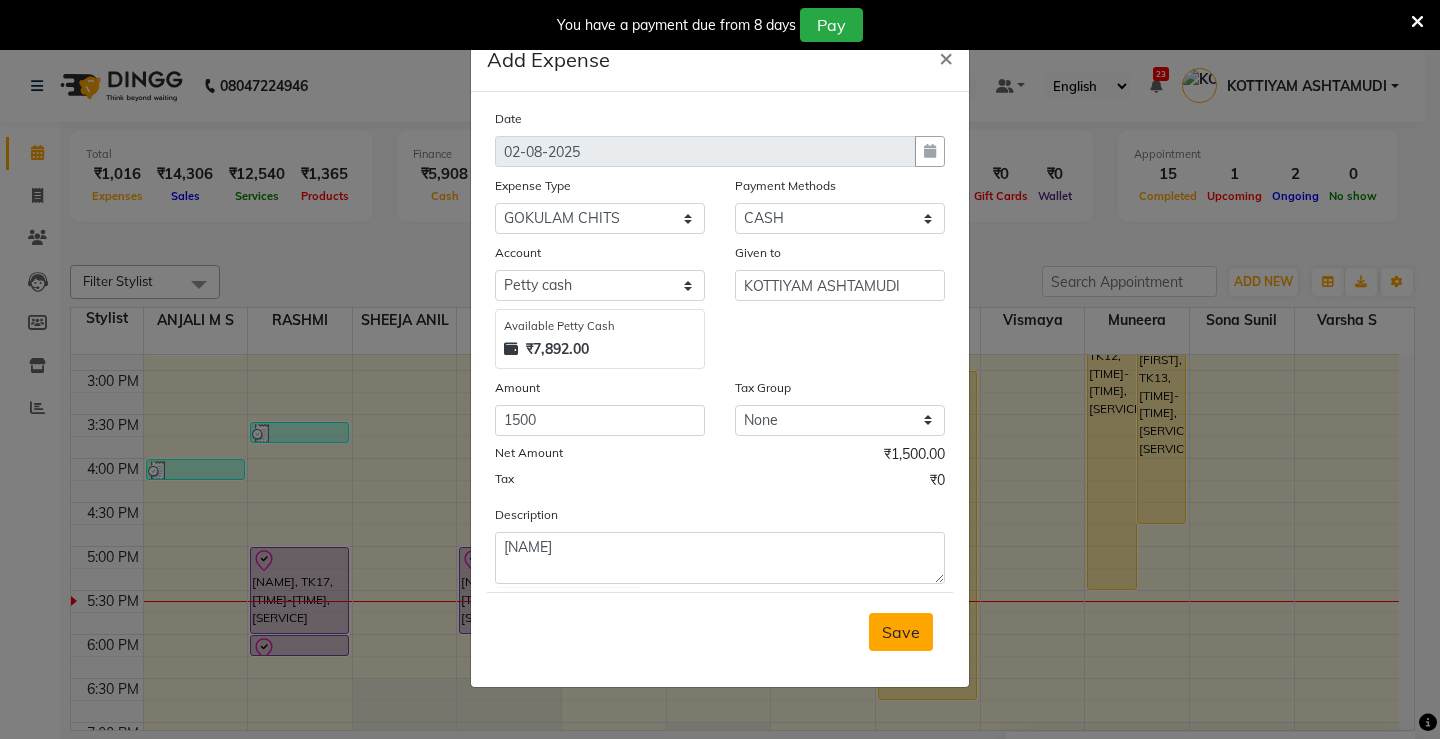 click on "Save" at bounding box center [901, 632] 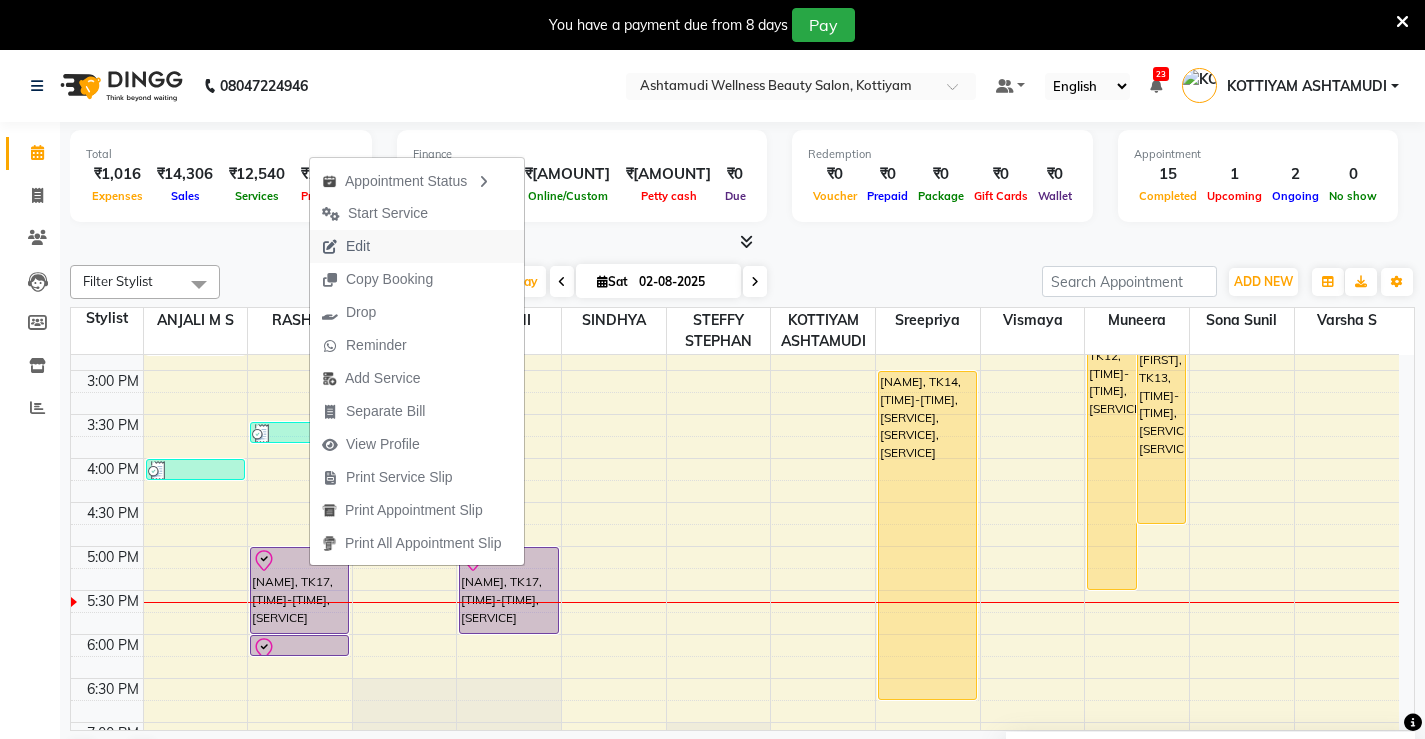 click on "Edit" at bounding box center [358, 246] 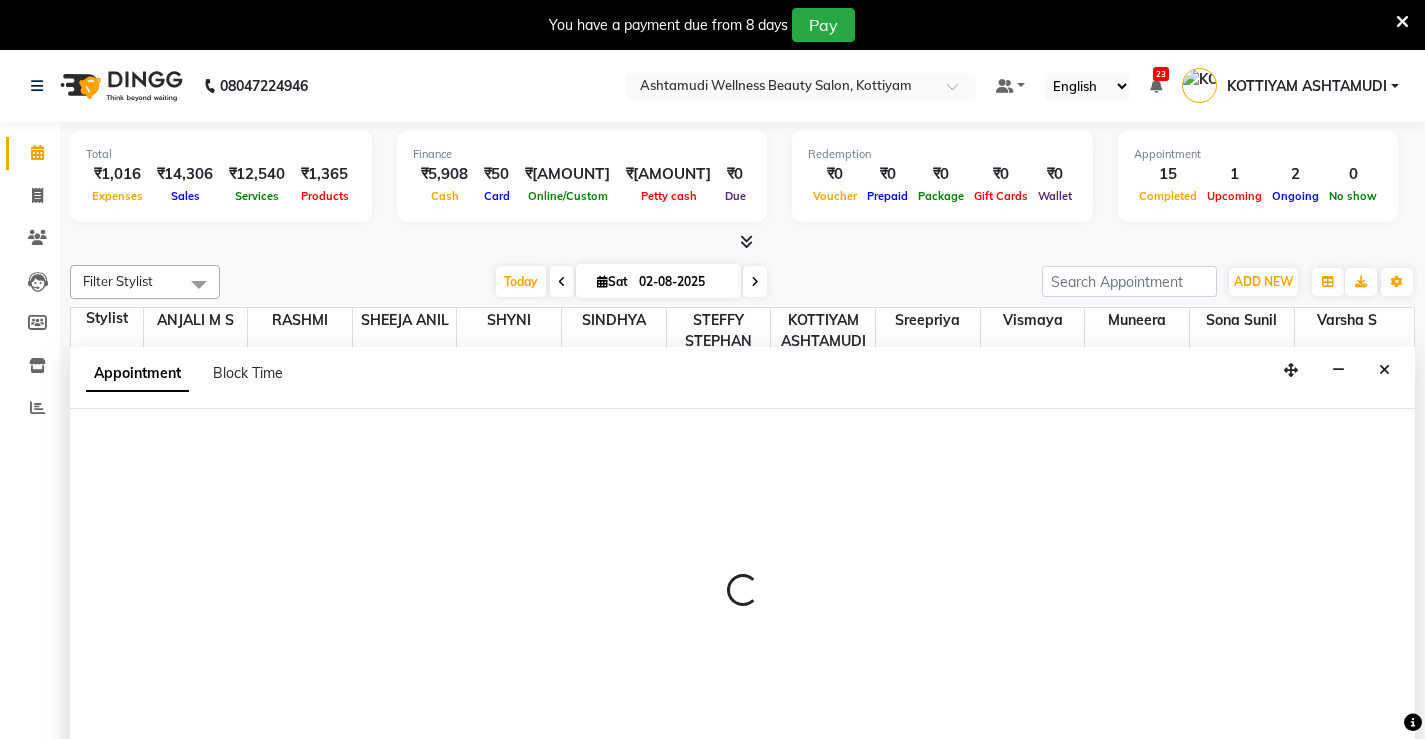 select on "tentative" 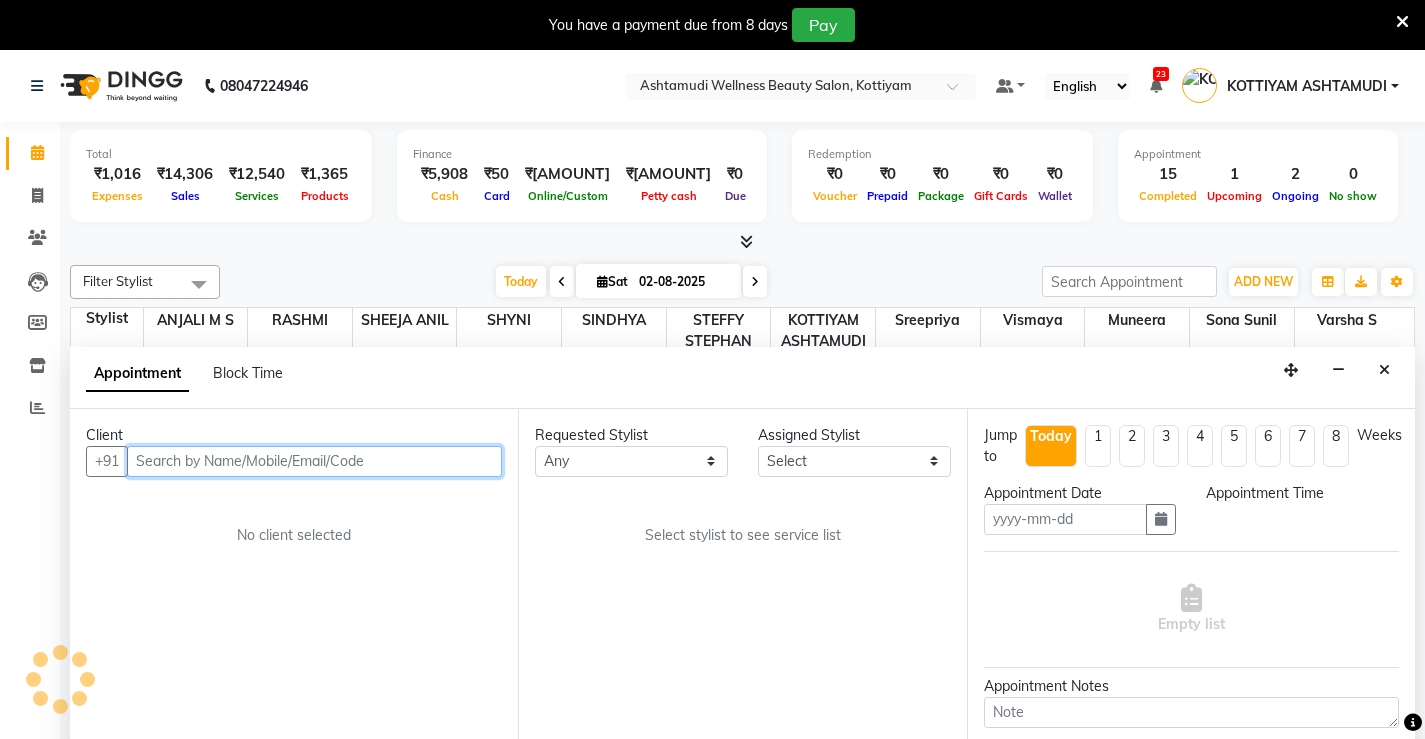 type on "02-08-2025" 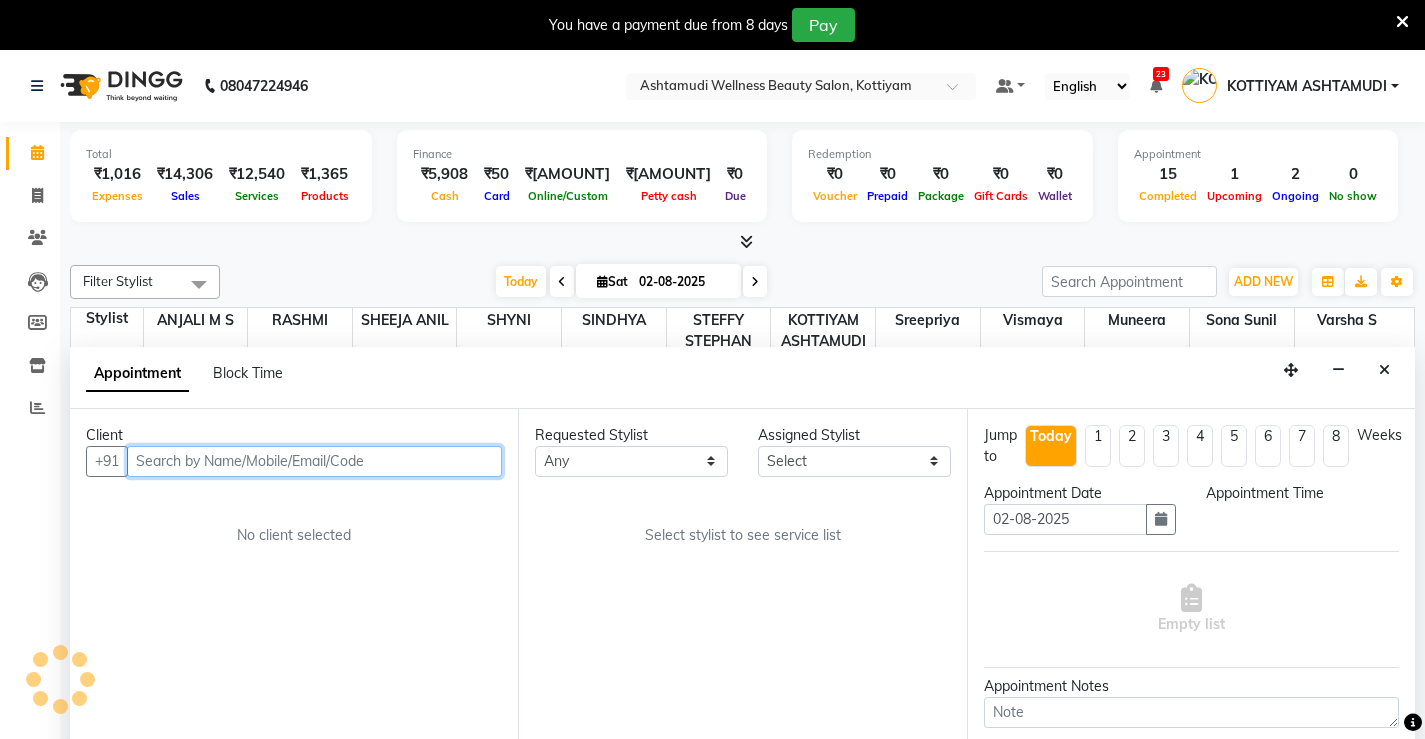 select on "check-in" 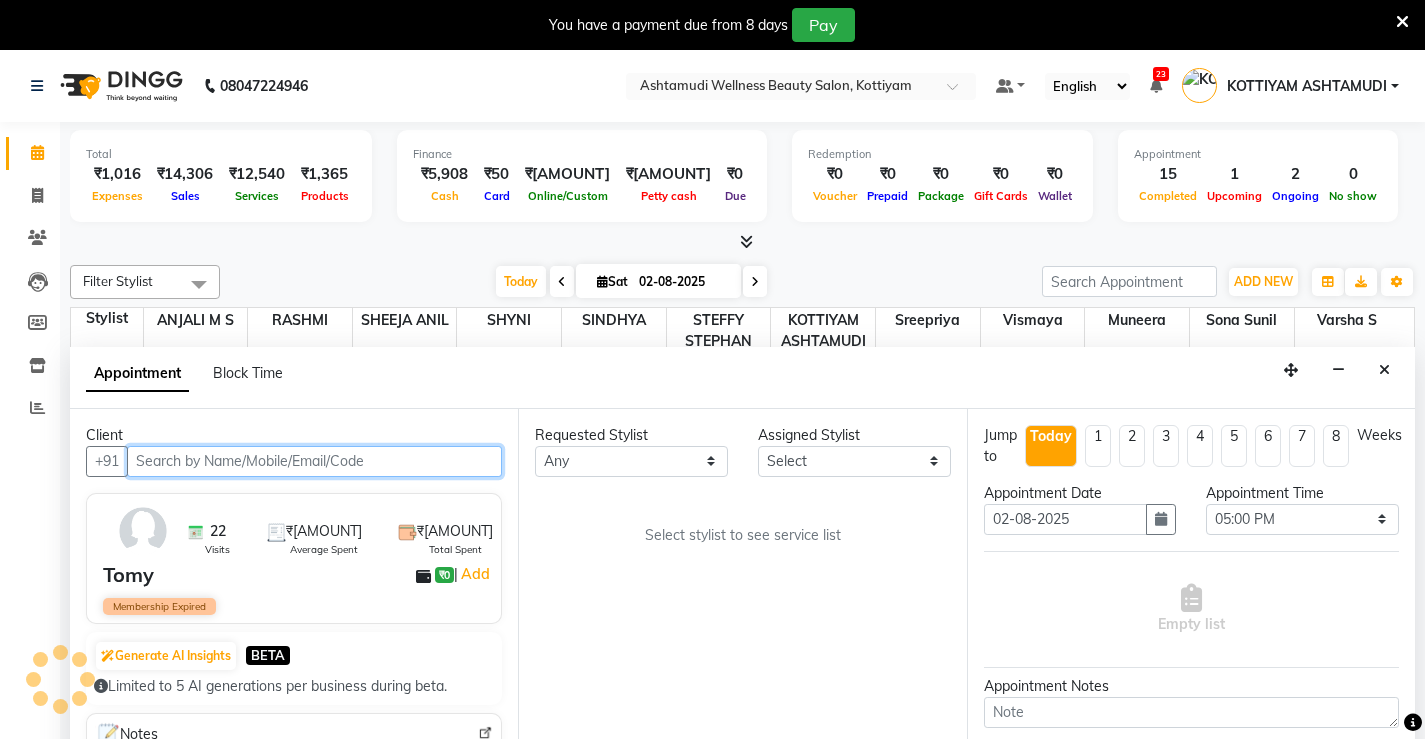 scroll, scrollTop: 51, scrollLeft: 0, axis: vertical 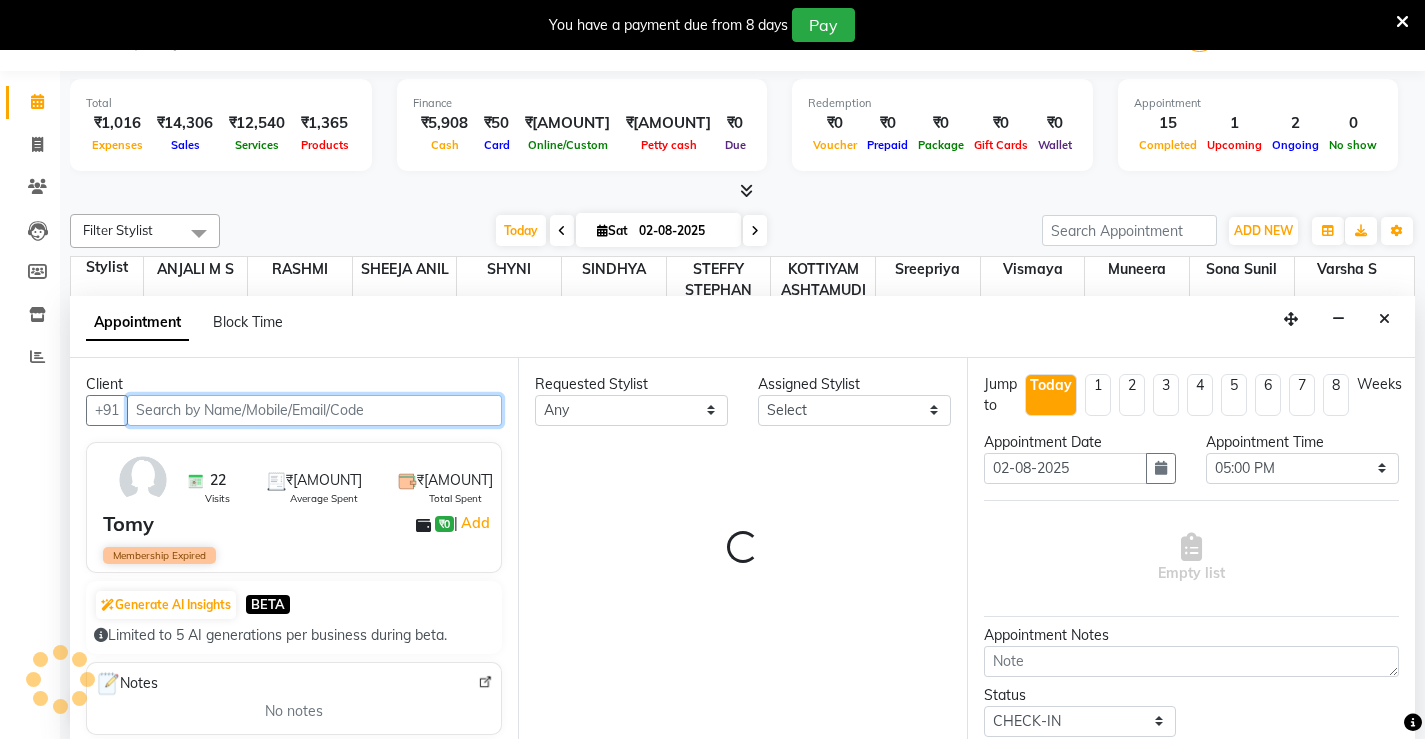select on "27469" 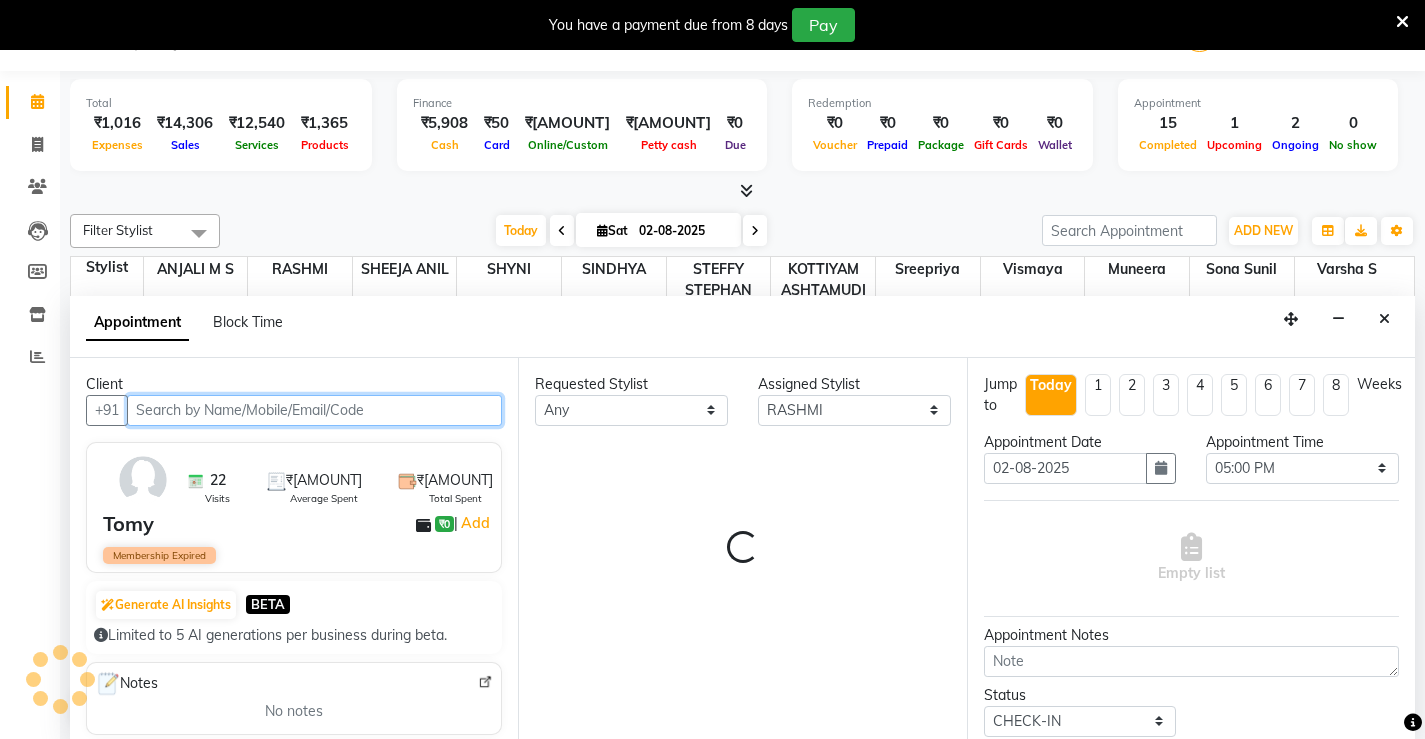select on "2029" 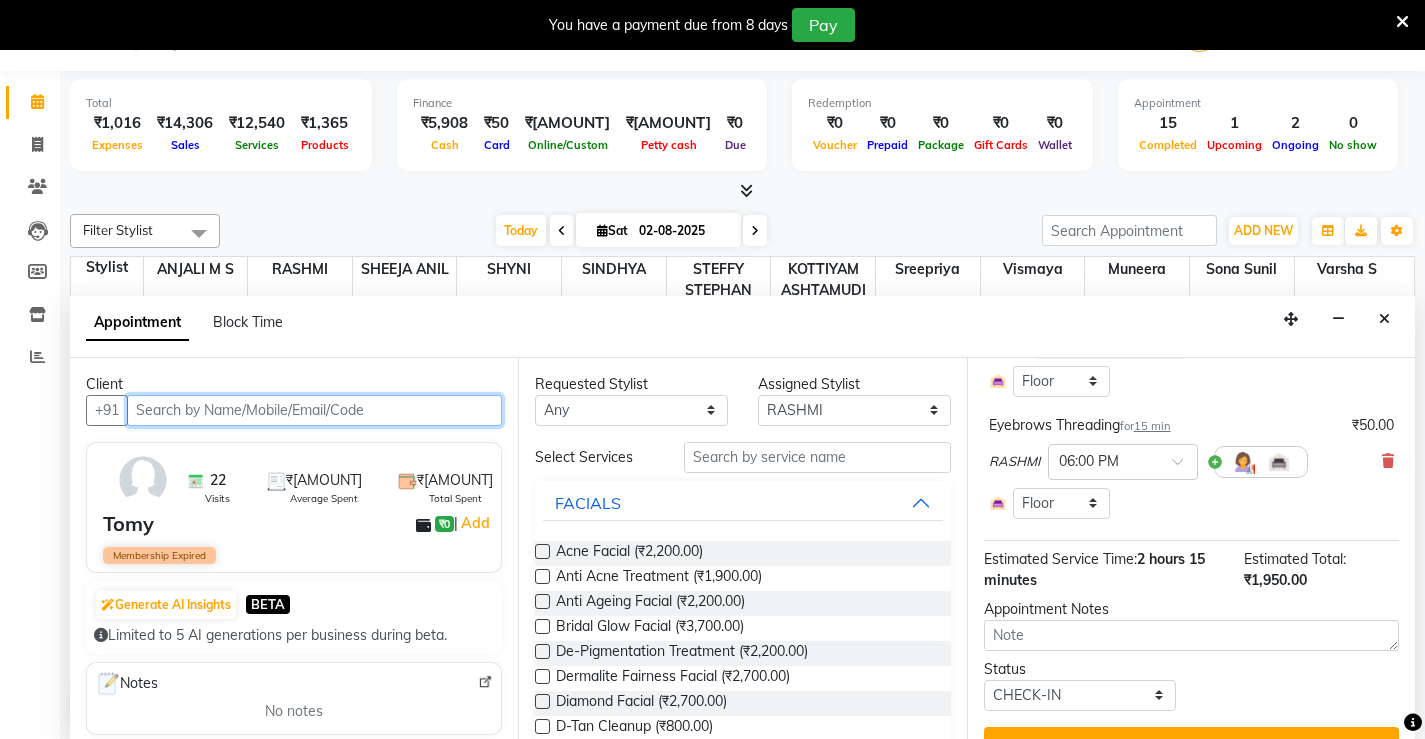 scroll, scrollTop: 383, scrollLeft: 0, axis: vertical 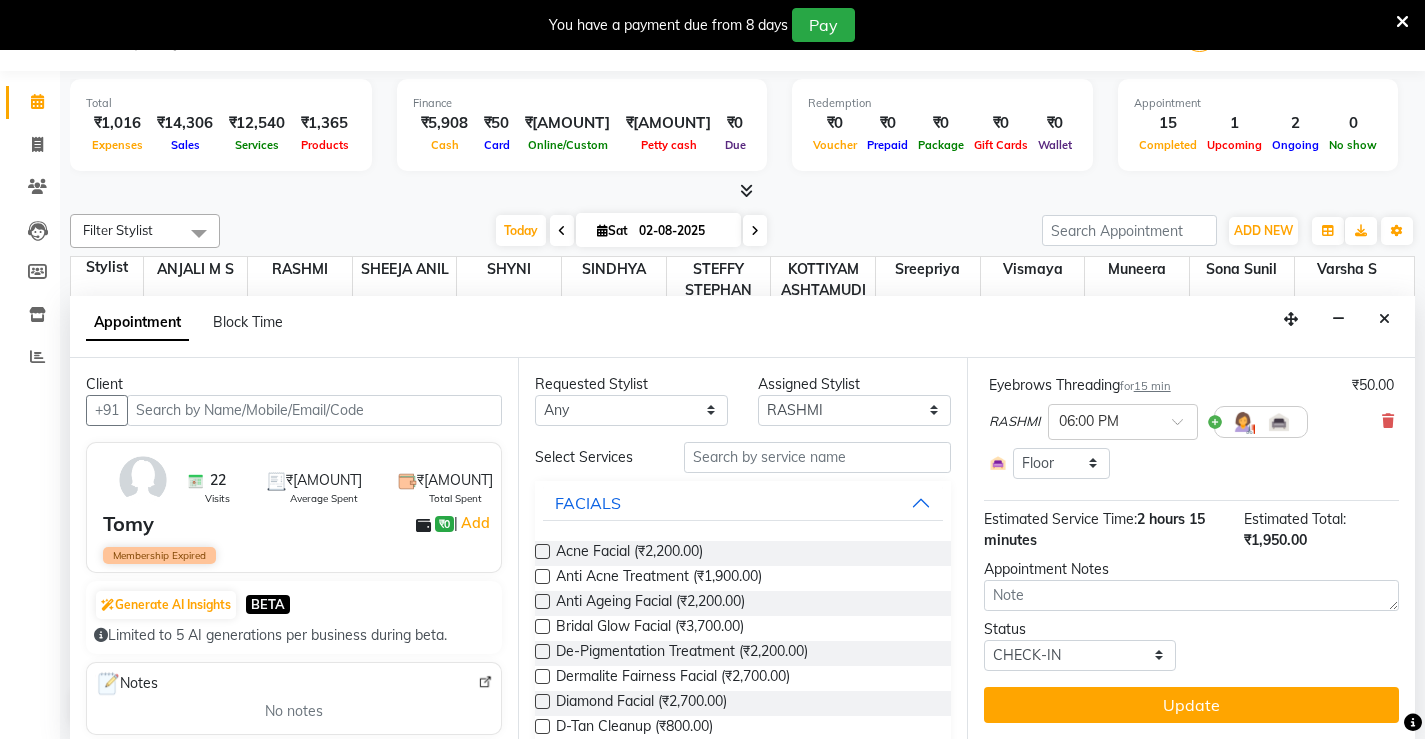 drag, startPoint x: 1192, startPoint y: 700, endPoint x: 1180, endPoint y: 657, distance: 44.64303 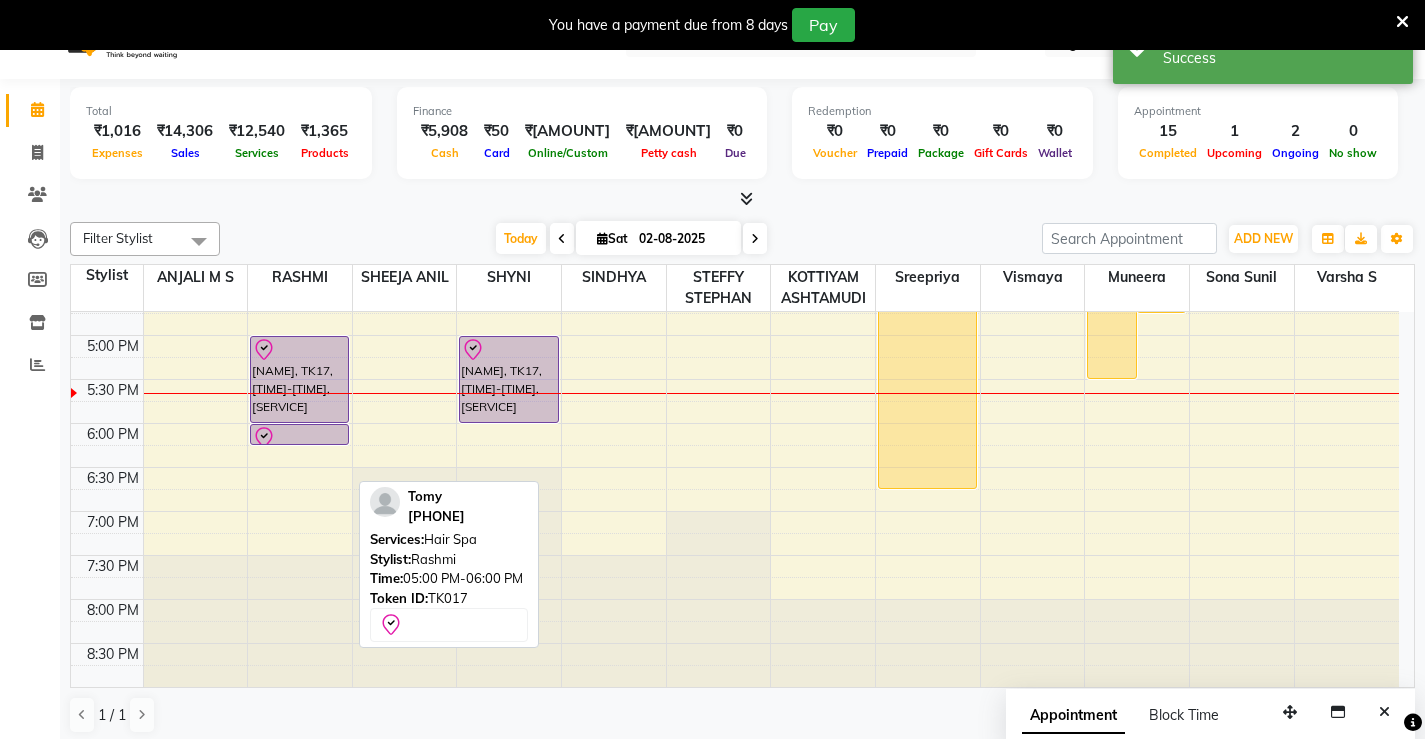 scroll, scrollTop: 0, scrollLeft: 0, axis: both 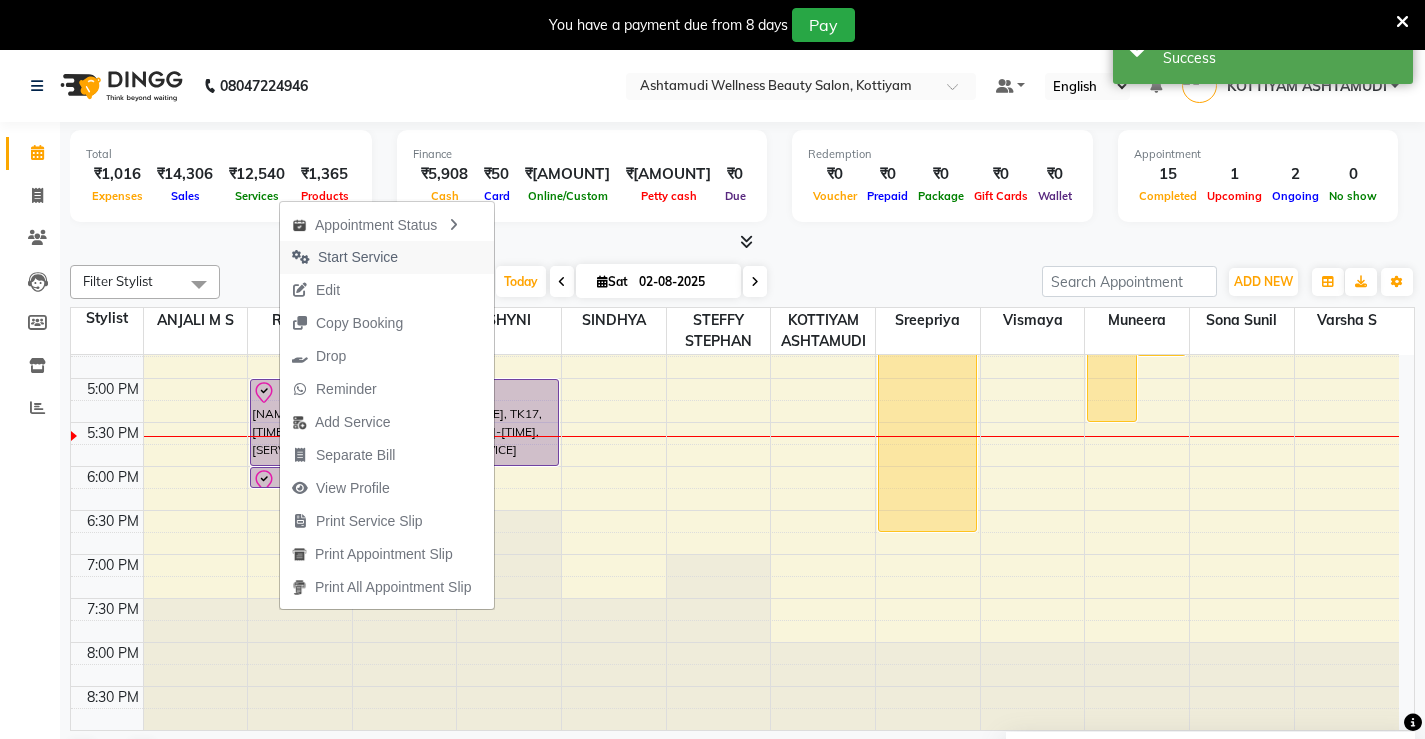click on "Start Service" at bounding box center (358, 257) 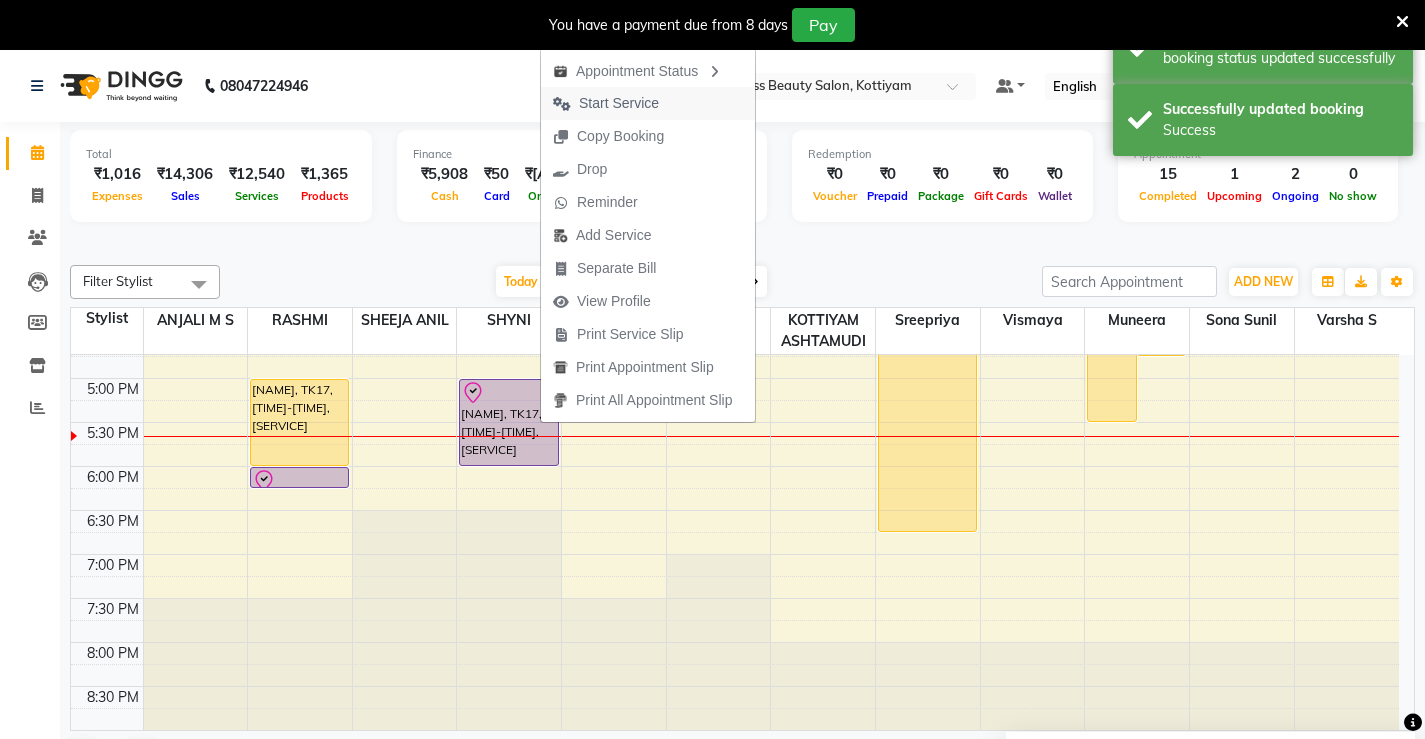 click on "Start Service" at bounding box center (619, 103) 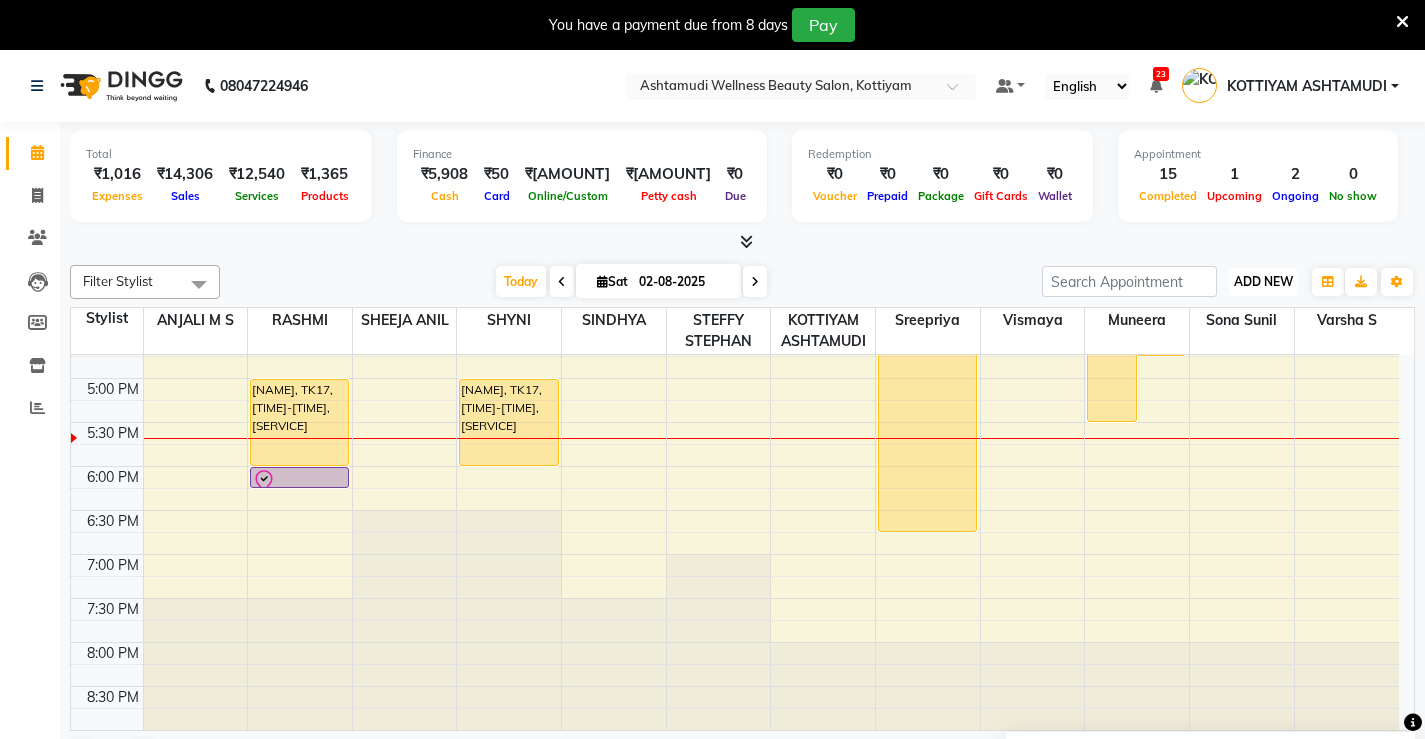 click on "ADD NEW" at bounding box center [1263, 281] 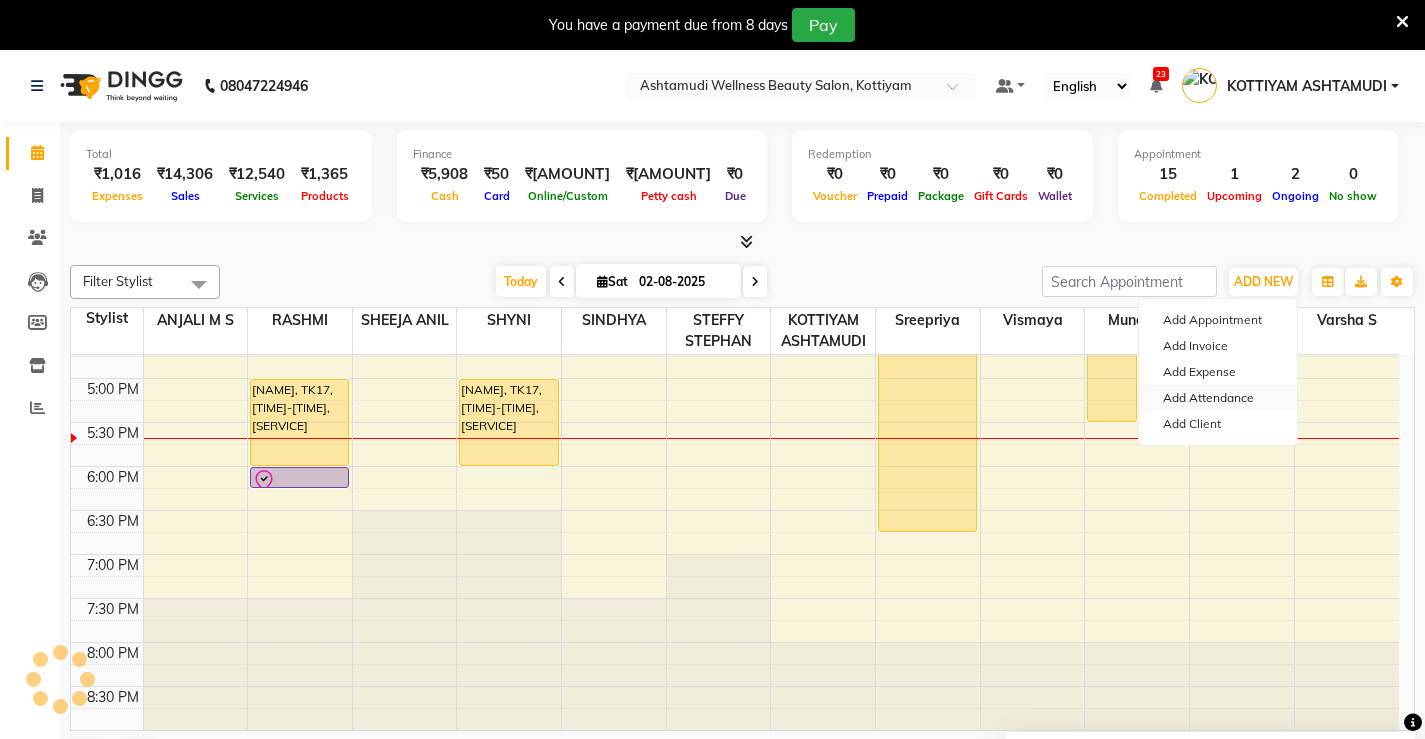 click on "Add Attendance" at bounding box center (1218, 398) 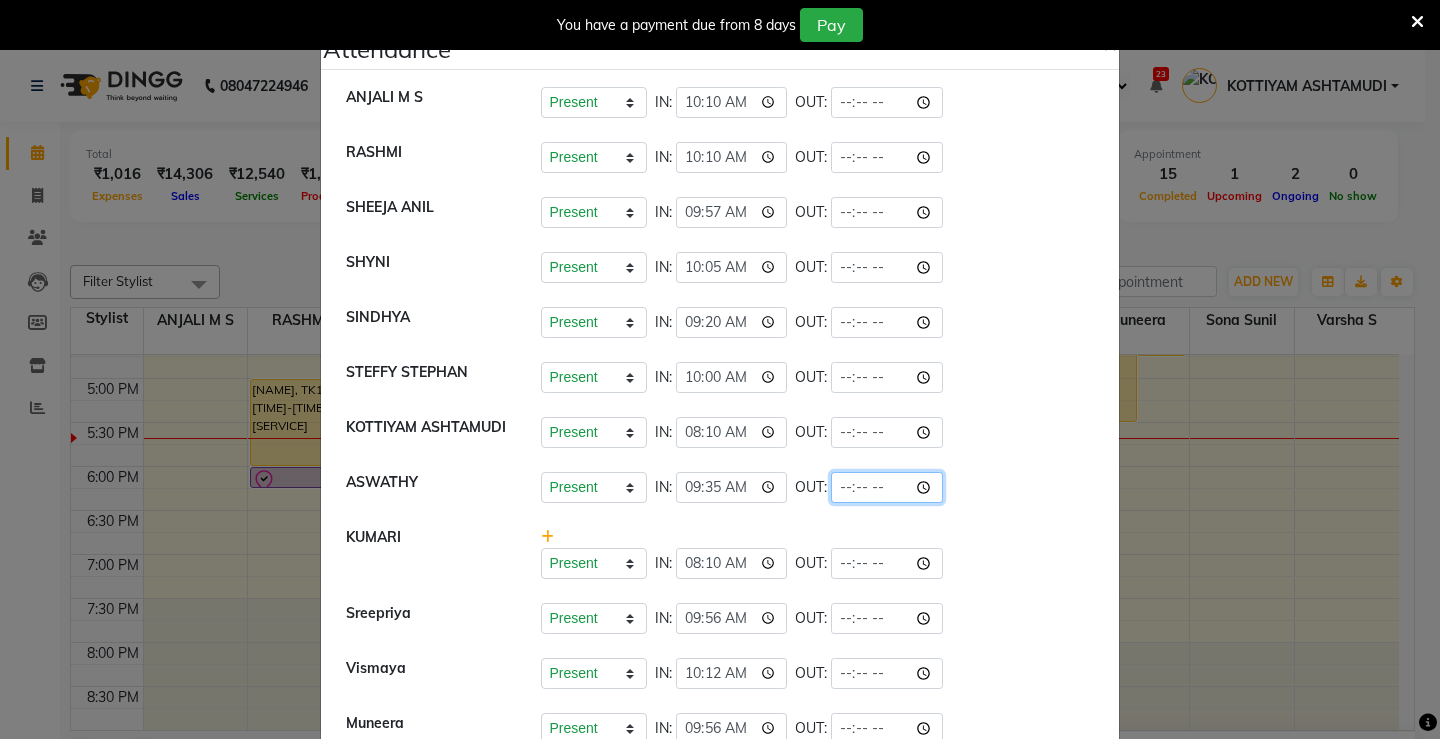 click 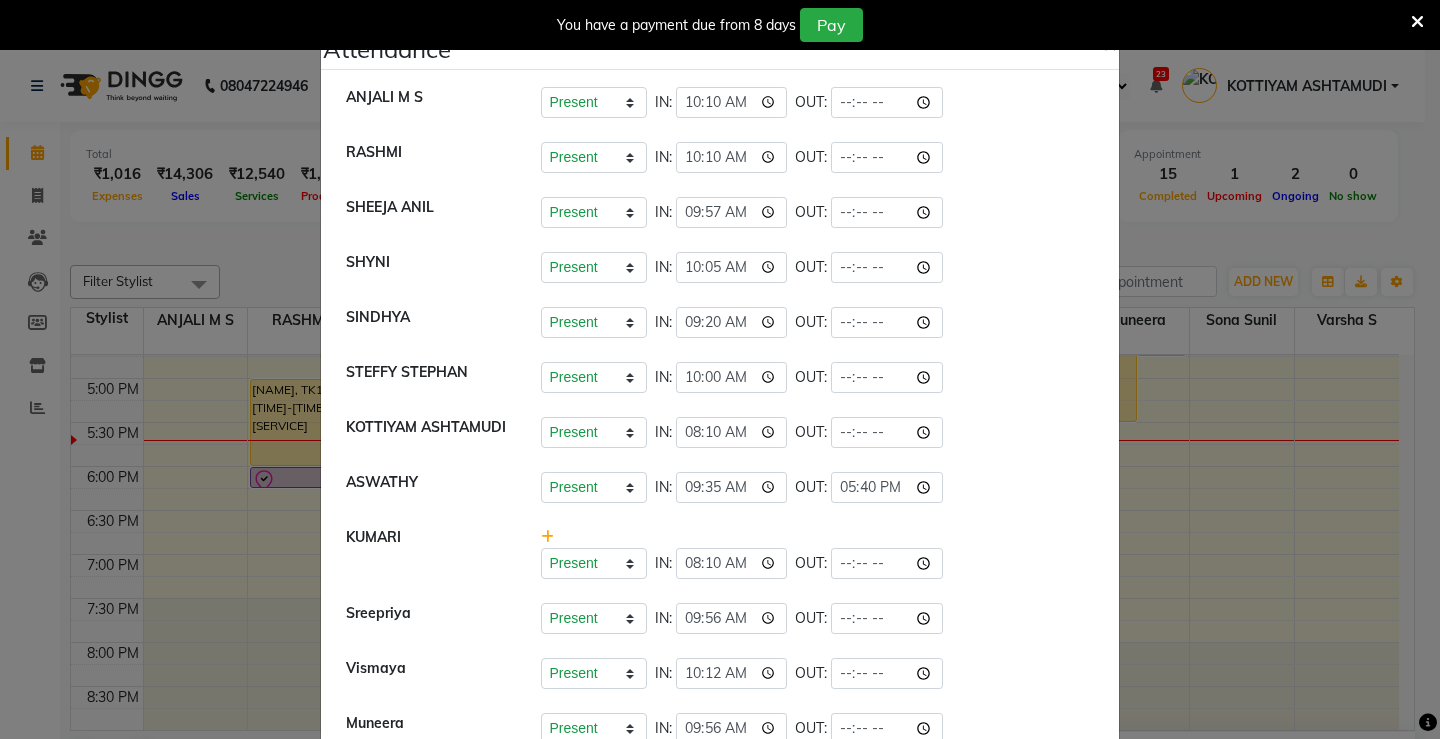 type on "17:40" 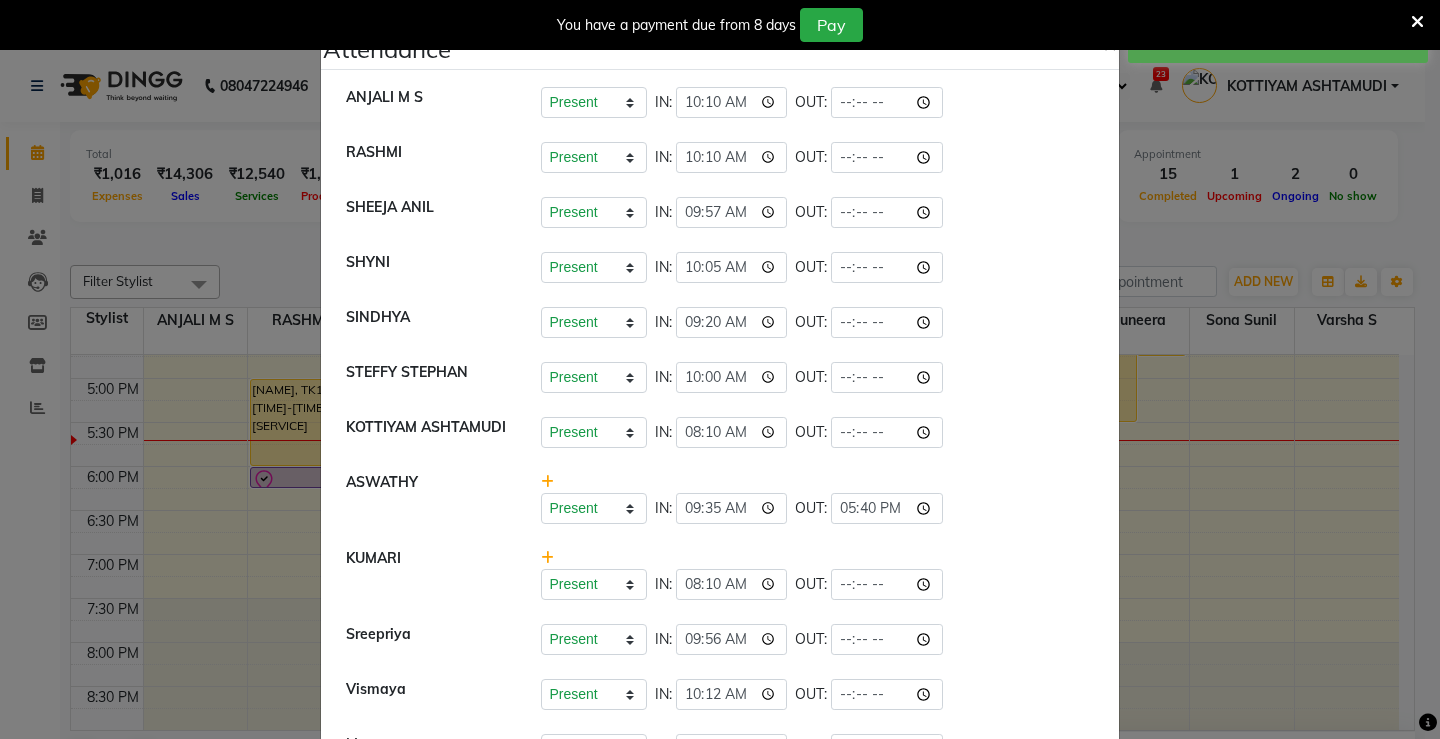 click on "Attendance ×  [FIRST] [LAST]   Present   Absent   Late   Half Day   Weekly Off  IN:  10:10 OUT:   [FIRST]   Present   Absent   Late   Half Day   Weekly Off  IN:  10:10 OUT:   [FIRST] [LAST]   Present   Absent   Late   Half Day   Weekly Off  IN:  09:57 OUT:   [FIRST]    Present   Absent   Late   Half Day   Weekly Off  IN:  10:05 OUT:   [FIRST]    Present   Absent   Late   Half Day   Weekly Off  IN:  09:20 OUT:   [FIRST] [LAST]   Present   Absent   Late   Half Day   Weekly Off  IN:  10:00 OUT:   [CITY] [LAST]   Present   Absent   Late   Half Day   Weekly Off  IN:  08:10 OUT:   [FIRST]   Present   Absent   Late   Half Day   Weekly Off  IN:  09:35 OUT:  17:40  [LAST]   Present   Absent   Late   Half Day   Weekly Off  IN:  08:10 OUT:  16:59  [FIRST]   Present   Absent   Late   Half Day   Weekly Off  IN:  09:56 OUT:   [FIRST]   Present   Absent   Late   Half Day   Weekly Off  IN:  10:12 OUT:   [FIRST]   Present   Absent   Late   Half Day   Weekly Off  IN:  09:56 OUT:   [FIRST] [LAST]   Present   Absent   Late   Half Day" 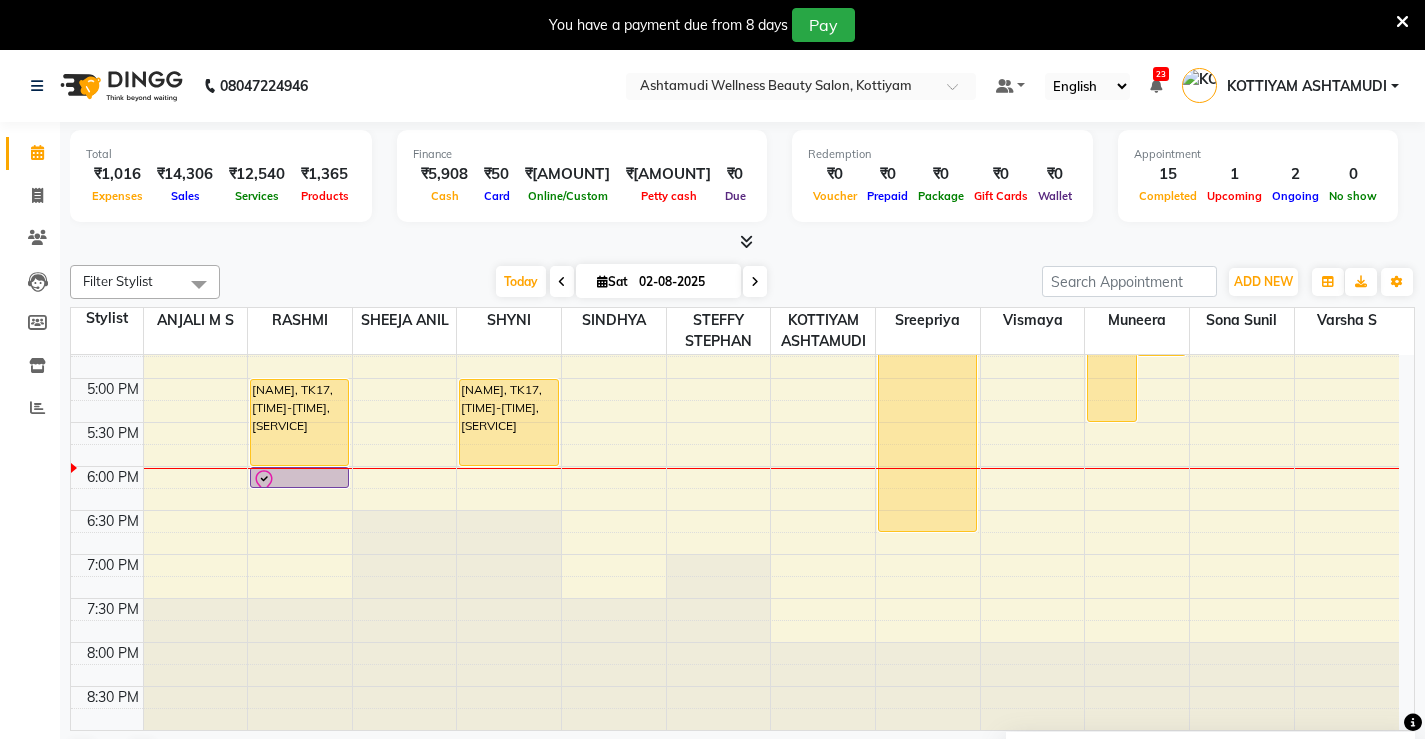 scroll, scrollTop: 568, scrollLeft: 0, axis: vertical 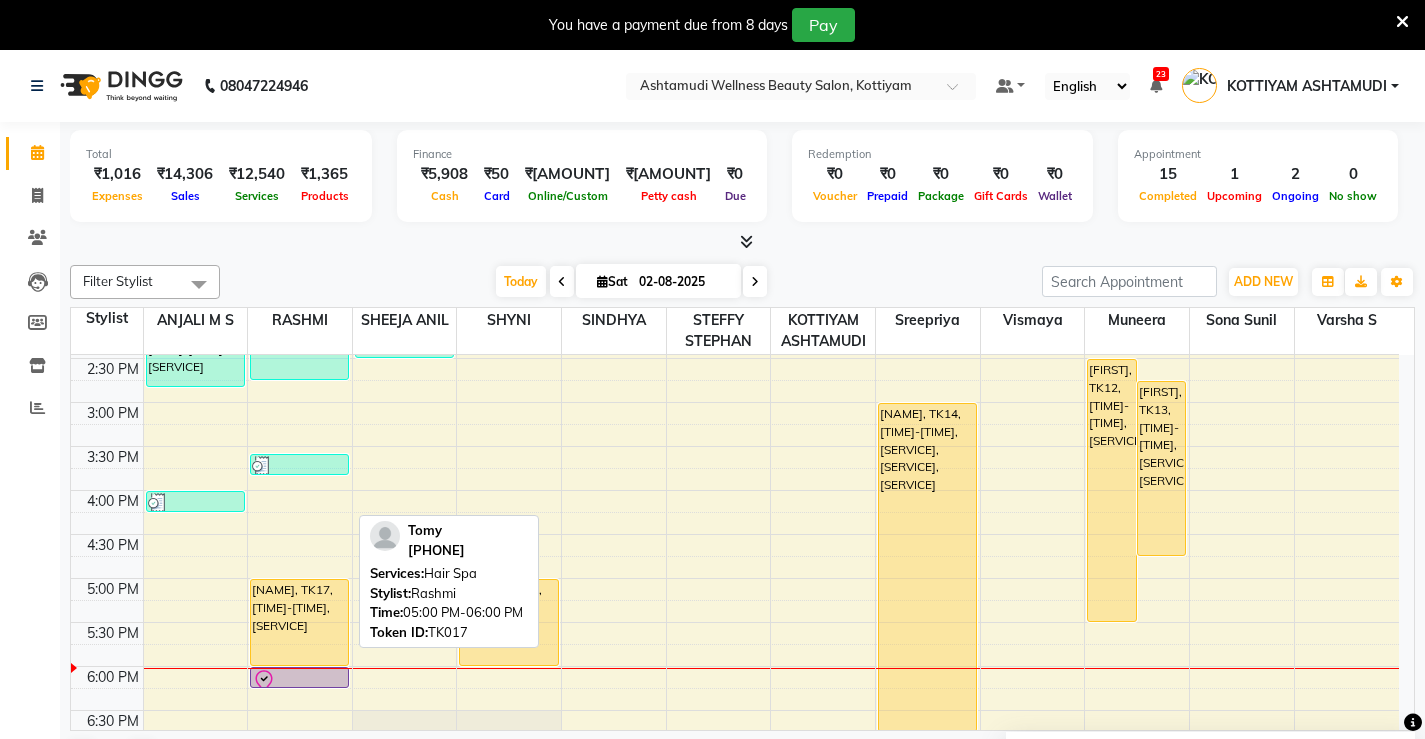 click on "[FIRST], TK17, 05:00 PM-06:00 PM, Hair Spa" at bounding box center [299, 622] 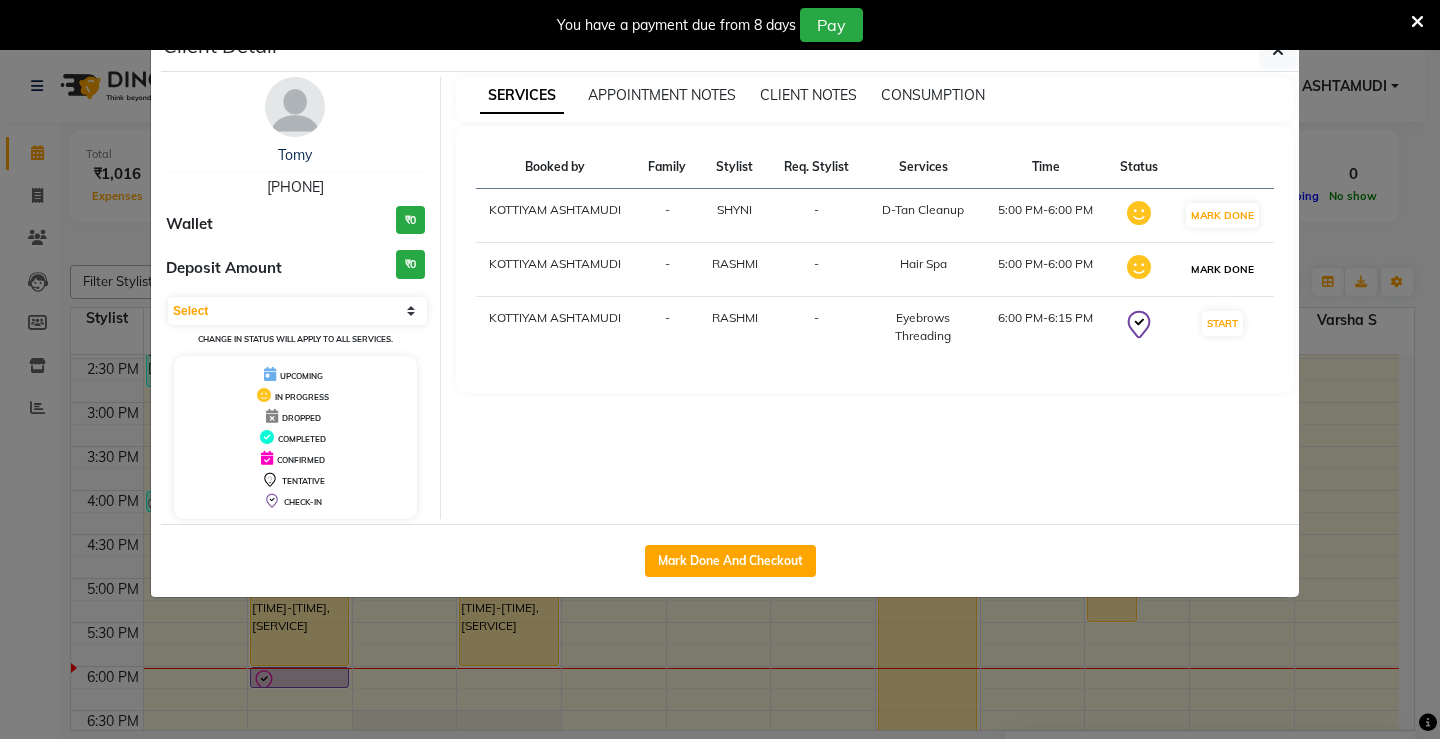 click on "MARK DONE" at bounding box center (1222, 269) 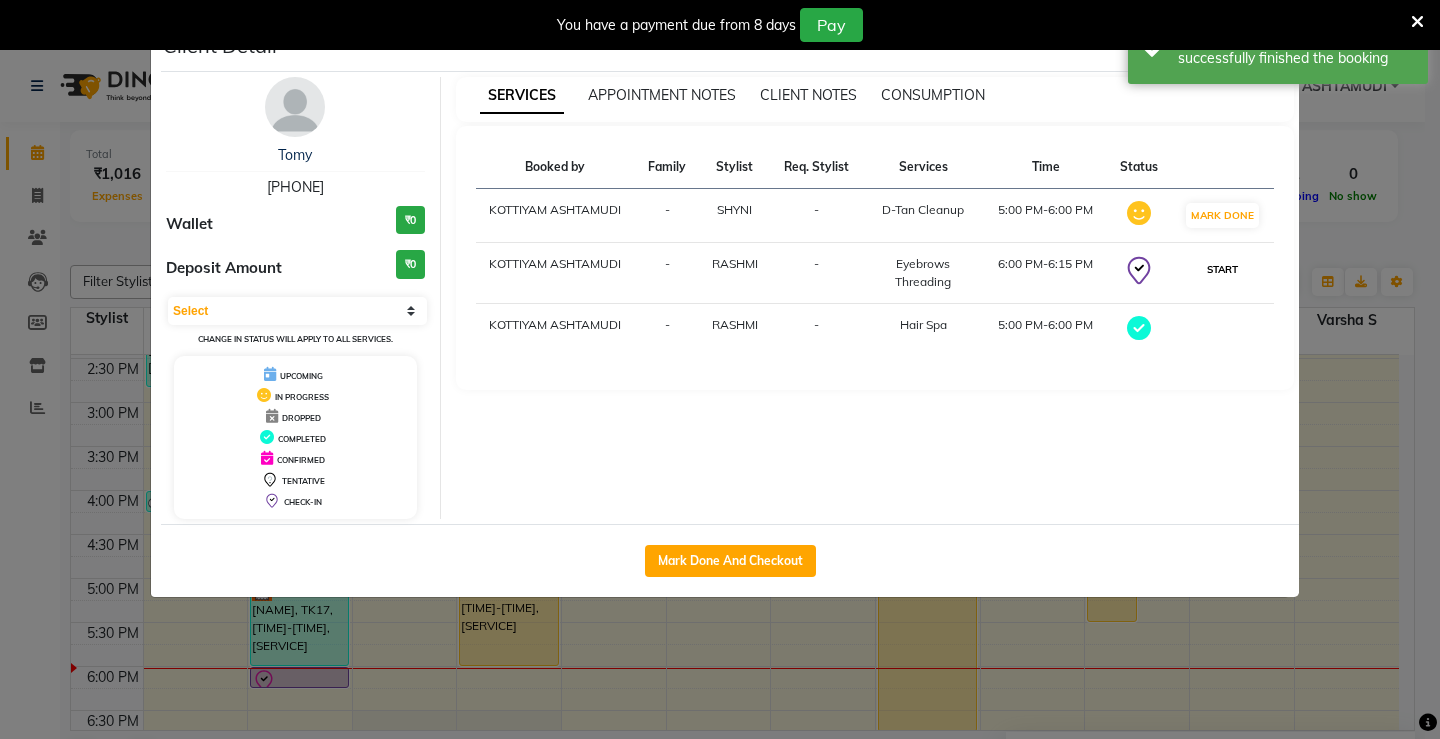 click on "START" at bounding box center (1222, 269) 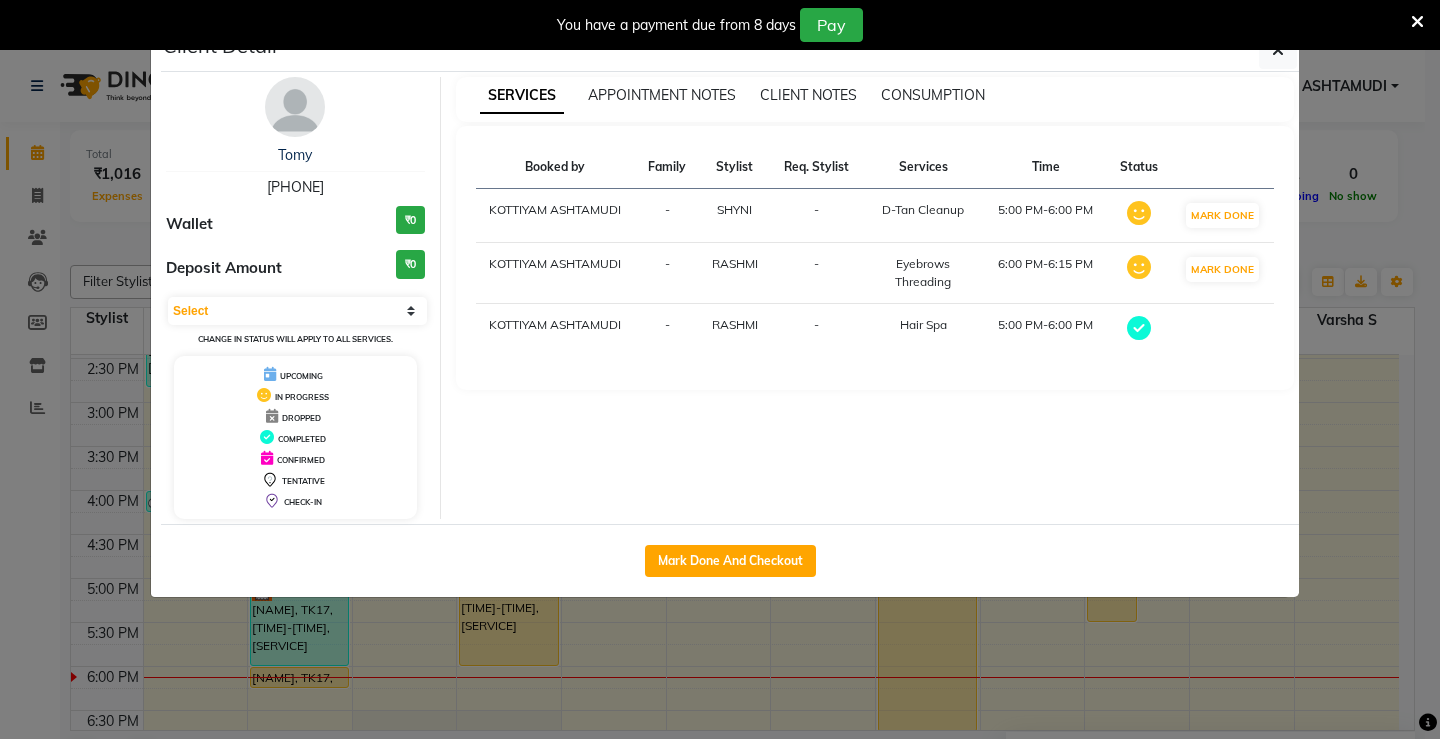 click at bounding box center [1417, 22] 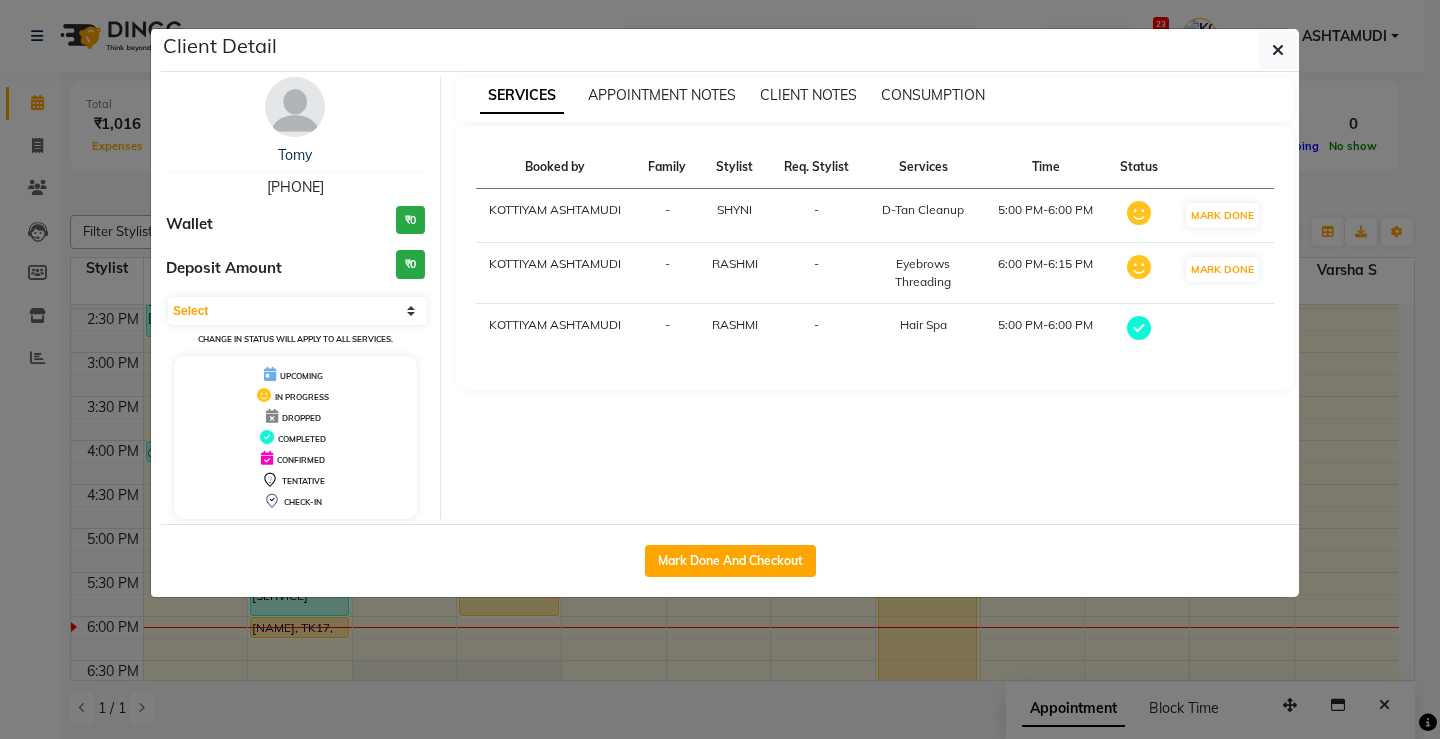 click on "Client Detail  Tomy    9562435019 Wallet ₹0 Deposit Amount  ₹0  Select MARK DONE DROPPED UPCOMING Change in status will apply to all services. UPCOMING IN PROGRESS DROPPED COMPLETED CONFIRMED TENTATIVE CHECK-IN SERVICES APPOINTMENT NOTES CLIENT NOTES CONSUMPTION Booked by Family Stylist Req. Stylist Services Time Status  KOTTIYAM ASHTAMUDI  - SHYNI  -  D-Tan Cleanup   5:00 PM-6:00 PM   MARK DONE   KOTTIYAM ASHTAMUDI  - RASHMI -  Eyebrows Threading   6:00 PM-6:15 PM   MARK DONE   KOTTIYAM ASHTAMUDI  - RASHMI -  Hair Spa   5:00 PM-6:00 PM   Mark Done And Checkout" 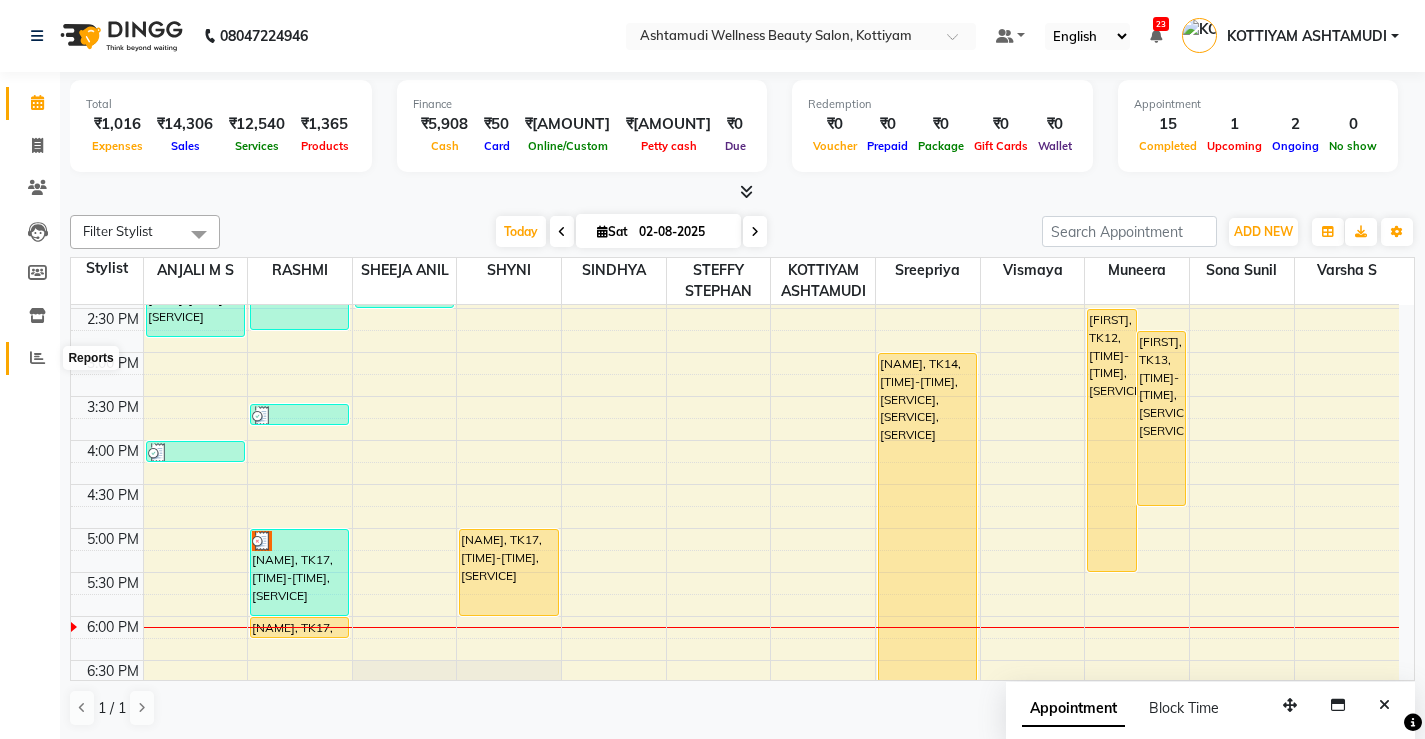 click 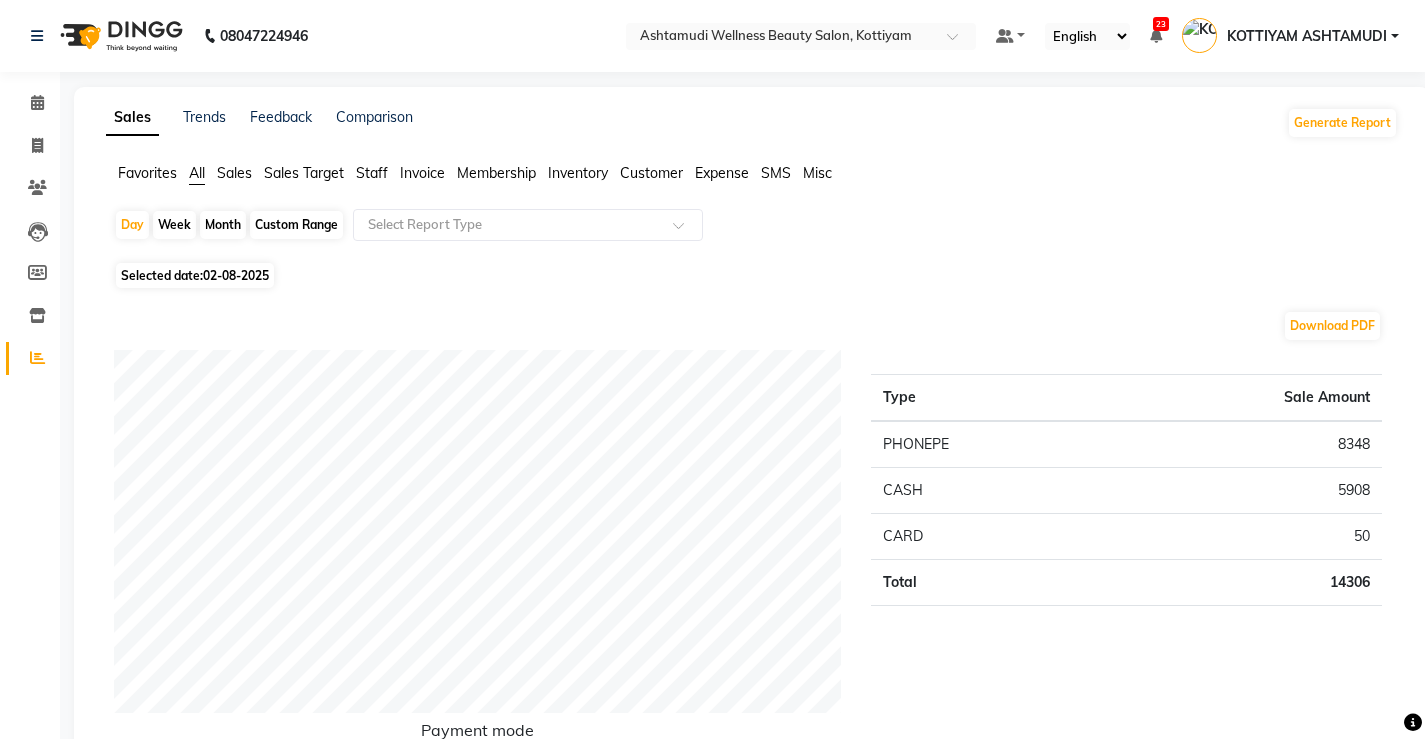 click on "Expense" 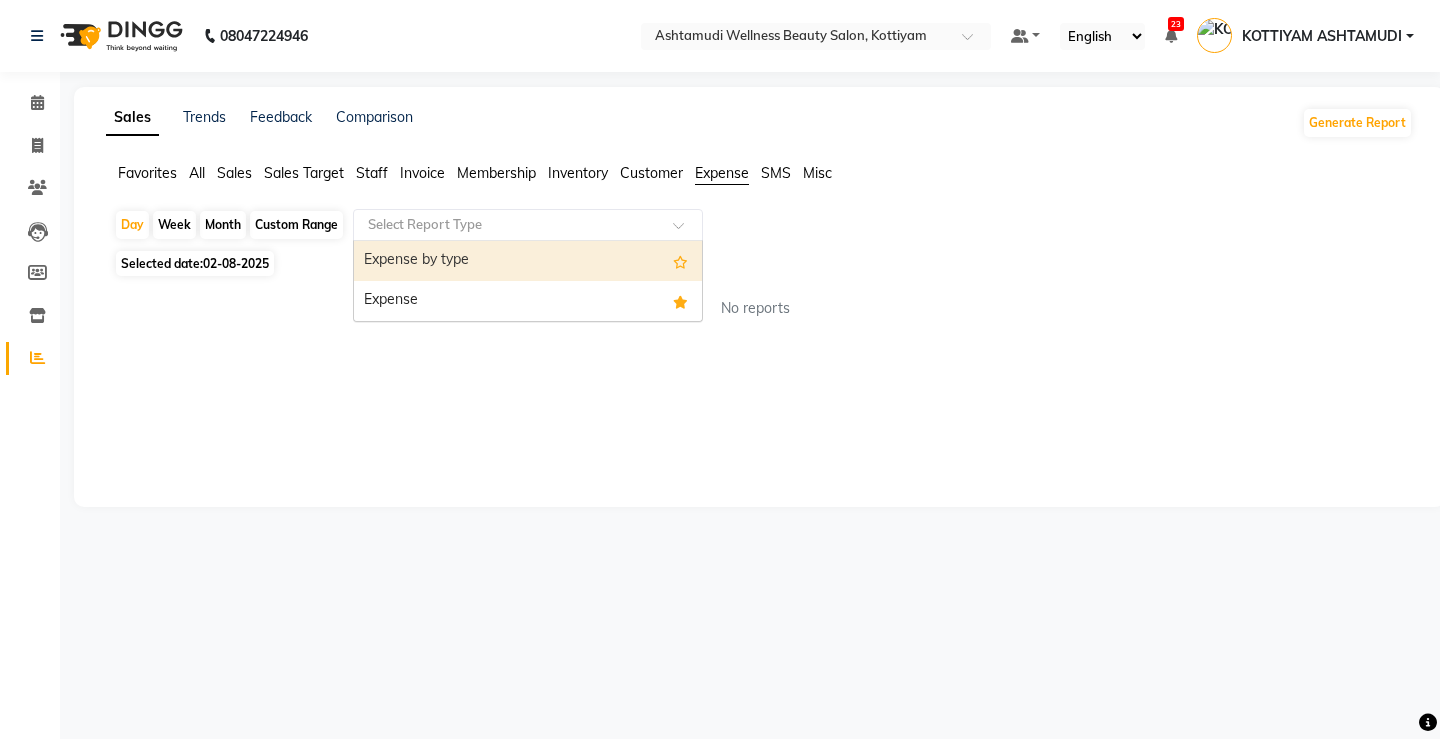 click 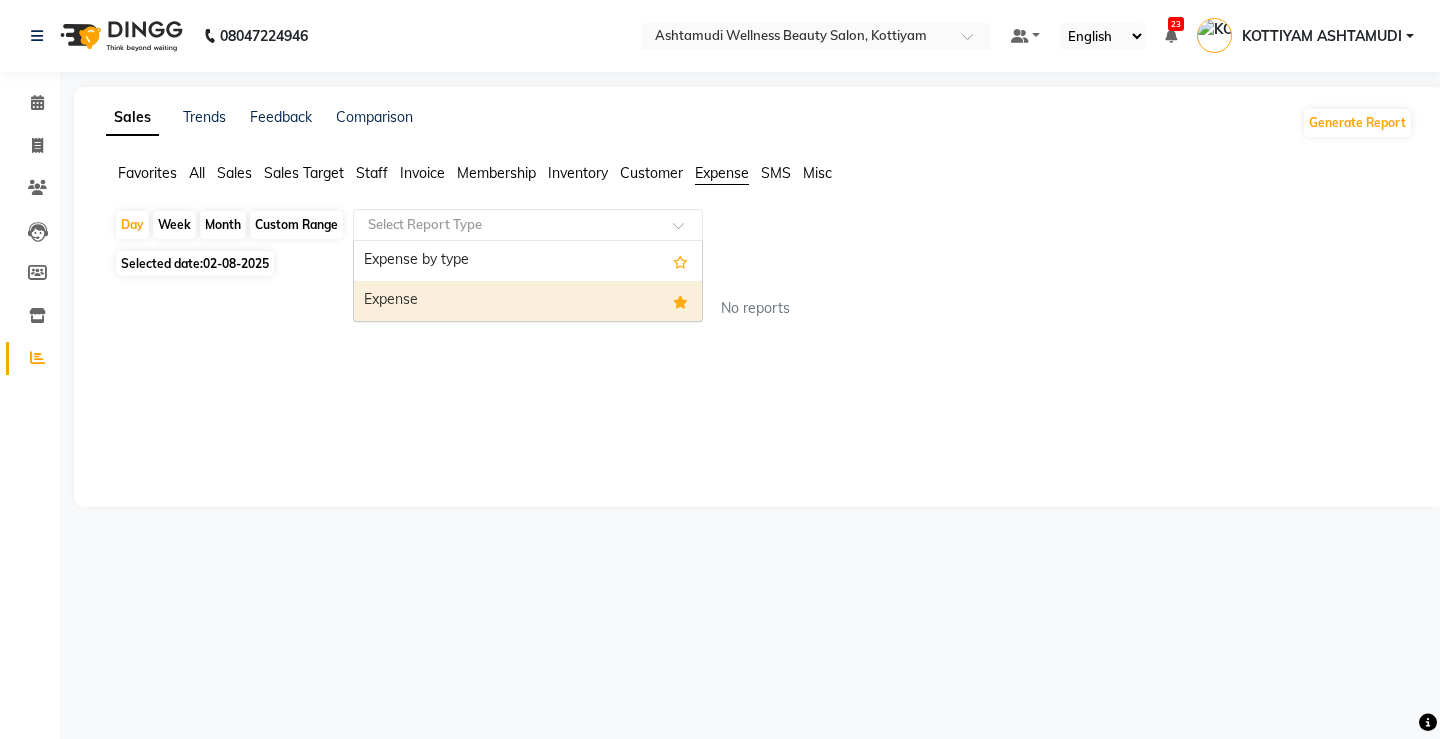 click on "Expense" at bounding box center [528, 301] 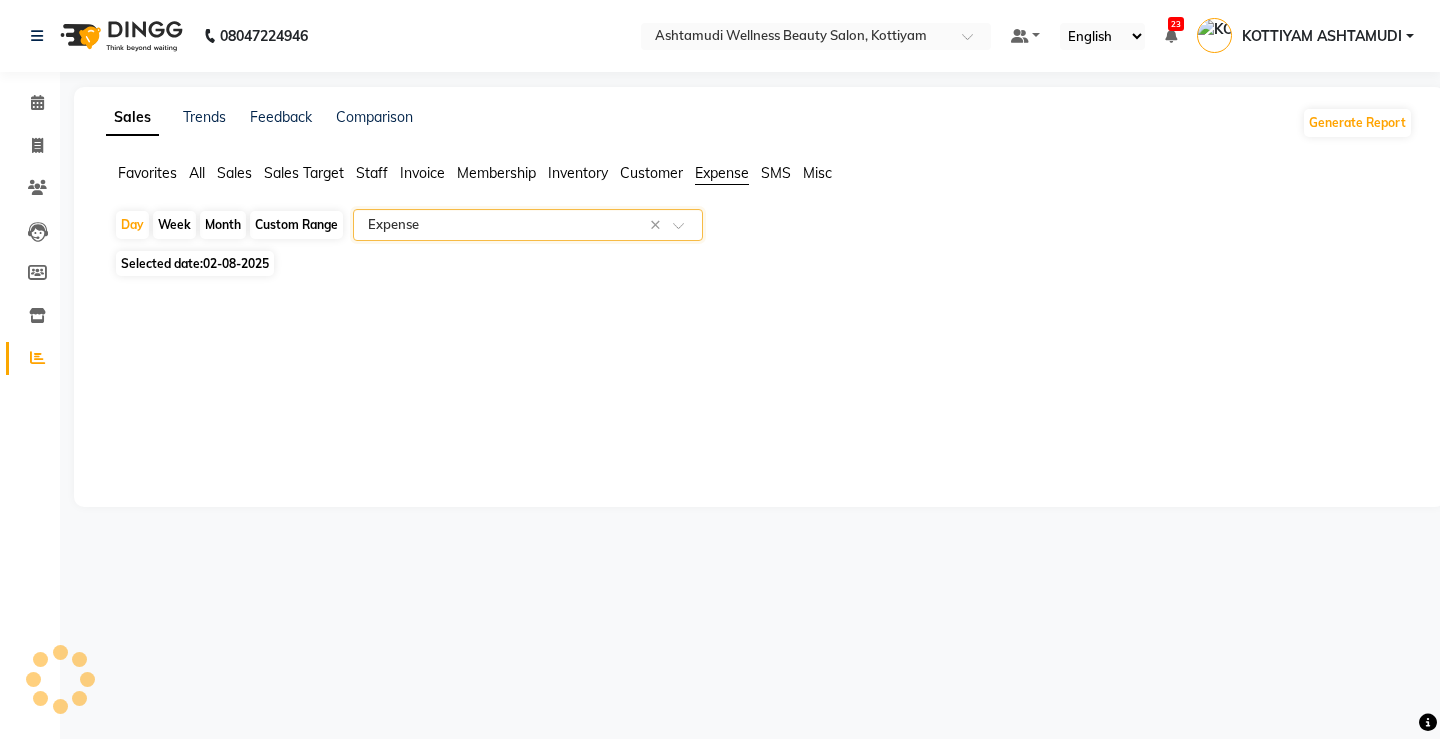 select on "full_report" 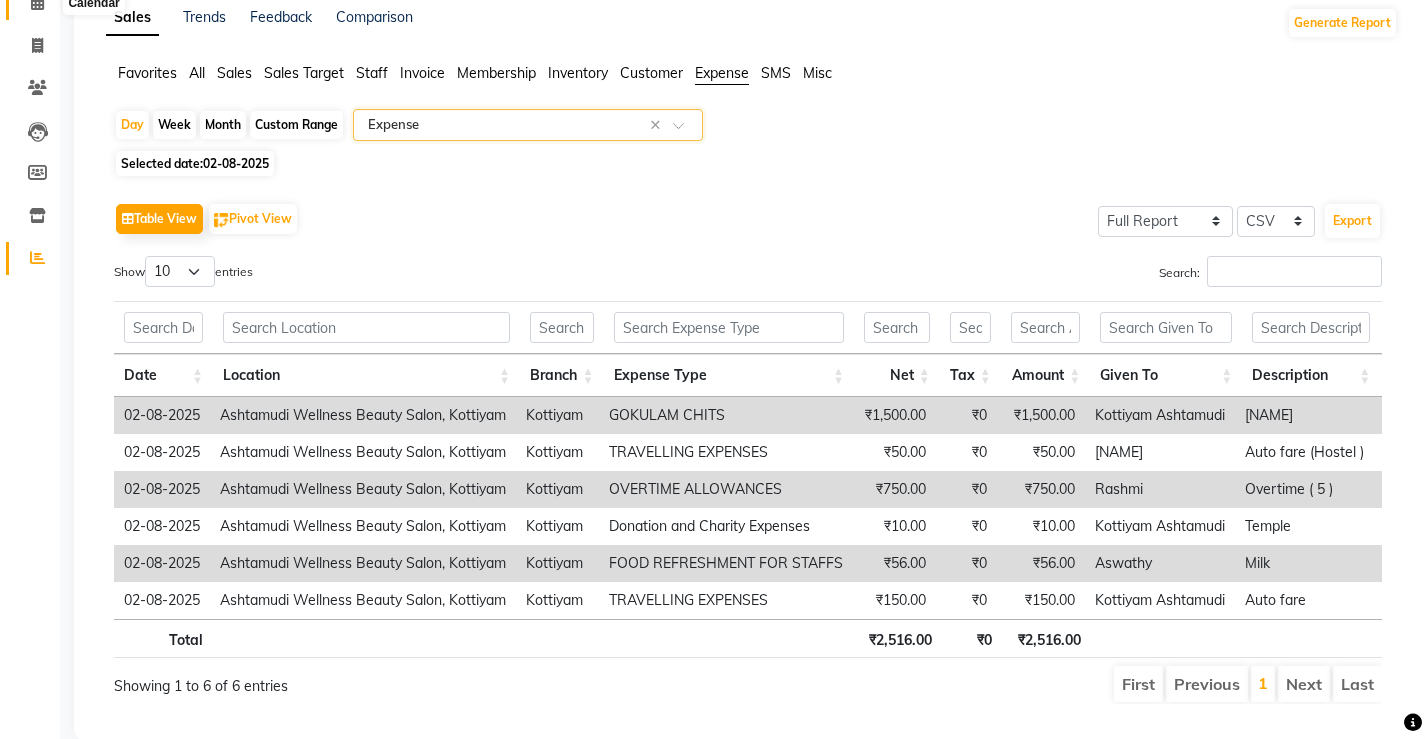 scroll, scrollTop: 0, scrollLeft: 0, axis: both 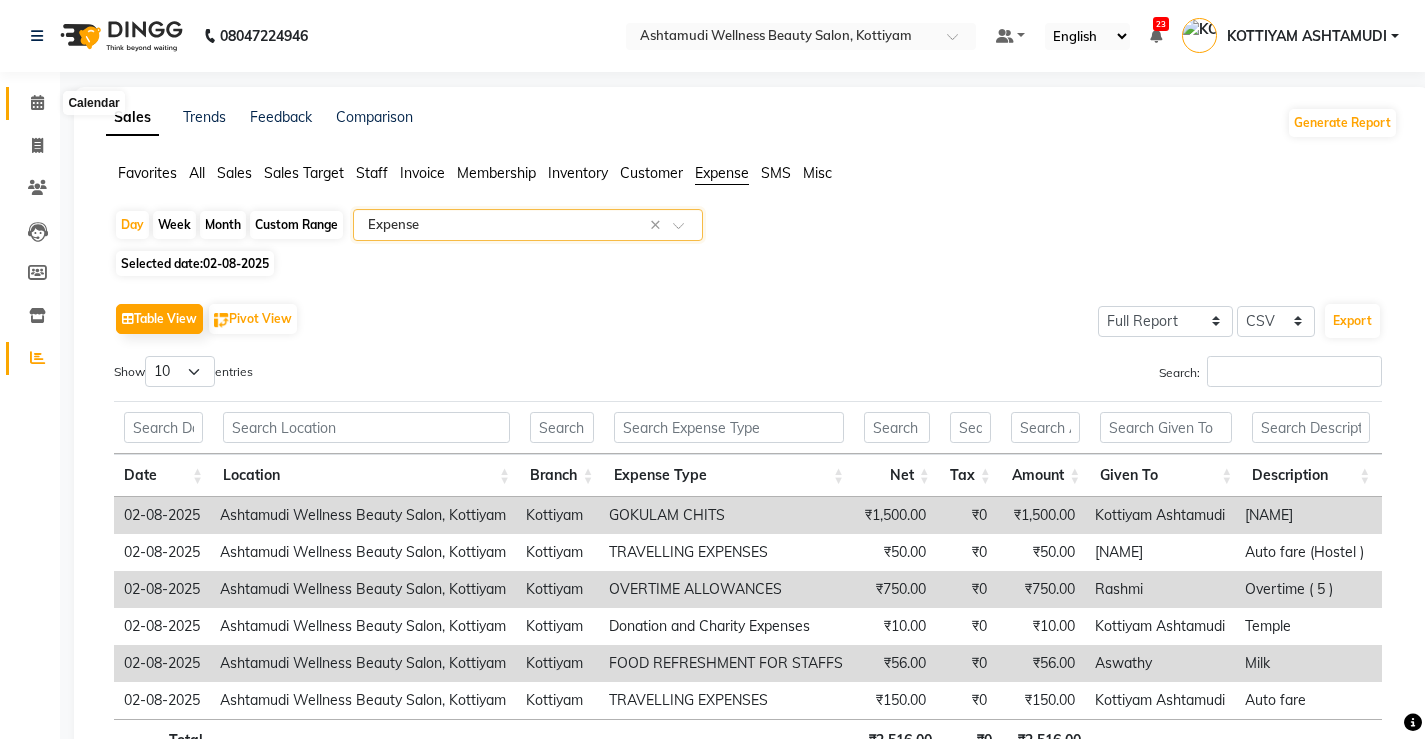 click 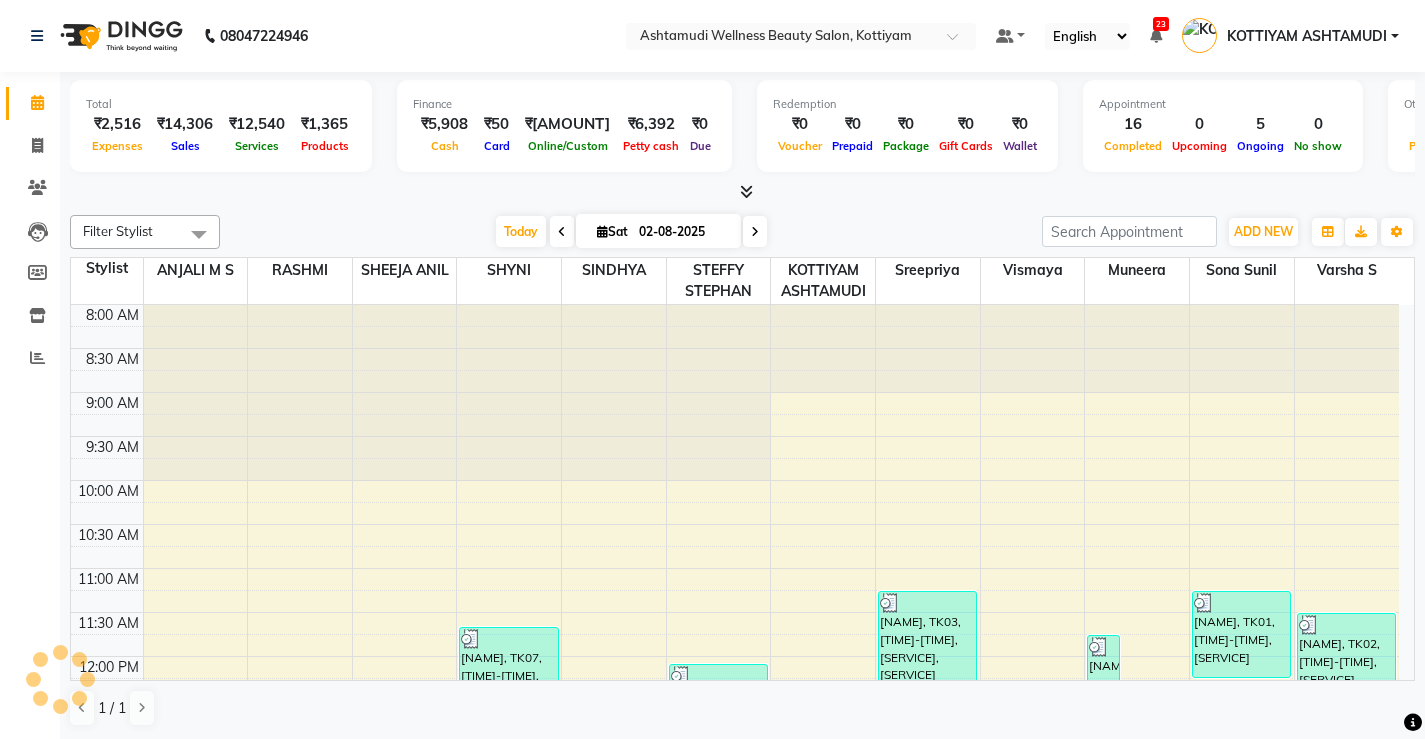 scroll, scrollTop: 730, scrollLeft: 0, axis: vertical 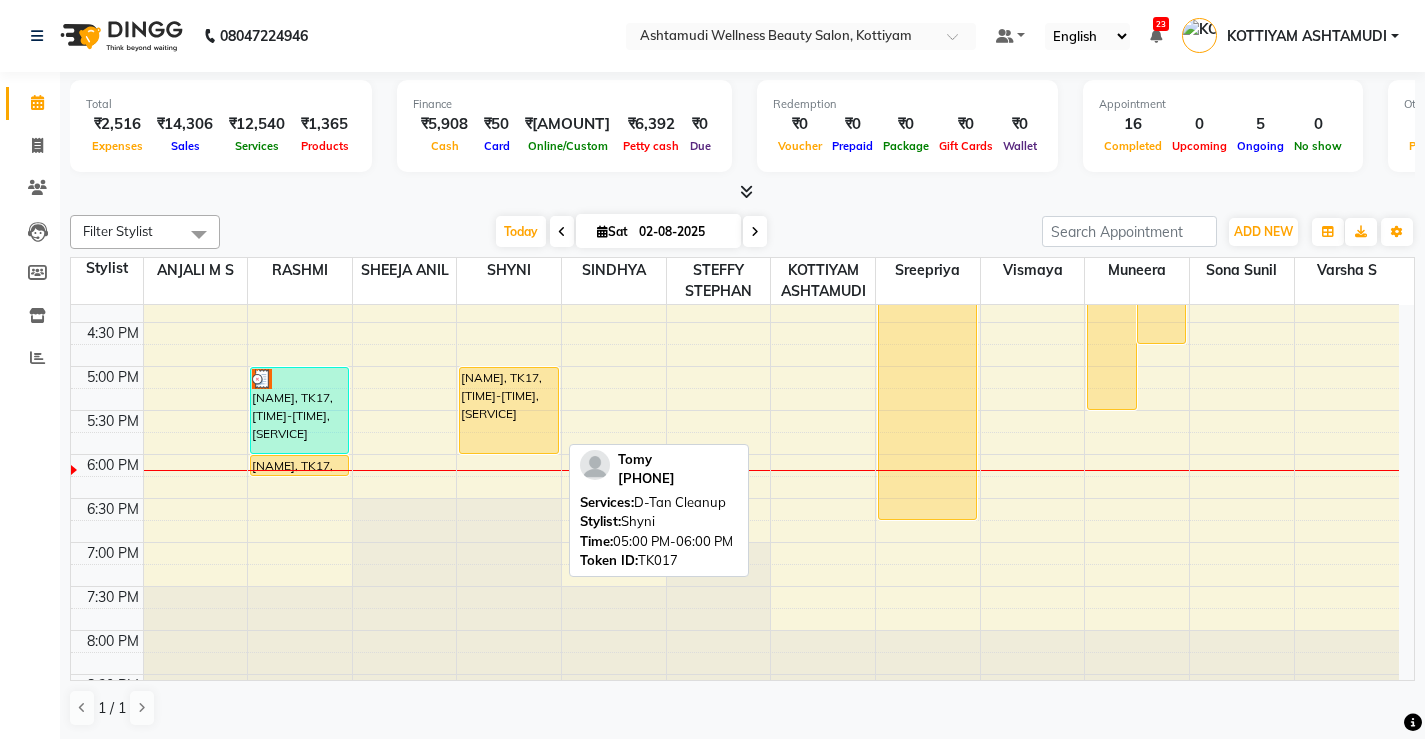 click on "Tomy, TK17, 05:00 PM-06:00 PM, D-Tan Cleanup" at bounding box center [508, 410] 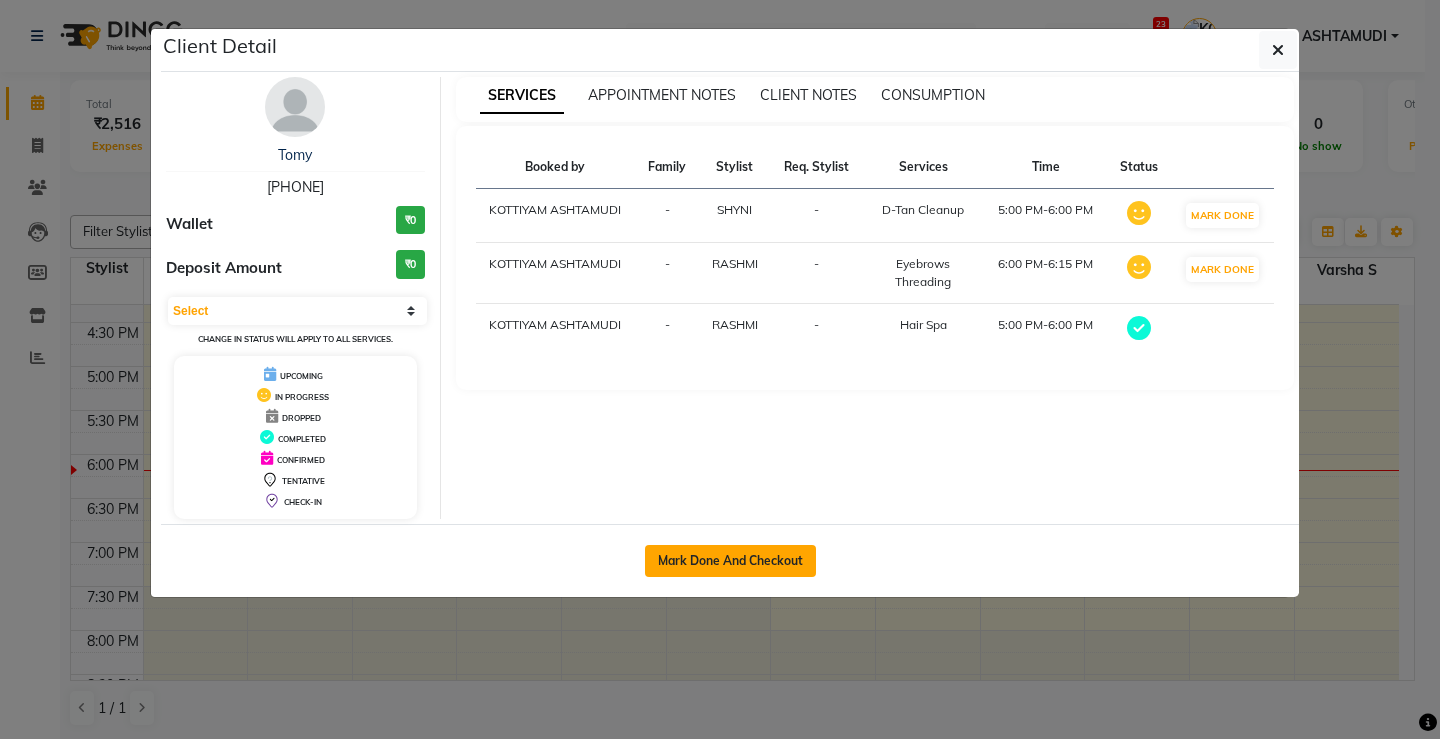 click on "Mark Done And Checkout" 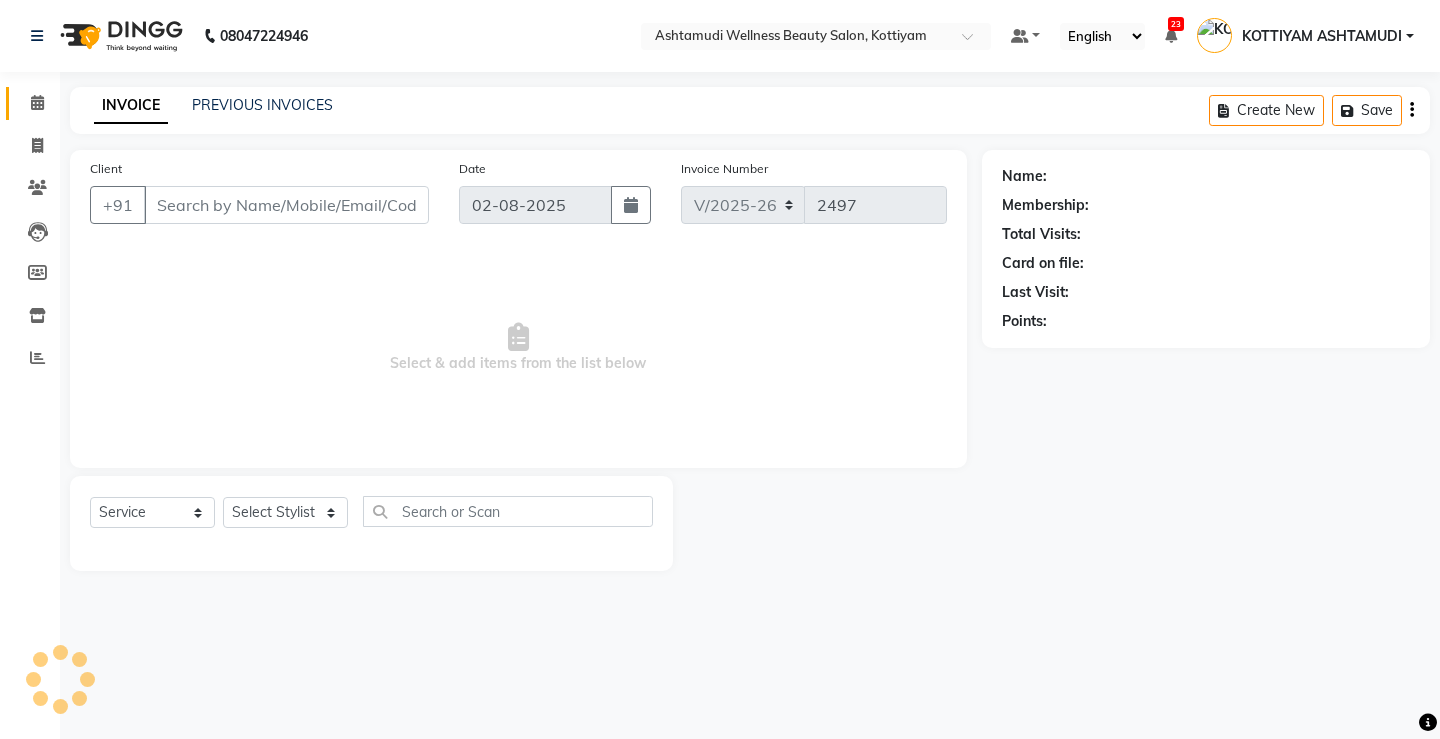 select on "product" 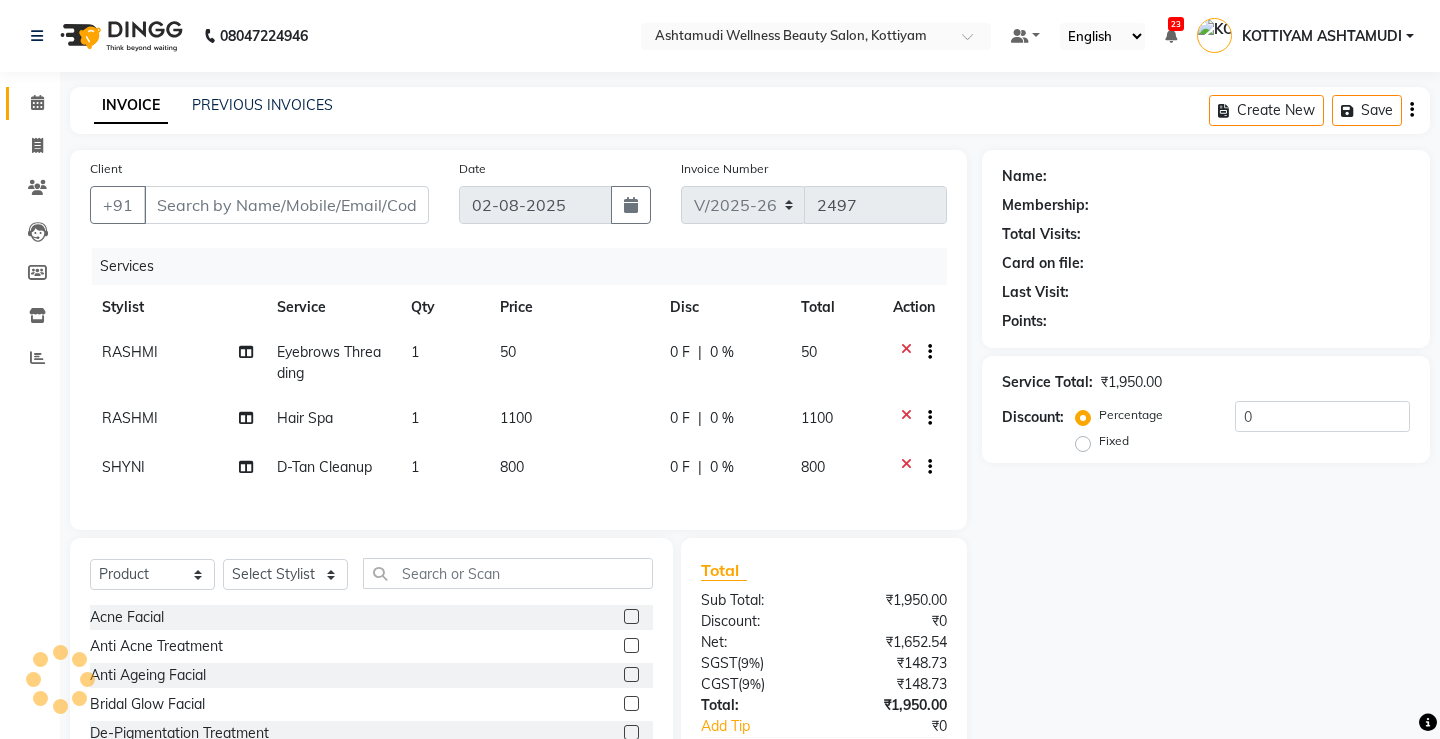 type on "9562435019" 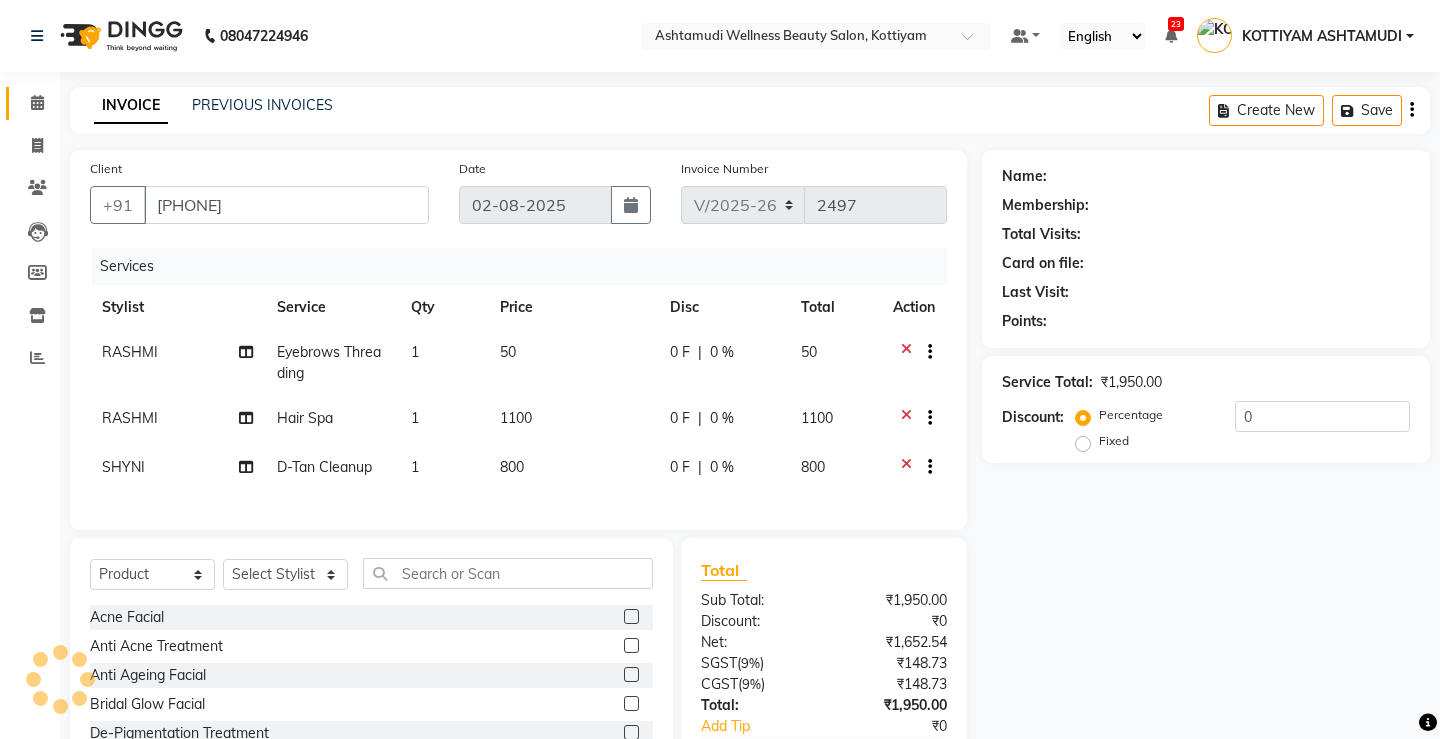 select on "27472" 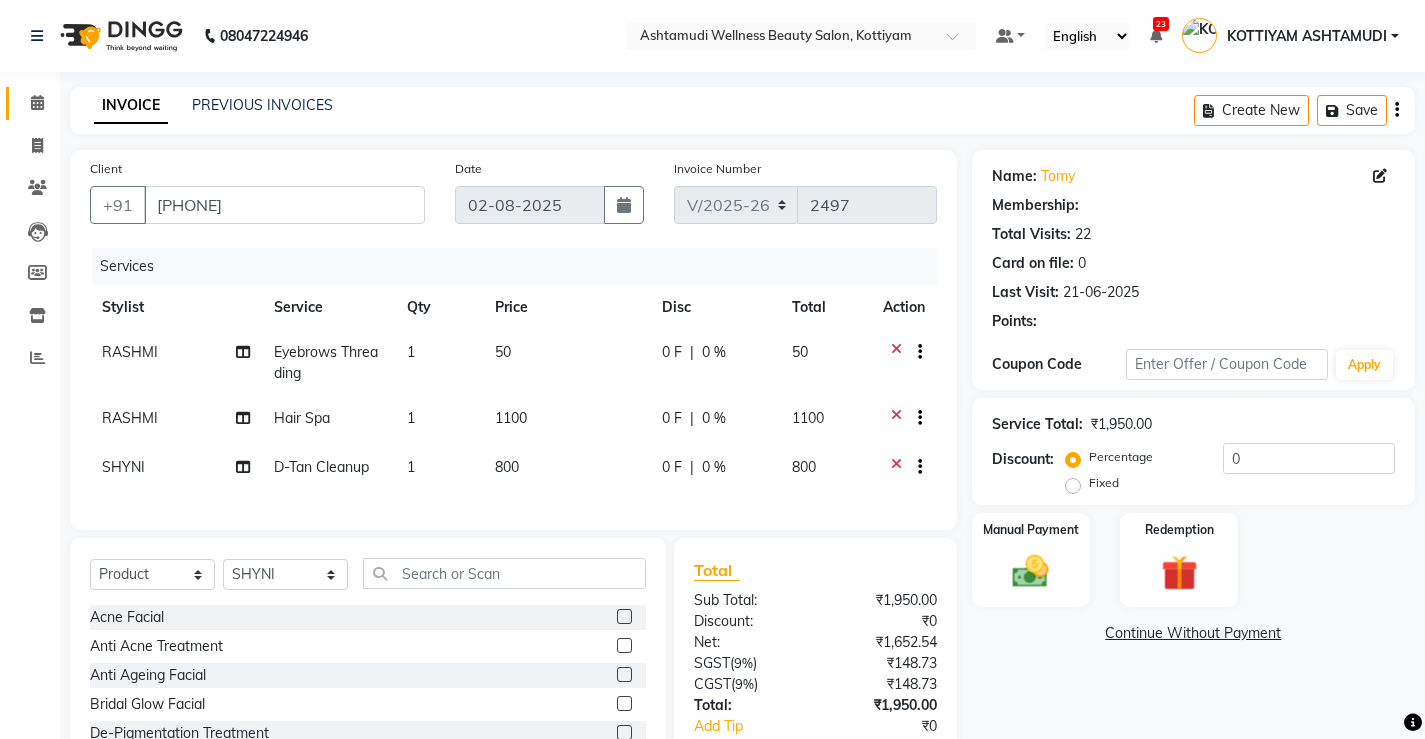 select on "1: Object" 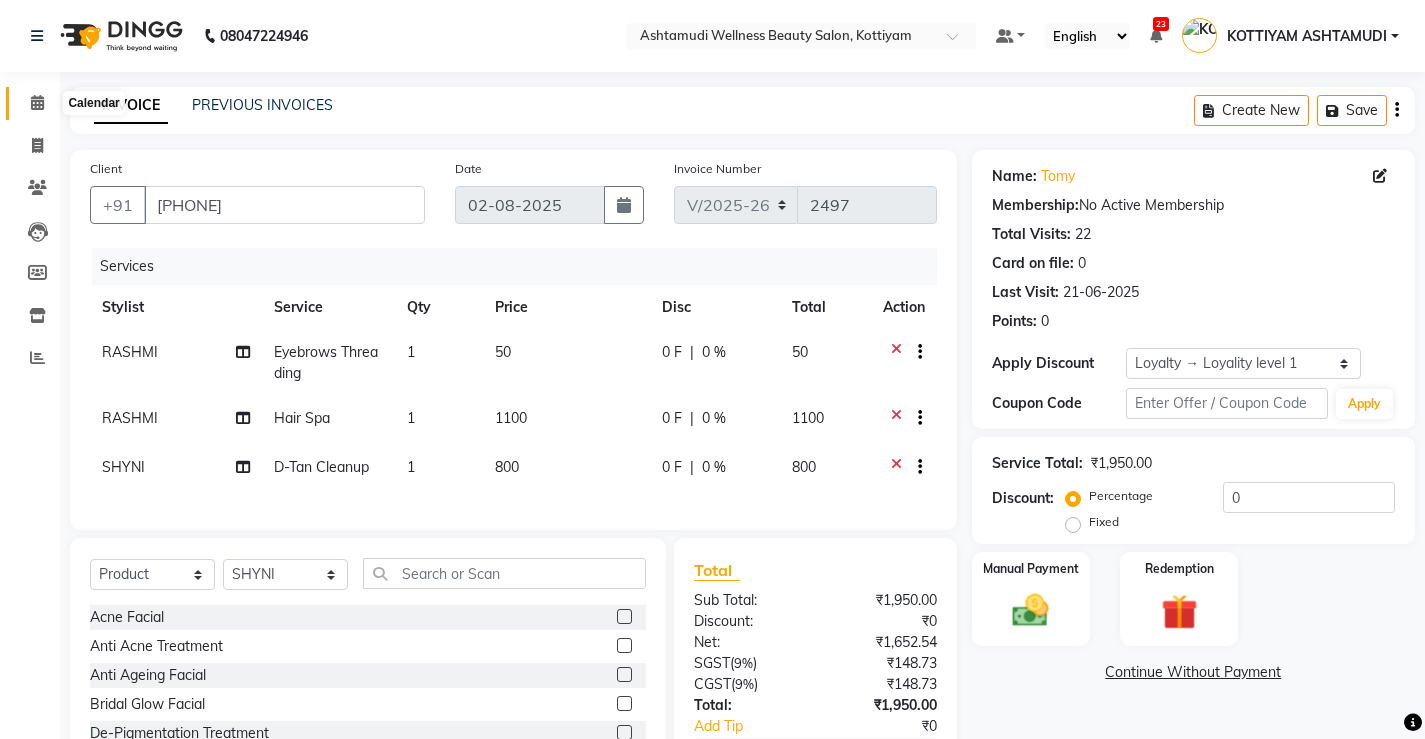 click 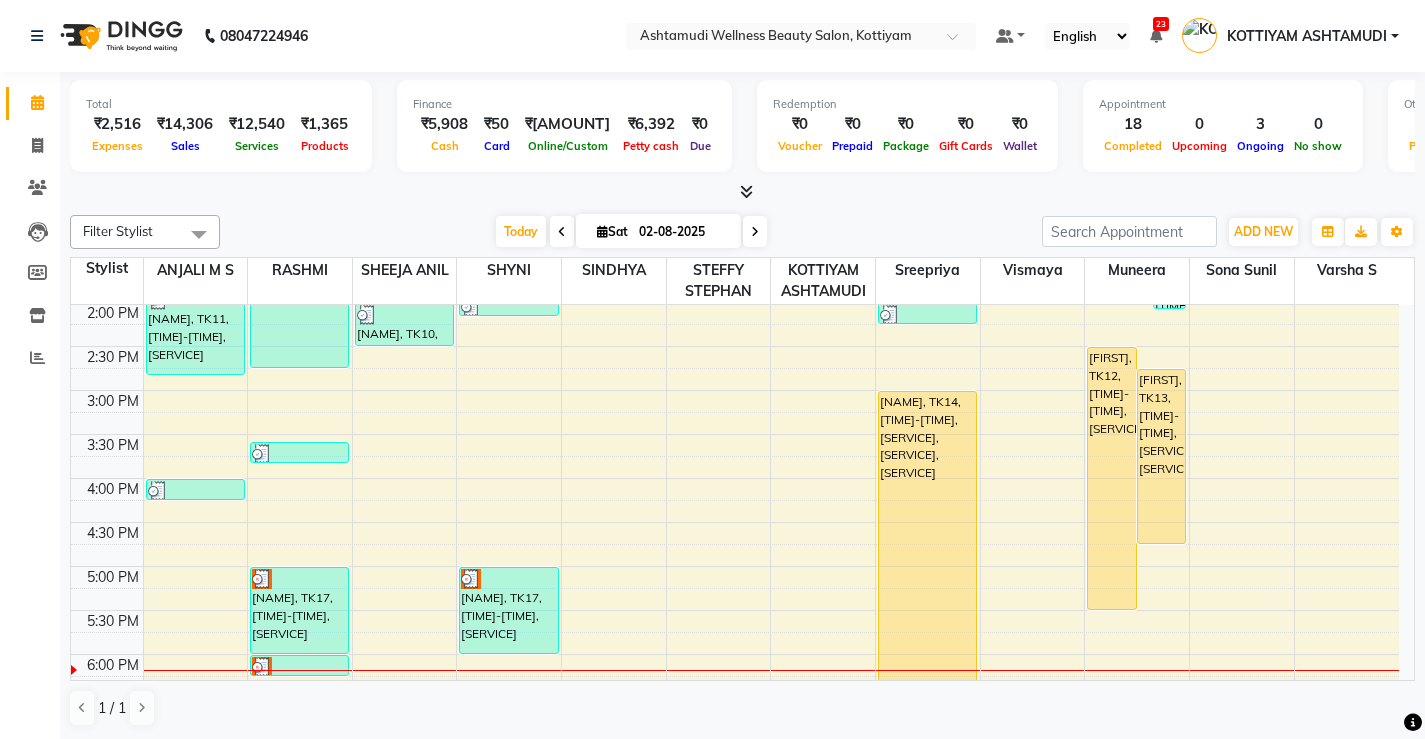 scroll, scrollTop: 630, scrollLeft: 0, axis: vertical 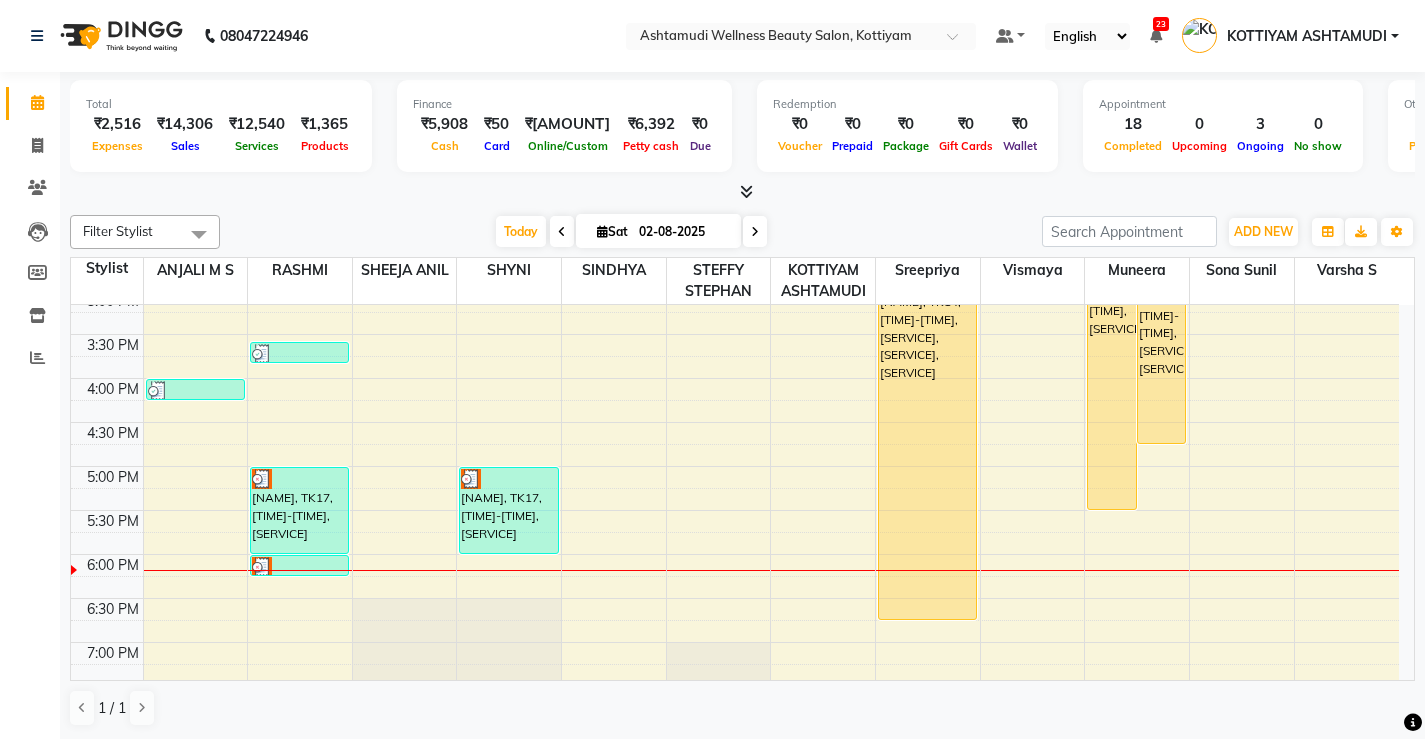 click on "8:00 AM 8:30 AM 9:00 AM 9:30 AM 10:00 AM 10:30 AM 11:00 AM 11:30 AM 12:00 PM 12:30 PM 1:00 PM 1:30 PM 2:00 PM 2:30 PM 3:00 PM 3:30 PM 4:00 PM 4:30 PM 5:00 PM 5:30 PM 6:00 PM 6:30 PM 7:00 PM 7:30 PM 8:00 PM 8:30 PM     DIVYA, TK11, 01:50 PM-02:50 PM, D-Tan Cleanup     Fathima, TK16, 04:00 PM-04:15 PM, Eyebrows Threading     Rani, TK05, 12:30 PM-02:45 PM, Henna,D-Tan Cleanup,Eyebrows Threading     Sanooja, TK15, 03:35 PM-03:50 PM, Eyebrows Threading     Tomy, TK17, 05:00 PM-06:00 PM, Hair Spa     Tomy, TK17, 06:00 PM-06:15 PM, Eyebrows Threading     sumeesha, TK10, 02:00 PM-02:30 PM, Child Cut     Soumya, TK07, 11:40 AM-01:55 PM, Skin Glow Facial,Anti-Dandruff Treatment With Spa,Eyebrows Threading     Asha, TK08, 01:55 PM-02:10 PM, Eyebrows Threading     Tomy, TK17, 05:00 PM-06:00 PM, D-Tan Cleanup     Luby, TK04, 12:05 PM-01:05 PM, Hair cut      Zaina, TK03, 11:15 AM-12:30 PM, Keratin Spa,Eyebrows Threading     Akhila, TK09, 02:00 PM-02:15 PM, Eyebrows Threading" at bounding box center (735, 246) 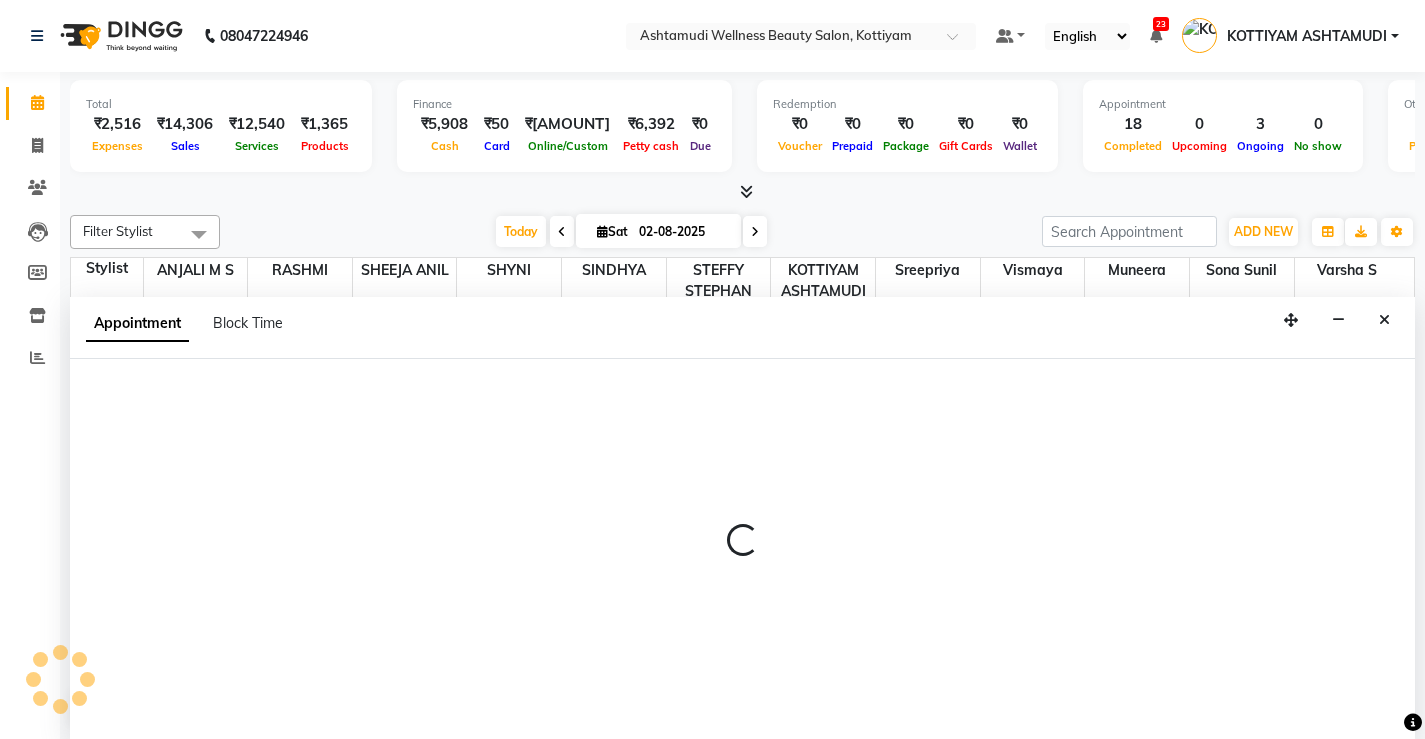 scroll, scrollTop: 1, scrollLeft: 0, axis: vertical 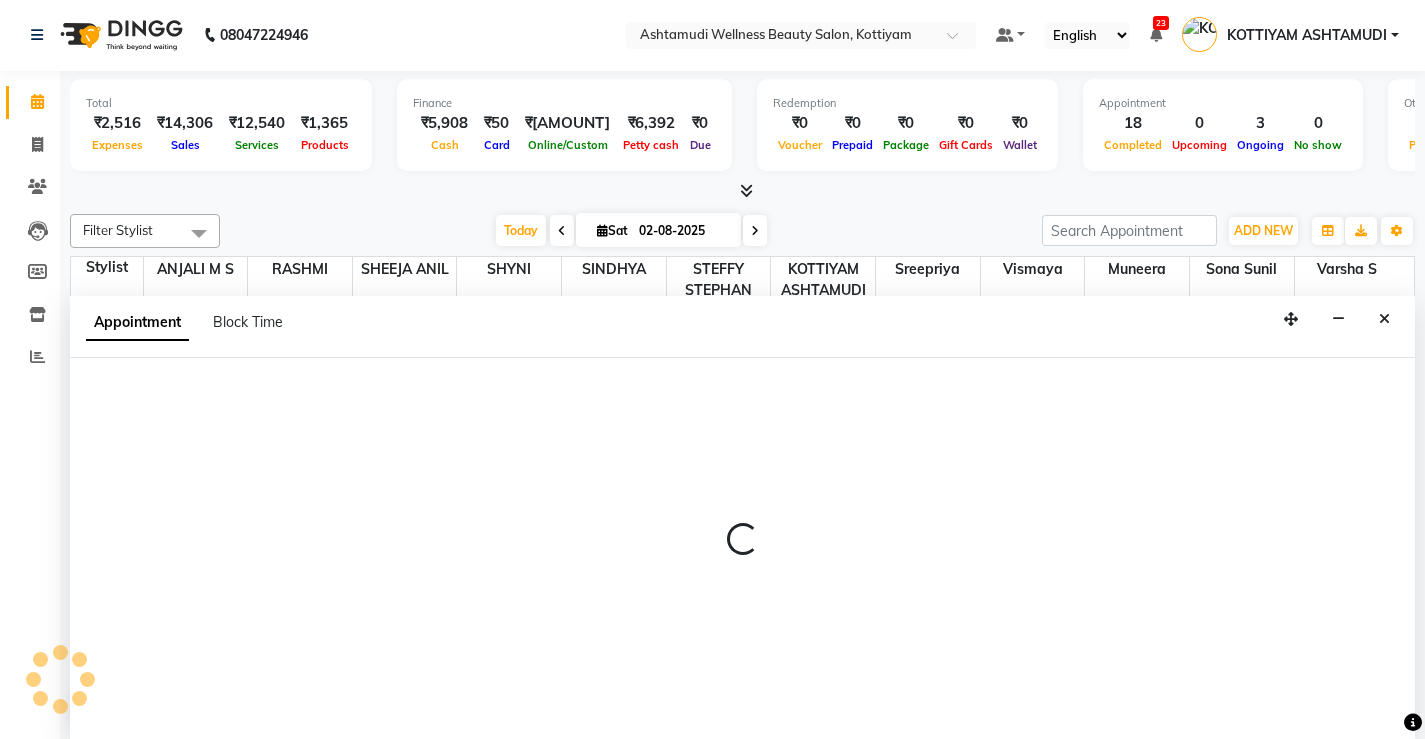 select on "27529" 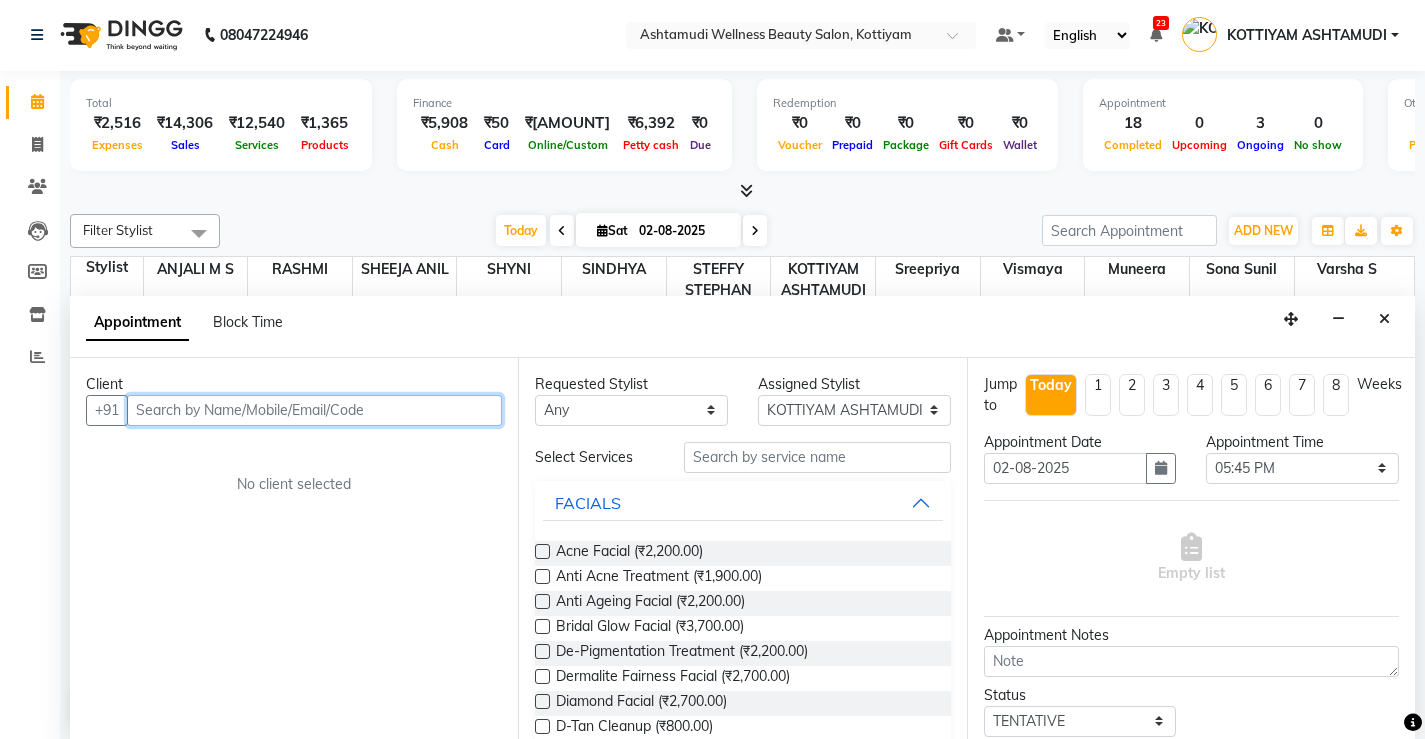 click at bounding box center [314, 410] 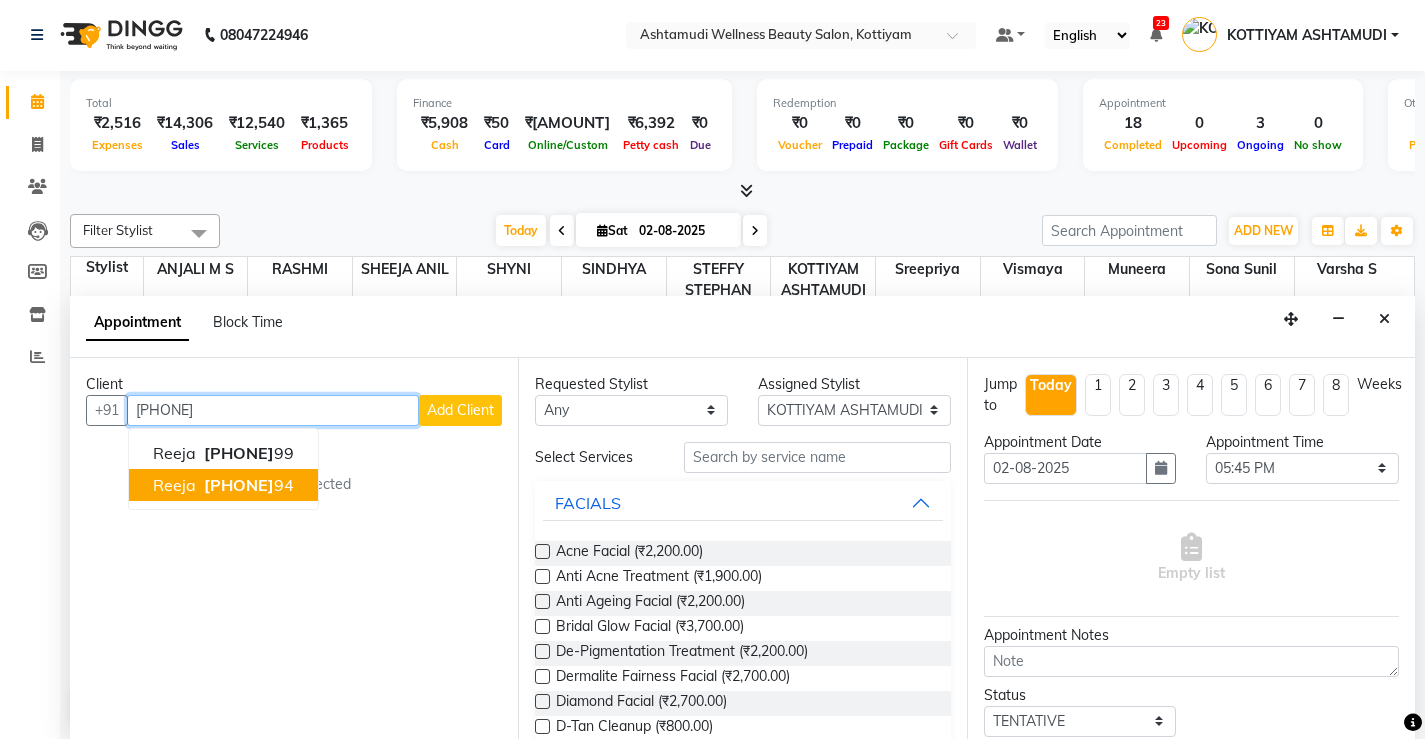 click on "97474089" at bounding box center (239, 485) 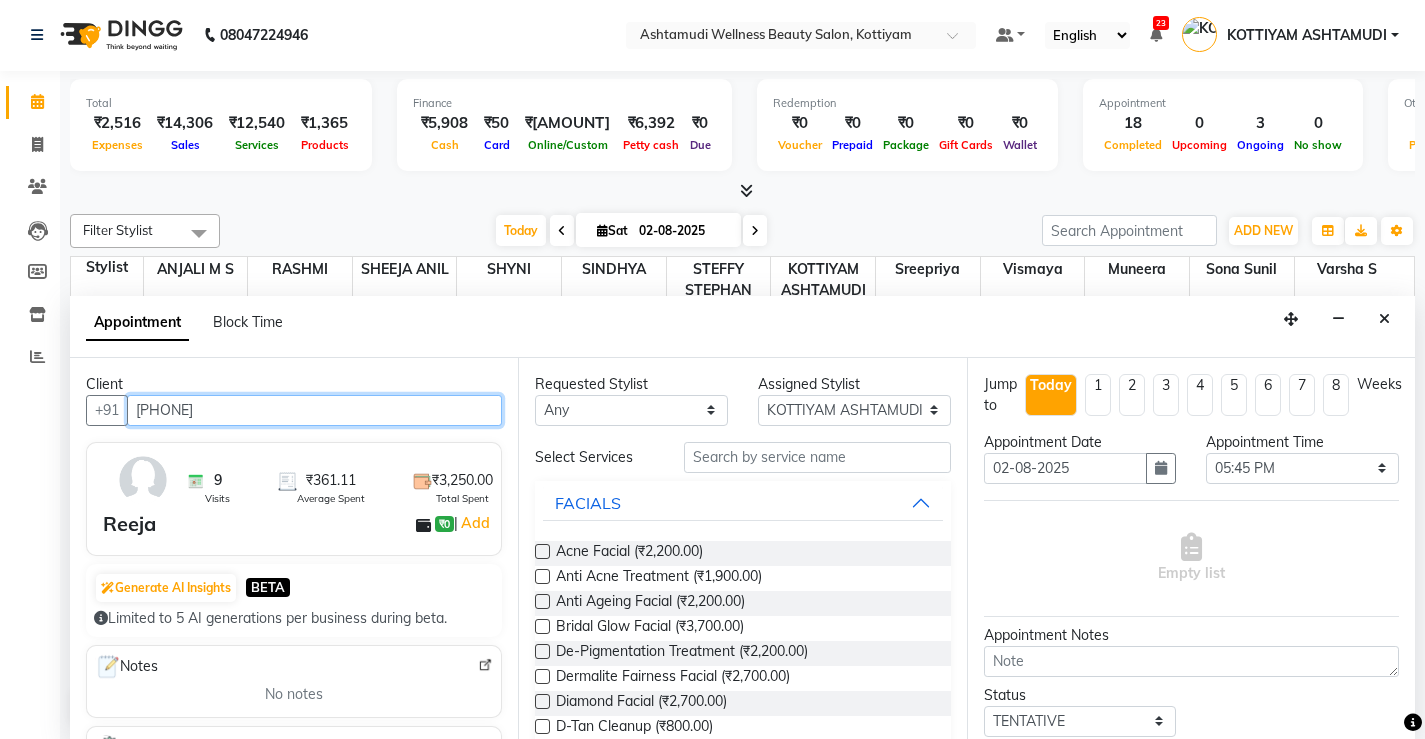 type on "9747408994" 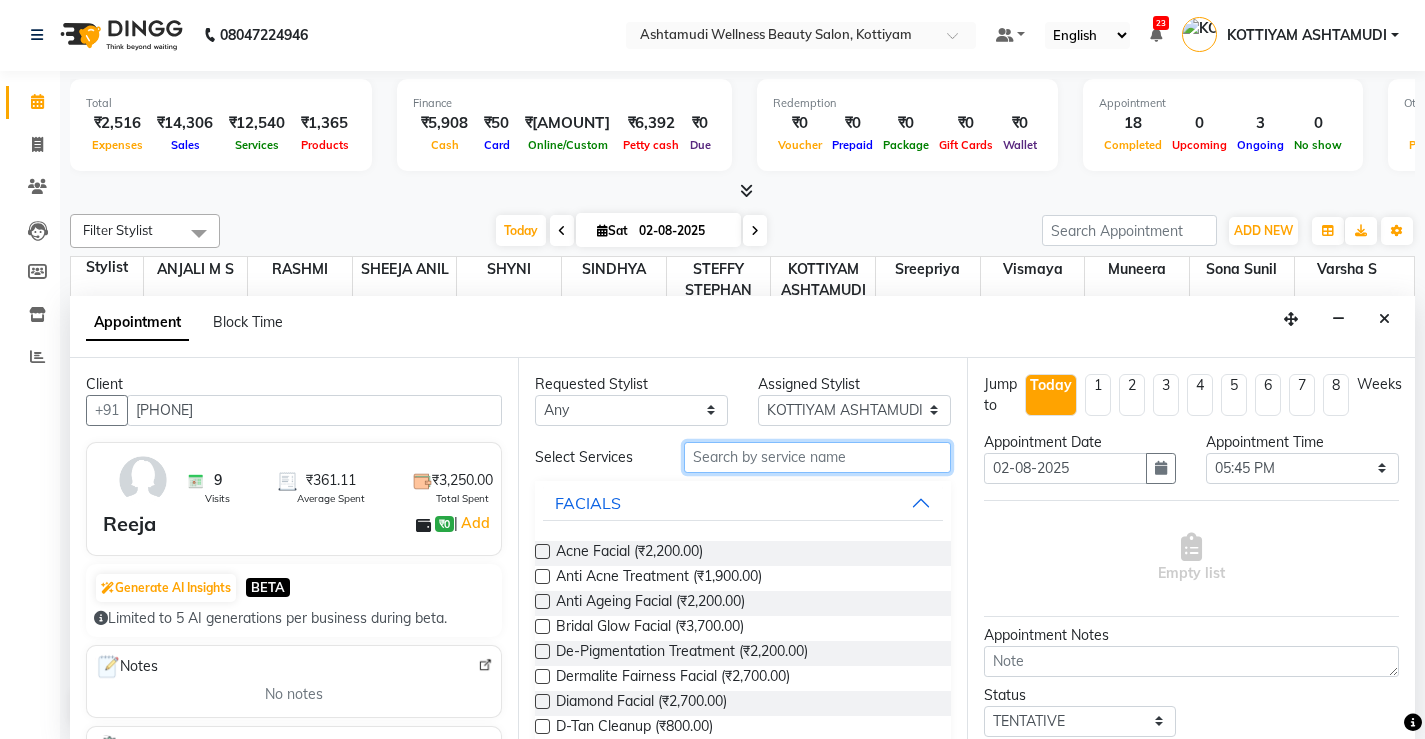 click at bounding box center [817, 457] 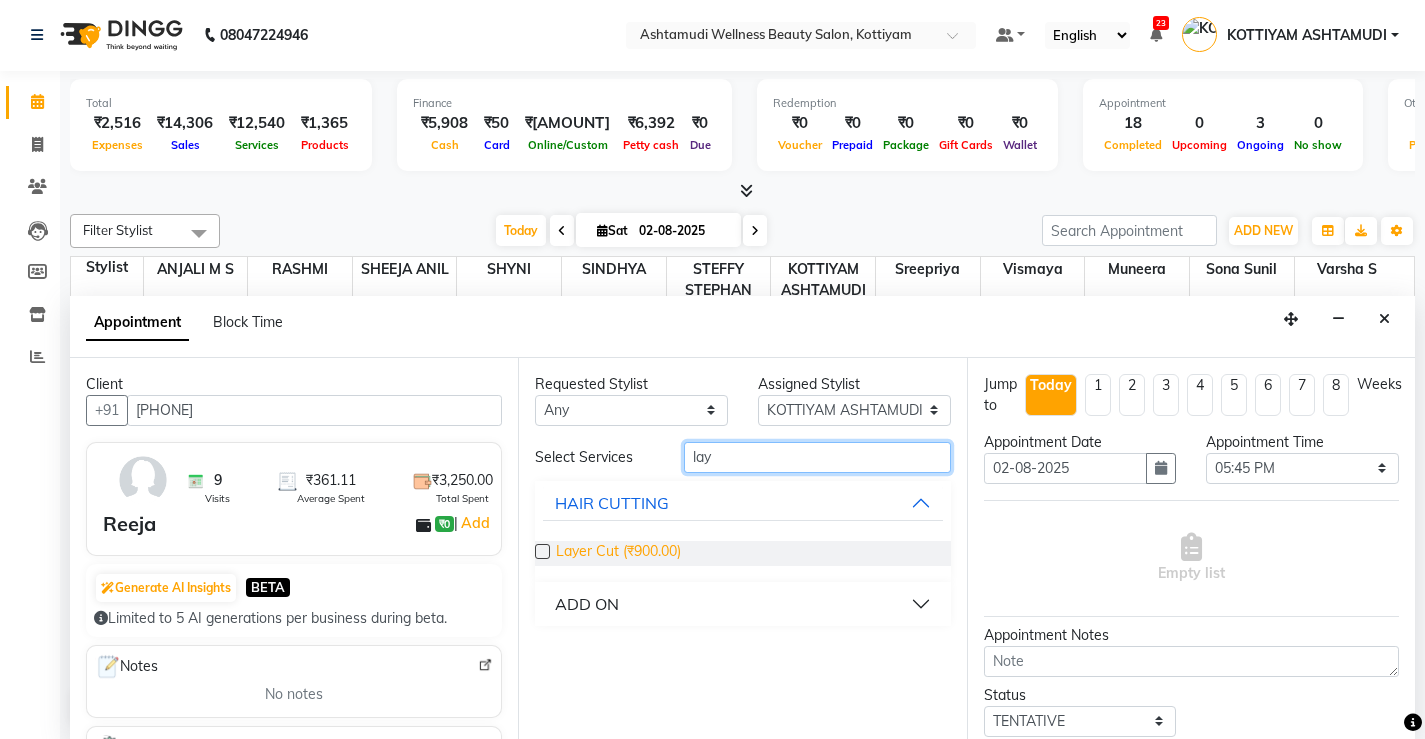 type on "lay" 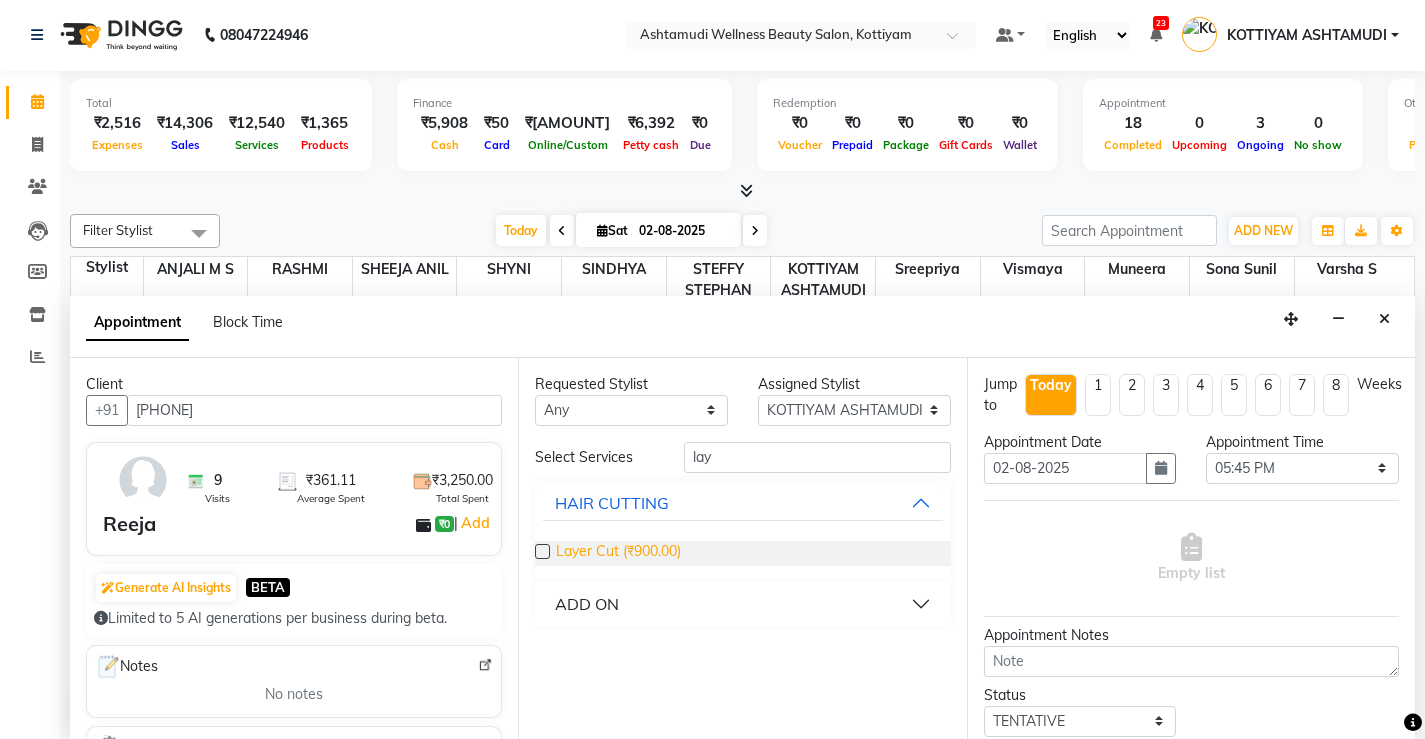 click on "Layer Cut (₹900.00)" at bounding box center [618, 553] 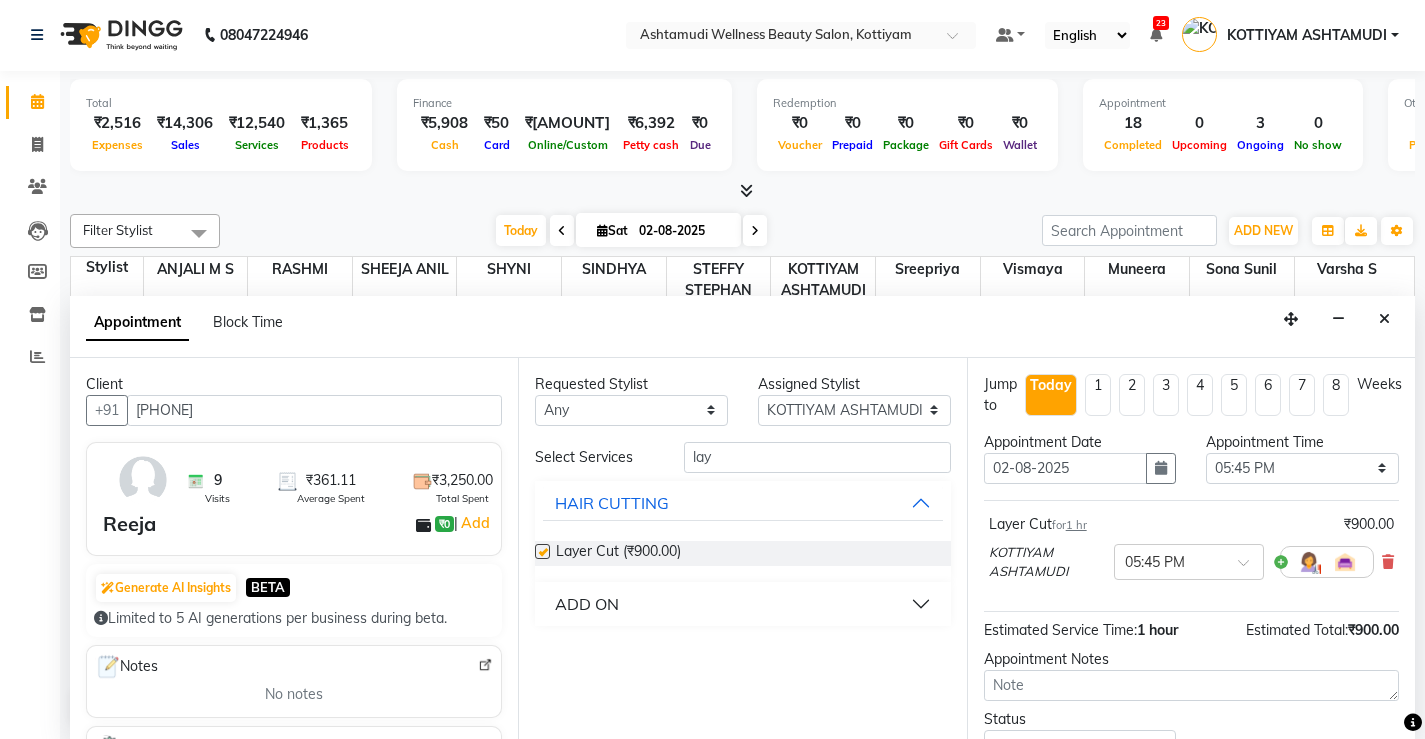 checkbox on "false" 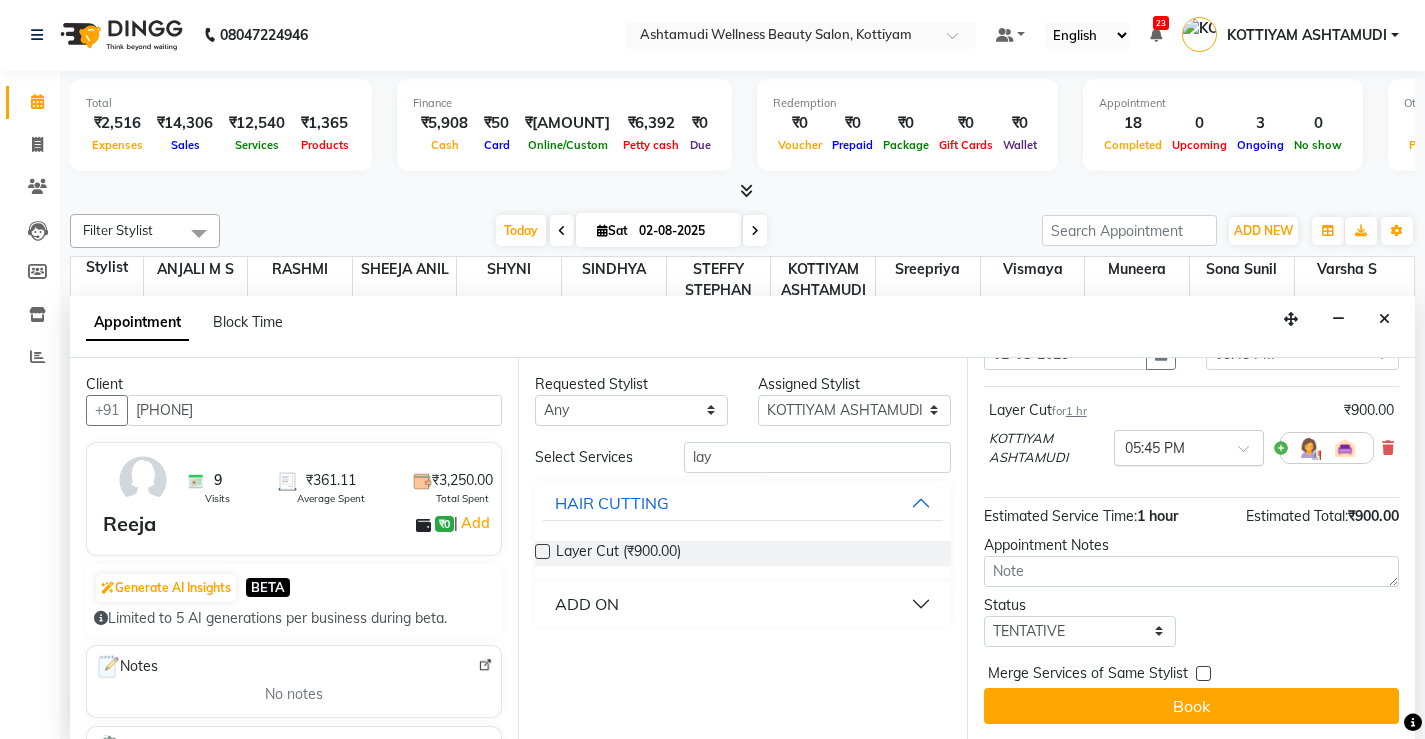 scroll, scrollTop: 115, scrollLeft: 0, axis: vertical 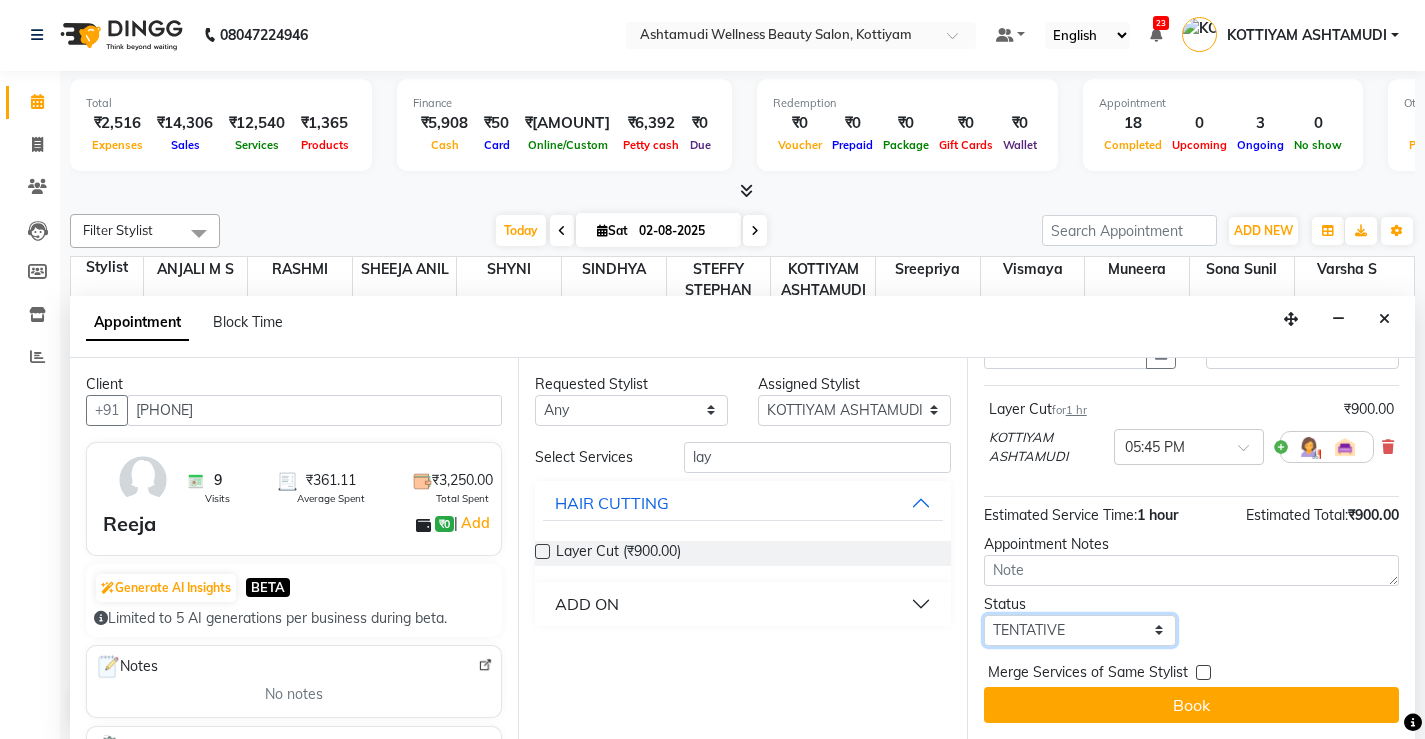 click on "Select TENTATIVE CONFIRM CHECK-IN UPCOMING" at bounding box center [1080, 630] 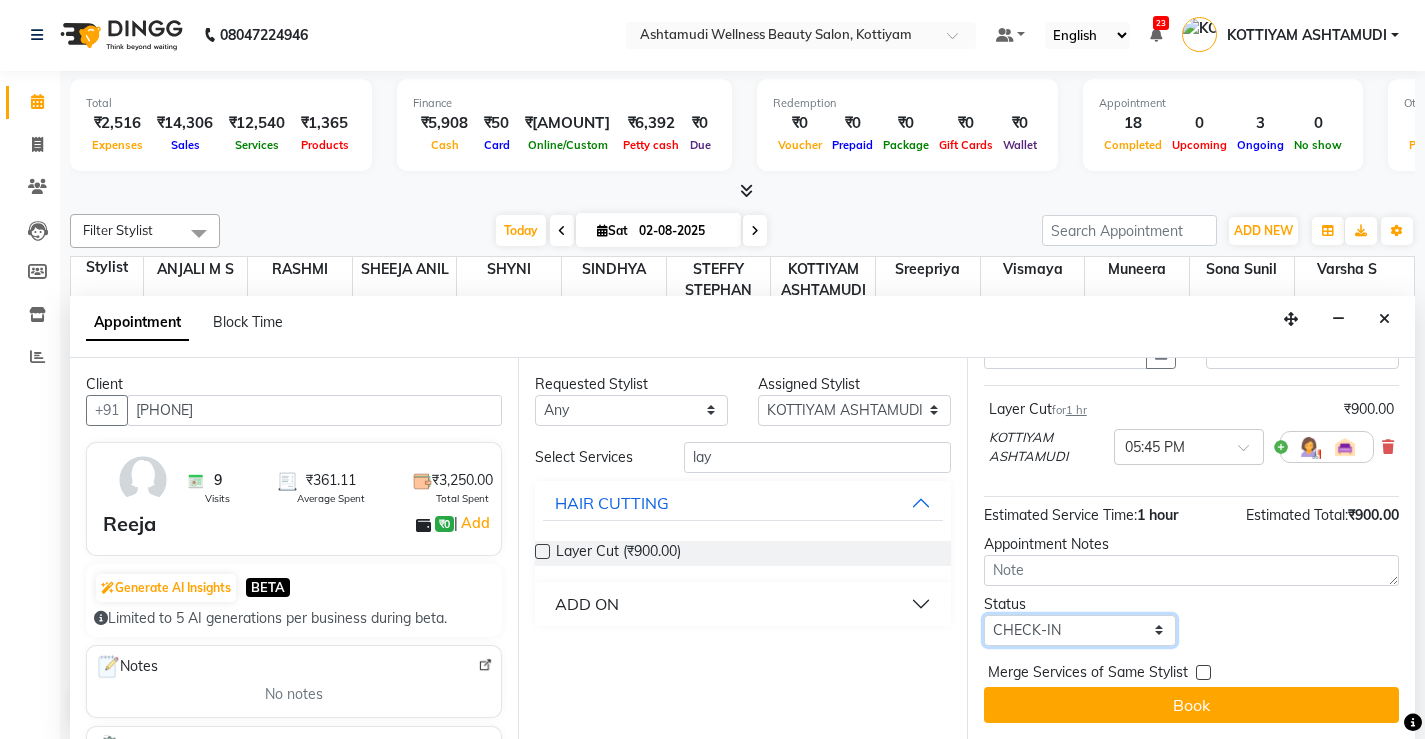 click on "Select TENTATIVE CONFIRM CHECK-IN UPCOMING" at bounding box center [1080, 630] 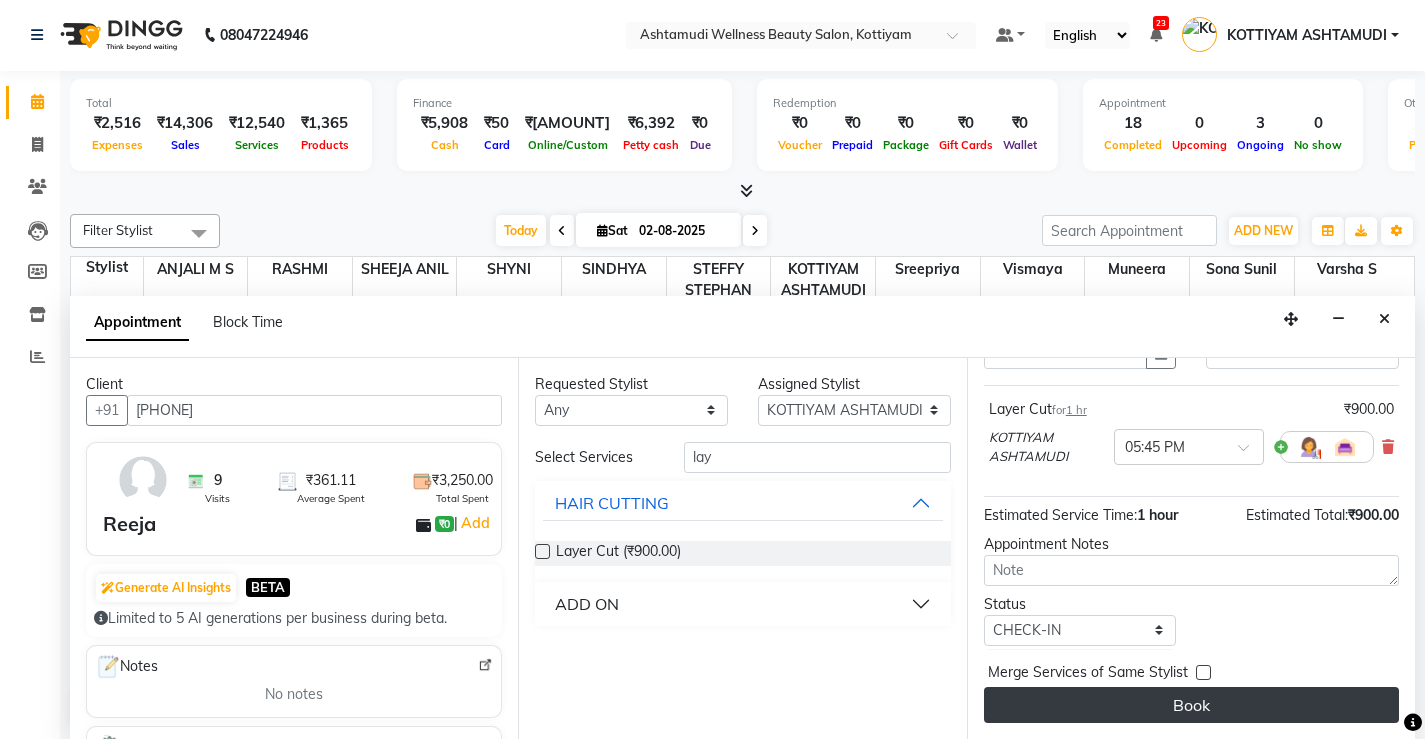 click on "Book" at bounding box center [1191, 705] 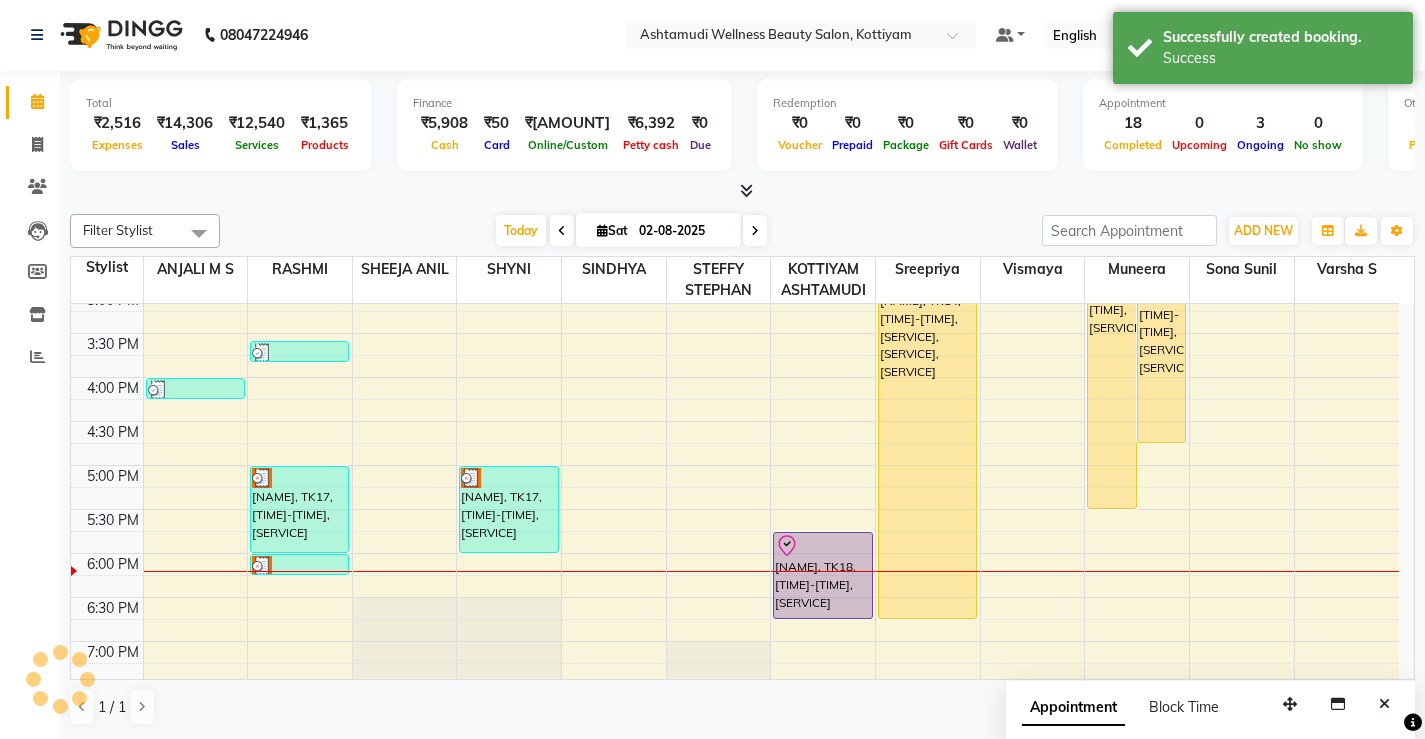 scroll, scrollTop: 0, scrollLeft: 0, axis: both 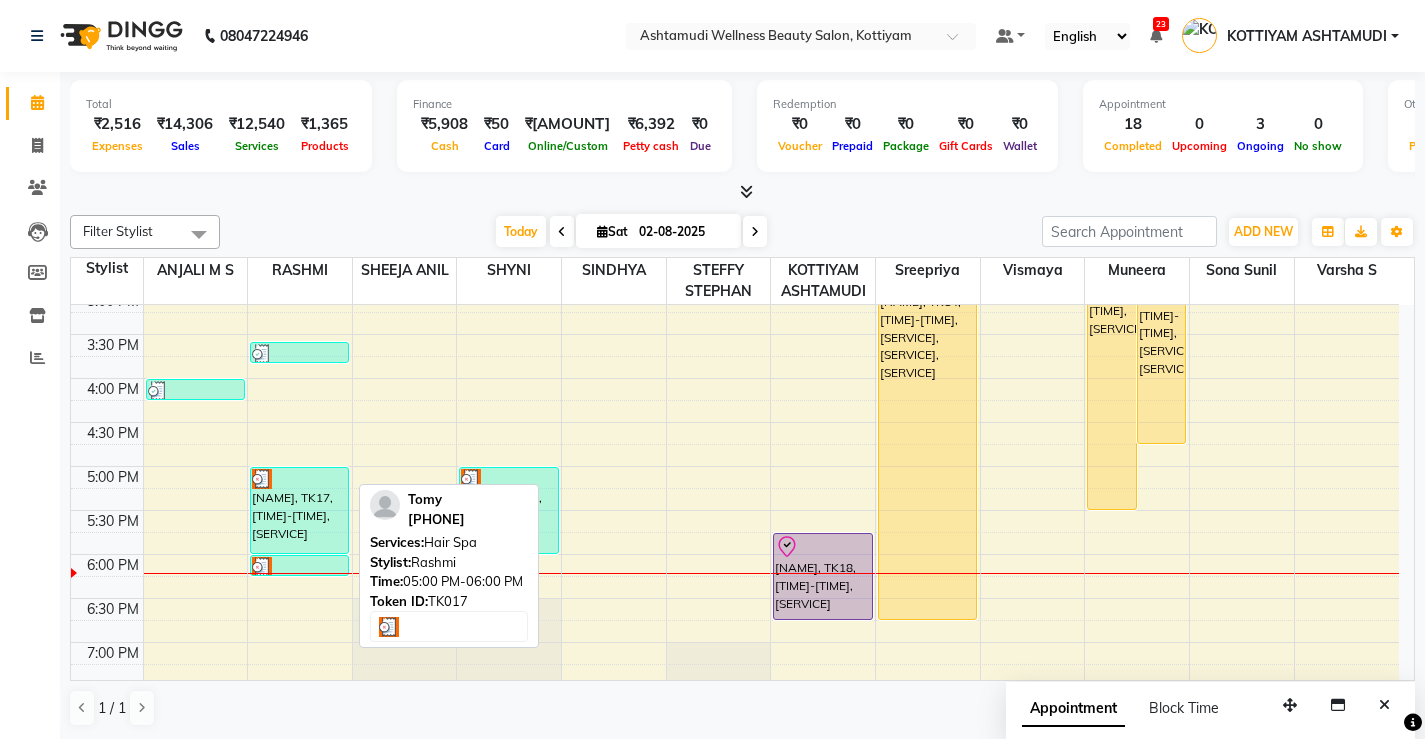 click on "[FIRST], TK17, [TIME] - [TIME], [SERVICE]" at bounding box center [299, 510] 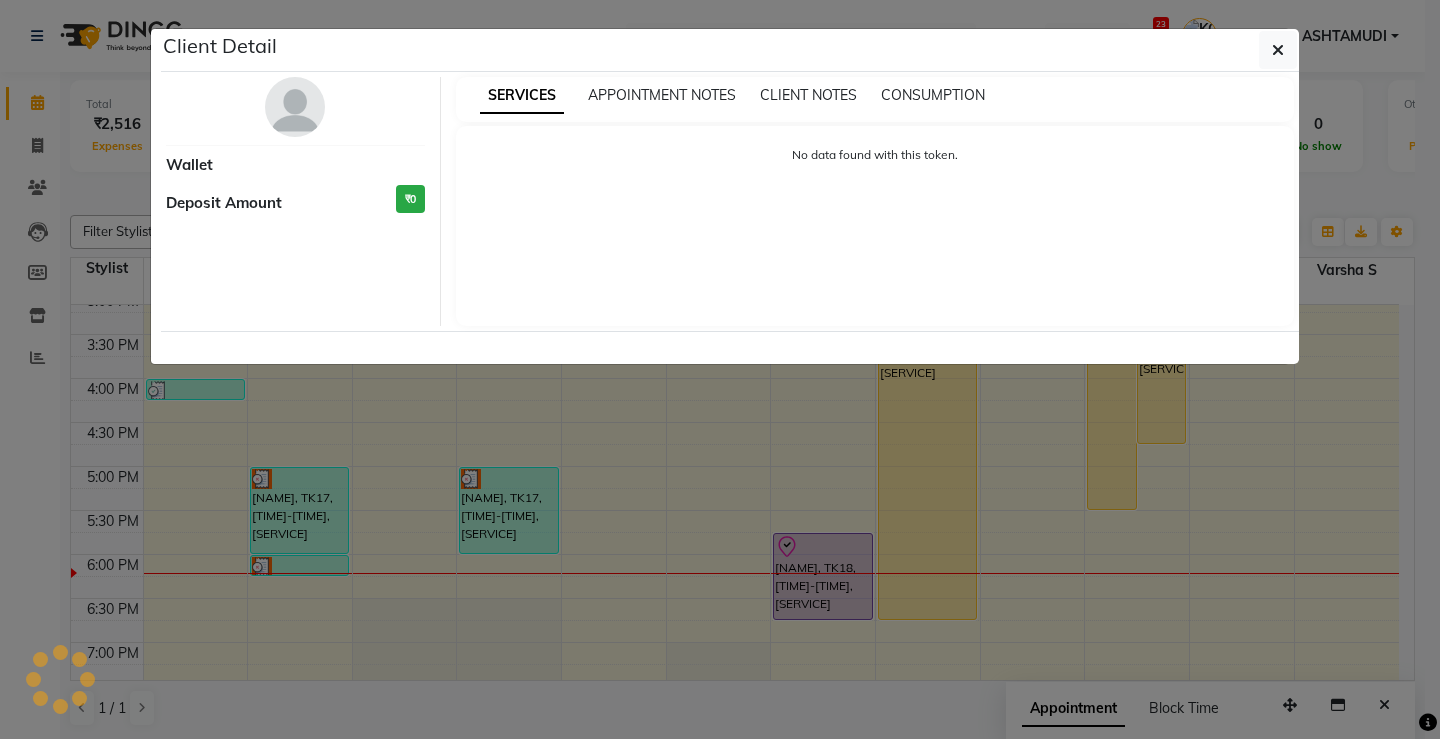 select on "3" 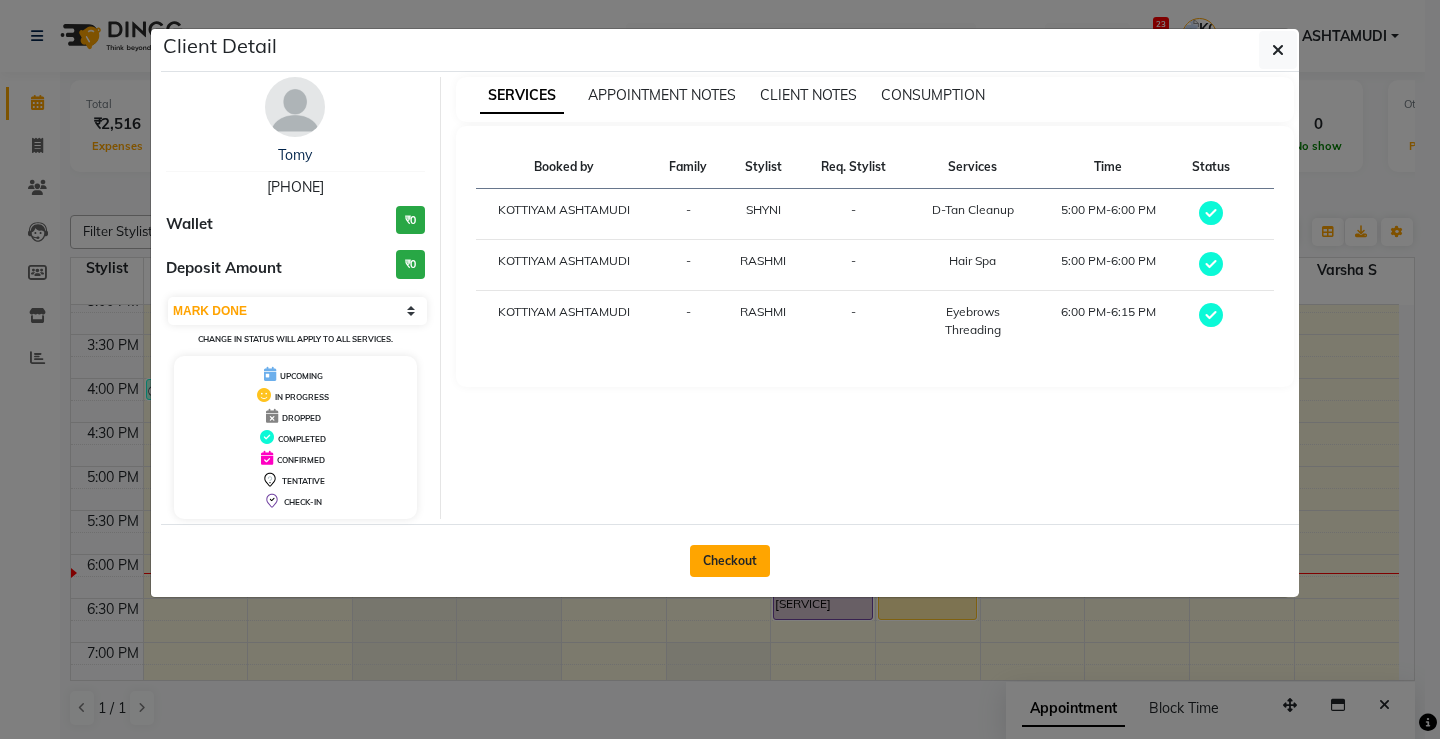 click on "Checkout" 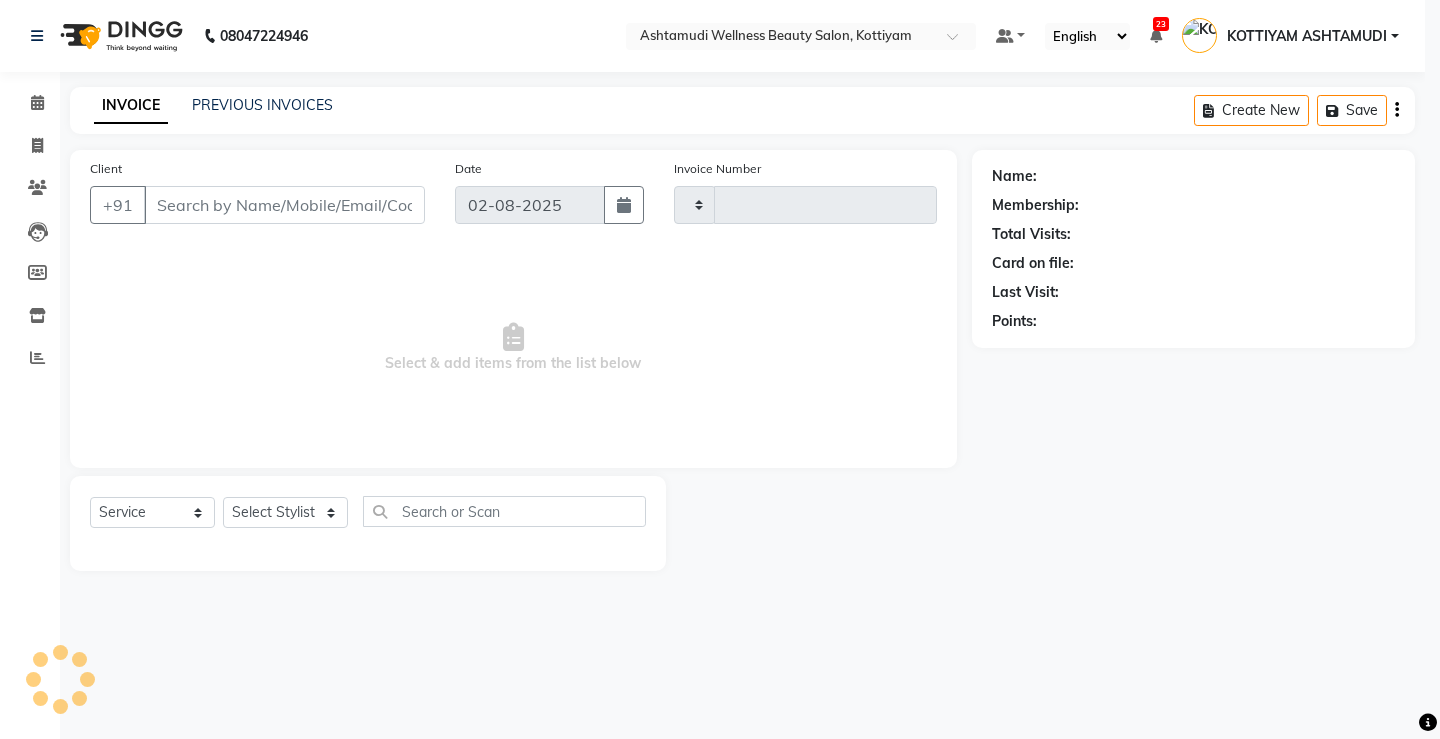 type on "2497" 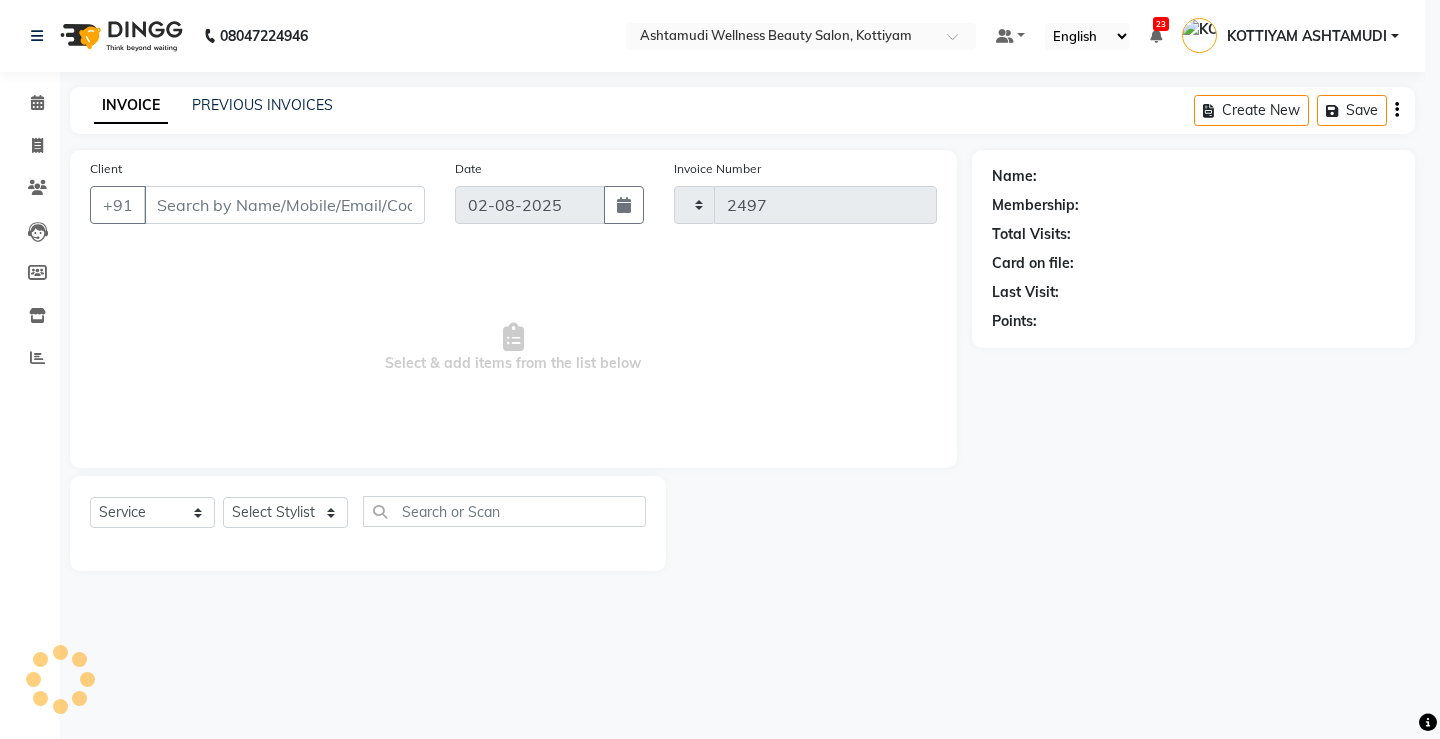 select on "4674" 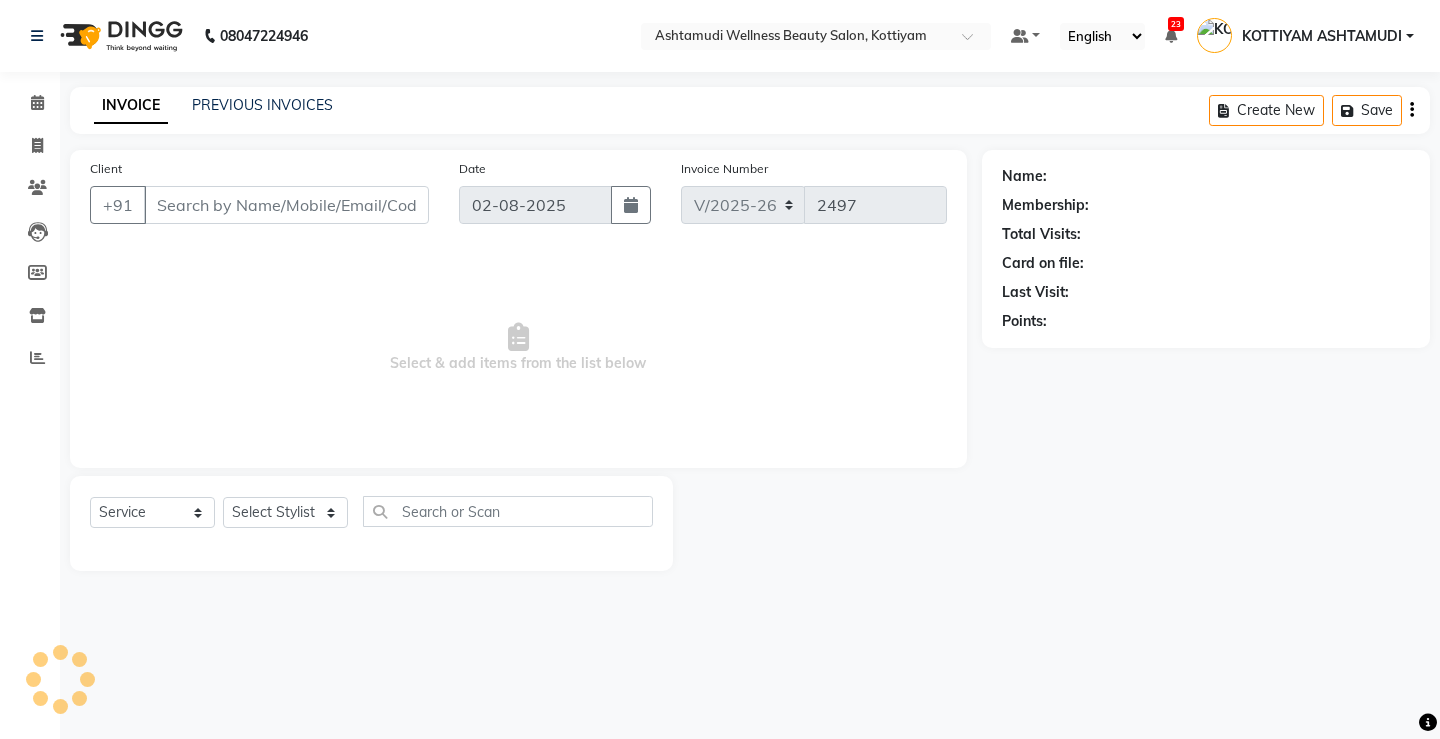 select on "product" 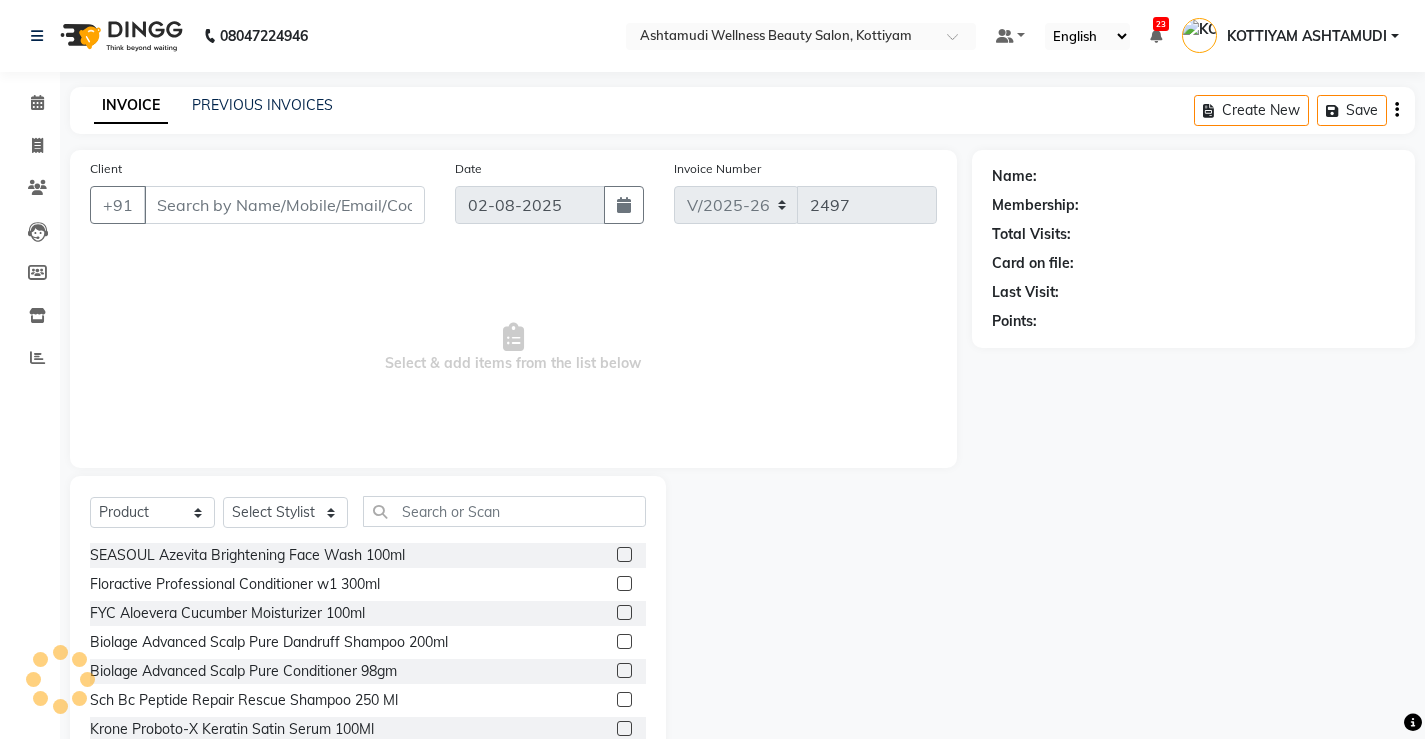 type on "9562435019" 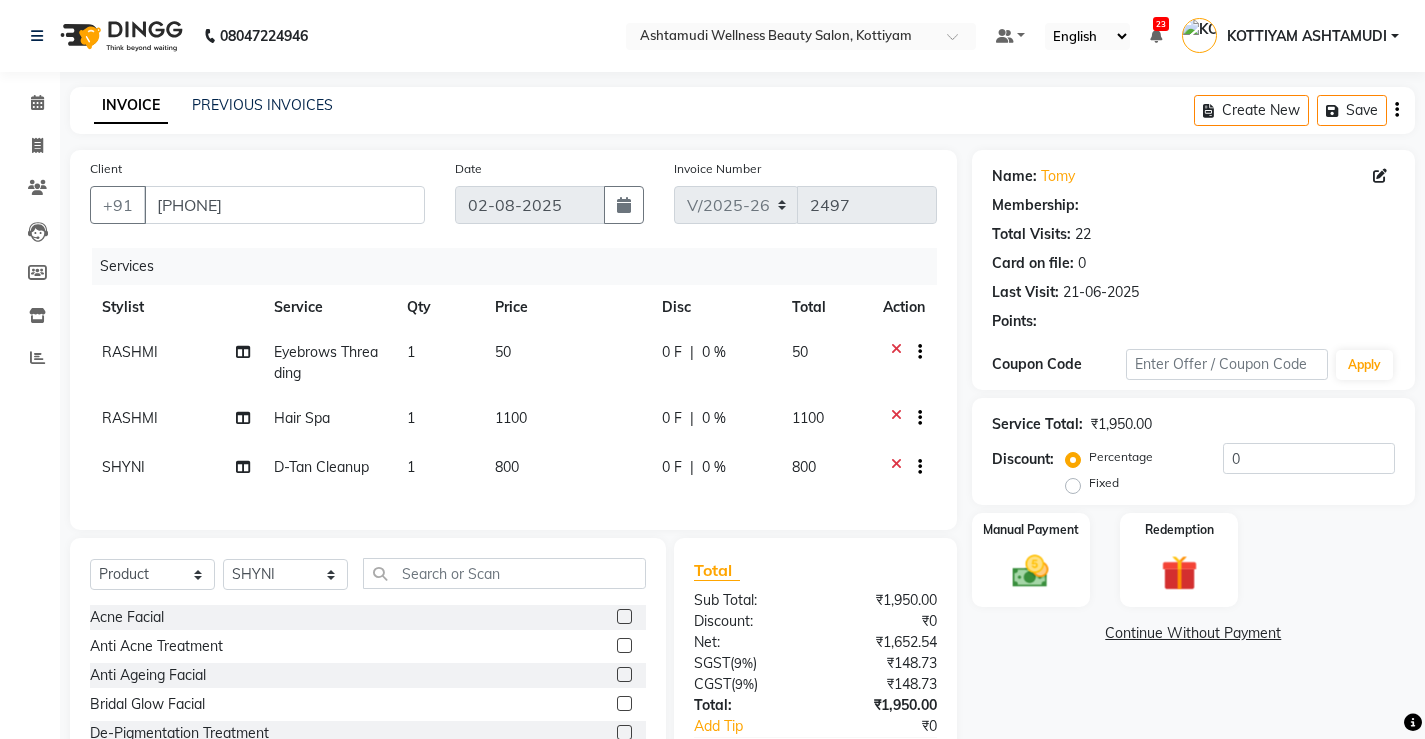 select on "1: Object" 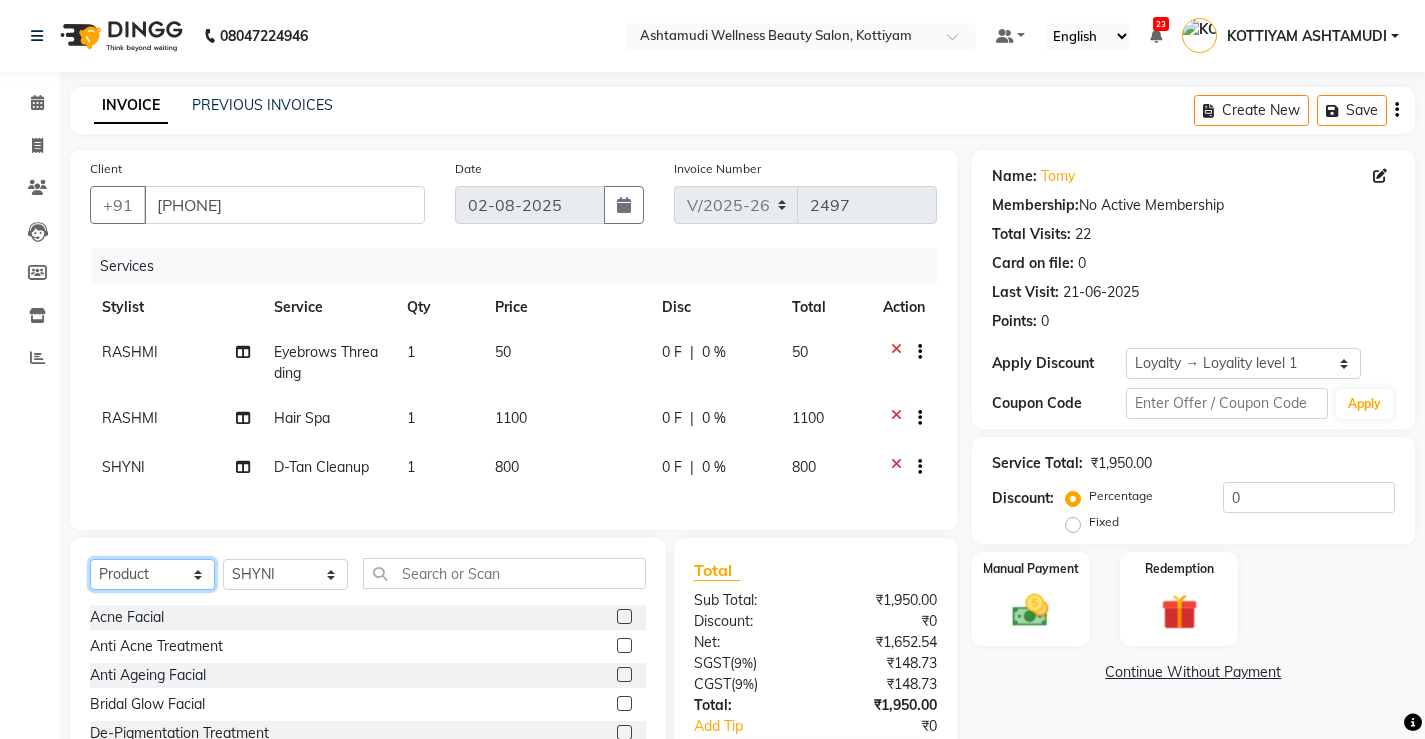click on "Select  Service  Product  Membership  Package Voucher Prepaid Gift Card" 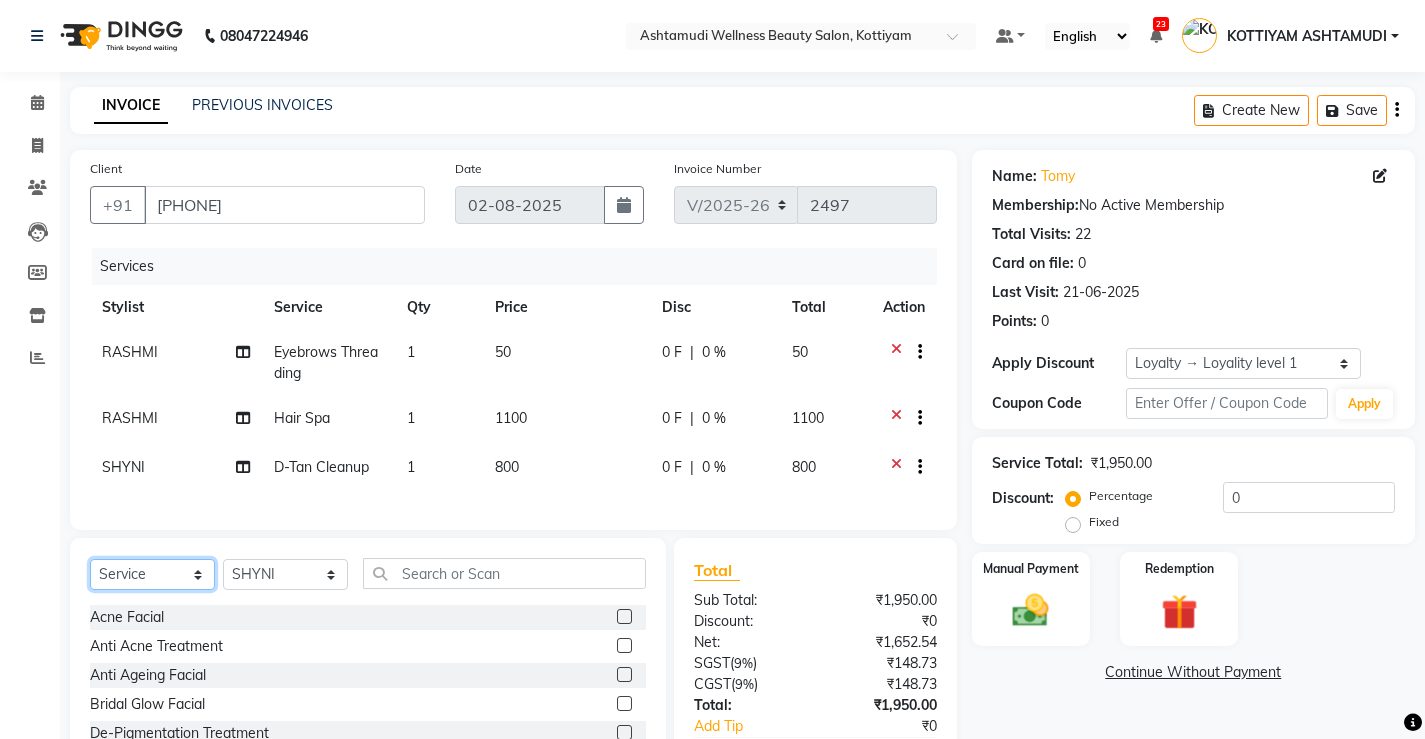click on "Select  Service  Product  Membership  Package Voucher Prepaid Gift Card" 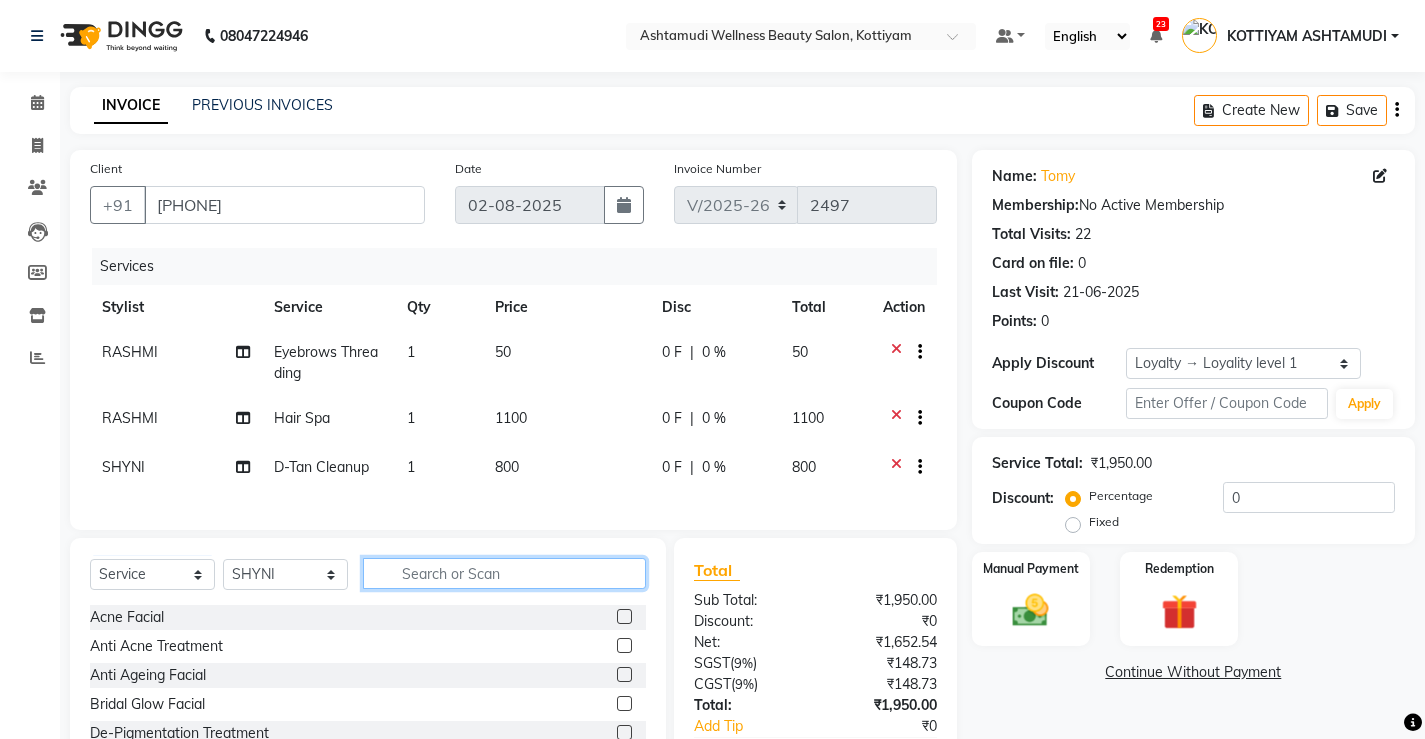 click 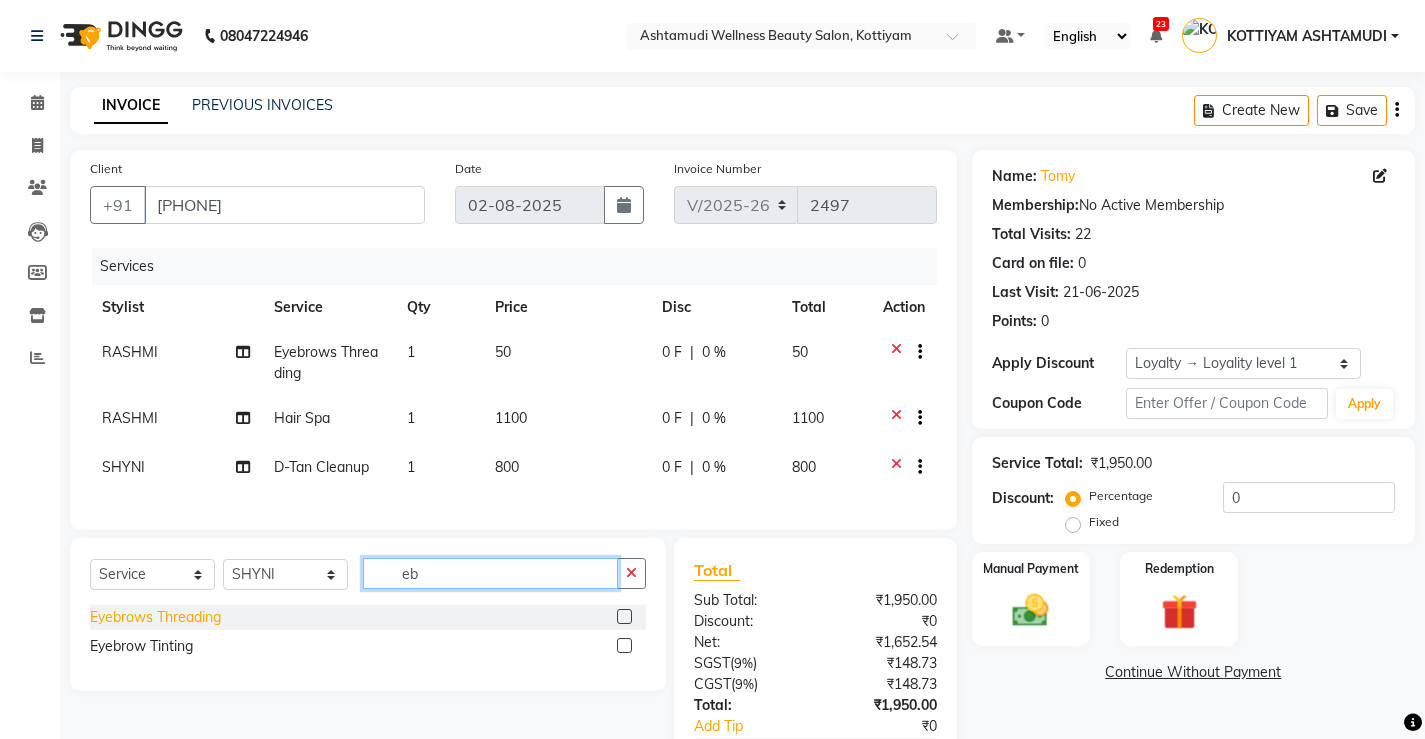 type on "eb" 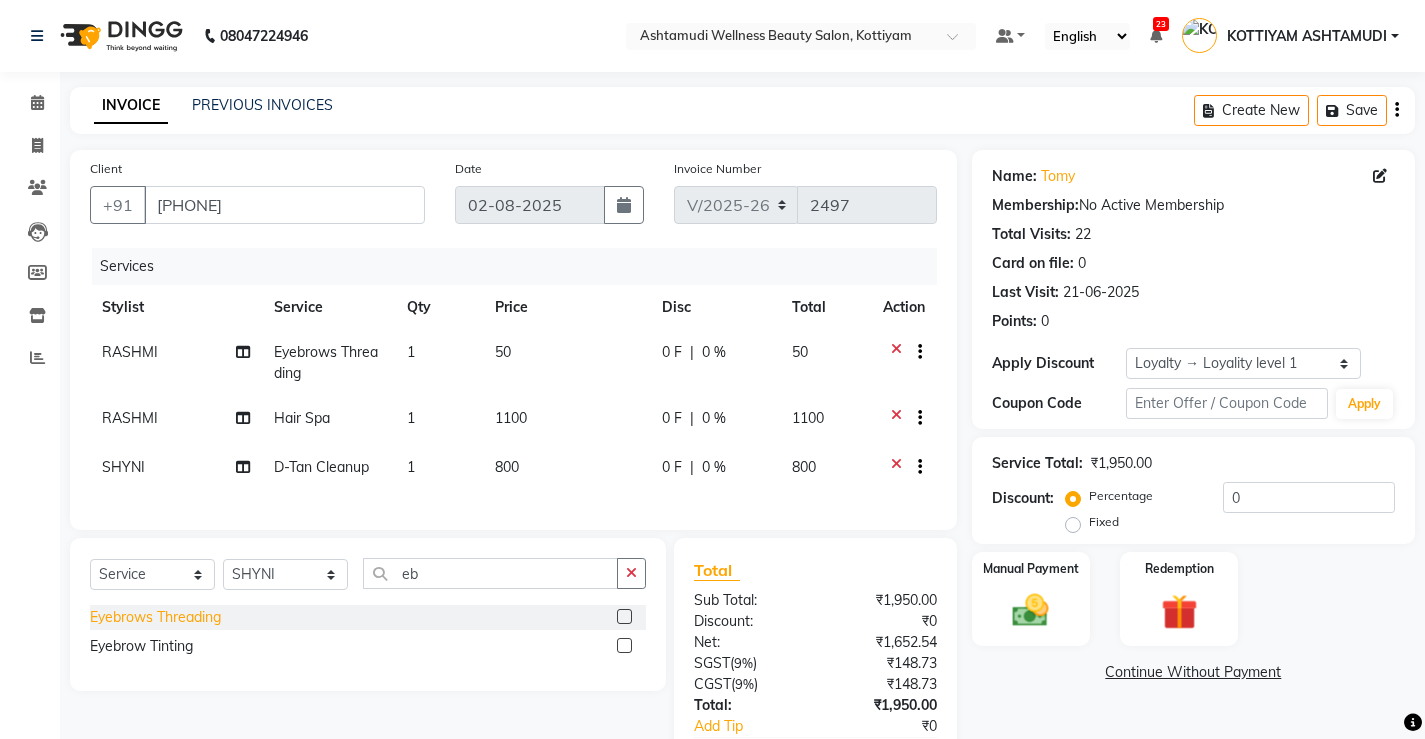 click on "Eyebrows Threading" 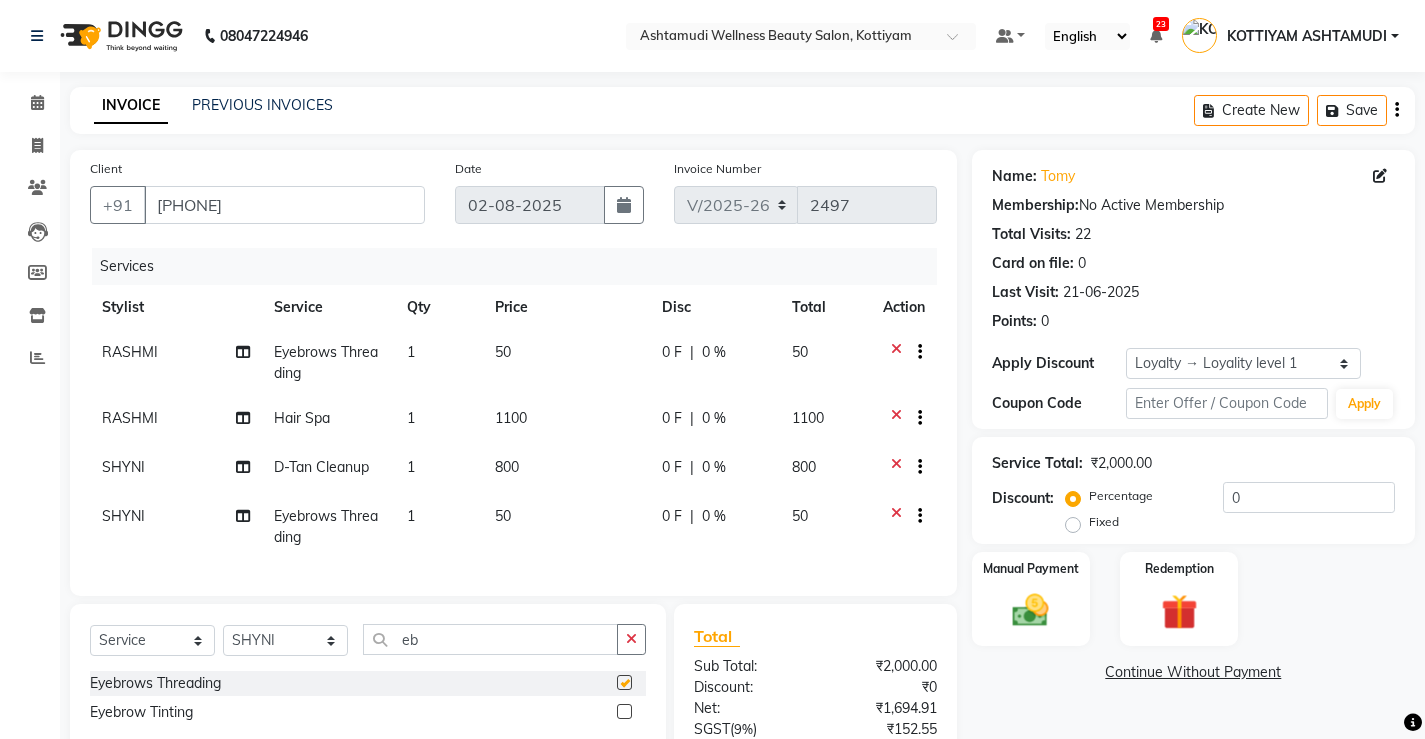 checkbox on "false" 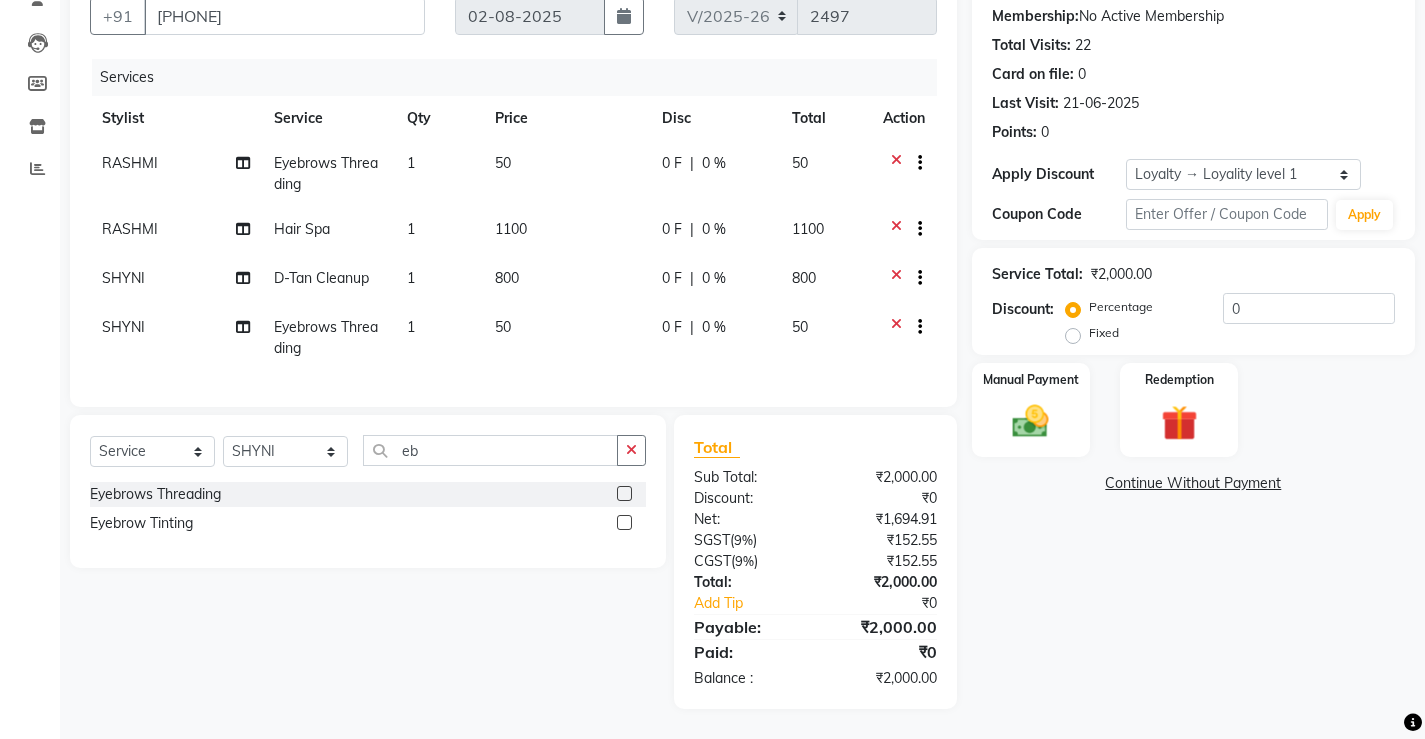 scroll, scrollTop: 100, scrollLeft: 0, axis: vertical 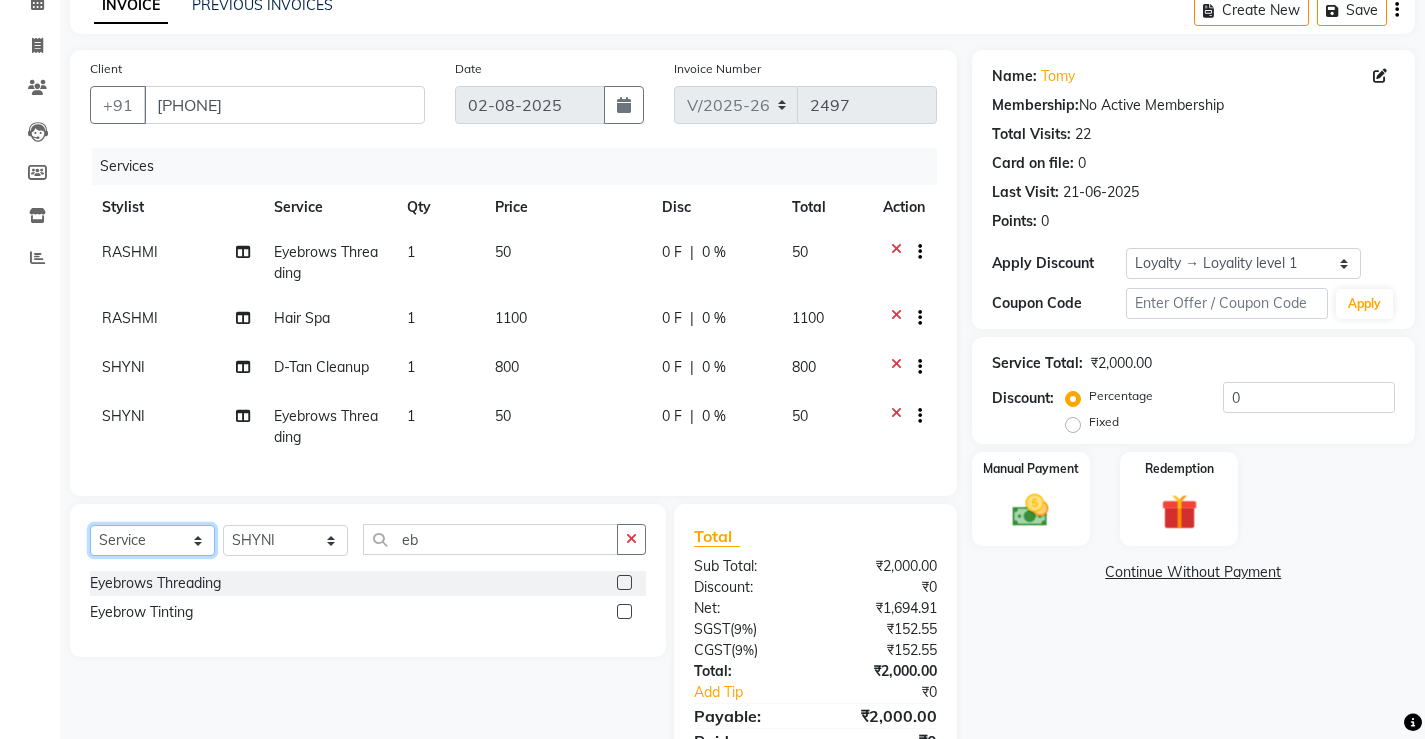 click on "Select  Service  Product  Membership  Package Voucher Prepaid Gift Card" 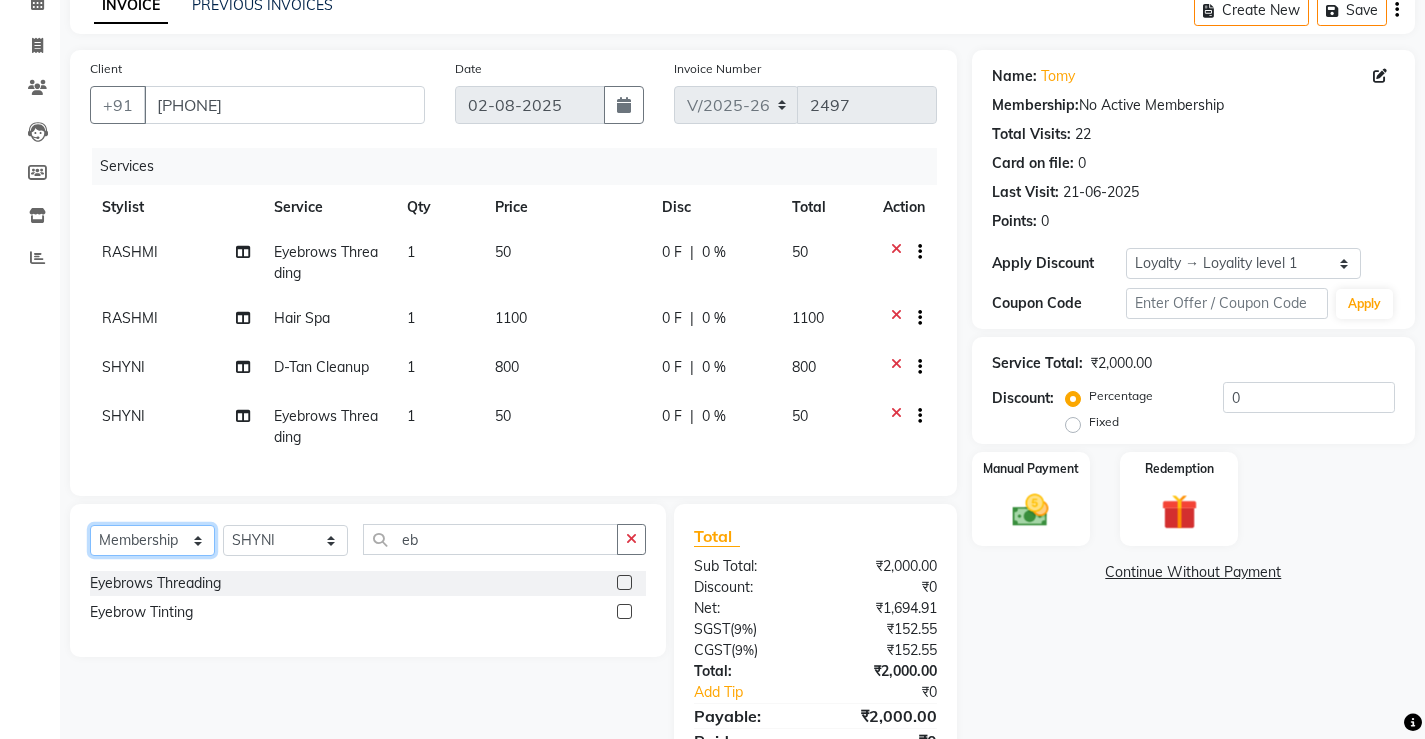 click on "Select  Service  Product  Membership  Package Voucher Prepaid Gift Card" 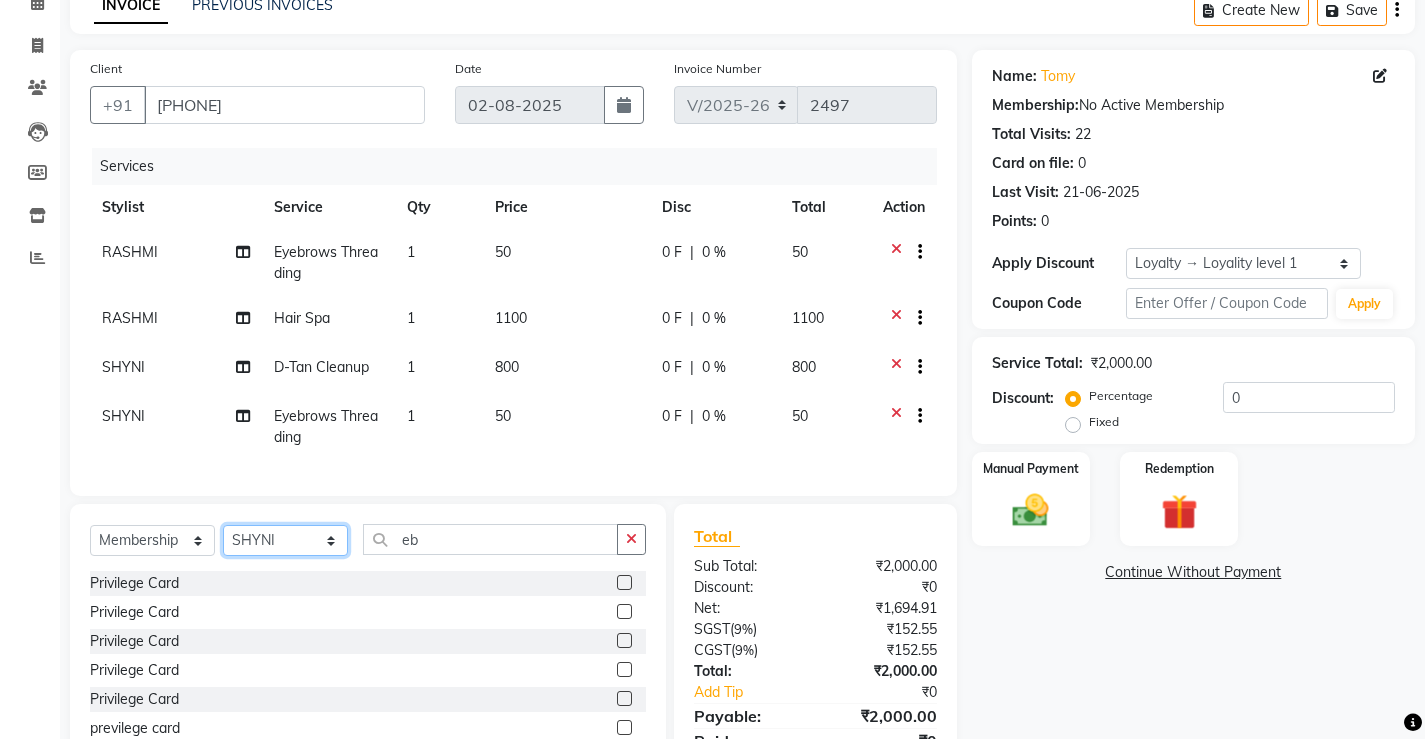 click on "Select Stylist ANJALI M S ASWATHY KOTTIYAM ASHTAMUDI KUMARI Muneera RASHMI SHEEJA ANIL SHYNI  SINDHYA  Sona Sunil Sreepriya STEFFY STEPHAN Varsha S Vismaya" 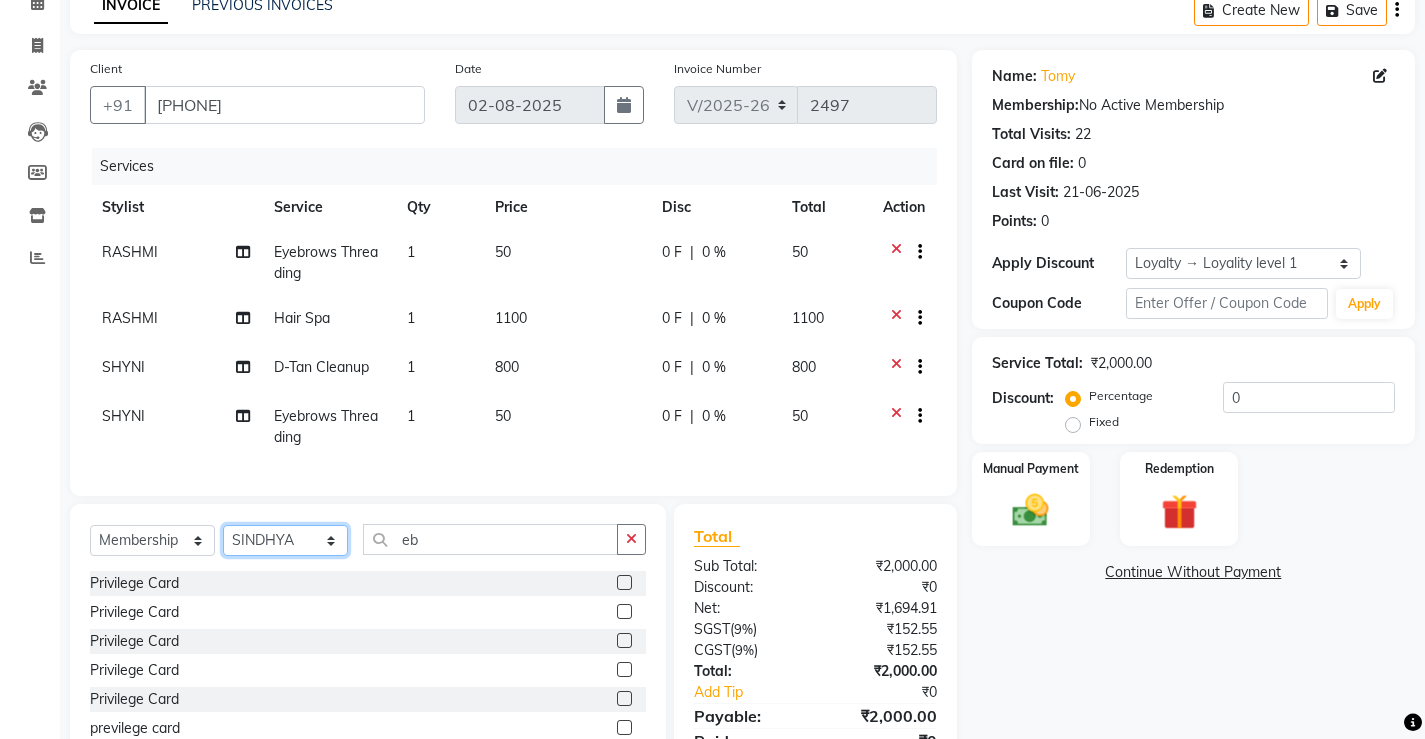 click on "Select Stylist ANJALI M S ASWATHY KOTTIYAM ASHTAMUDI KUMARI Muneera RASHMI SHEEJA ANIL SHYNI  SINDHYA  Sona Sunil Sreepriya STEFFY STEPHAN Varsha S Vismaya" 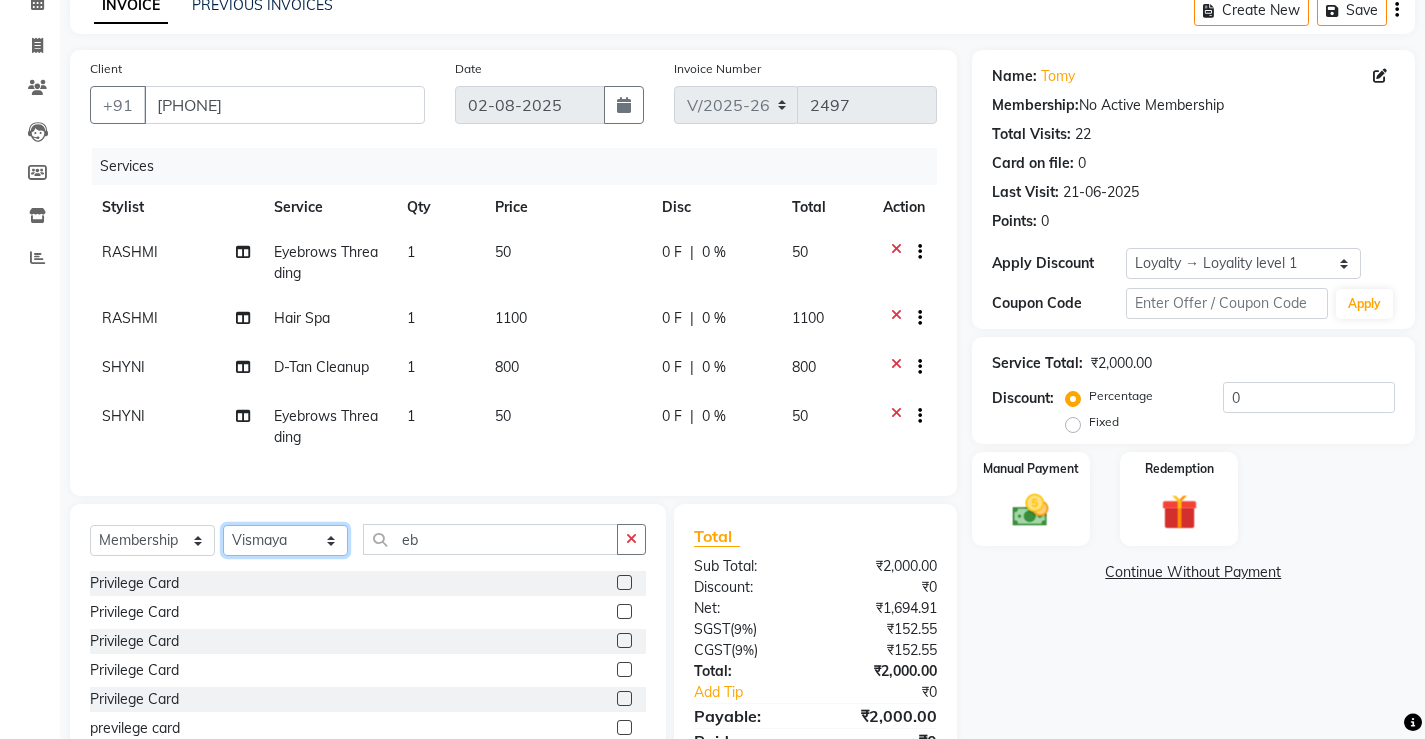 click on "Select Stylist ANJALI M S ASWATHY KOTTIYAM ASHTAMUDI KUMARI Muneera RASHMI SHEEJA ANIL SHYNI  SINDHYA  Sona Sunil Sreepriya STEFFY STEPHAN Varsha S Vismaya" 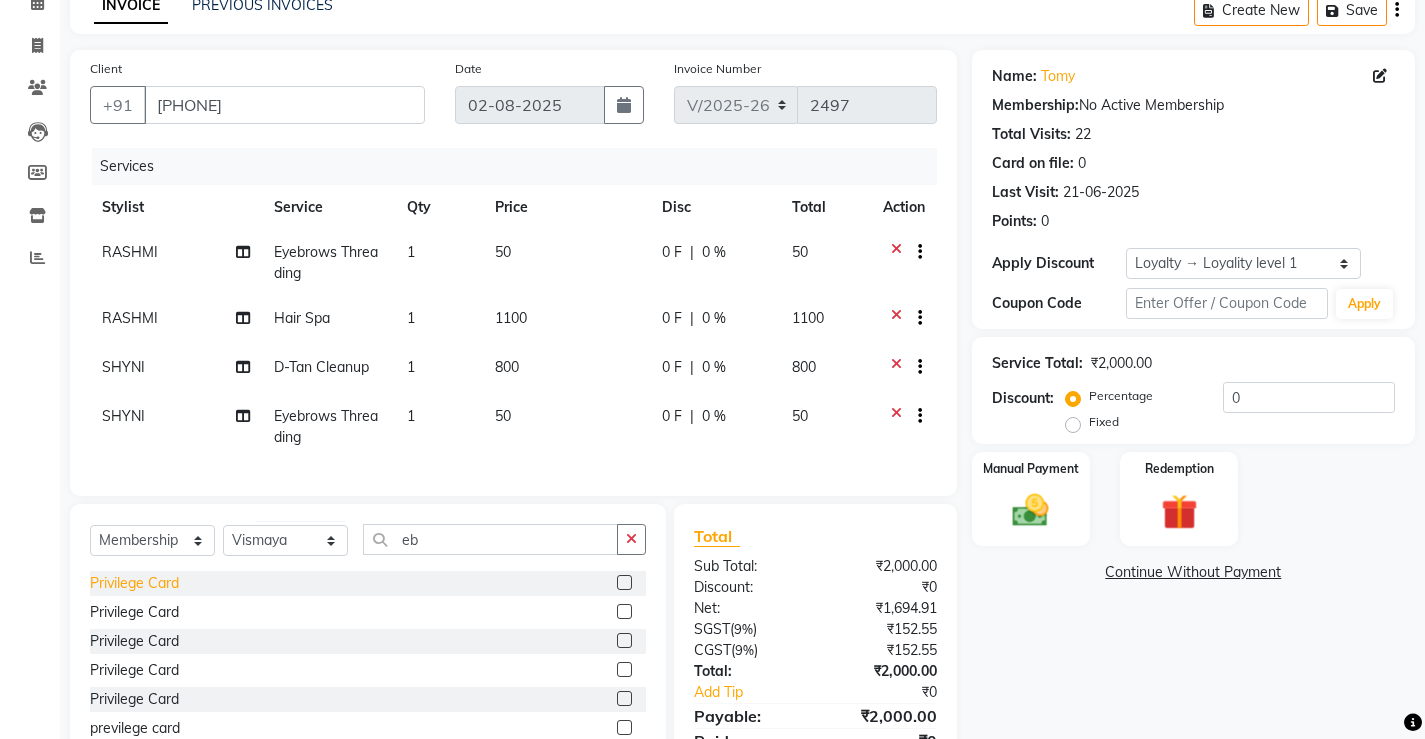 click on "Privilege Card" 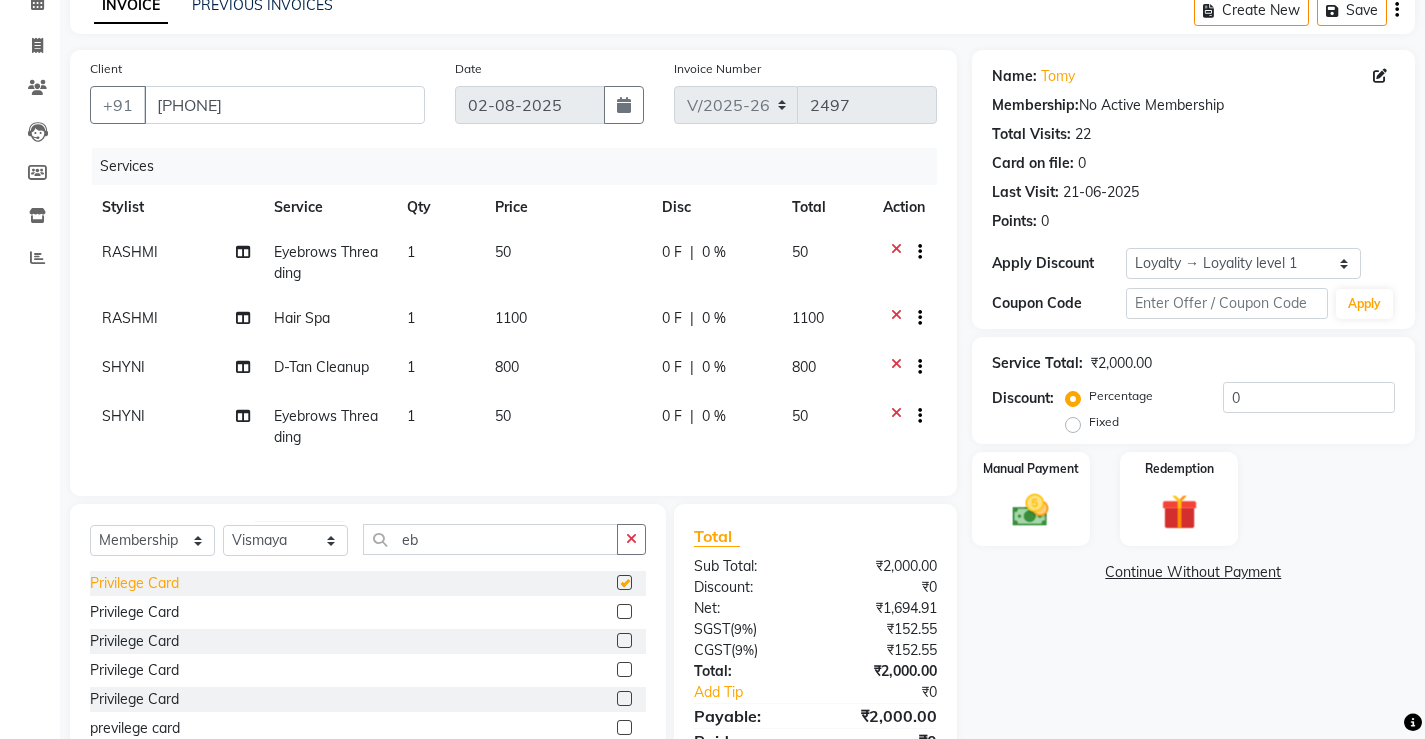 select on "select" 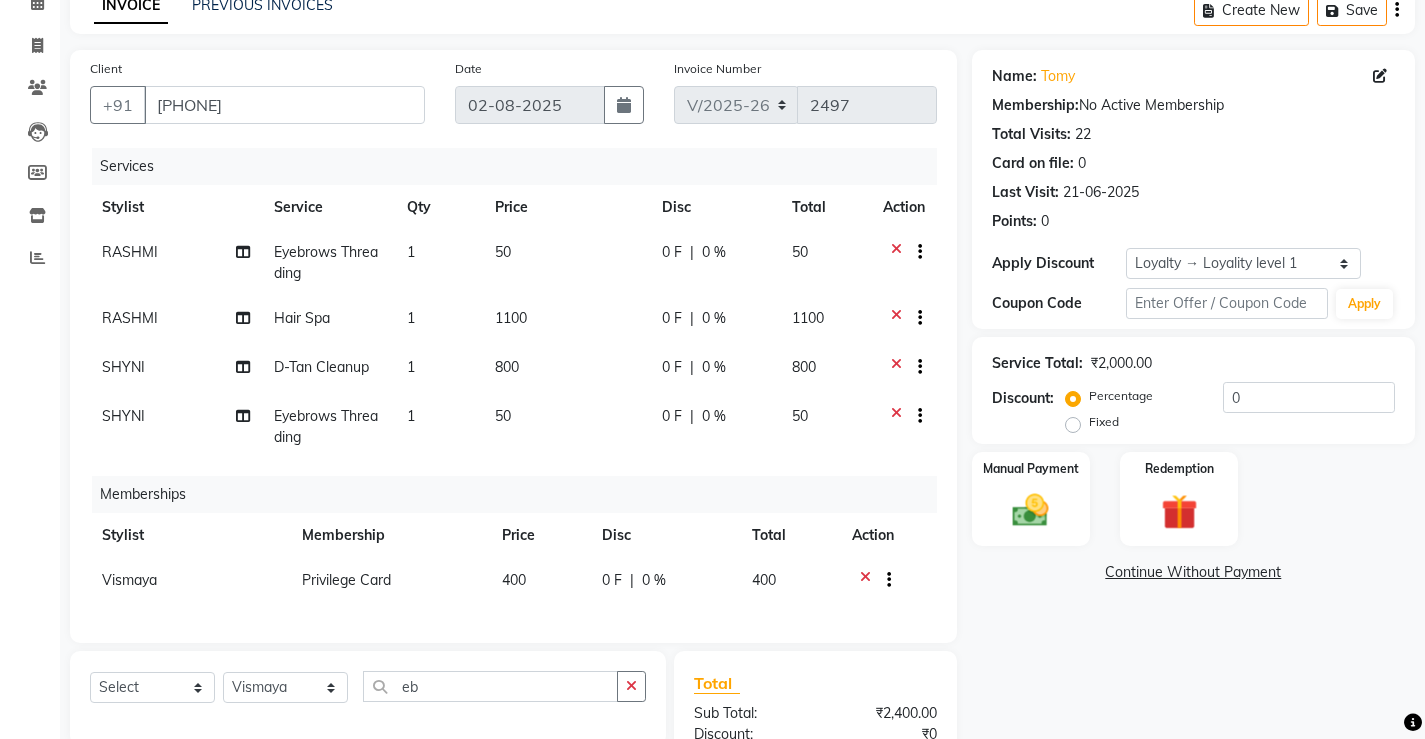 scroll, scrollTop: 200, scrollLeft: 0, axis: vertical 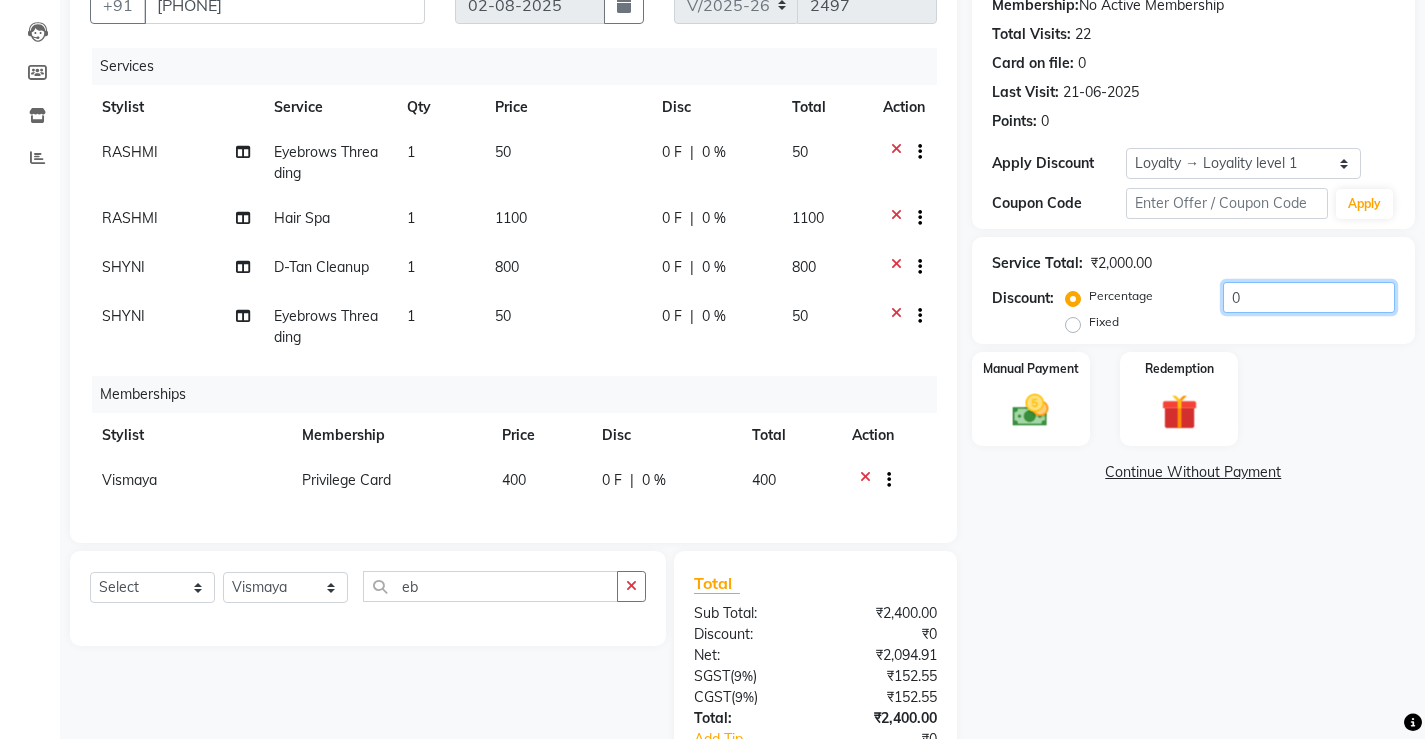 click on "0" 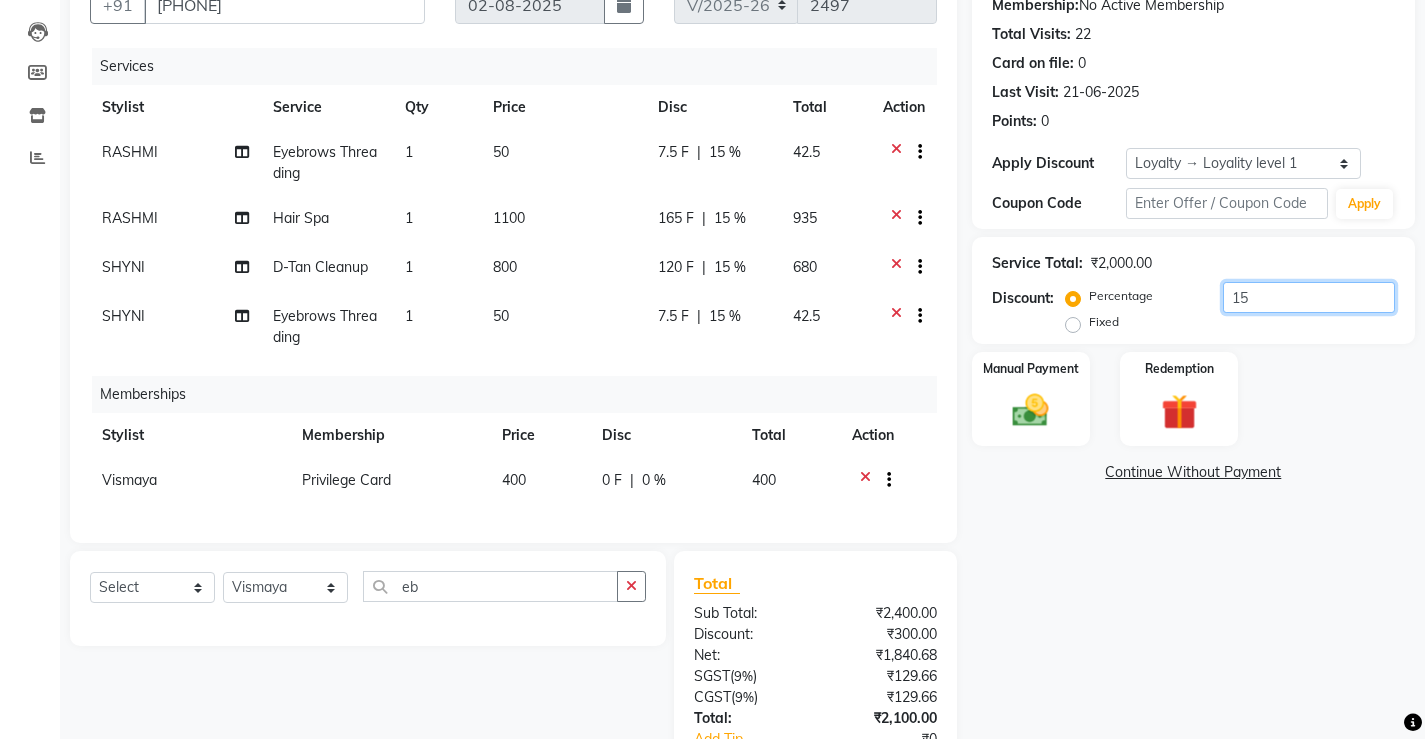 scroll, scrollTop: 351, scrollLeft: 0, axis: vertical 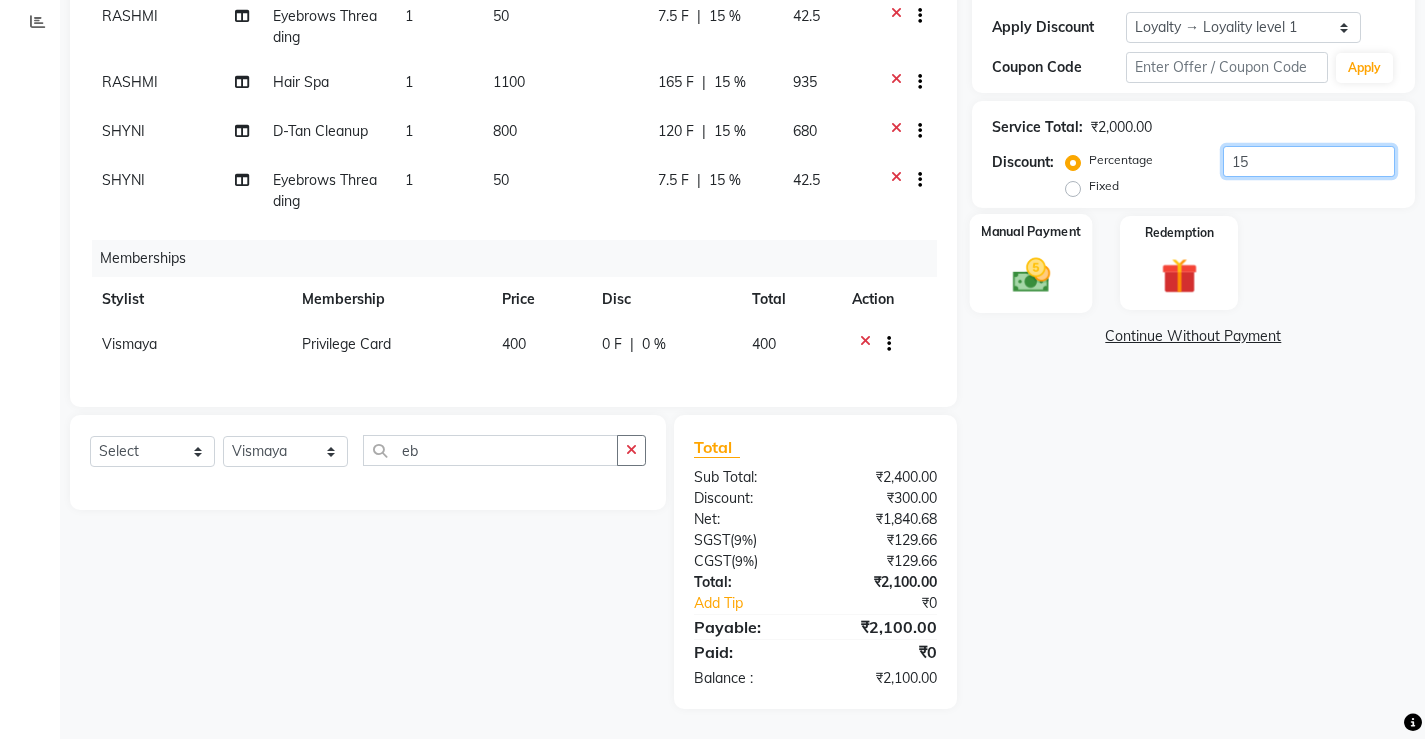 type on "15" 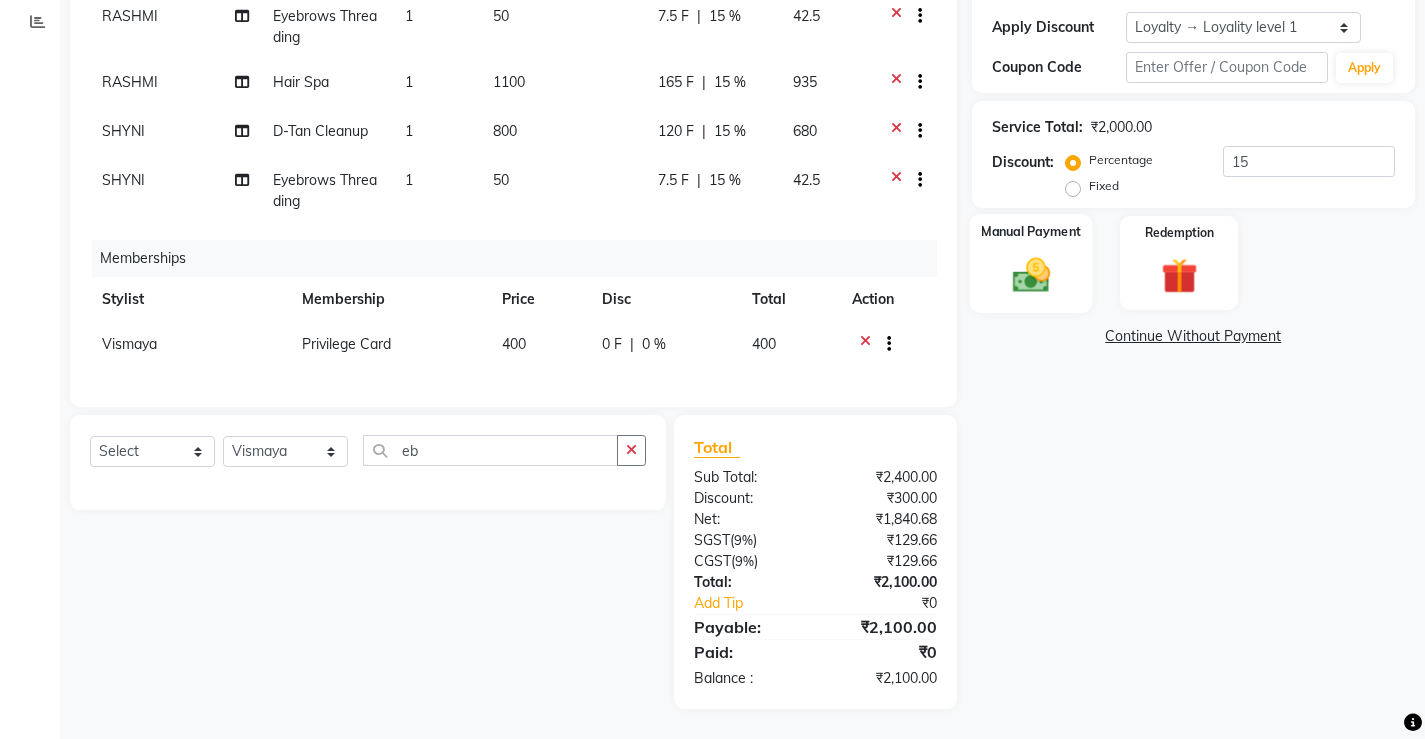 click 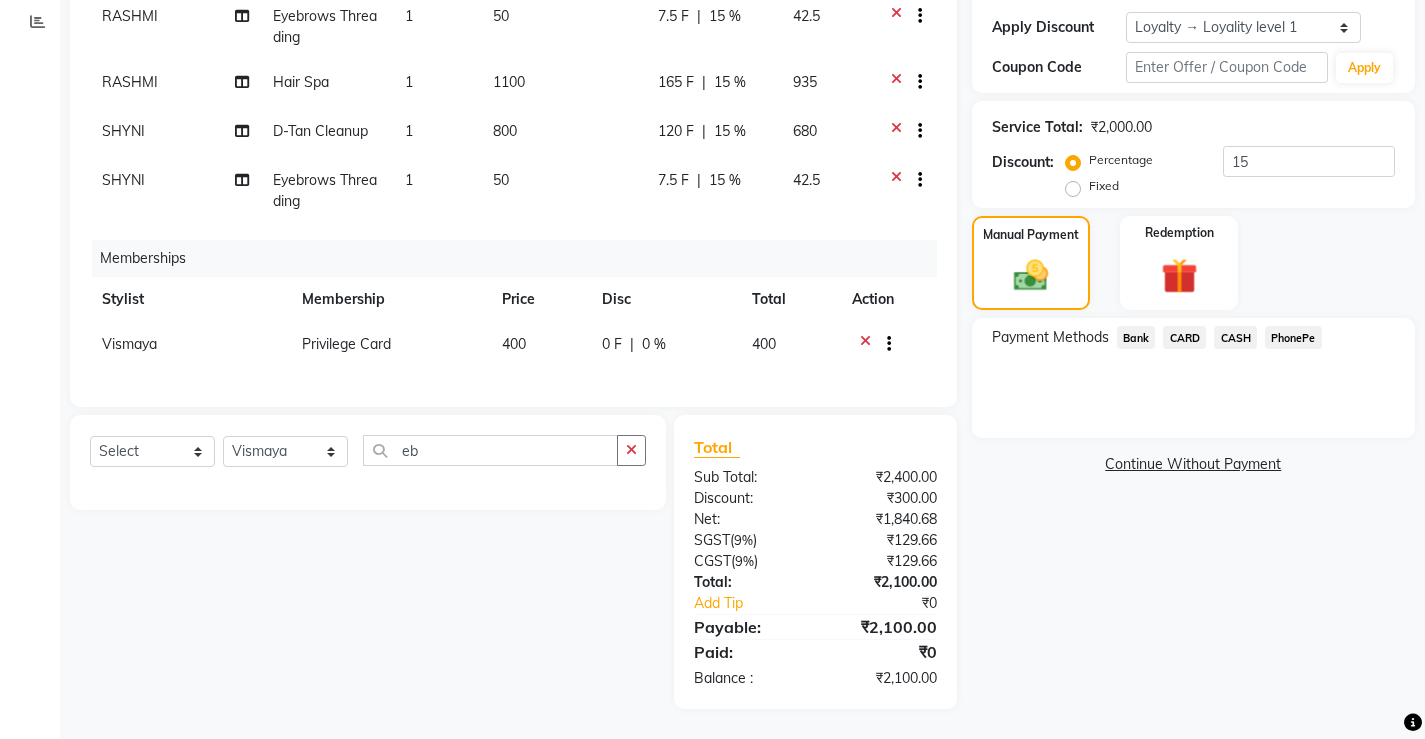click on "PhonePe" 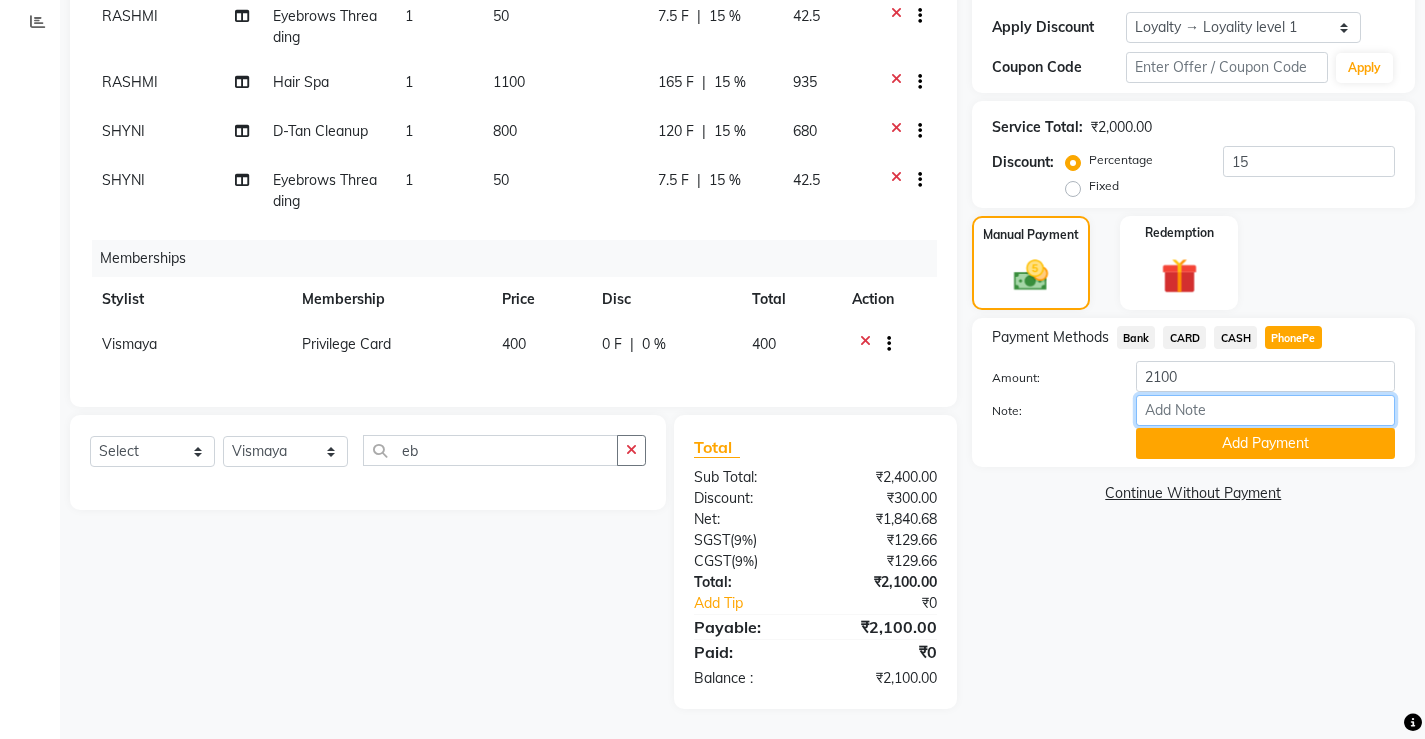 click on "Note:" at bounding box center (1265, 410) 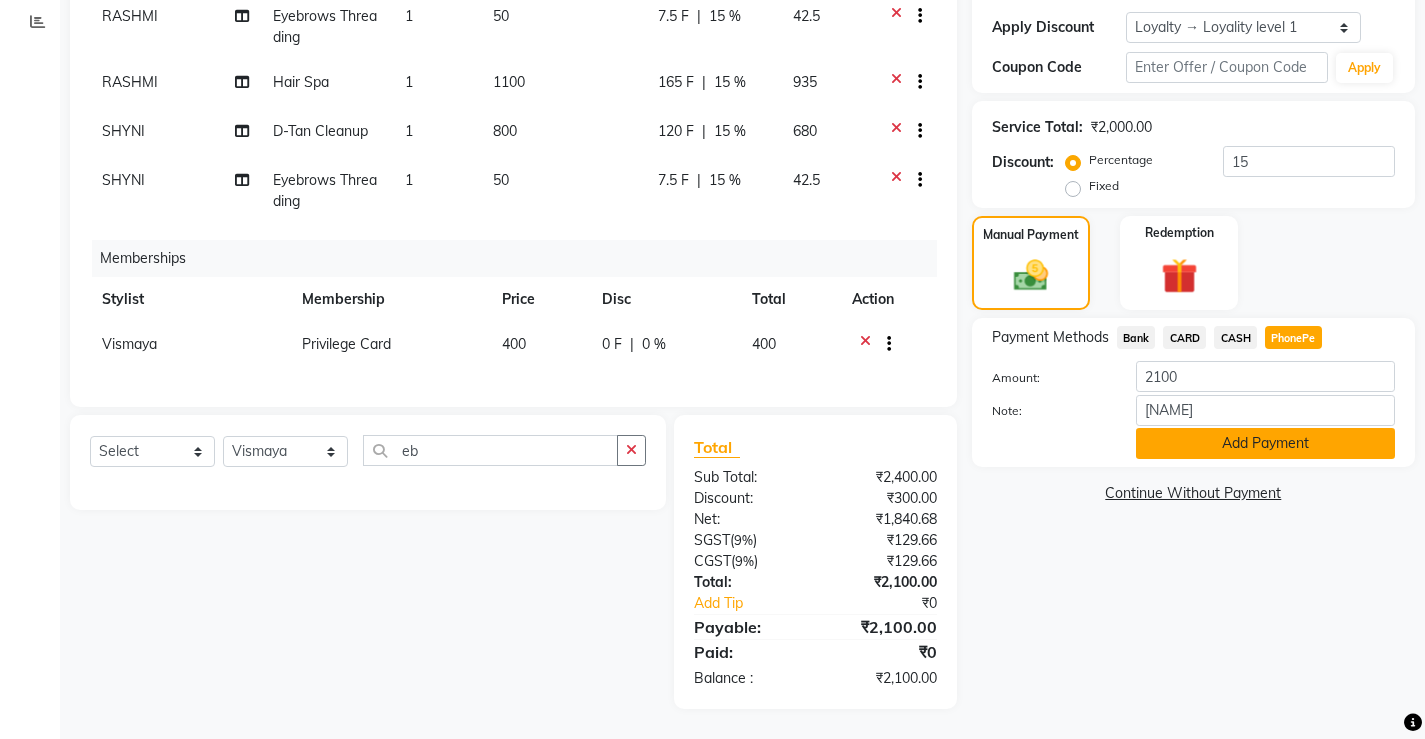 click on "Add Payment" 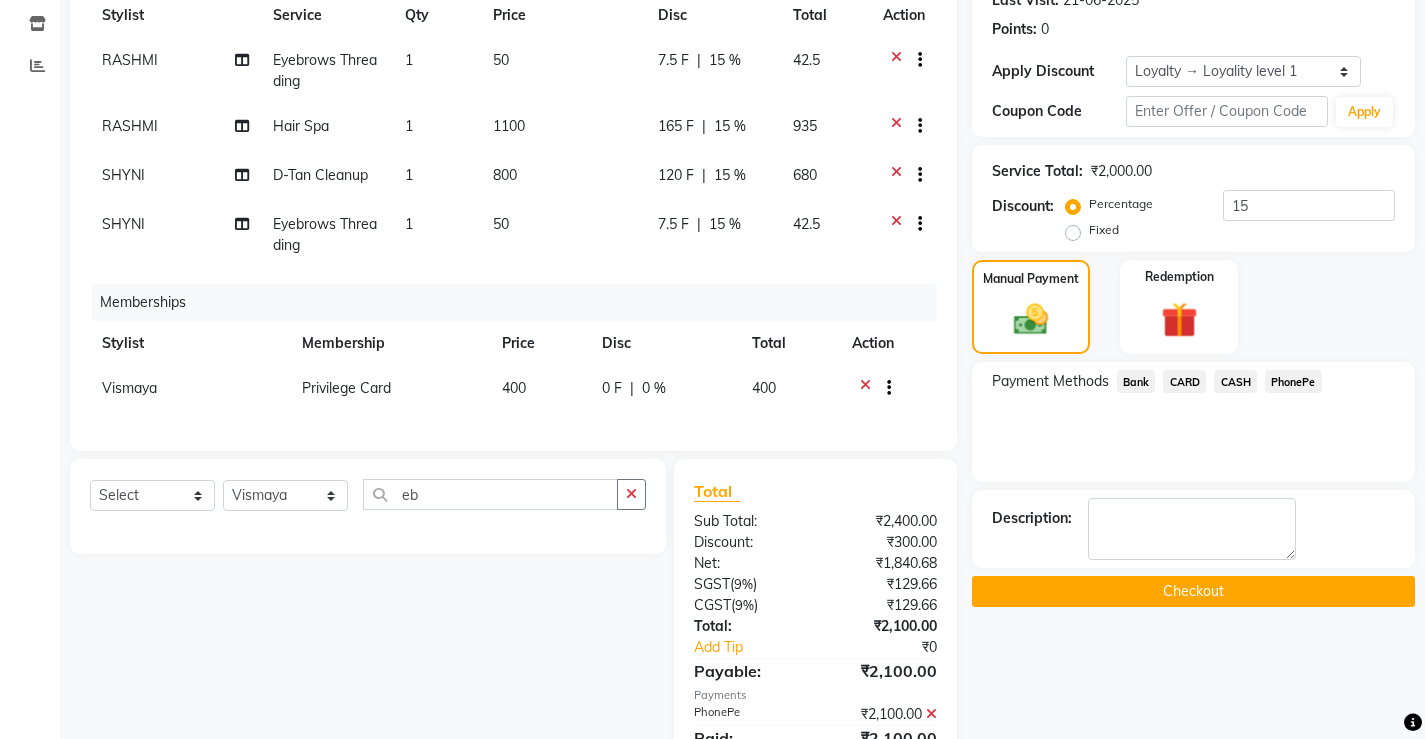 scroll, scrollTop: 392, scrollLeft: 0, axis: vertical 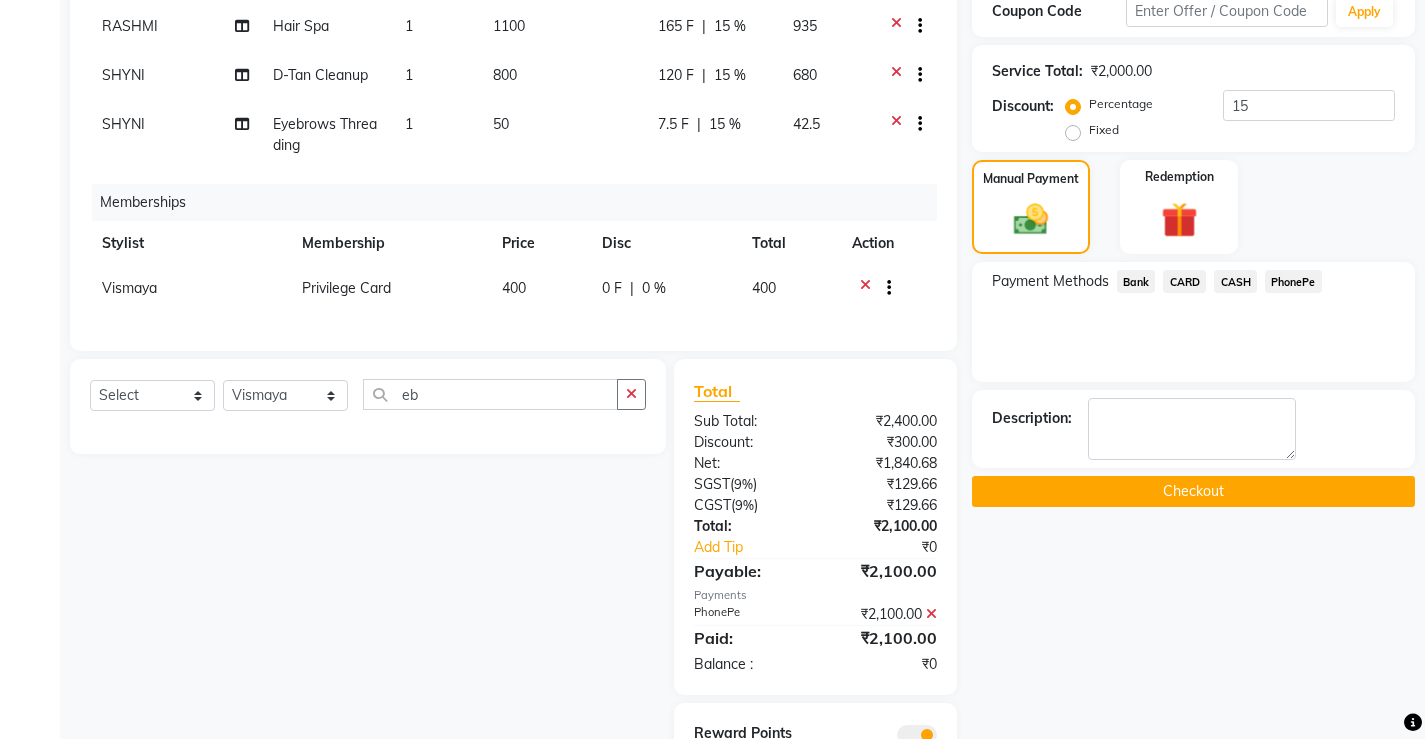 click on "Checkout" 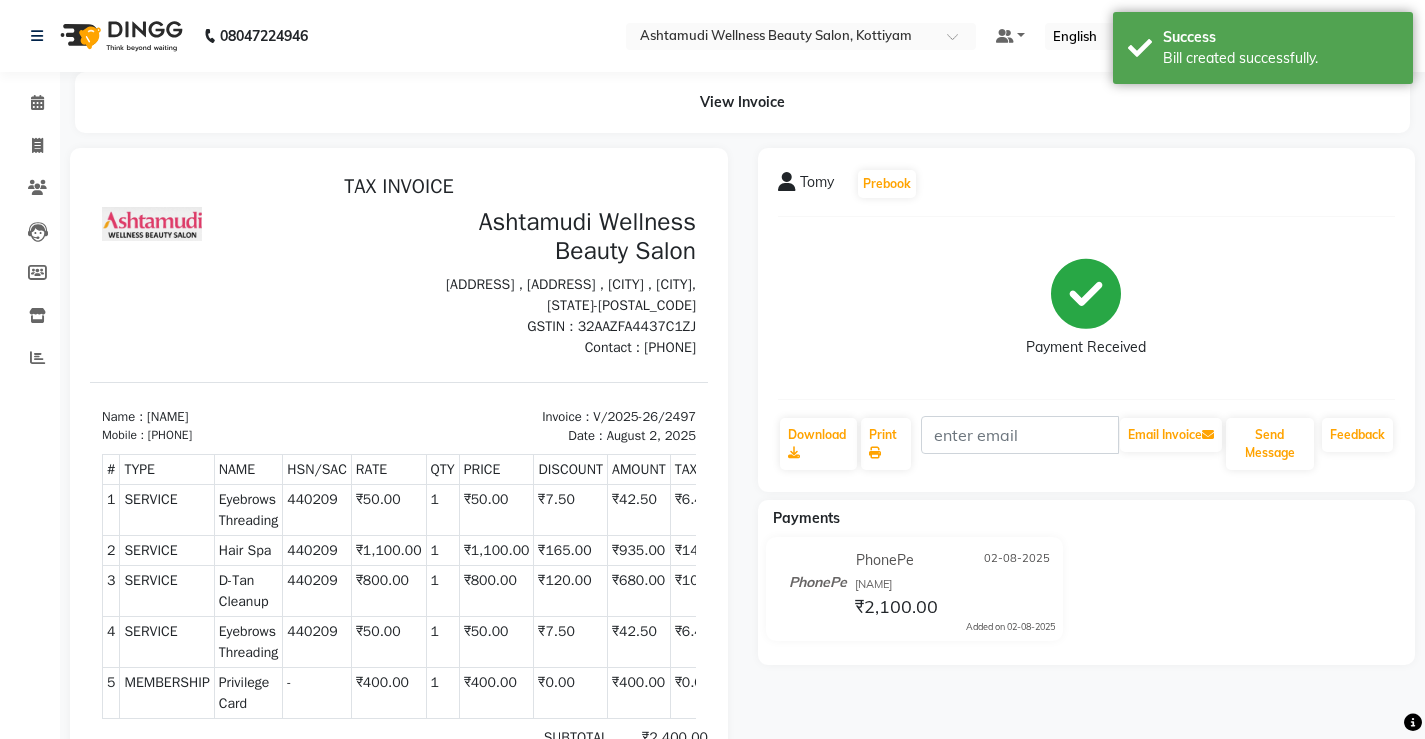 scroll, scrollTop: 16, scrollLeft: 0, axis: vertical 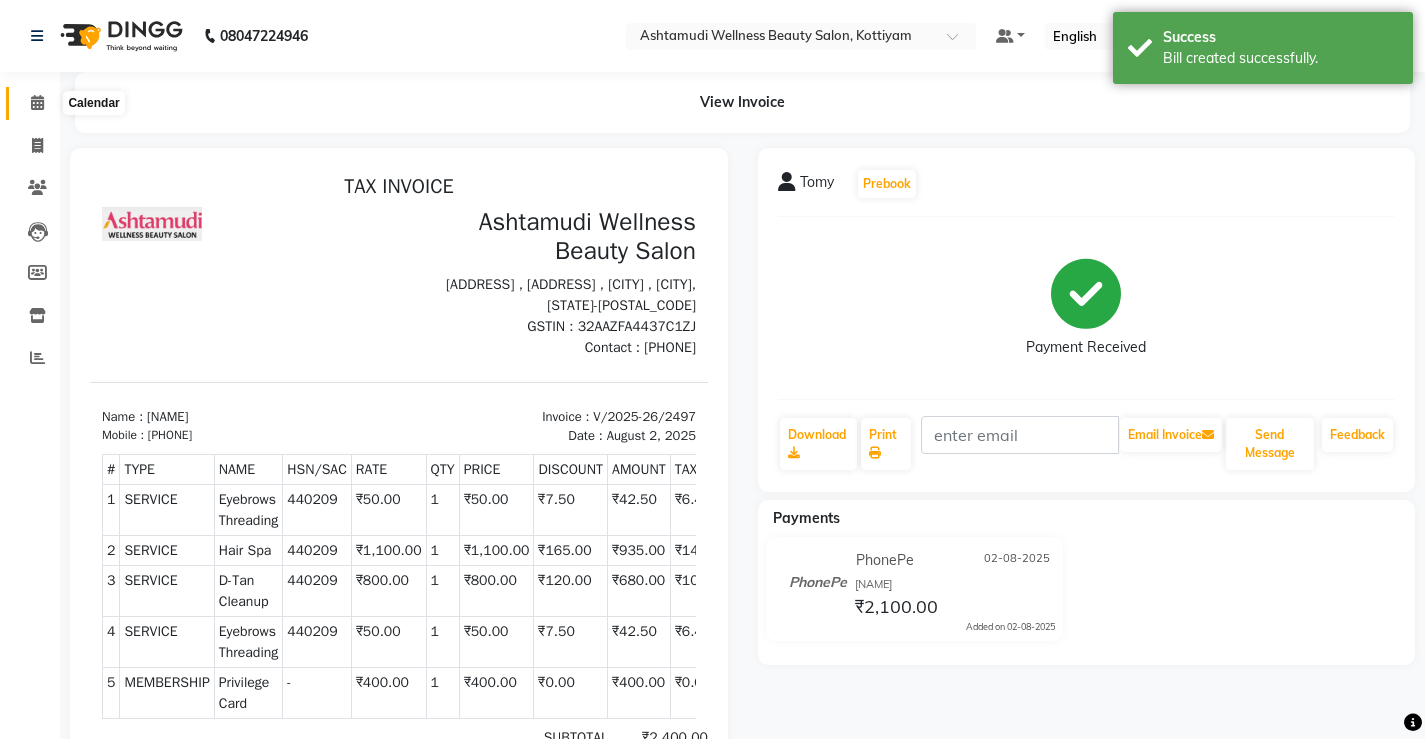 click 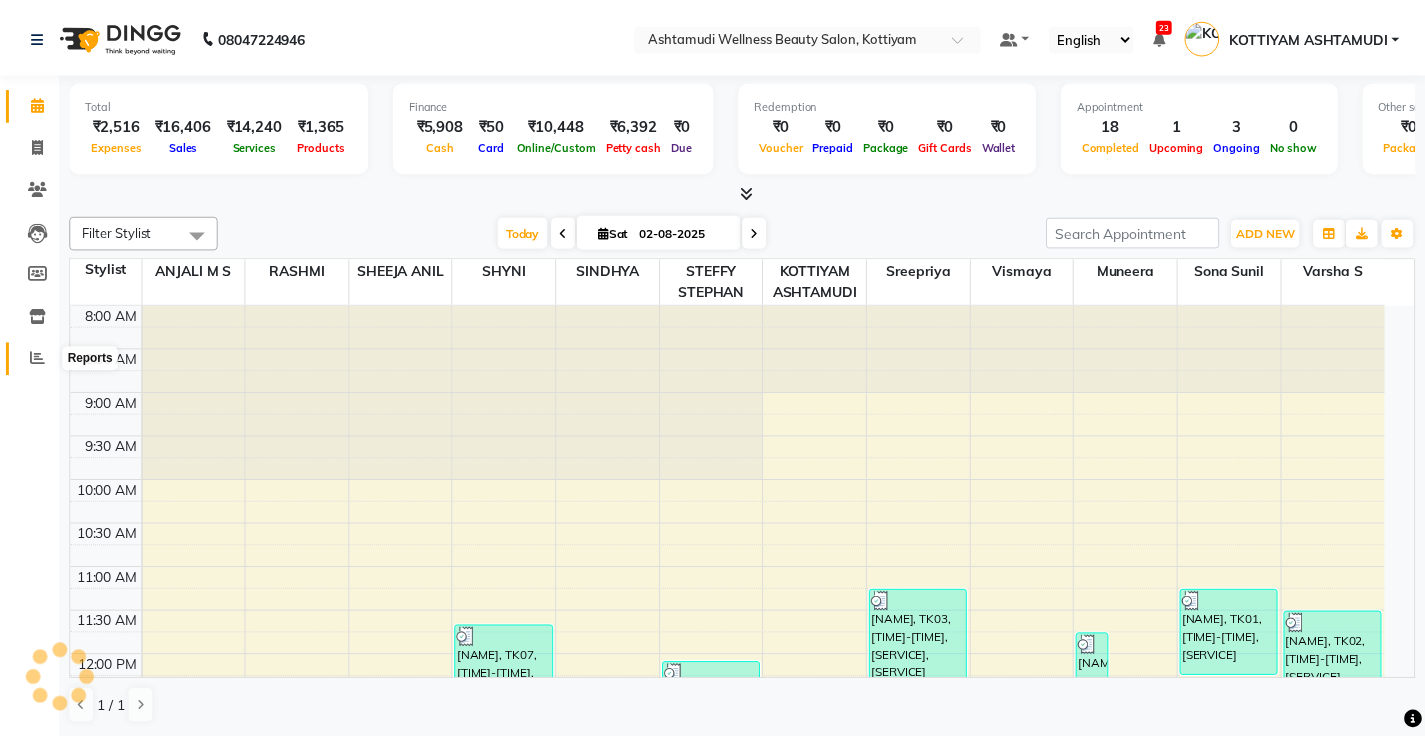 scroll, scrollTop: 730, scrollLeft: 0, axis: vertical 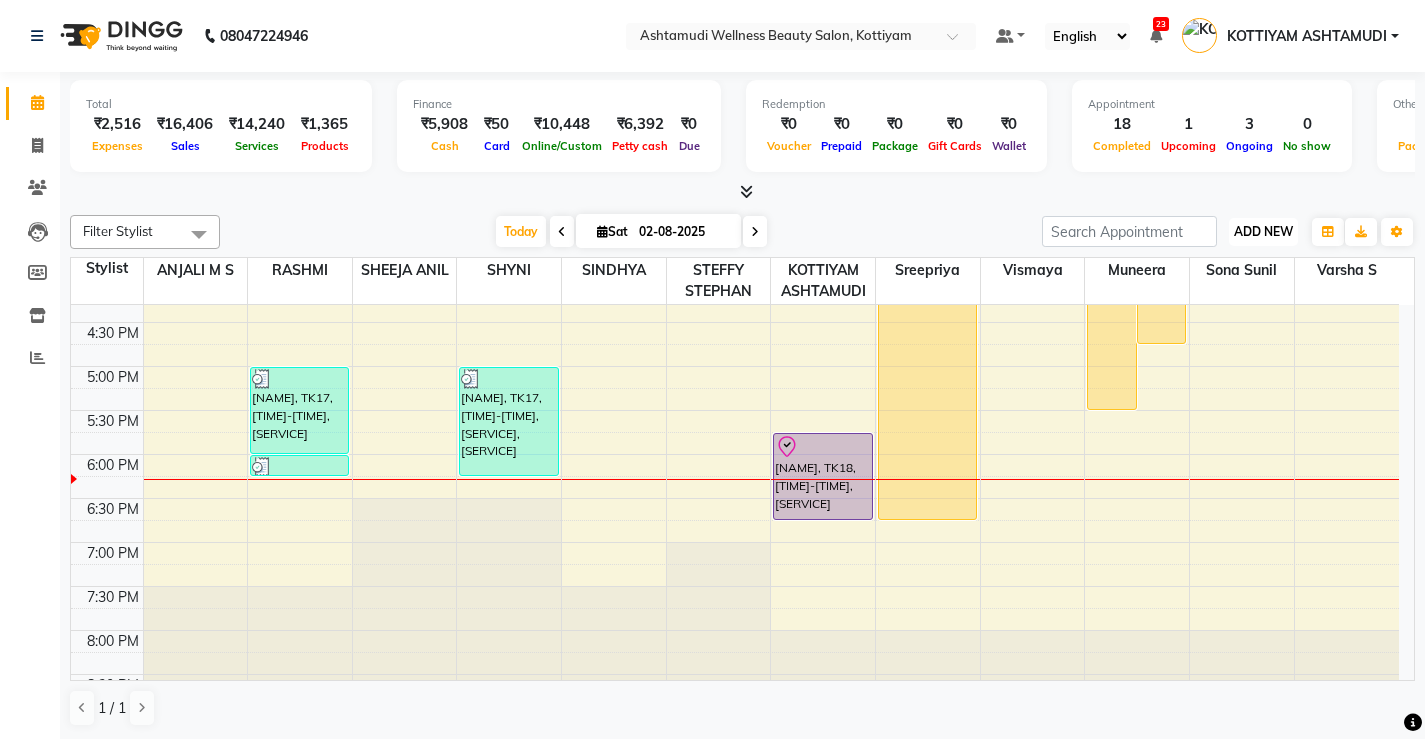 click on "ADD NEW" at bounding box center (1263, 231) 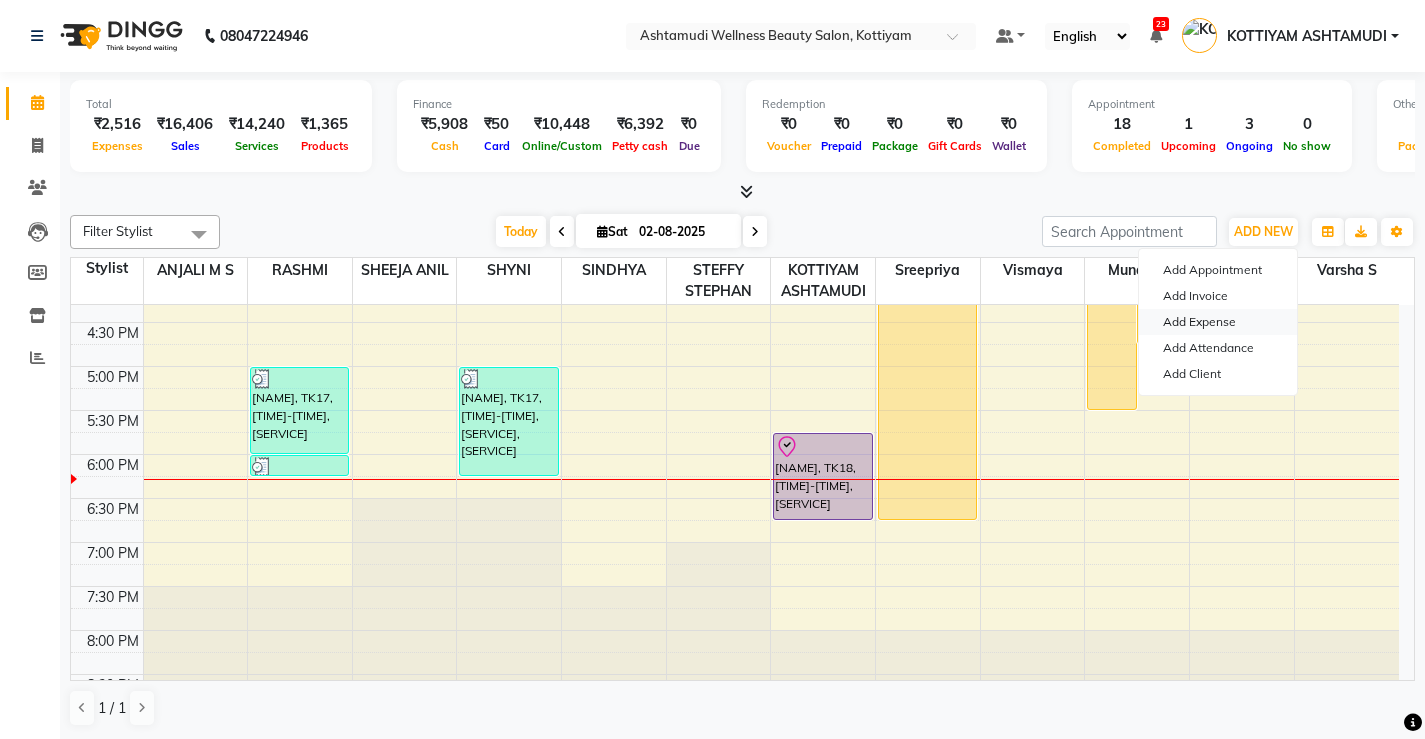 click on "Add Expense" at bounding box center (1218, 322) 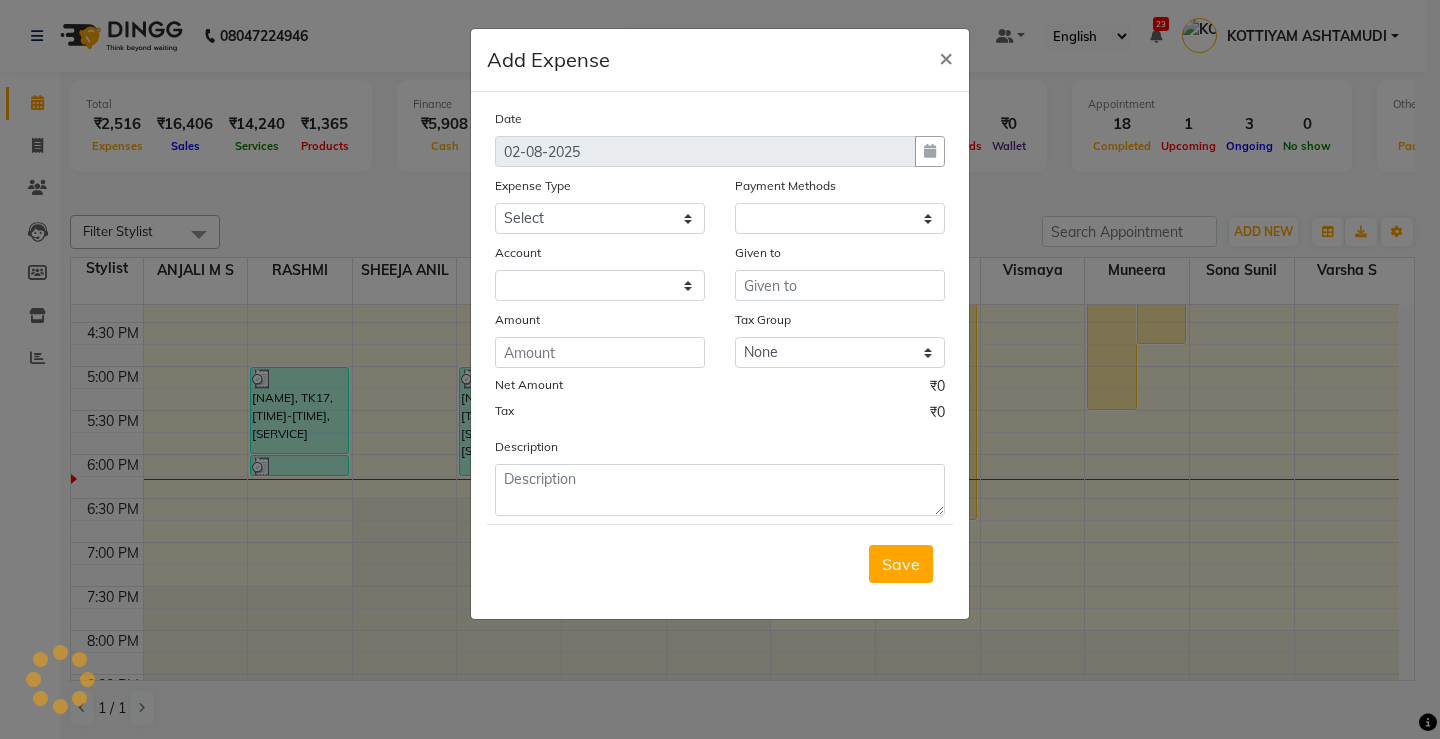 select on "1" 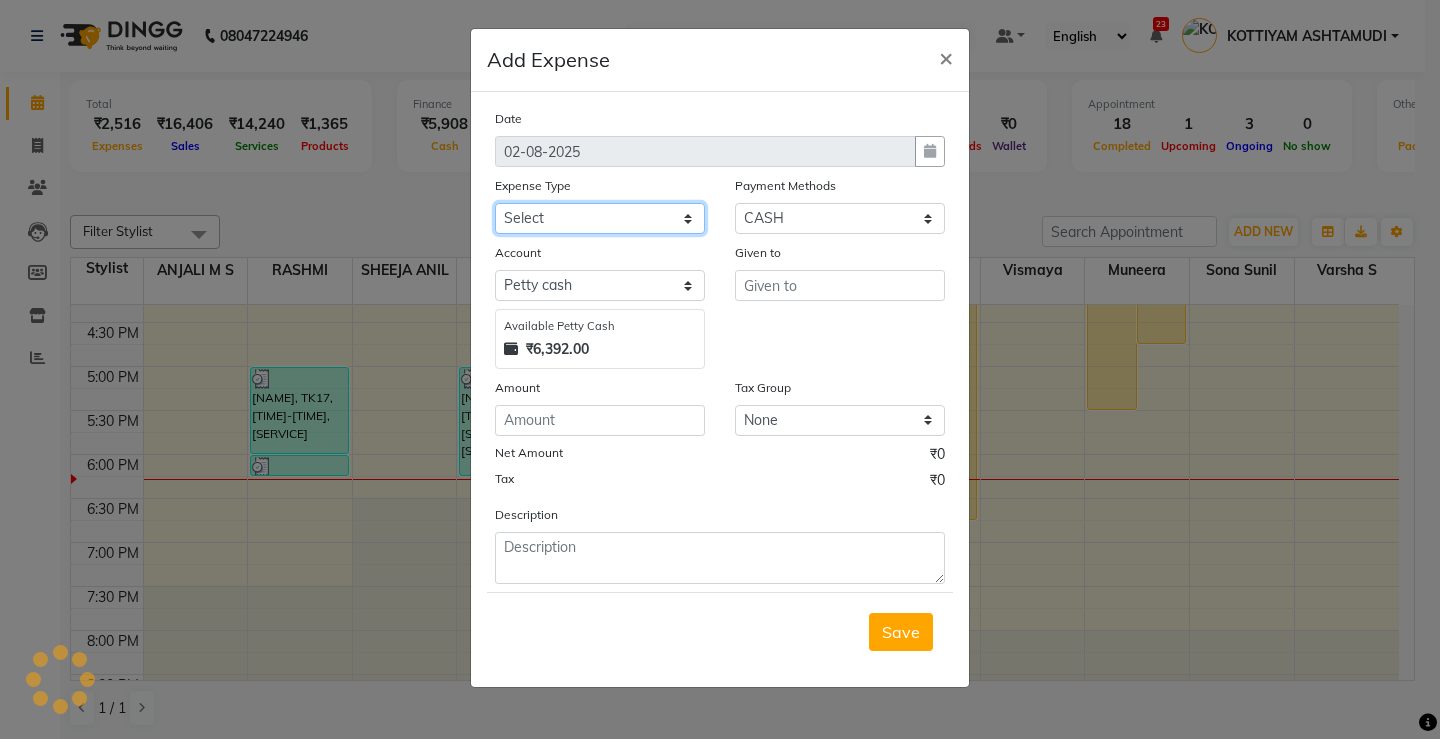 click on "Select ACCOMODATION EXPENSES ADVERTISEMENT SALES PROMOTIONAL EXPENSES Bonus BRIDAL ACCESSORIES REFUND BRIDAL COMMISSION BRIDAL FOOD BRIDAL INCENTIVES BRIDAL ORNAMENTS REFUND BRIDAL TA CASH DEPOSIT RAK BANK COMPUTER ACCESSORIES MOBILE PHONE Donation and Charity Expenses ELECTRICITY CHARGES ELECTRONICS FITTINGS Event Expense FISH FOOD EXPENSES FOOD REFRESHMENT FOR CLIENTS FOOD REFRESHMENT FOR STAFFS Freight And Forwarding Charges FUEL FOR GENERATOR FURNITURE AND EQUIPMENTS Gifts for Clients GIFTS FOR STAFFS GOKULAM CHITS HOSTEL RENT LAUNDRY EXPENSES LICENSE OTHER FEES LOADING UNLOADING CHARGES Medical Expenses MEHNDI PAYMENTS MISCELLANEOUS EXPENSES NEWSPAPER PERIODICALS Ornaments Maintenance Expense OVERTIME ALLOWANCES Payment For Pest Control Perfomance based incentives POSTAGE COURIER CHARGES Printing PRINTING STATIONERY EXPENSES PROFESSIONAL TAX REPAIRS MAINTENANCE ROUND OFF Salary SALARY ADVANCE Sales Incentives Membership Card SALES INCENTIVES PRODUCT SALES INCENTIVES SERVICES SALON ESSENTIALS SALON RENT" 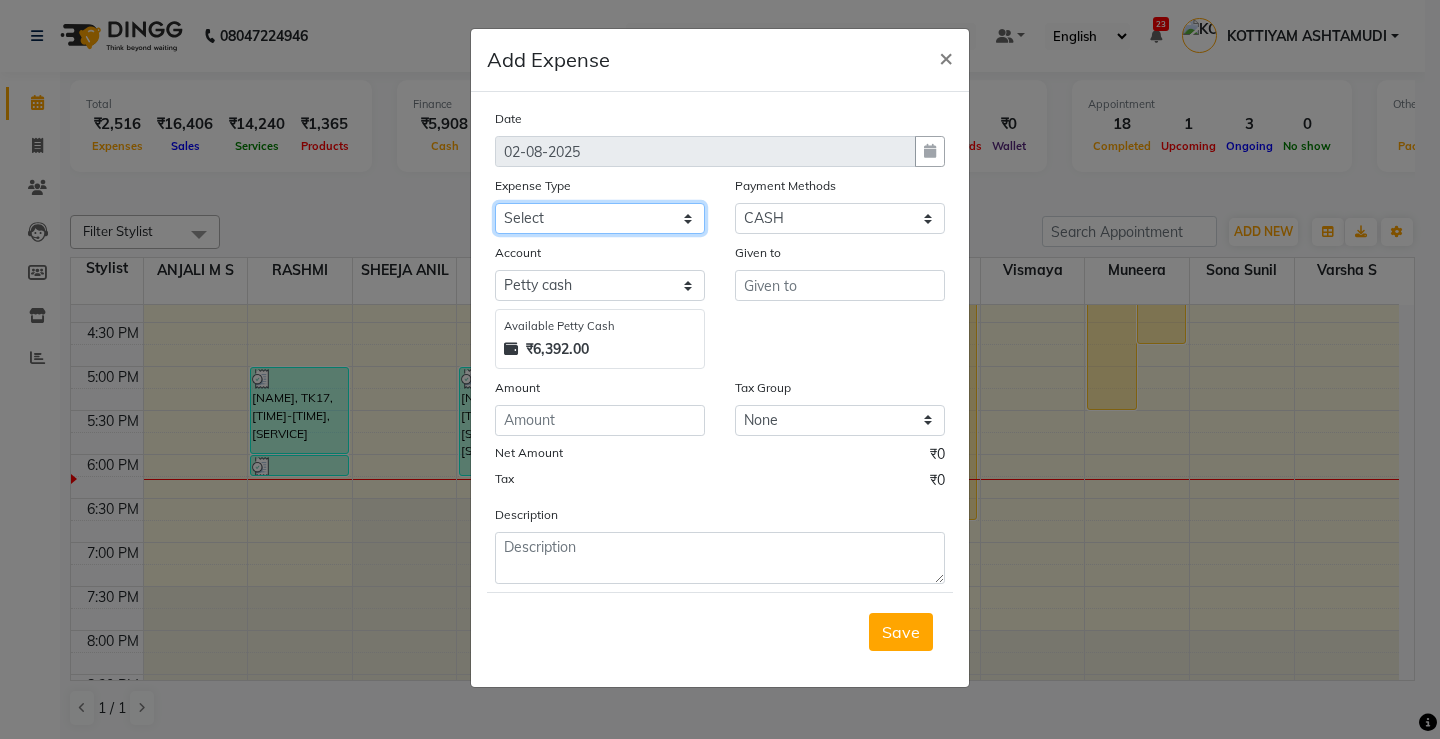 select on "6082" 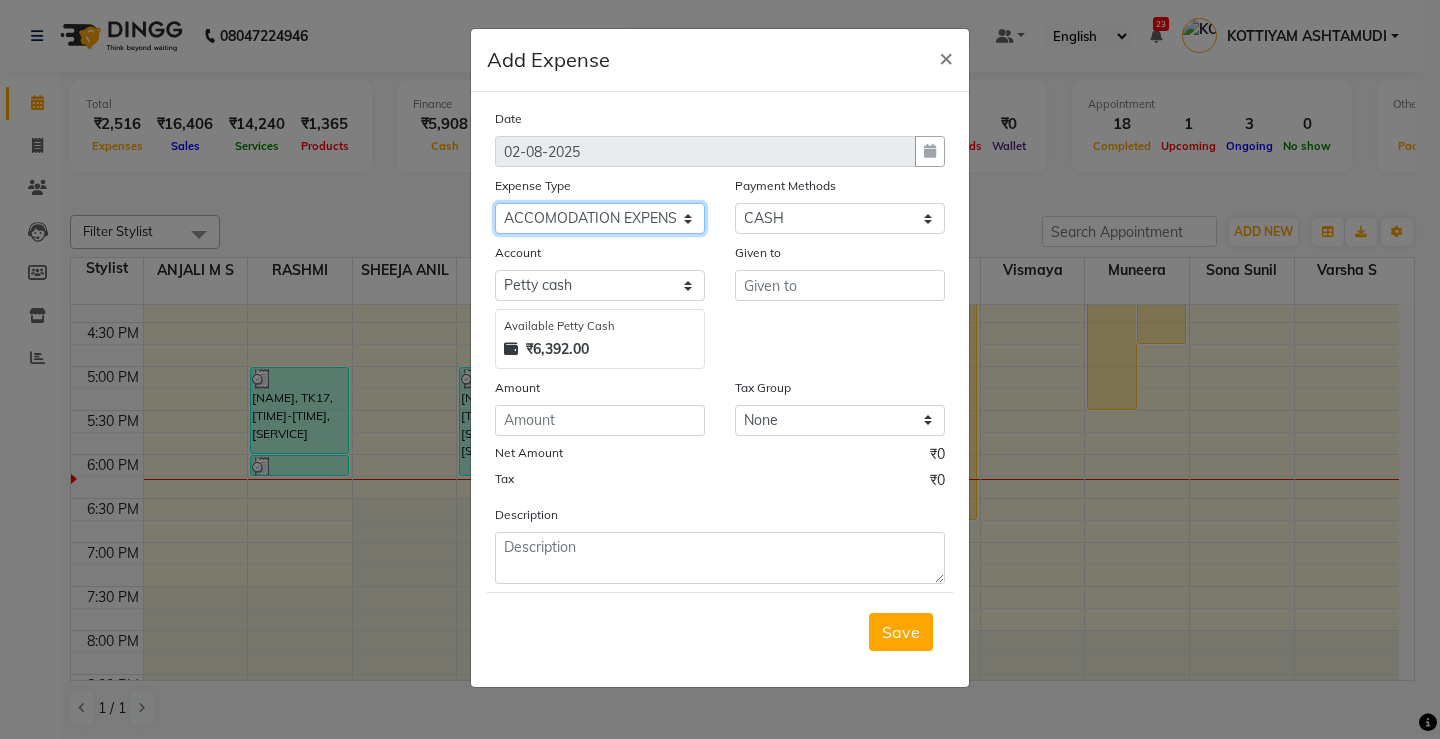 click on "Select ACCOMODATION EXPENSES ADVERTISEMENT SALES PROMOTIONAL EXPENSES Bonus BRIDAL ACCESSORIES REFUND BRIDAL COMMISSION BRIDAL FOOD BRIDAL INCENTIVES BRIDAL ORNAMENTS REFUND BRIDAL TA CASH DEPOSIT RAK BANK COMPUTER ACCESSORIES MOBILE PHONE Donation and Charity Expenses ELECTRICITY CHARGES ELECTRONICS FITTINGS Event Expense FISH FOOD EXPENSES FOOD REFRESHMENT FOR CLIENTS FOOD REFRESHMENT FOR STAFFS Freight And Forwarding Charges FUEL FOR GENERATOR FURNITURE AND EQUIPMENTS Gifts for Clients GIFTS FOR STAFFS GOKULAM CHITS HOSTEL RENT LAUNDRY EXPENSES LICENSE OTHER FEES LOADING UNLOADING CHARGES Medical Expenses MEHNDI PAYMENTS MISCELLANEOUS EXPENSES NEWSPAPER PERIODICALS Ornaments Maintenance Expense OVERTIME ALLOWANCES Payment For Pest Control Perfomance based incentives POSTAGE COURIER CHARGES Printing PRINTING STATIONERY EXPENSES PROFESSIONAL TAX REPAIRS MAINTENANCE ROUND OFF Salary SALARY ADVANCE Sales Incentives Membership Card SALES INCENTIVES PRODUCT SALES INCENTIVES SERVICES SALON ESSENTIALS SALON RENT" 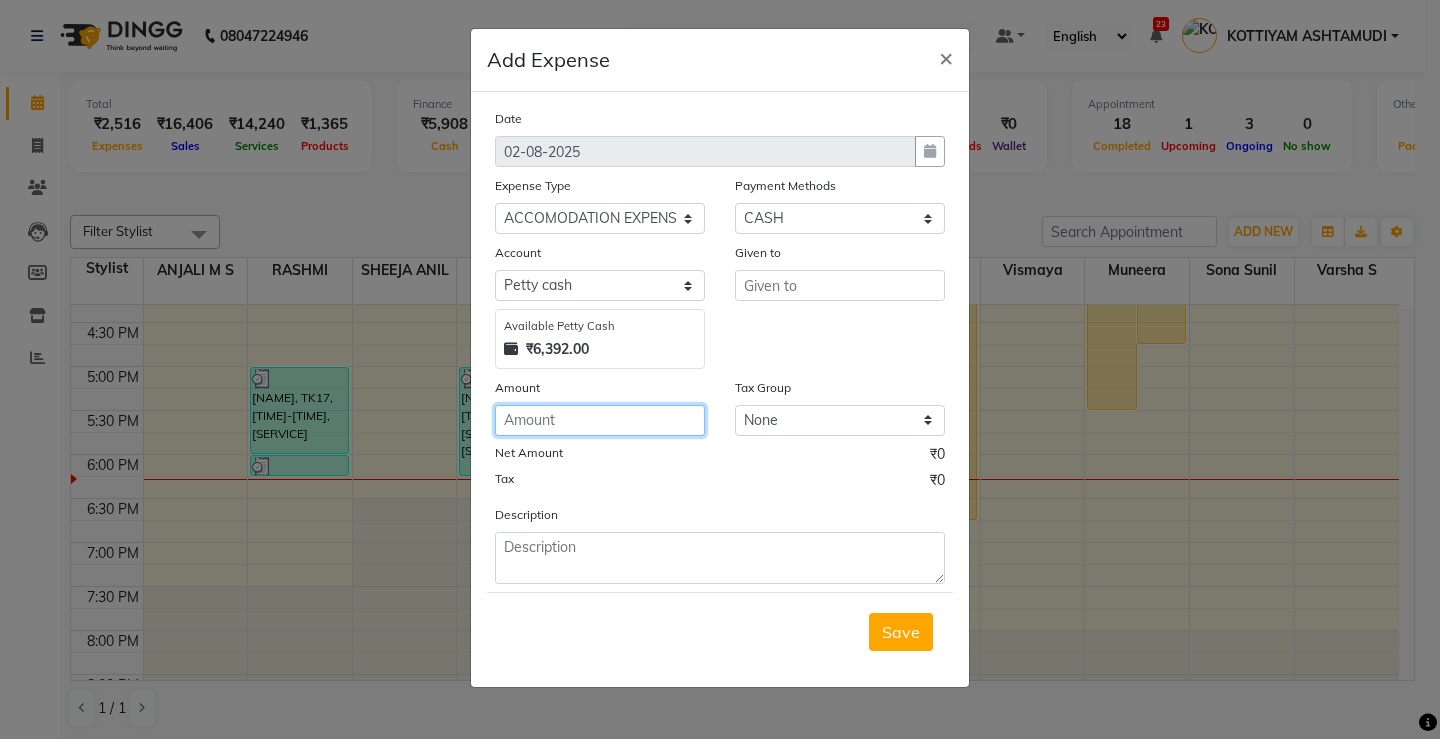 click 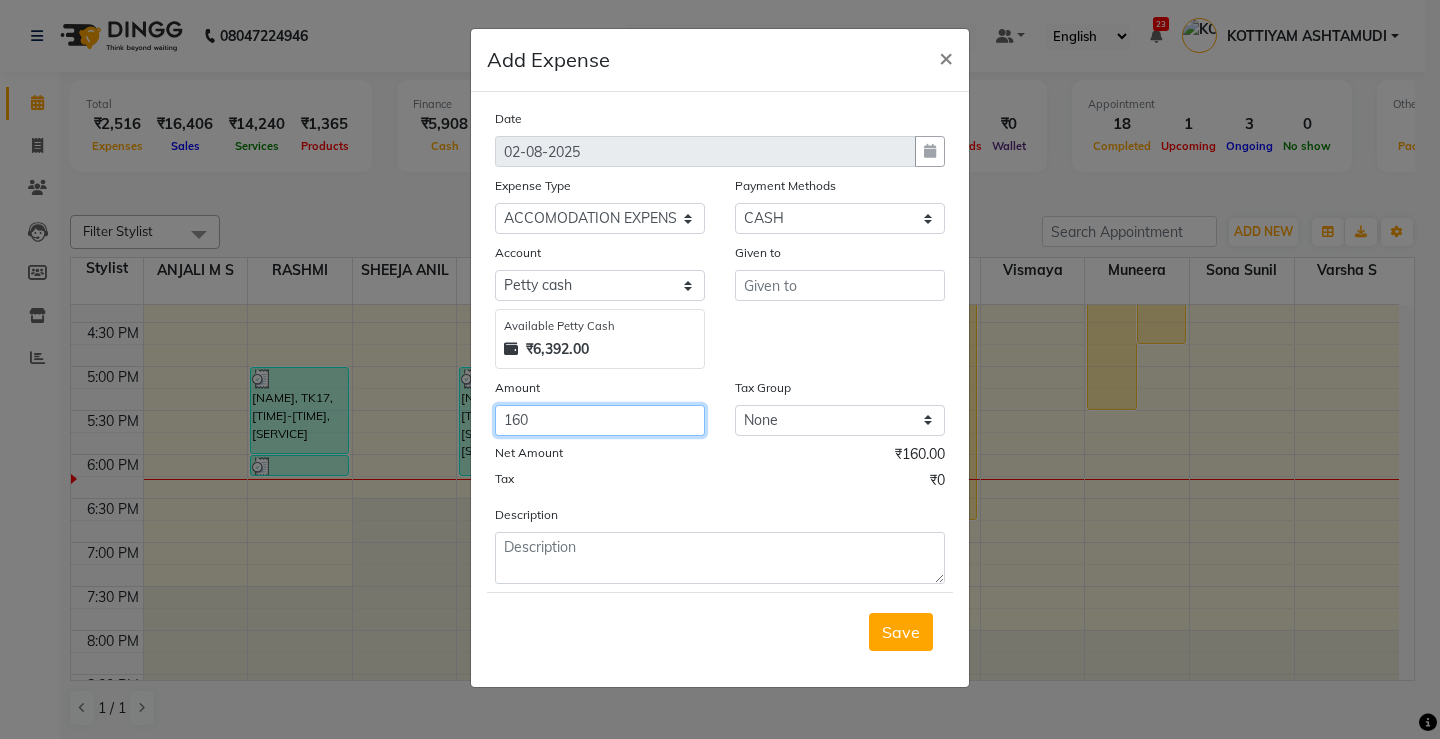 type on "160" 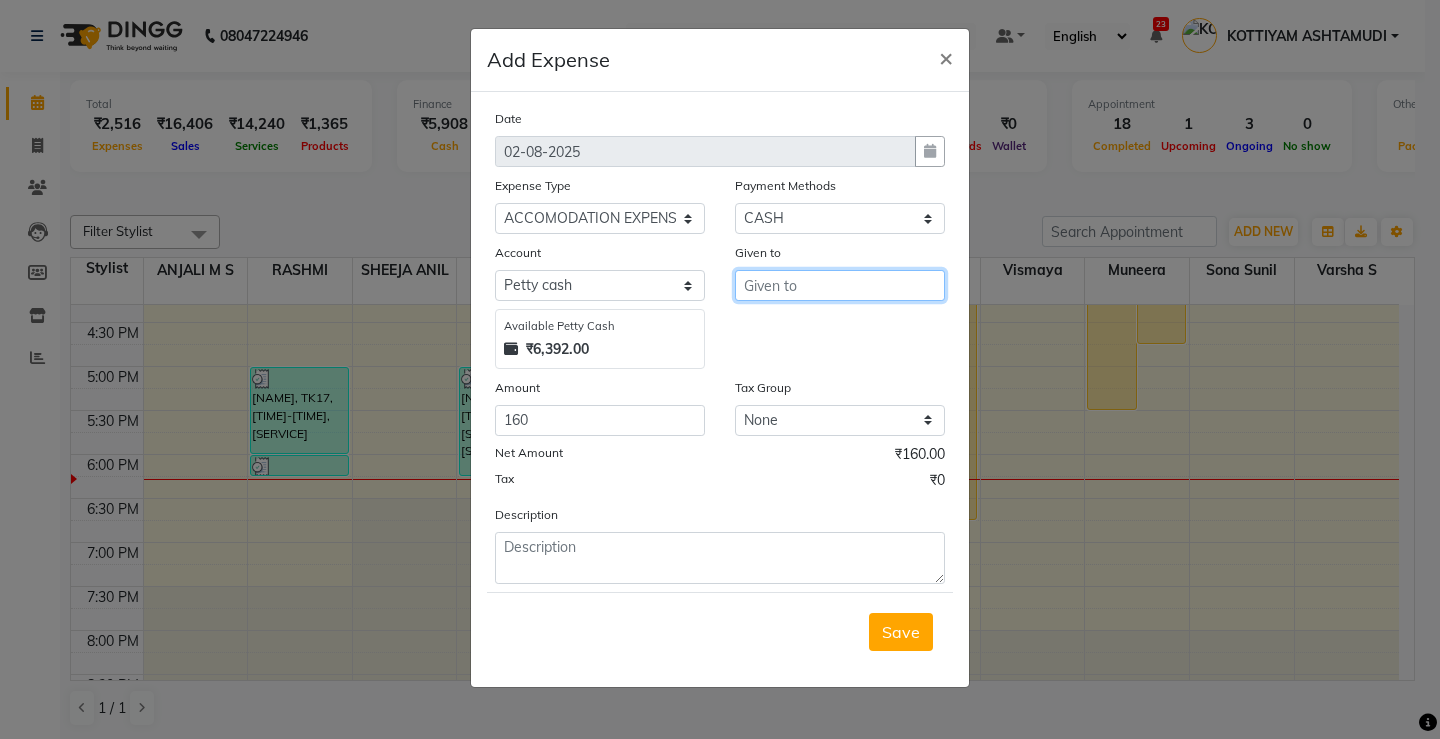 click at bounding box center [840, 285] 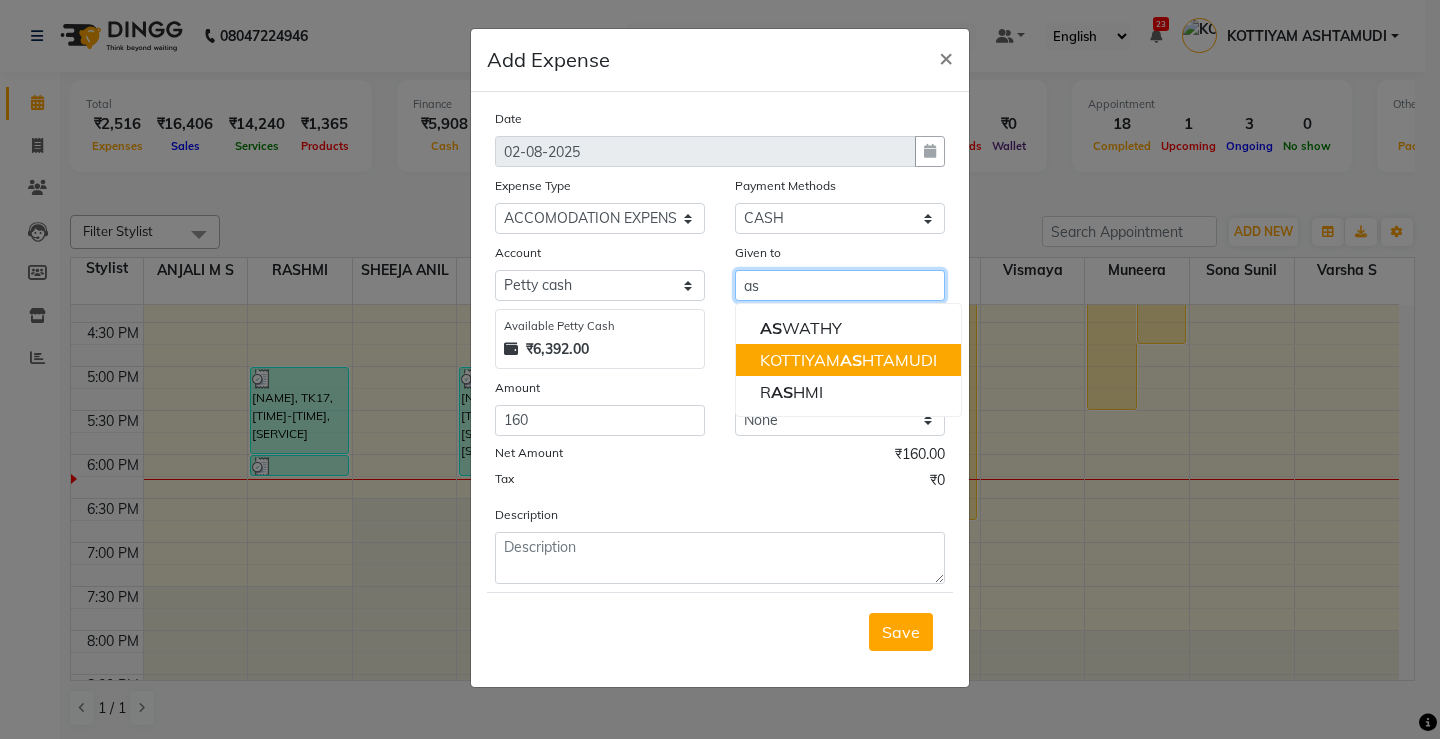 click on "KOTTIYAM  AS HTAMUDI" at bounding box center [848, 360] 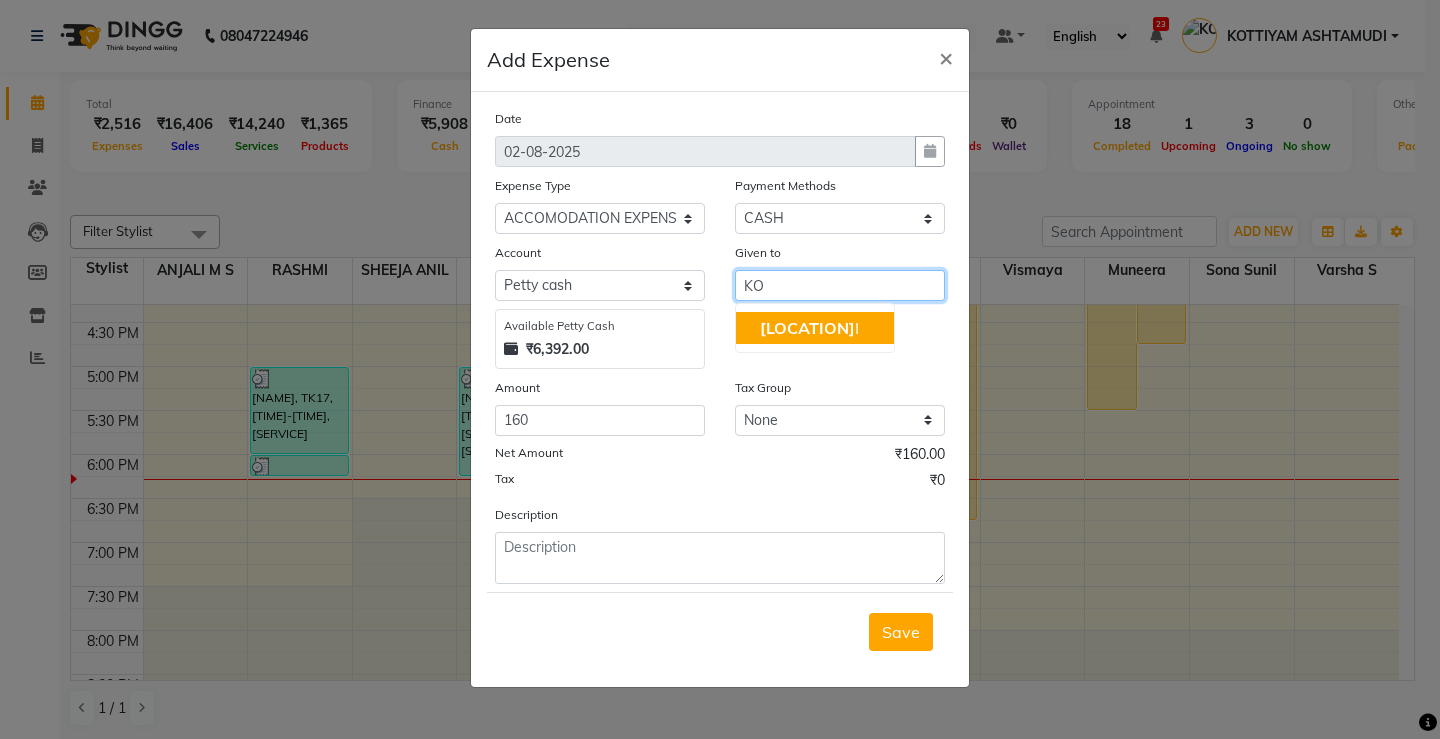 type on "K" 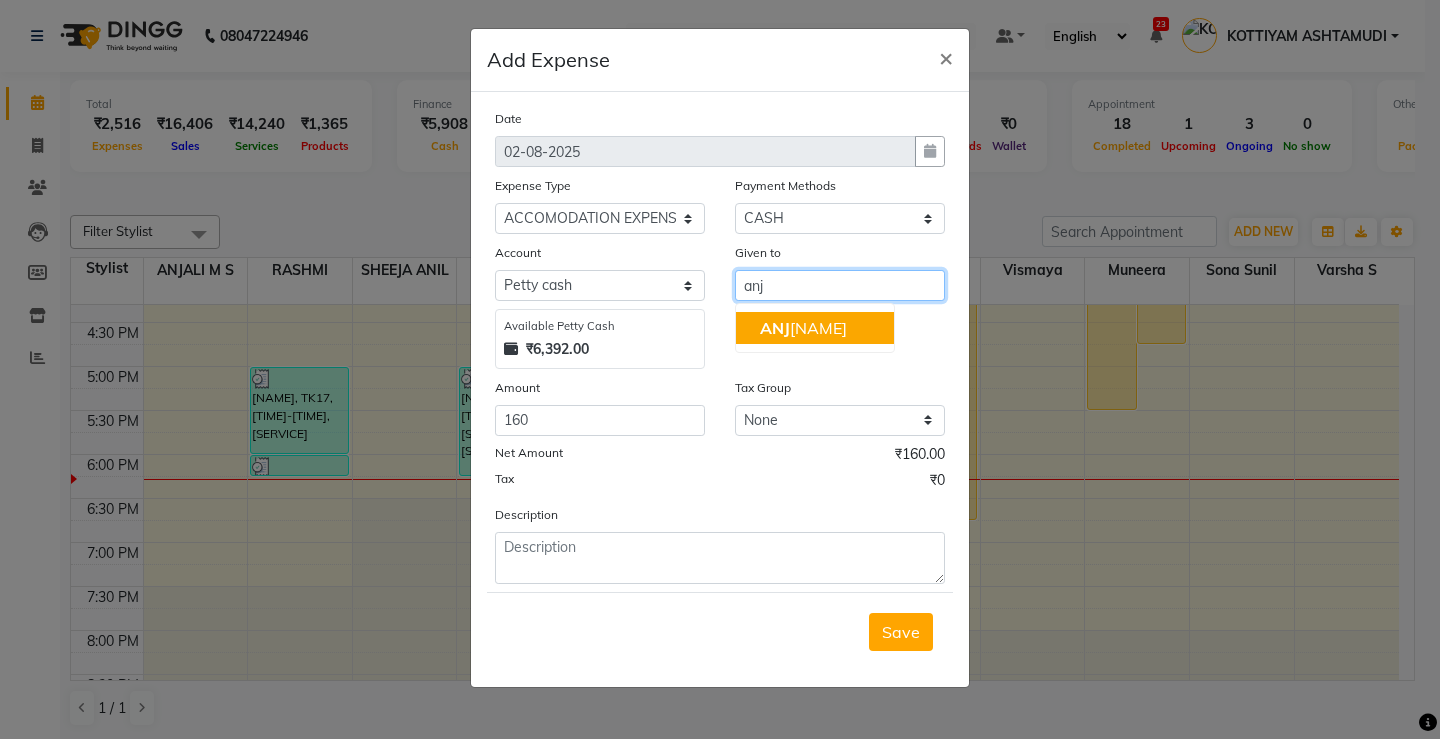 click on "ANJ ALI M S" at bounding box center (815, 328) 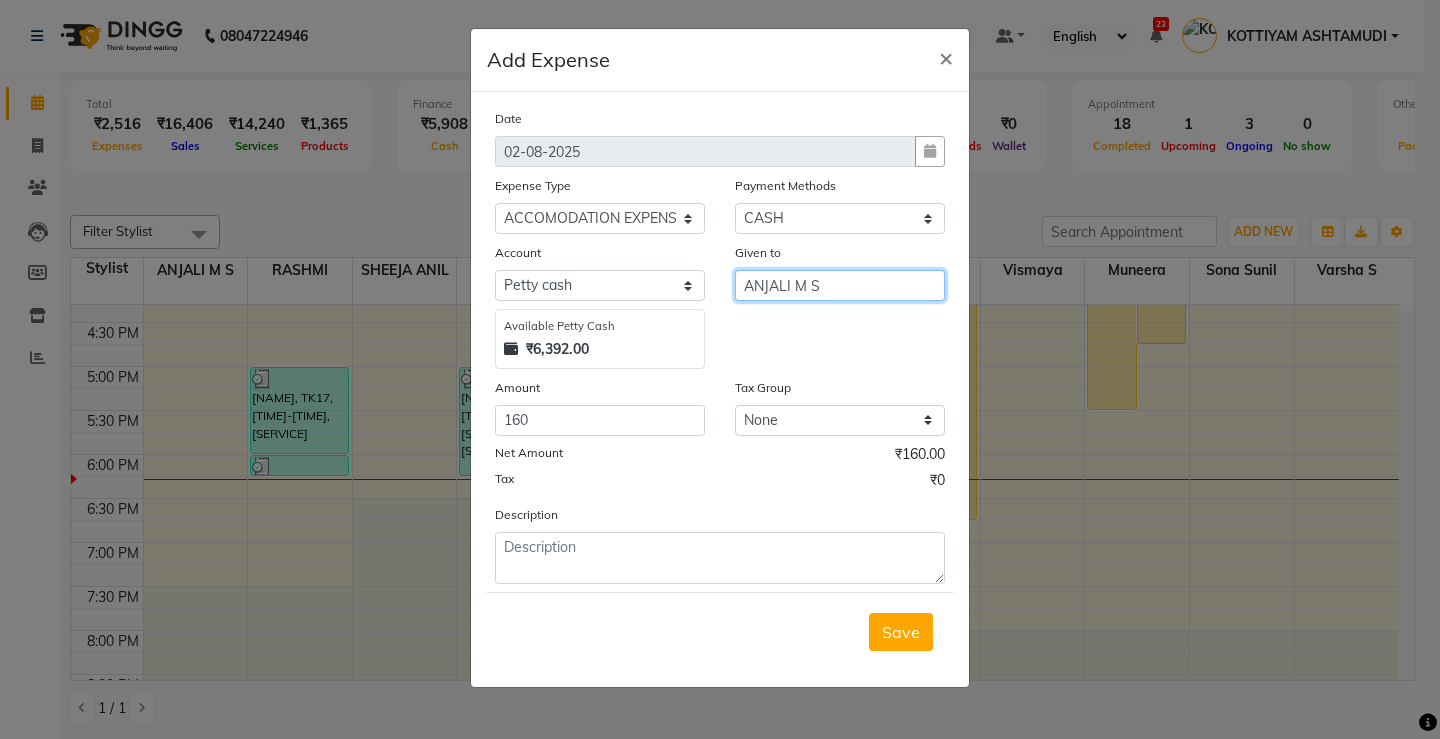 type on "ANJALI M S" 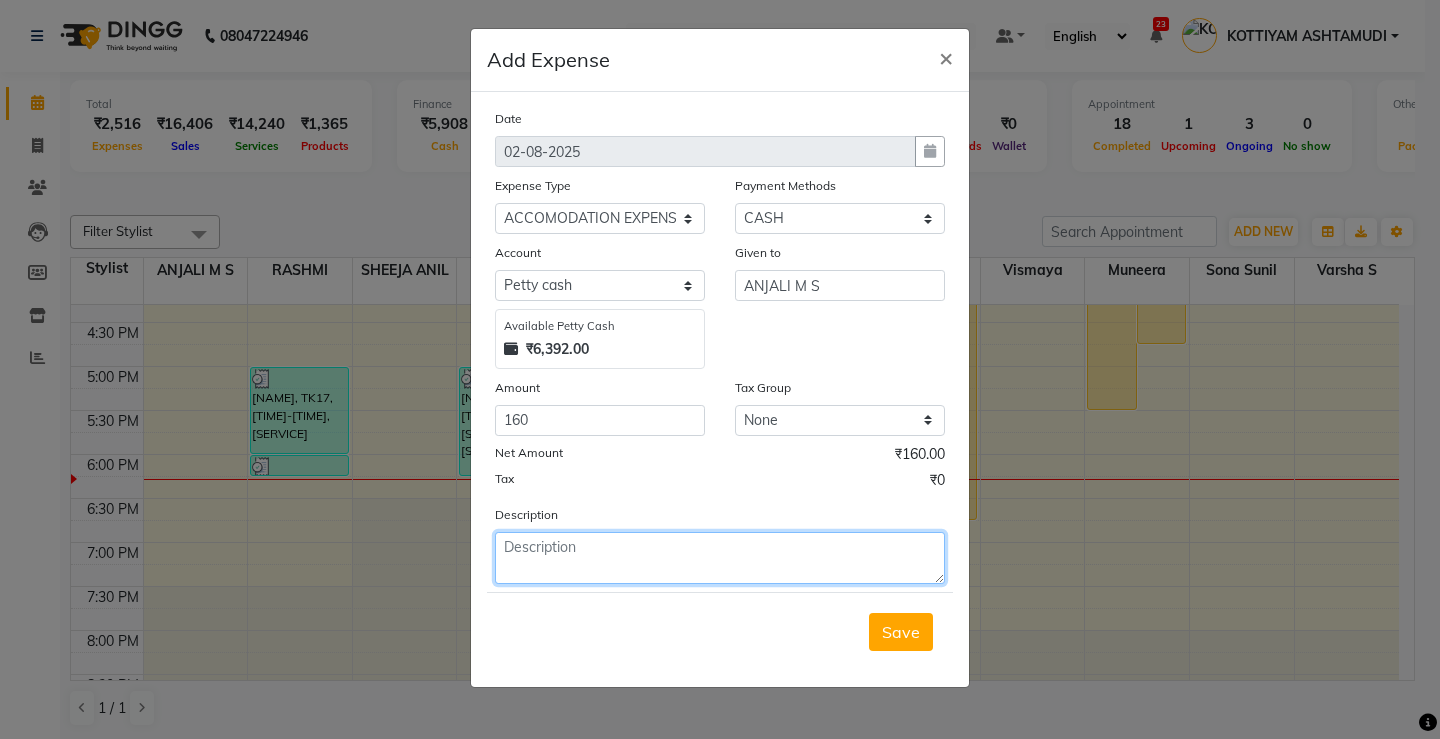 click 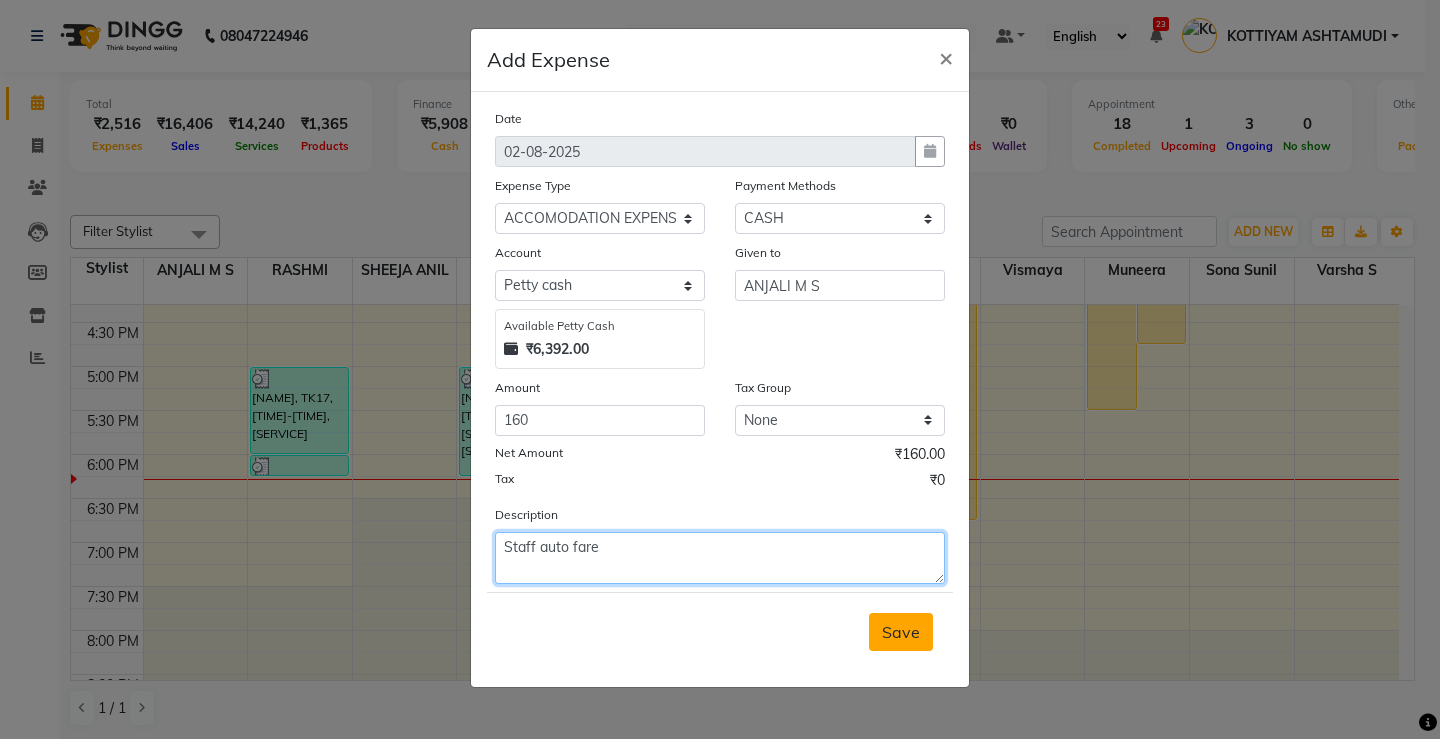type on "Staff auto fare" 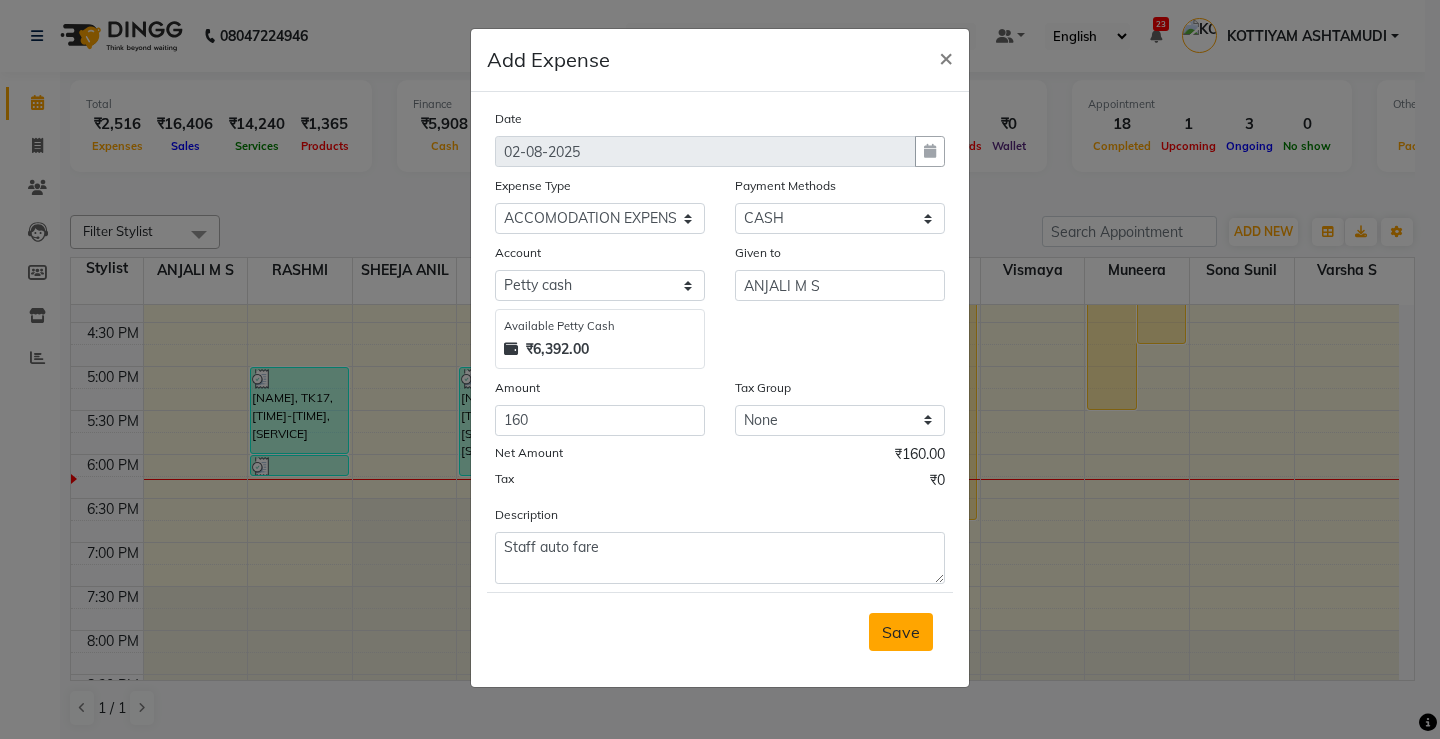 click on "Save" at bounding box center [901, 632] 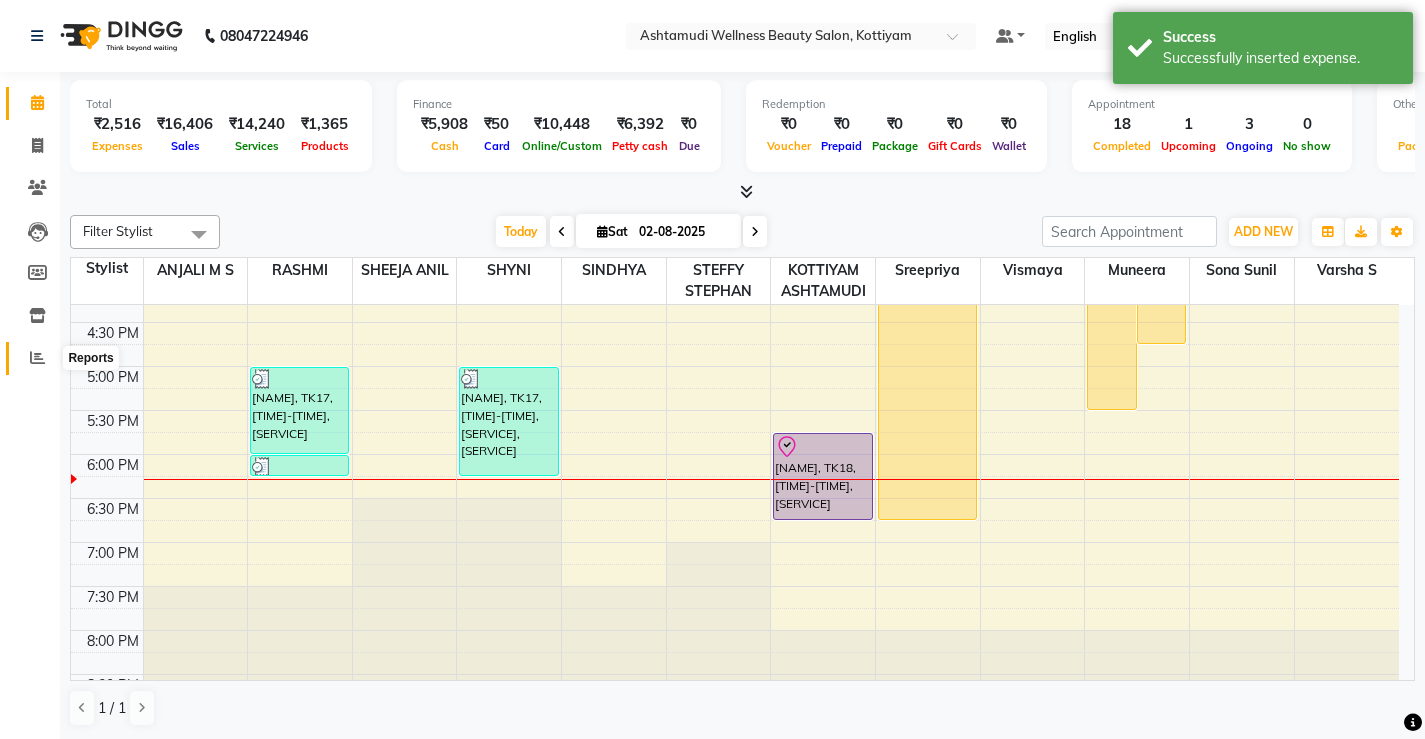 click 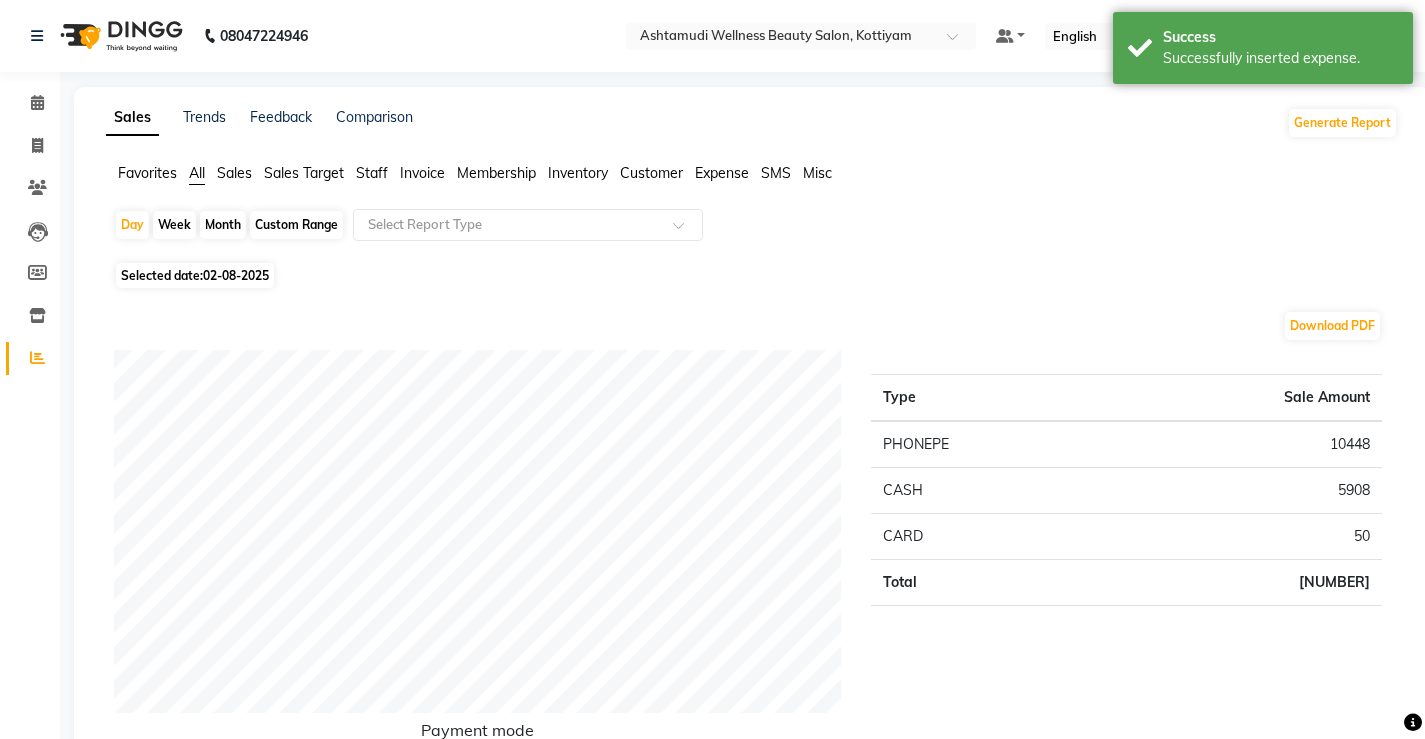 click on "Expense" 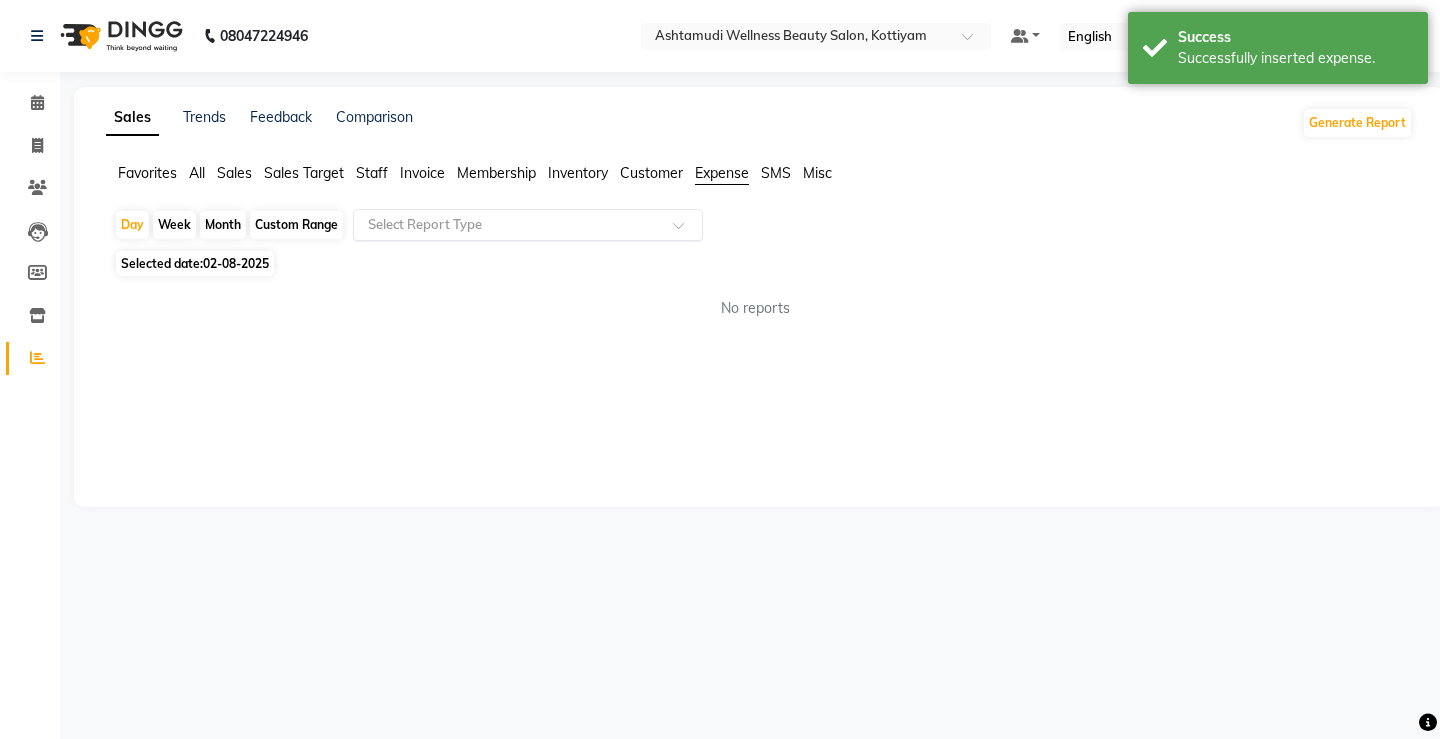 click 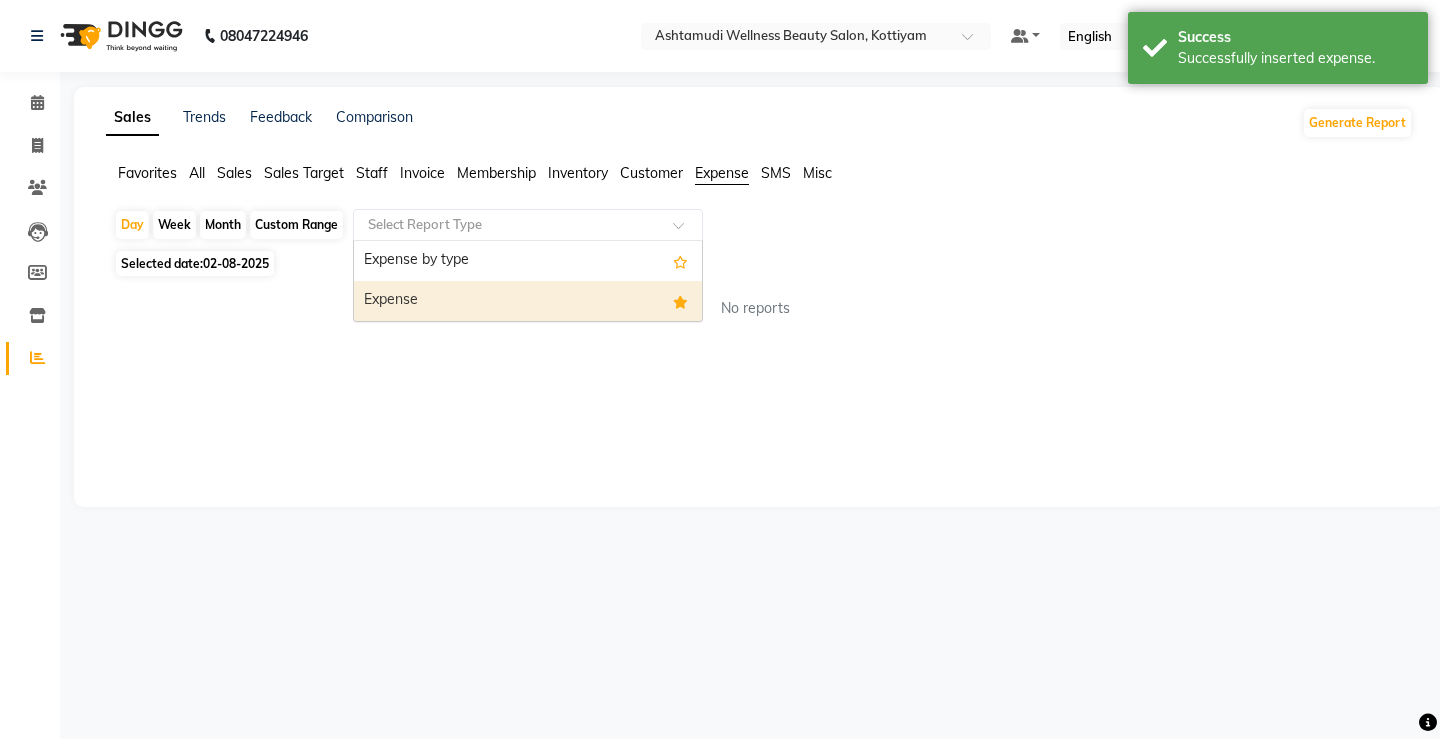 click on "Expense" at bounding box center (528, 301) 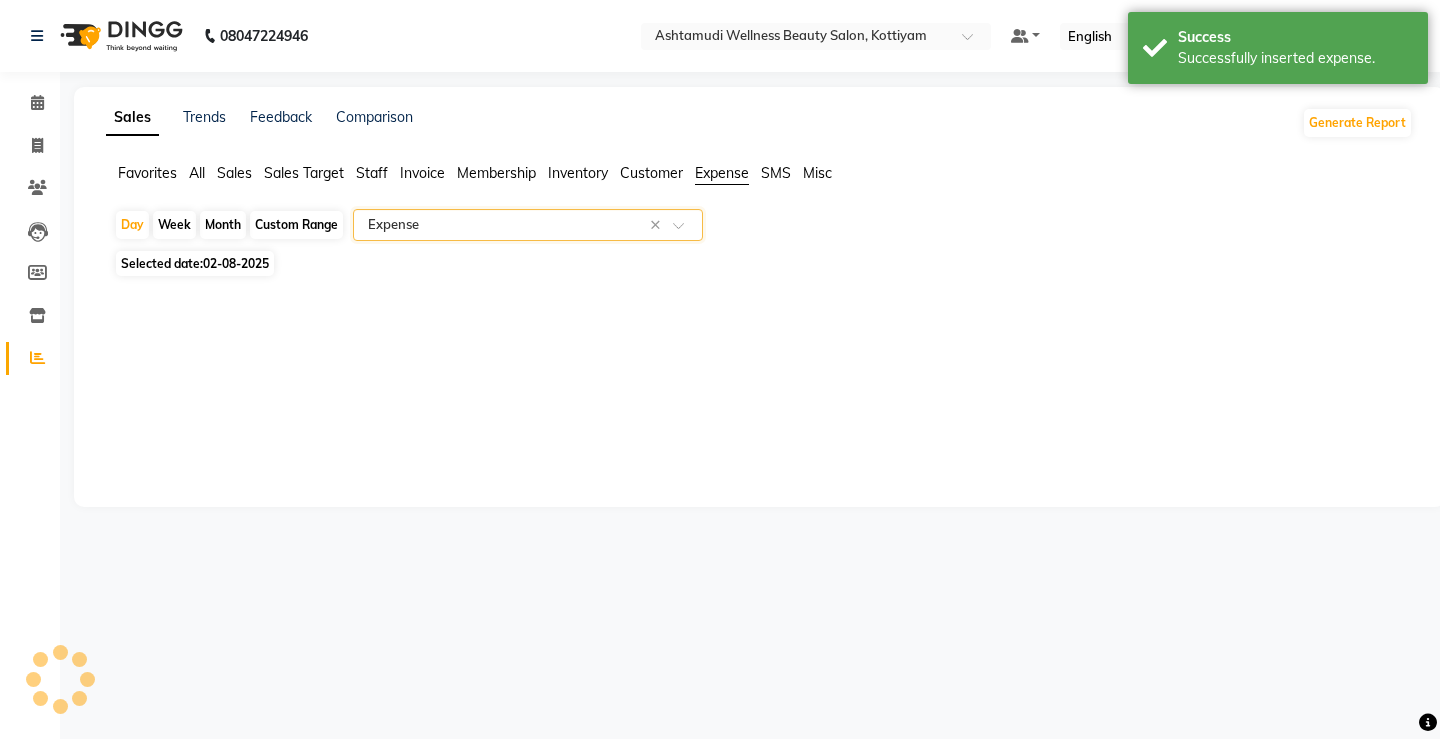 select on "full_report" 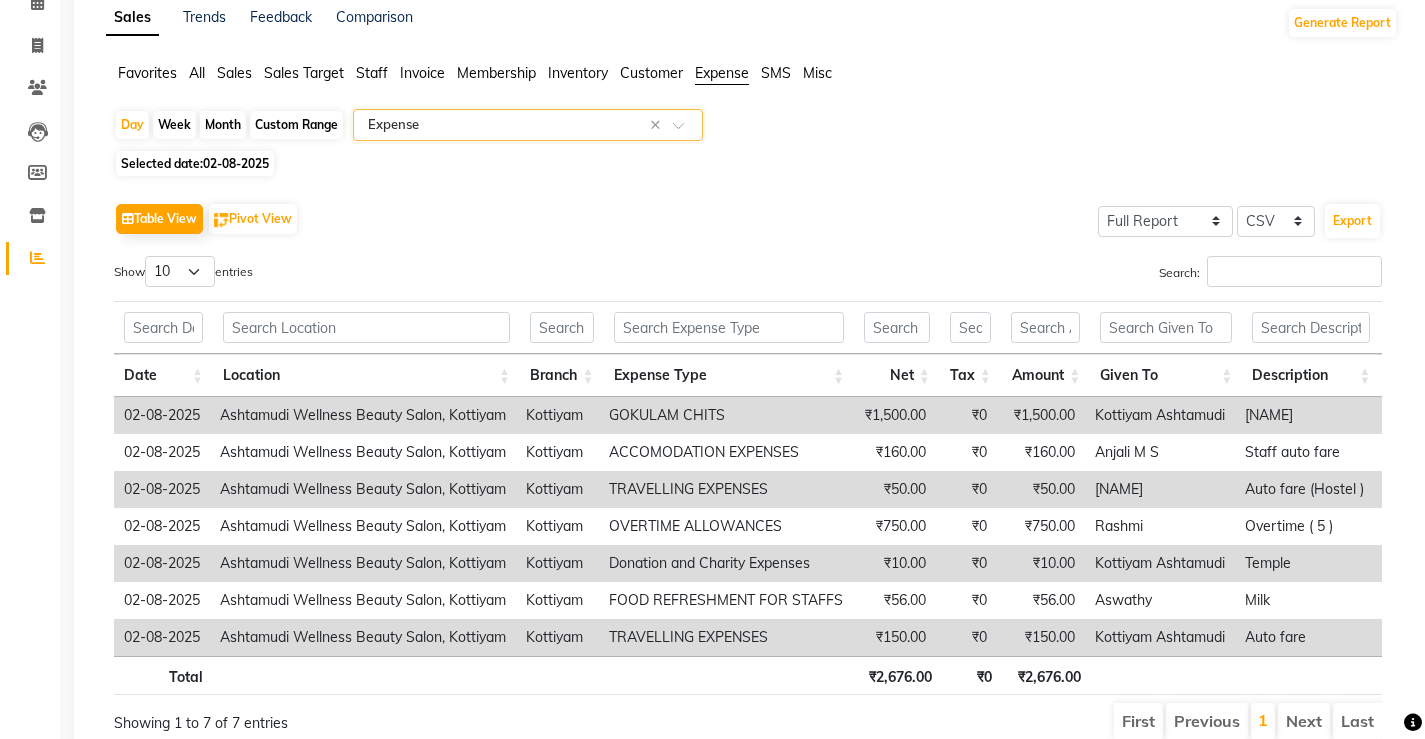 scroll, scrollTop: 0, scrollLeft: 0, axis: both 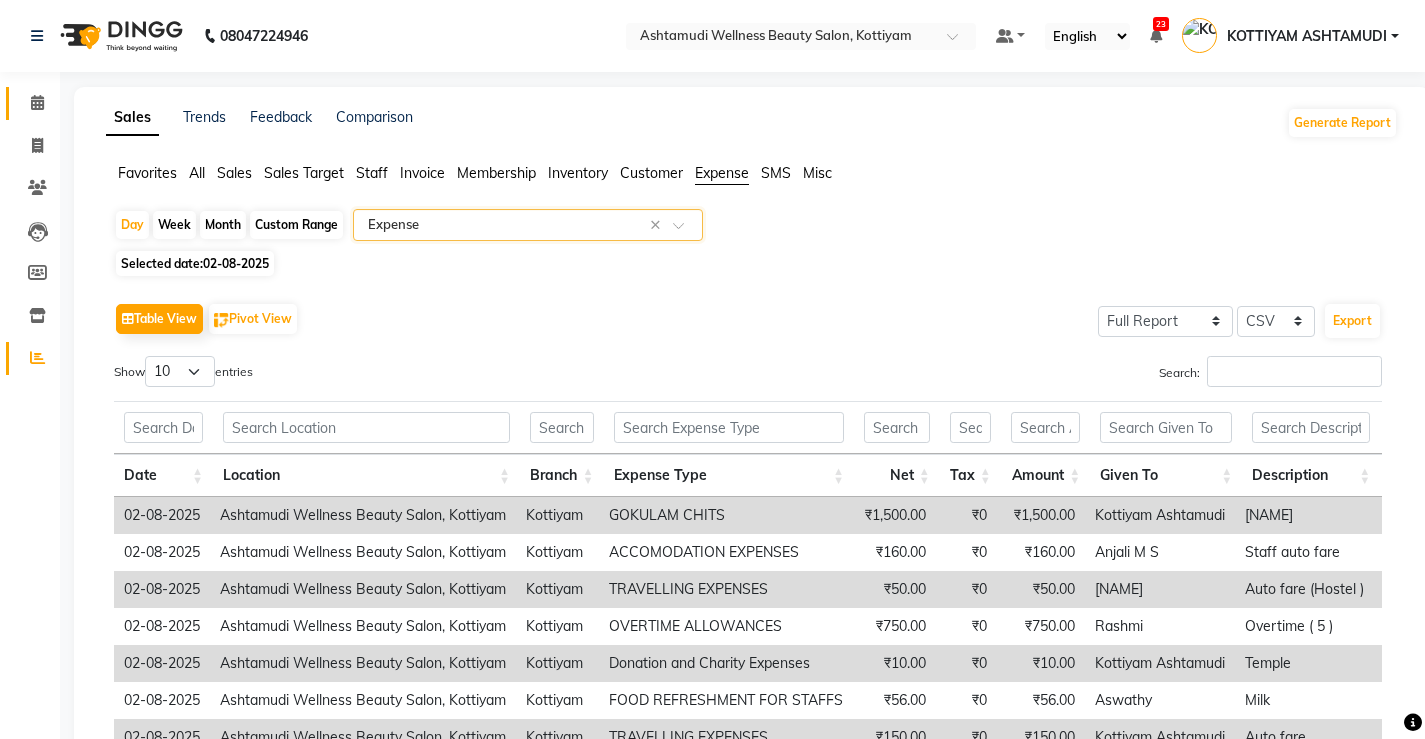 click on "Calendar" 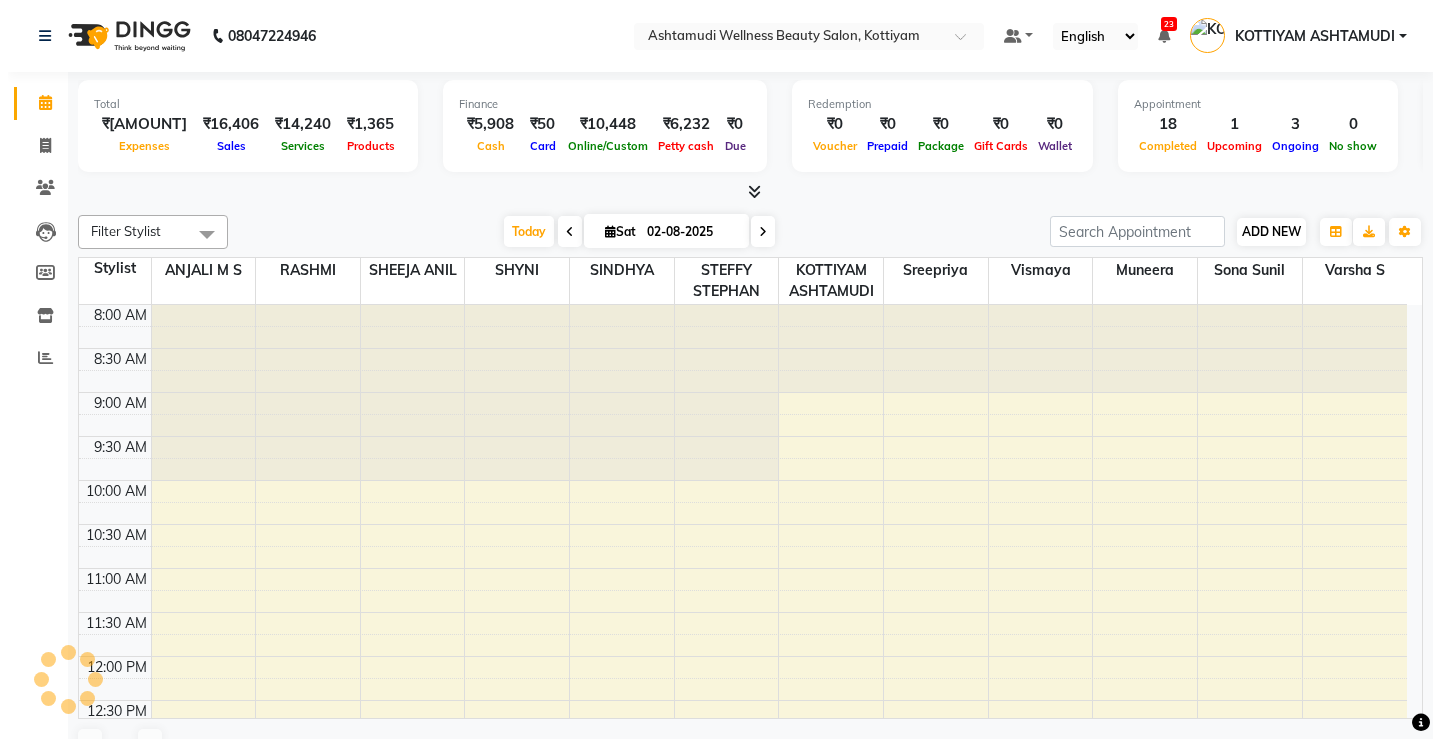 scroll, scrollTop: 0, scrollLeft: 0, axis: both 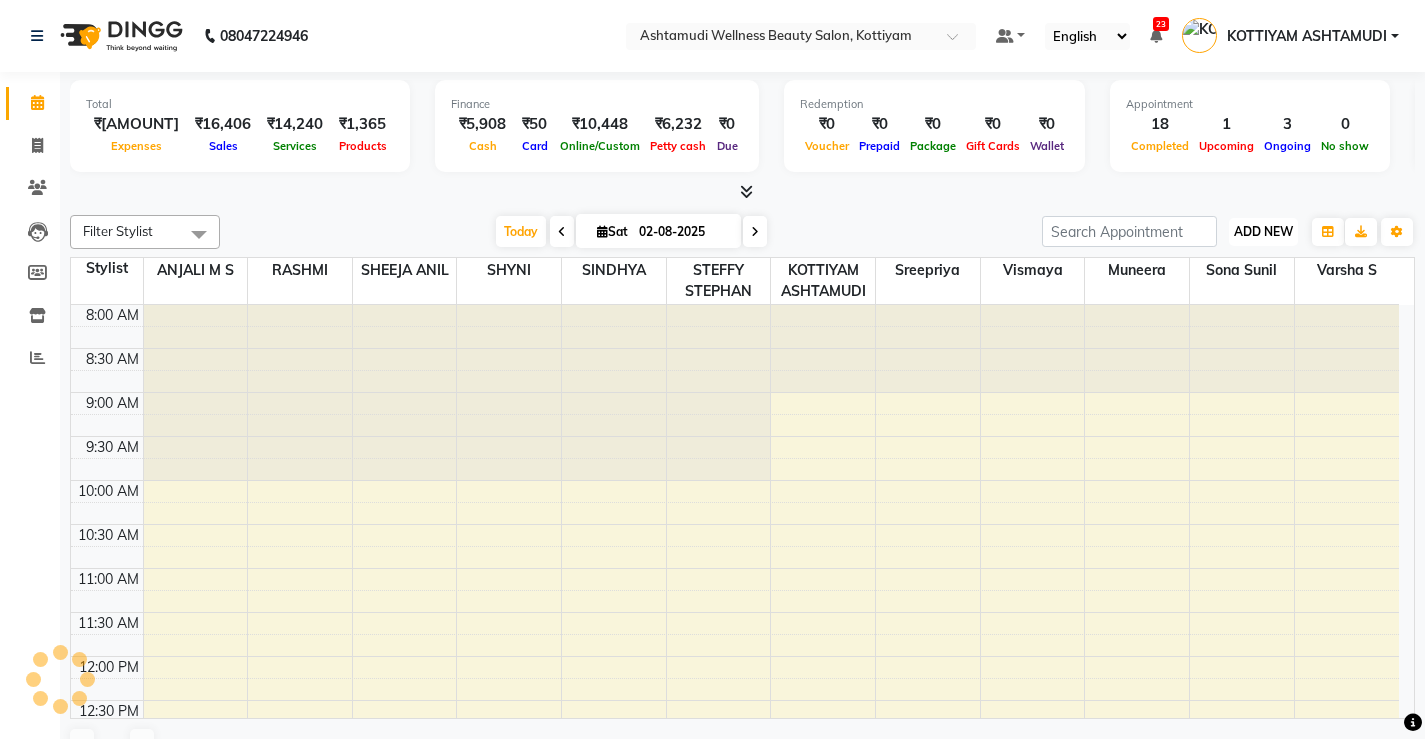click on "ADD NEW" at bounding box center (1263, 231) 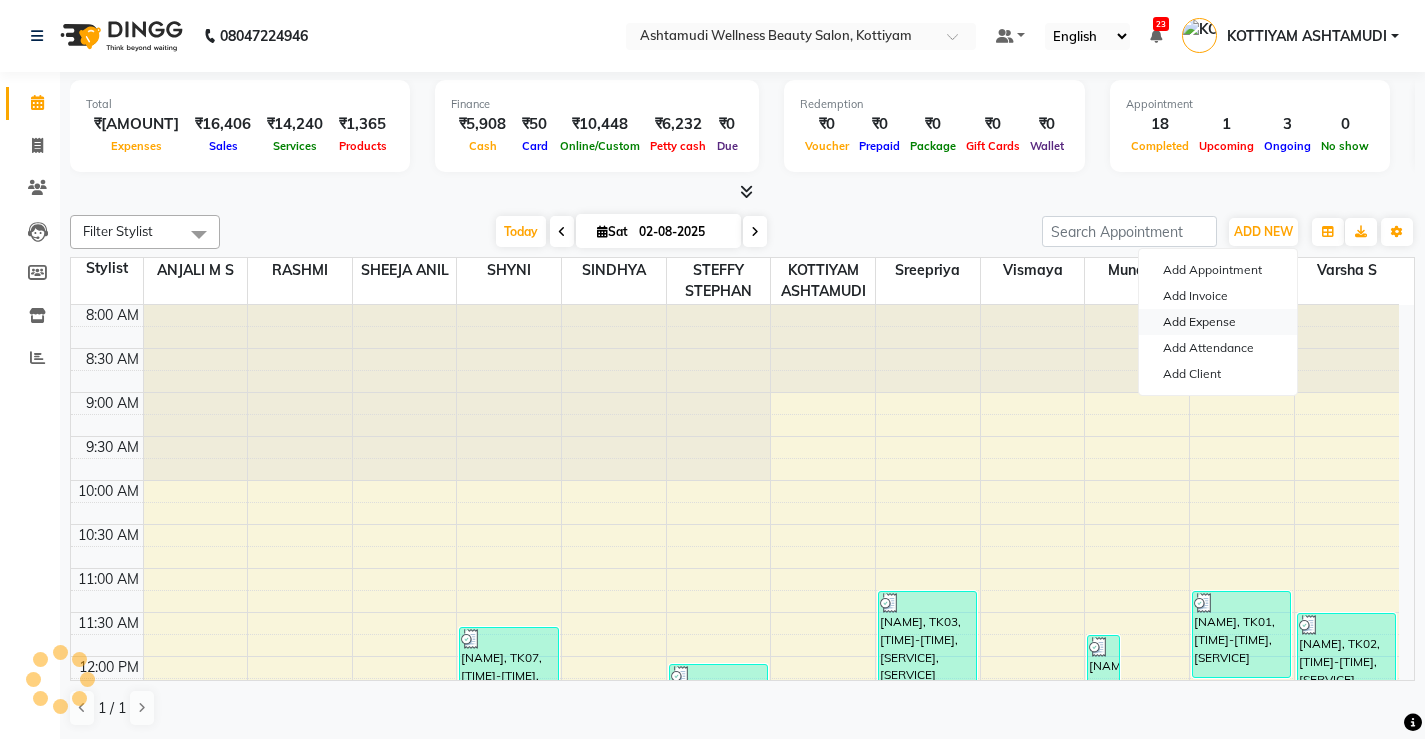 click on "Add Expense" at bounding box center [1218, 322] 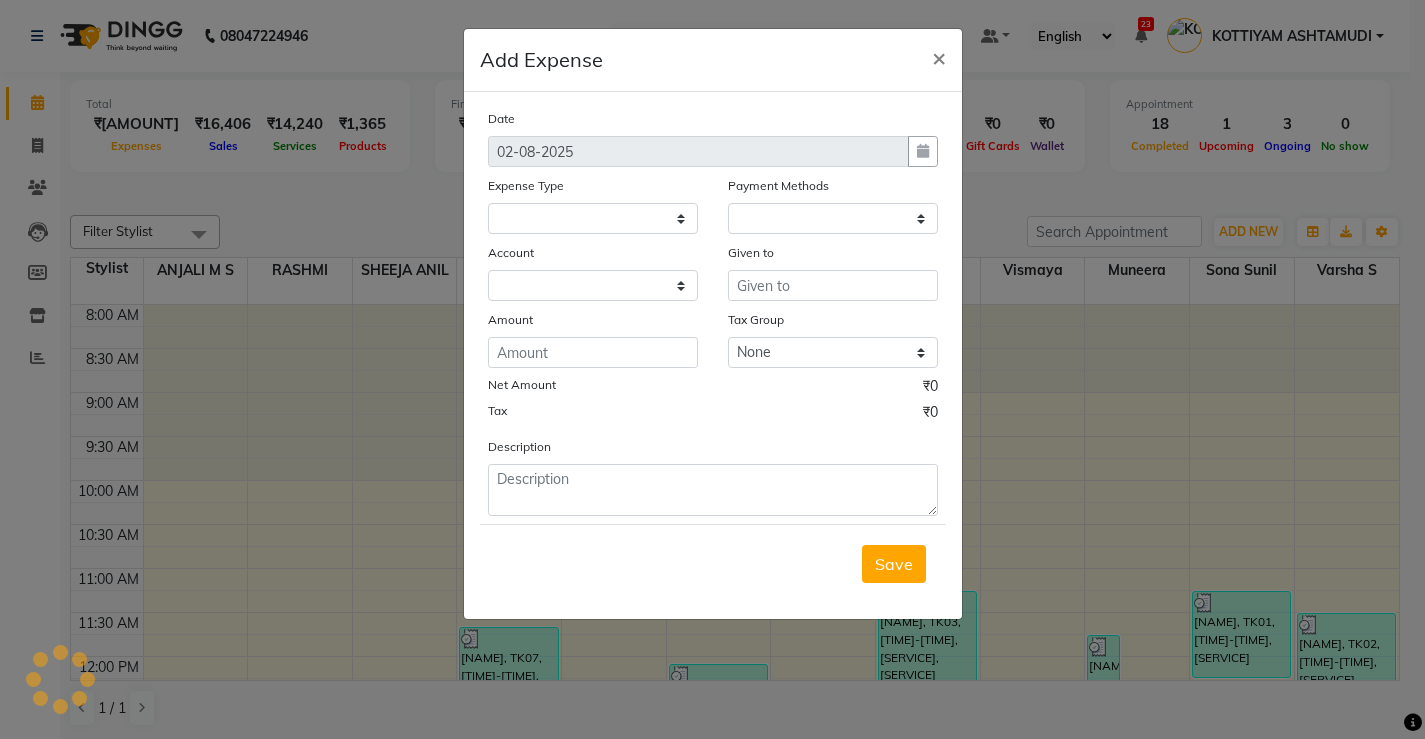 scroll, scrollTop: 730, scrollLeft: 0, axis: vertical 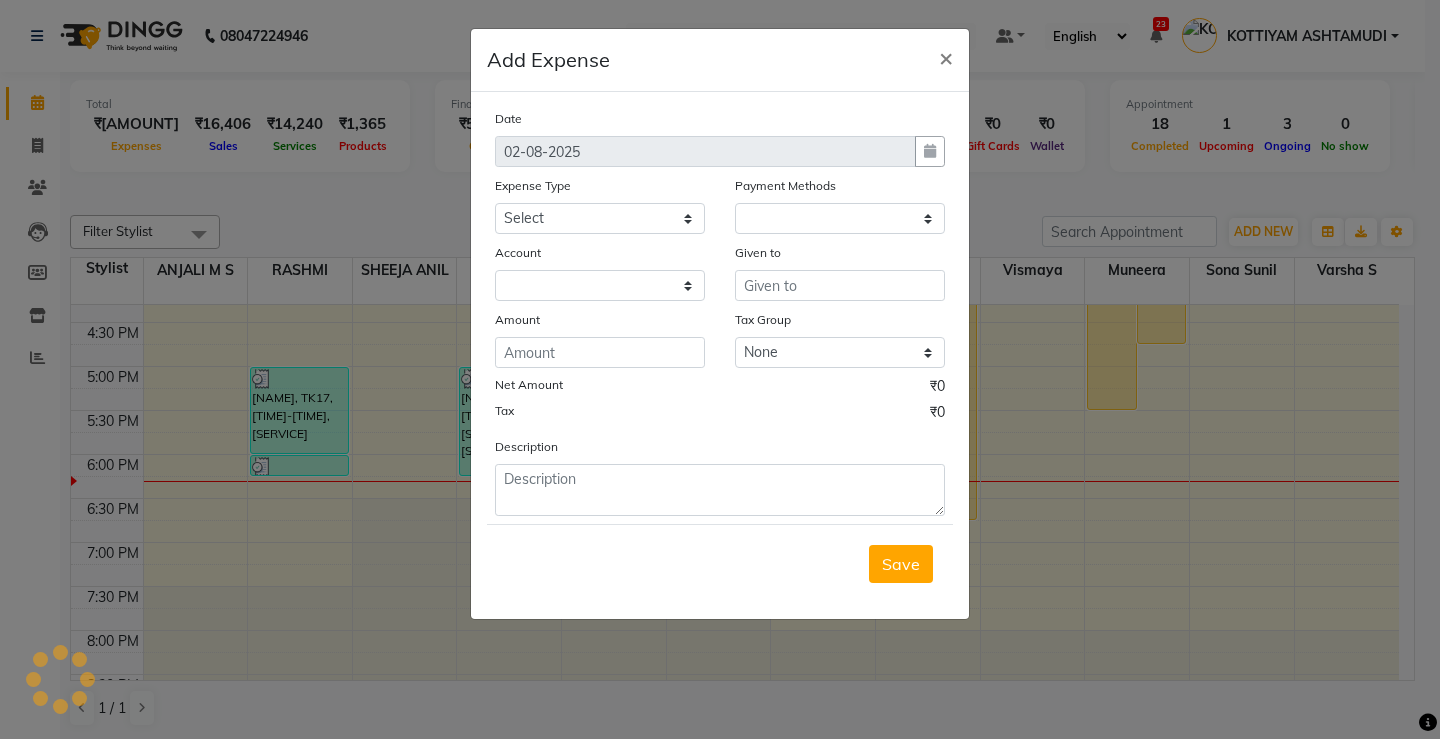 select 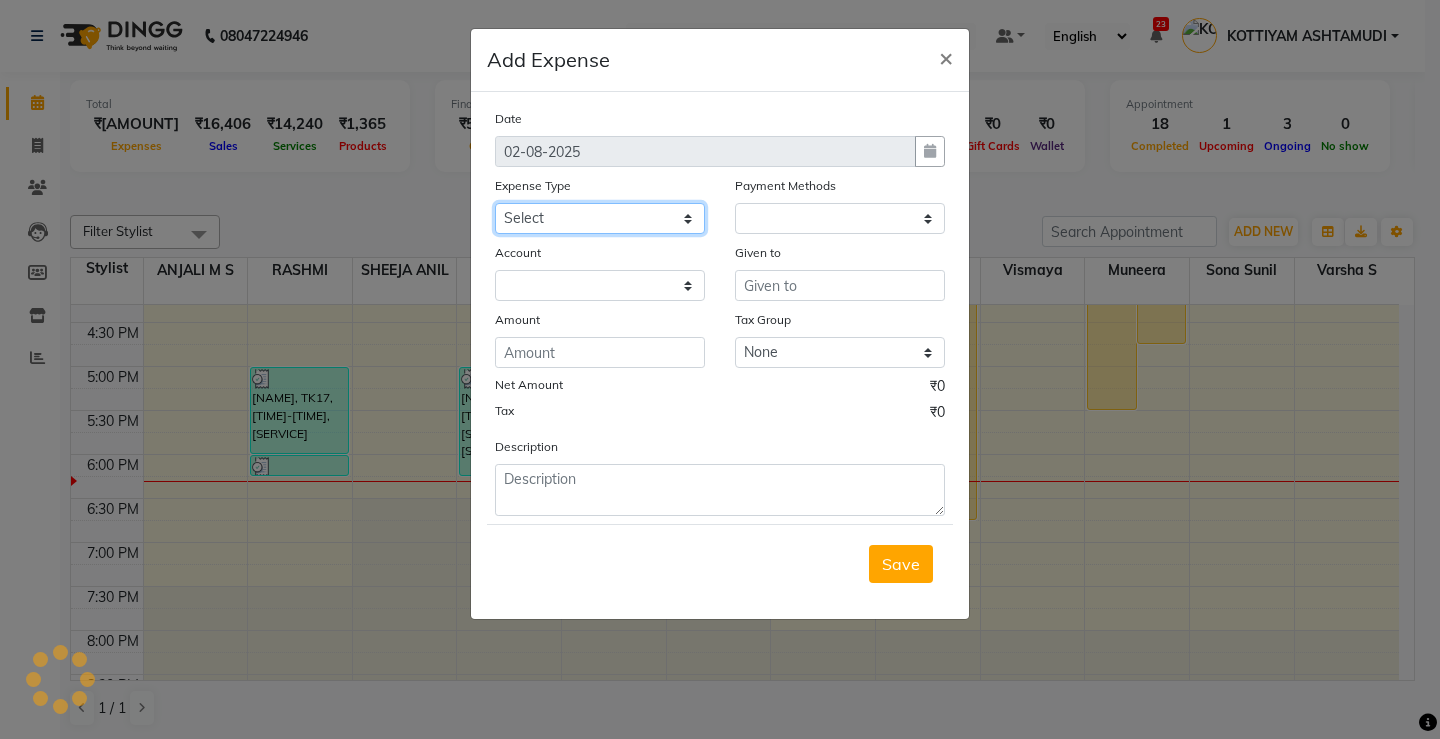 click on "Select ACCOMODATION EXPENSES ADVERTISEMENT SALES PROMOTIONAL EXPENSES Bonus BRIDAL ACCESSORIES REFUND BRIDAL COMMISSION BRIDAL FOOD BRIDAL INCENTIVES BRIDAL ORNAMENTS REFUND BRIDAL TA CASH DEPOSIT RAK BANK COMPUTER ACCESSORIES MOBILE PHONE Donation and Charity Expenses ELECTRICITY CHARGES ELECTRONICS FITTINGS Event Expense FISH FOOD EXPENSES FOOD REFRESHMENT FOR CLIENTS FOOD REFRESHMENT FOR STAFFS Freight And Forwarding Charges FUEL FOR GENERATOR FURNITURE AND EQUIPMENTS Gifts for Clients GIFTS FOR STAFFS GOKULAM CHITS HOSTEL RENT LAUNDRY EXPENSES LICENSE OTHER FEES LOADING UNLOADING CHARGES Medical Expenses MEHNDI PAYMENTS MISCELLANEOUS EXPENSES NEWSPAPER PERIODICALS Ornaments Maintenance Expense OVERTIME ALLOWANCES Payment For Pest Control Perfomance based incentives POSTAGE COURIER CHARGES Printing PRINTING STATIONERY EXPENSES PROFESSIONAL TAX REPAIRS MAINTENANCE ROUND OFF Salary SALARY ADVANCE Sales Incentives Membership Card SALES INCENTIVES PRODUCT SALES INCENTIVES SERVICES SALON ESSENTIALS SALON RENT" 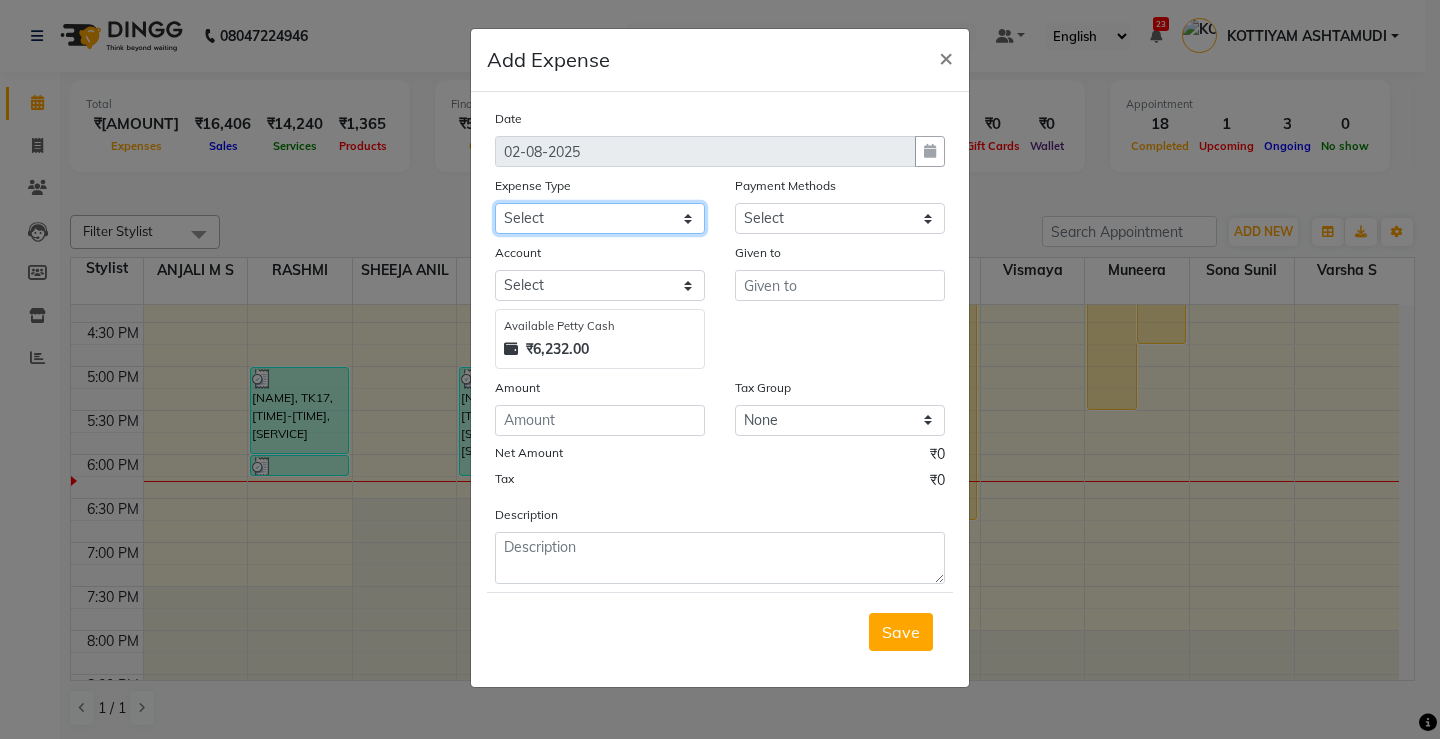 select on "1" 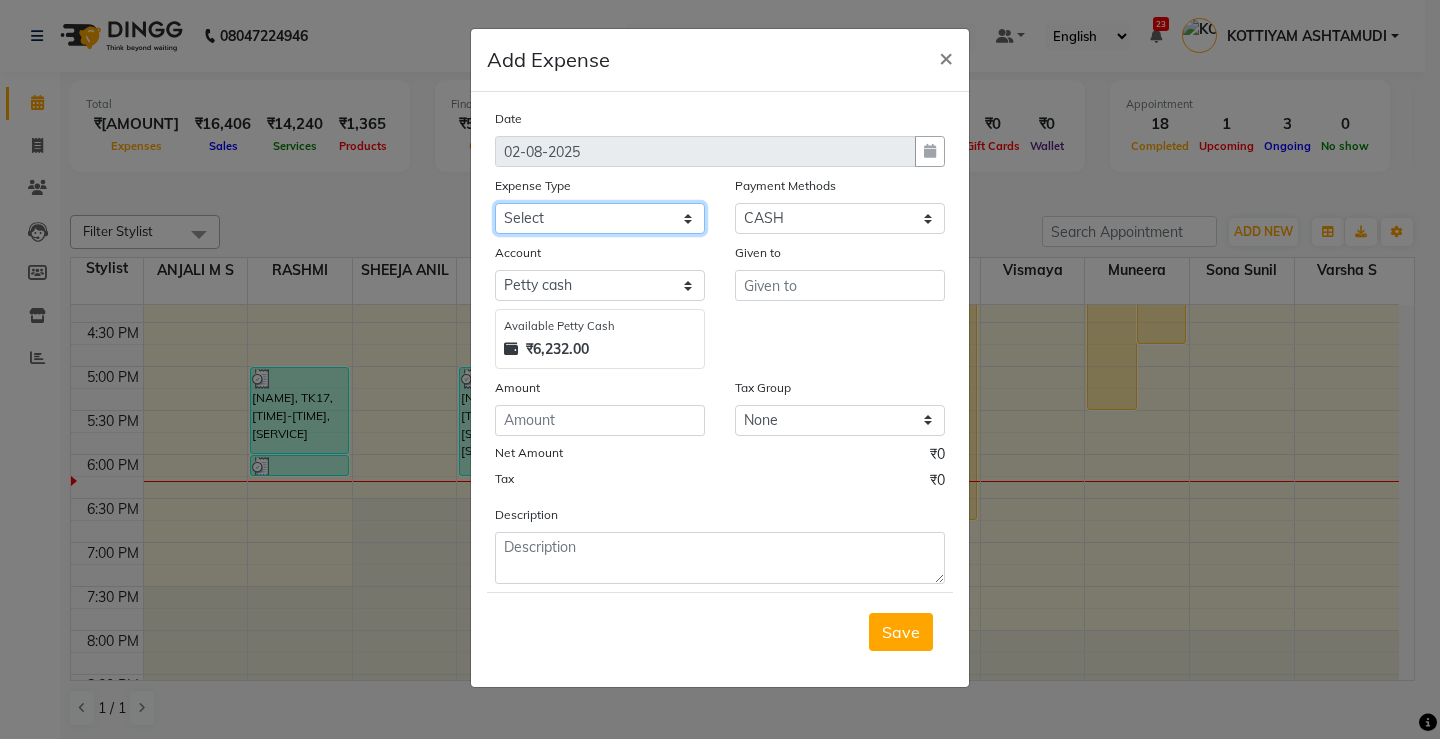 select on "6225" 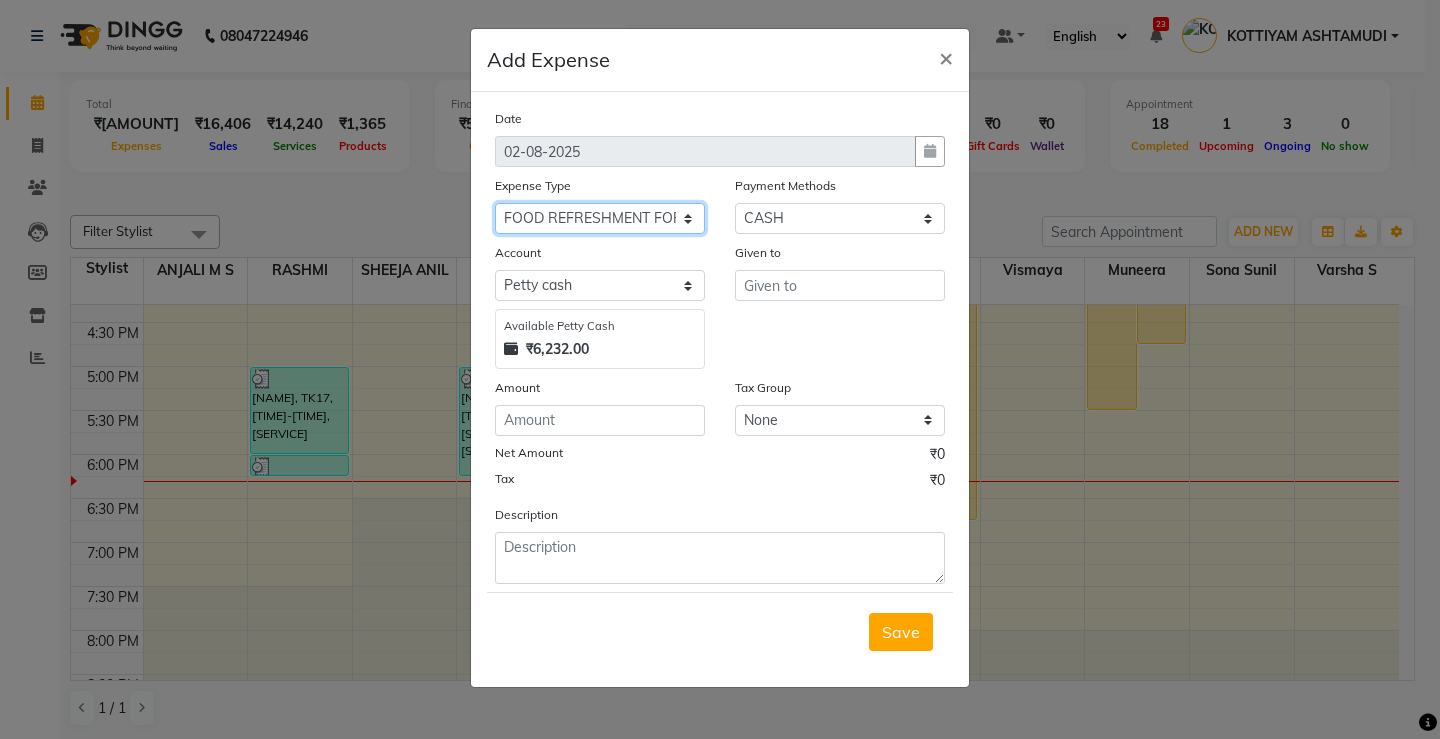 click on "Select ACCOMODATION EXPENSES ADVERTISEMENT SALES PROMOTIONAL EXPENSES Bonus BRIDAL ACCESSORIES REFUND BRIDAL COMMISSION BRIDAL FOOD BRIDAL INCENTIVES BRIDAL ORNAMENTS REFUND BRIDAL TA CASH DEPOSIT RAK BANK COMPUTER ACCESSORIES MOBILE PHONE Donation and Charity Expenses ELECTRICITY CHARGES ELECTRONICS FITTINGS Event Expense FISH FOOD EXPENSES FOOD REFRESHMENT FOR CLIENTS FOOD REFRESHMENT FOR STAFFS Freight And Forwarding Charges FUEL FOR GENERATOR FURNITURE AND EQUIPMENTS Gifts for Clients GIFTS FOR STAFFS GOKULAM CHITS HOSTEL RENT LAUNDRY EXPENSES LICENSE OTHER FEES LOADING UNLOADING CHARGES Medical Expenses MEHNDI PAYMENTS MISCELLANEOUS EXPENSES NEWSPAPER PERIODICALS Ornaments Maintenance Expense OVERTIME ALLOWANCES Payment For Pest Control Perfomance based incentives POSTAGE COURIER CHARGES Printing PRINTING STATIONERY EXPENSES PROFESSIONAL TAX REPAIRS MAINTENANCE ROUND OFF Salary SALARY ADVANCE Sales Incentives Membership Card SALES INCENTIVES PRODUCT SALES INCENTIVES SERVICES SALON ESSENTIALS SALON RENT" 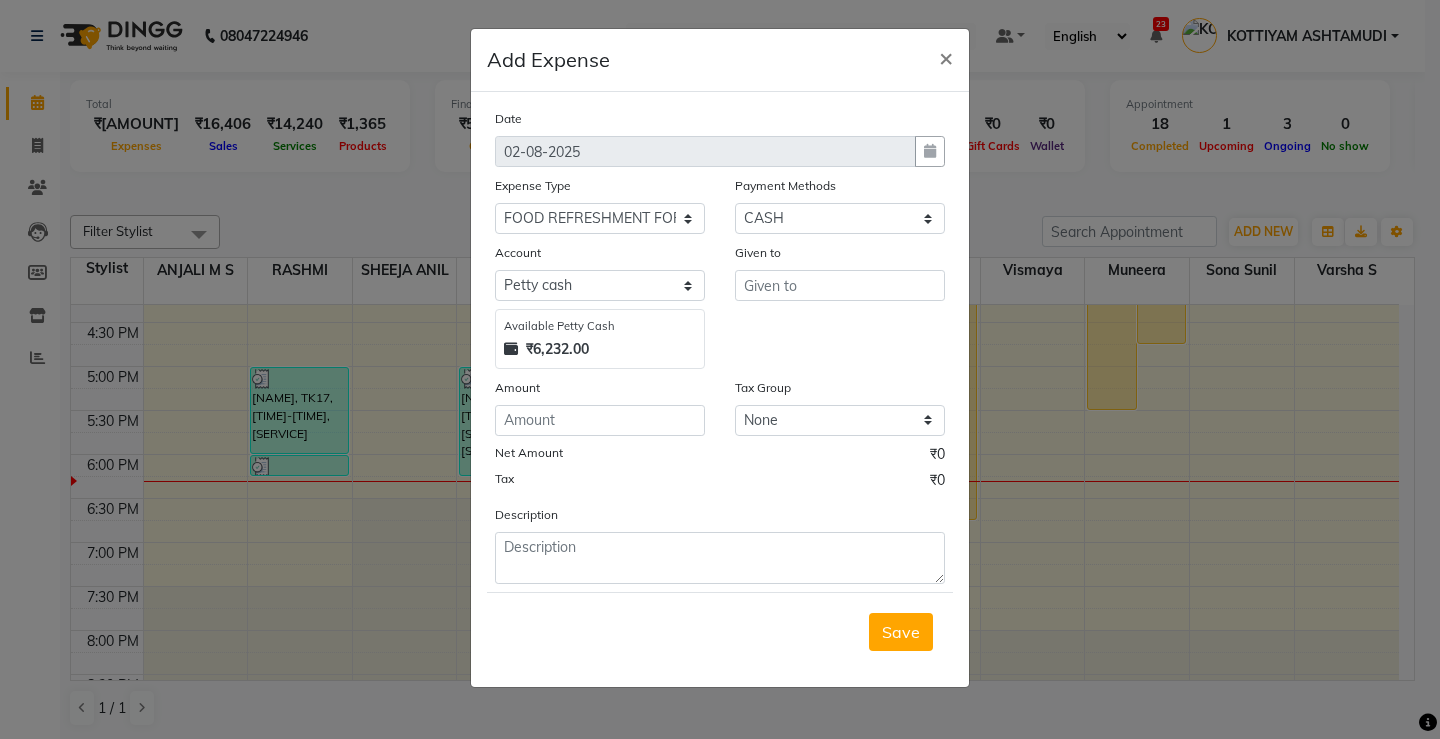 drag, startPoint x: 587, startPoint y: 396, endPoint x: 587, endPoint y: 412, distance: 16 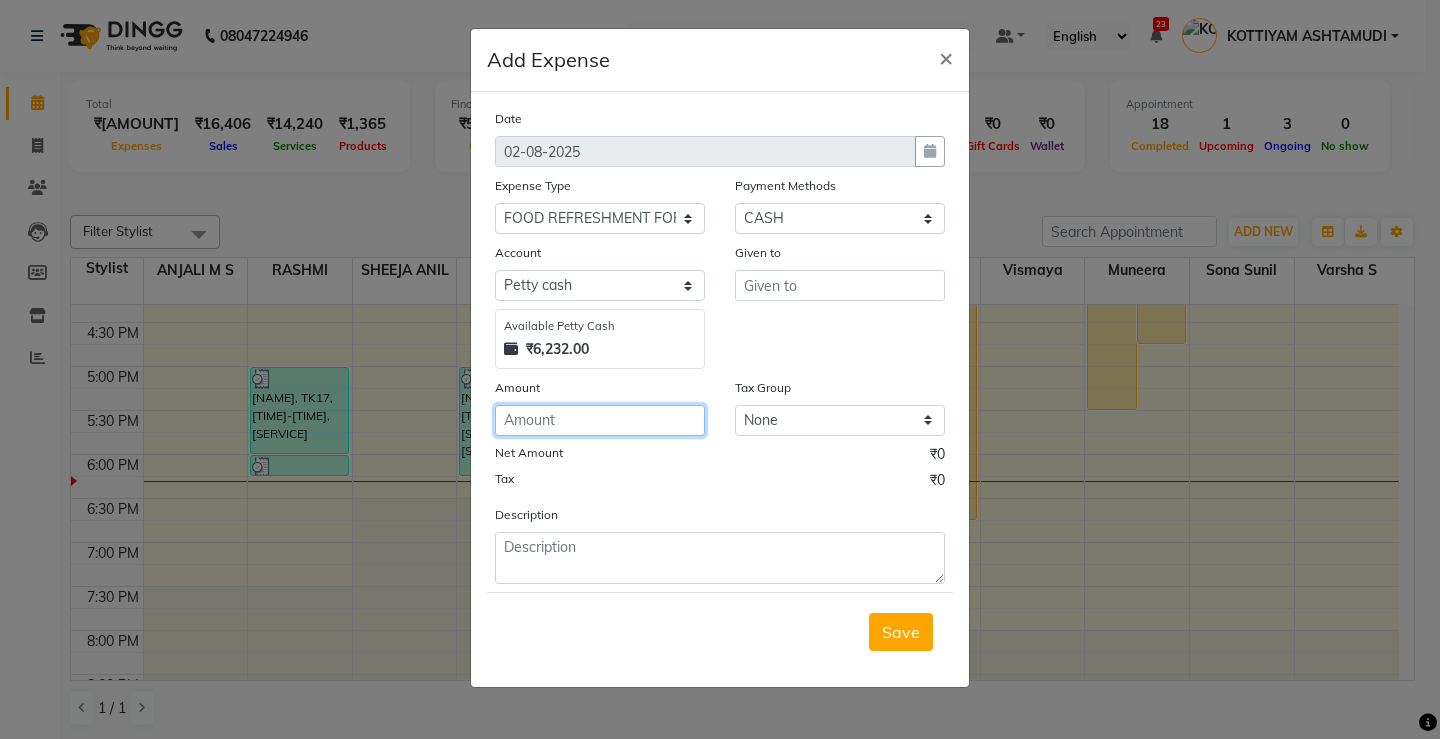 click 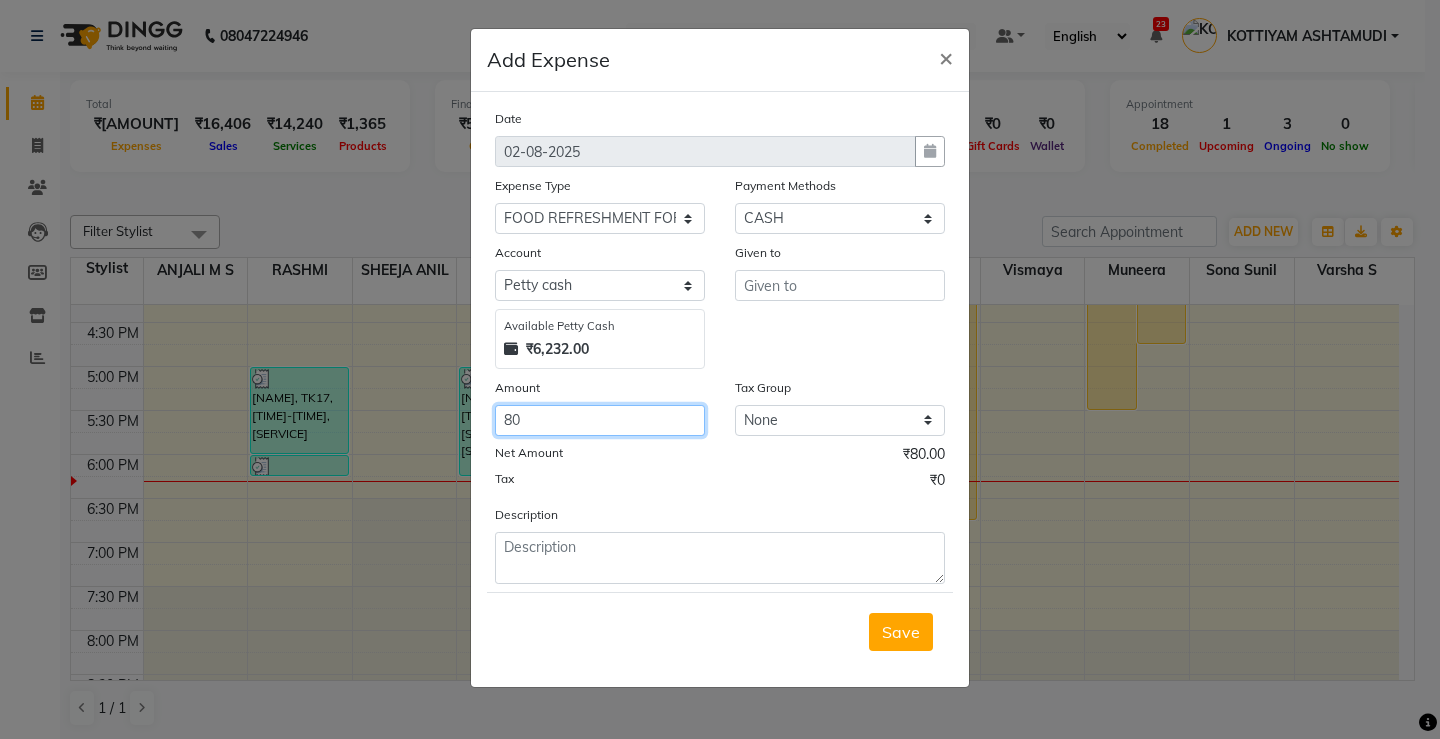 type on "80" 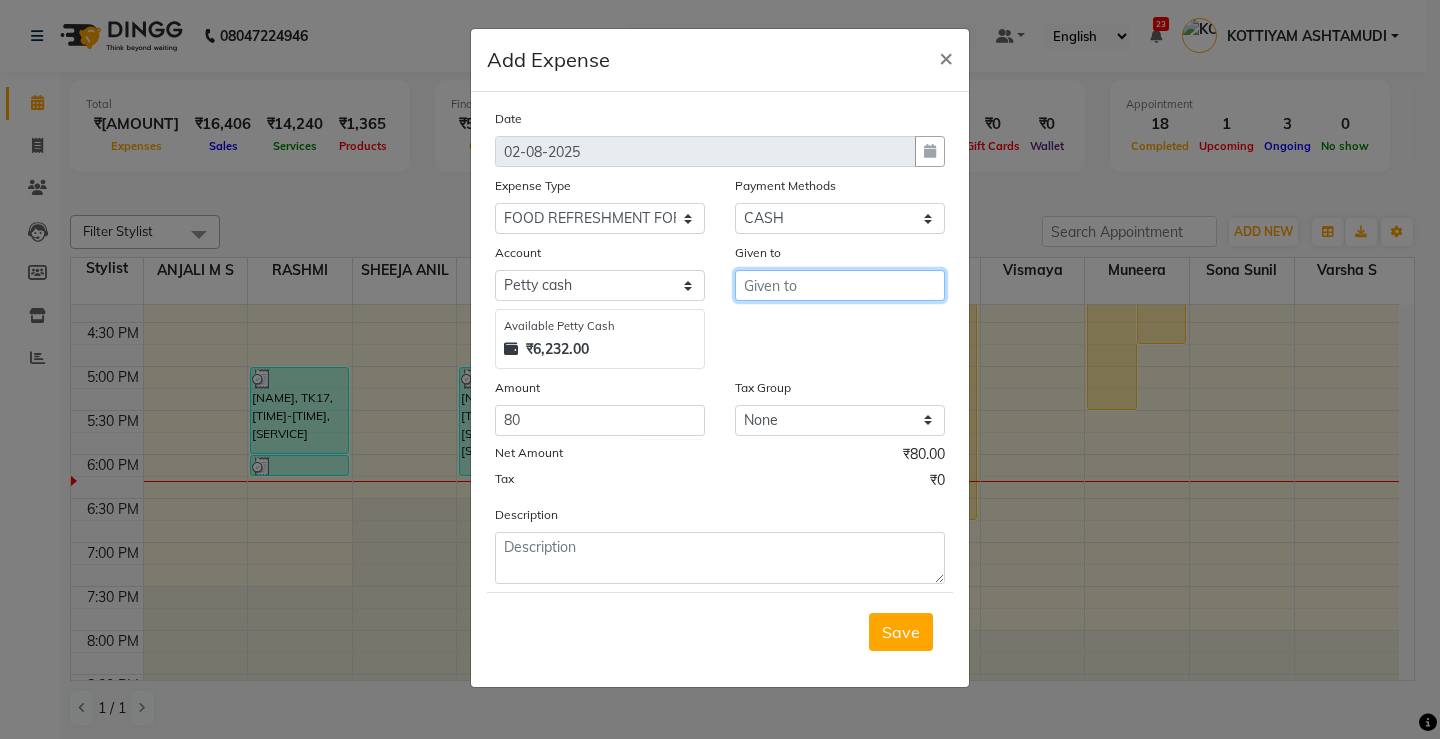 click at bounding box center [840, 285] 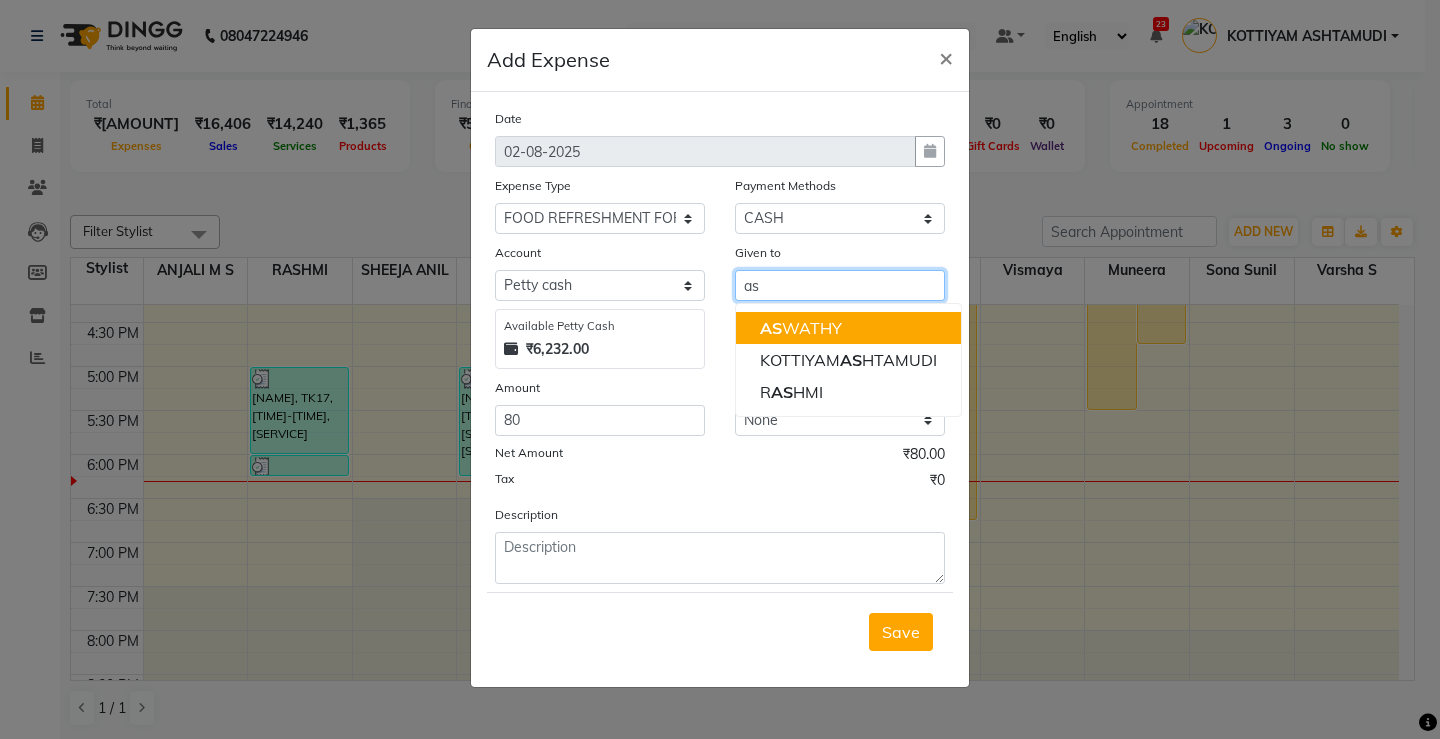click on "AS WATHY" at bounding box center [801, 328] 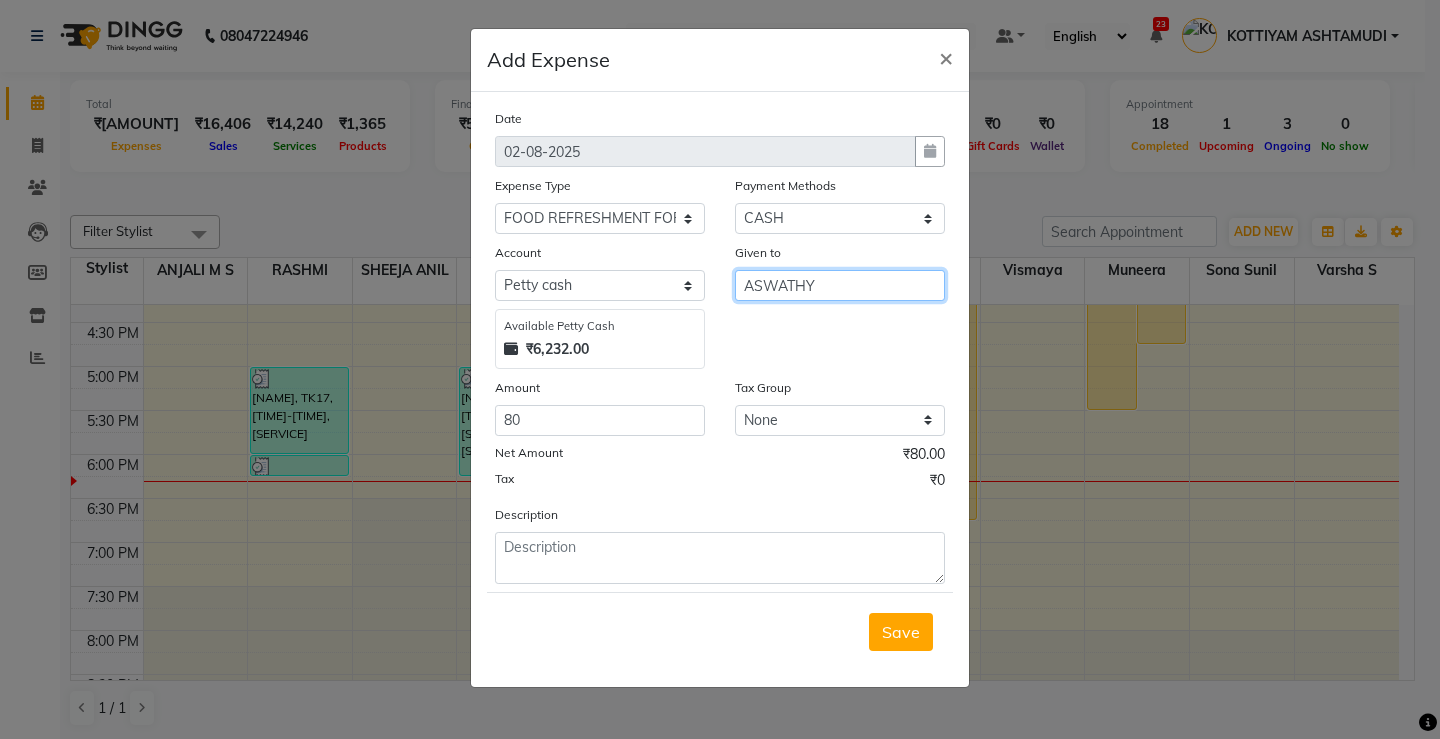 type on "ASWATHY" 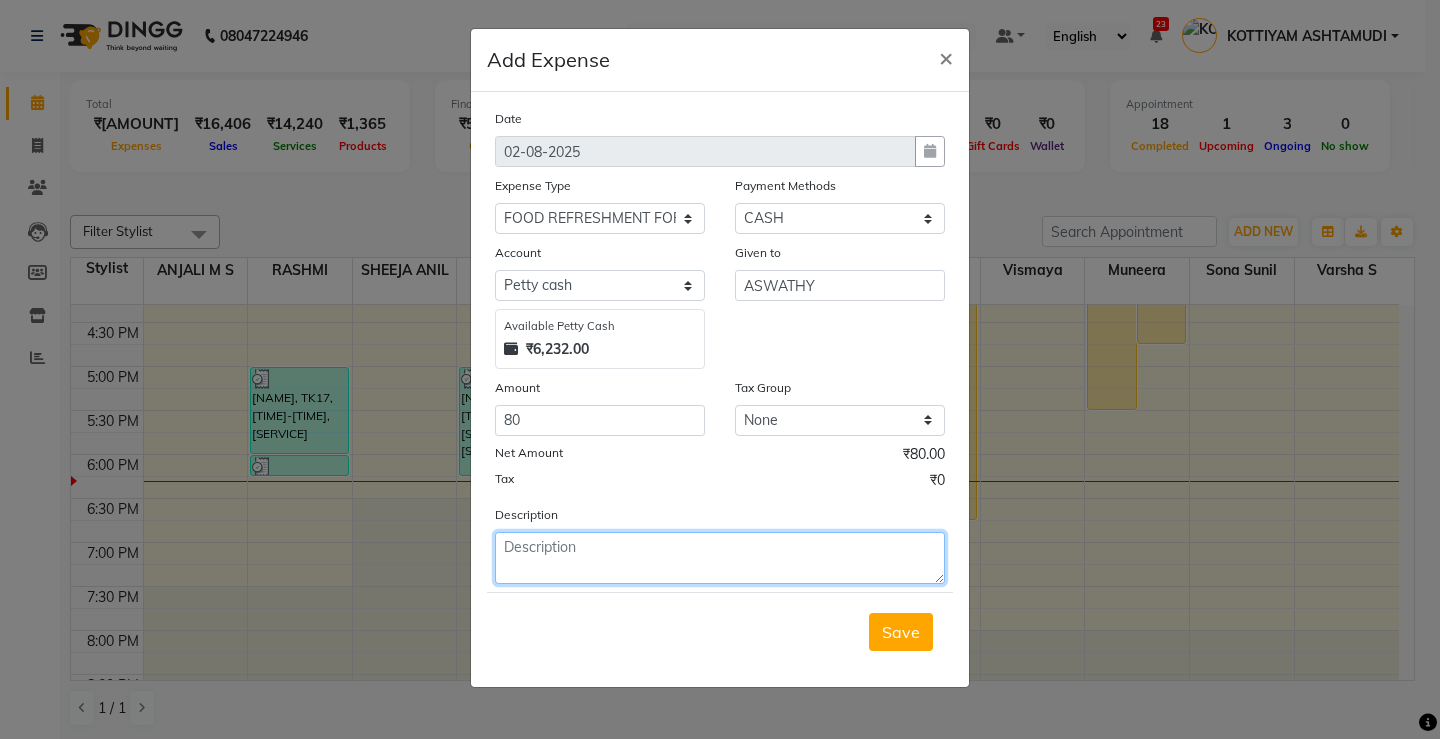 click 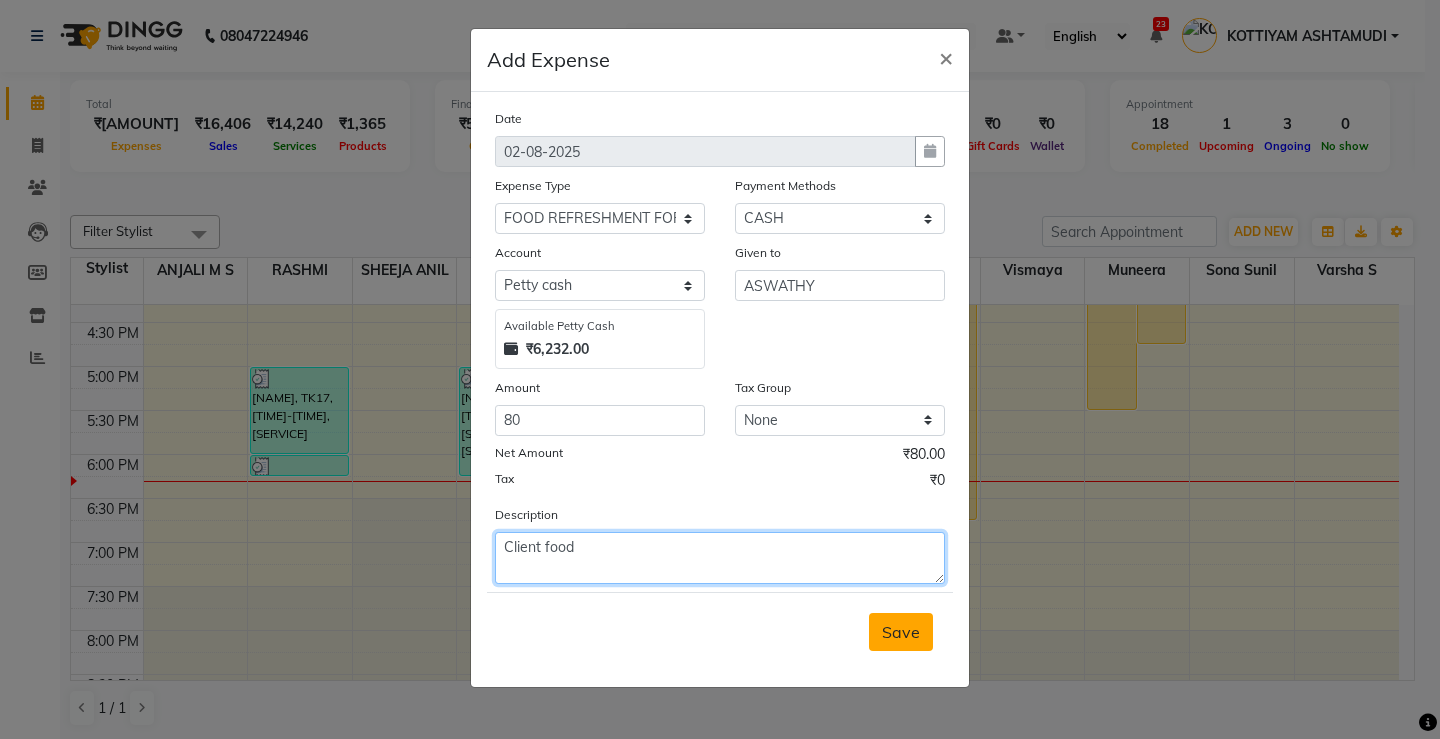 type on "Client food" 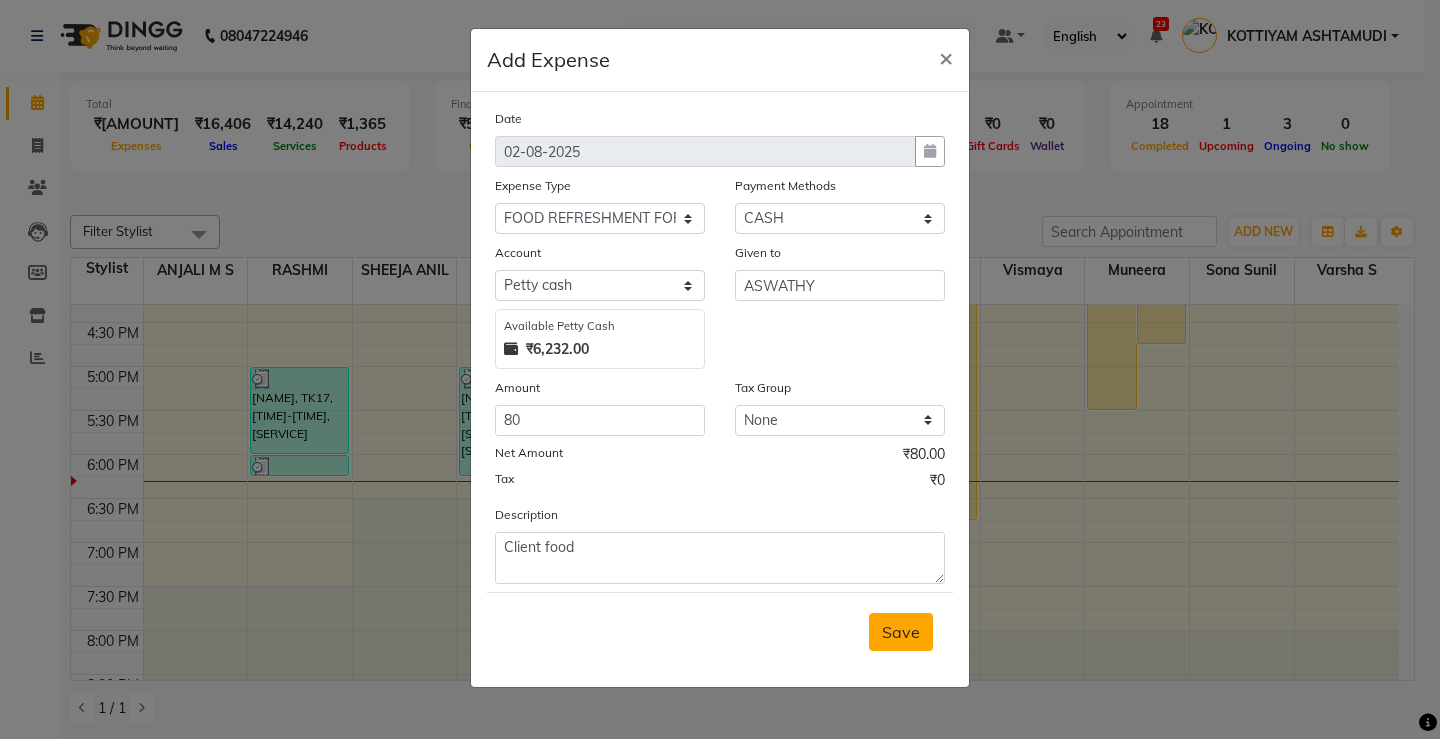 click on "Save" at bounding box center [901, 632] 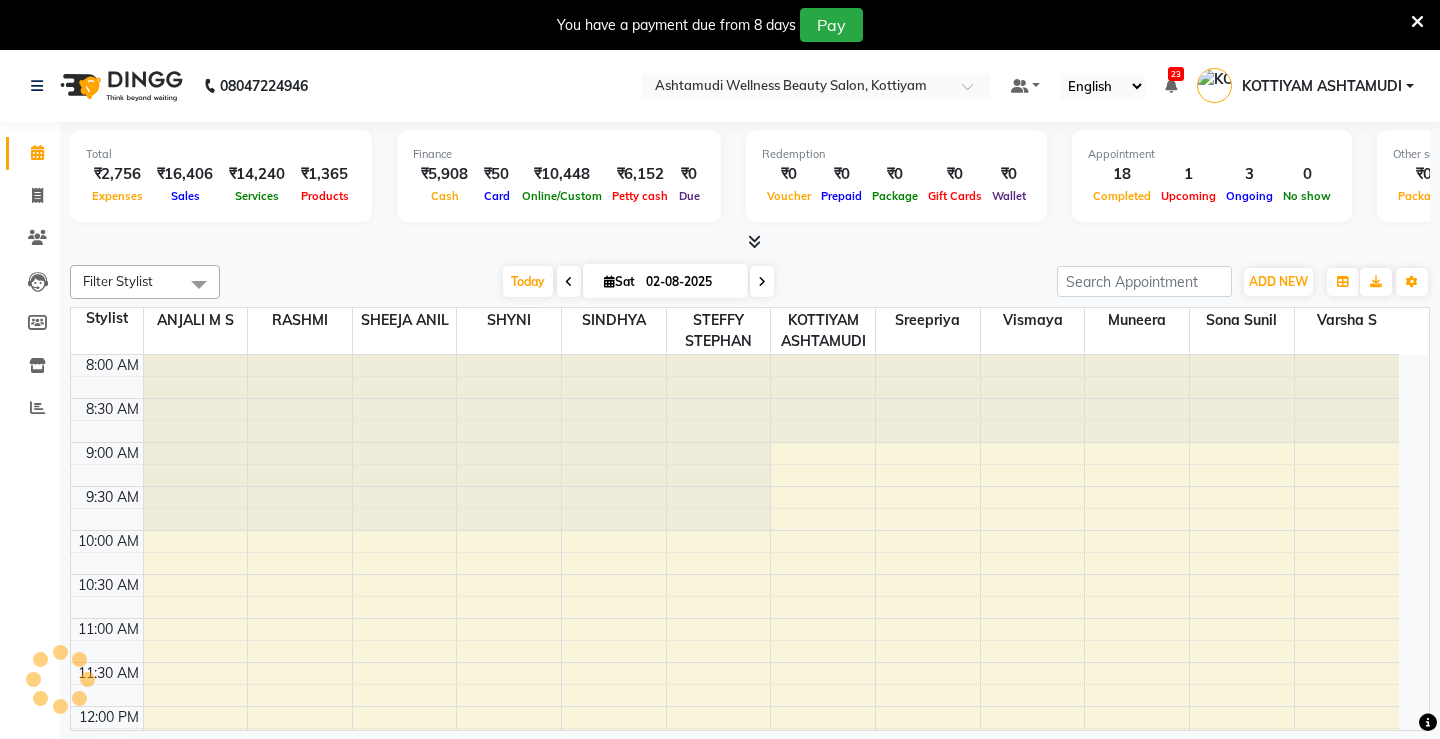 click at bounding box center (1417, 22) 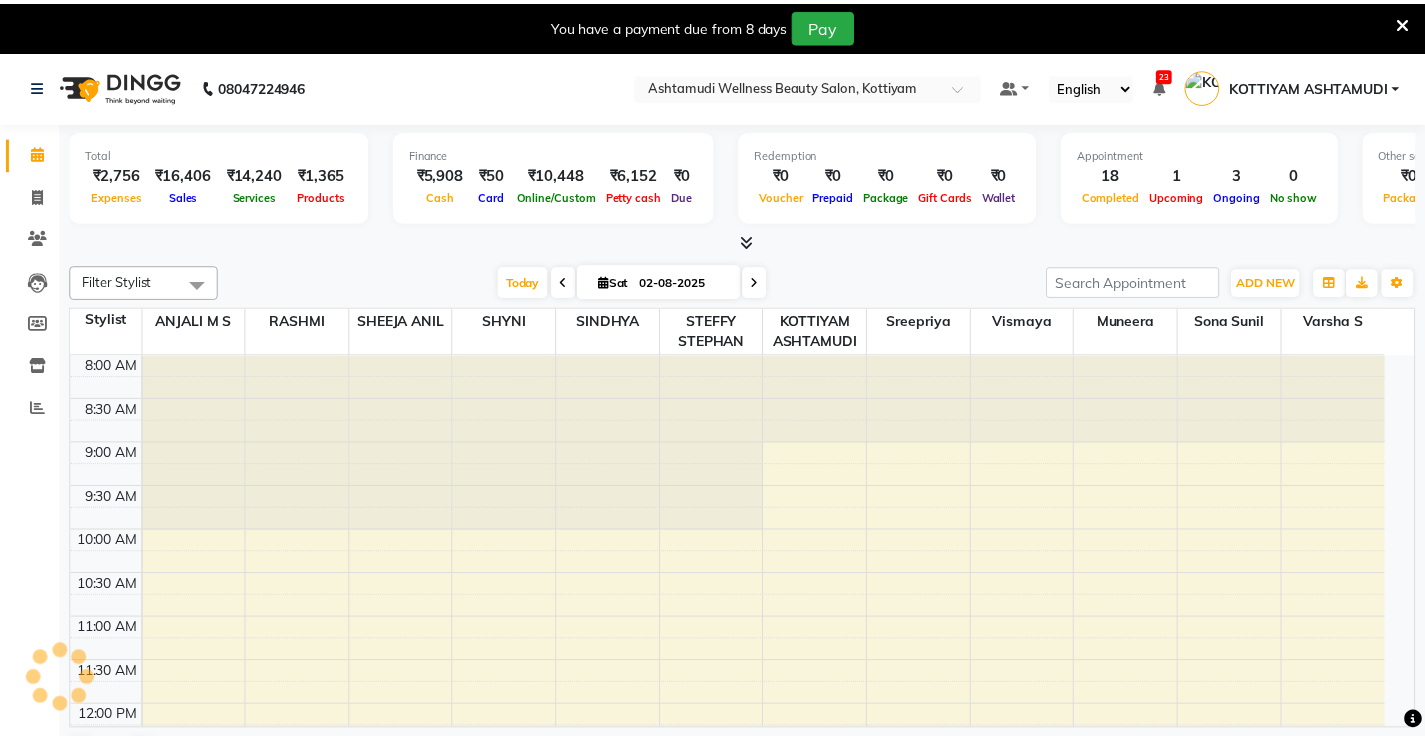 scroll, scrollTop: 0, scrollLeft: 0, axis: both 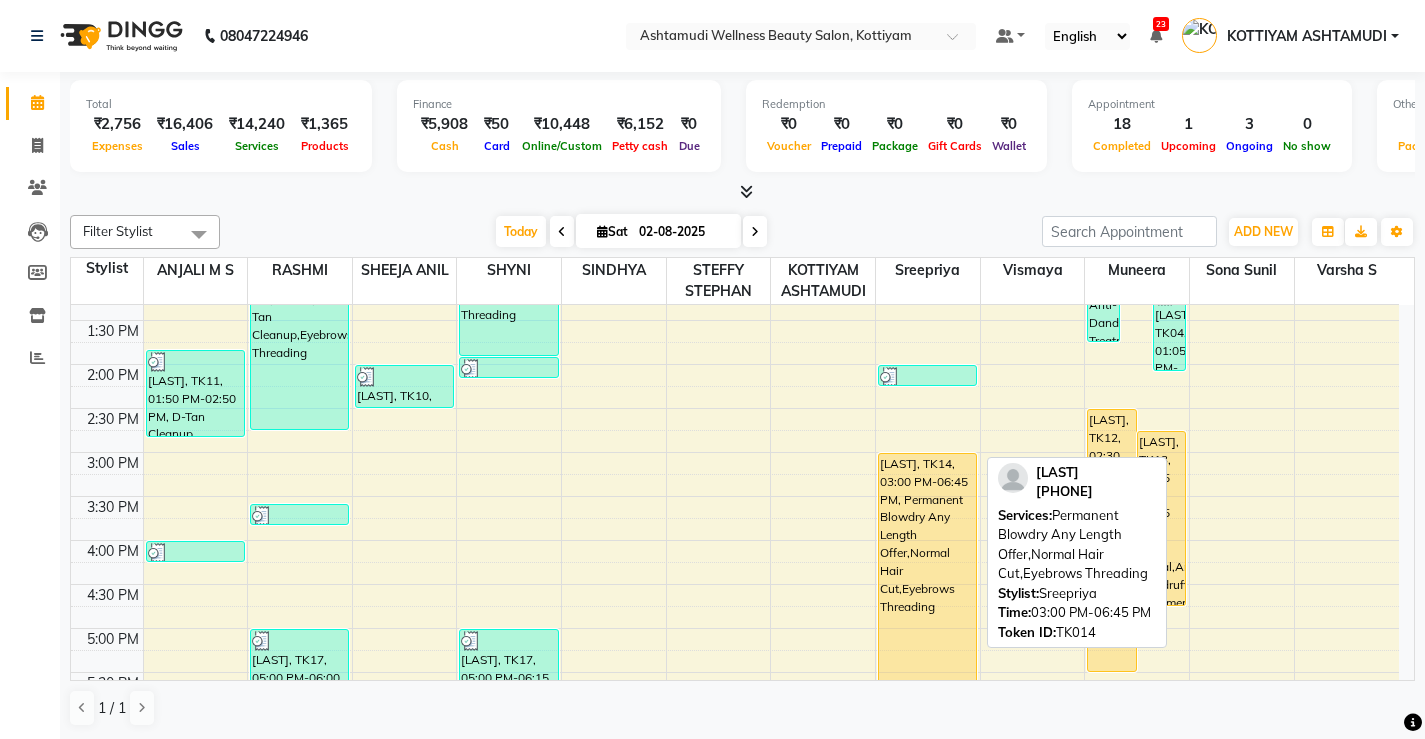 click on "[NAME], TK14, [TIME]-[TIME], Permanent Blowdry Any Length Offer,Normal Hair Cut,Eyebrows Threading" at bounding box center [927, 617] 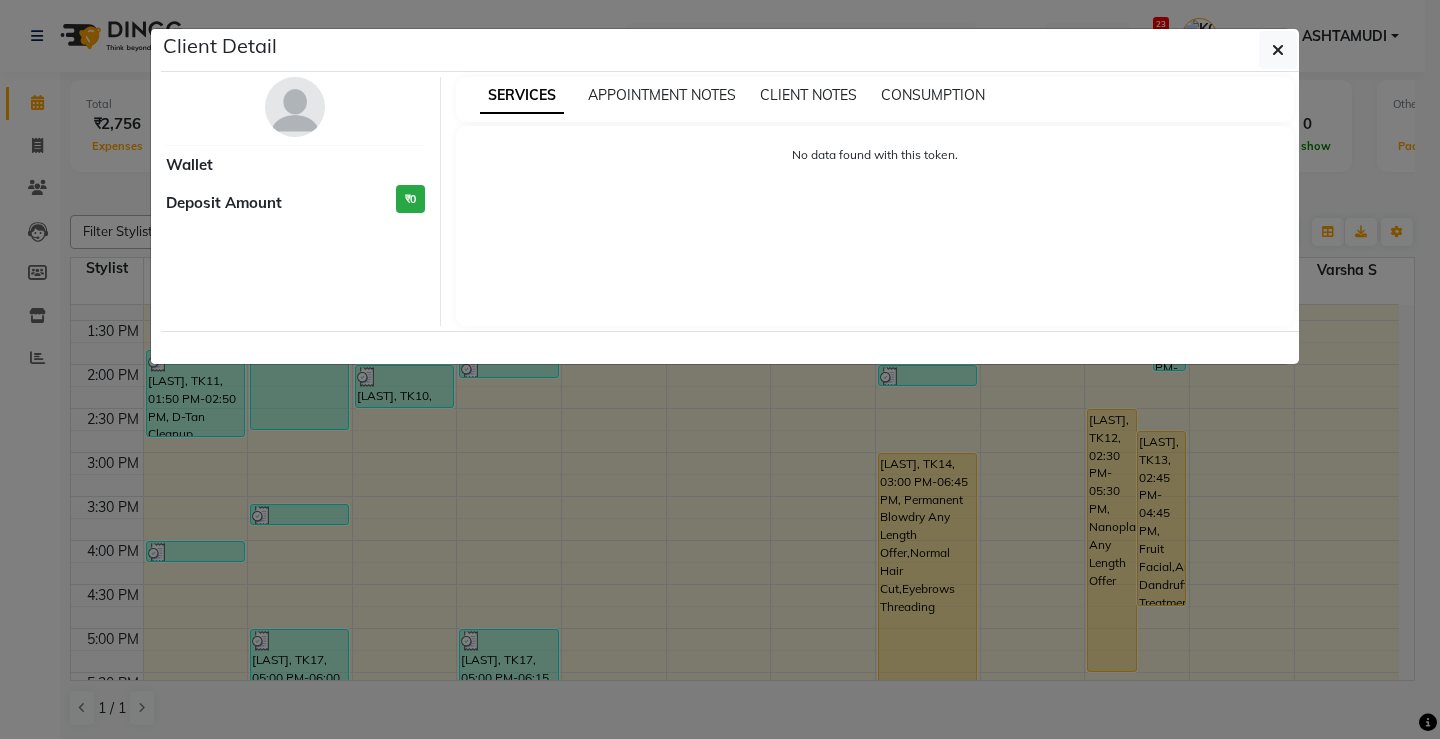 select on "1" 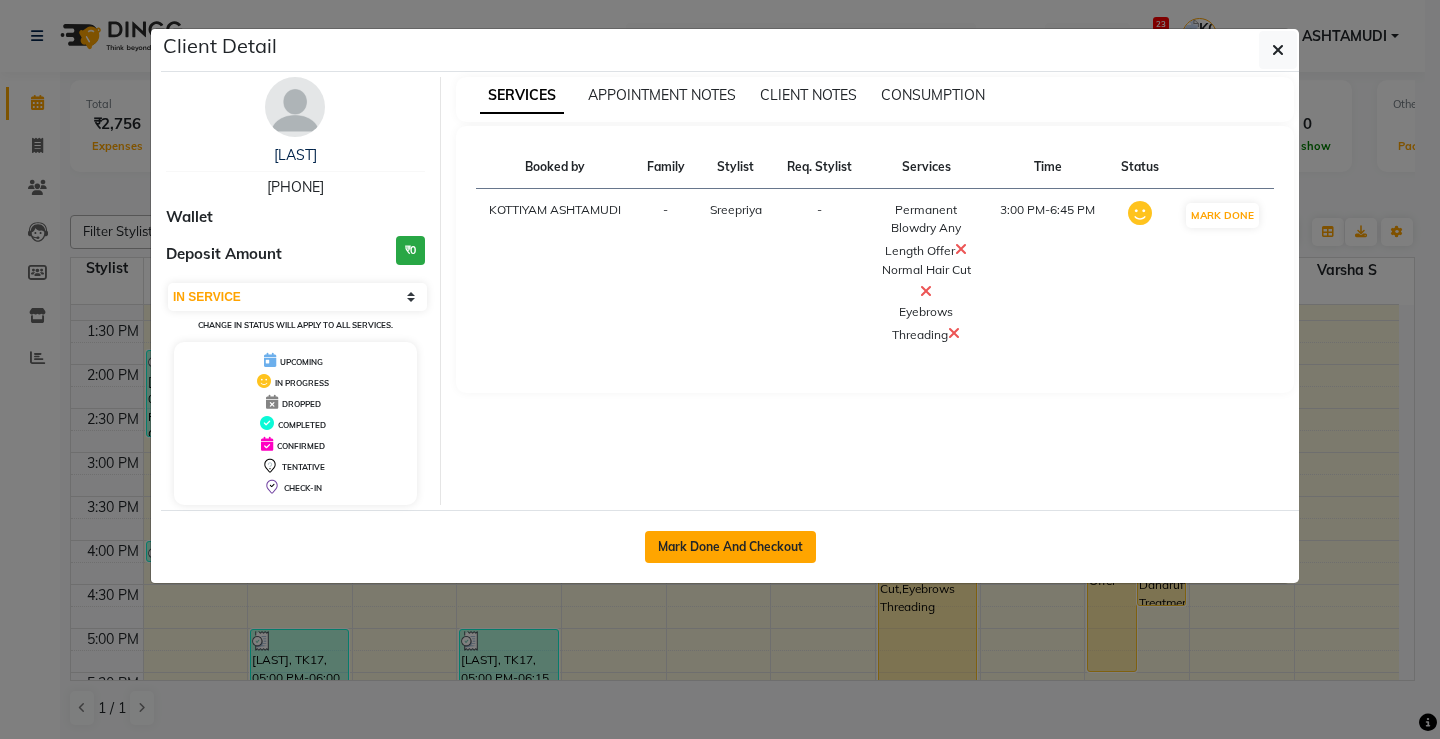 click on "Mark Done And Checkout" 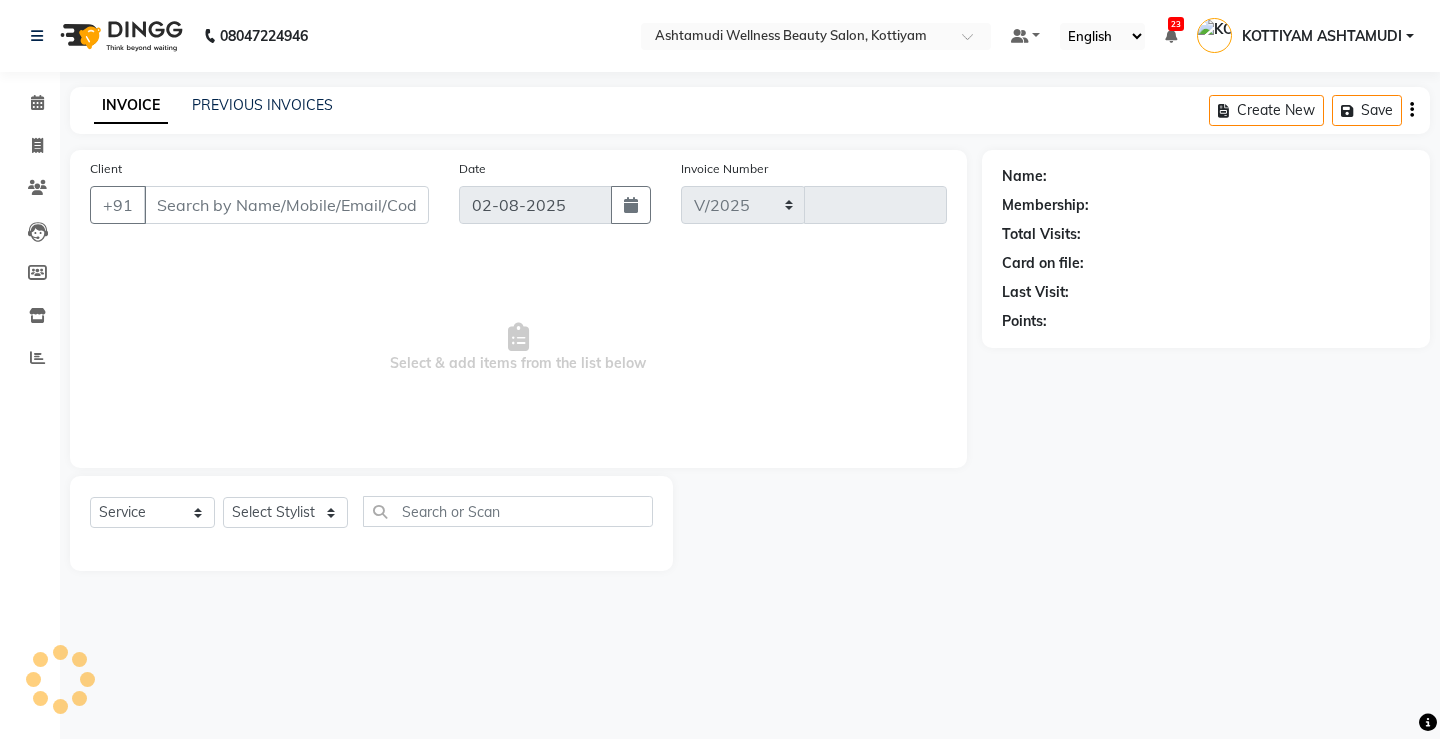 select on "4674" 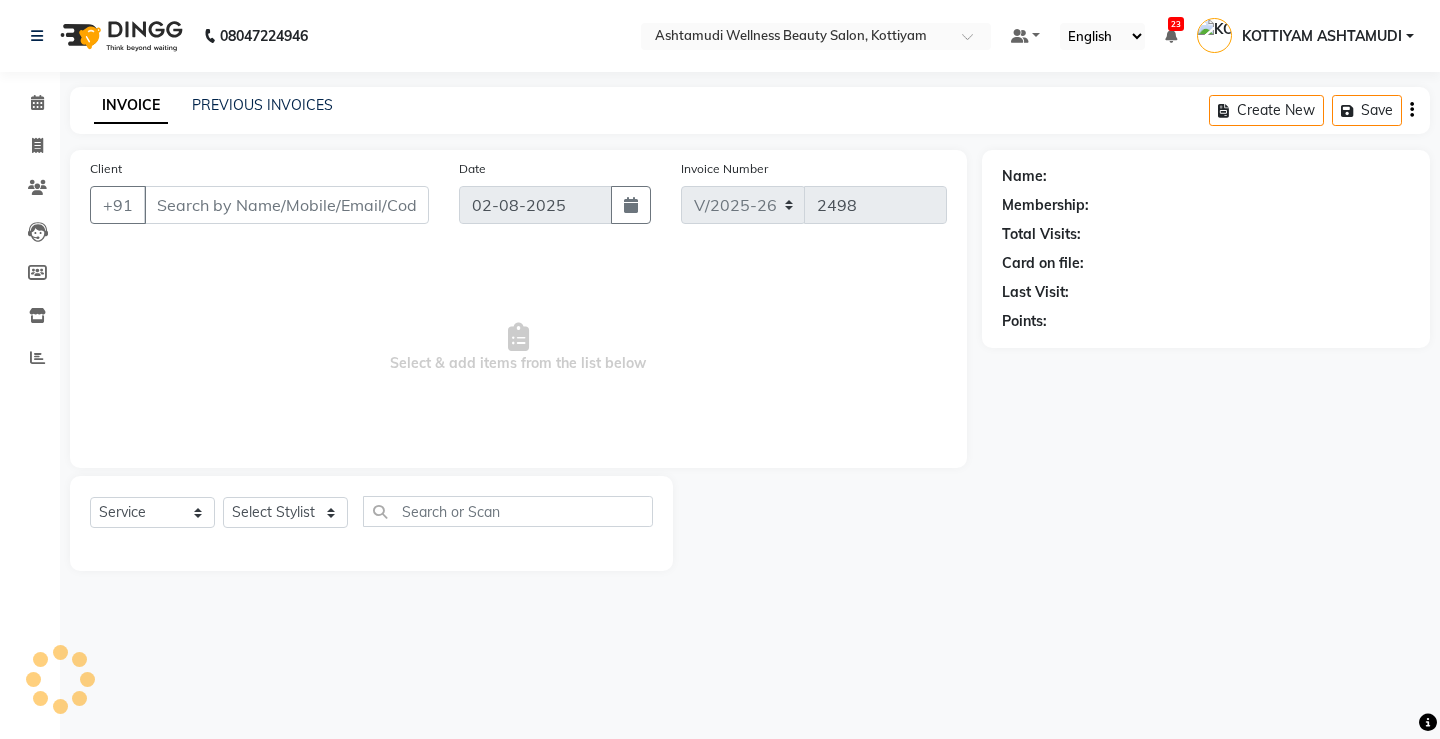 select on "product" 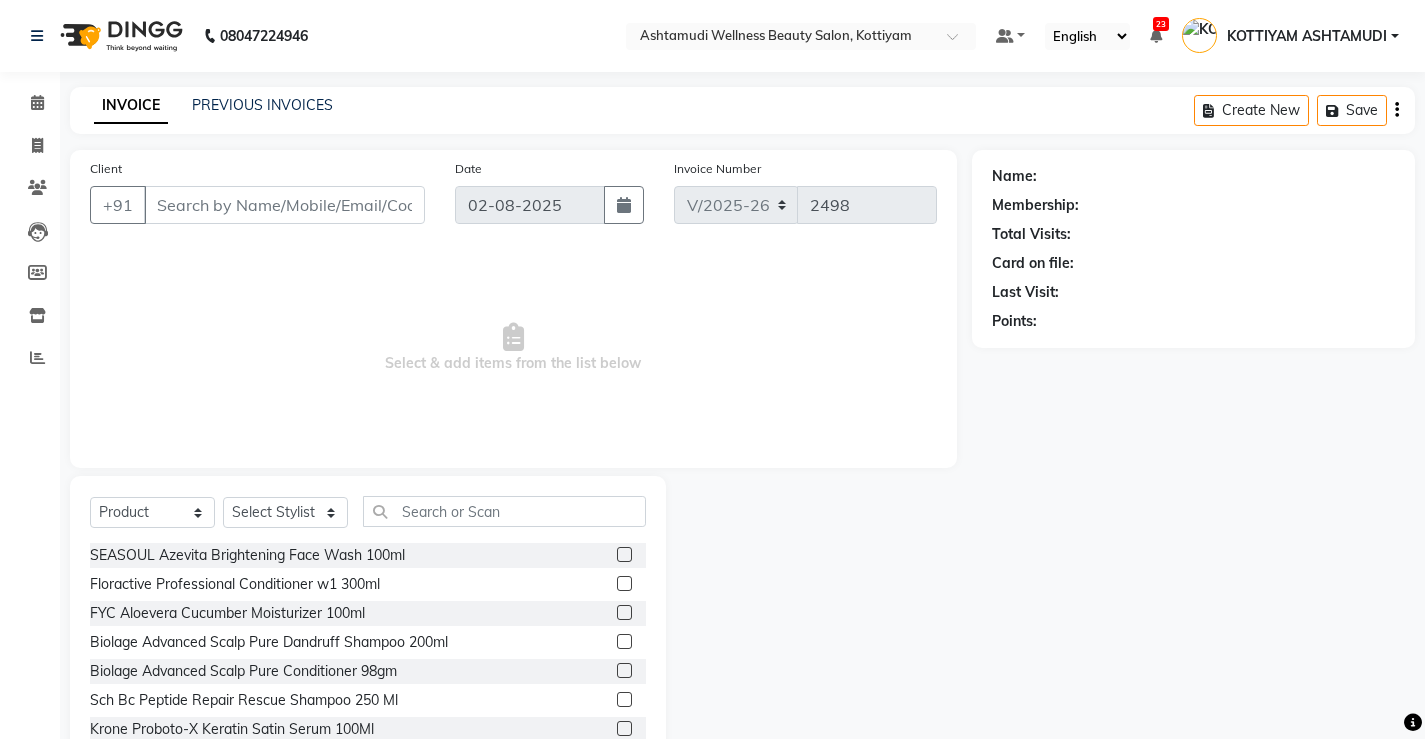 type on "[PHONE]" 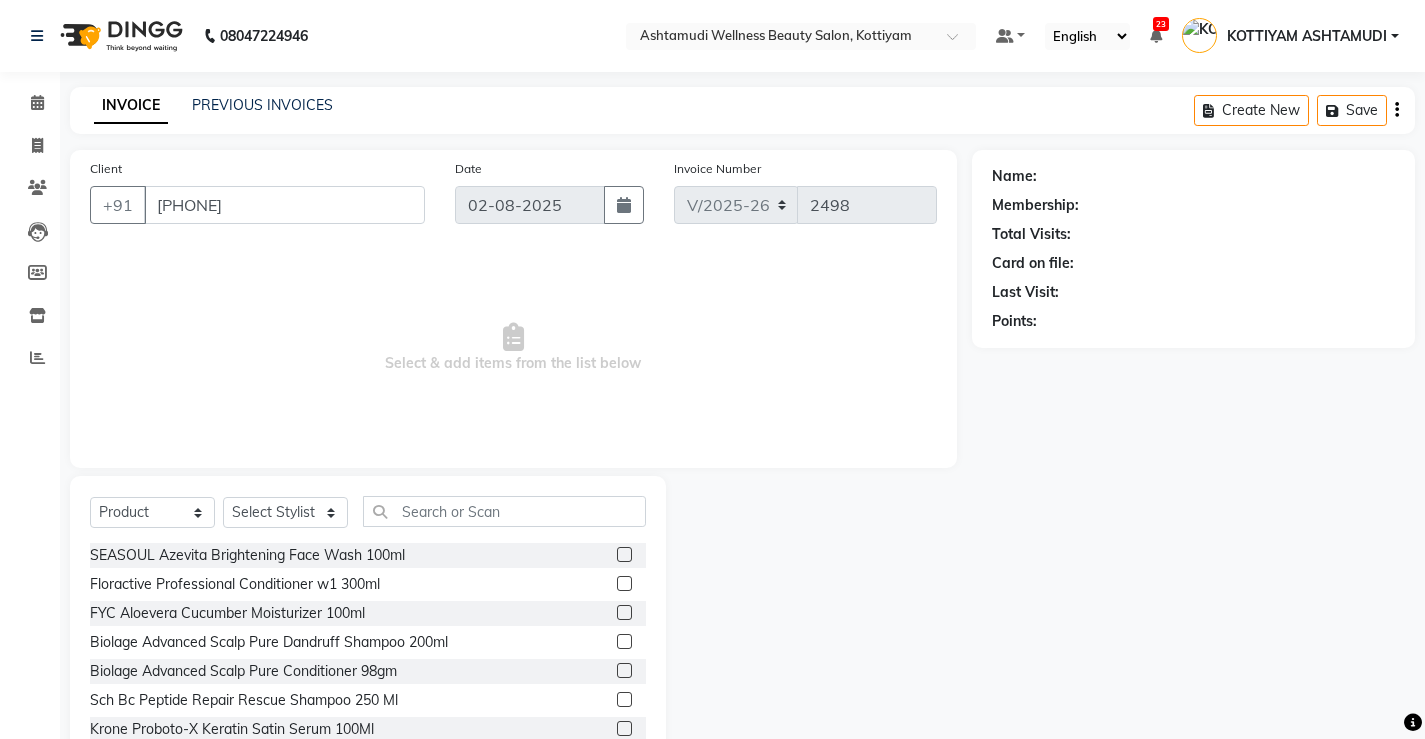 select on "50208" 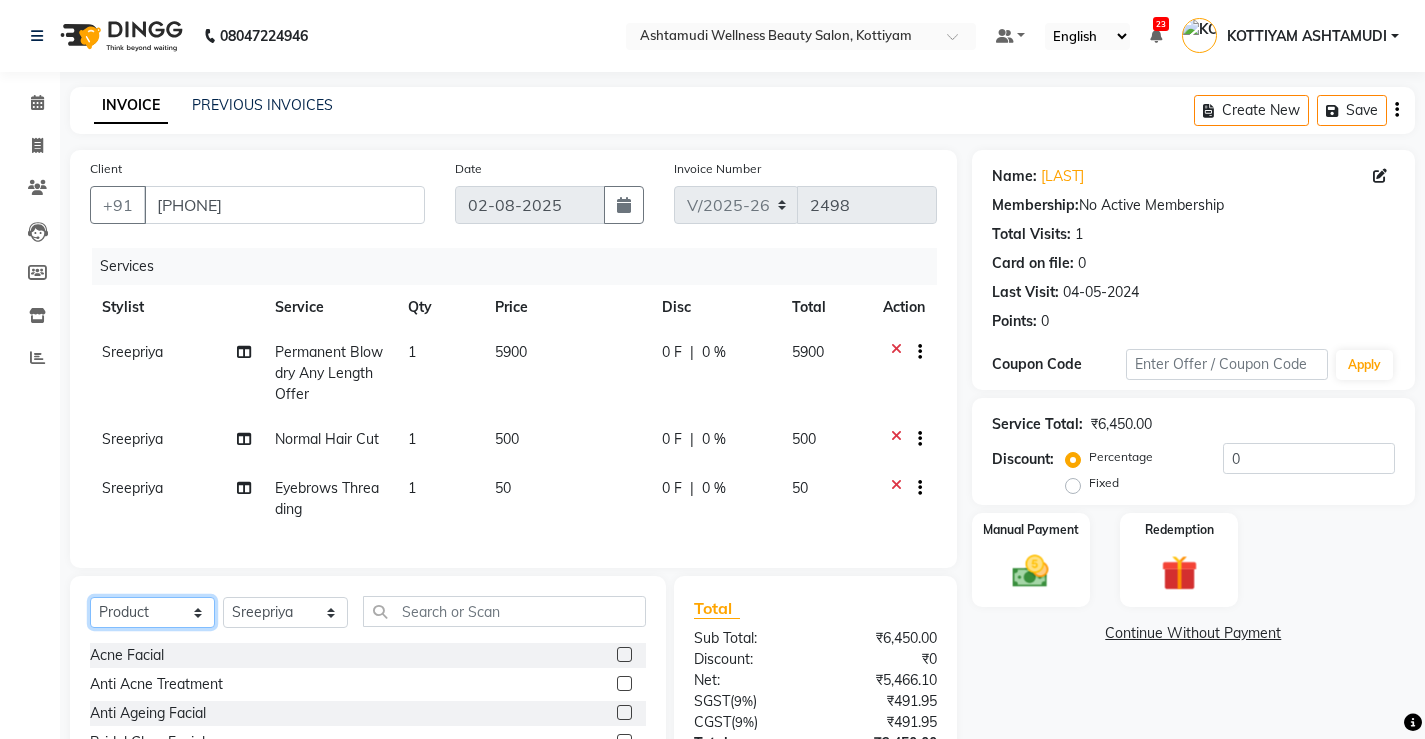 click on "Select  Service  Product  Membership  Package Voucher Prepaid Gift Card" 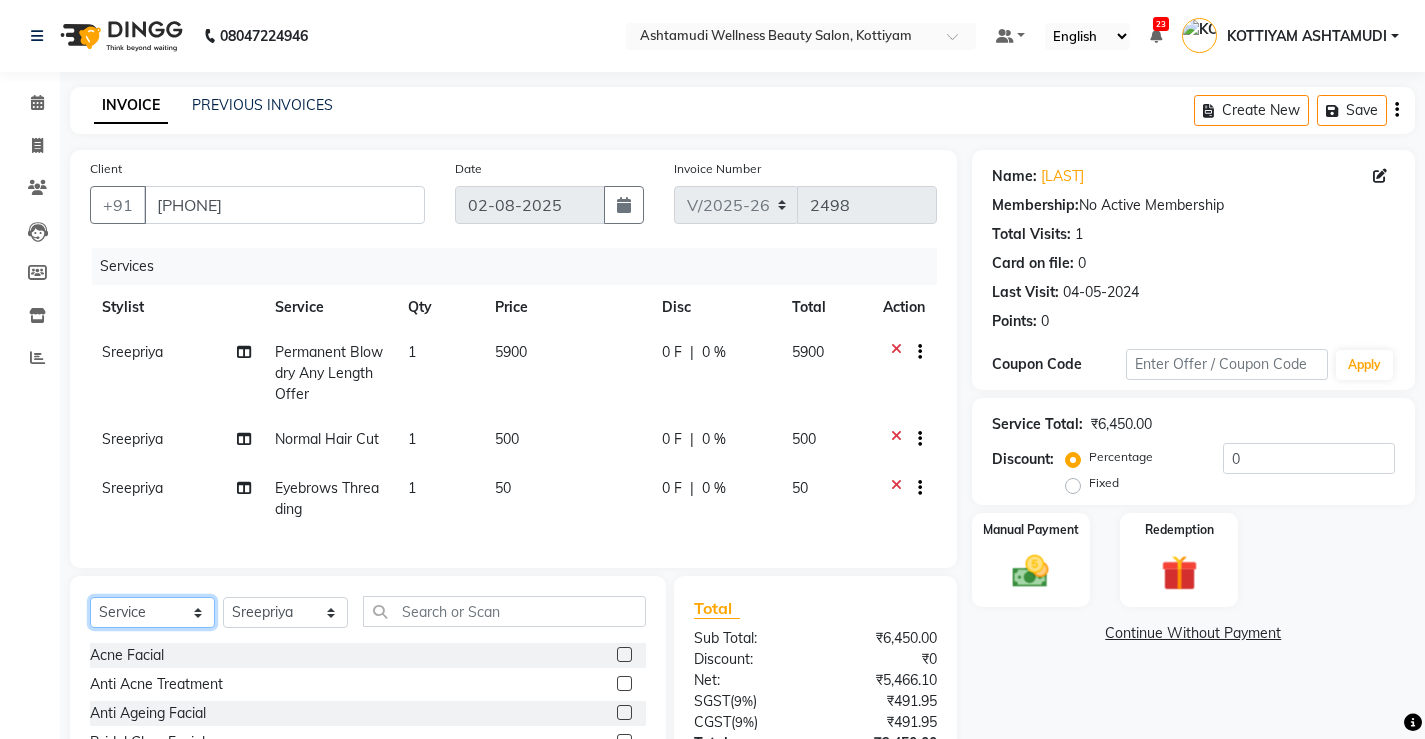 click on "Select  Service  Product  Membership  Package Voucher Prepaid Gift Card" 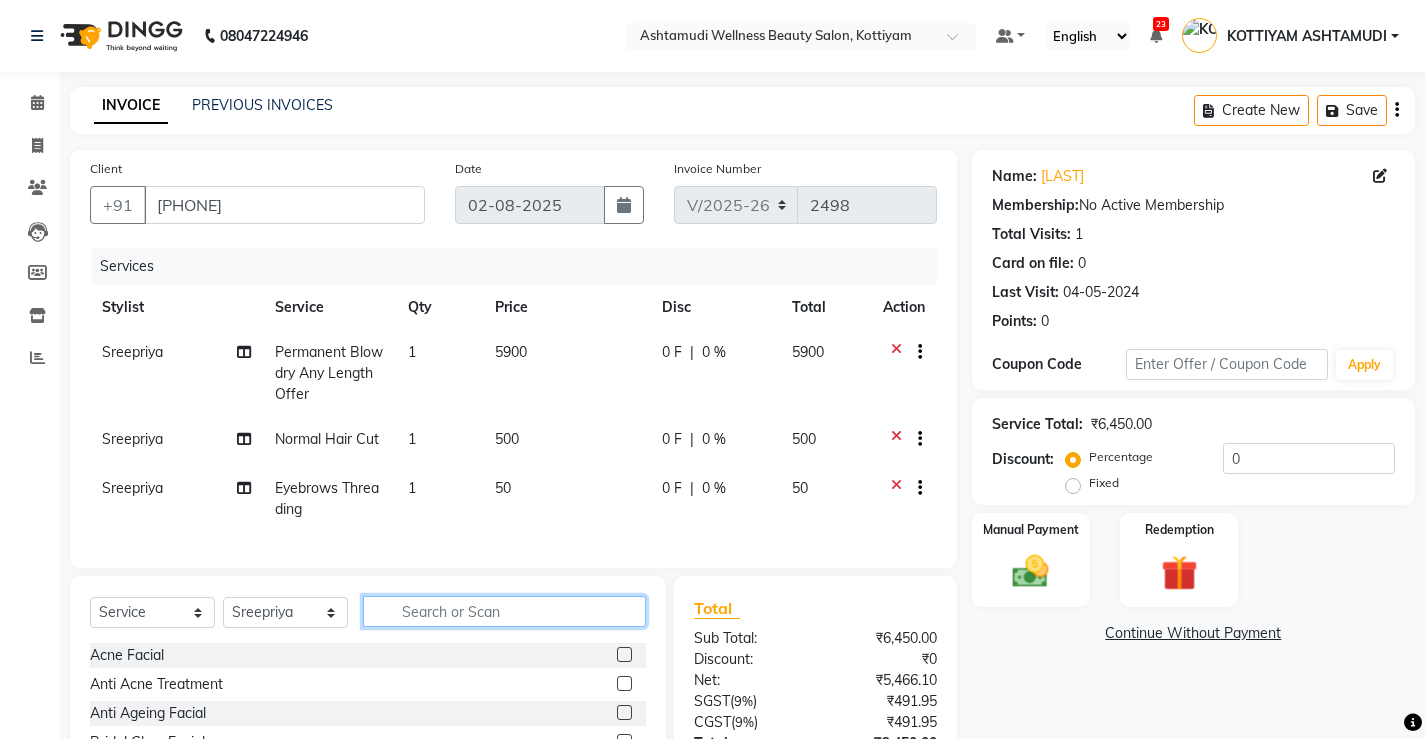 click 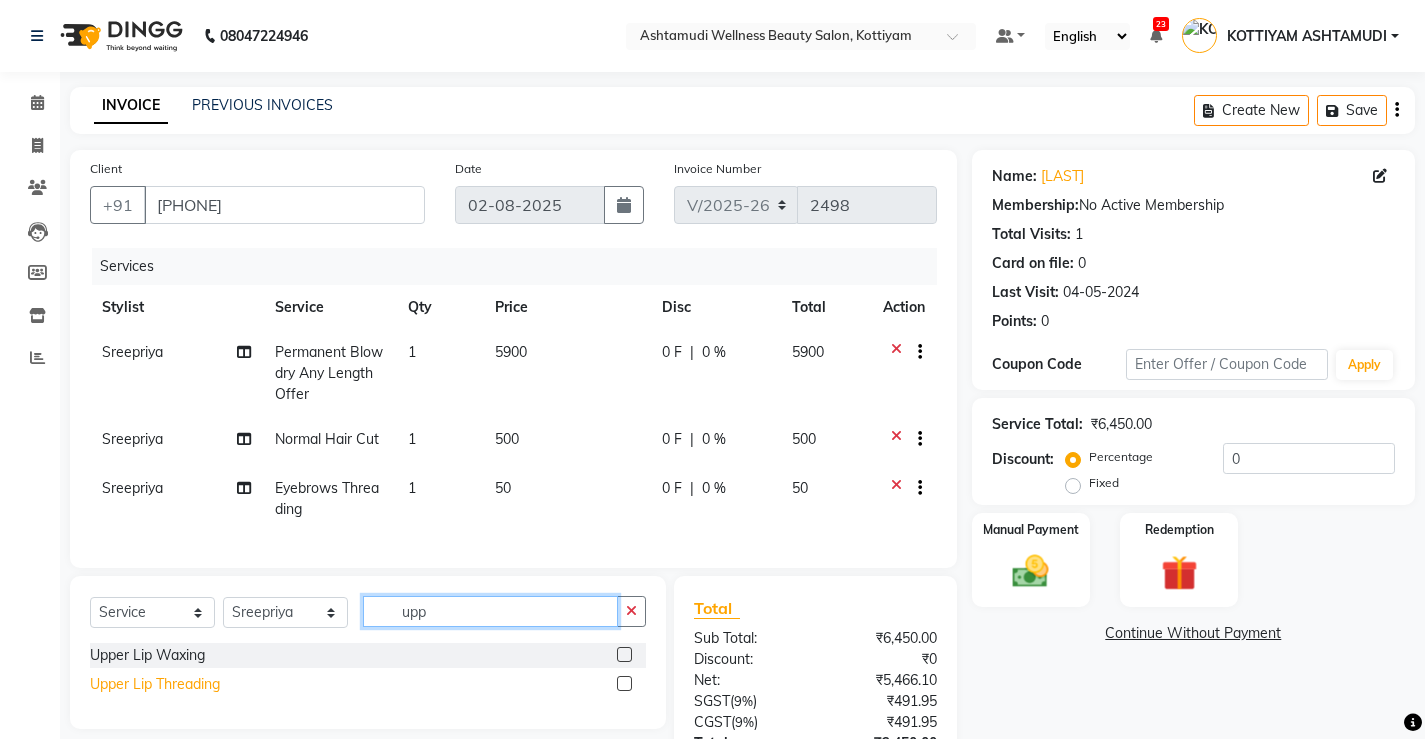 type on "upp" 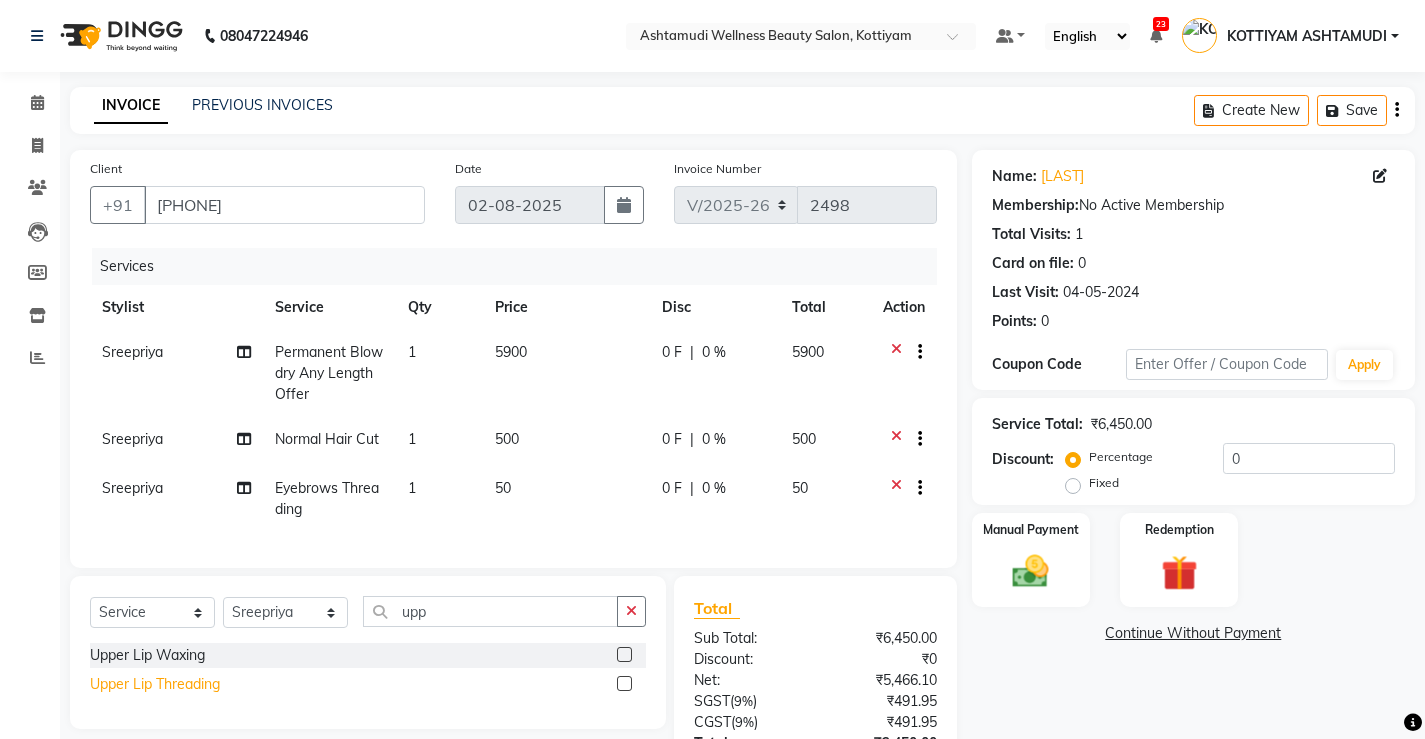 click on "Upper Lip Threading" 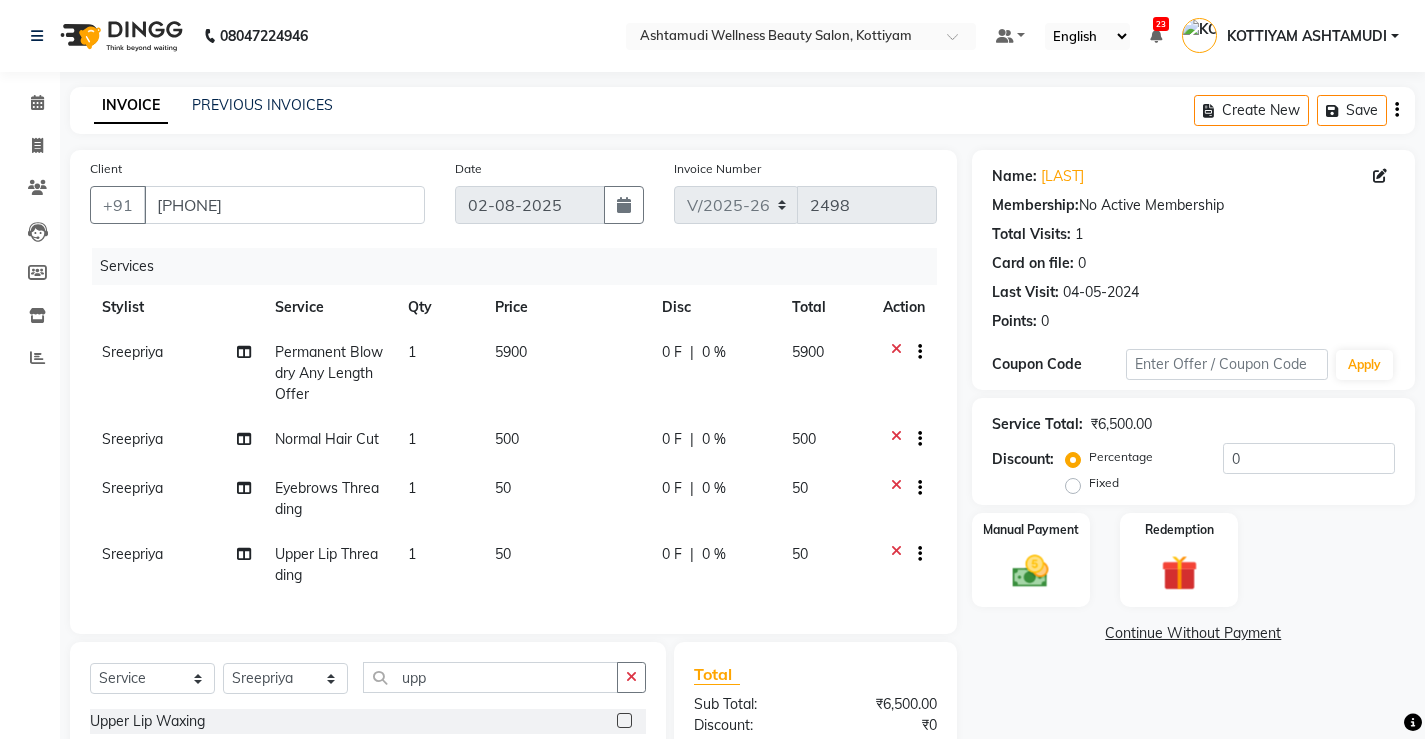 checkbox on "false" 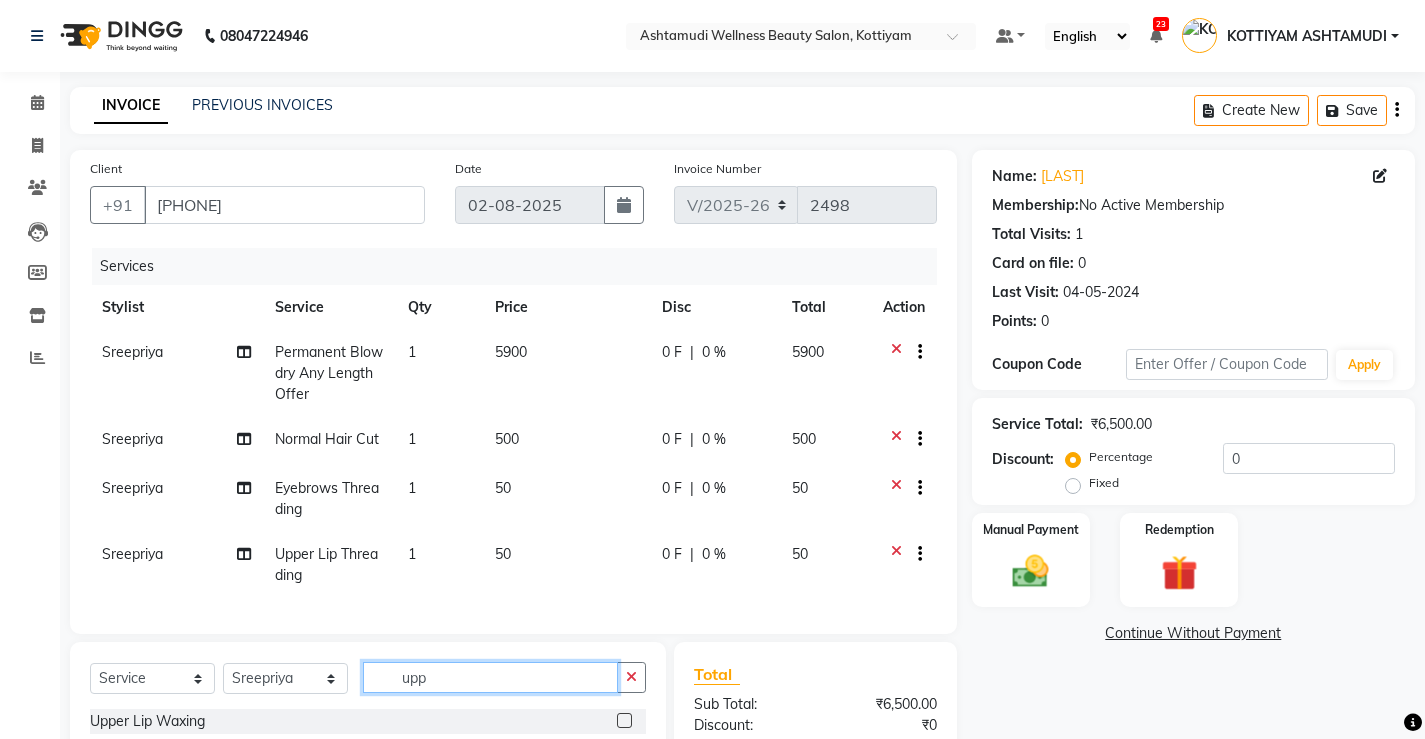 click on "upp" 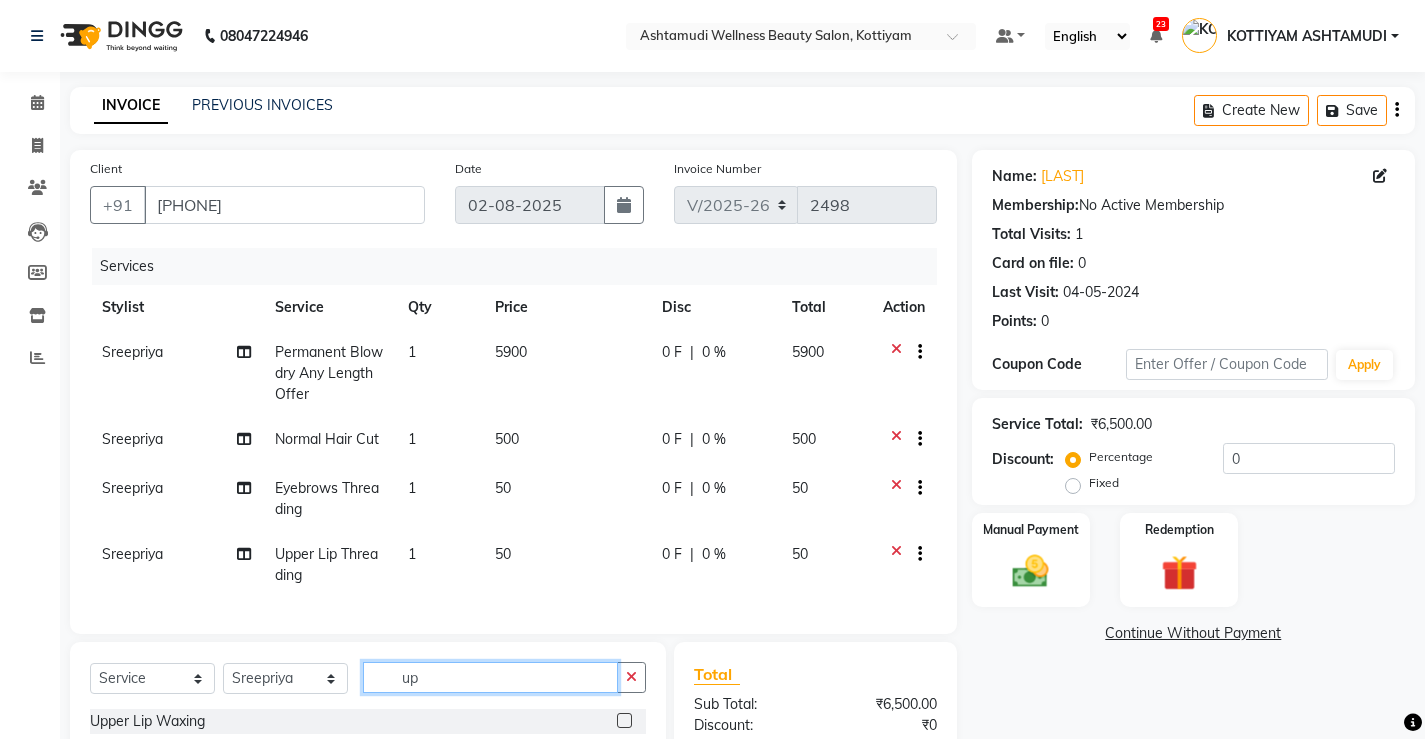 type on "u" 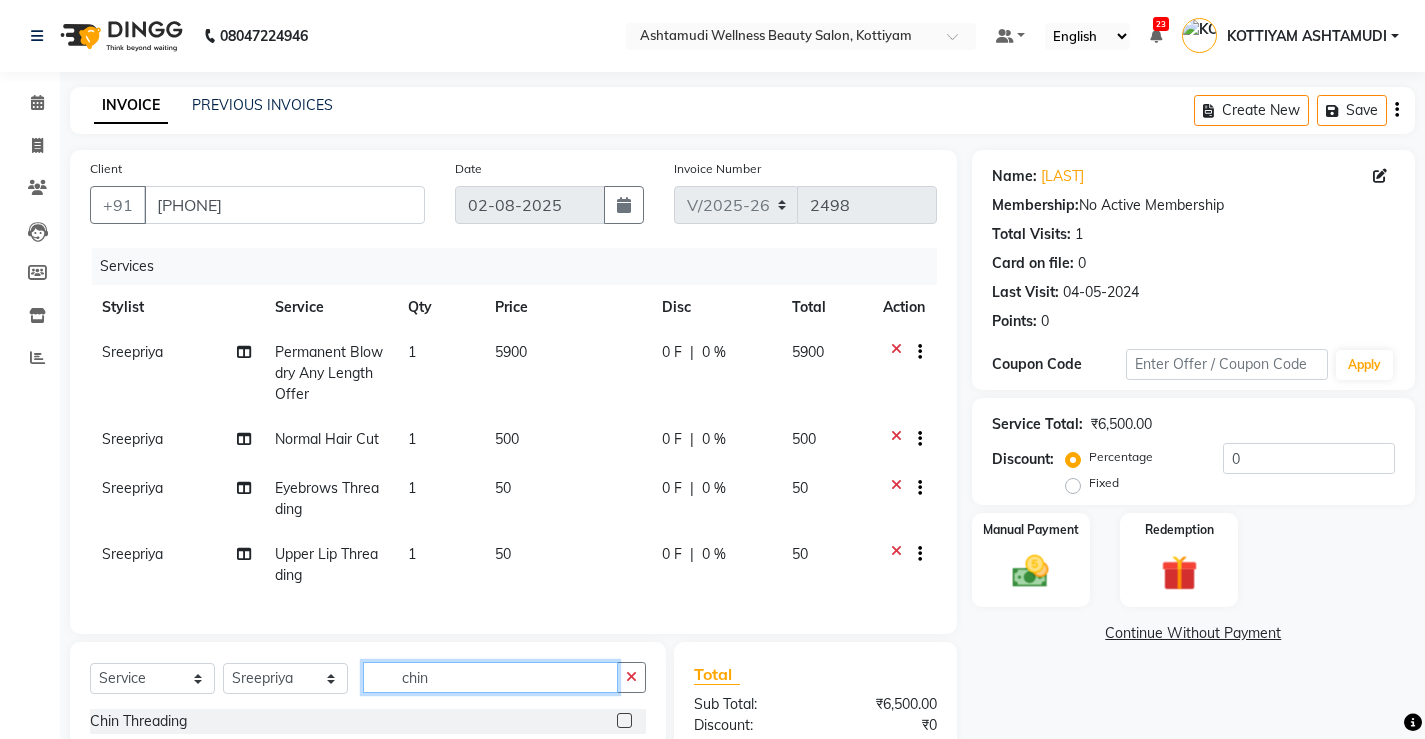 scroll, scrollTop: 200, scrollLeft: 0, axis: vertical 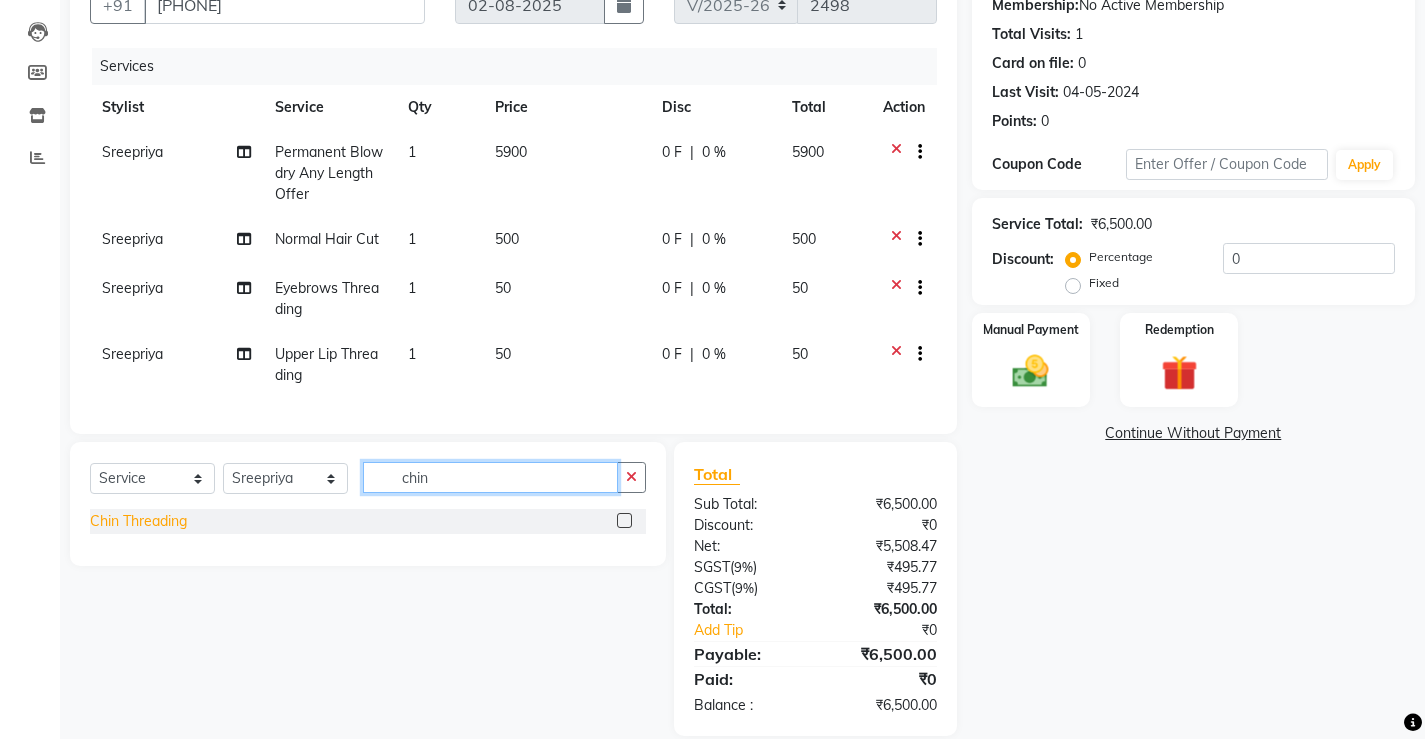 type on "chin" 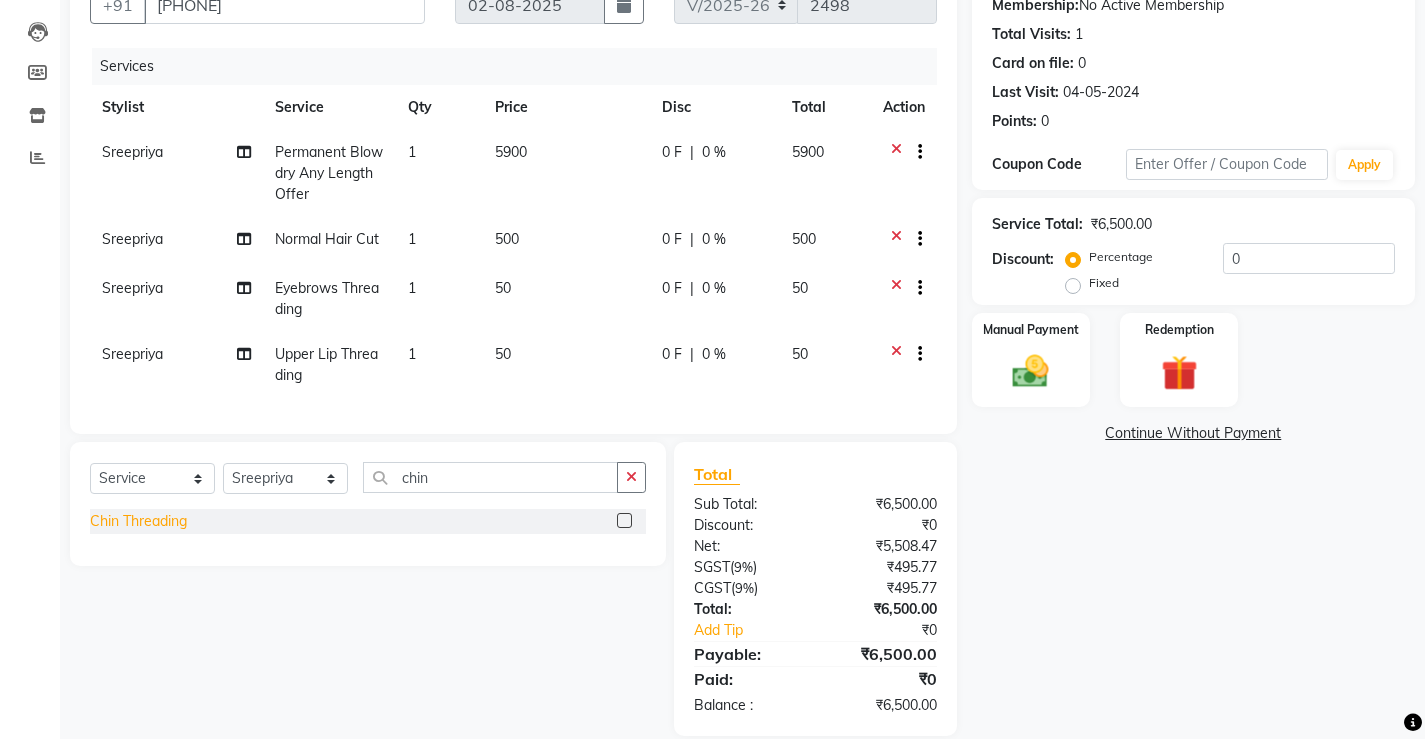 click on "Chin Threading" 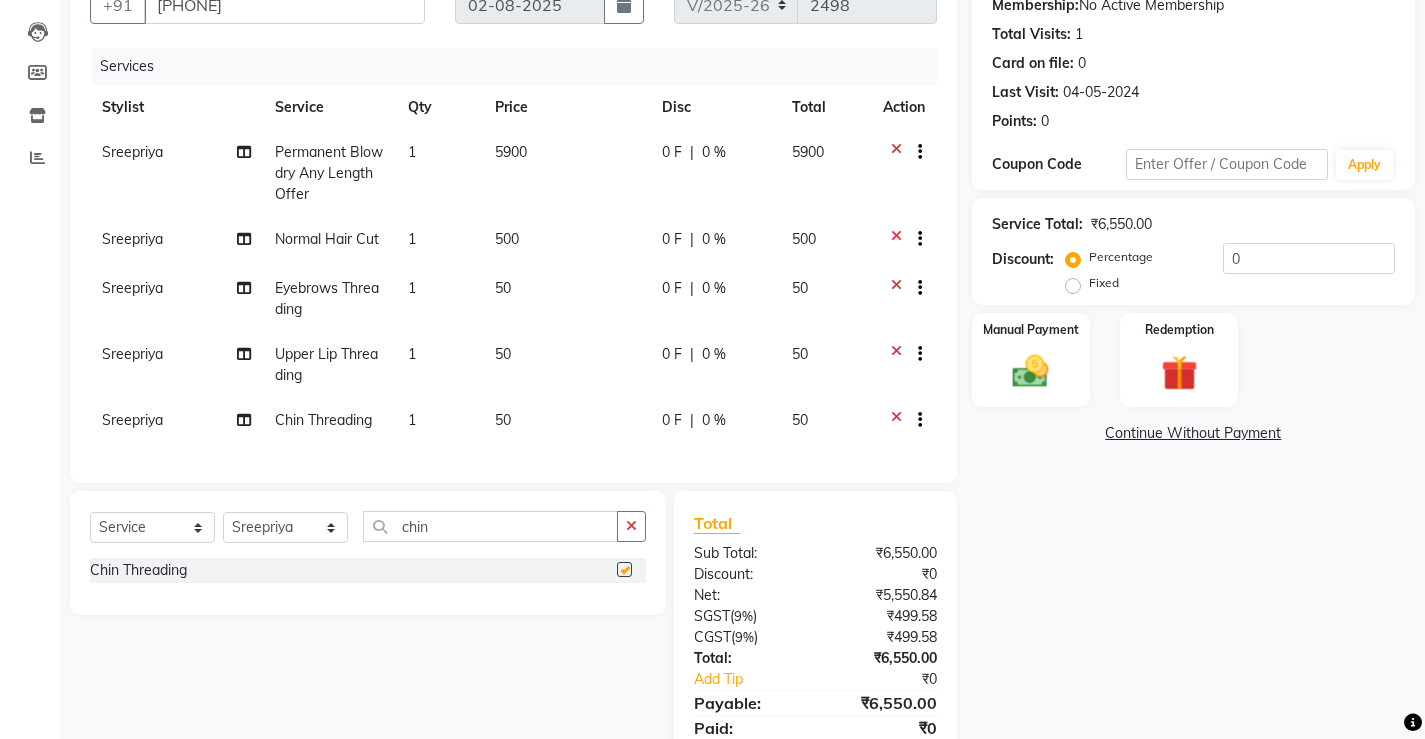 checkbox on "false" 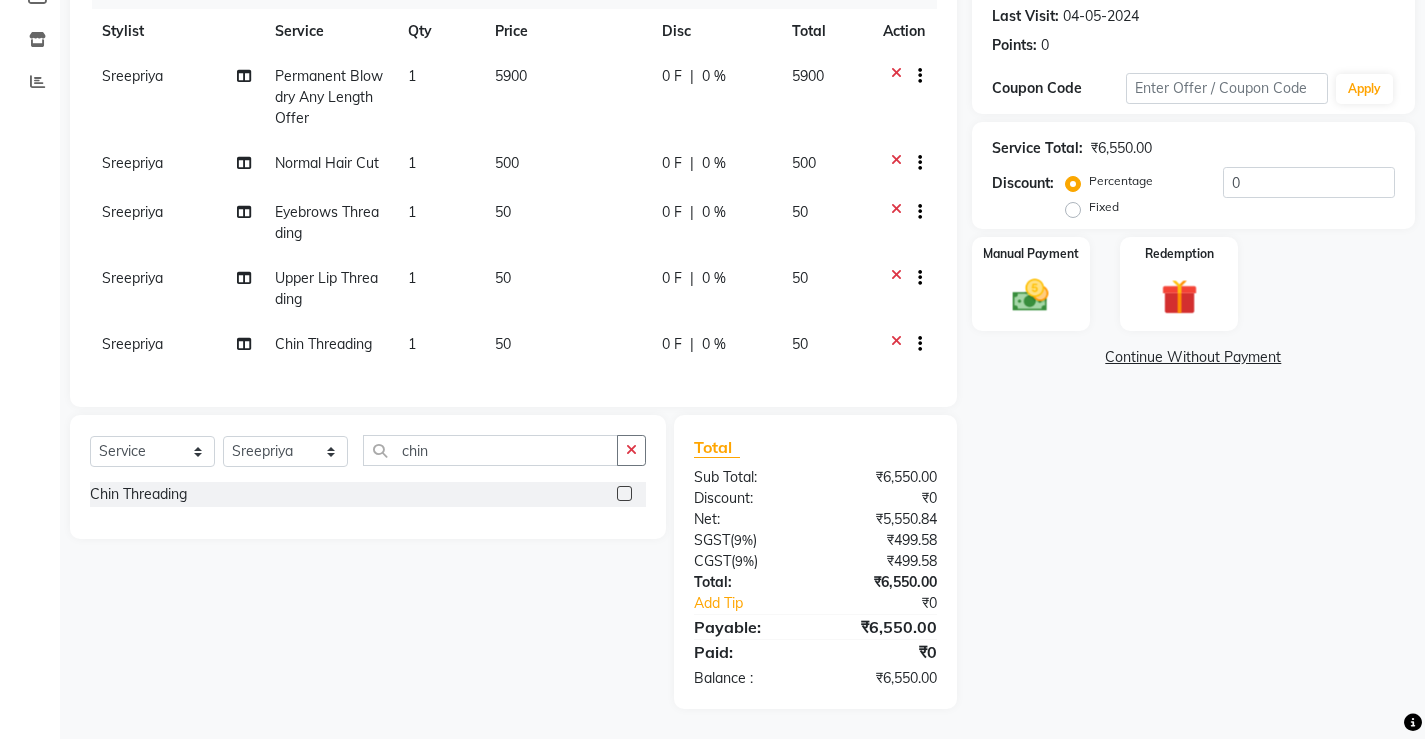 scroll, scrollTop: 0, scrollLeft: 0, axis: both 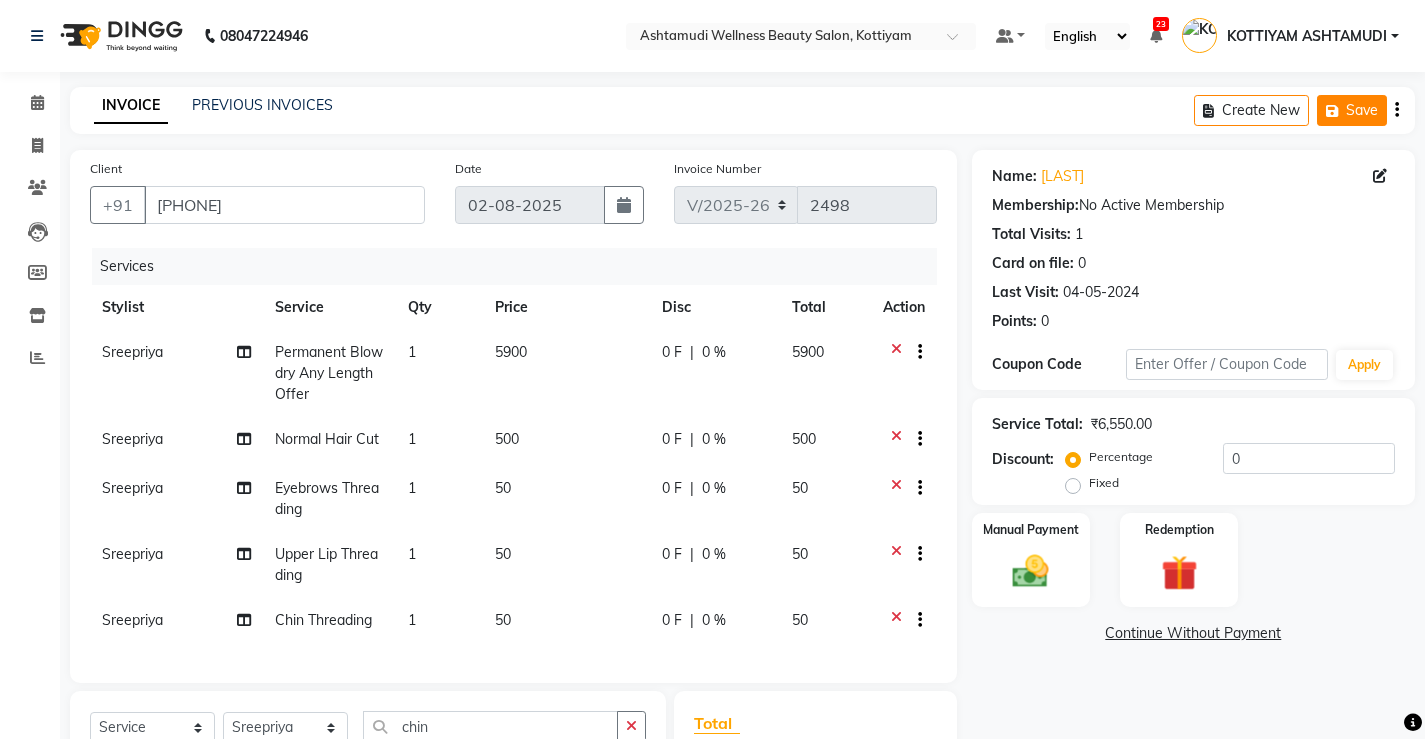 click on "Save" 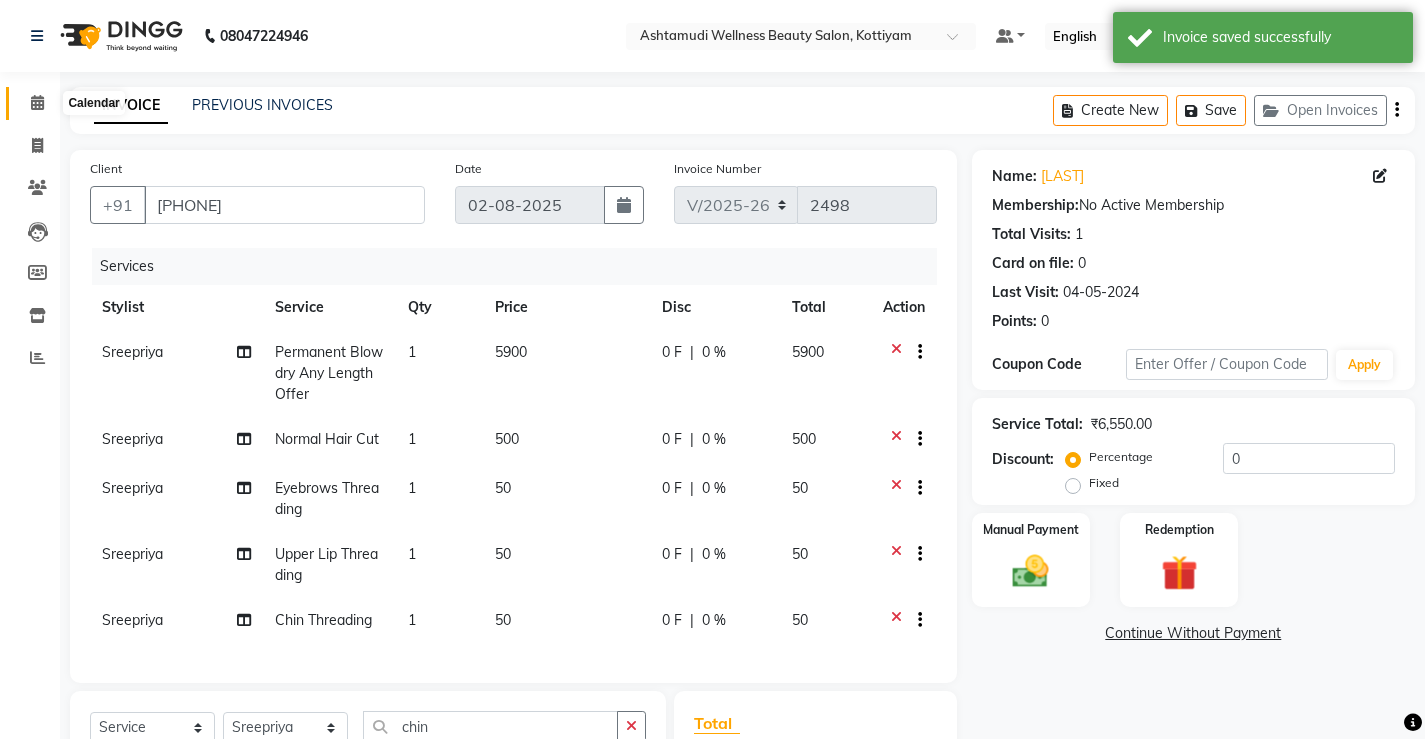 click 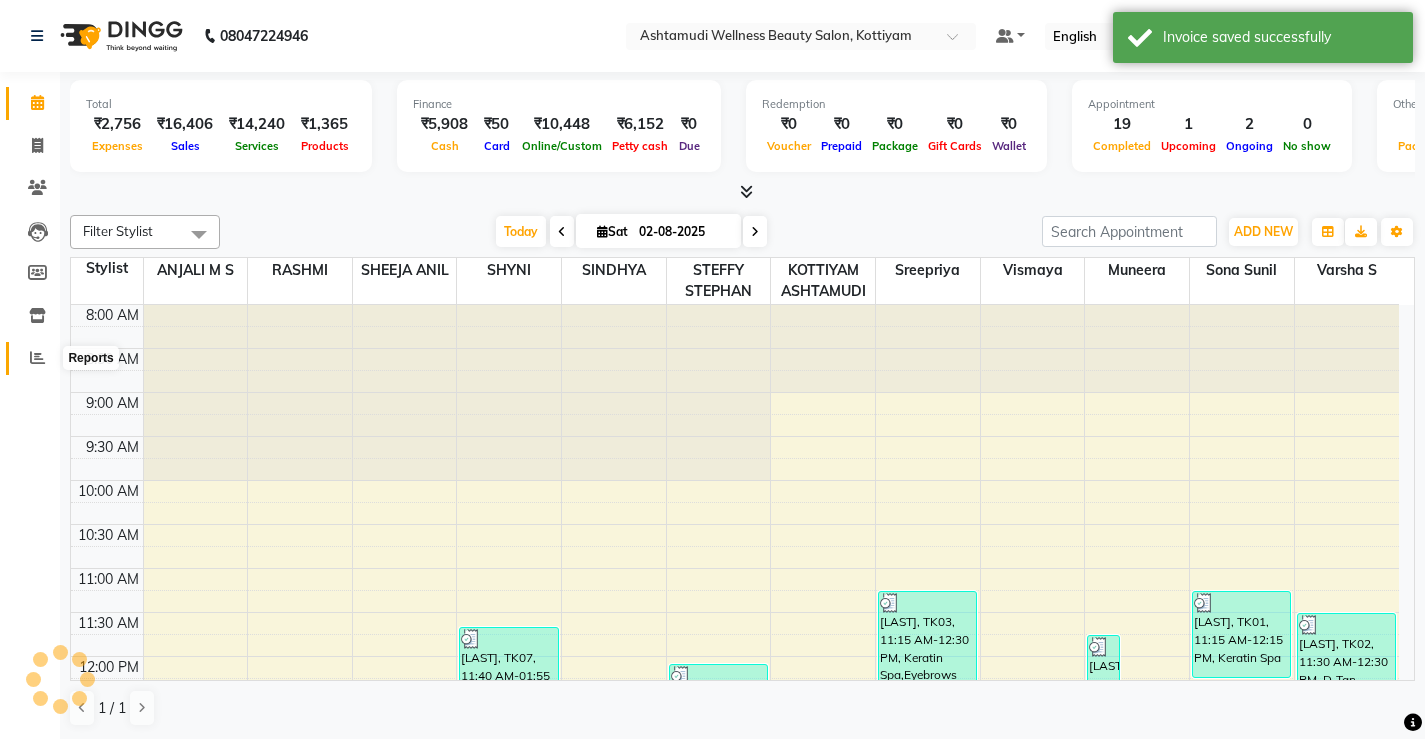 click 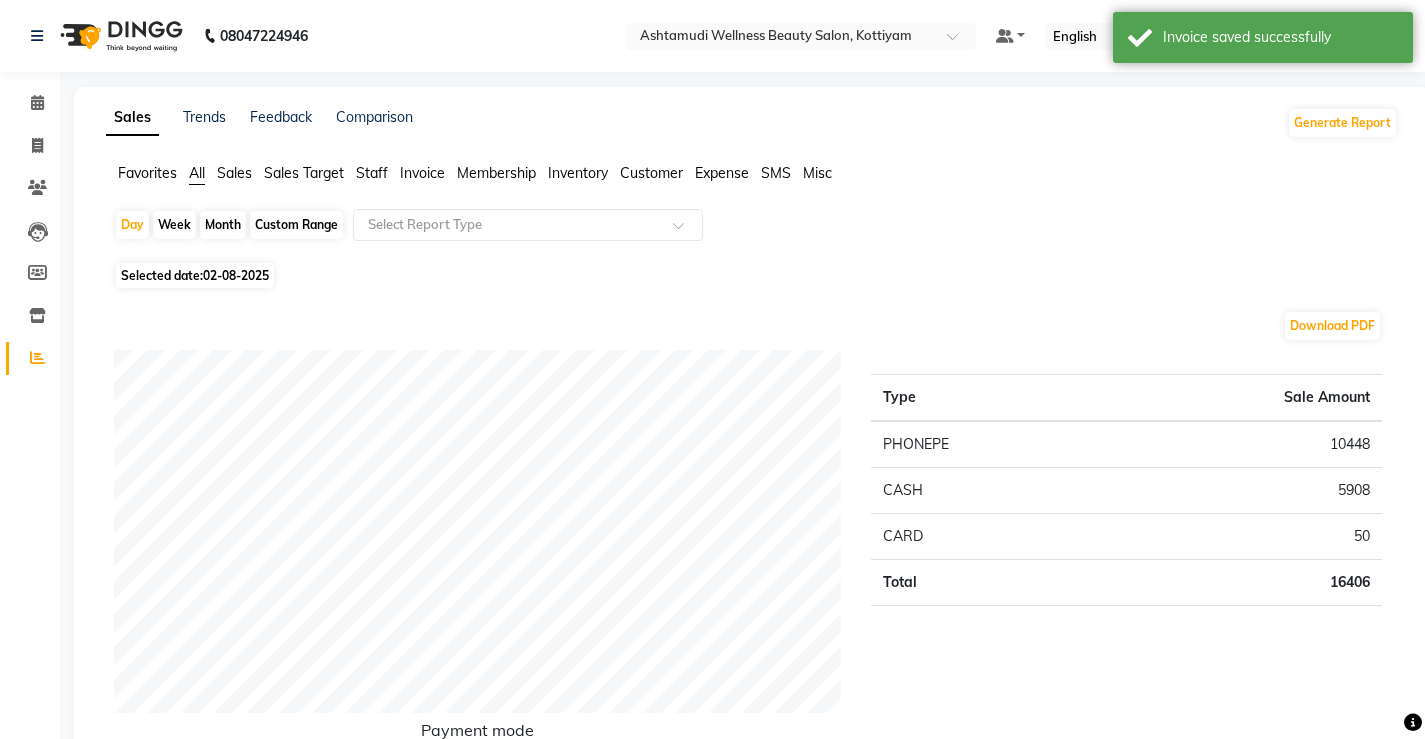 click on "Expense" 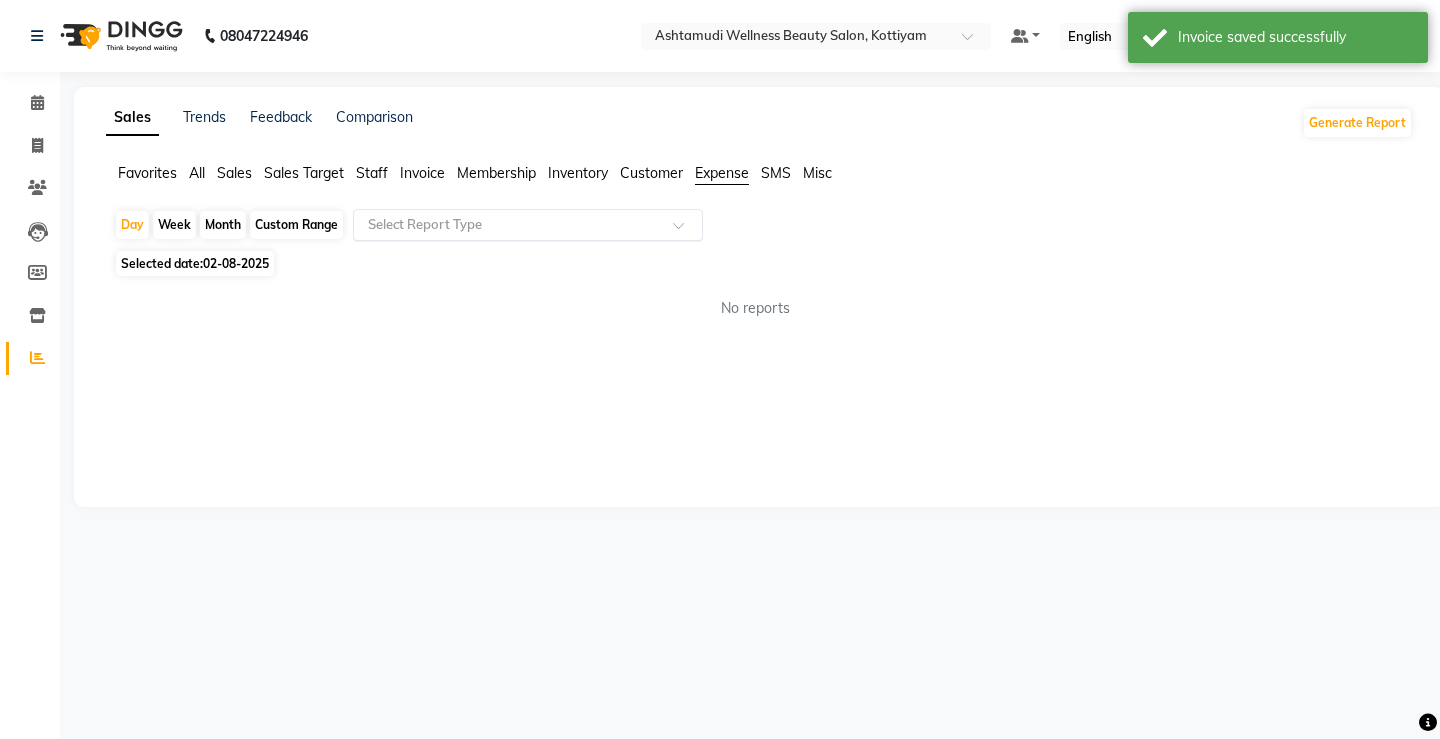 click 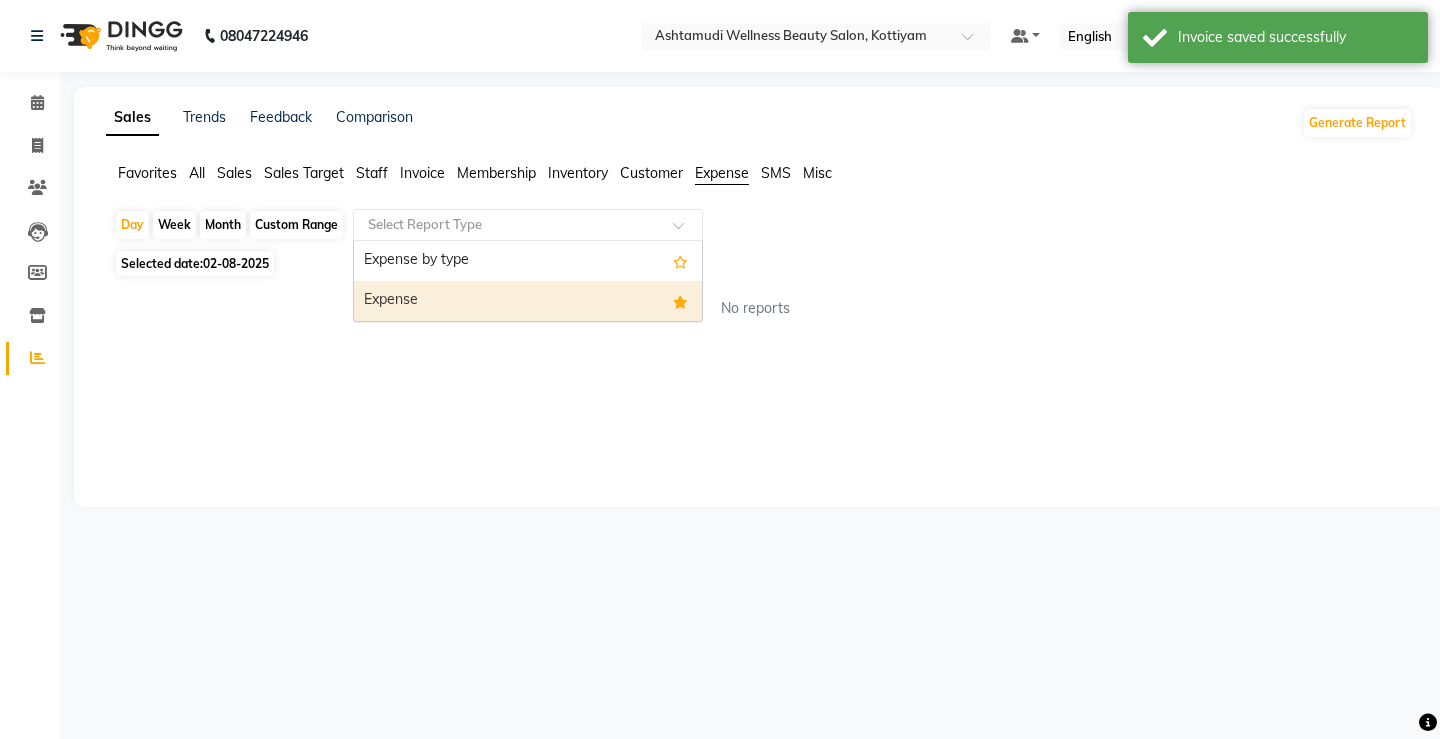 click on "Expense" at bounding box center (528, 301) 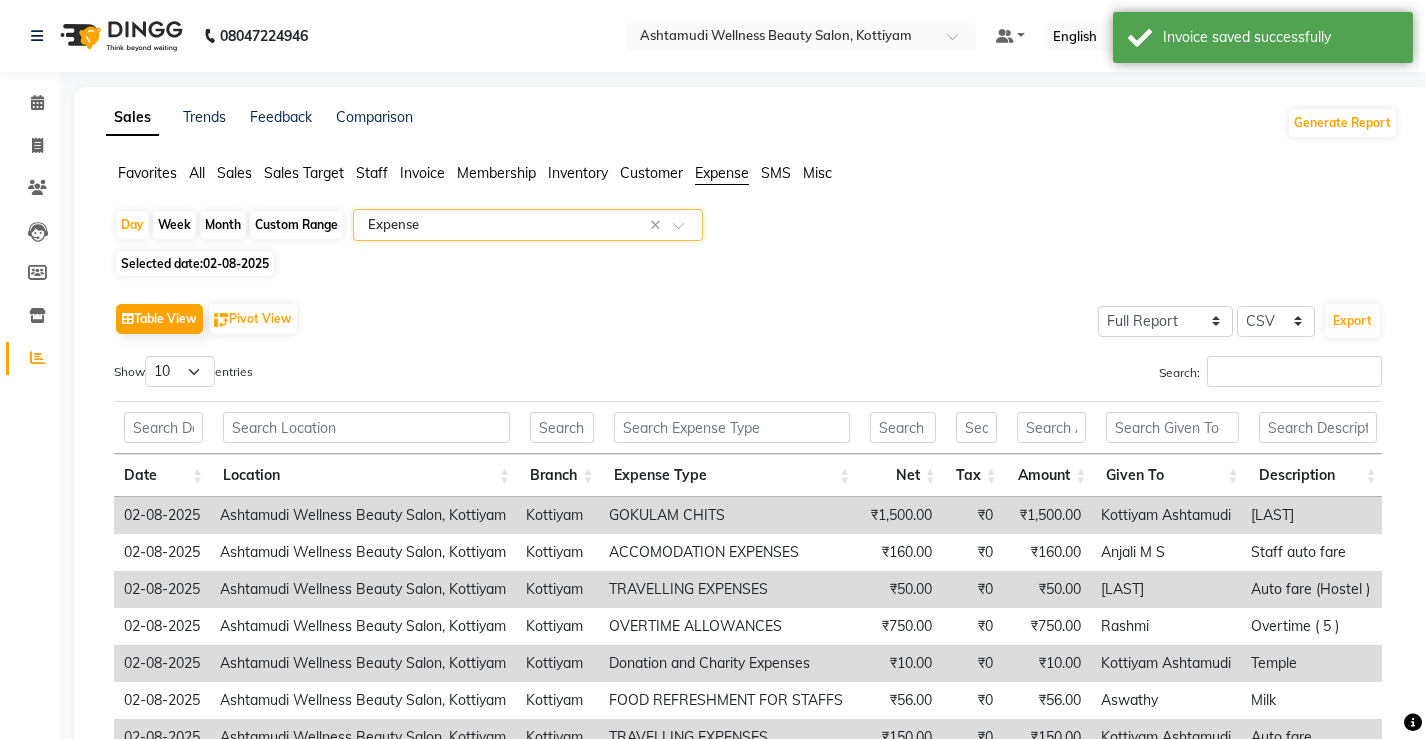 click 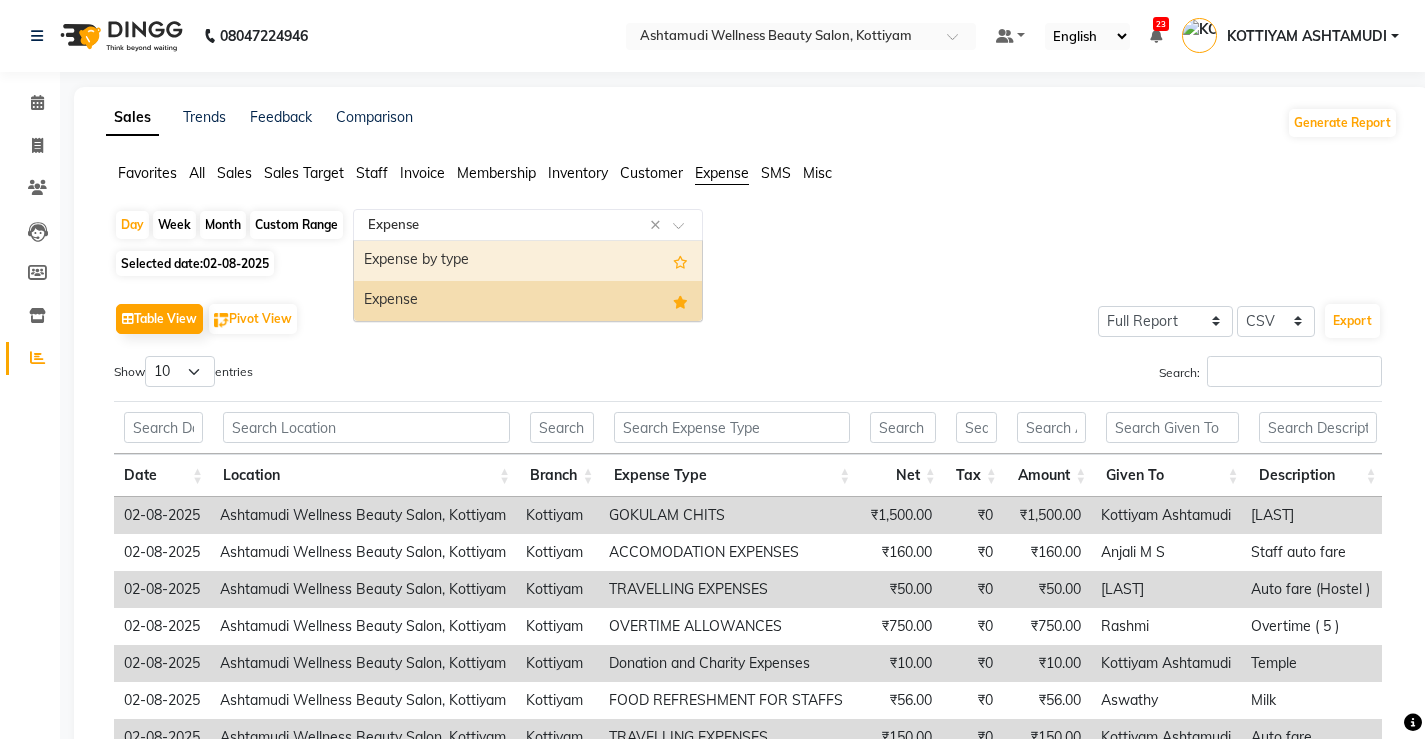 click on "Expense by type" at bounding box center [528, 261] 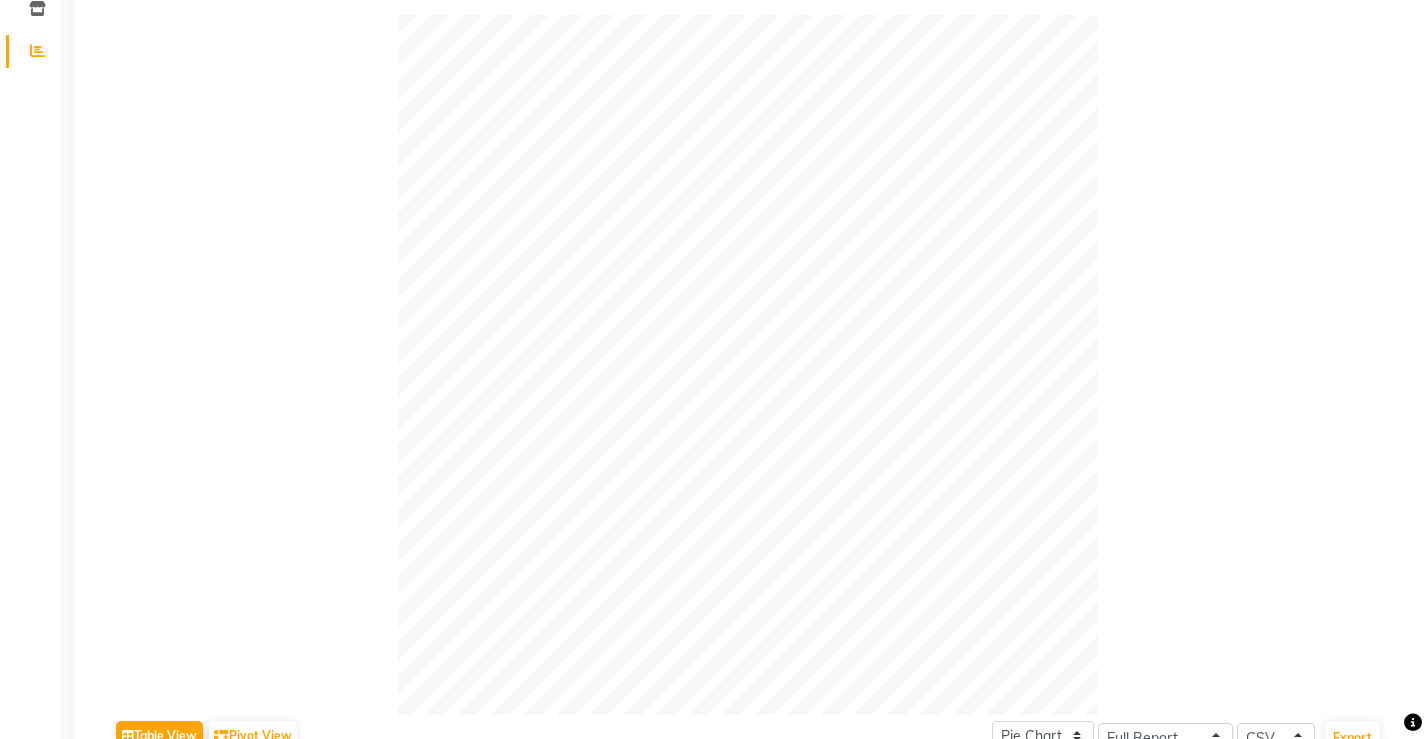 scroll, scrollTop: 0, scrollLeft: 0, axis: both 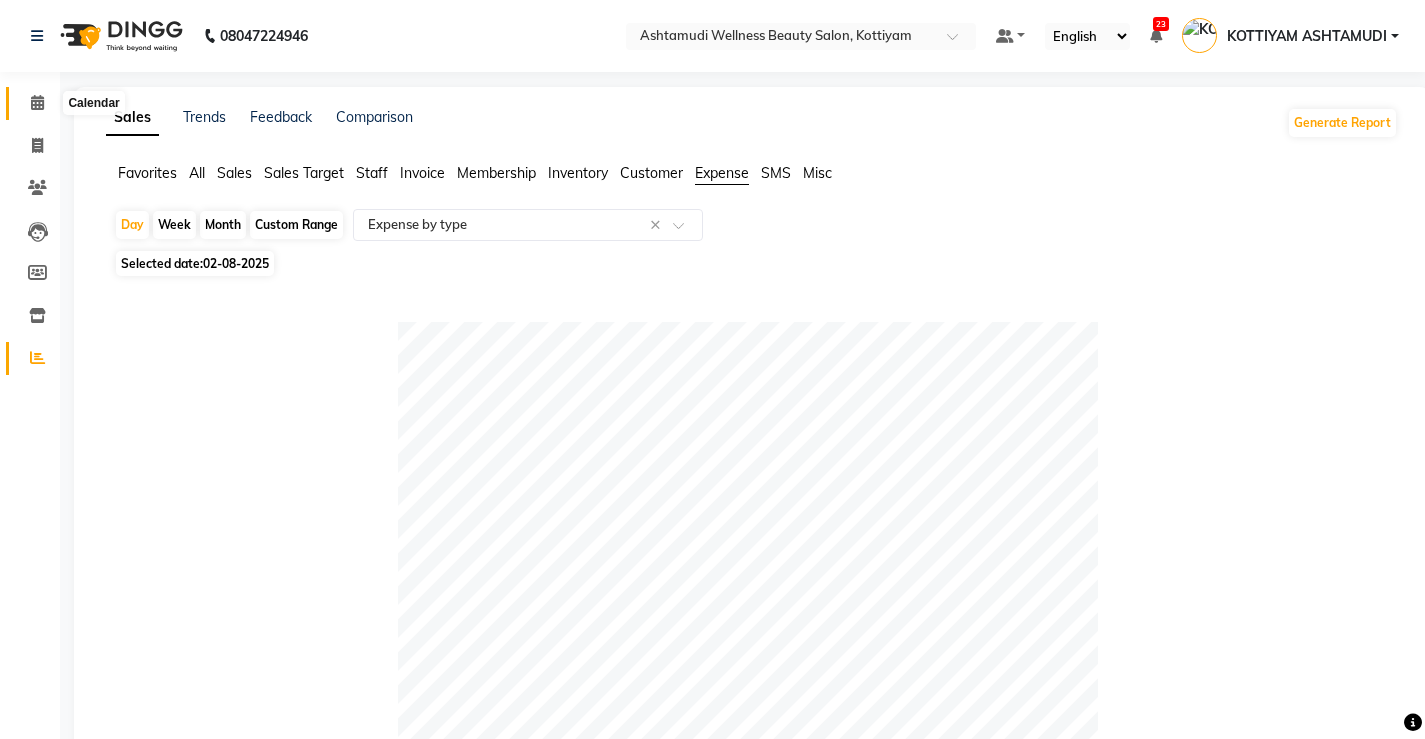 click 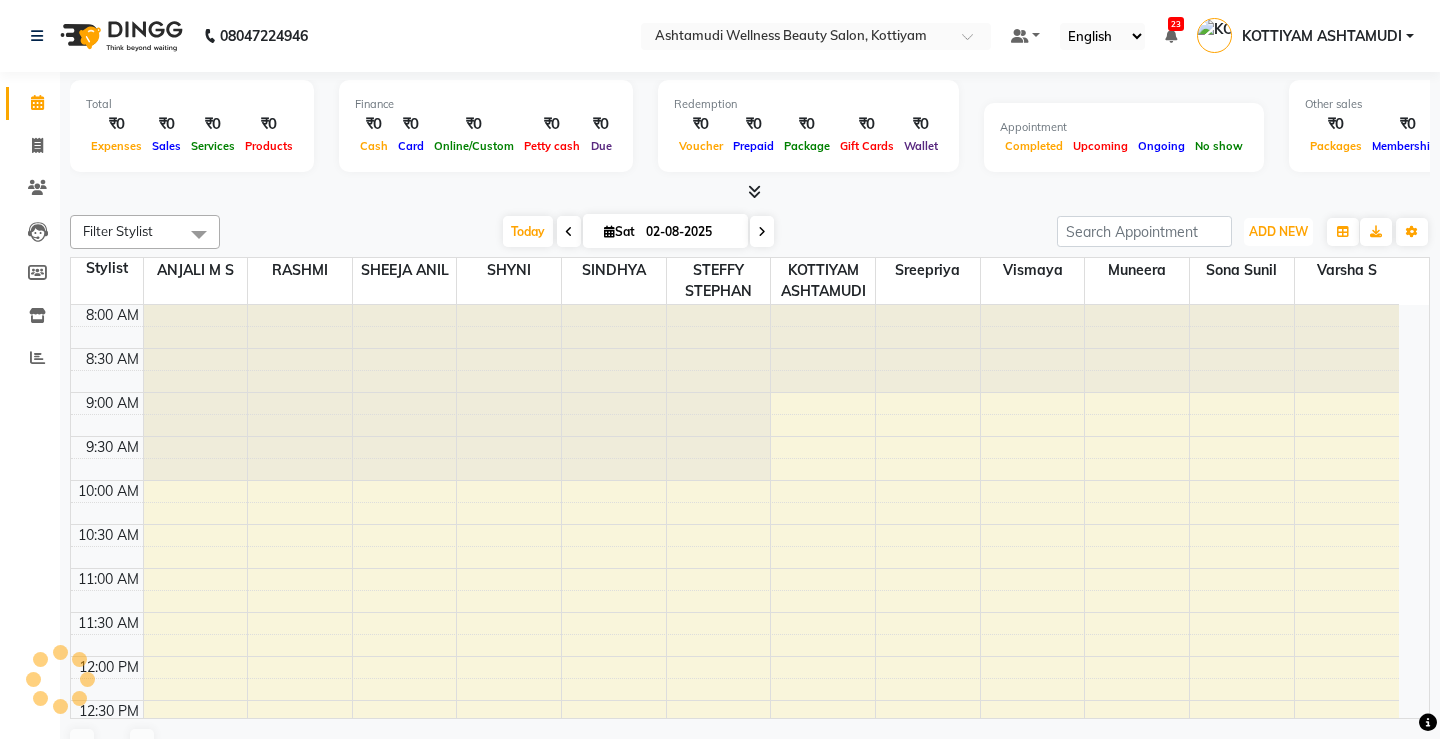 click on "ADD NEW" at bounding box center (1278, 231) 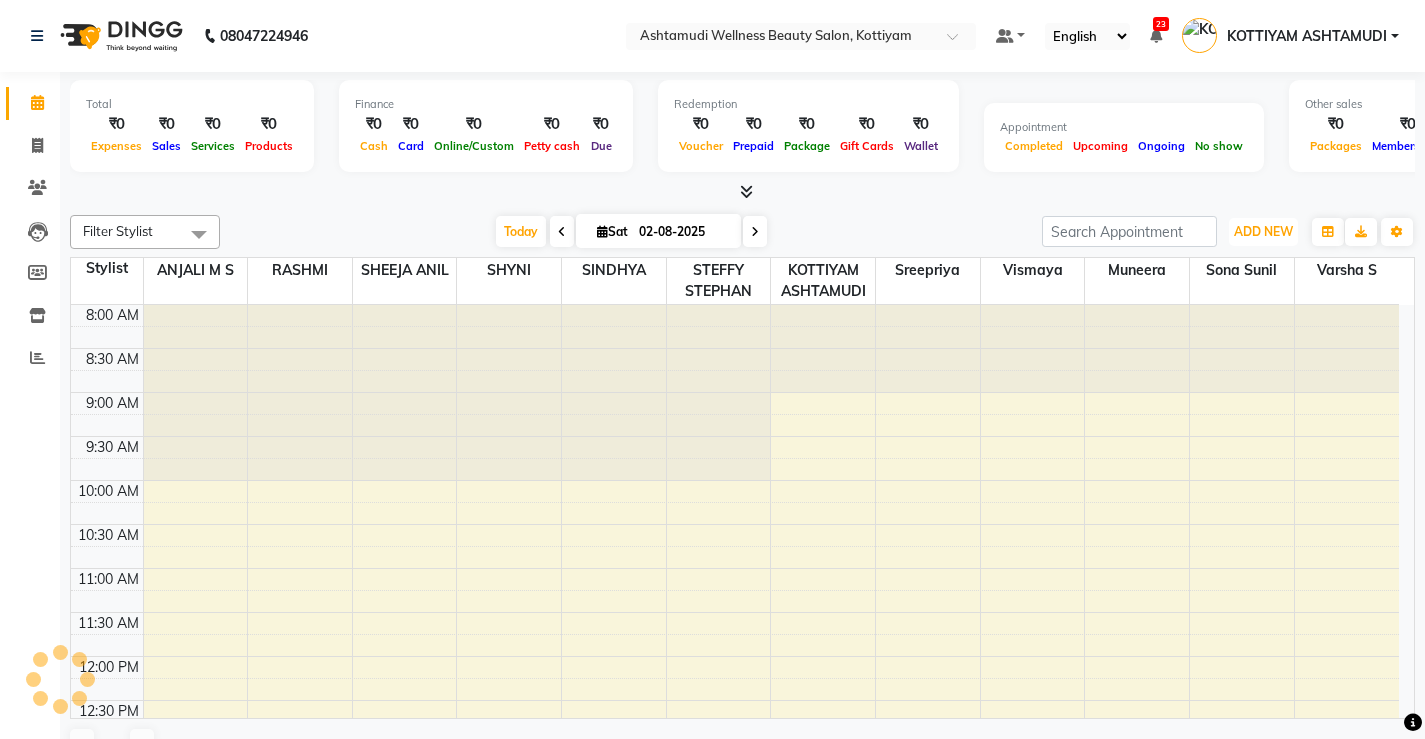 scroll, scrollTop: 0, scrollLeft: 0, axis: both 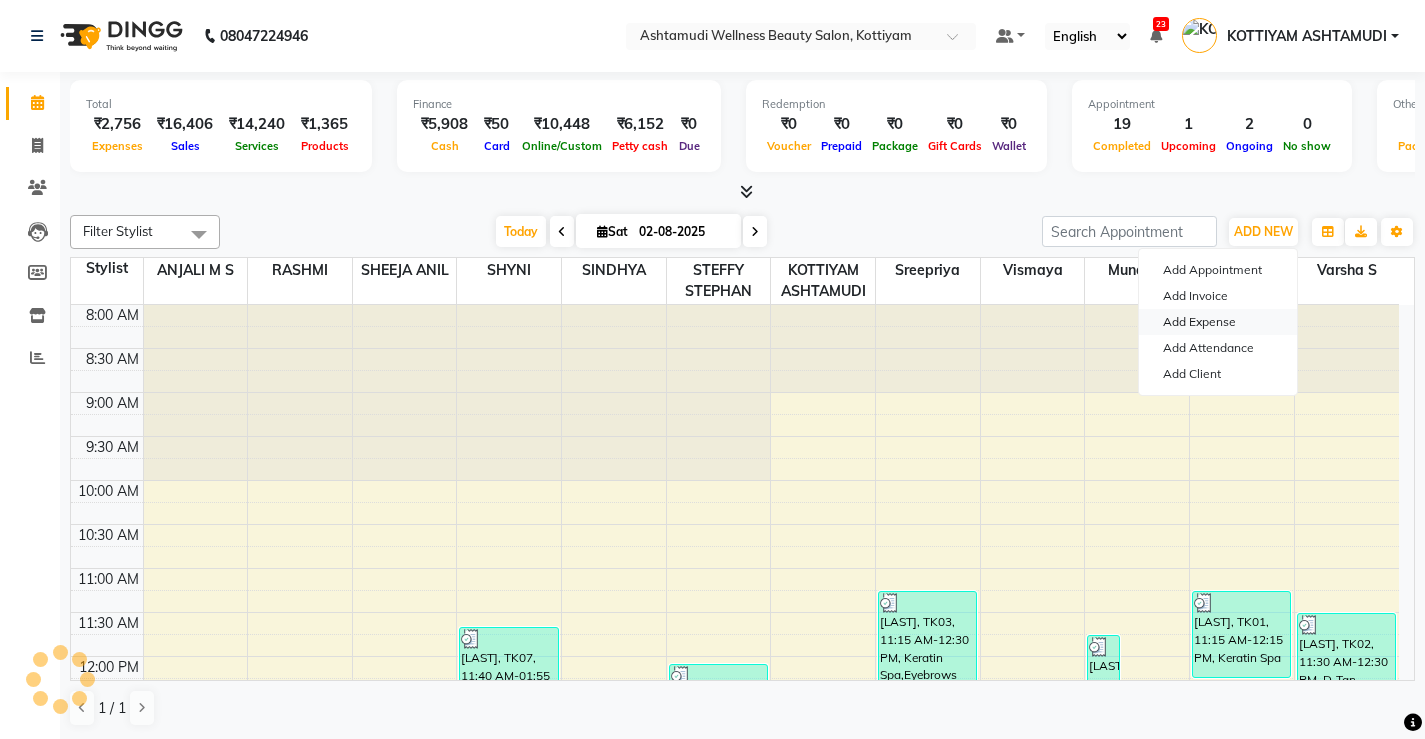 click on "Add Expense" at bounding box center [1218, 322] 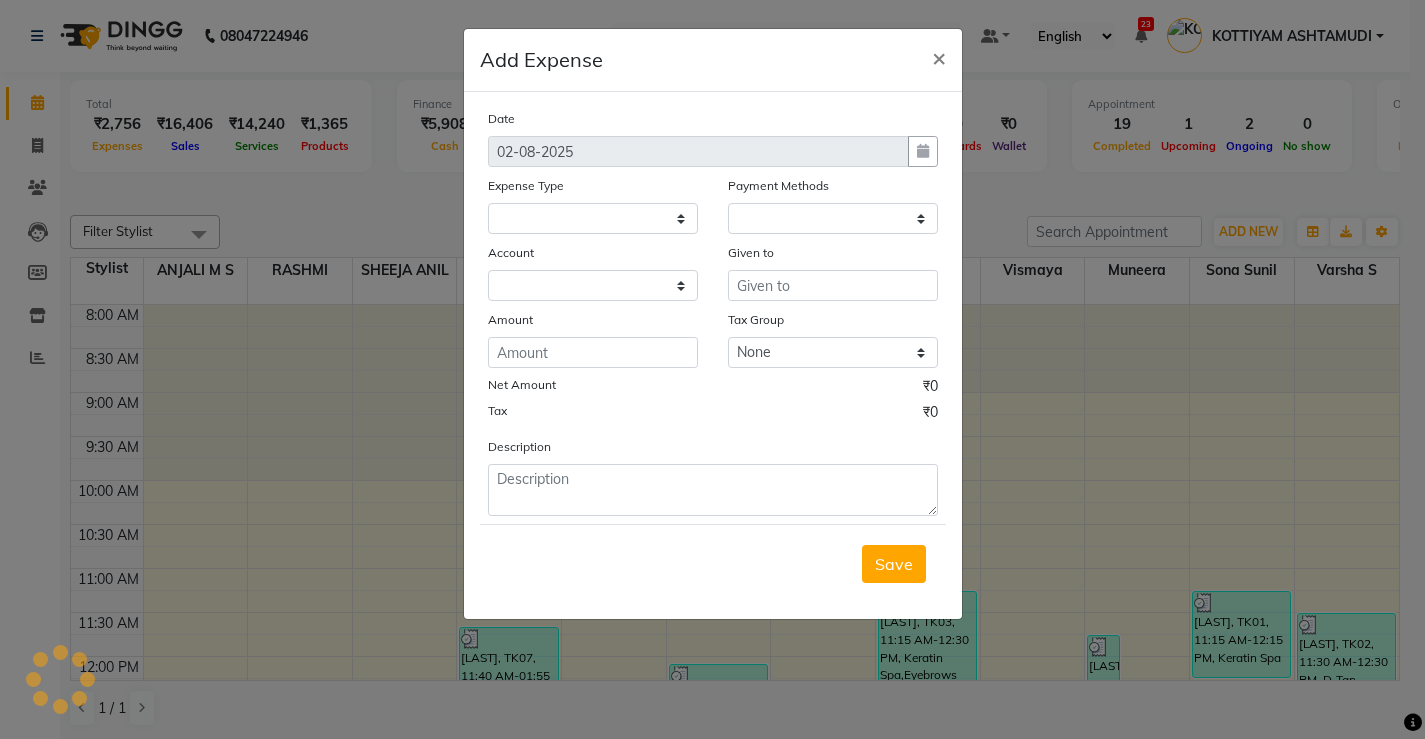 select 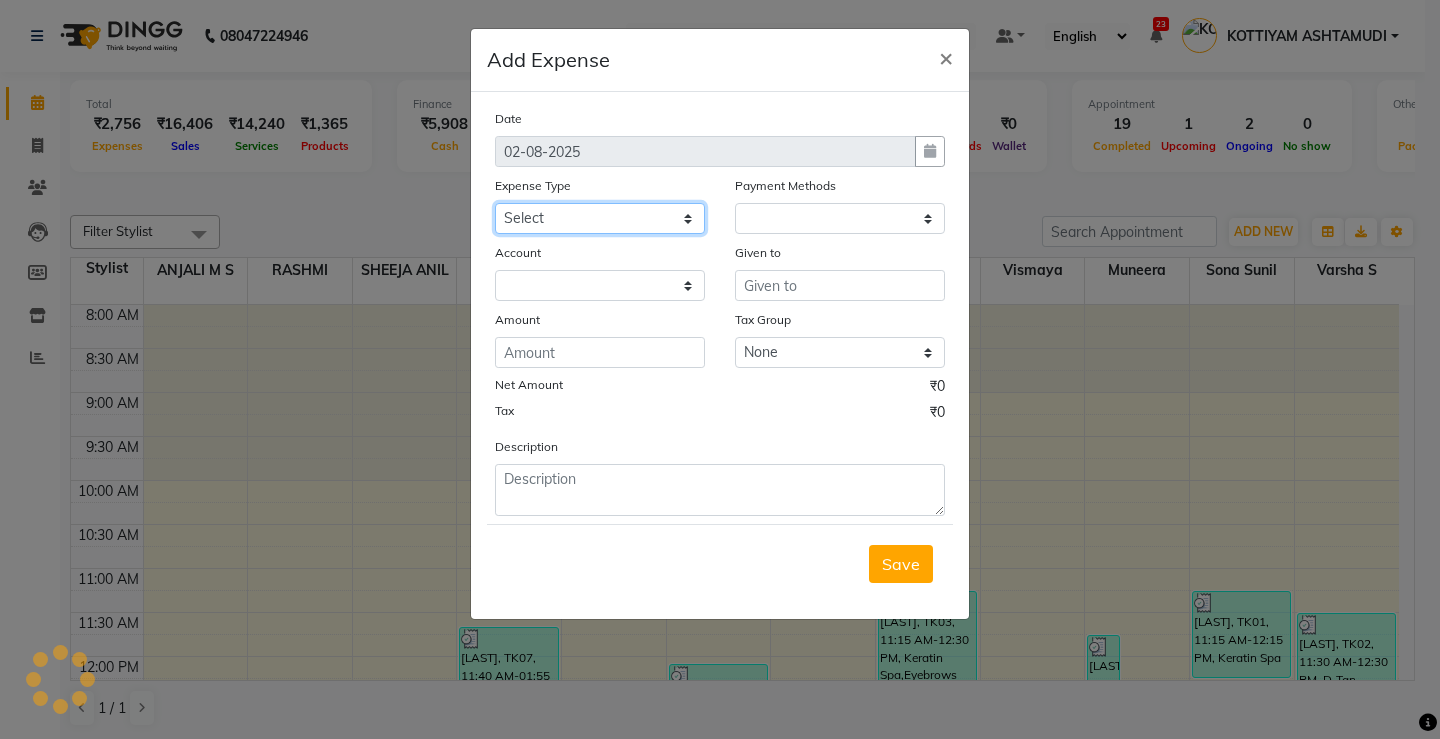 click on "Select ACCOMODATION EXPENSES ADVERTISEMENT SALES PROMOTIONAL EXPENSES Bonus BRIDAL ACCESSORIES REFUND BRIDAL COMMISSION BRIDAL FOOD BRIDAL INCENTIVES BRIDAL ORNAMENTS REFUND BRIDAL TA CASH DEPOSIT RAK BANK COMPUTER ACCESSORIES MOBILE PHONE Donation and Charity Expenses ELECTRICITY CHARGES ELECTRONICS FITTINGS Event Expense FISH FOOD EXPENSES FOOD REFRESHMENT FOR CLIENTS FOOD REFRESHMENT FOR STAFFS Freight And Forwarding Charges FUEL FOR GENERATOR FURNITURE AND EQUIPMENTS Gifts for Clients GIFTS FOR STAFFS GOKULAM CHITS HOSTEL RENT LAUNDRY EXPENSES LICENSE OTHER FEES LOADING UNLOADING CHARGES Medical Expenses MEHNDI PAYMENTS MISCELLANEOUS EXPENSES NEWSPAPER PERIODICALS Ornaments Maintenance Expense OVERTIME ALLOWANCES Payment For Pest Control Perfomance based incentives POSTAGE COURIER CHARGES Printing PRINTING STATIONERY EXPENSES PROFESSIONAL TAX REPAIRS MAINTENANCE ROUND OFF Salary SALARY ADVANCE Sales Incentives Membership Card SALES INCENTIVES PRODUCT SALES INCENTIVES SERVICES SALON ESSENTIALS SALON RENT" 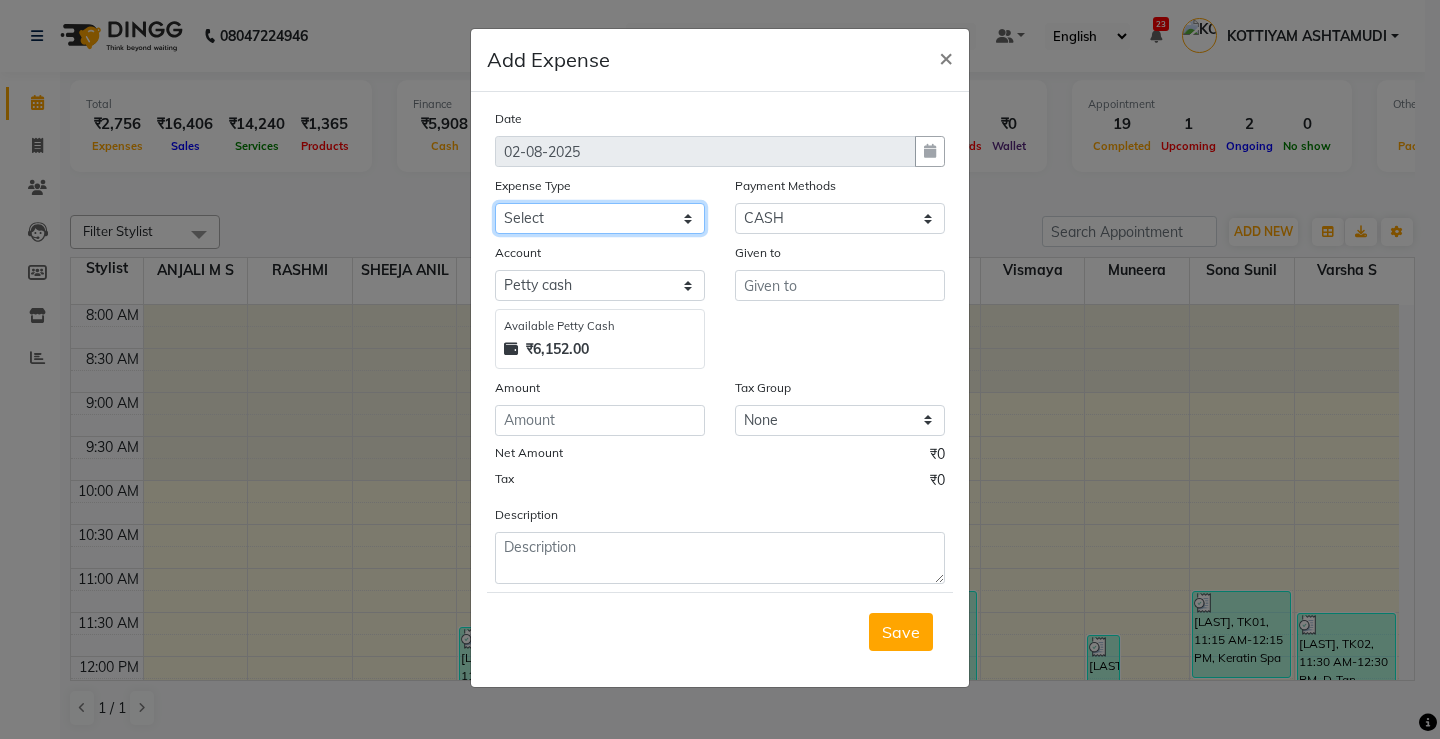 select on "6223" 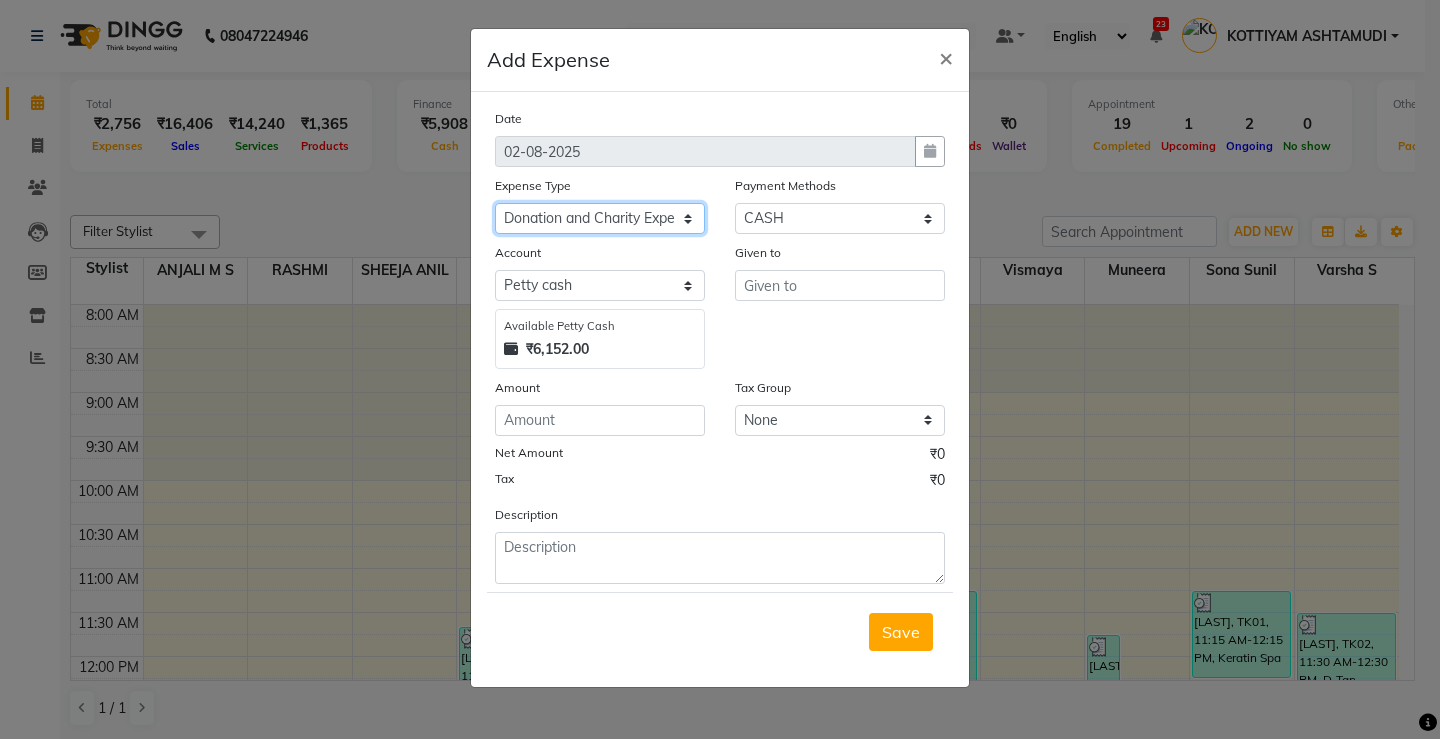 click on "Select ACCOMODATION EXPENSES ADVERTISEMENT SALES PROMOTIONAL EXPENSES Bonus BRIDAL ACCESSORIES REFUND BRIDAL COMMISSION BRIDAL FOOD BRIDAL INCENTIVES BRIDAL ORNAMENTS REFUND BRIDAL TA CASH DEPOSIT RAK BANK COMPUTER ACCESSORIES MOBILE PHONE Donation and Charity Expenses ELECTRICITY CHARGES ELECTRONICS FITTINGS Event Expense FISH FOOD EXPENSES FOOD REFRESHMENT FOR CLIENTS FOOD REFRESHMENT FOR STAFFS Freight And Forwarding Charges FUEL FOR GENERATOR FURNITURE AND EQUIPMENTS Gifts for Clients GIFTS FOR STAFFS GOKULAM CHITS HOSTEL RENT LAUNDRY EXPENSES LICENSE OTHER FEES LOADING UNLOADING CHARGES Medical Expenses MEHNDI PAYMENTS MISCELLANEOUS EXPENSES NEWSPAPER PERIODICALS Ornaments Maintenance Expense OVERTIME ALLOWANCES Payment For Pest Control Perfomance based incentives POSTAGE COURIER CHARGES Printing PRINTING STATIONERY EXPENSES PROFESSIONAL TAX REPAIRS MAINTENANCE ROUND OFF Salary SALARY ADVANCE Sales Incentives Membership Card SALES INCENTIVES PRODUCT SALES INCENTIVES SERVICES SALON ESSENTIALS SALON RENT" 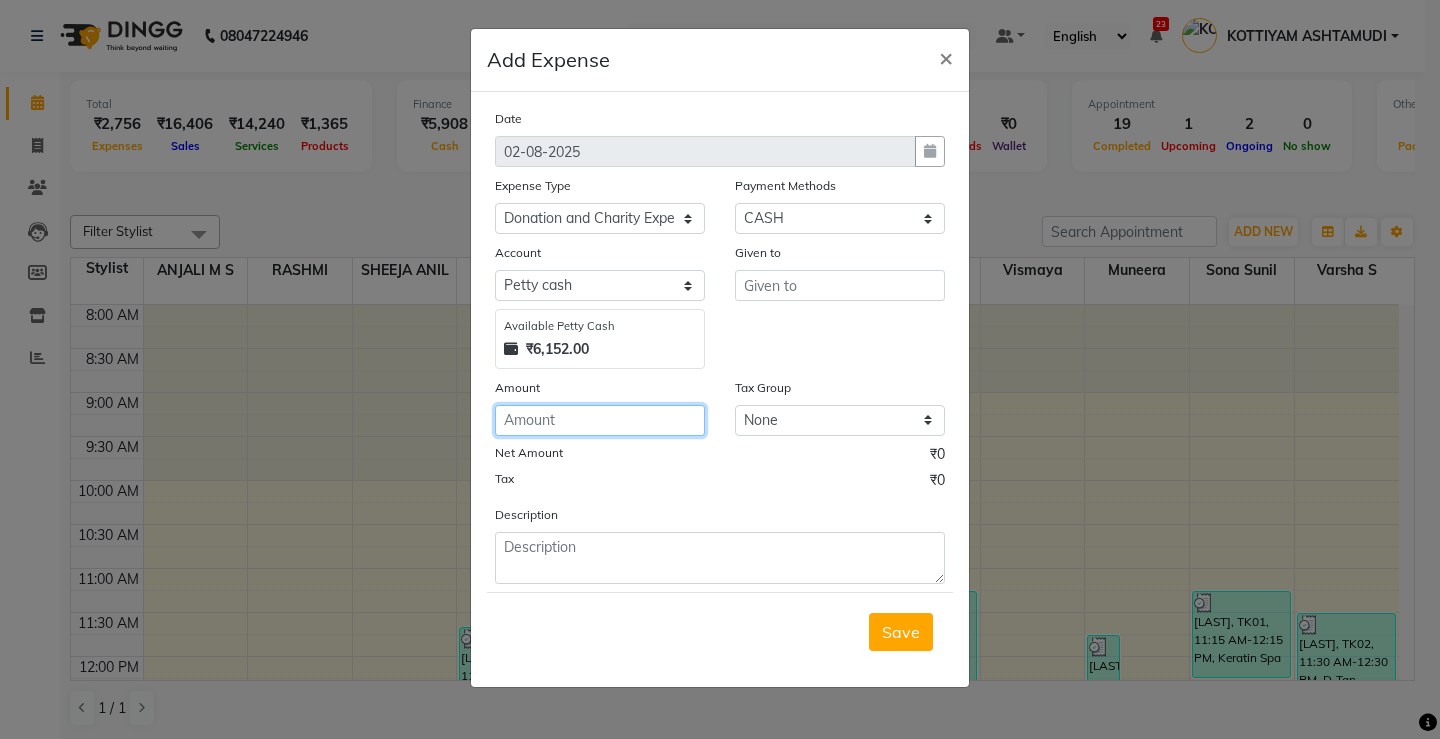 click 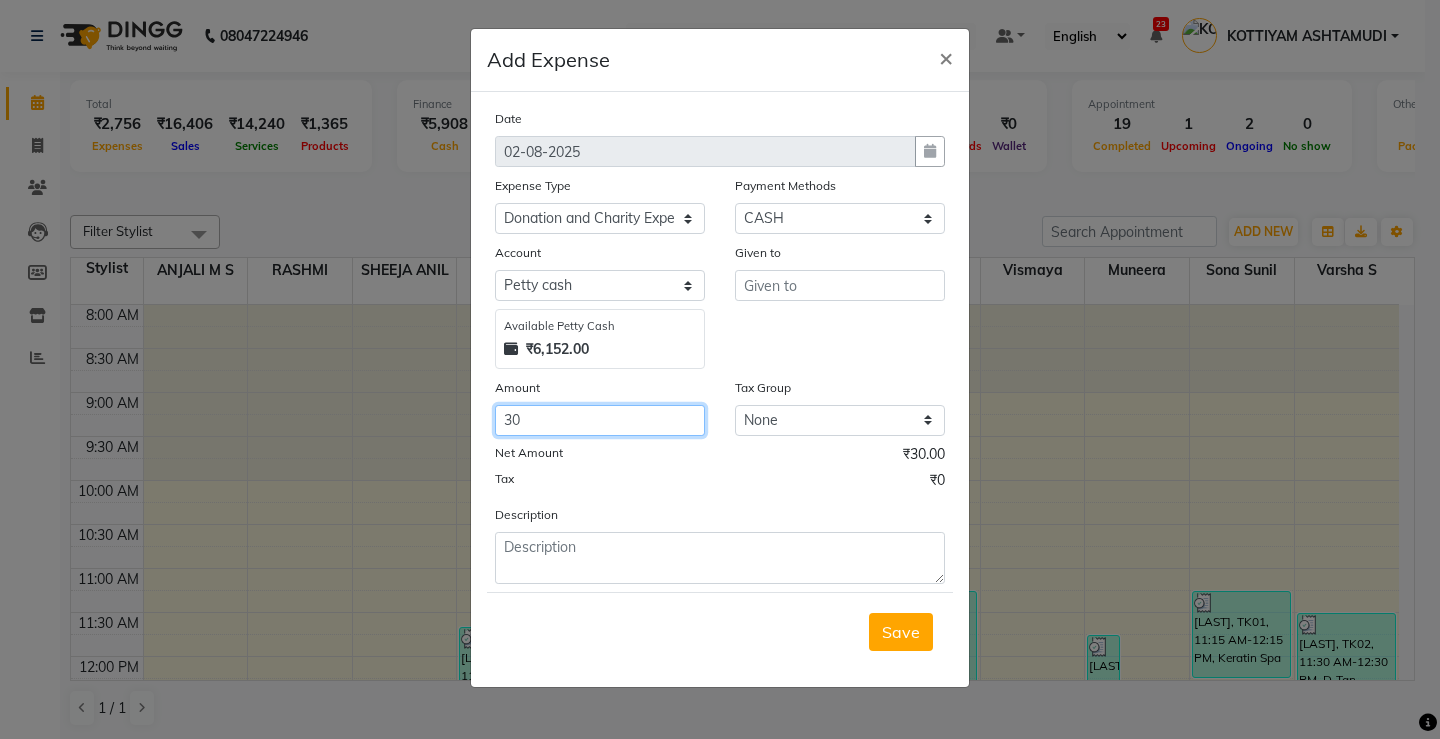 type on "30" 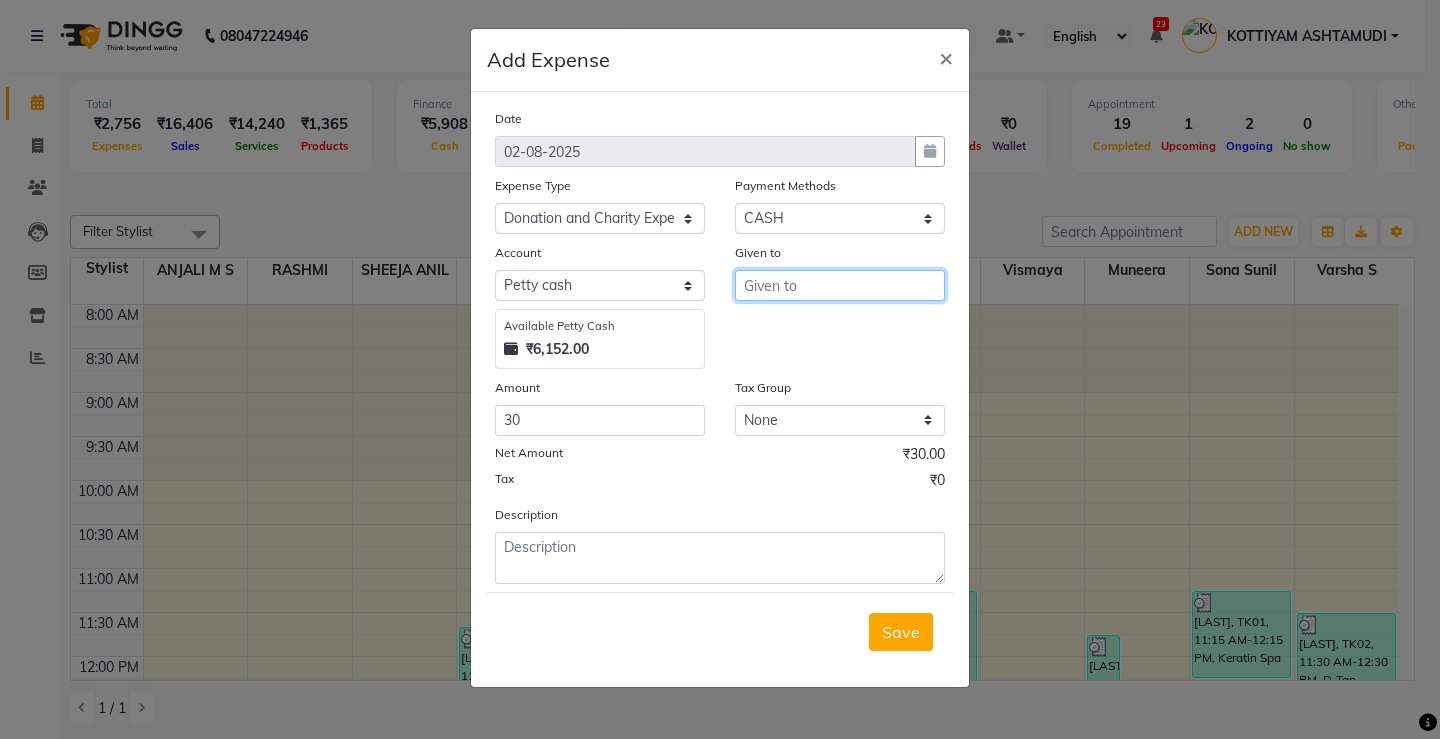 click at bounding box center [840, 285] 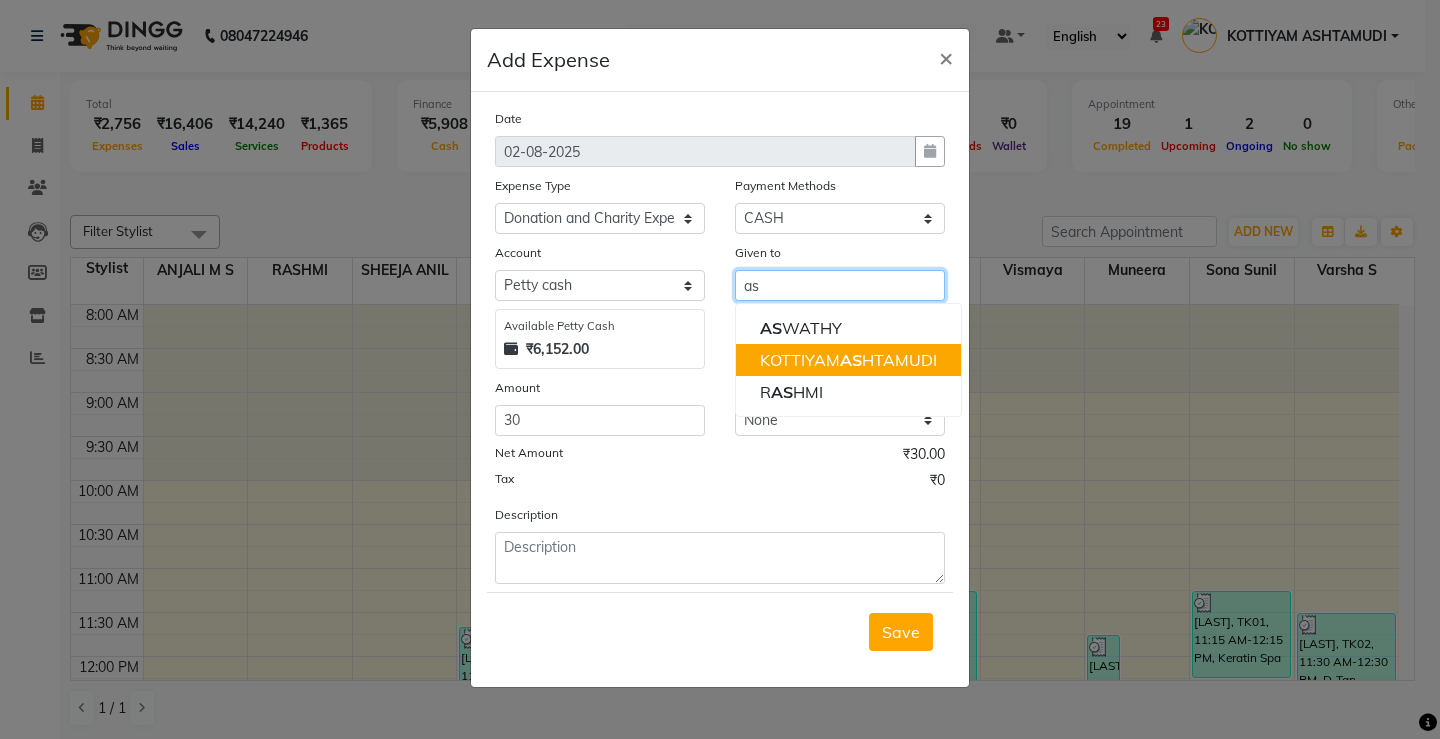 click on "KOTTIYAM  AS HTAMUDI" at bounding box center [848, 360] 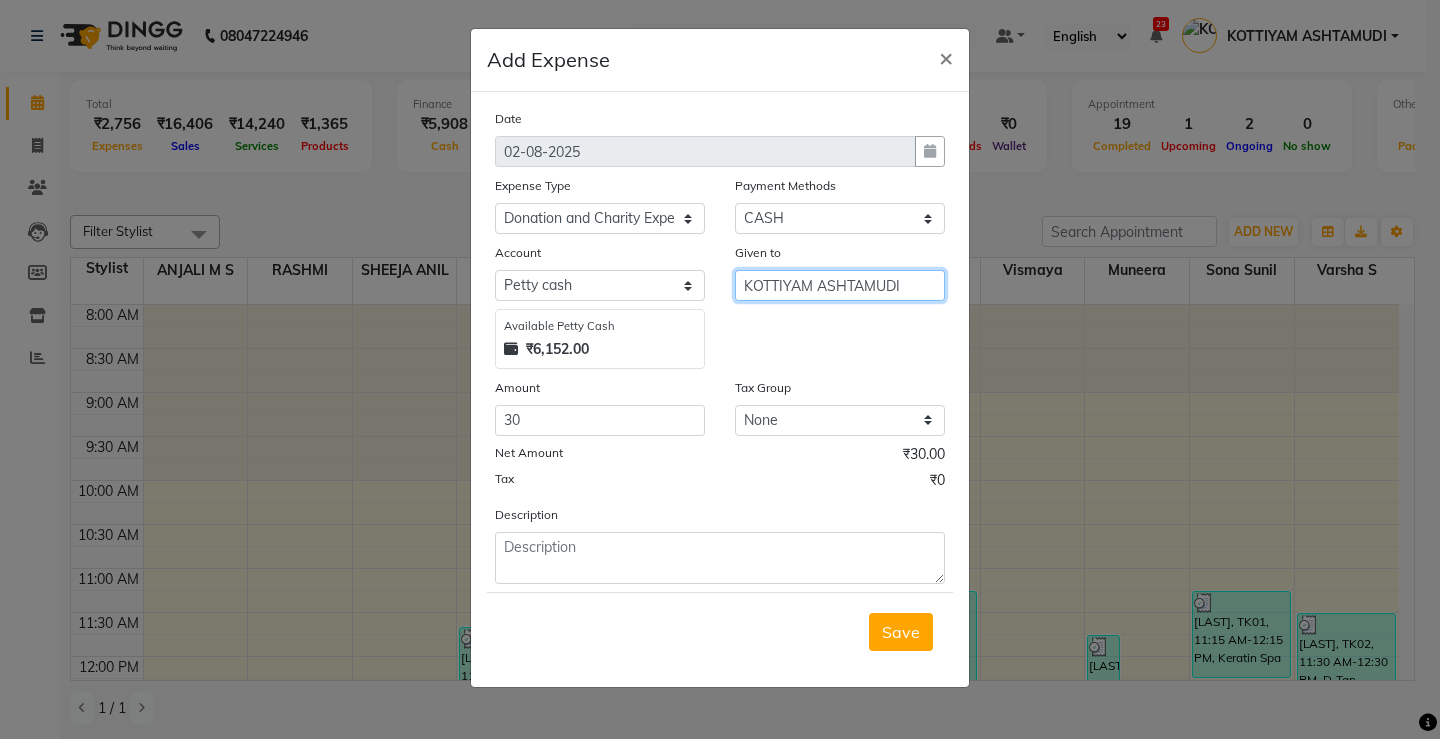type on "KOTTIYAM ASHTAMUDI" 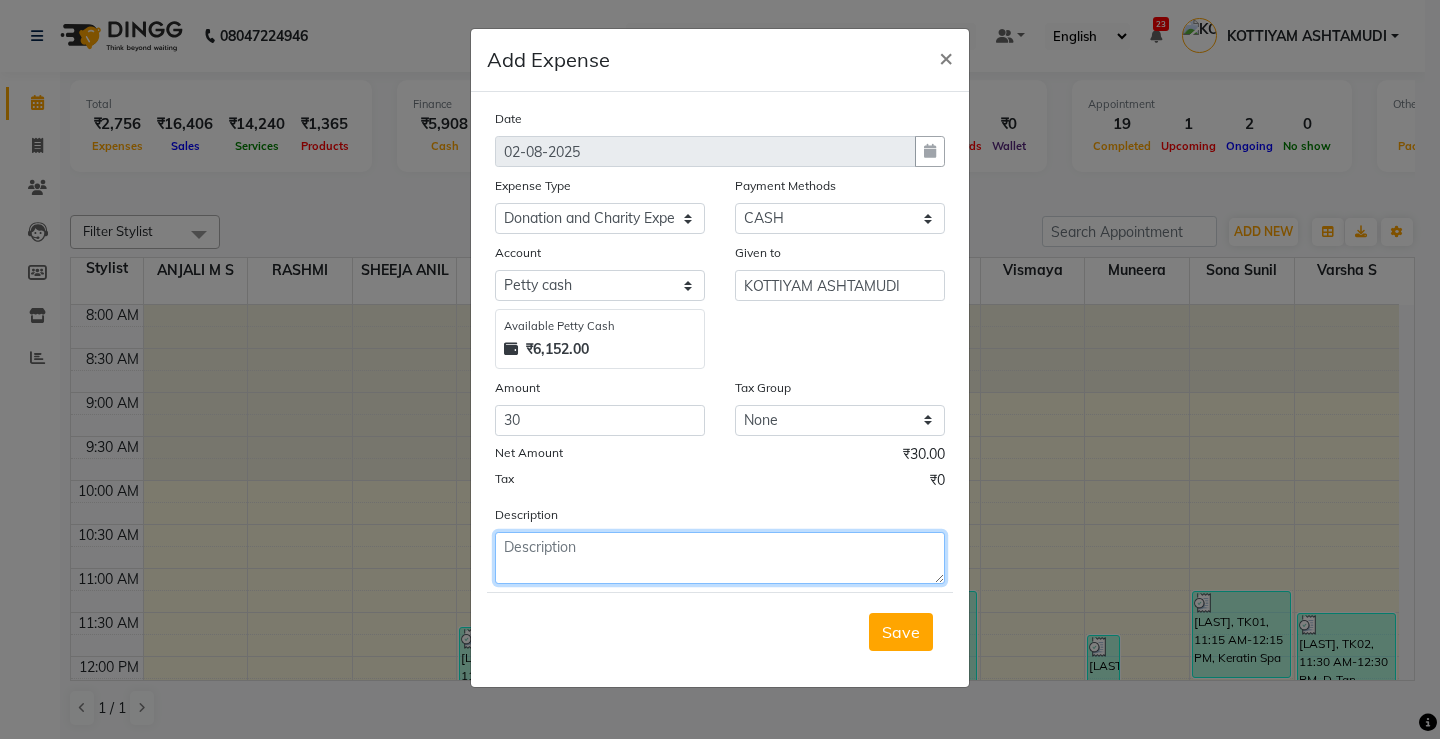 click 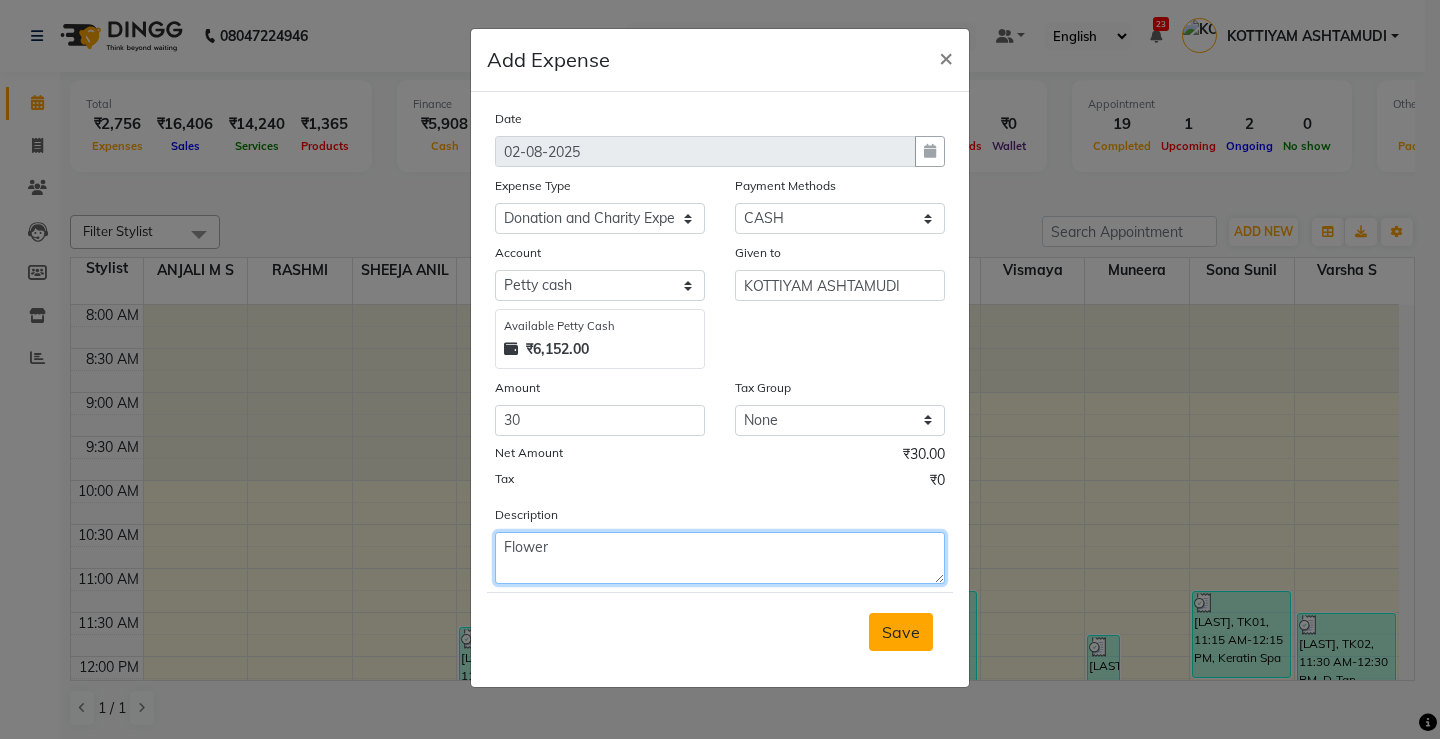 type on "Flower" 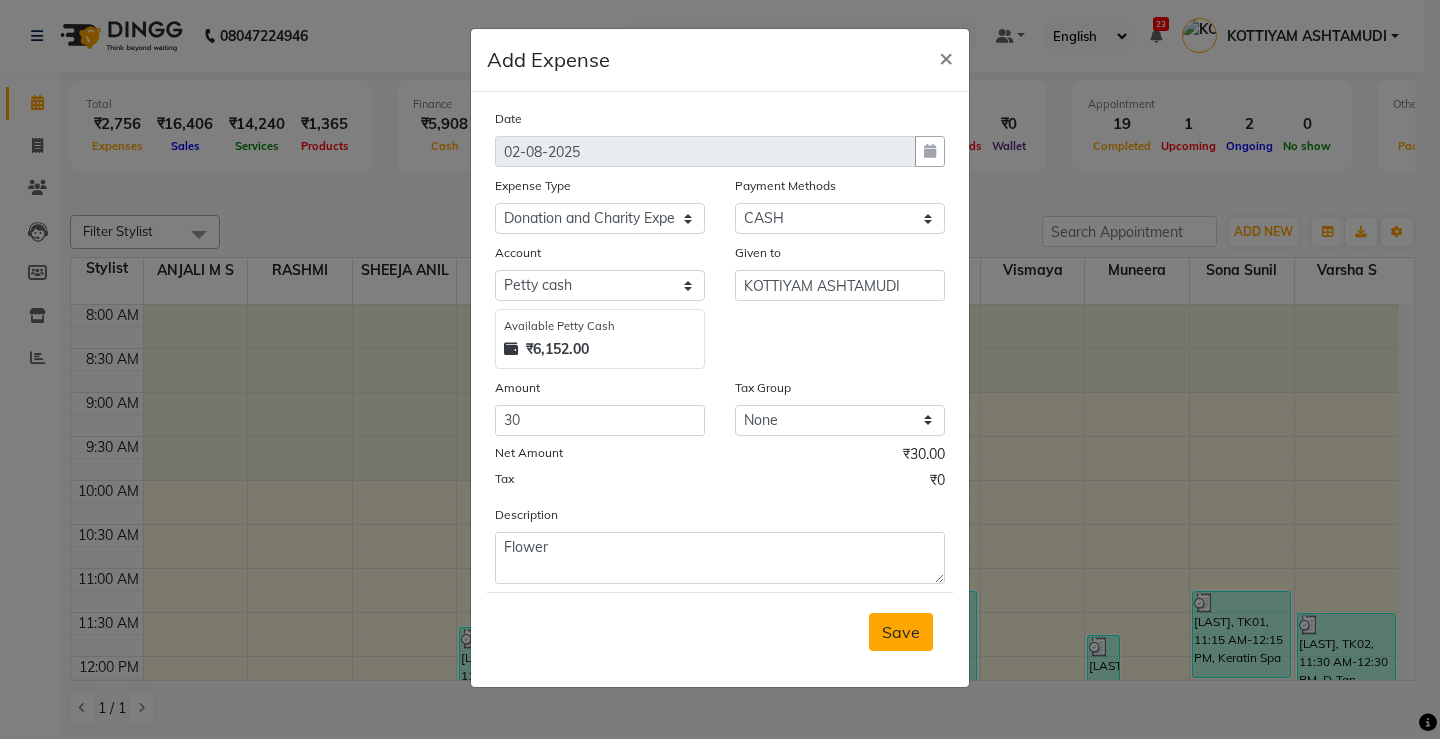 click on "Save" at bounding box center (901, 632) 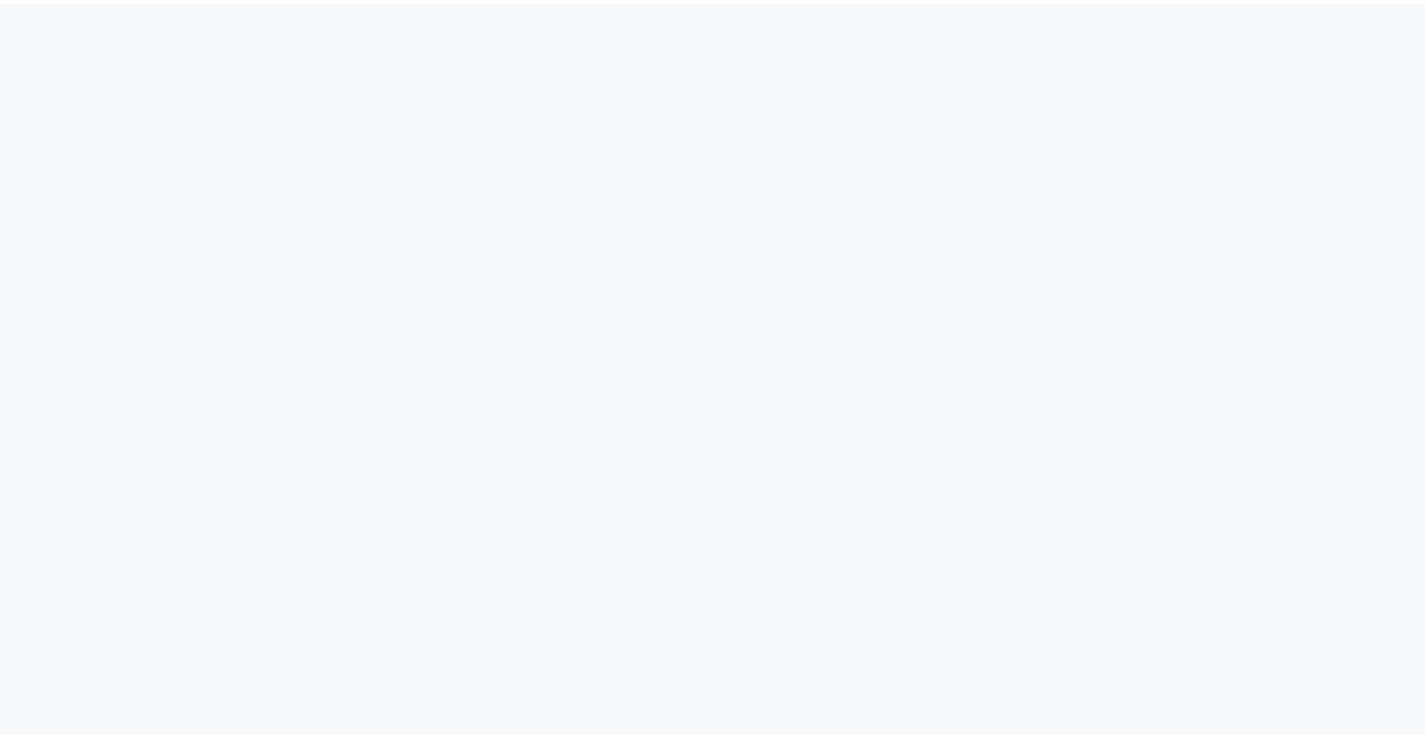 scroll, scrollTop: 0, scrollLeft: 0, axis: both 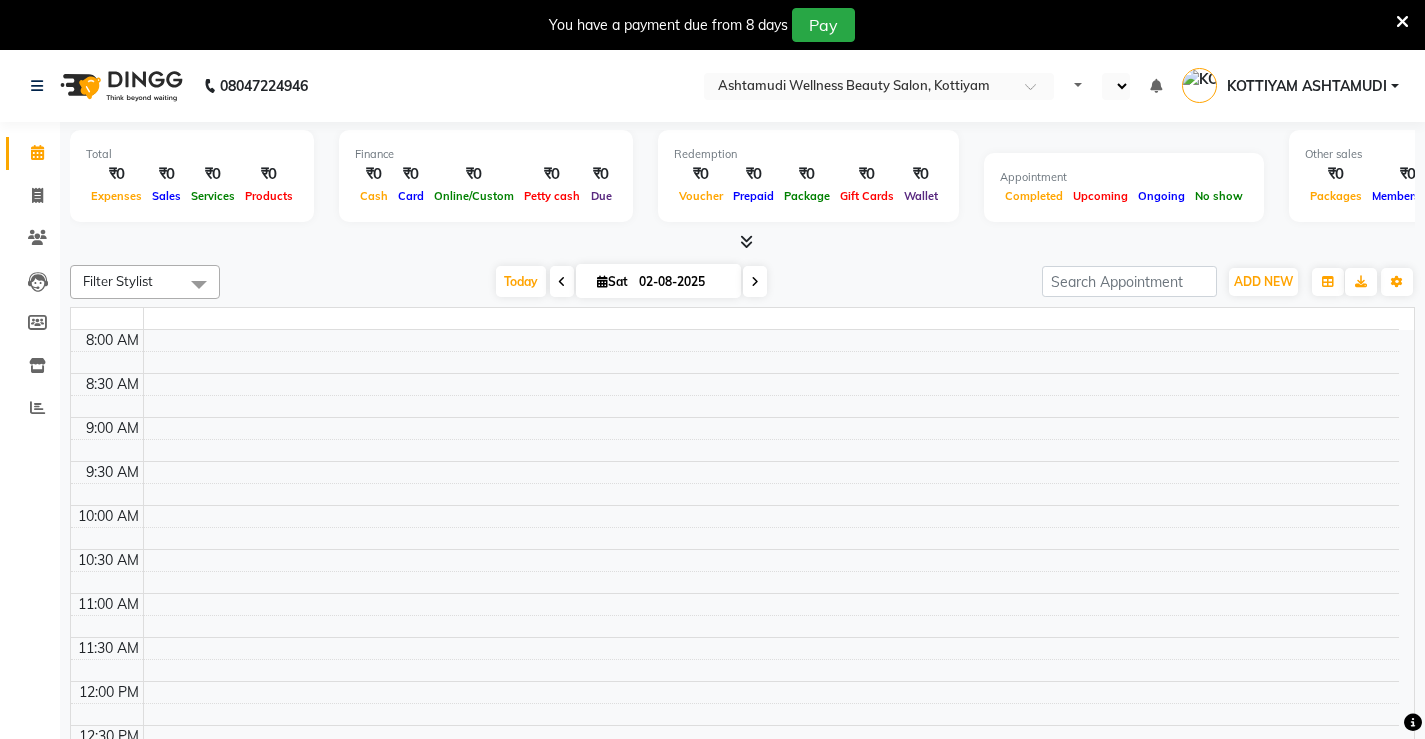 select on "en" 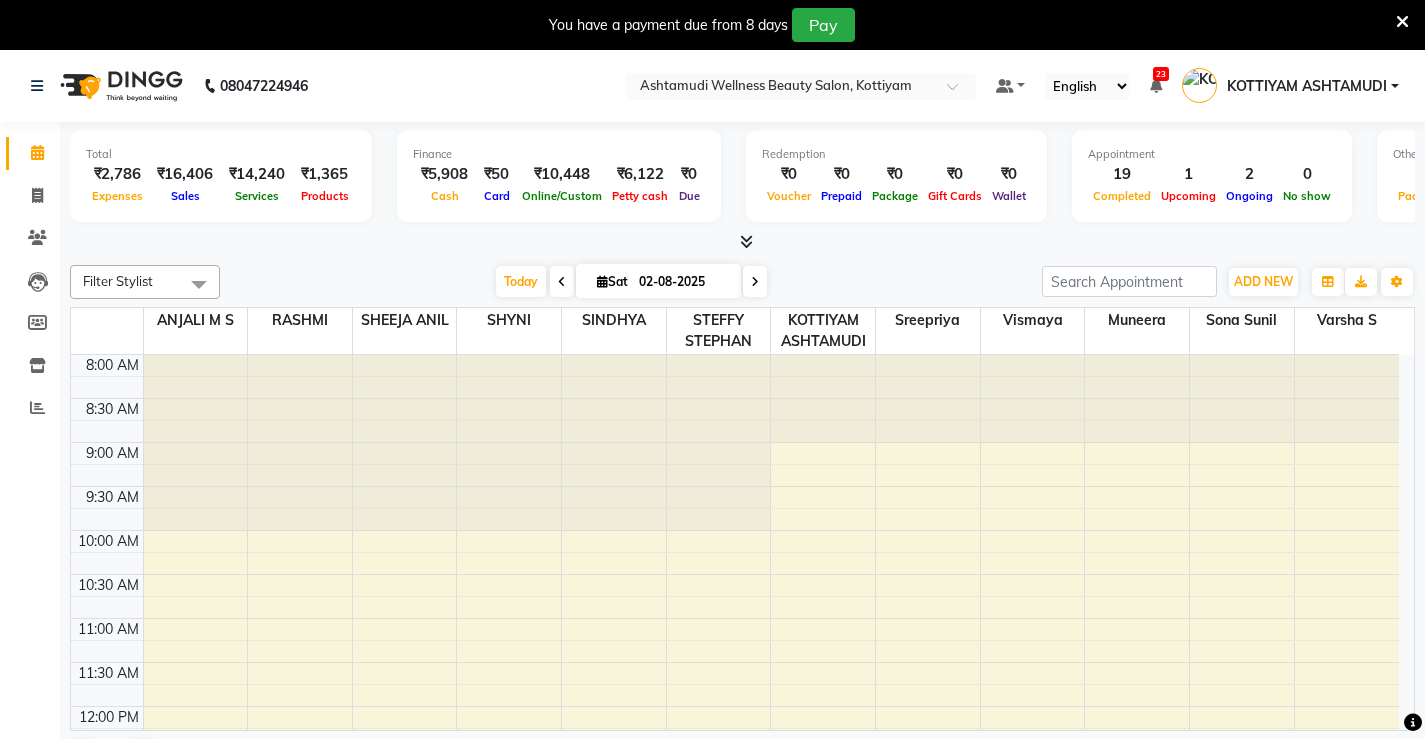 click at bounding box center [1402, 22] 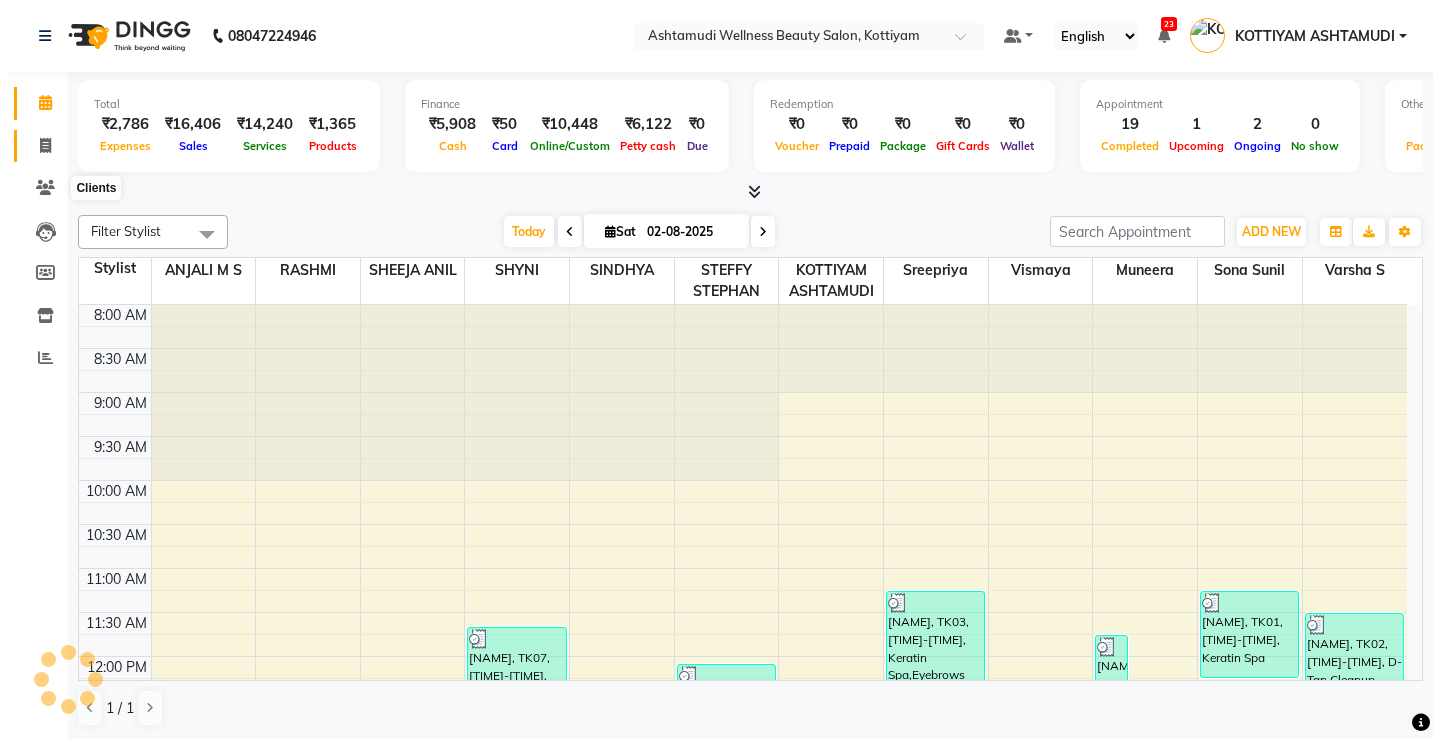scroll, scrollTop: 0, scrollLeft: 0, axis: both 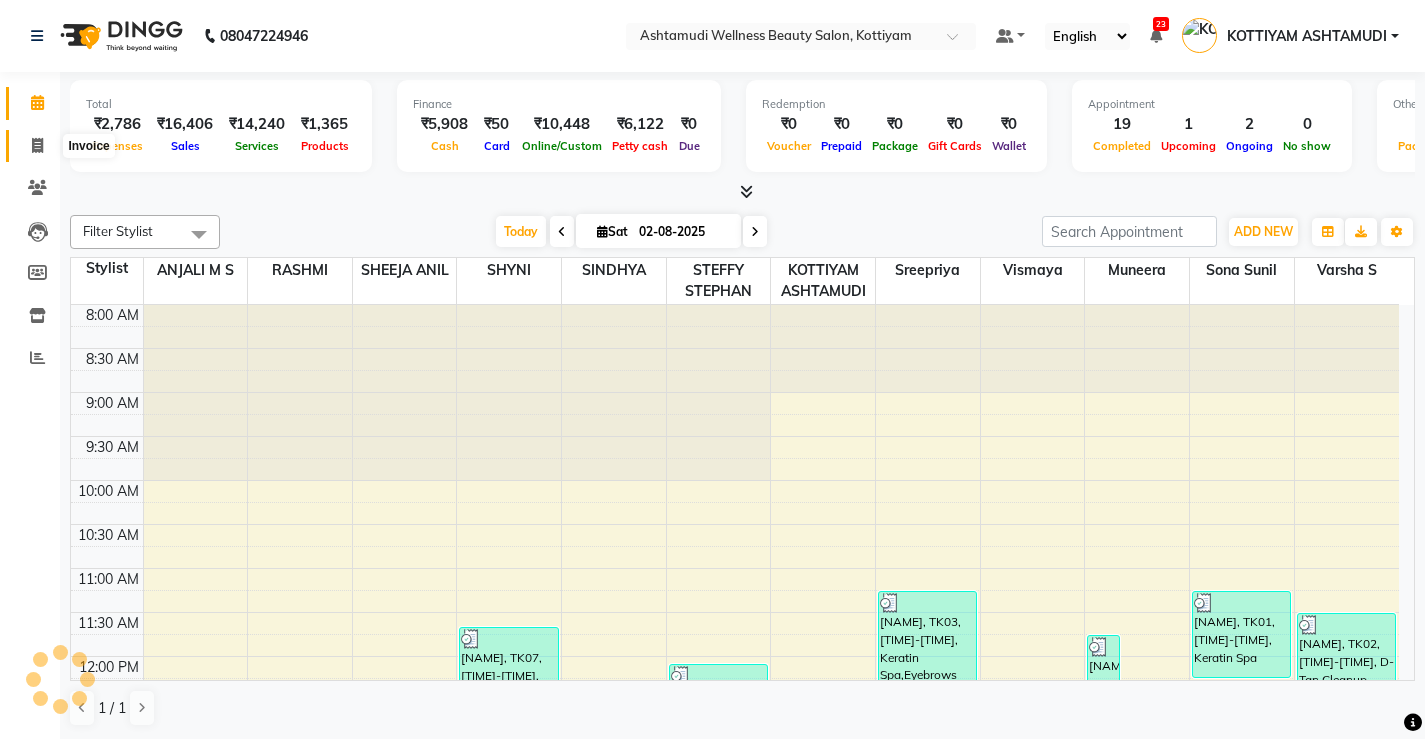 click 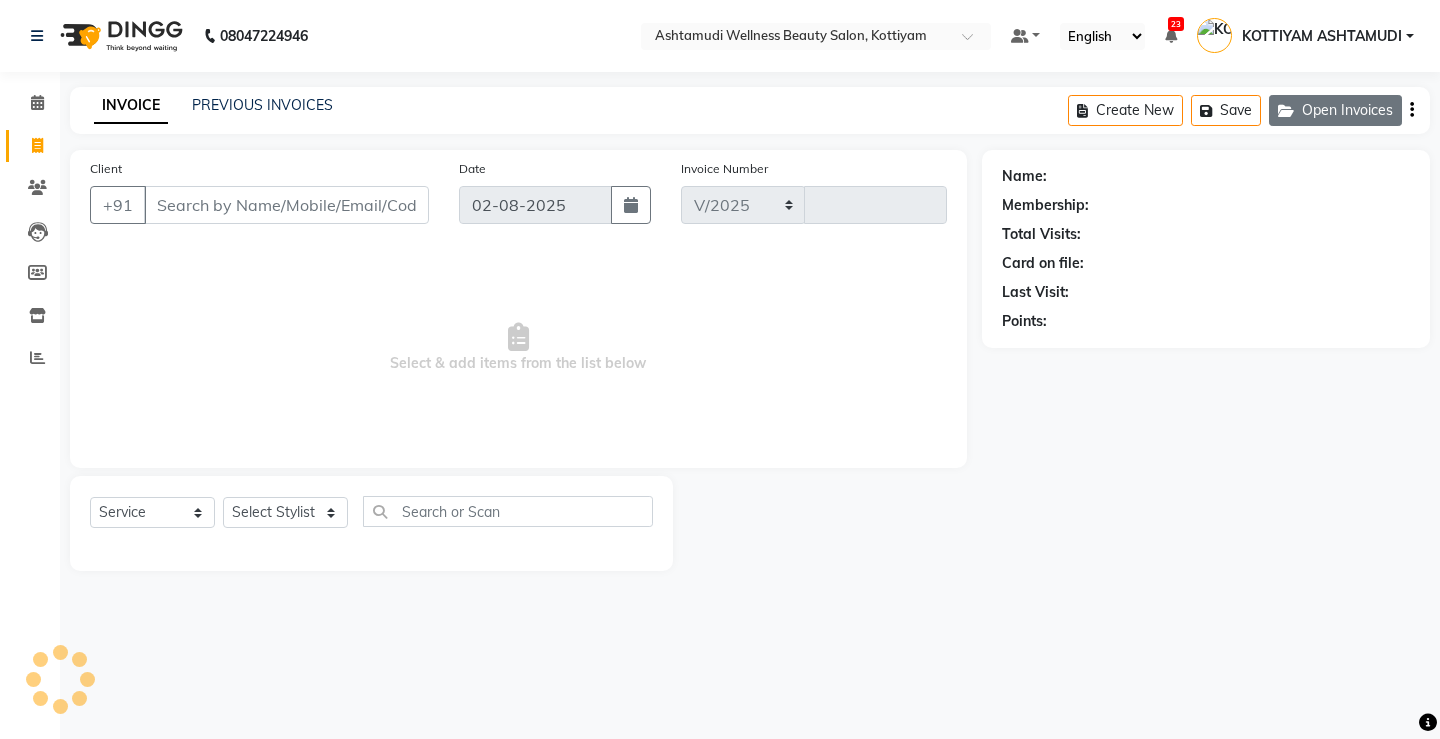 select on "4674" 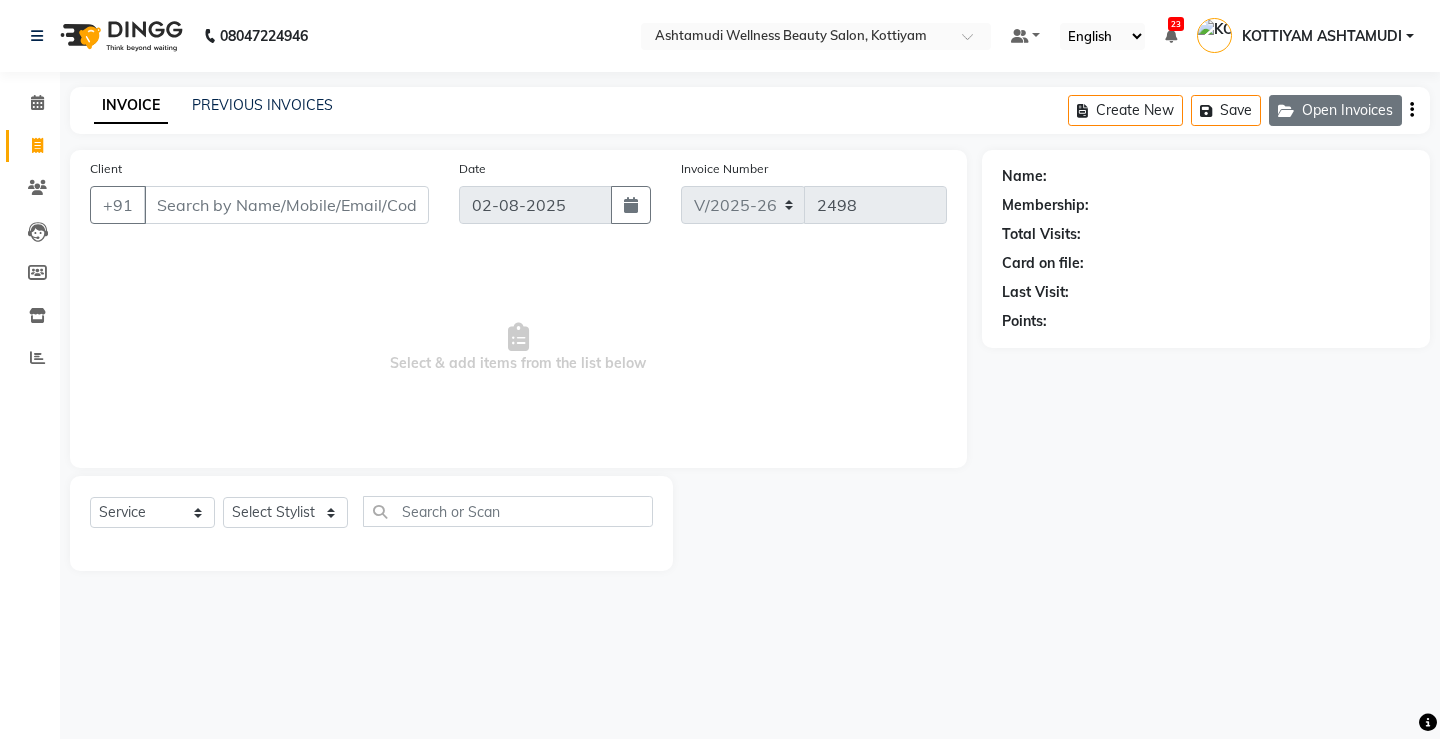 click on "Open Invoices" 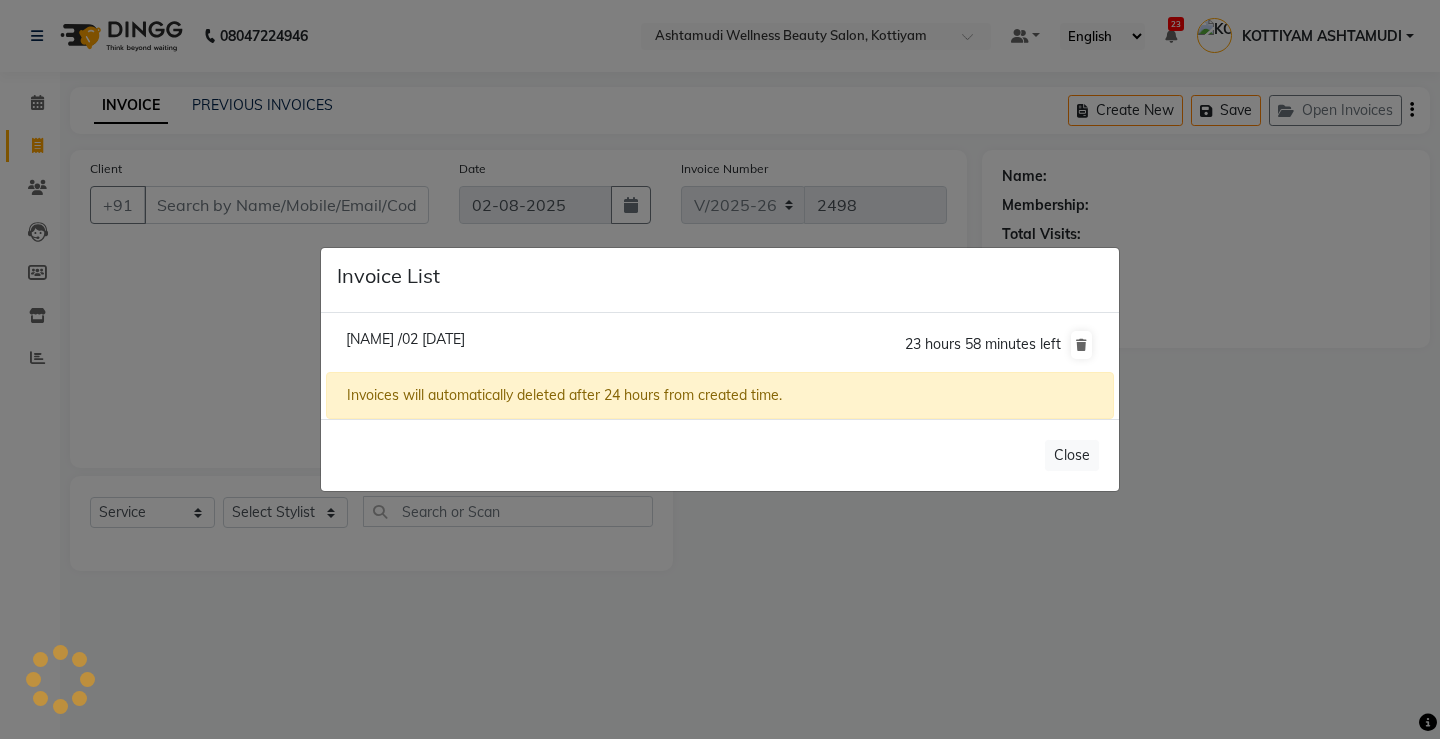select on "product" 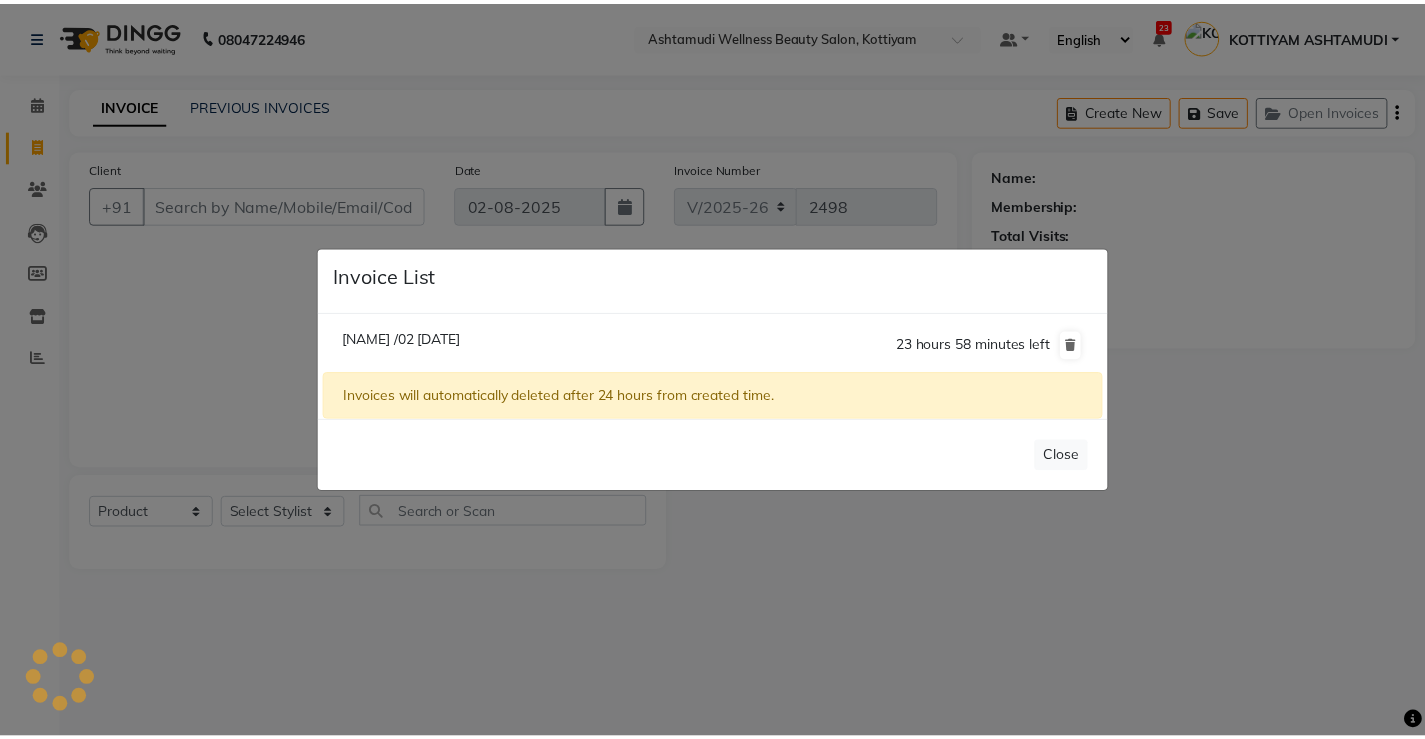 scroll, scrollTop: 0, scrollLeft: 0, axis: both 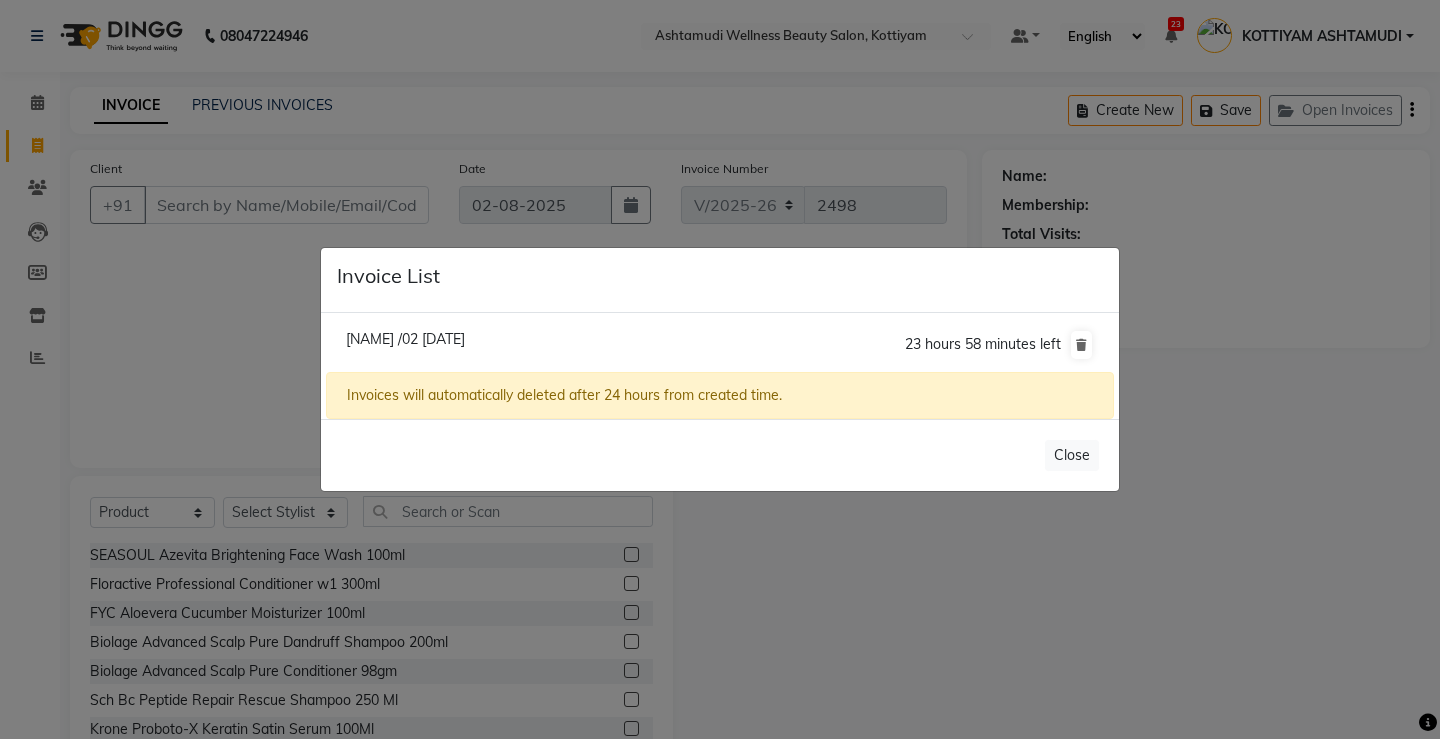click on "[NAME] /02 [DATE]" 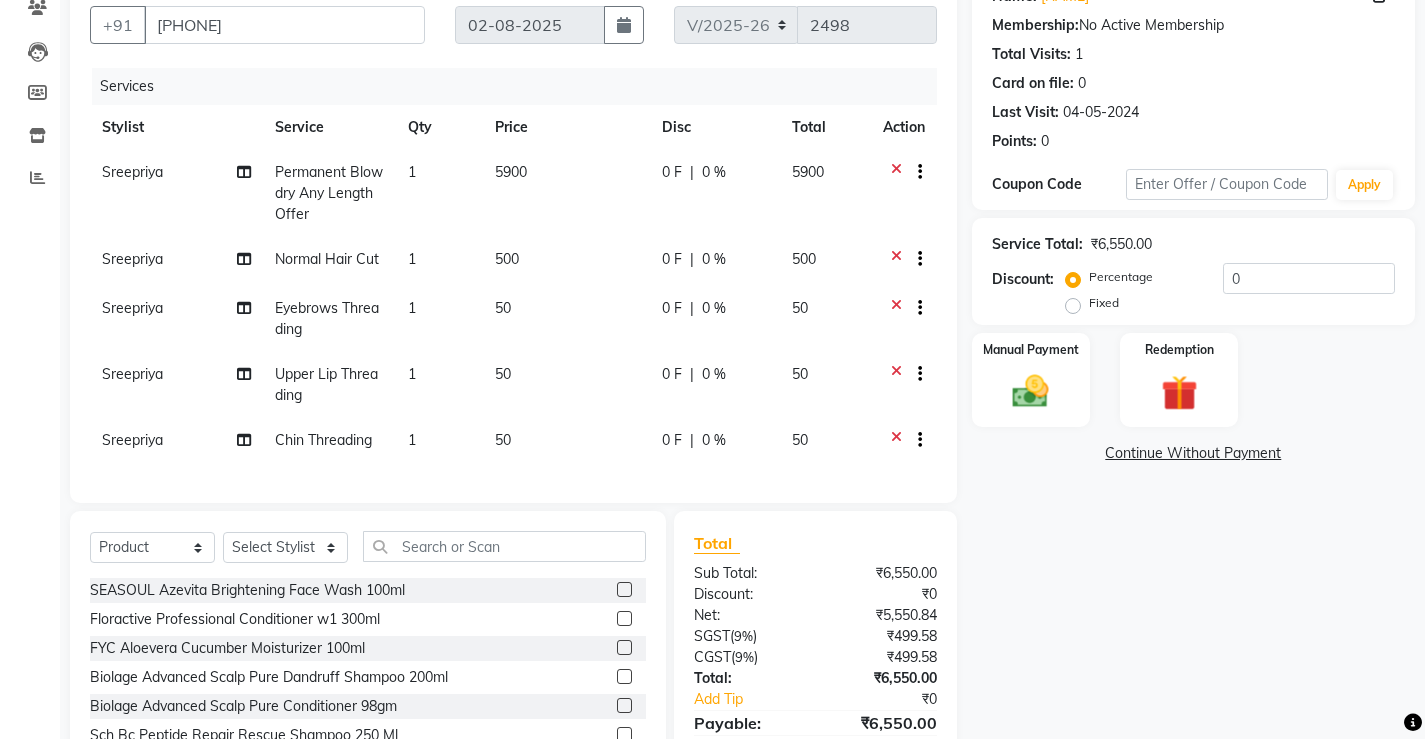 scroll, scrollTop: 292, scrollLeft: 0, axis: vertical 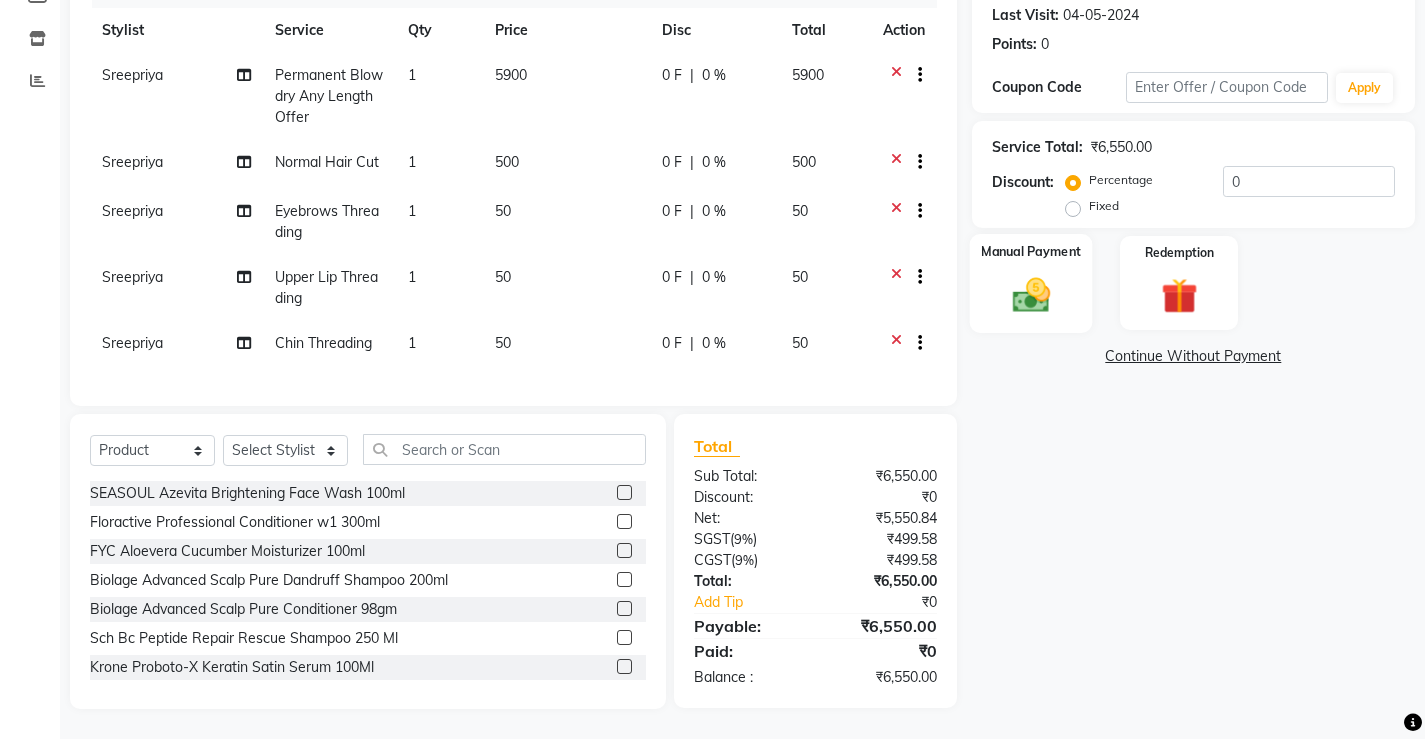 click on "Manual Payment" 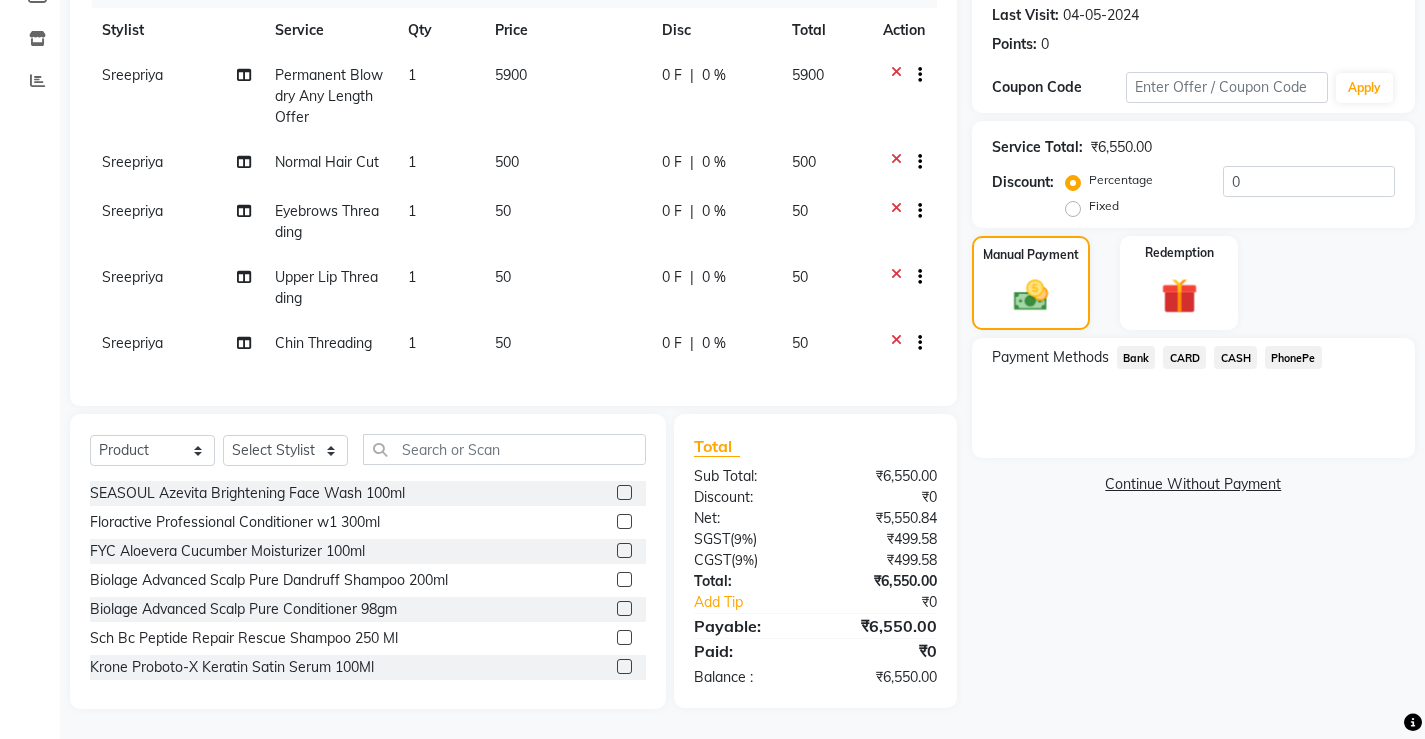 click on "CARD" 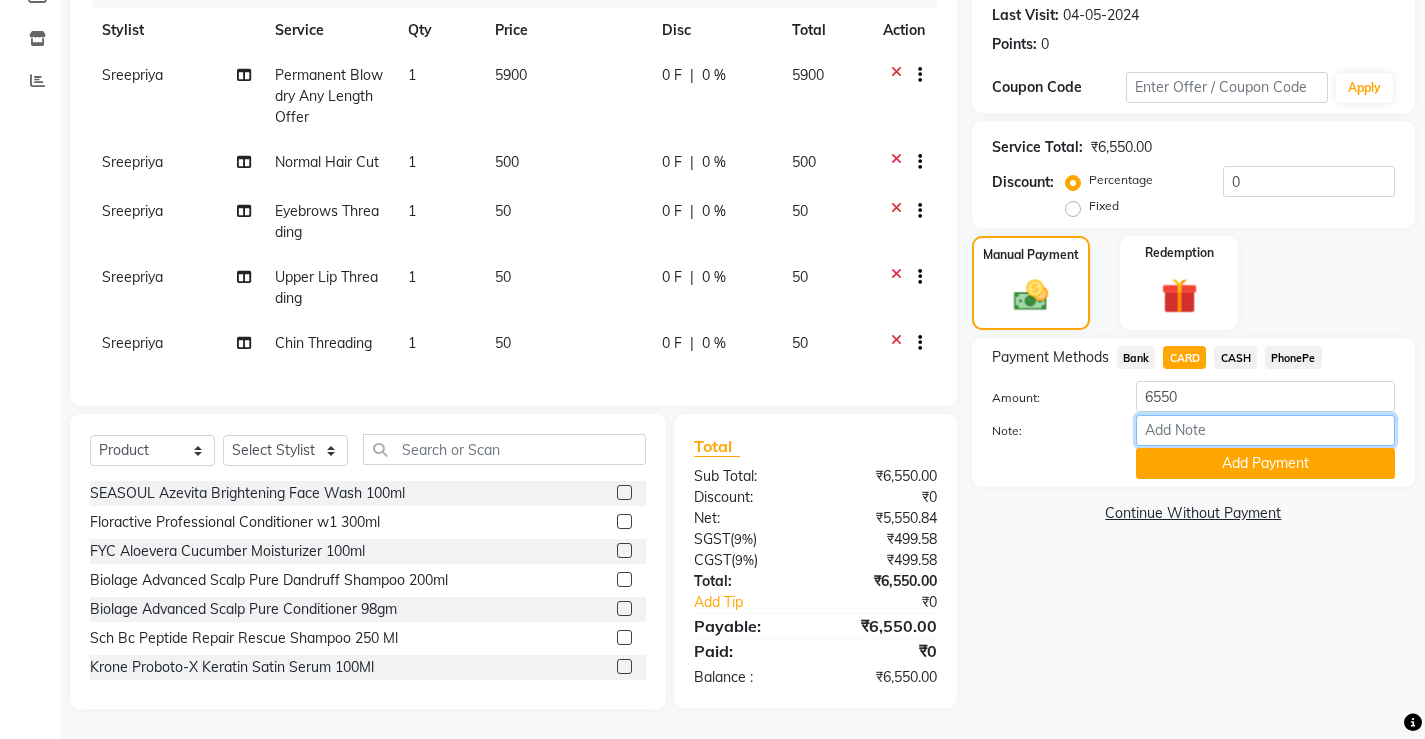 click on "Note:" at bounding box center (1265, 430) 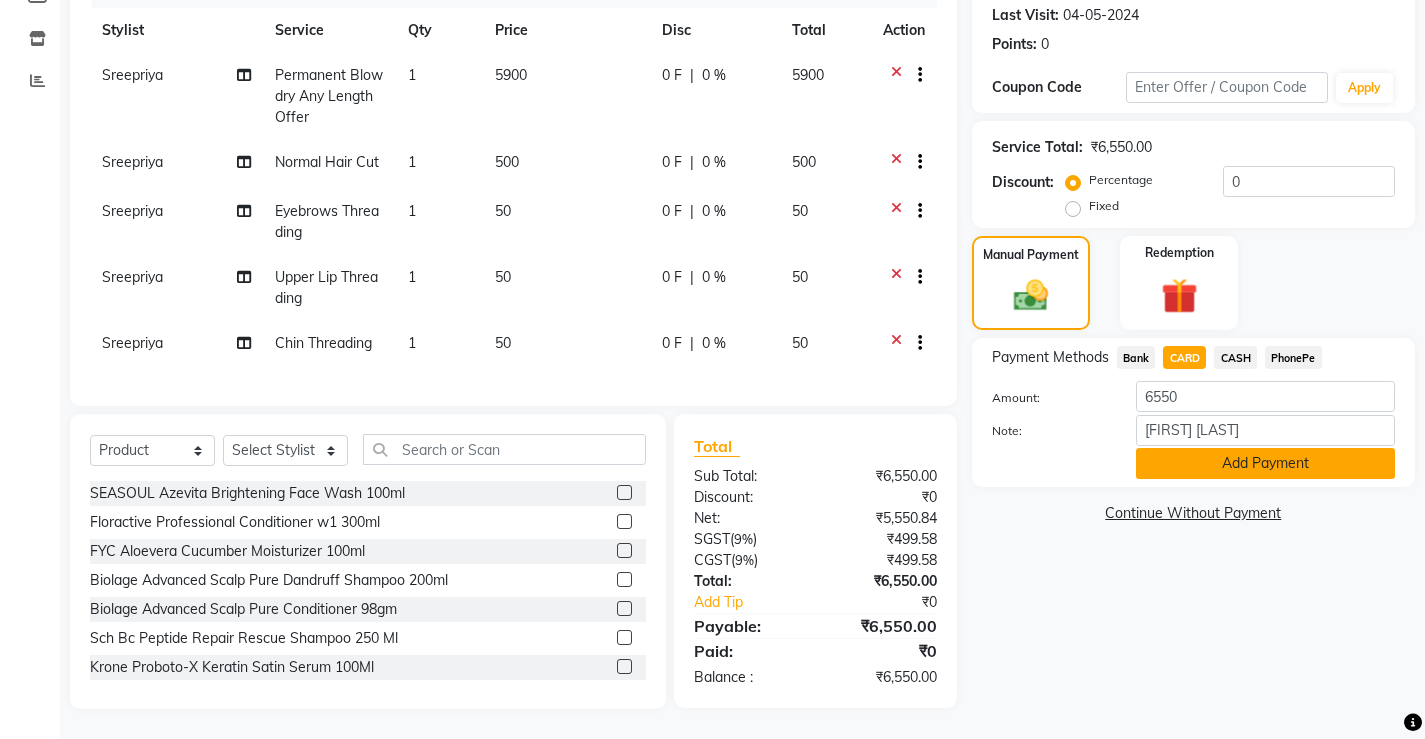 click on "Add Payment" 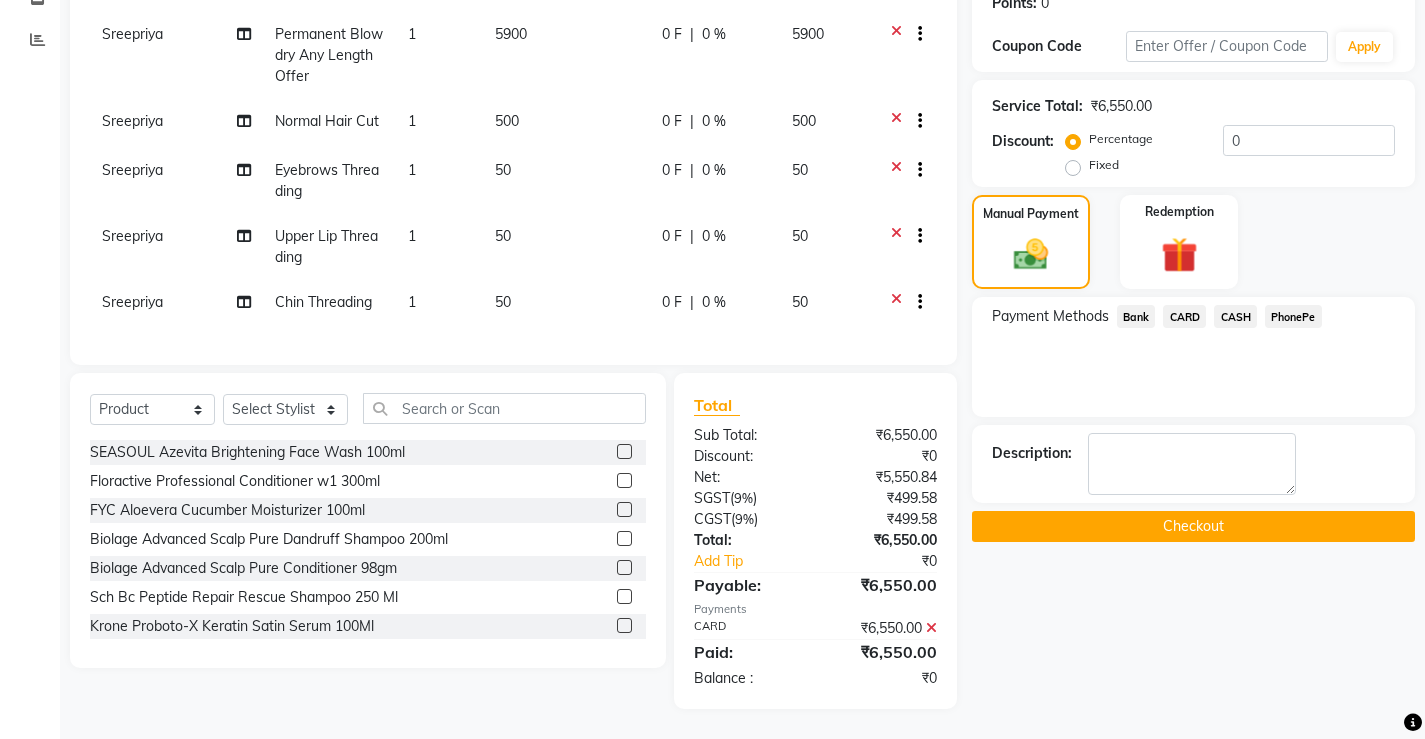 scroll, scrollTop: 333, scrollLeft: 0, axis: vertical 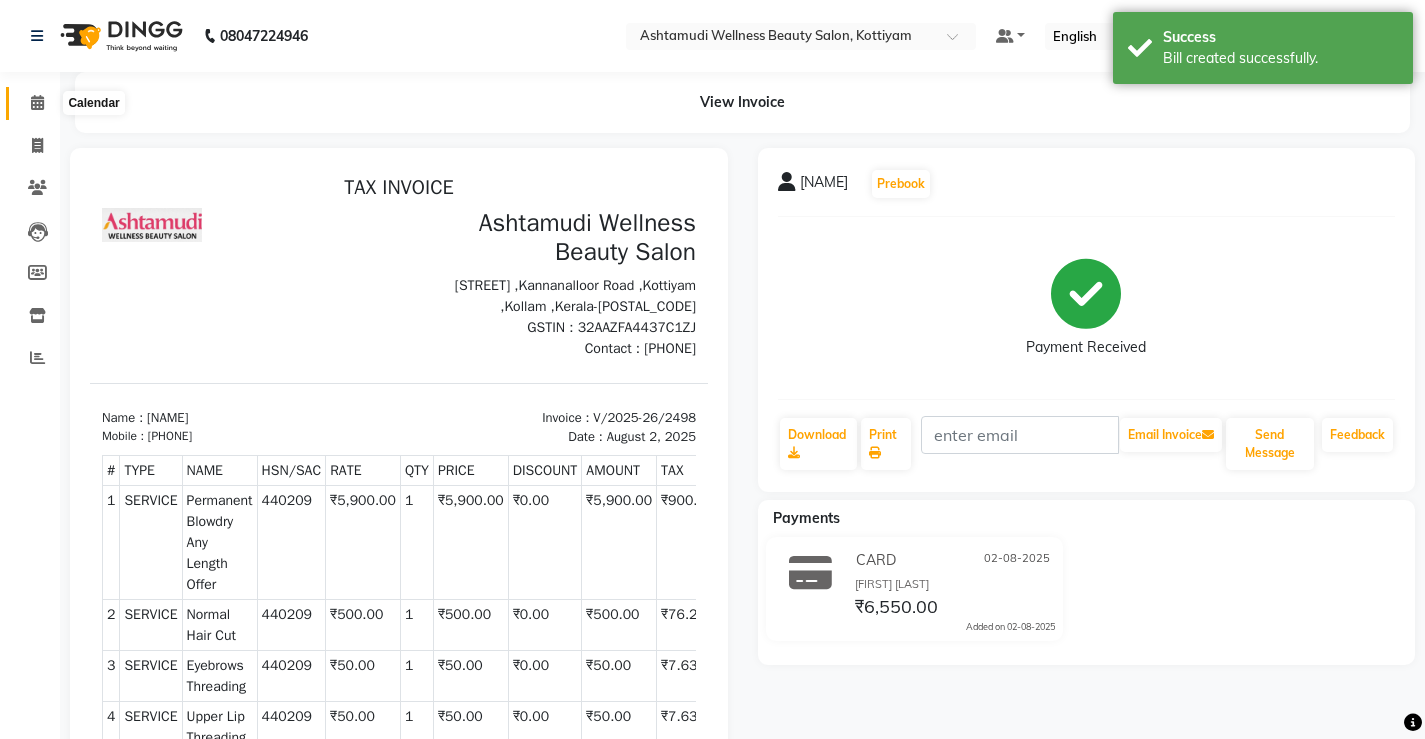click 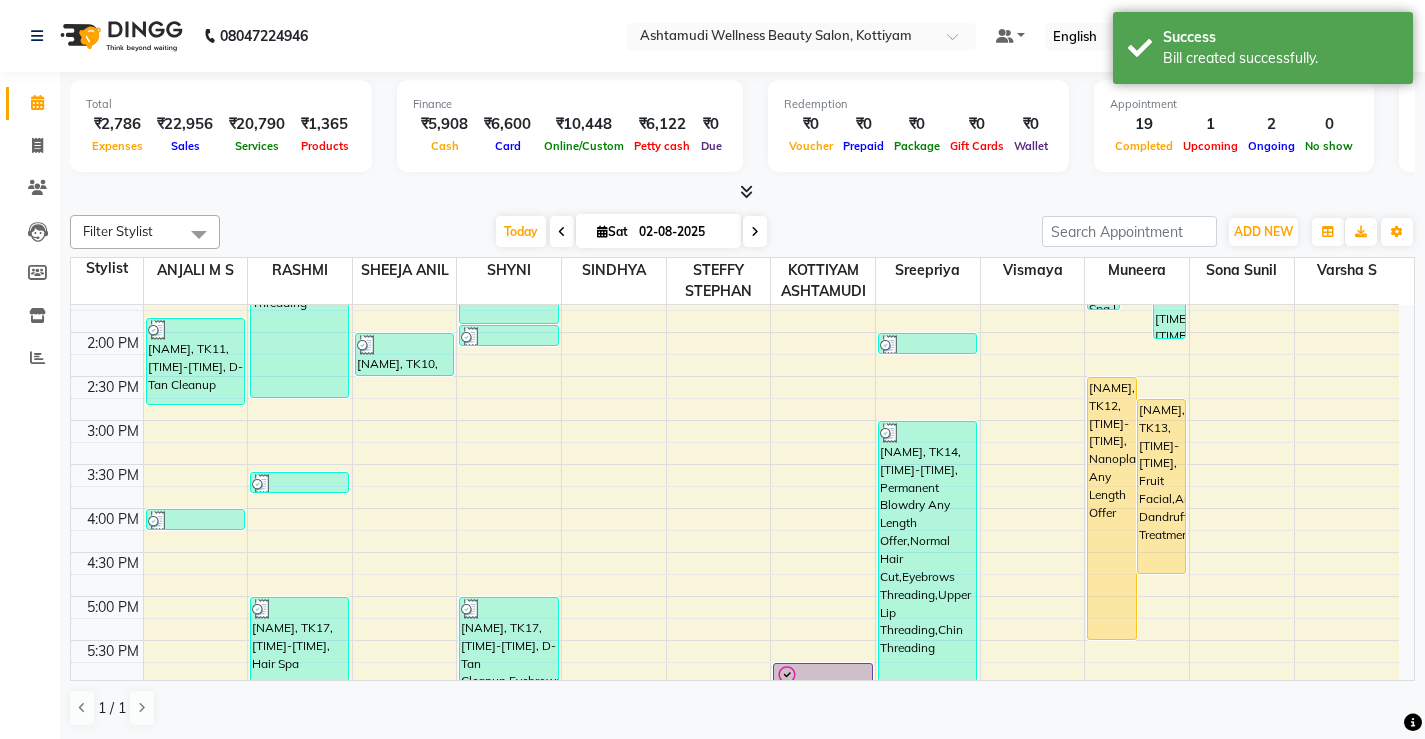 scroll, scrollTop: 680, scrollLeft: 0, axis: vertical 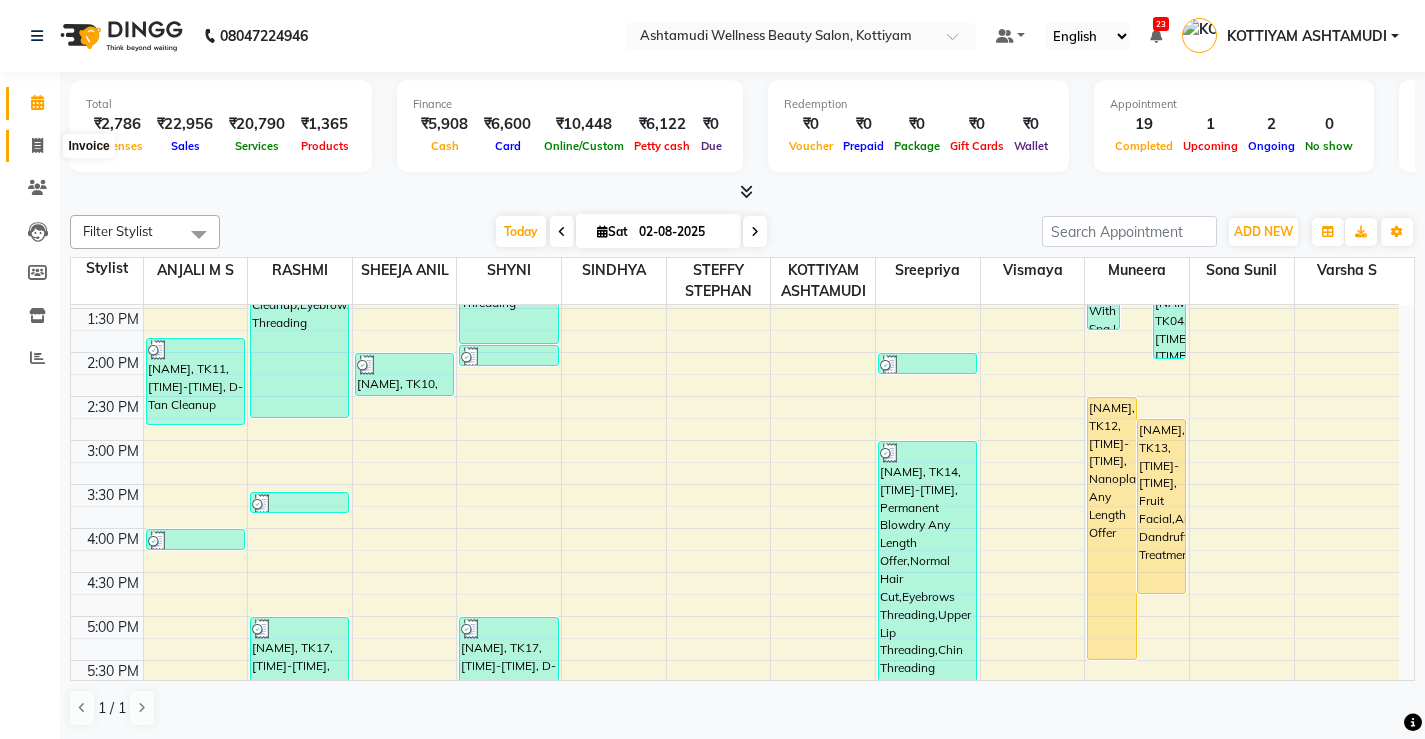 click 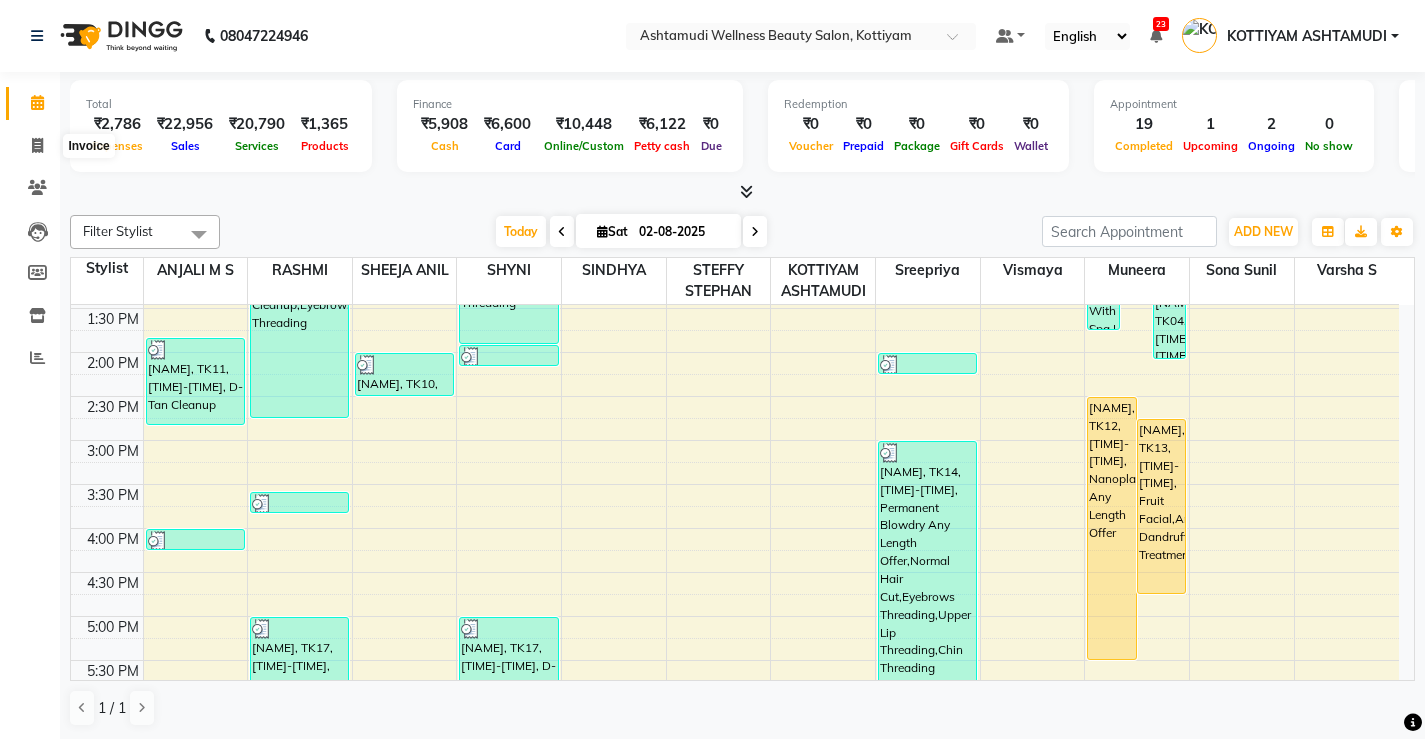 select on "service" 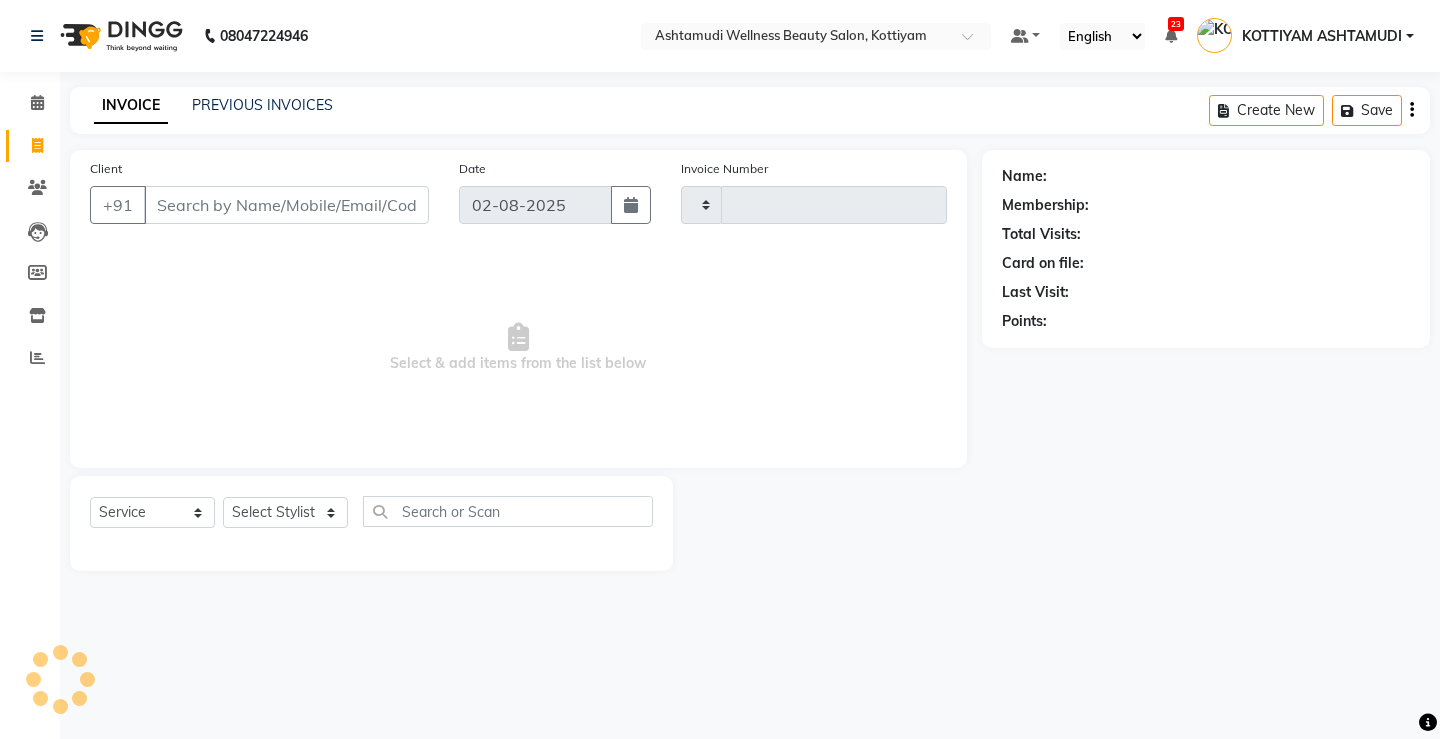 click on "Client" at bounding box center [286, 205] 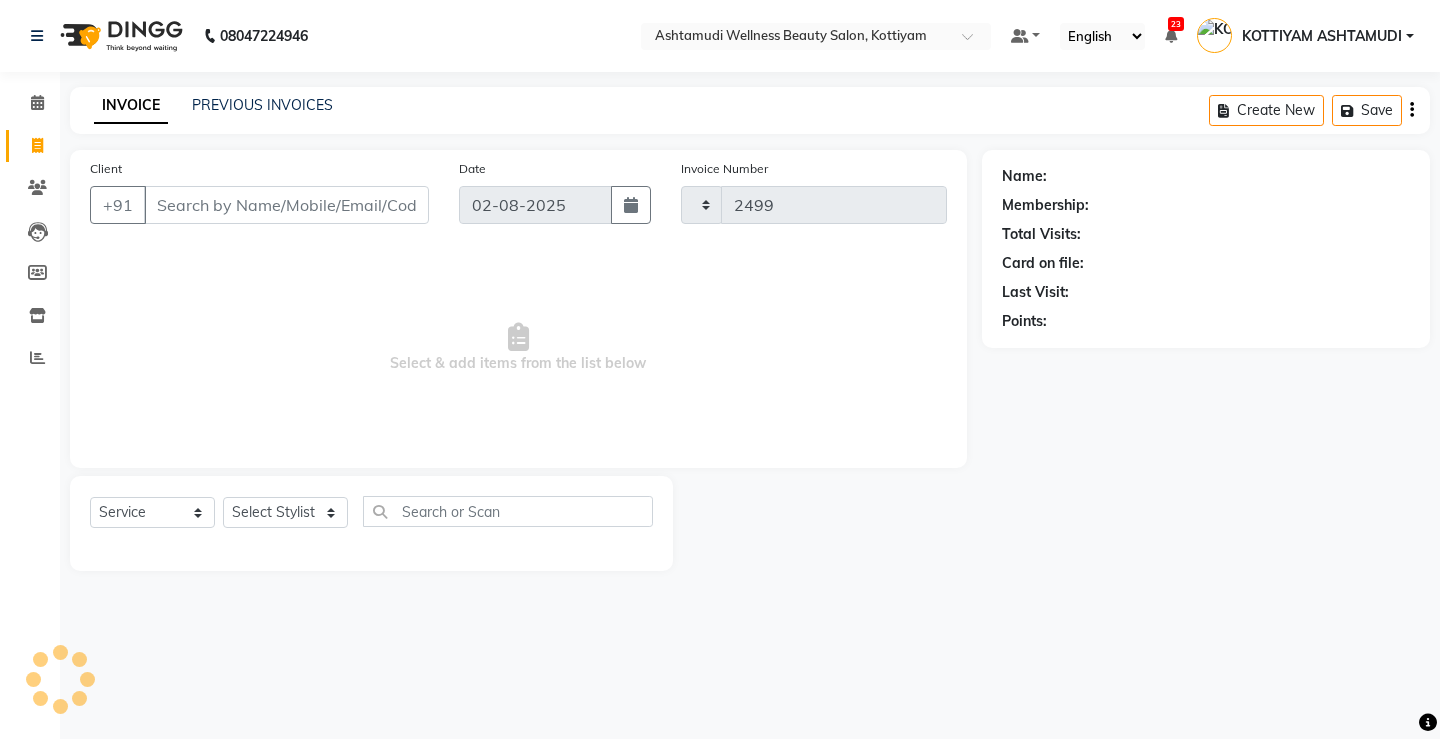 select on "4674" 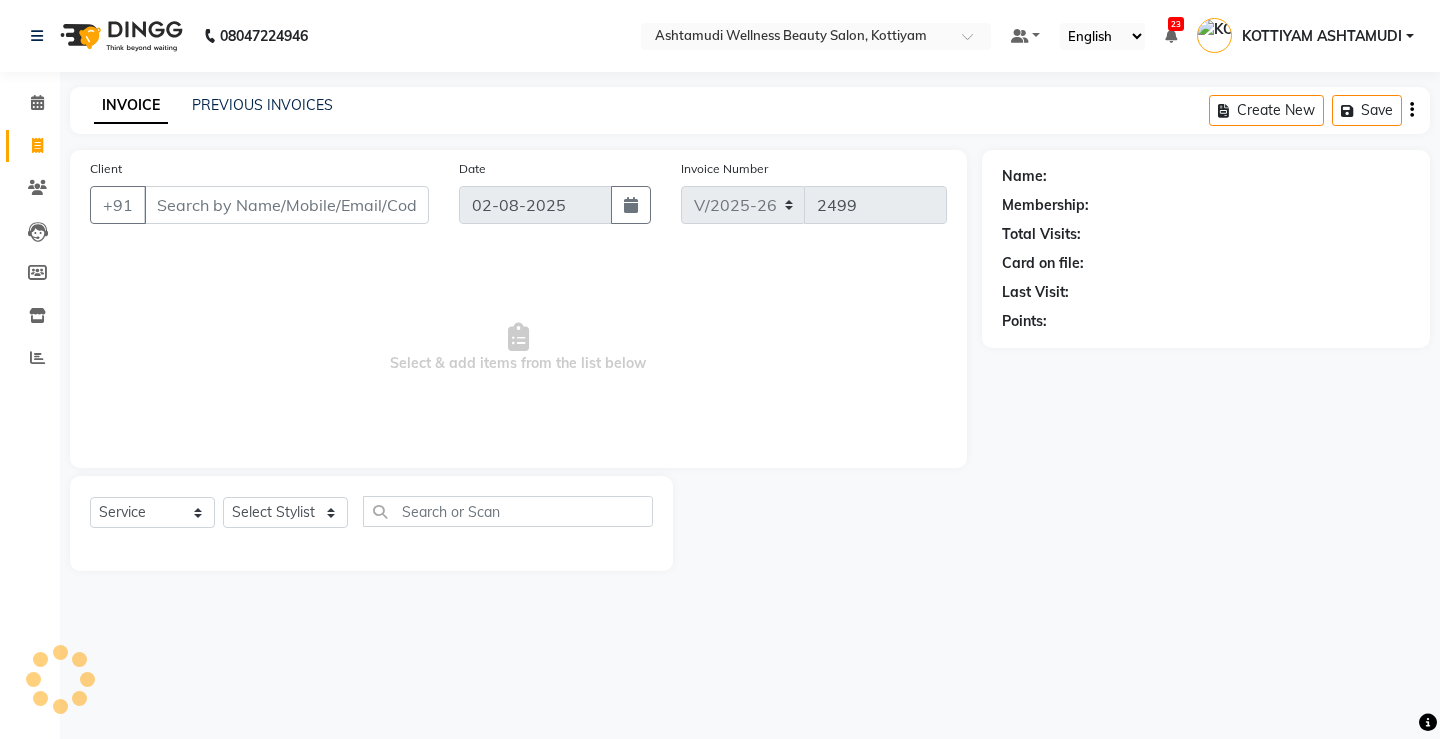 select on "product" 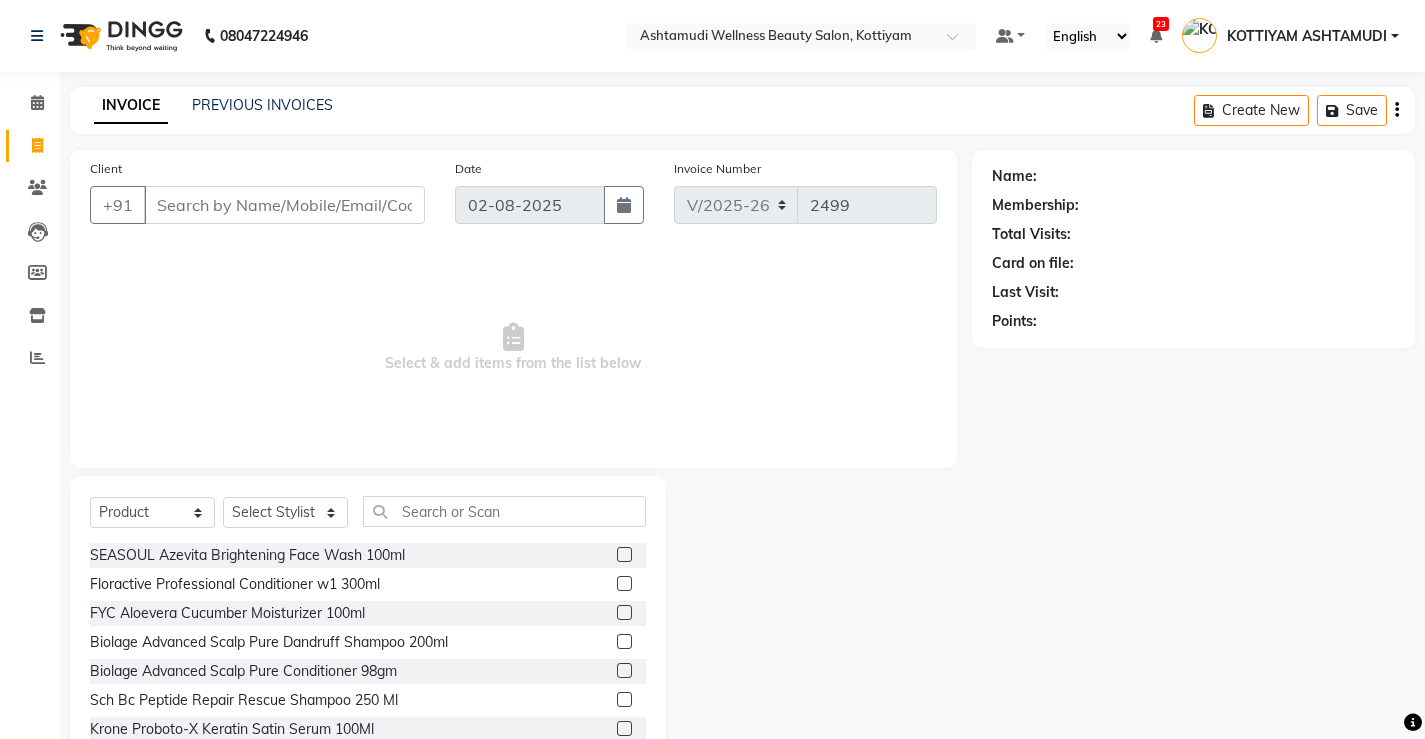 click on "Client" at bounding box center (284, 205) 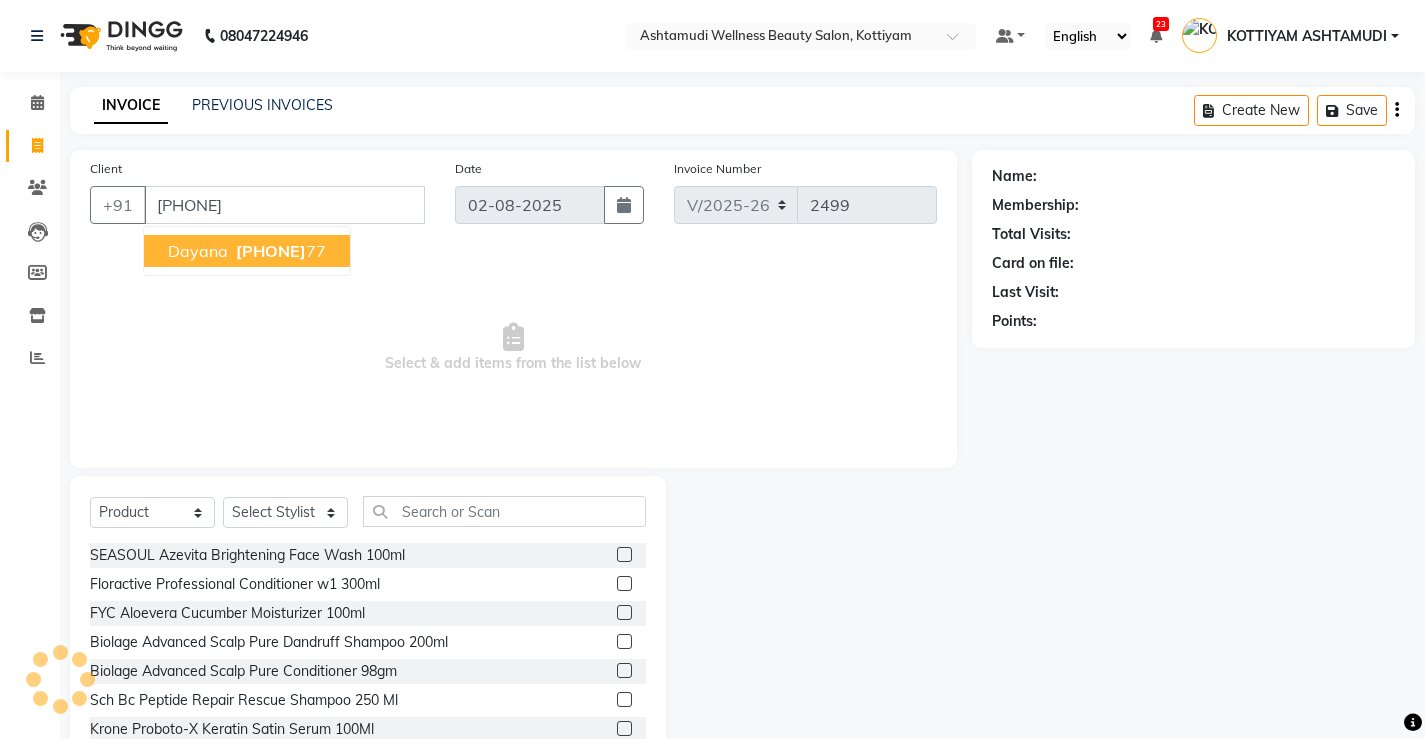 type on "7736945477" 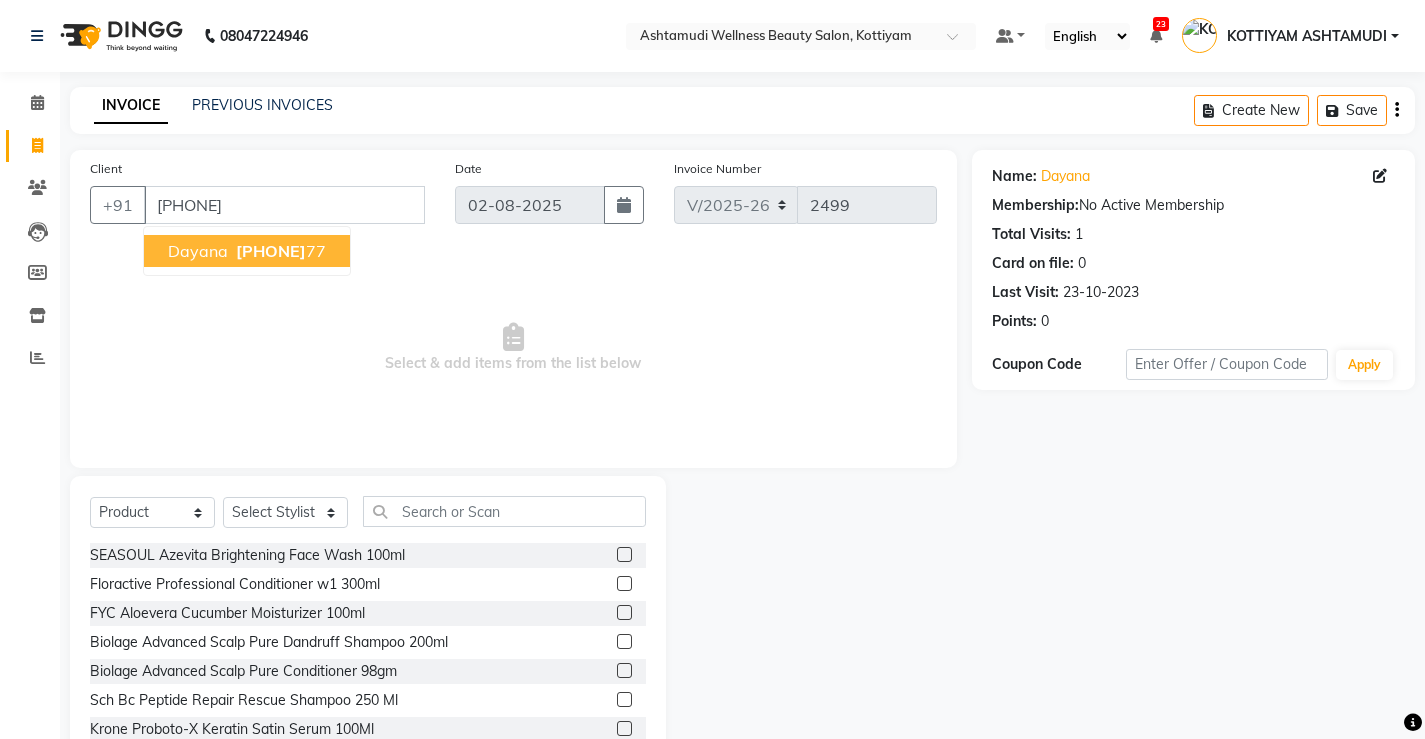 click on "Dayana" at bounding box center (198, 251) 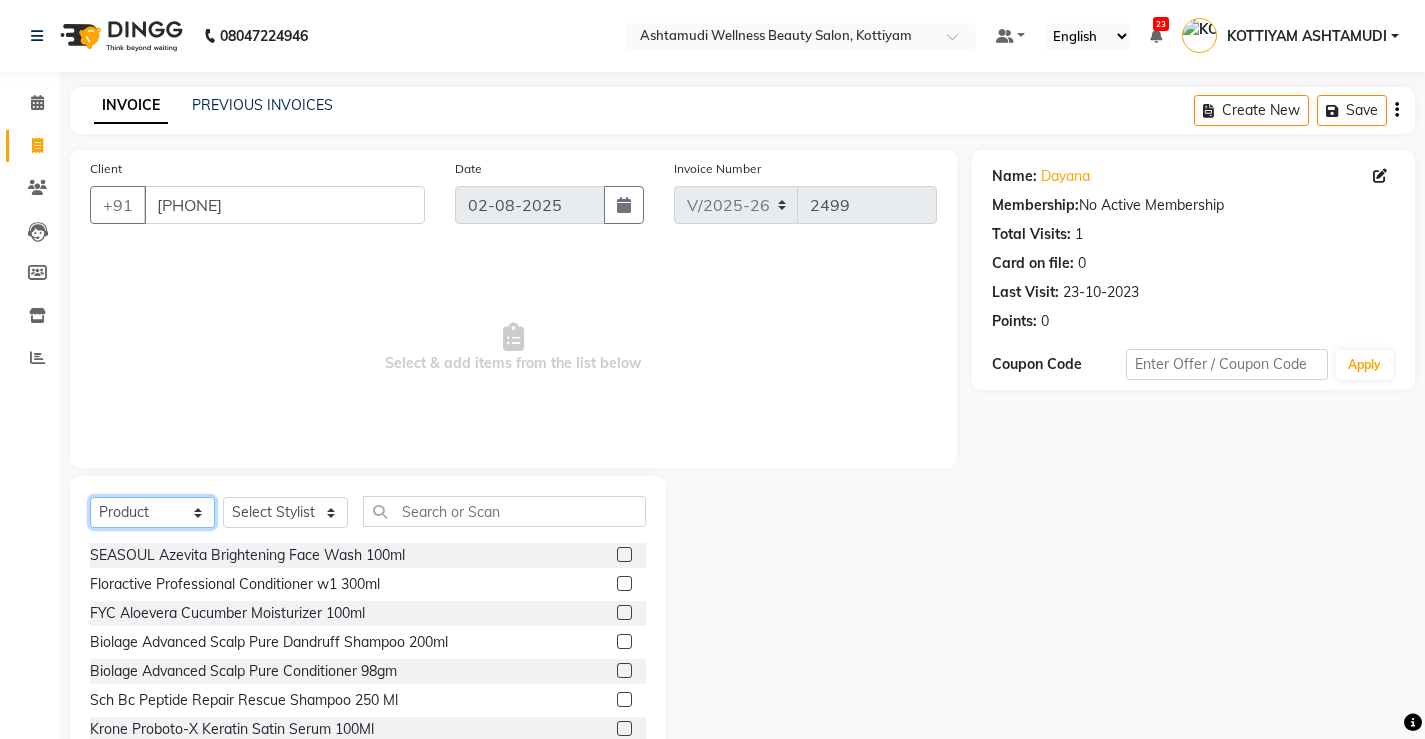 click on "Select  Service  Product  Membership  Package Voucher Prepaid Gift Card" 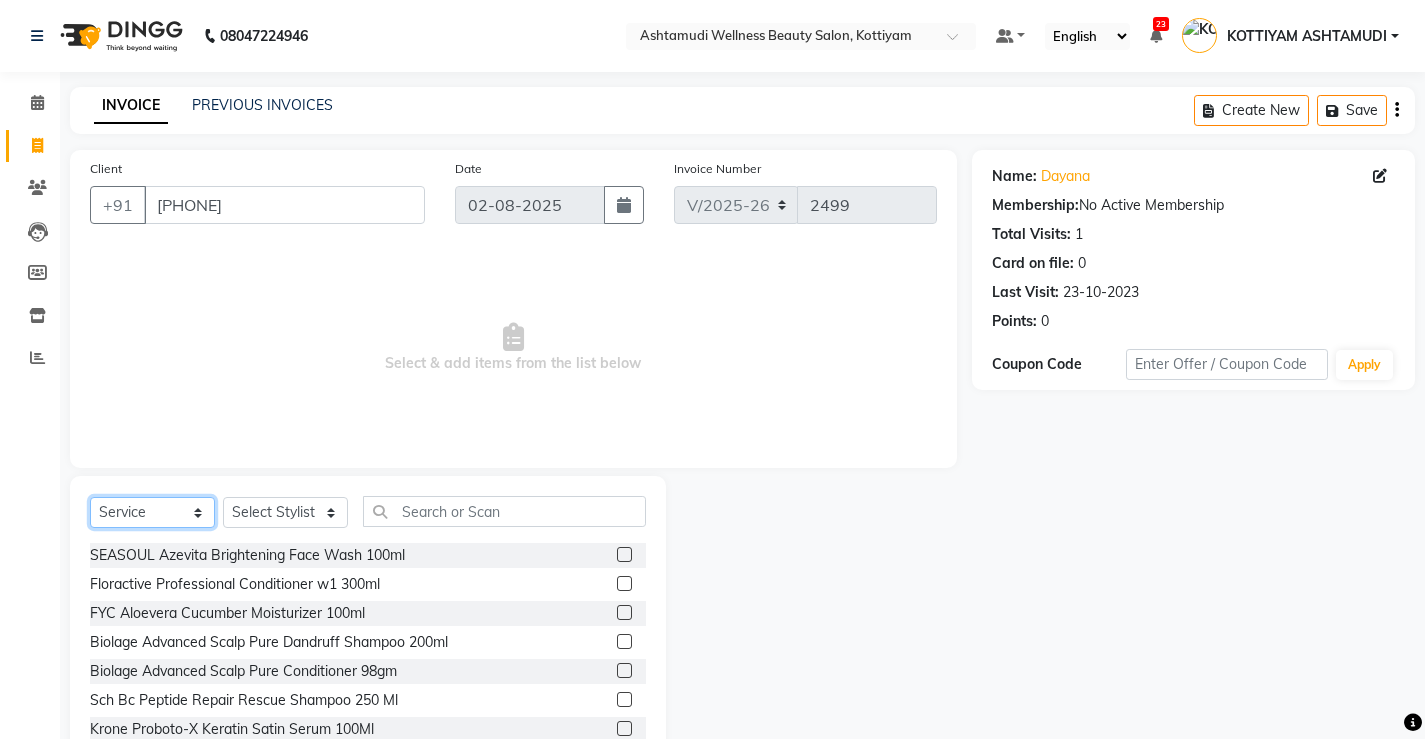 click on "Select  Service  Product  Membership  Package Voucher Prepaid Gift Card" 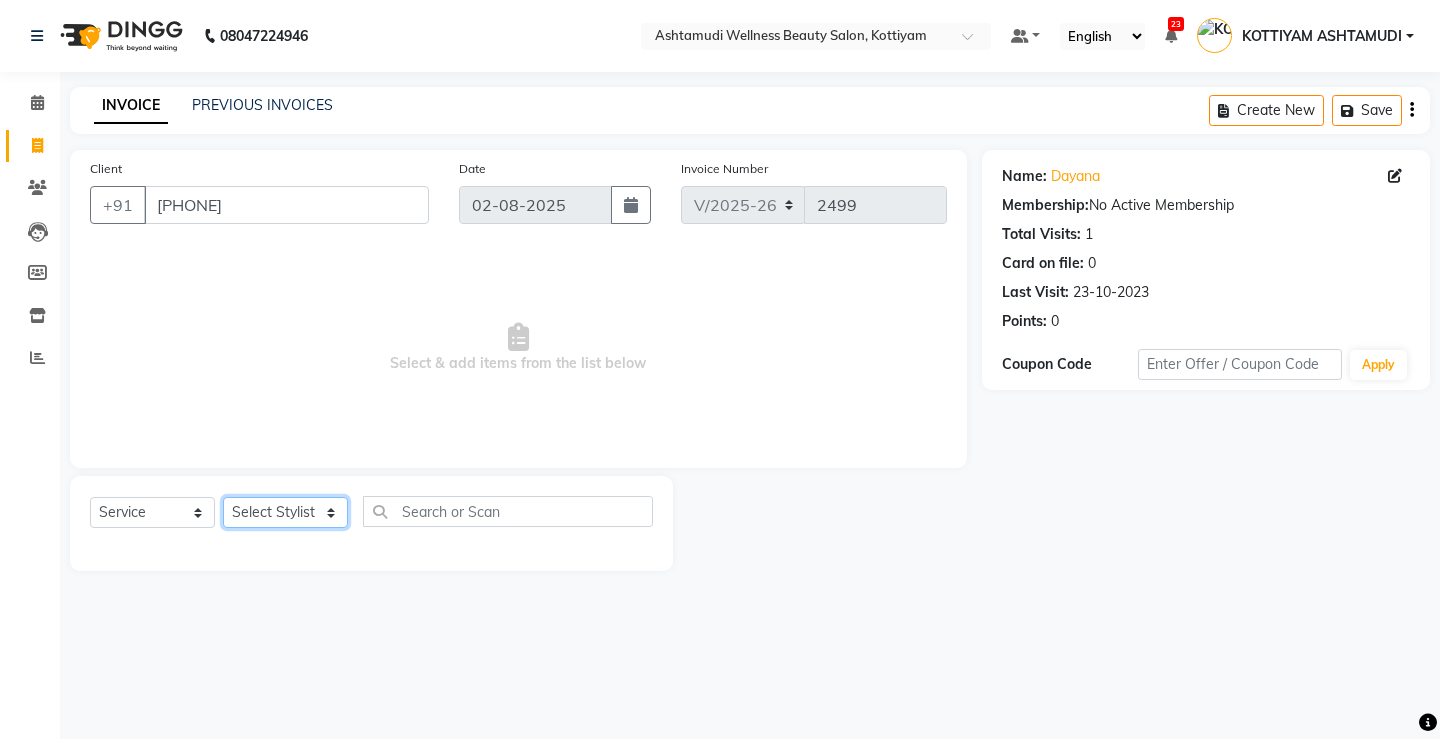 click on "Select Stylist ANJALI M S ASWATHY KOTTIYAM ASHTAMUDI KUMARI Muneera RASHMI SHEEJA ANIL SHYNI  SINDHYA  Sona Sunil Sreepriya STEFFY STEPHAN Varsha S Vismaya" 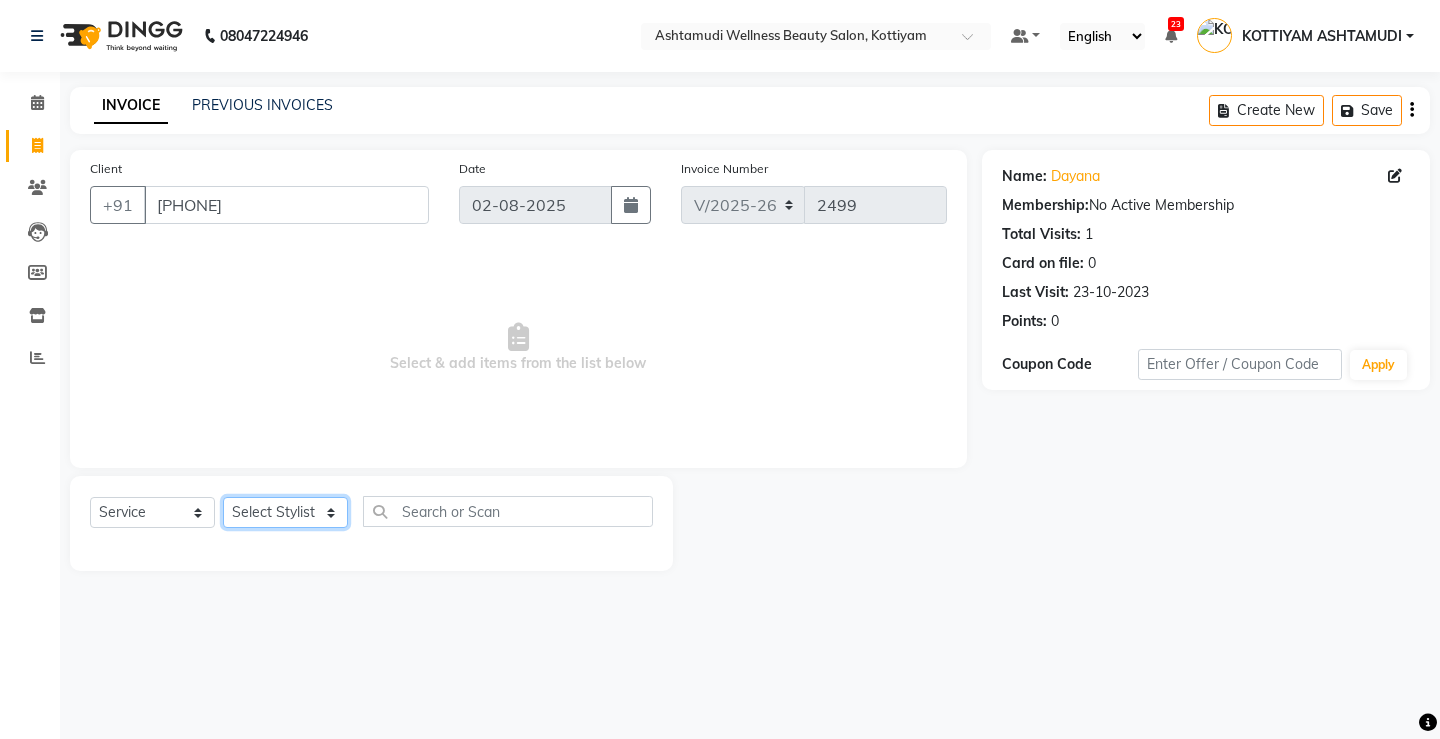 select on "71741" 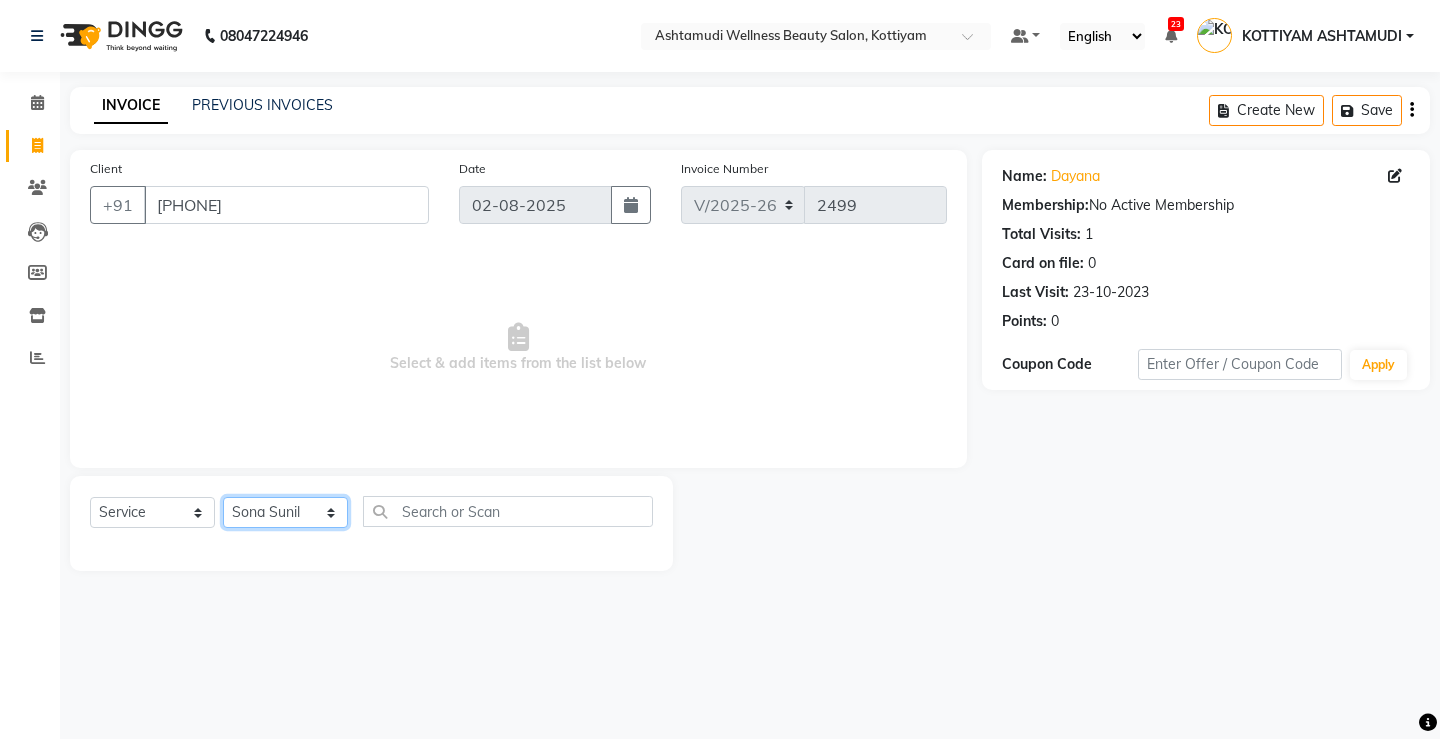 click on "Select Stylist ANJALI M S ASWATHY KOTTIYAM ASHTAMUDI KUMARI Muneera RASHMI SHEEJA ANIL SHYNI  SINDHYA  Sona Sunil Sreepriya STEFFY STEPHAN Varsha S Vismaya" 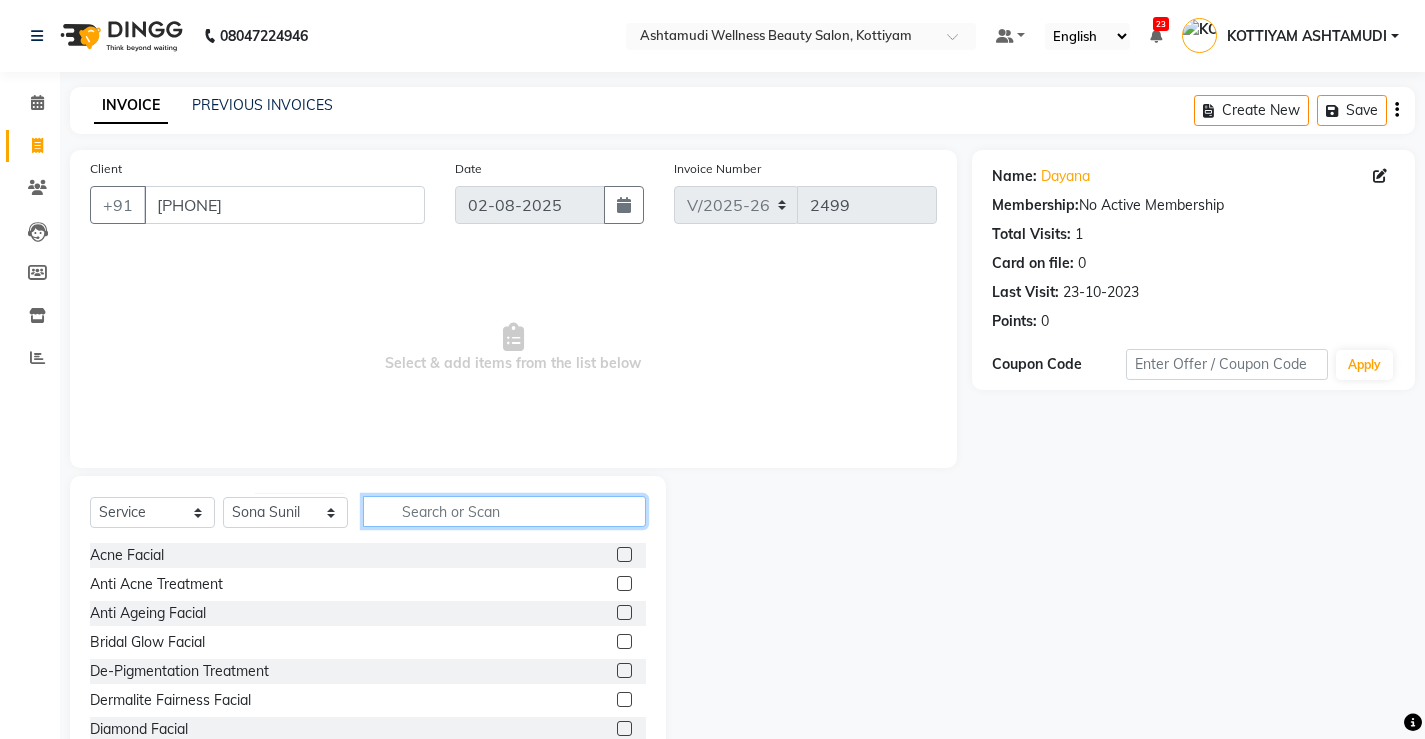 click 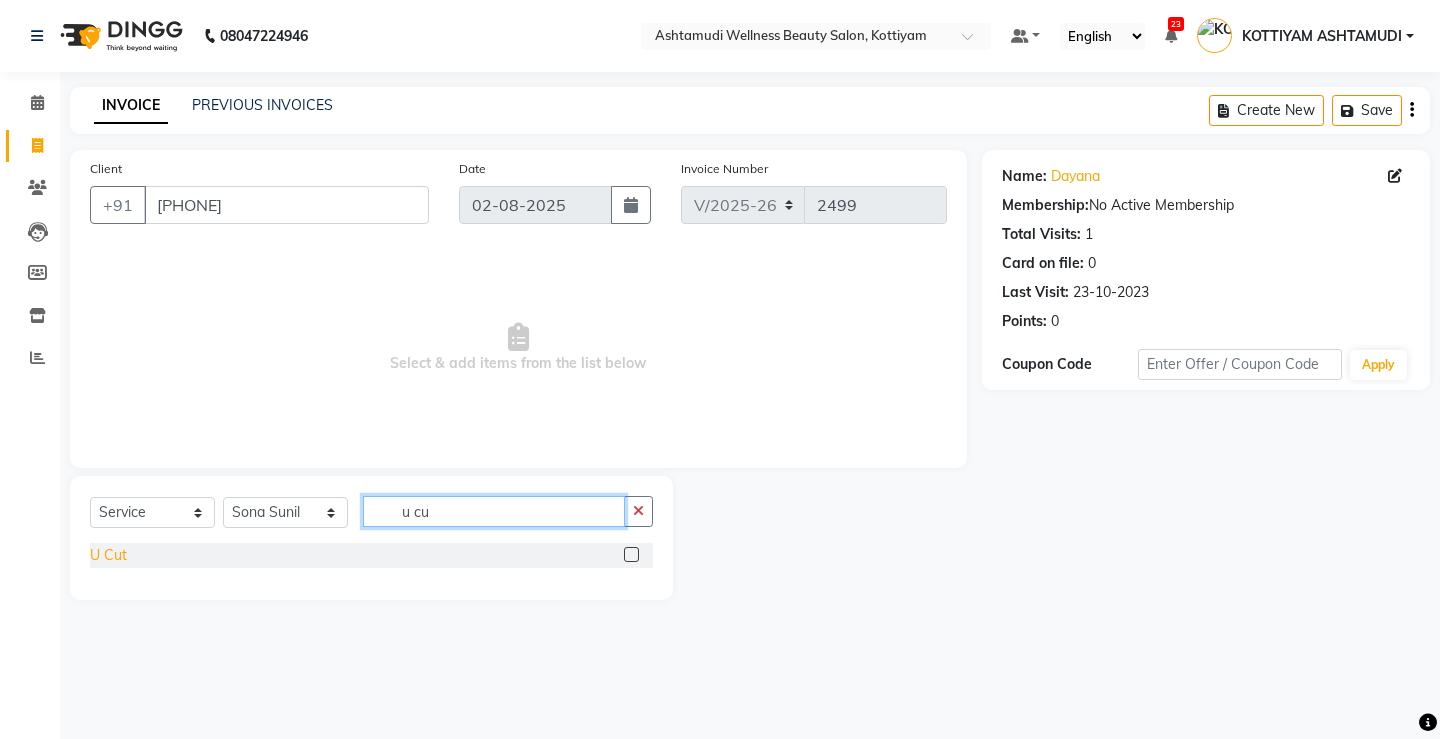 type on "u cu" 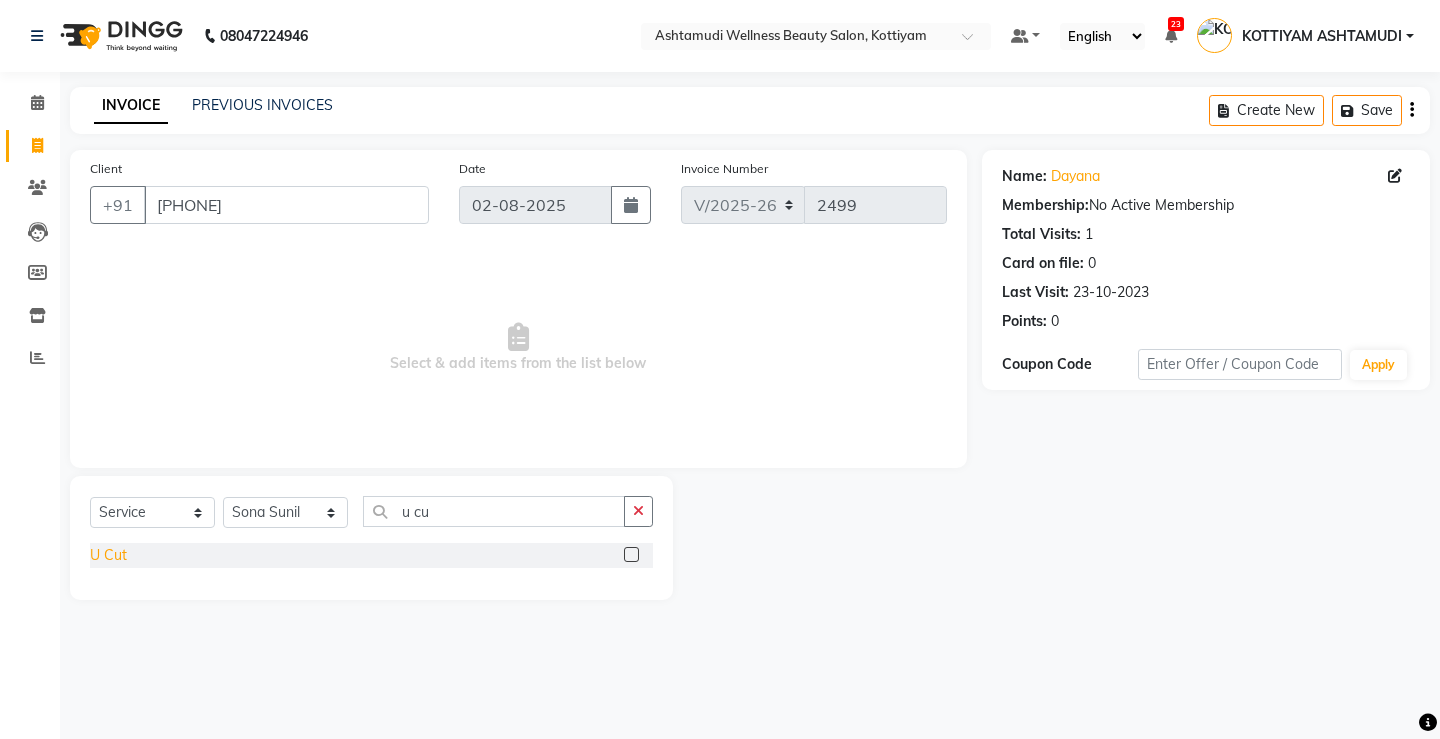 click on "U Cut" 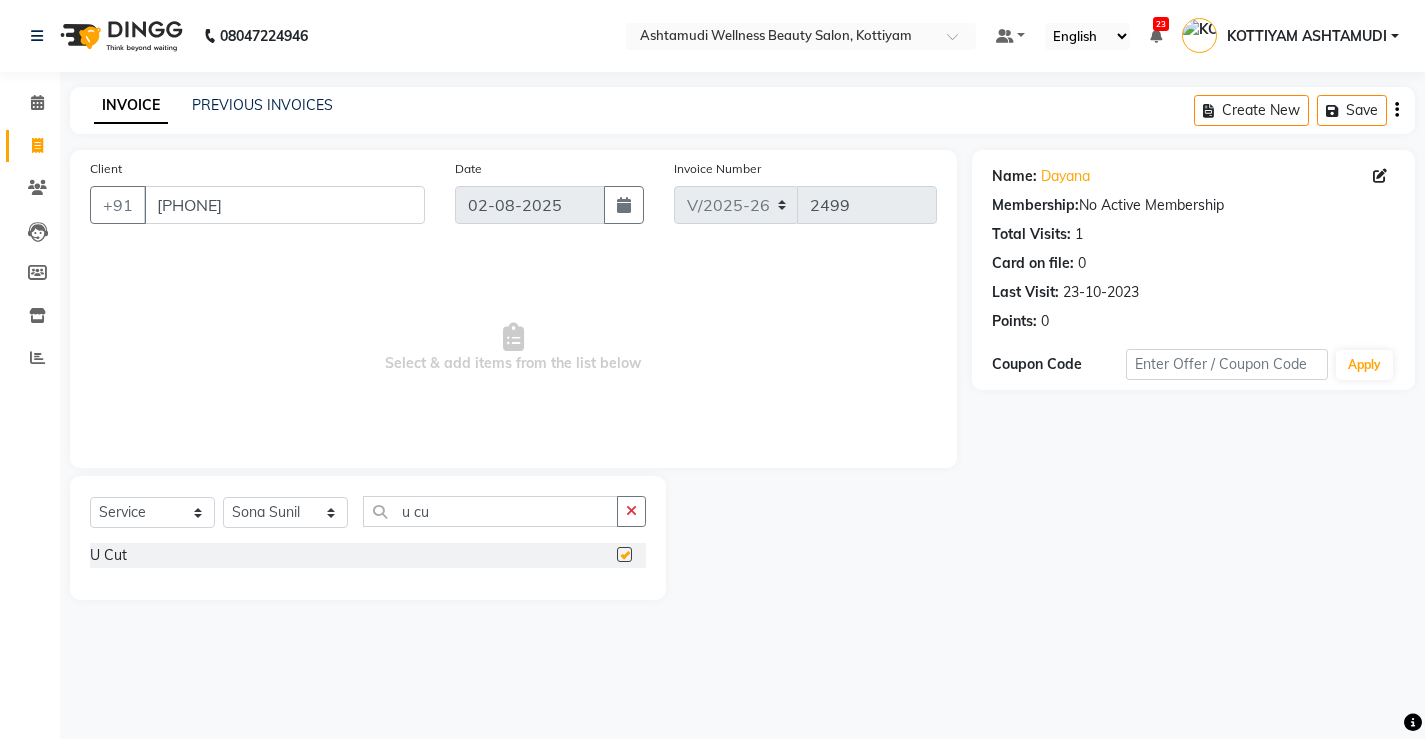 checkbox on "false" 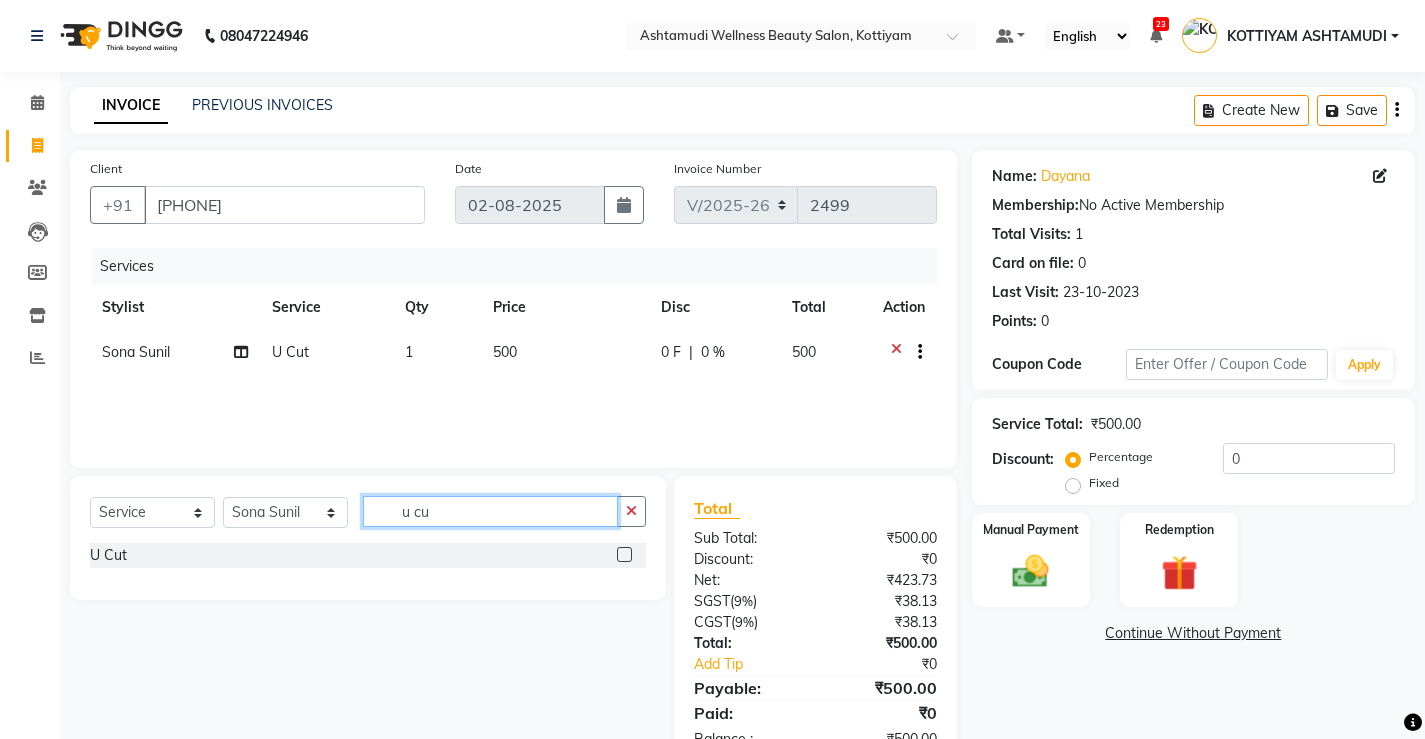 click on "u cu" 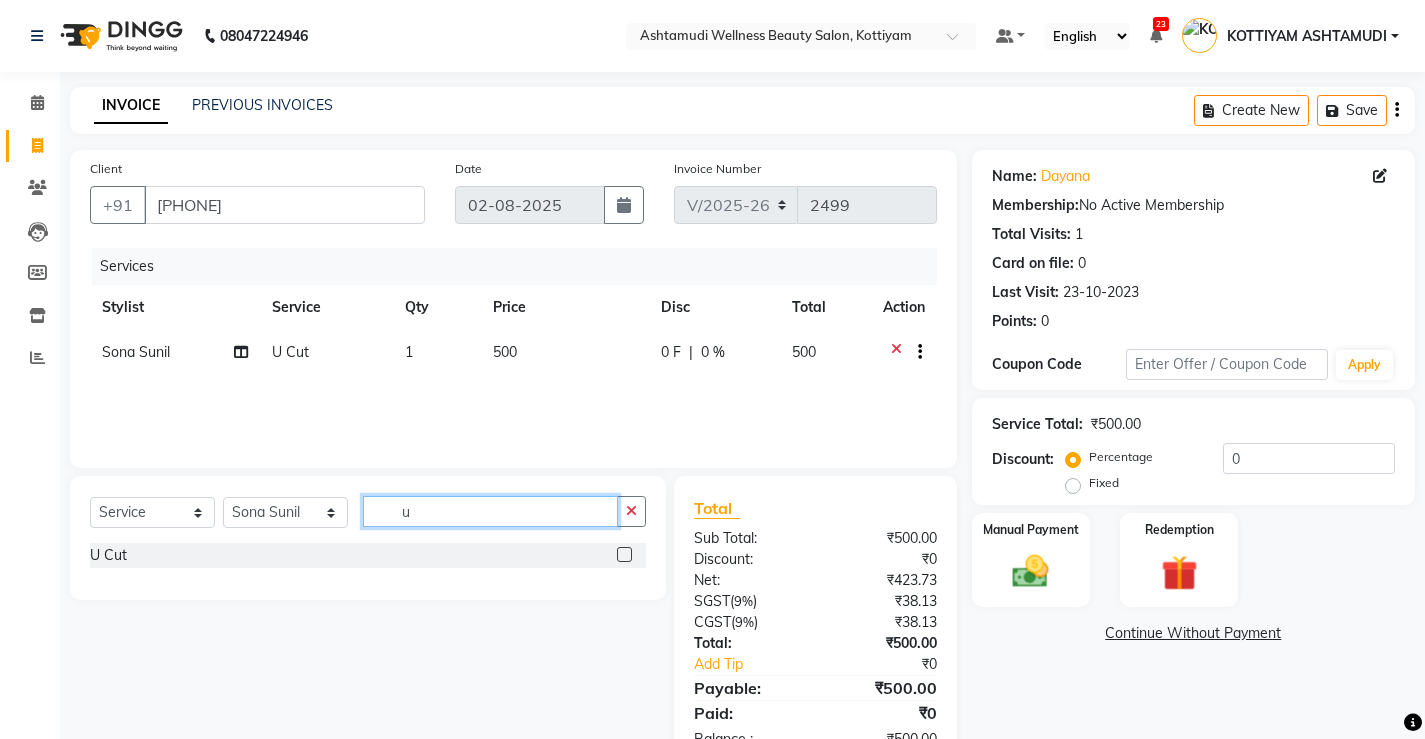 type on "u" 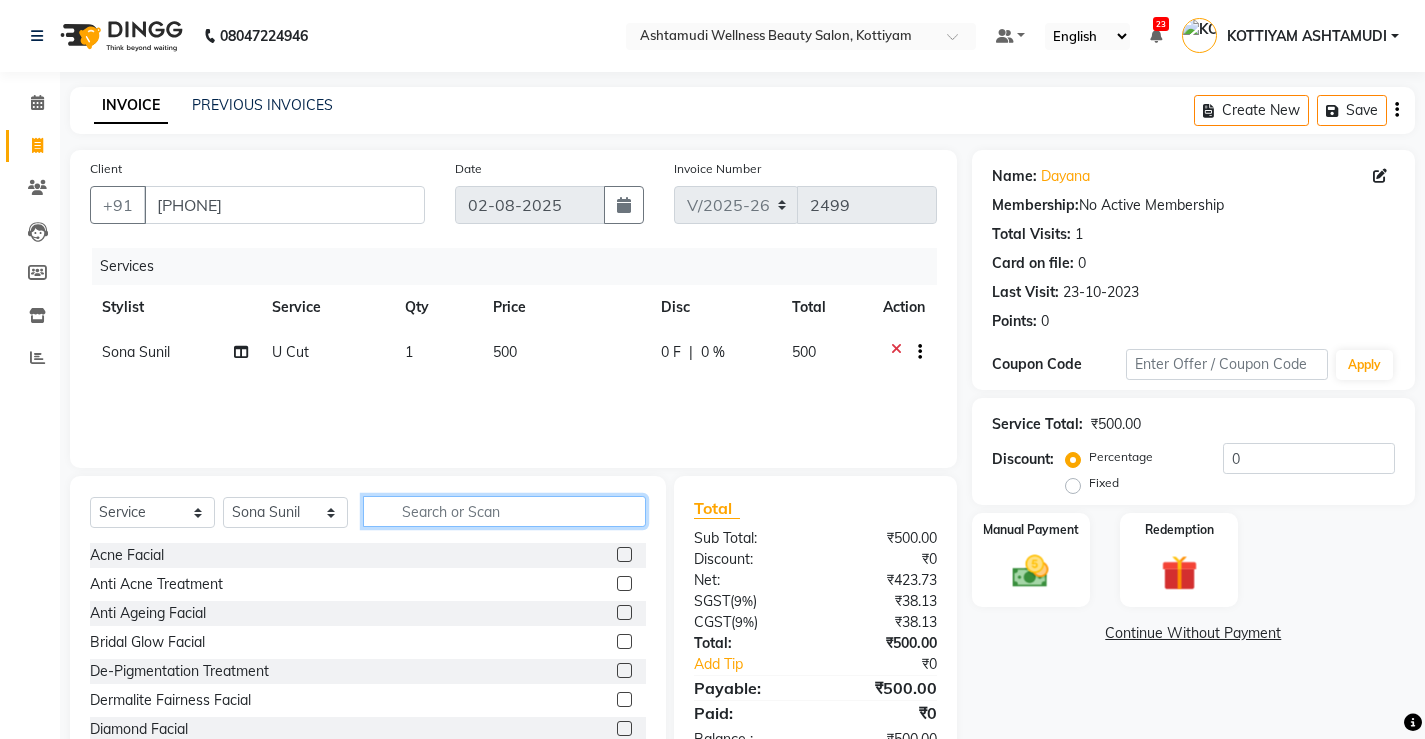 type 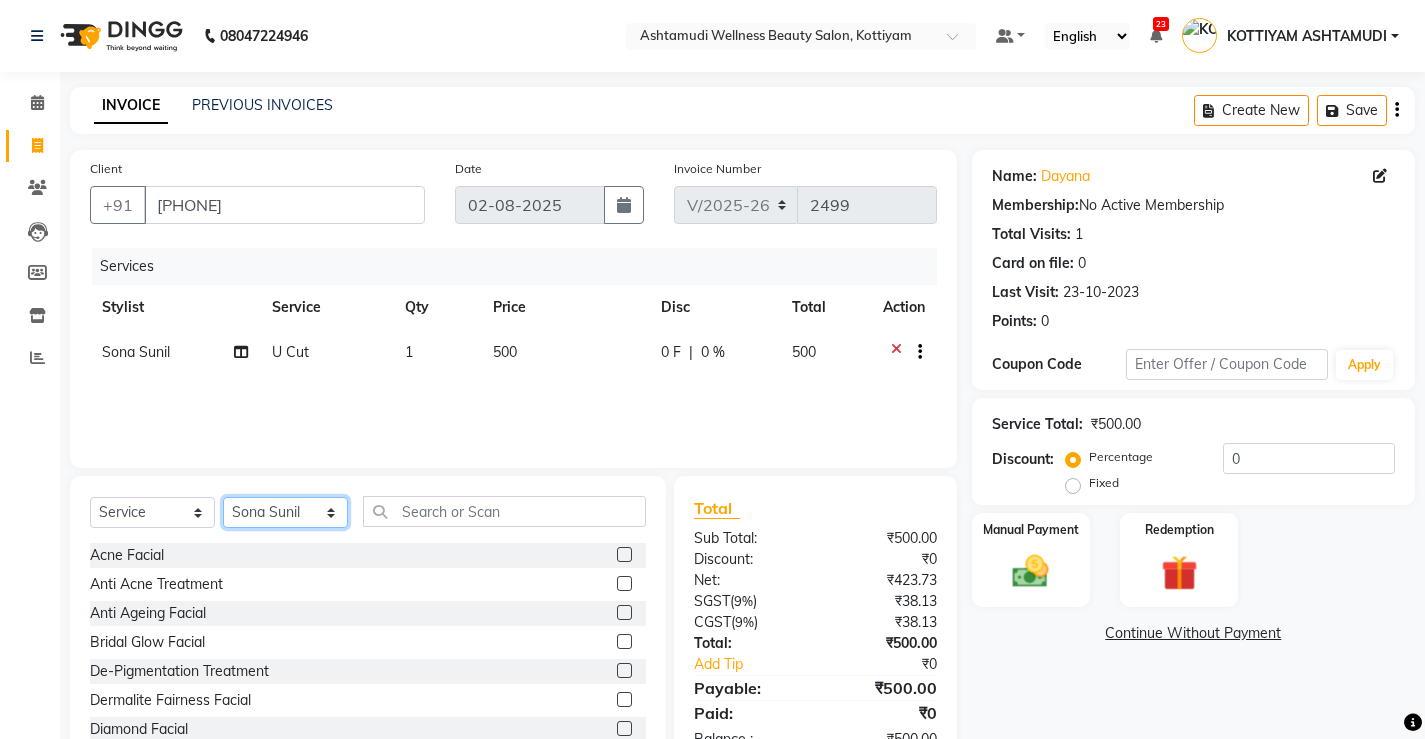 click on "Select Stylist ANJALI M S ASWATHY KOTTIYAM ASHTAMUDI KUMARI Muneera RASHMI SHEEJA ANIL SHYNI  SINDHYA  Sona Sunil Sreepriya STEFFY STEPHAN Varsha S Vismaya" 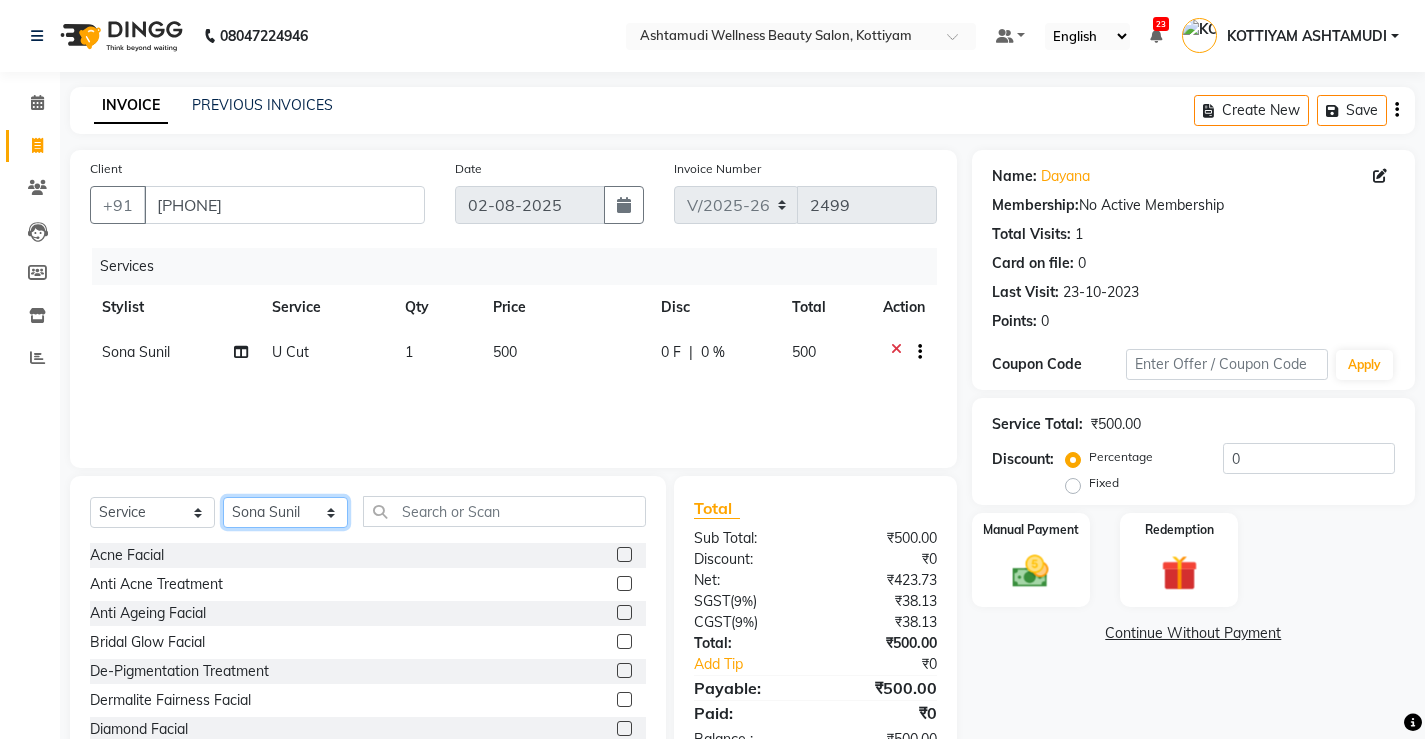 select on "27472" 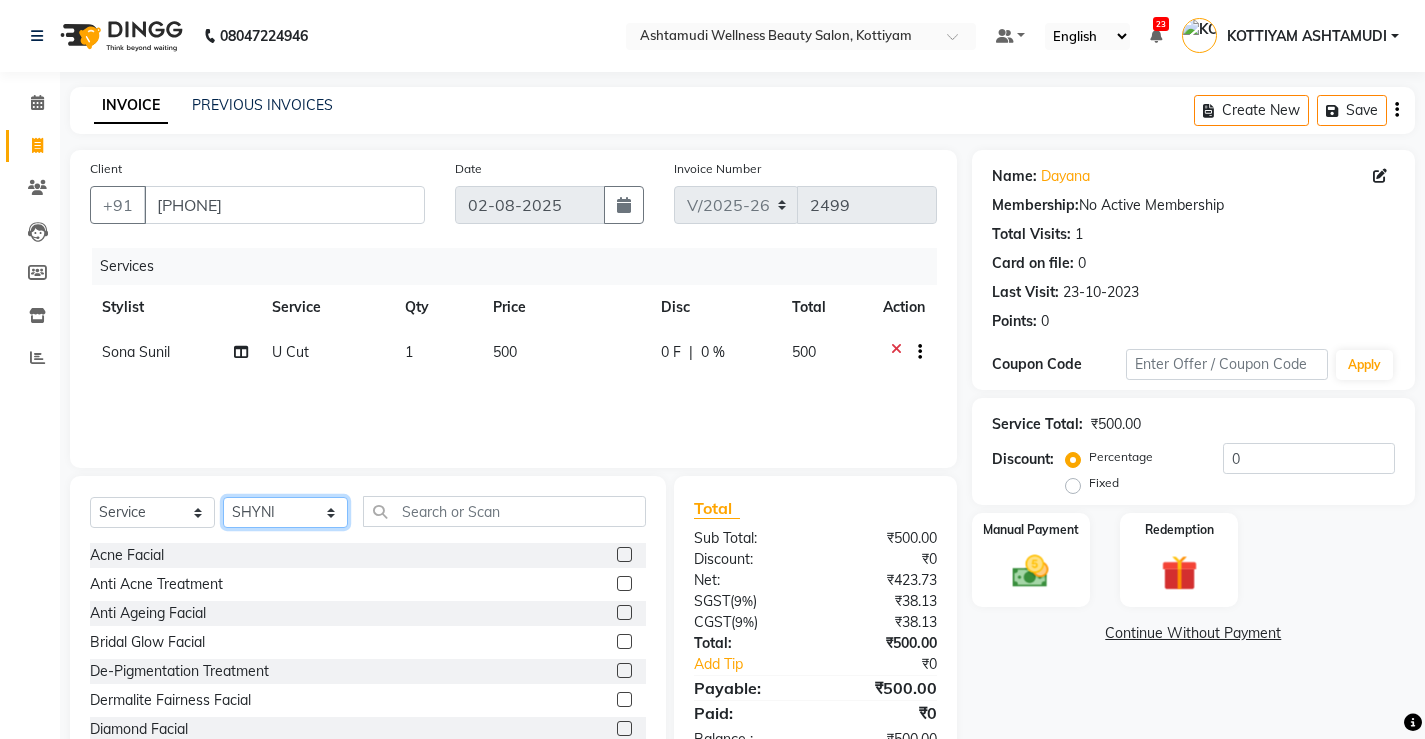 click on "Select Stylist ANJALI M S ASWATHY KOTTIYAM ASHTAMUDI KUMARI Muneera RASHMI SHEEJA ANIL SHYNI  SINDHYA  Sona Sunil Sreepriya STEFFY STEPHAN Varsha S Vismaya" 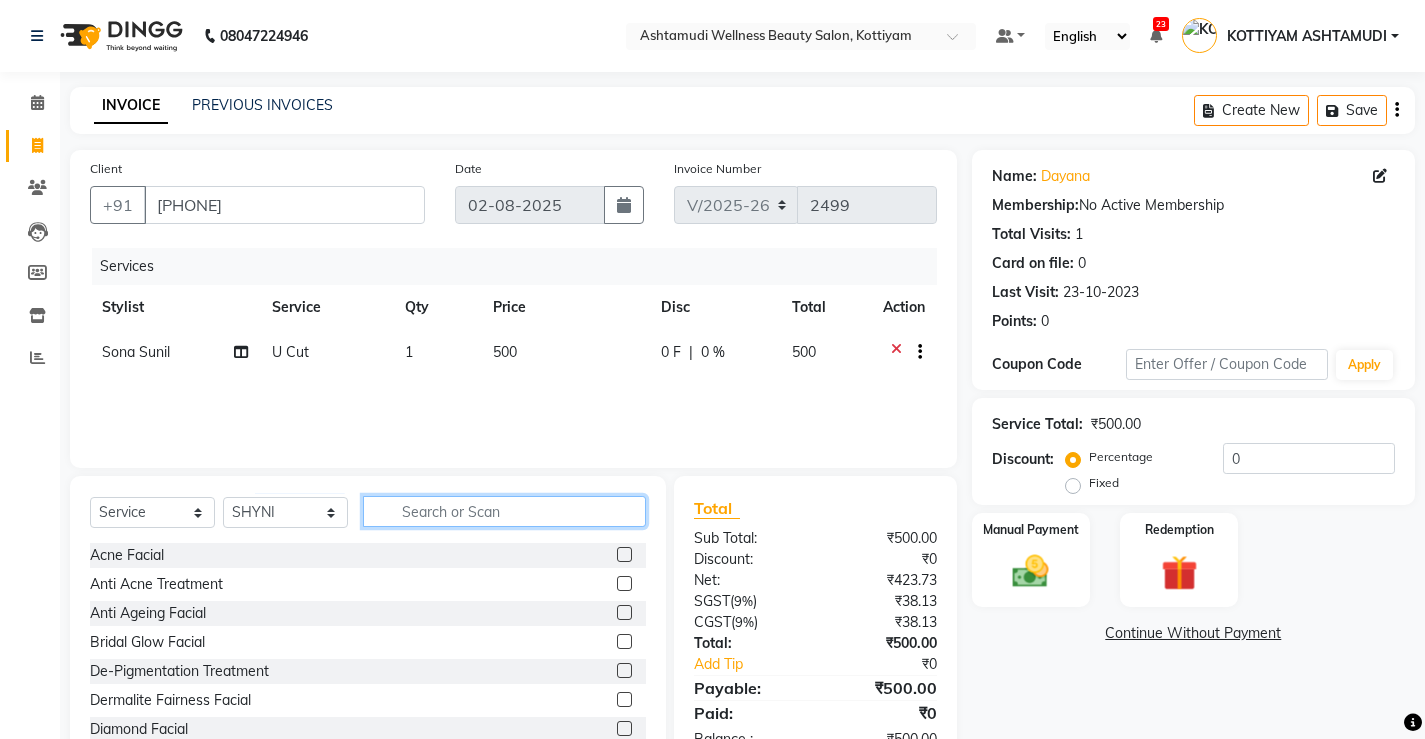 click 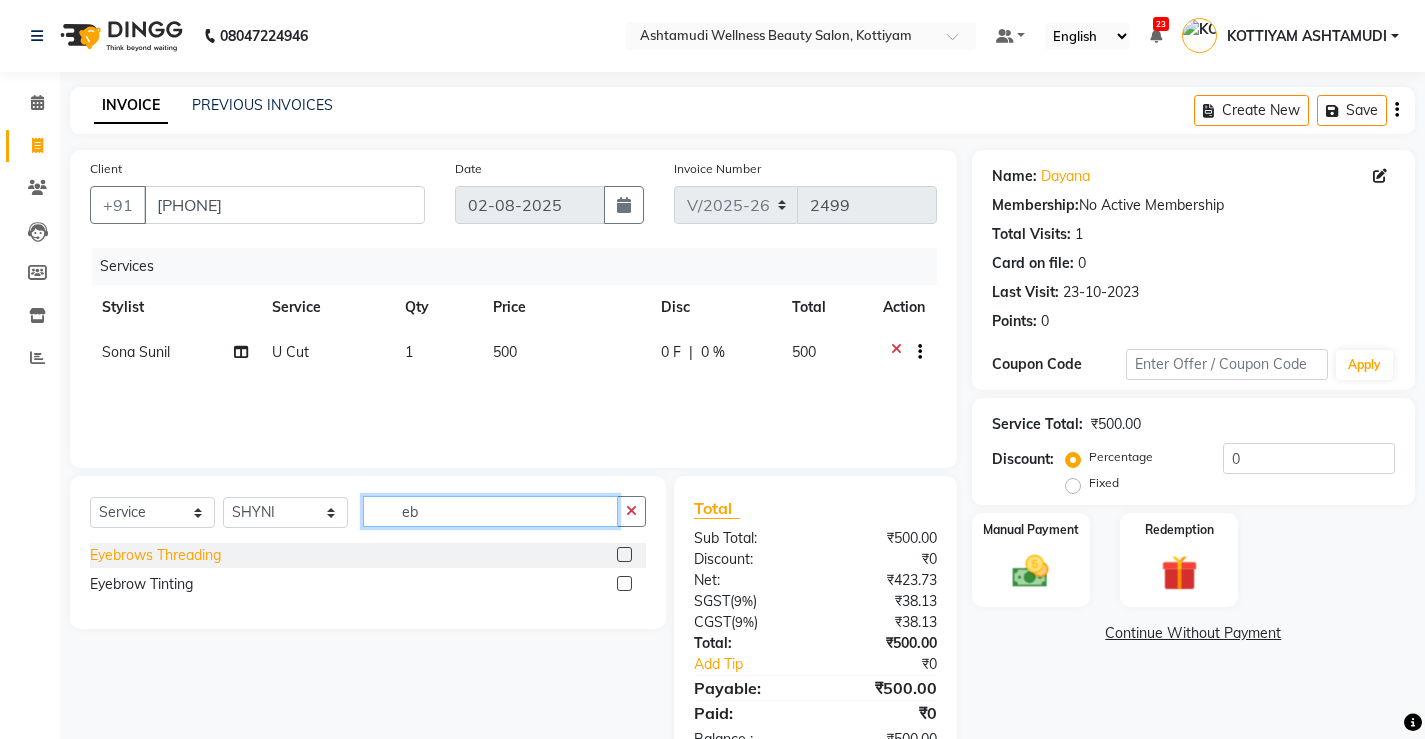 type on "eb" 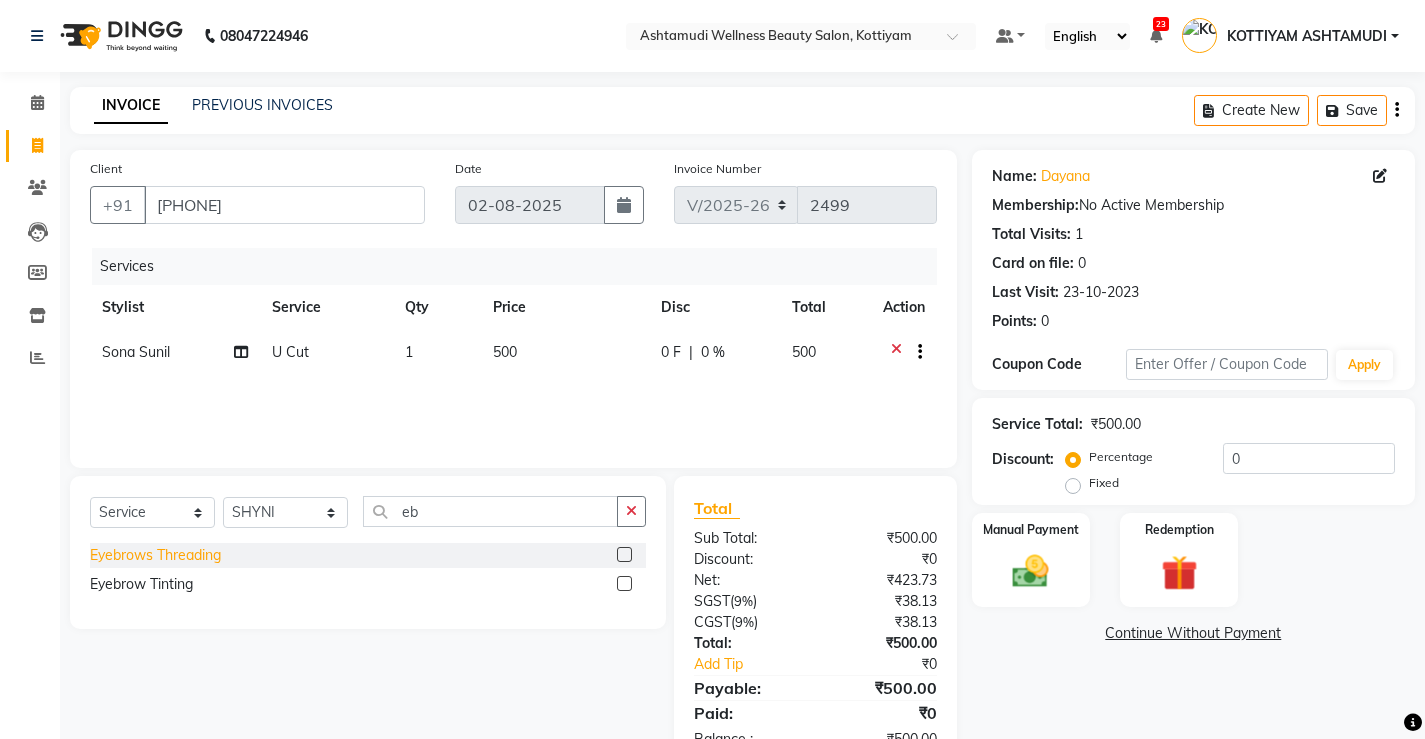 click on "Eyebrows Threading" 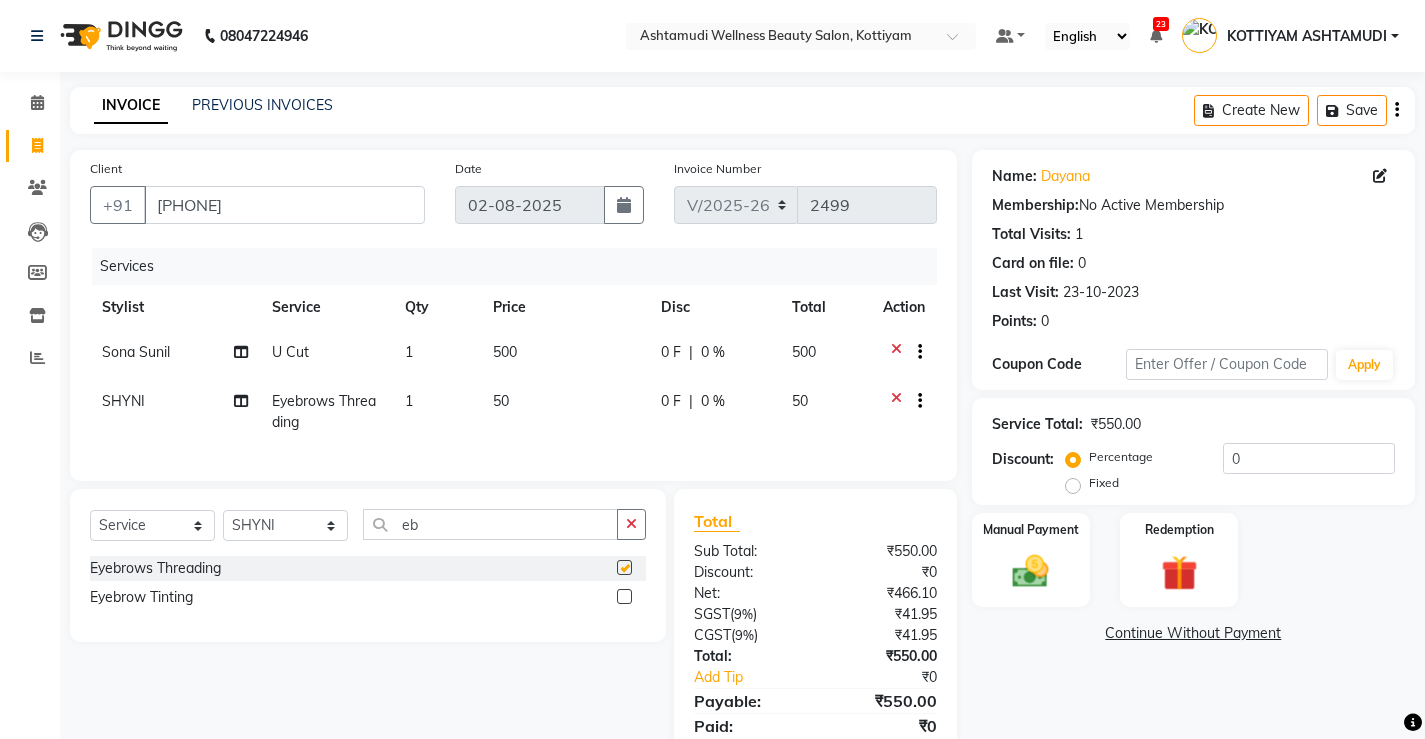 checkbox on "false" 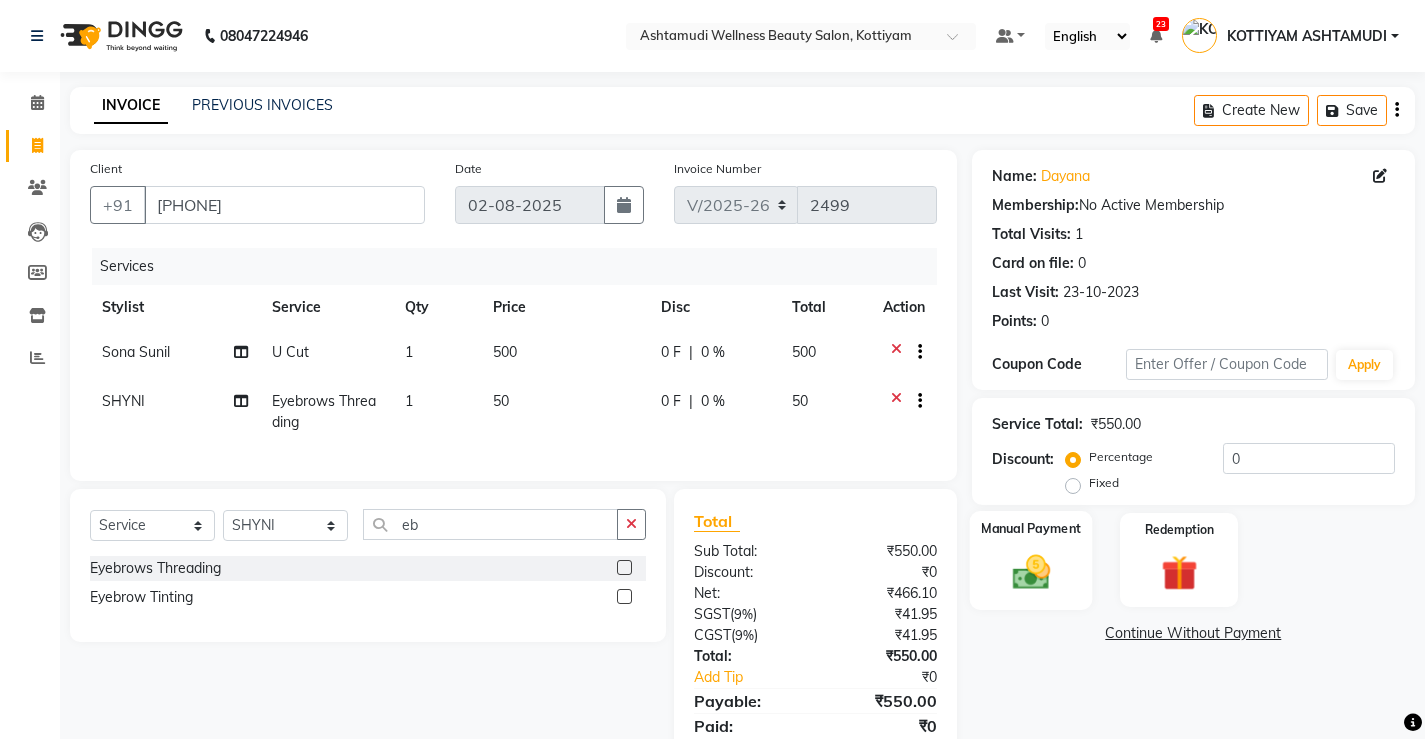 scroll, scrollTop: 89, scrollLeft: 0, axis: vertical 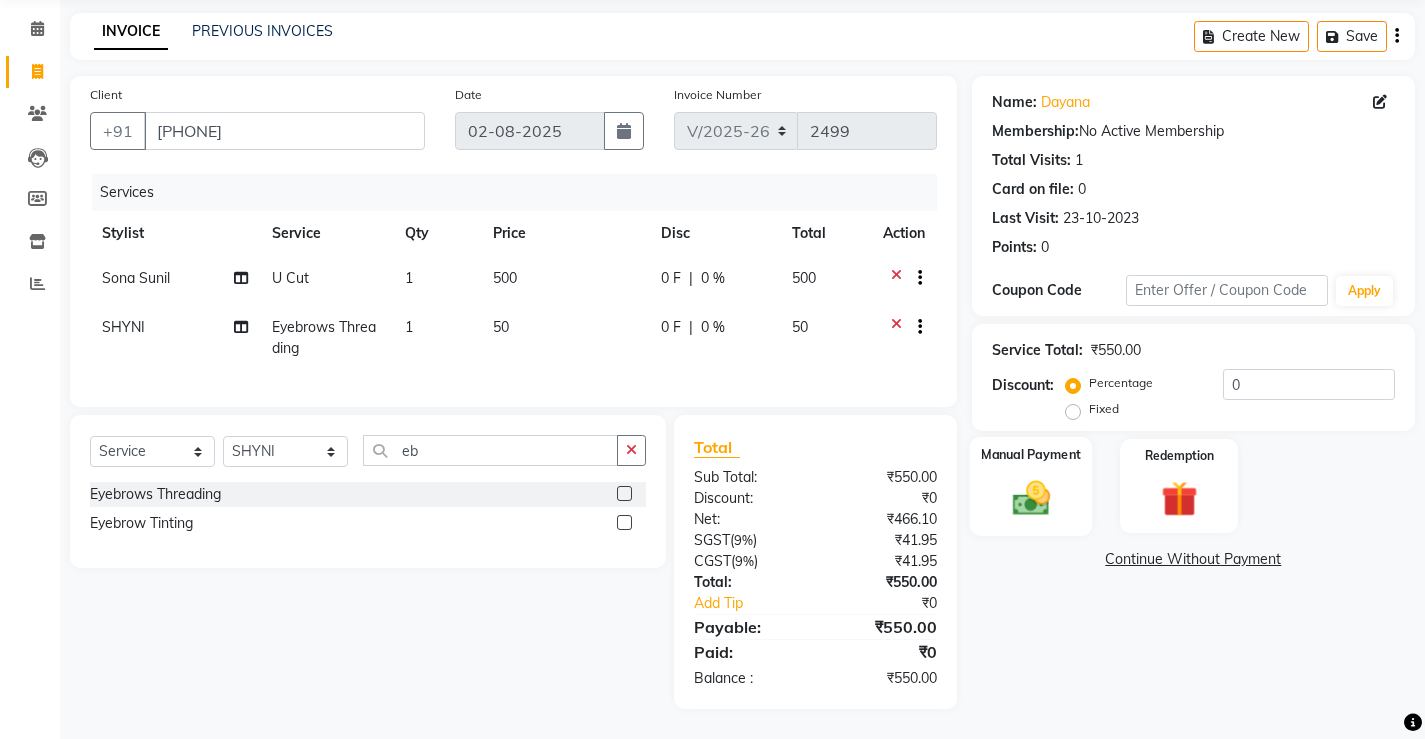 click 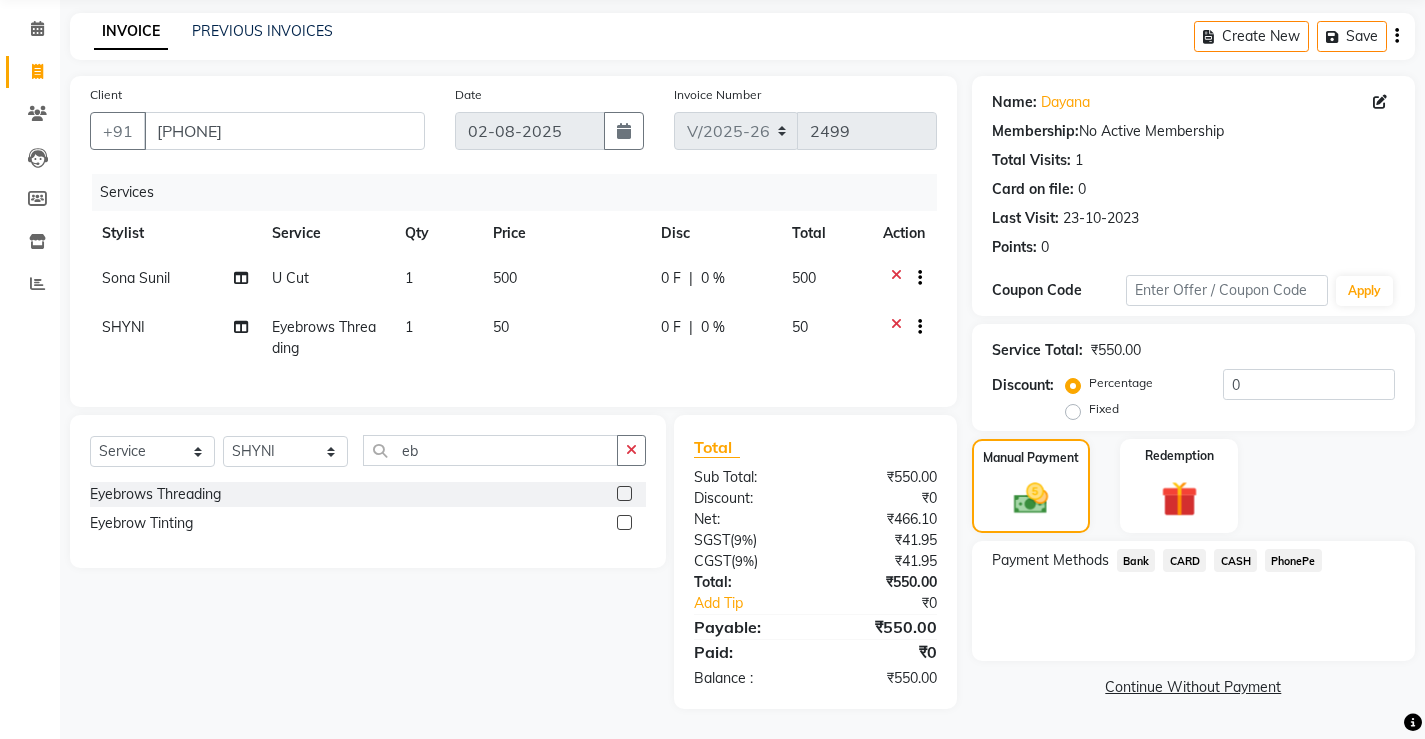 click on "CASH" 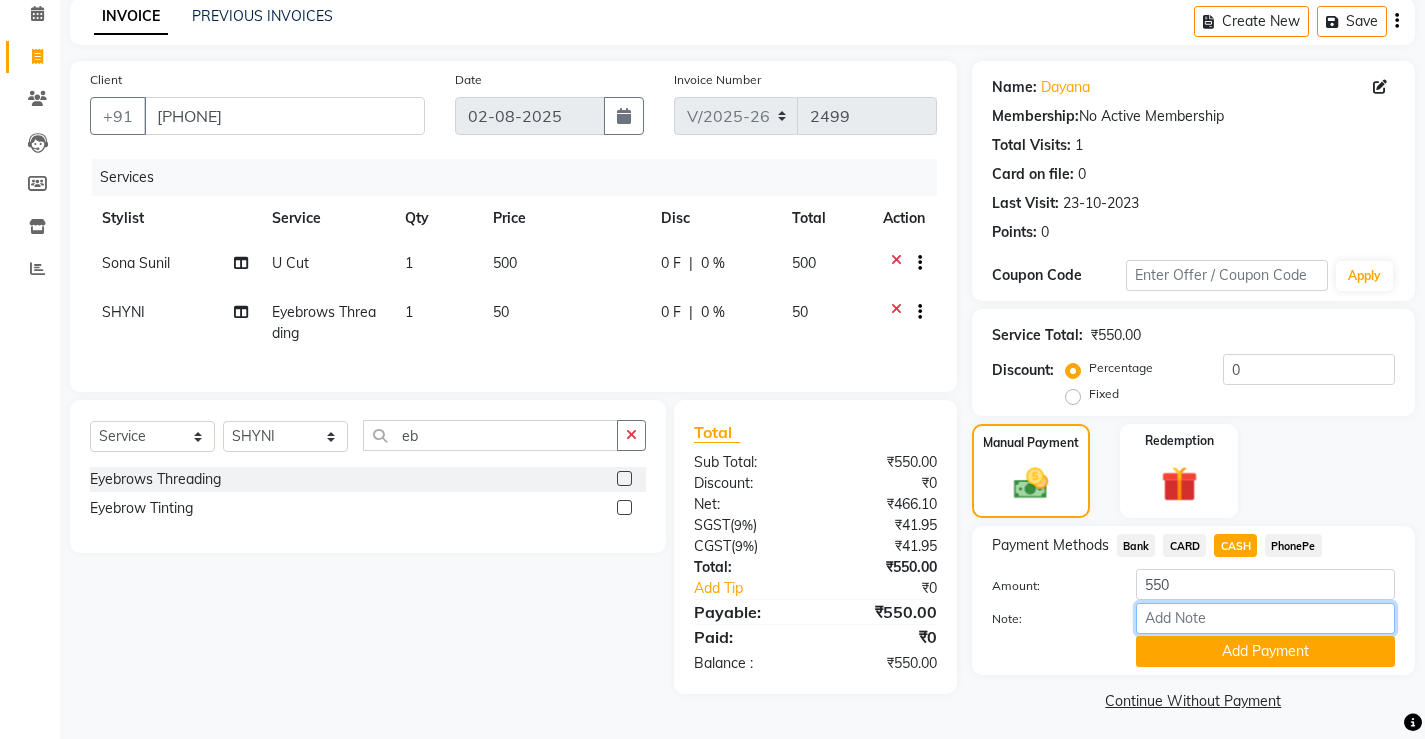 click on "Note:" at bounding box center [1265, 618] 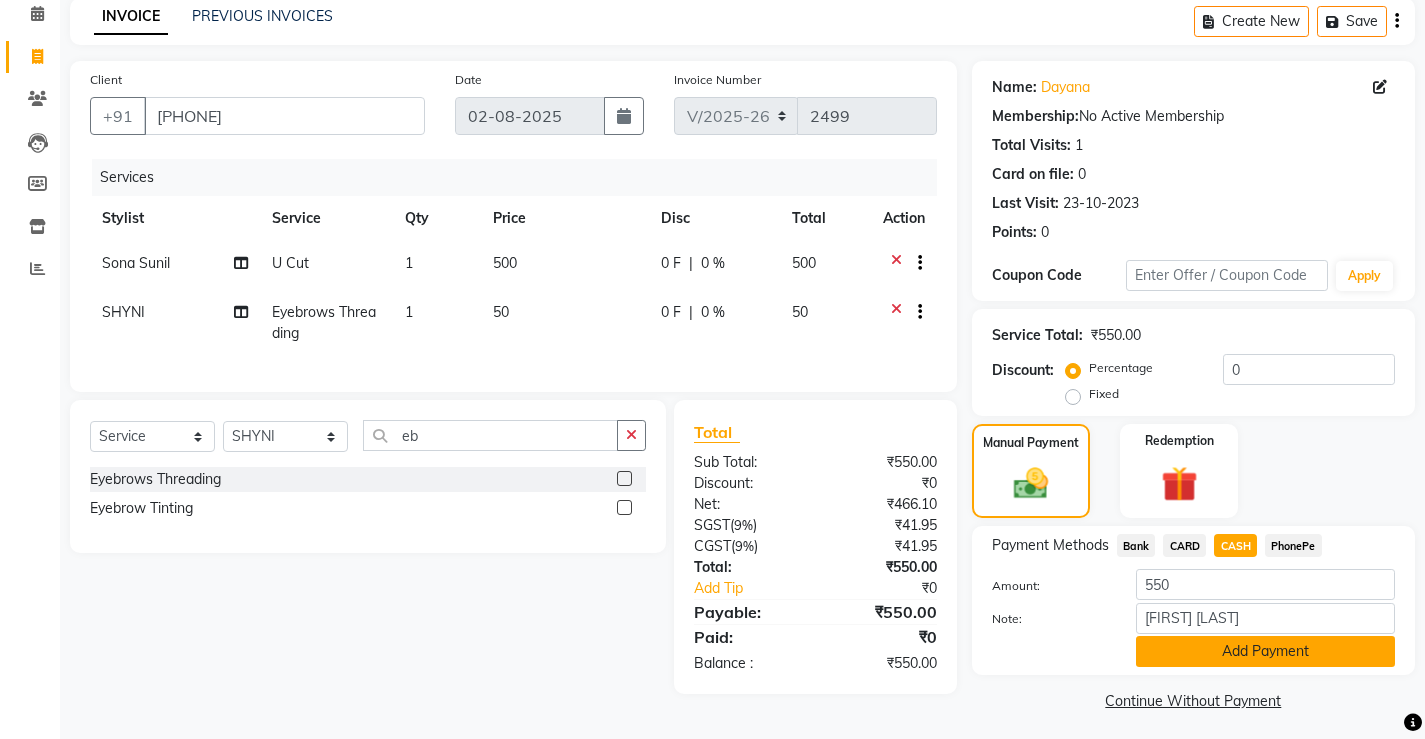click on "Add Payment" 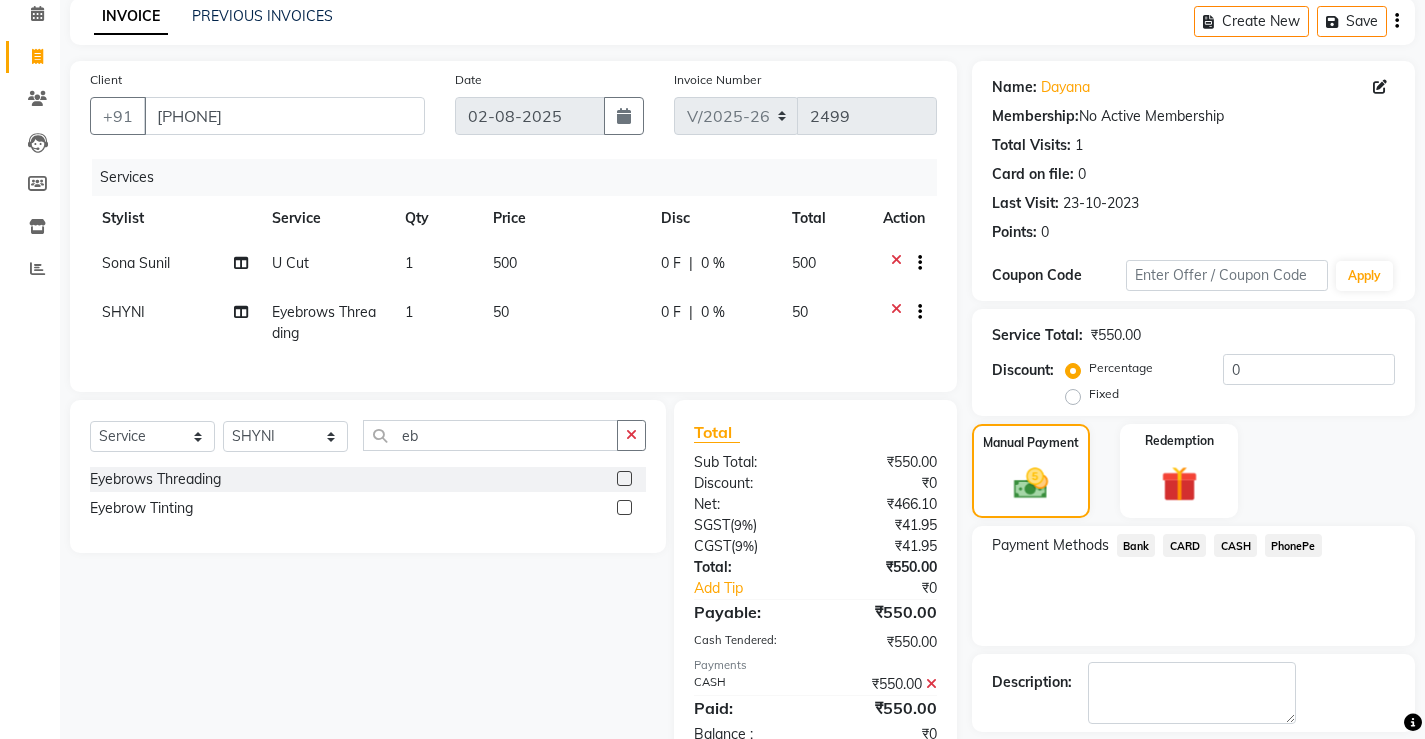 scroll, scrollTop: 160, scrollLeft: 0, axis: vertical 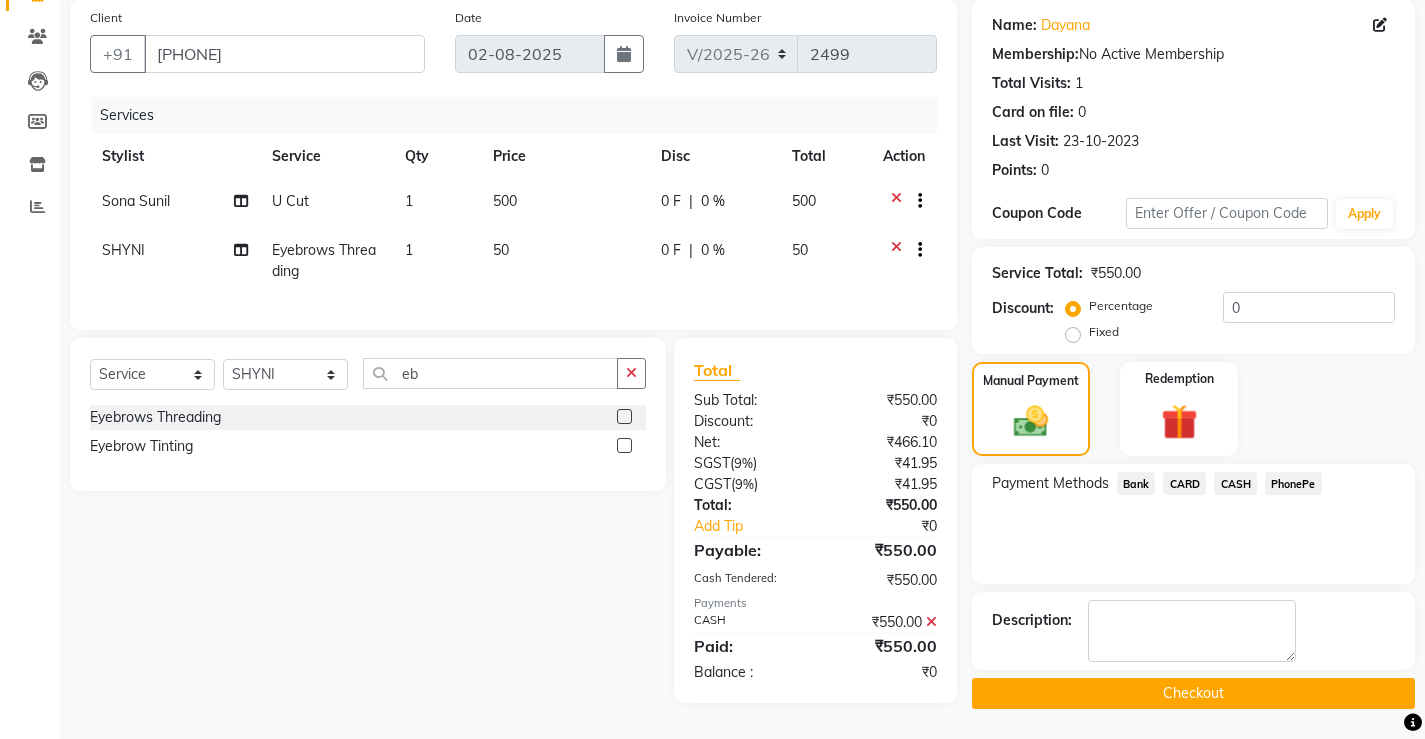 click on "Checkout" 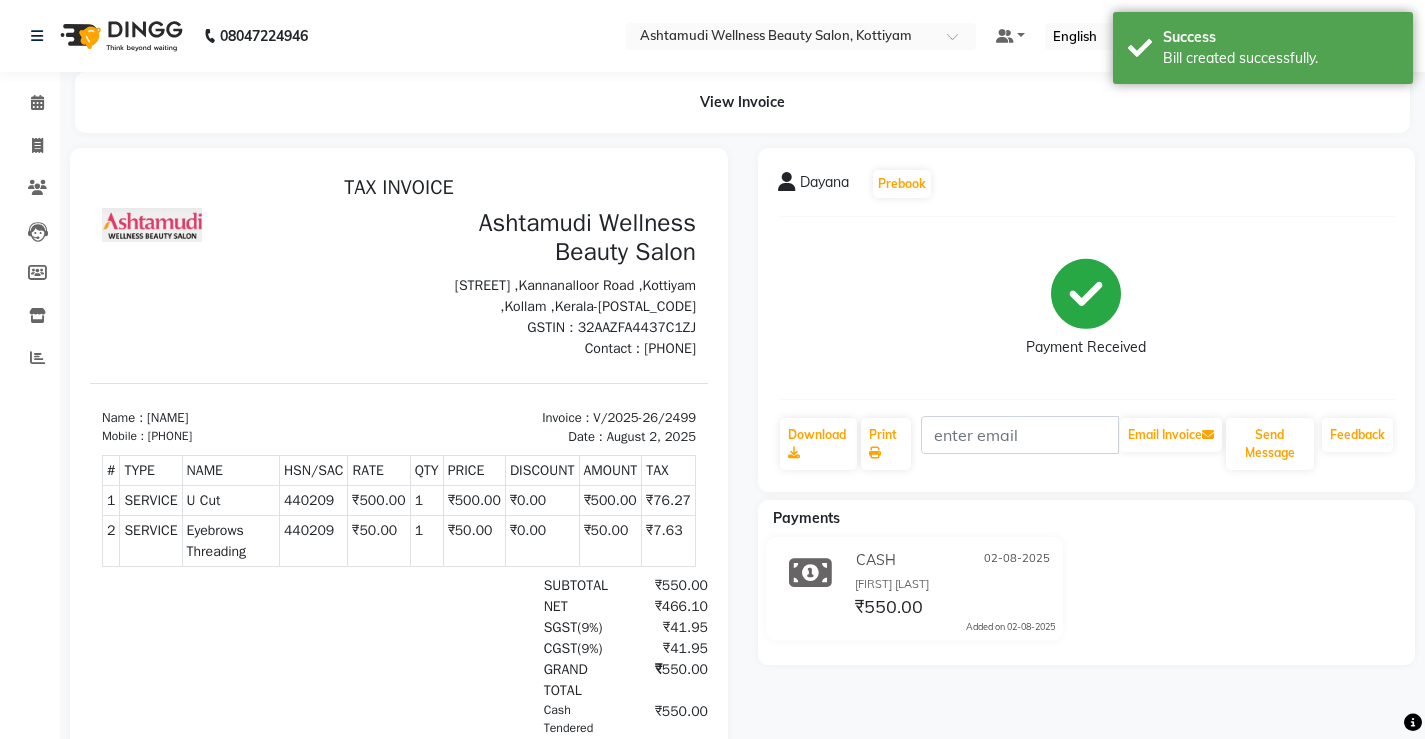 scroll, scrollTop: 0, scrollLeft: 0, axis: both 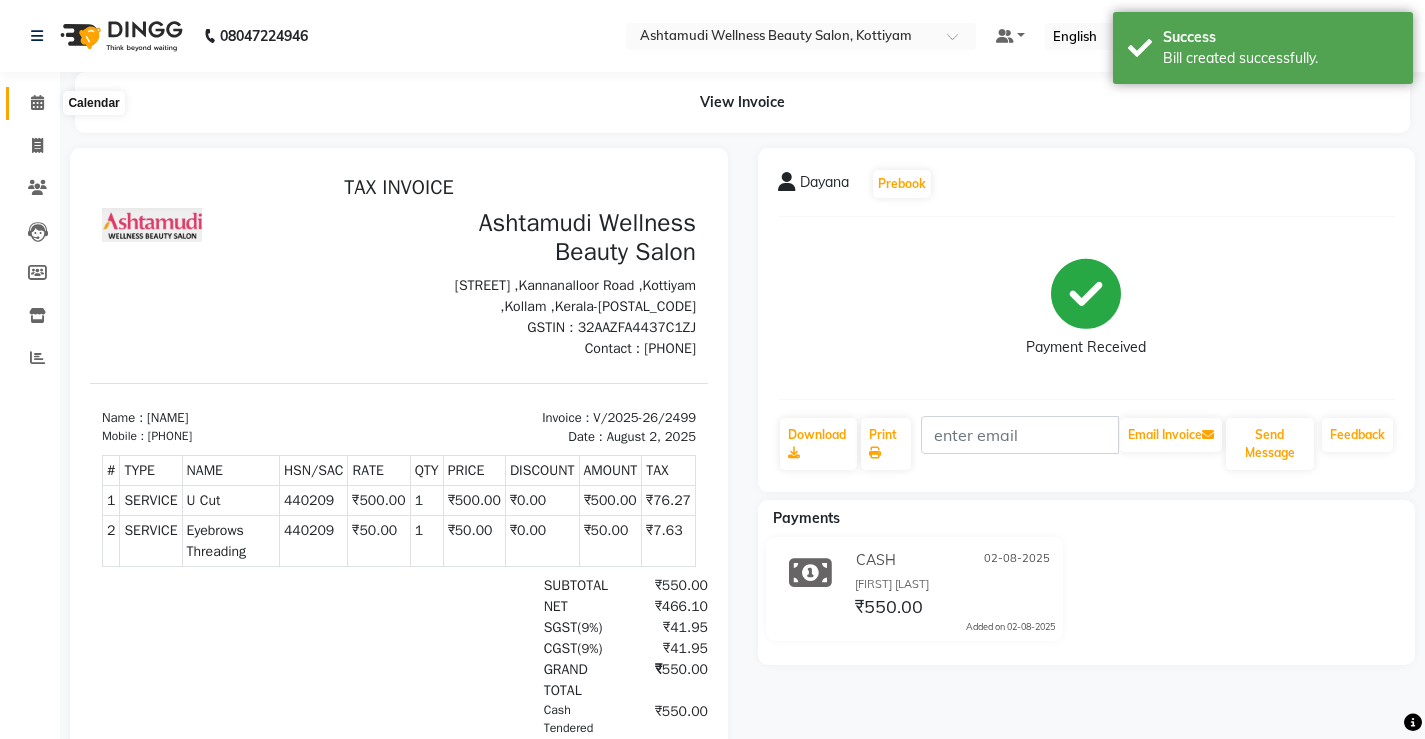click 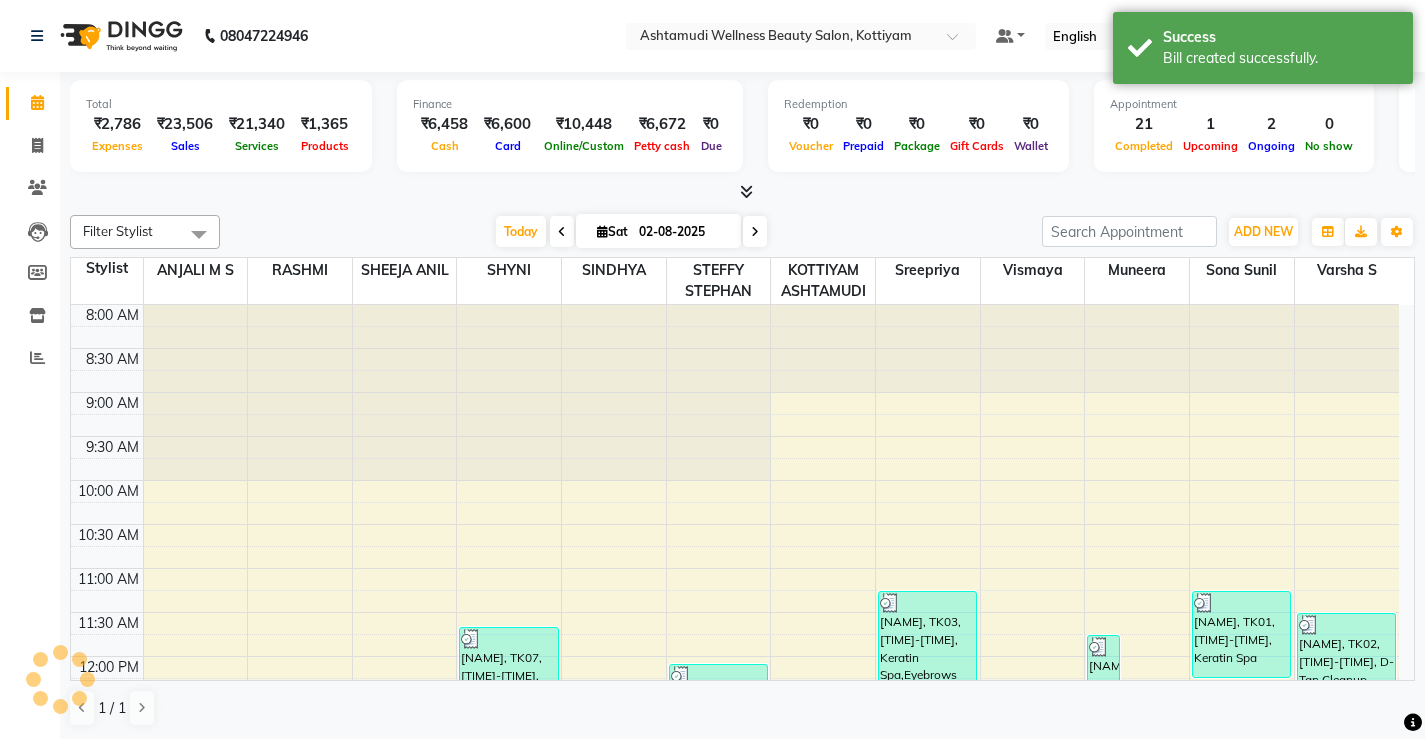 scroll, scrollTop: 0, scrollLeft: 0, axis: both 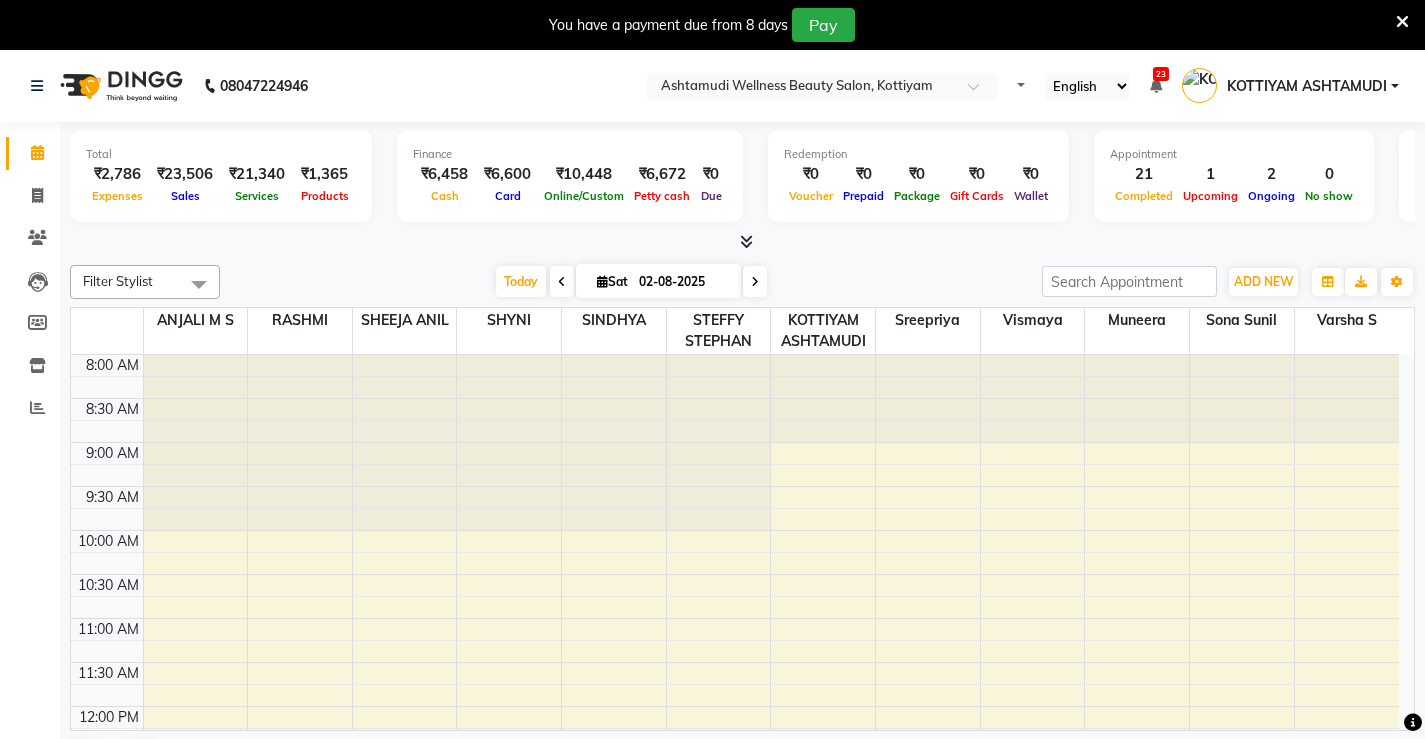 select on "en" 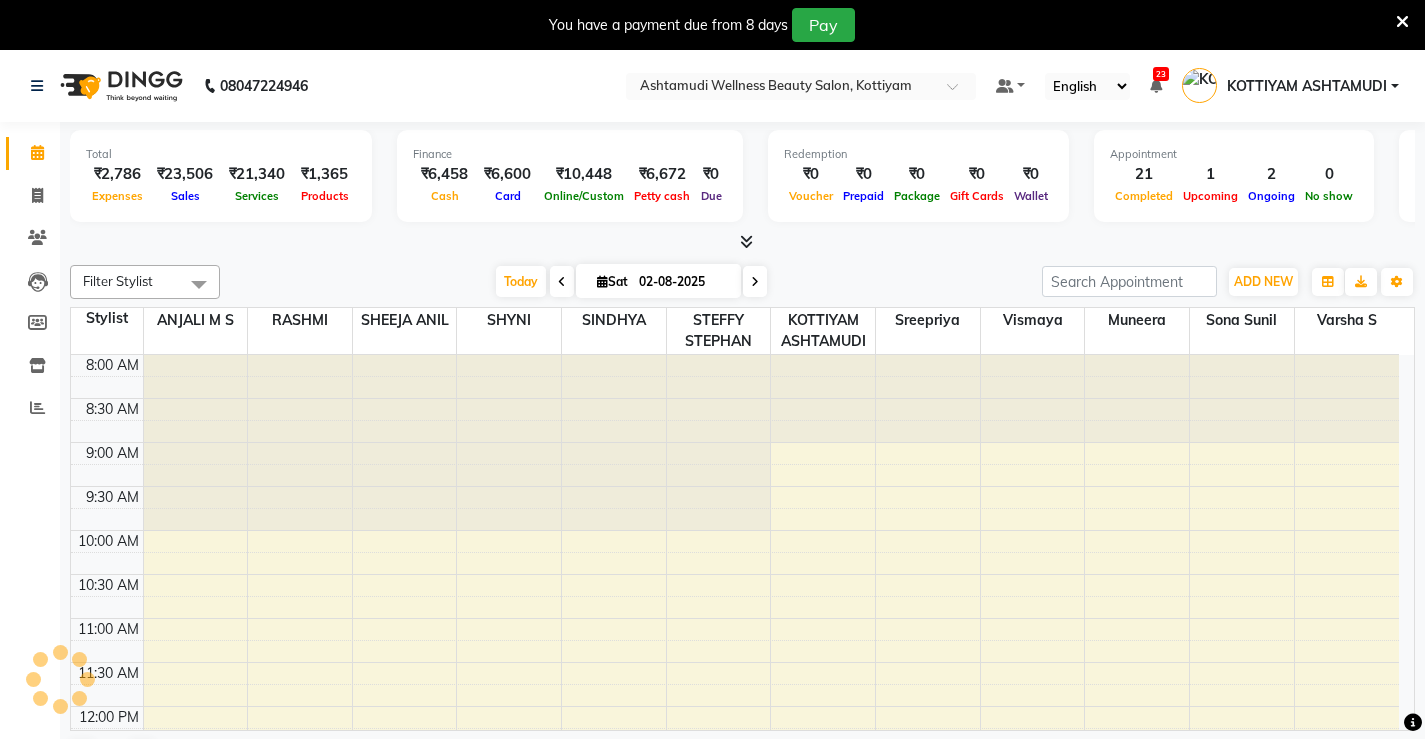 scroll, scrollTop: 0, scrollLeft: 0, axis: both 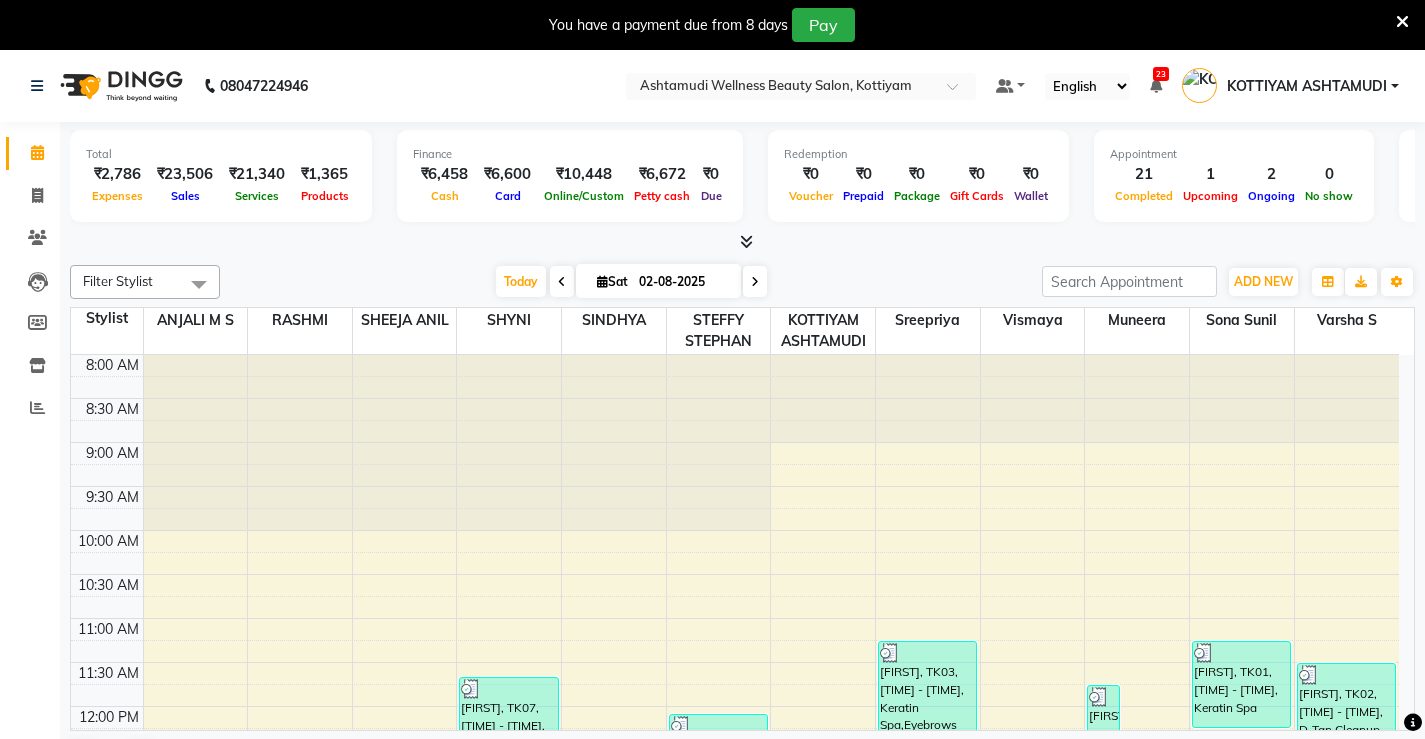 click at bounding box center (1402, 22) 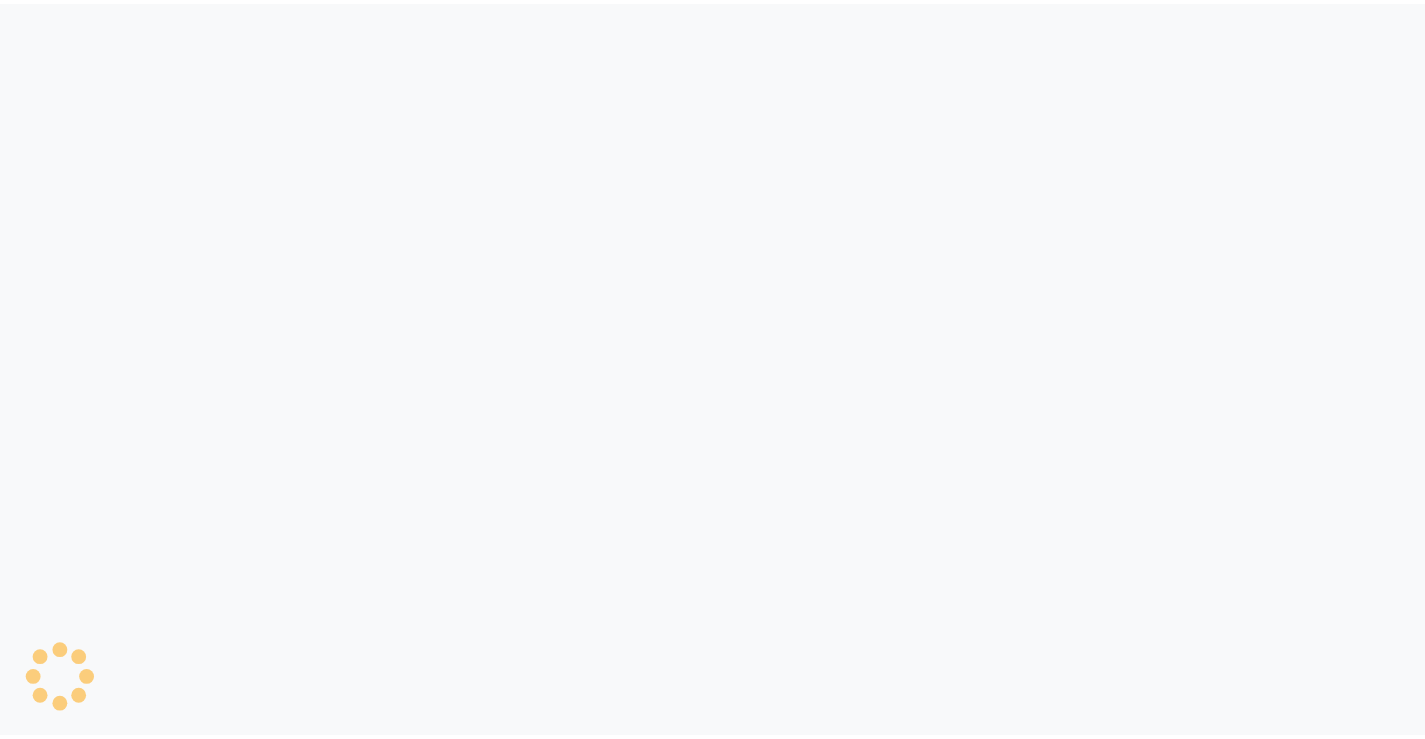 scroll, scrollTop: 0, scrollLeft: 0, axis: both 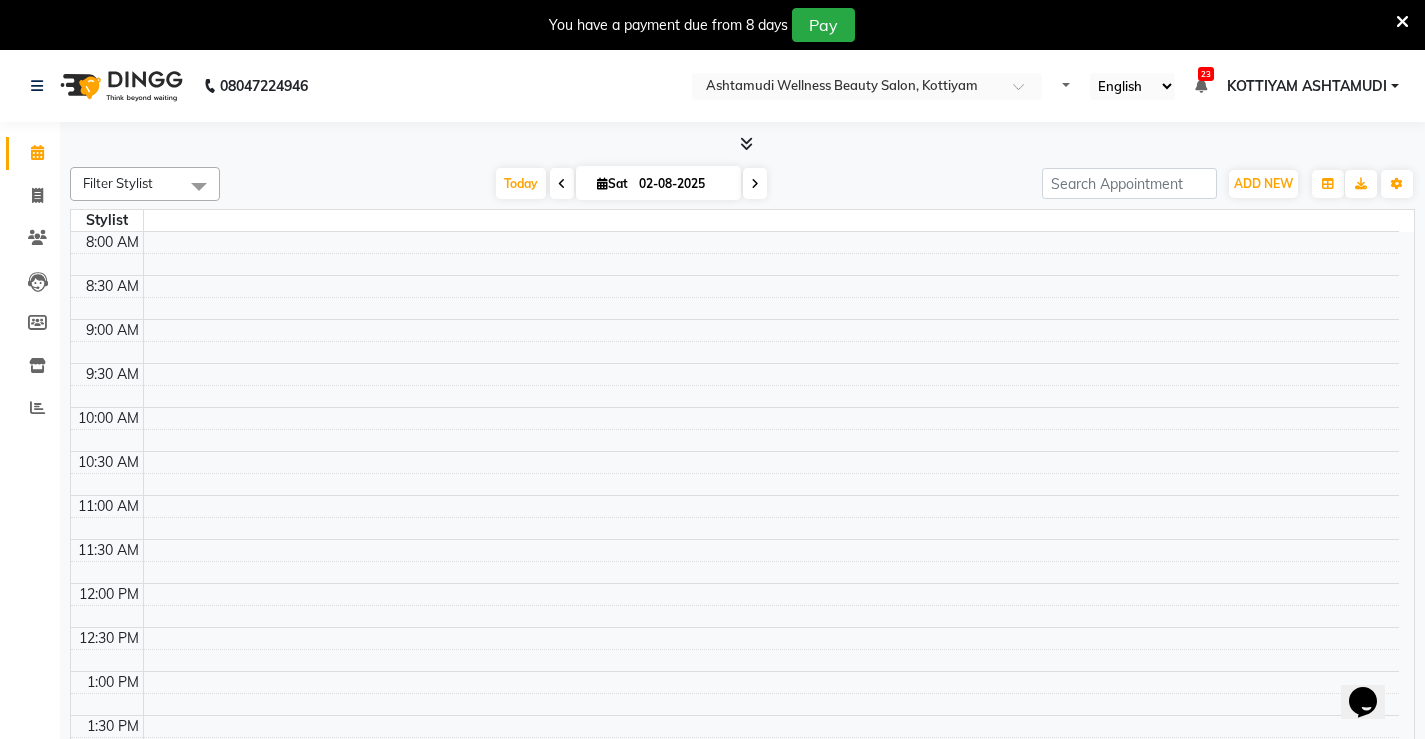 click at bounding box center [1402, 22] 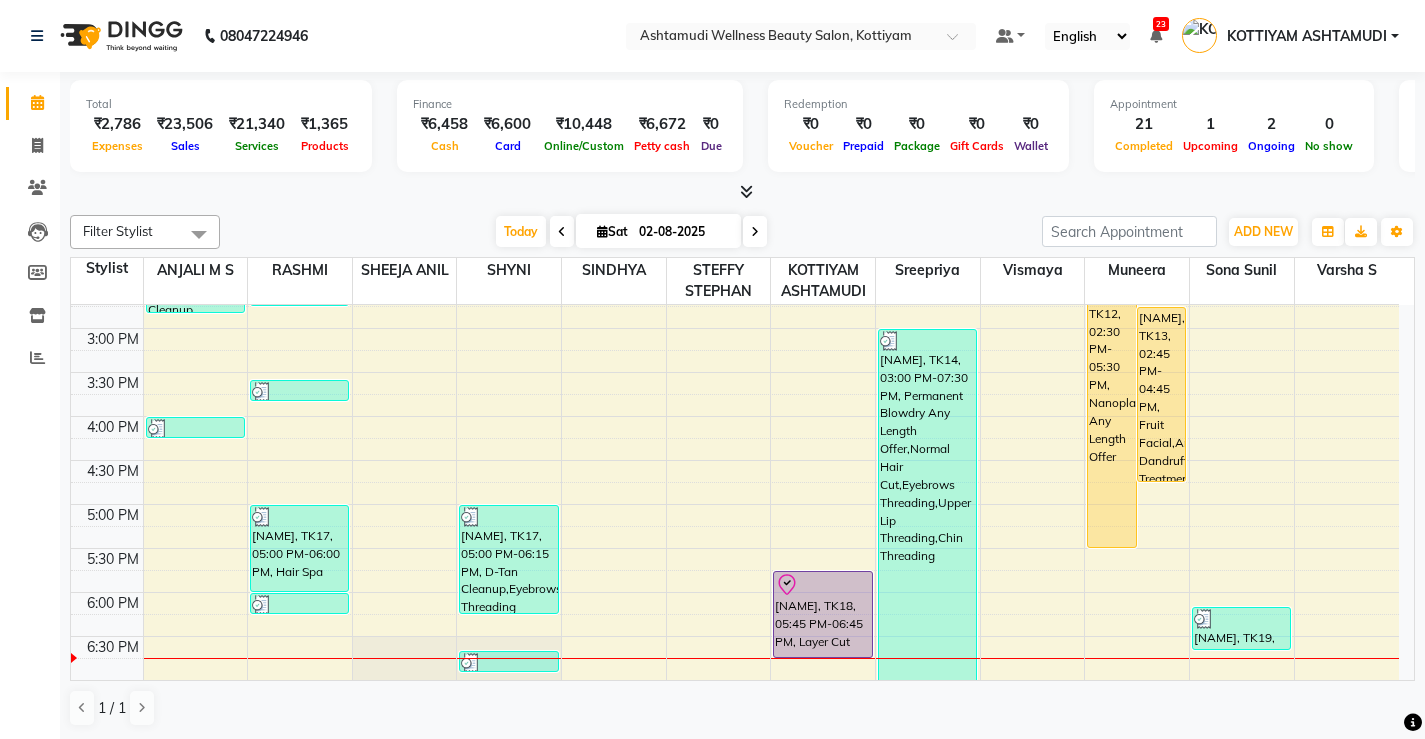 scroll, scrollTop: 600, scrollLeft: 0, axis: vertical 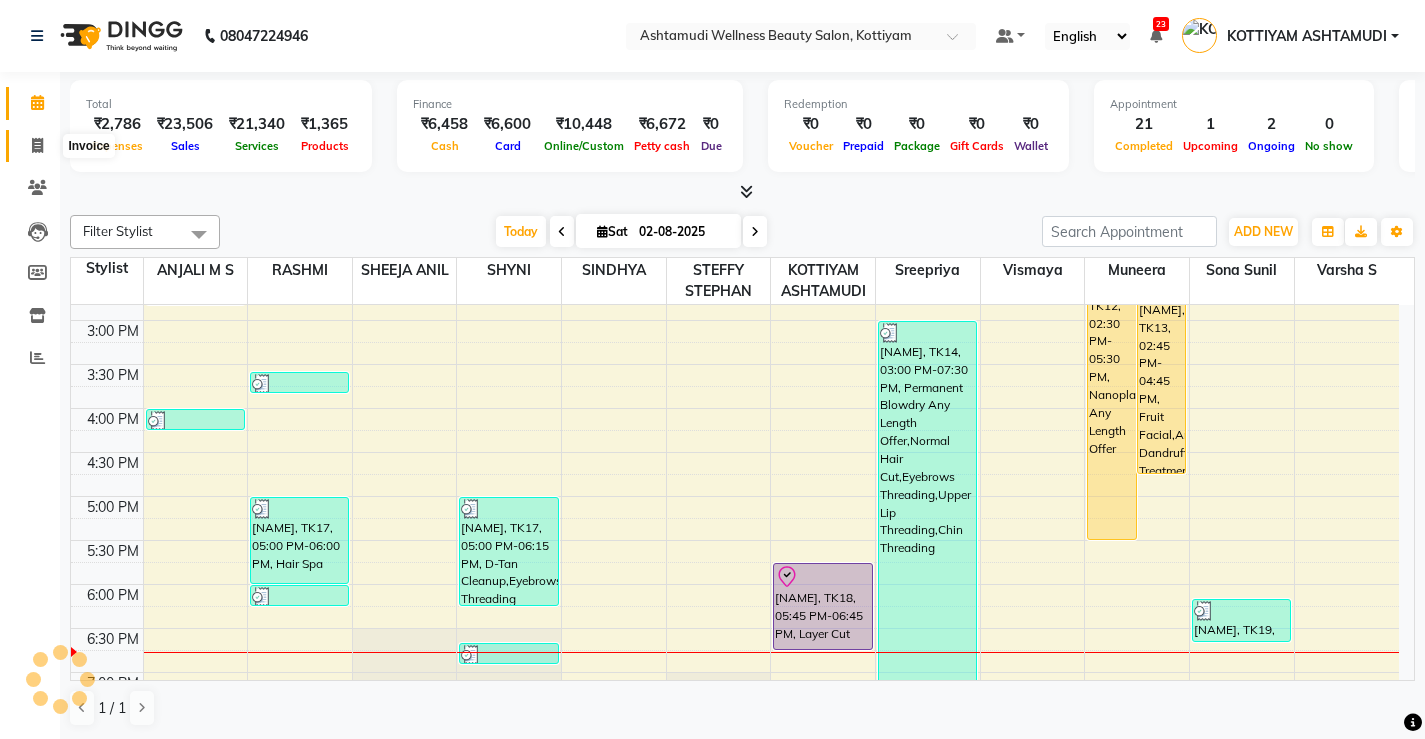 click 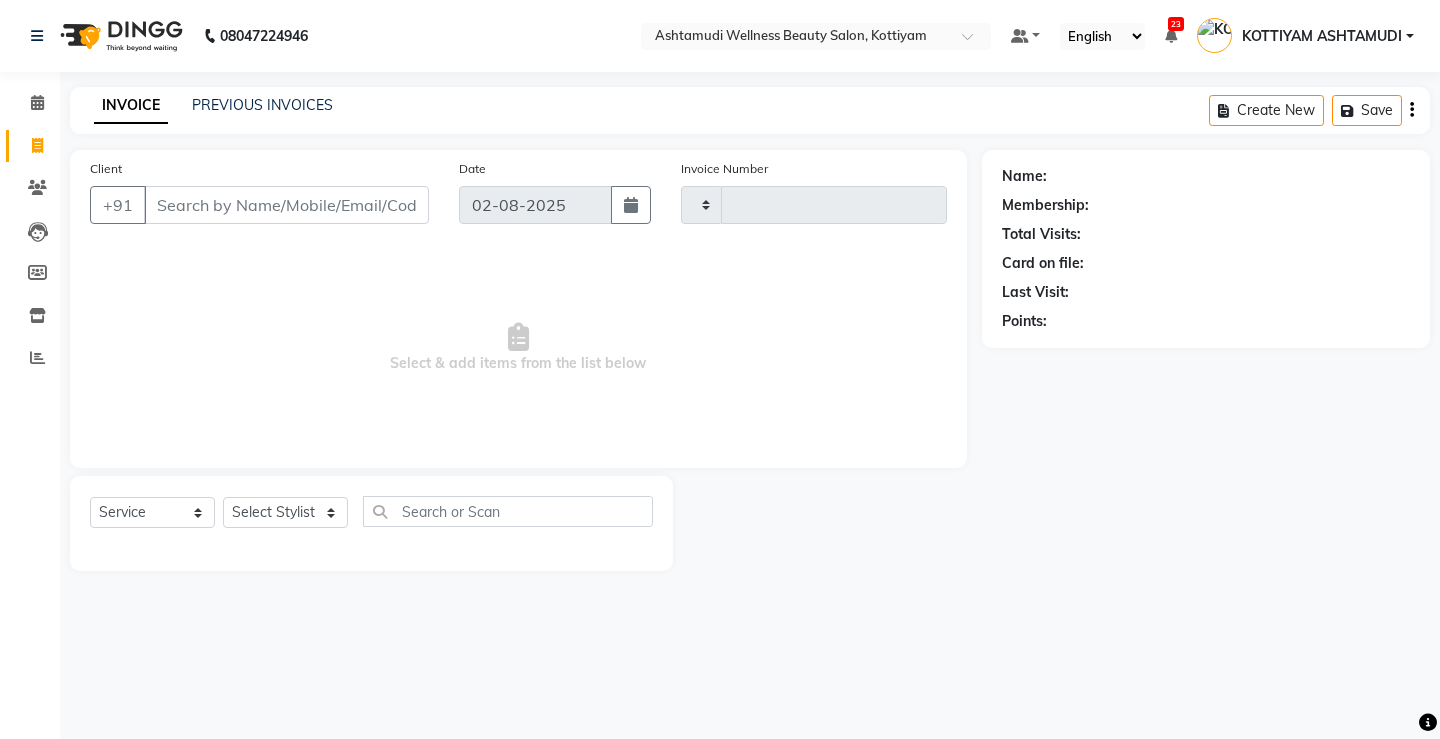 type on "2500" 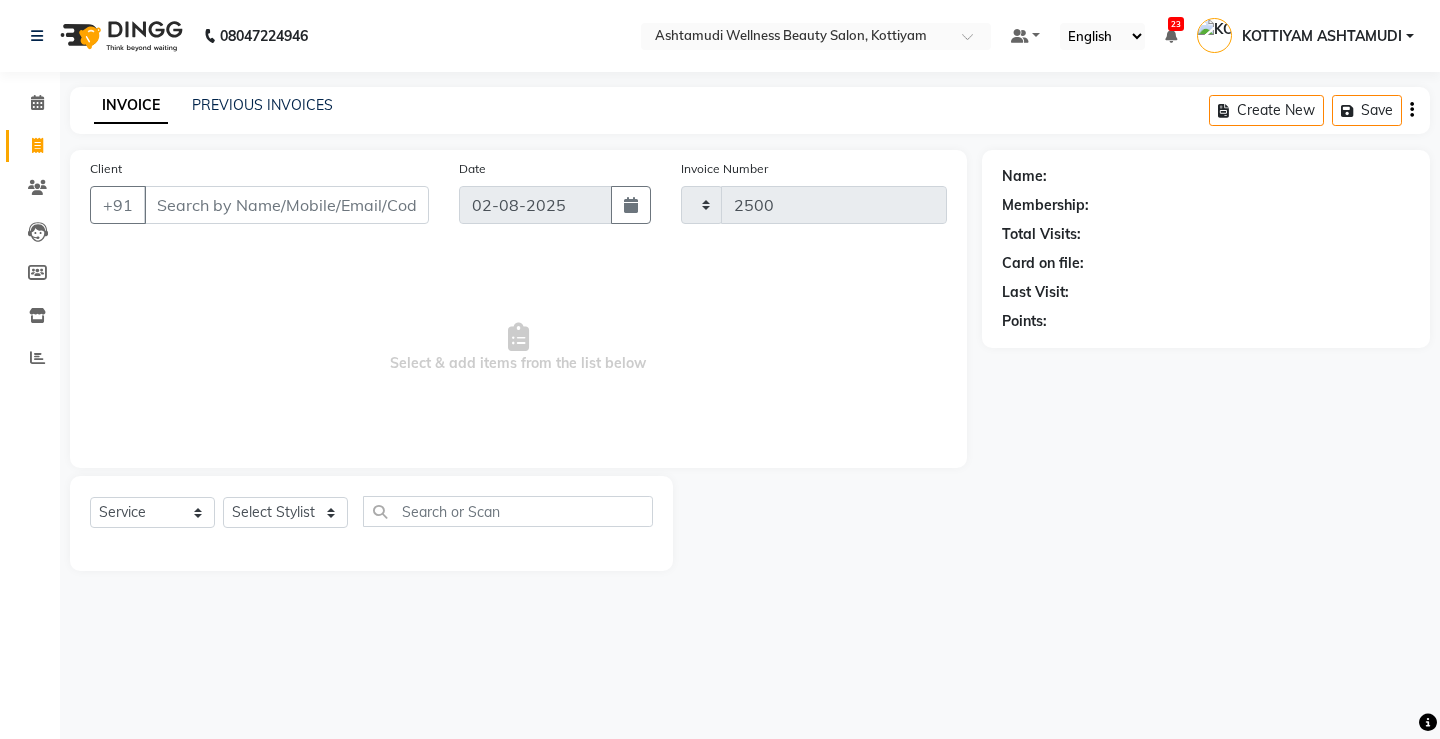 select on "4674" 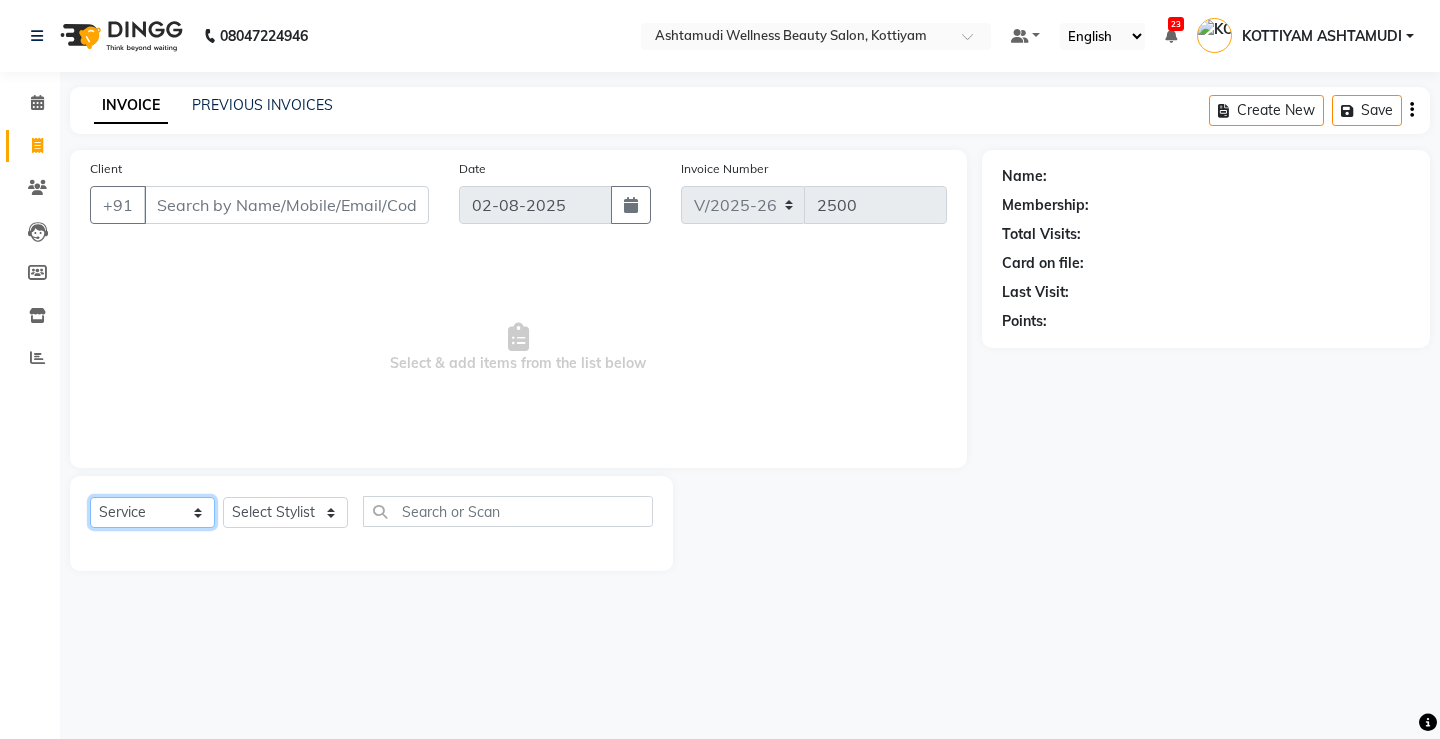 click on "Select  Service  Product  Membership  Package Voucher Prepaid Gift Card" 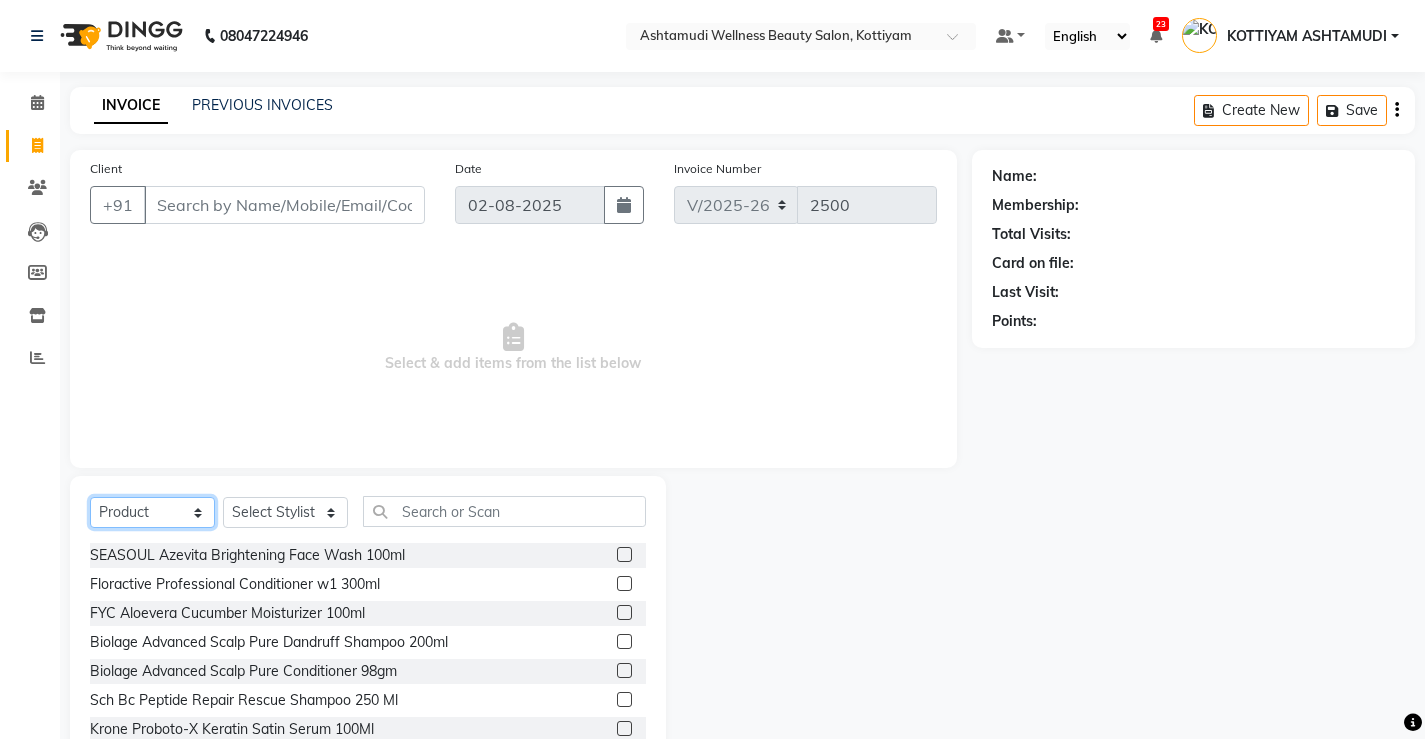 select on "service" 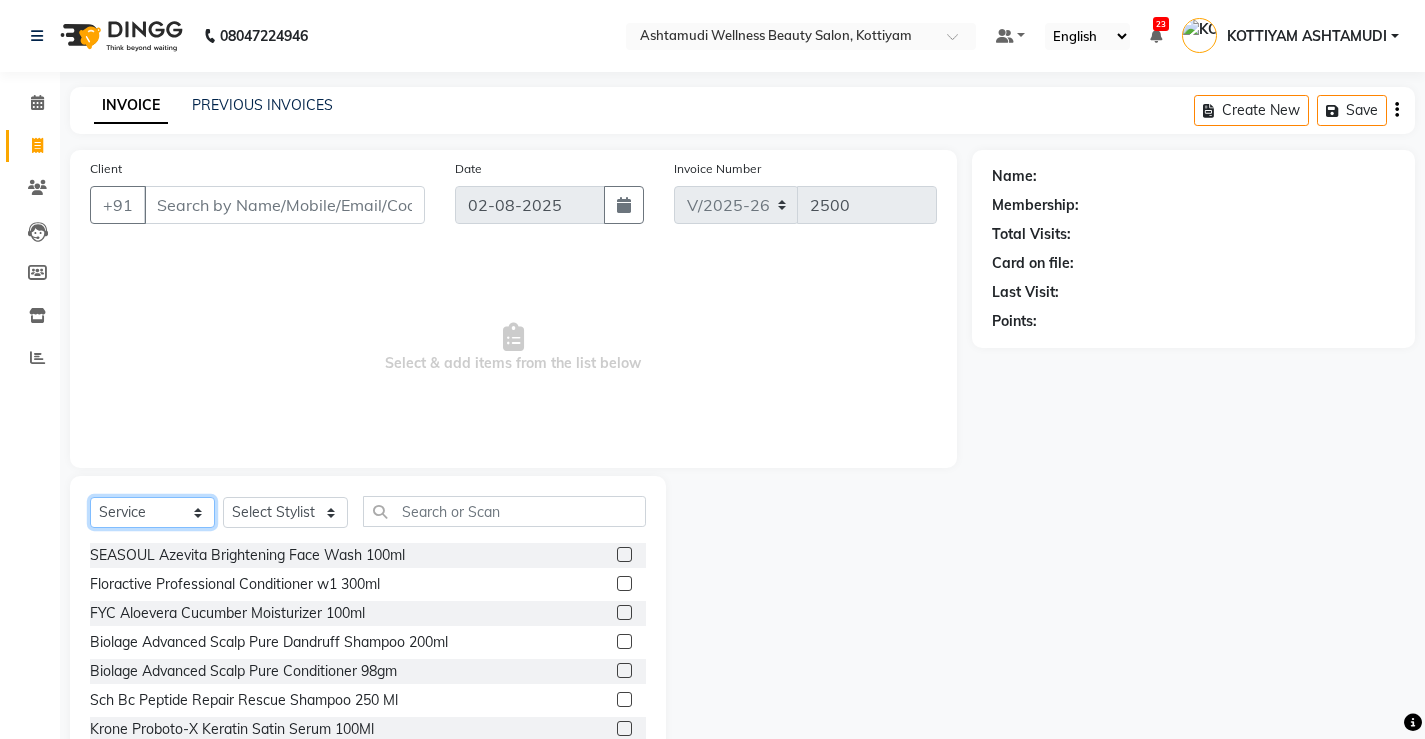 click on "Select  Service  Product  Membership  Package Voucher Prepaid Gift Card" 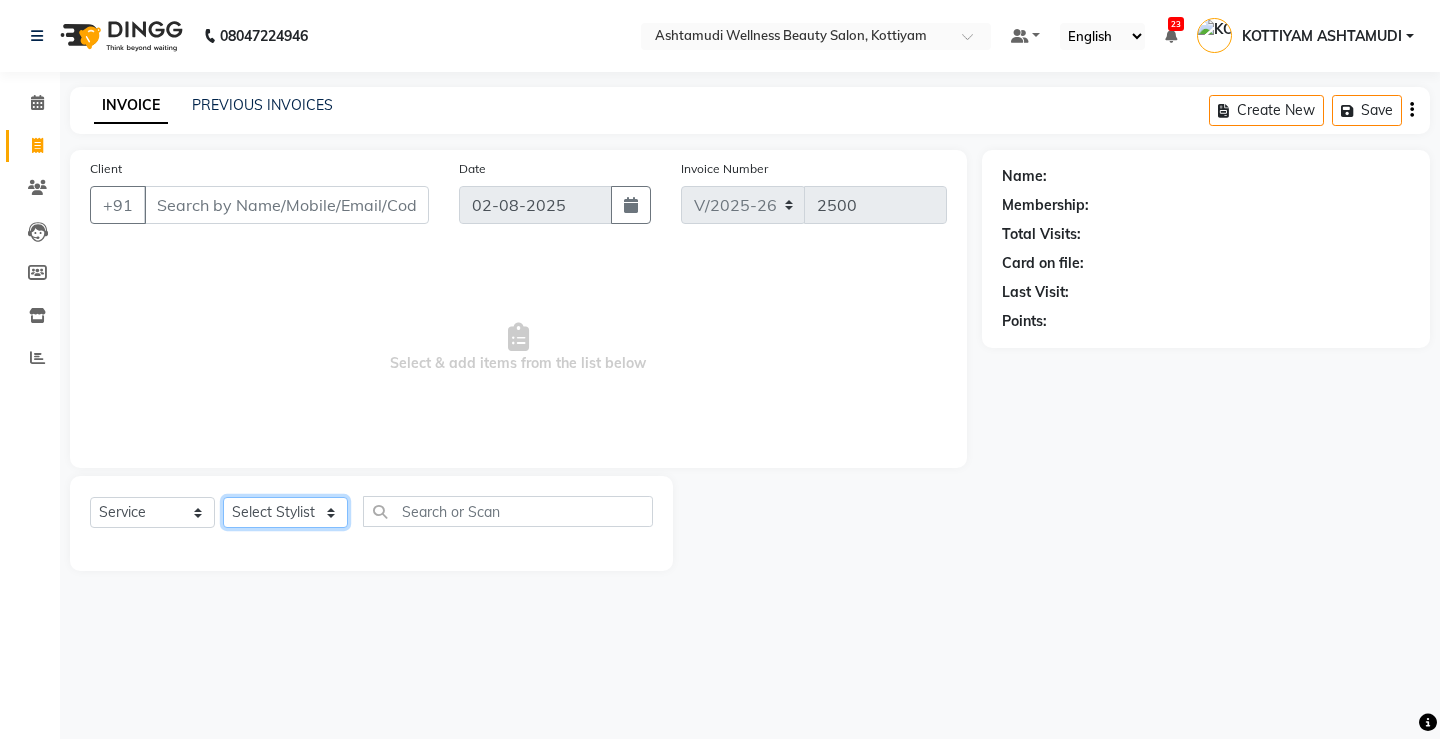 click on "Select Stylist ANJALI M S ASWATHY KOTTIYAM ASHTAMUDI KUMARI Muneera RASHMI SHEEJA ANIL SHYNI  SINDHYA  Sona Sunil Sreepriya STEFFY STEPHAN Varsha S Vismaya" 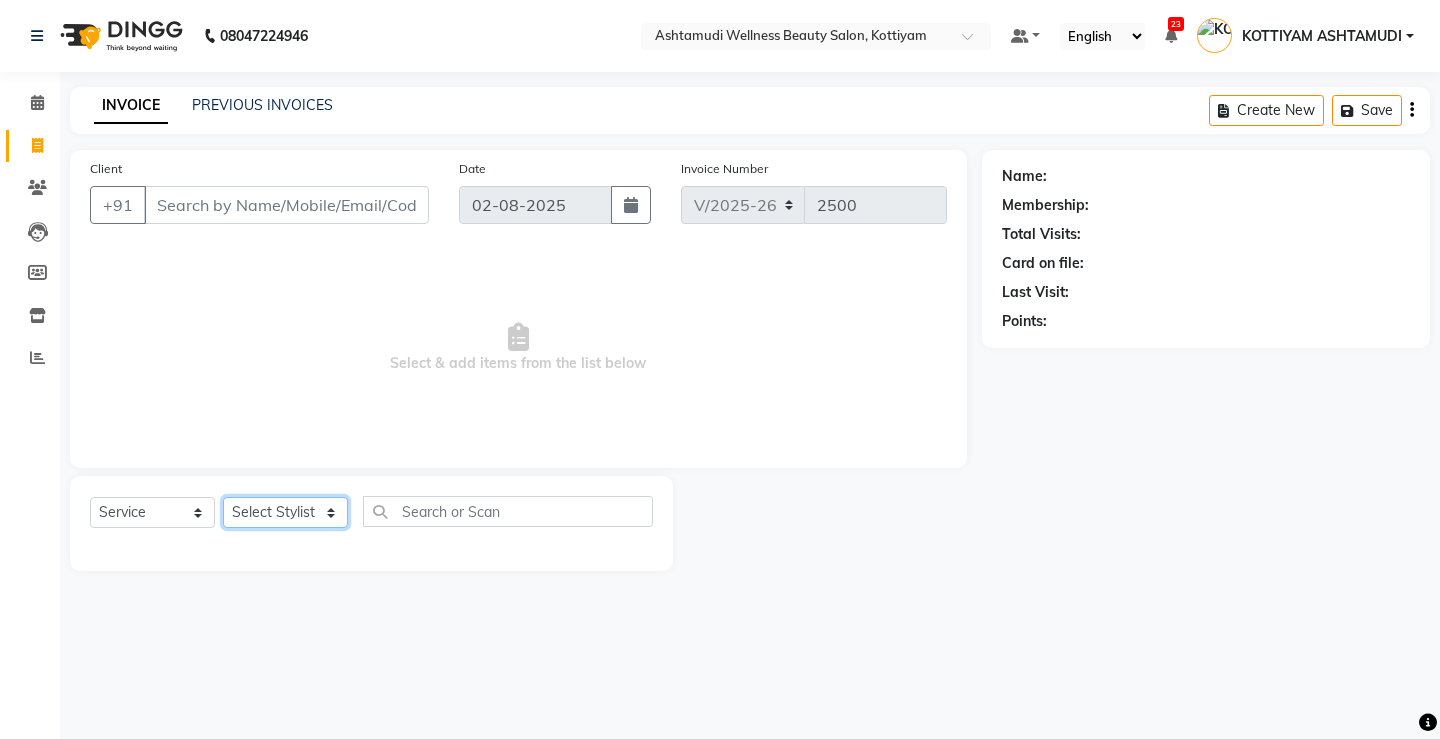select on "27472" 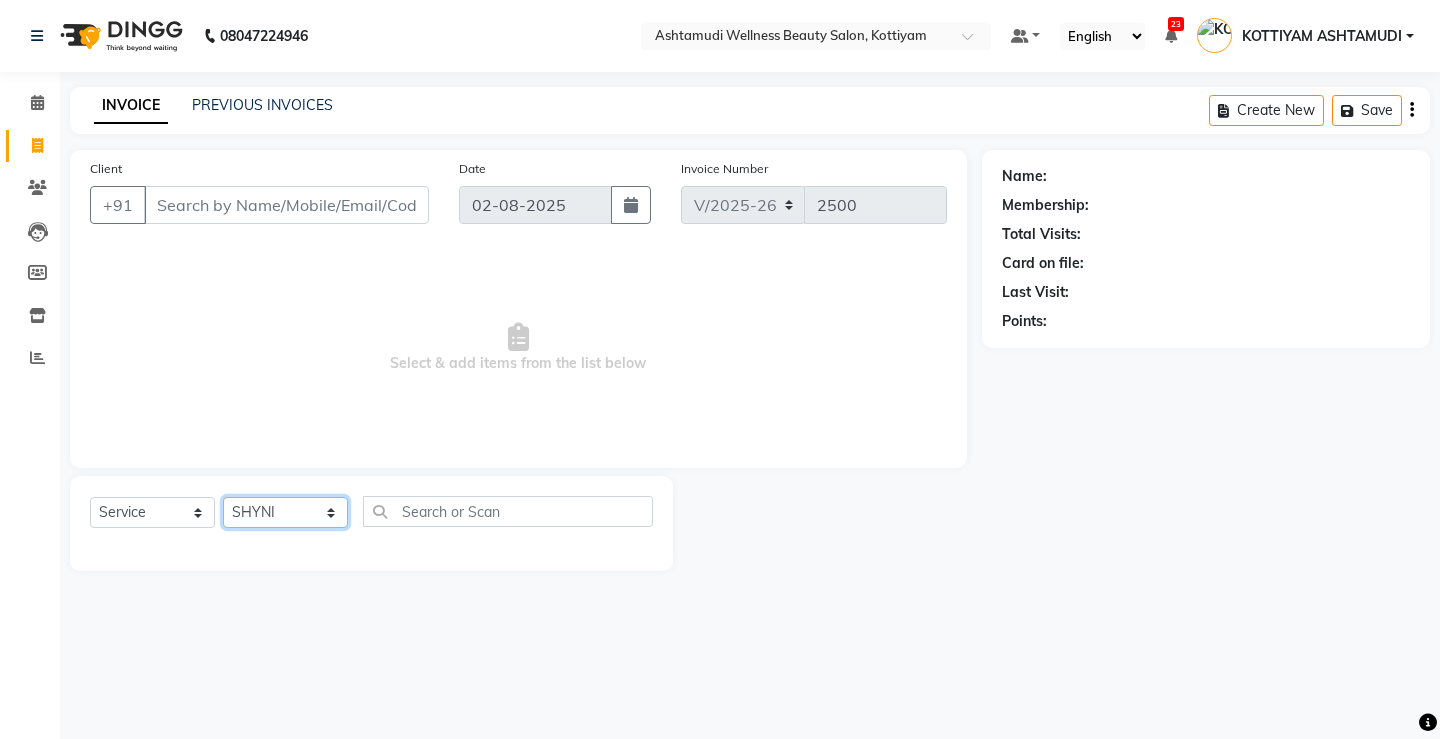 click on "Select Stylist ANJALI M S ASWATHY KOTTIYAM ASHTAMUDI KUMARI Muneera RASHMI SHEEJA ANIL SHYNI  SINDHYA  Sona Sunil Sreepriya STEFFY STEPHAN Varsha S Vismaya" 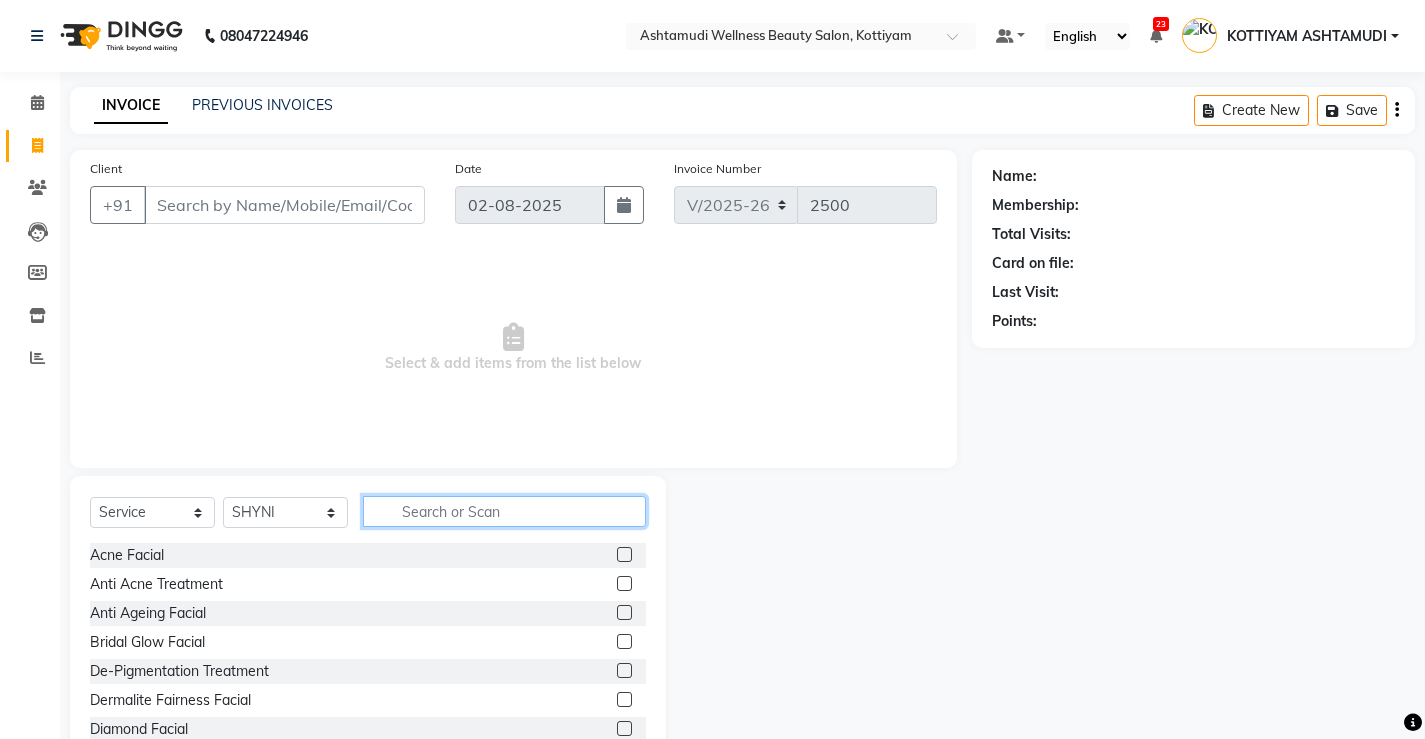 click 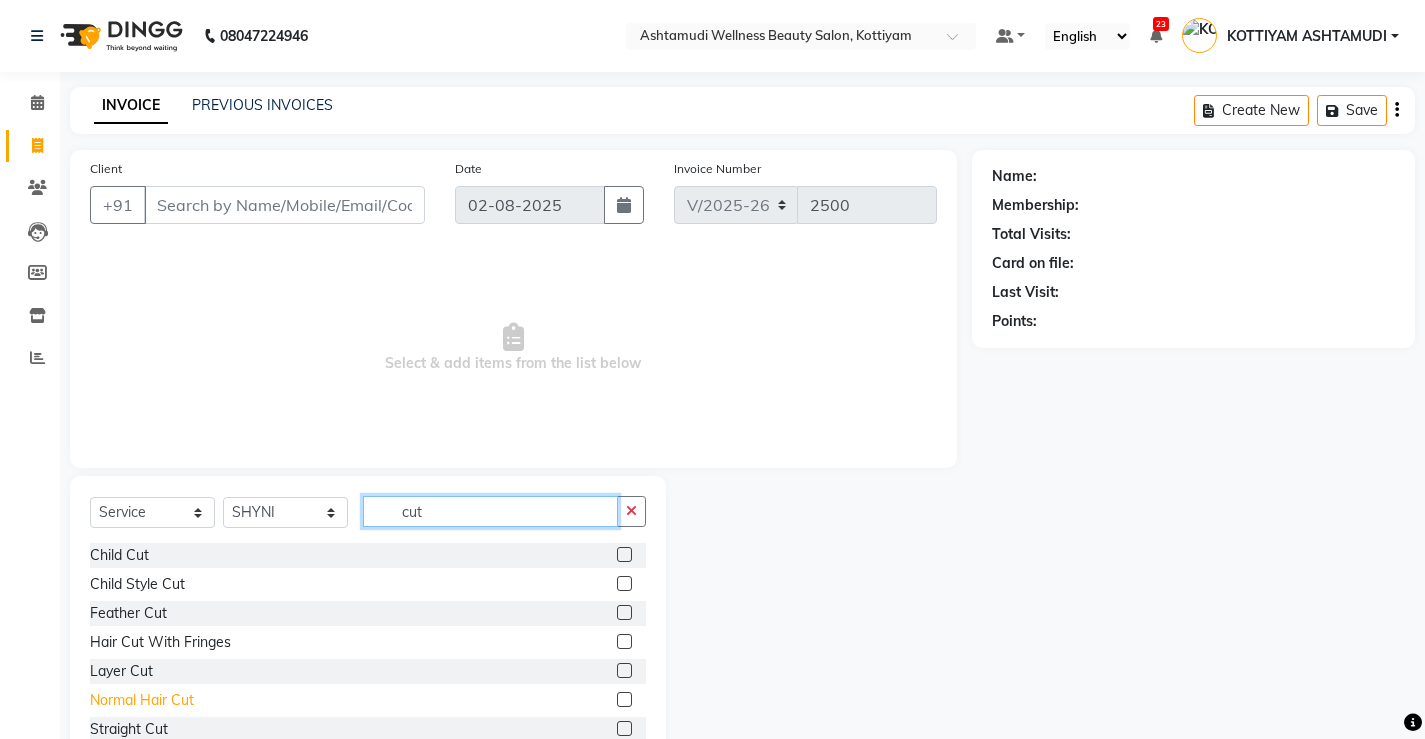 scroll, scrollTop: 90, scrollLeft: 0, axis: vertical 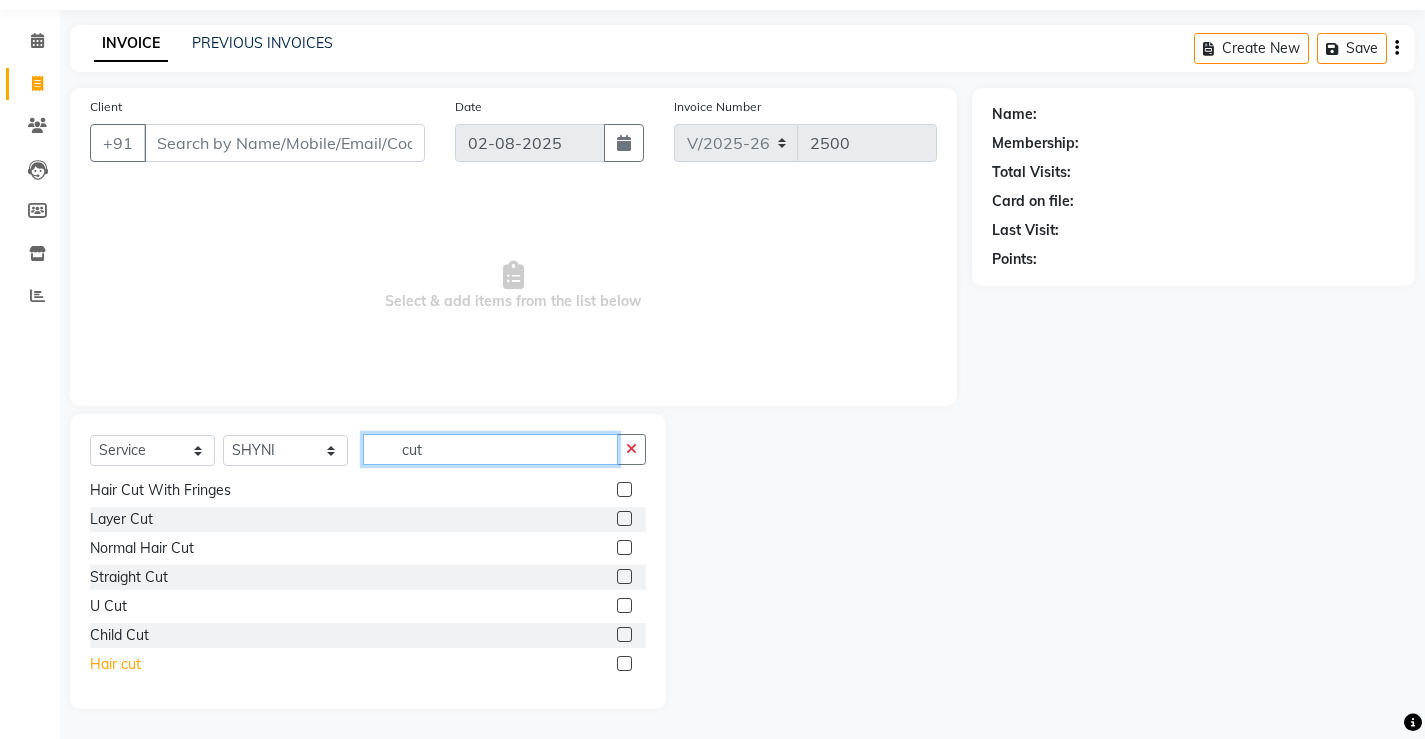 type on "cut" 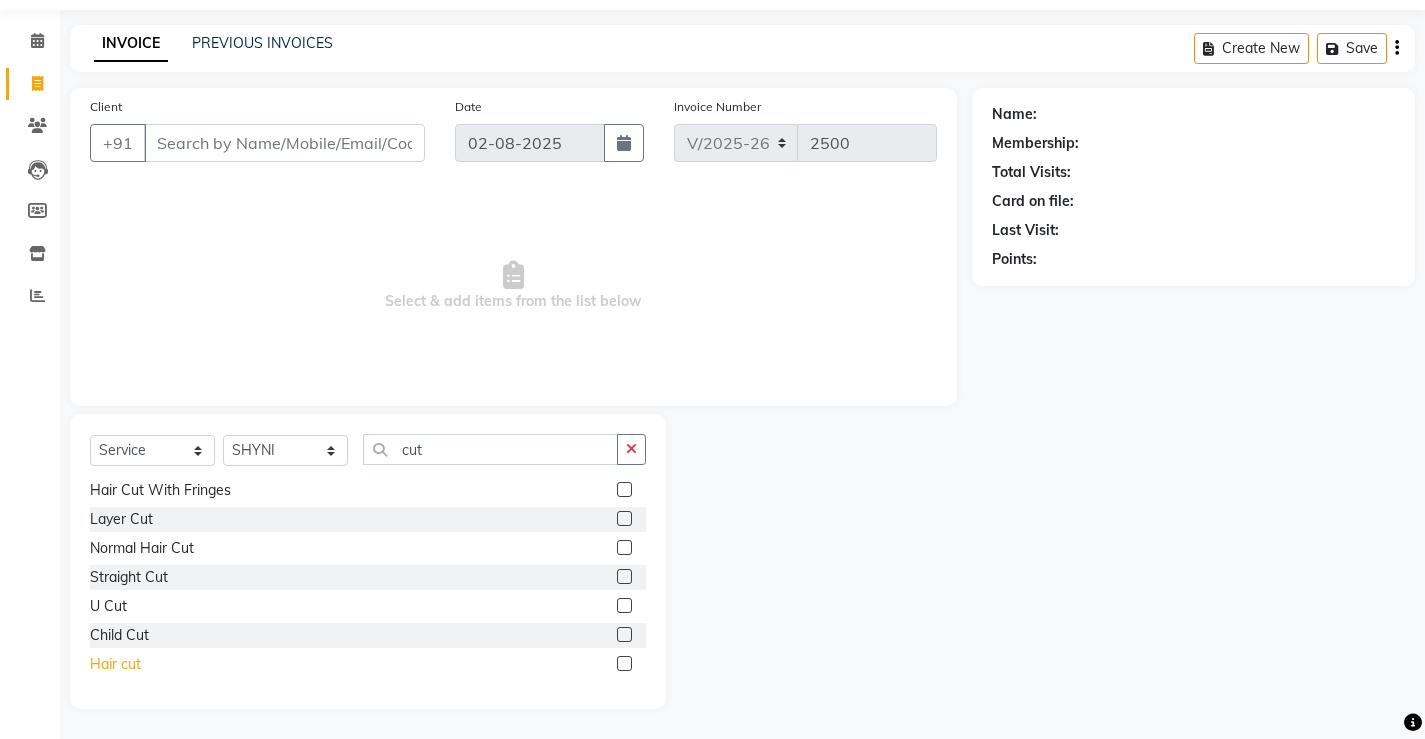 click on "Hair cut" 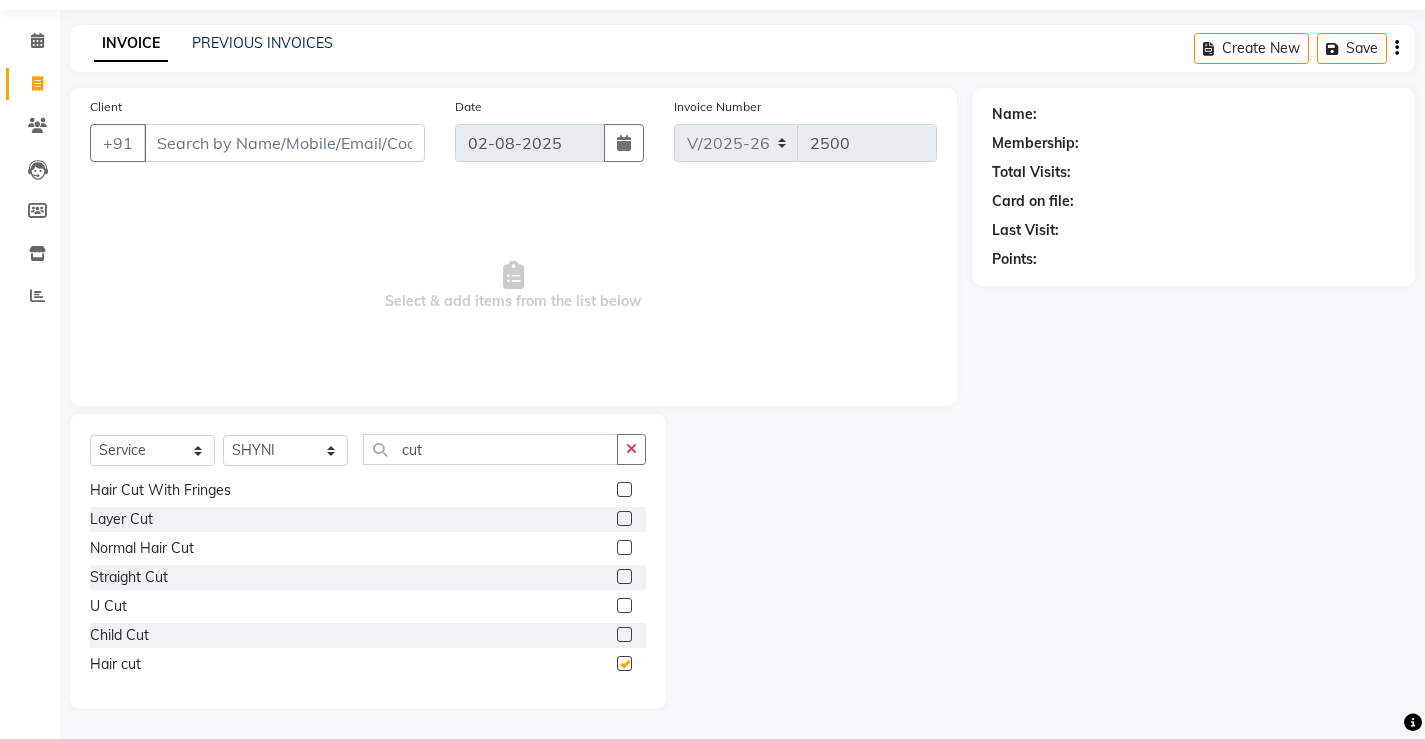 checkbox on "false" 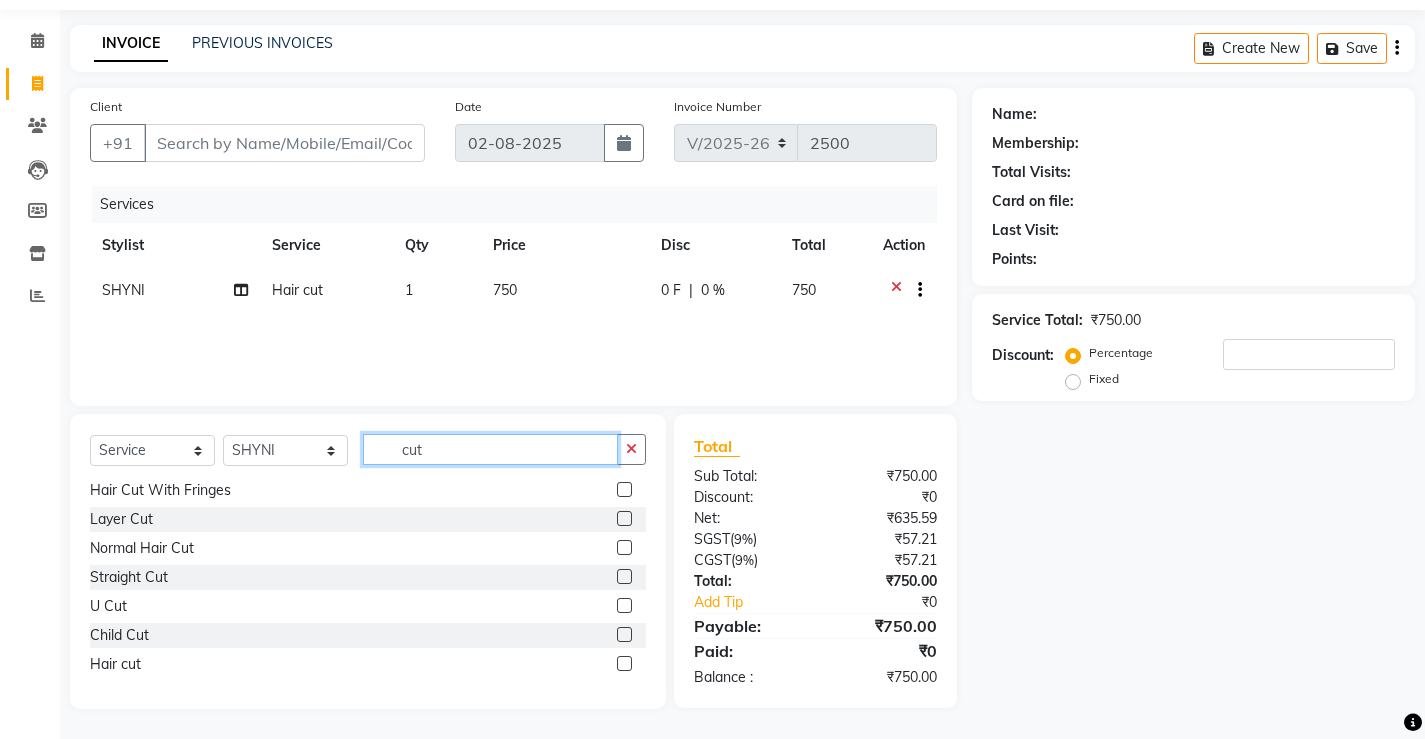 click on "cut" 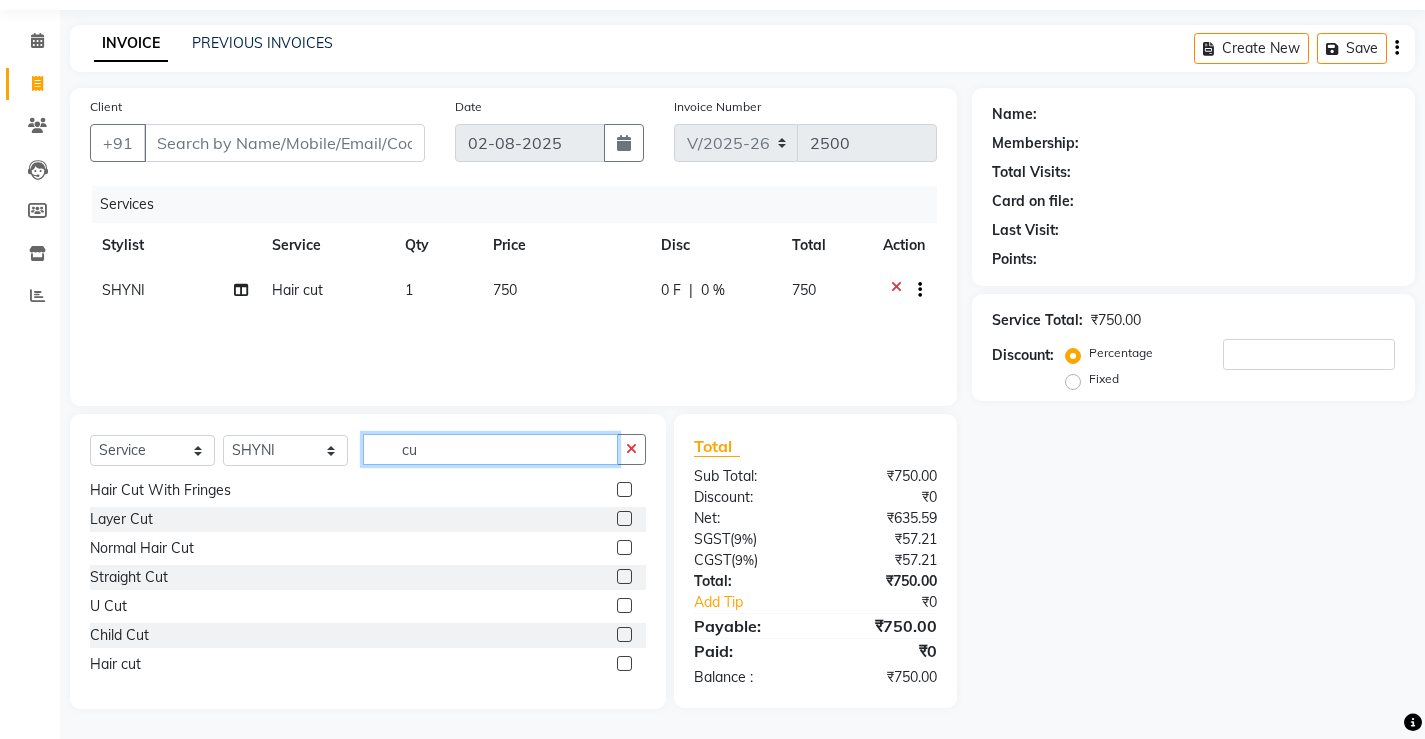 type on "c" 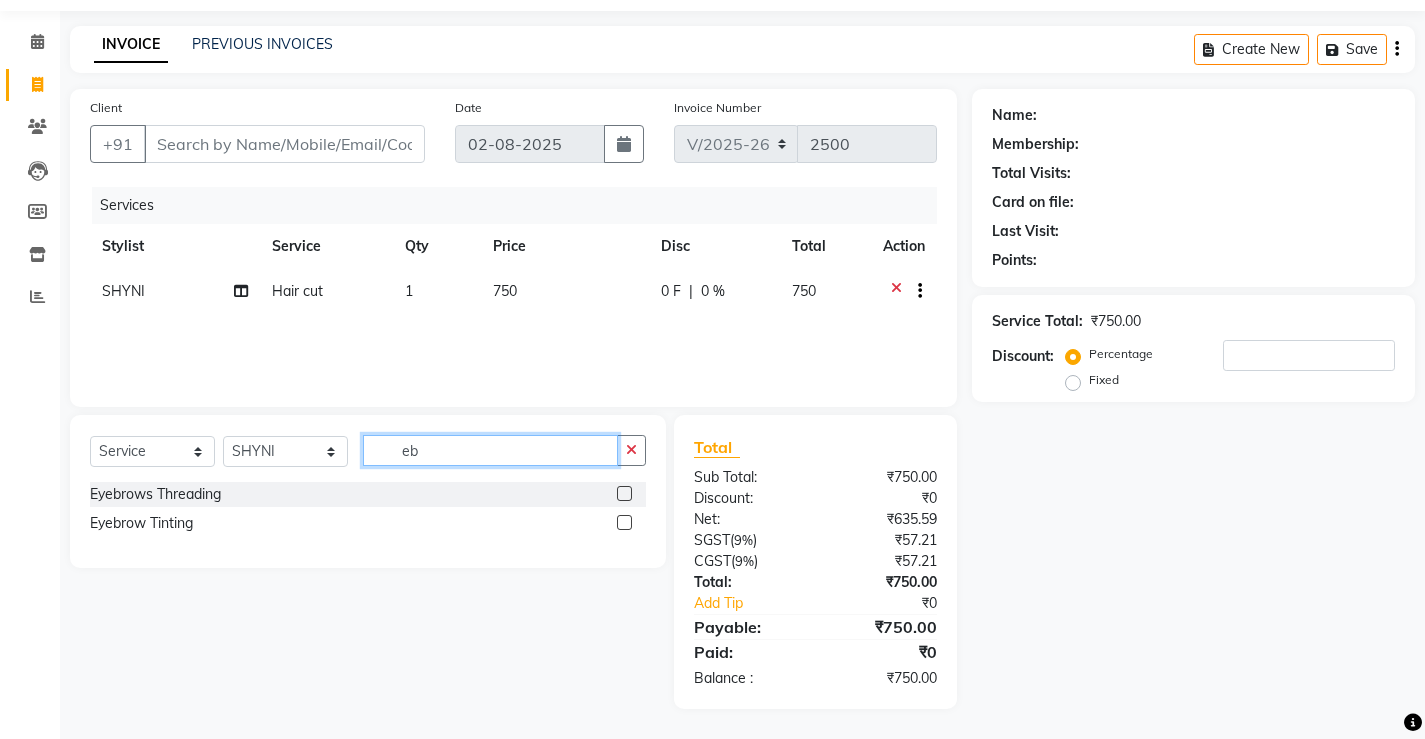 scroll, scrollTop: 0, scrollLeft: 0, axis: both 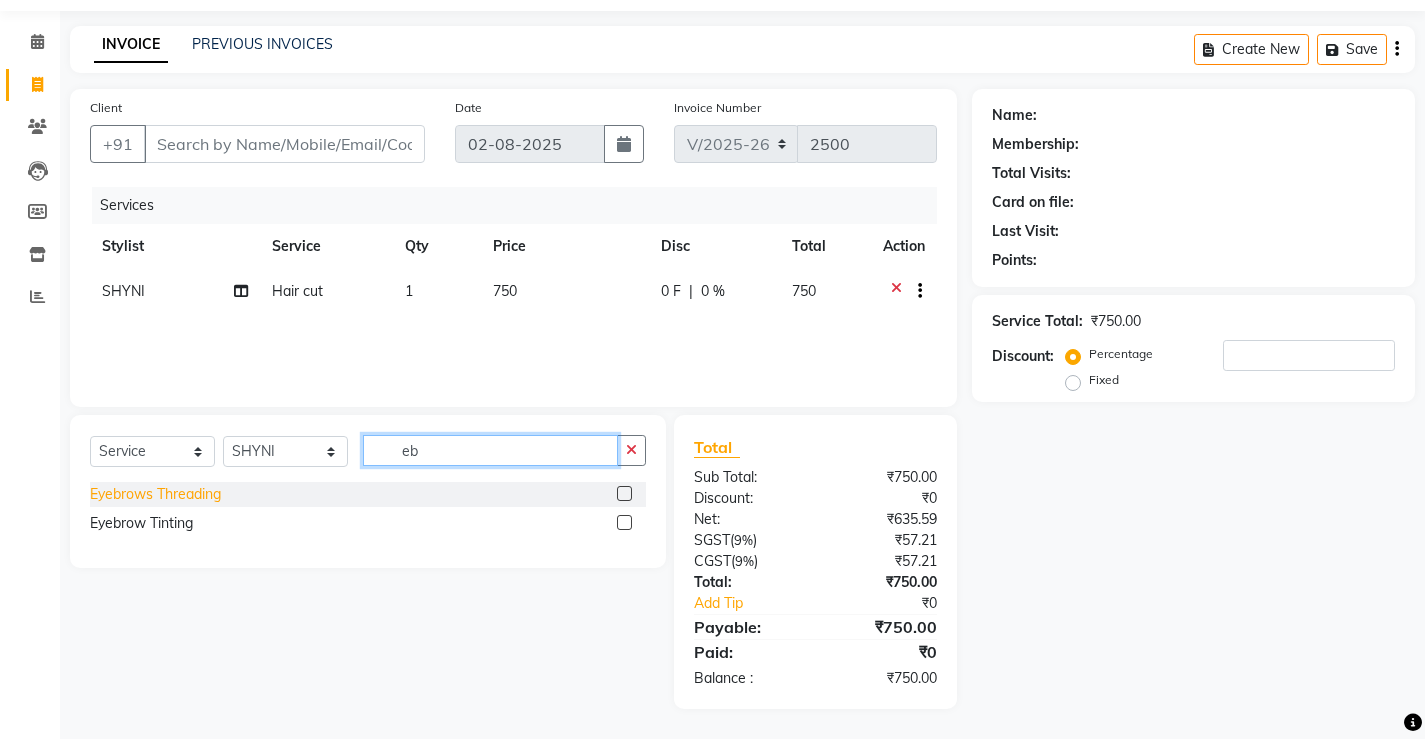 type on "eb" 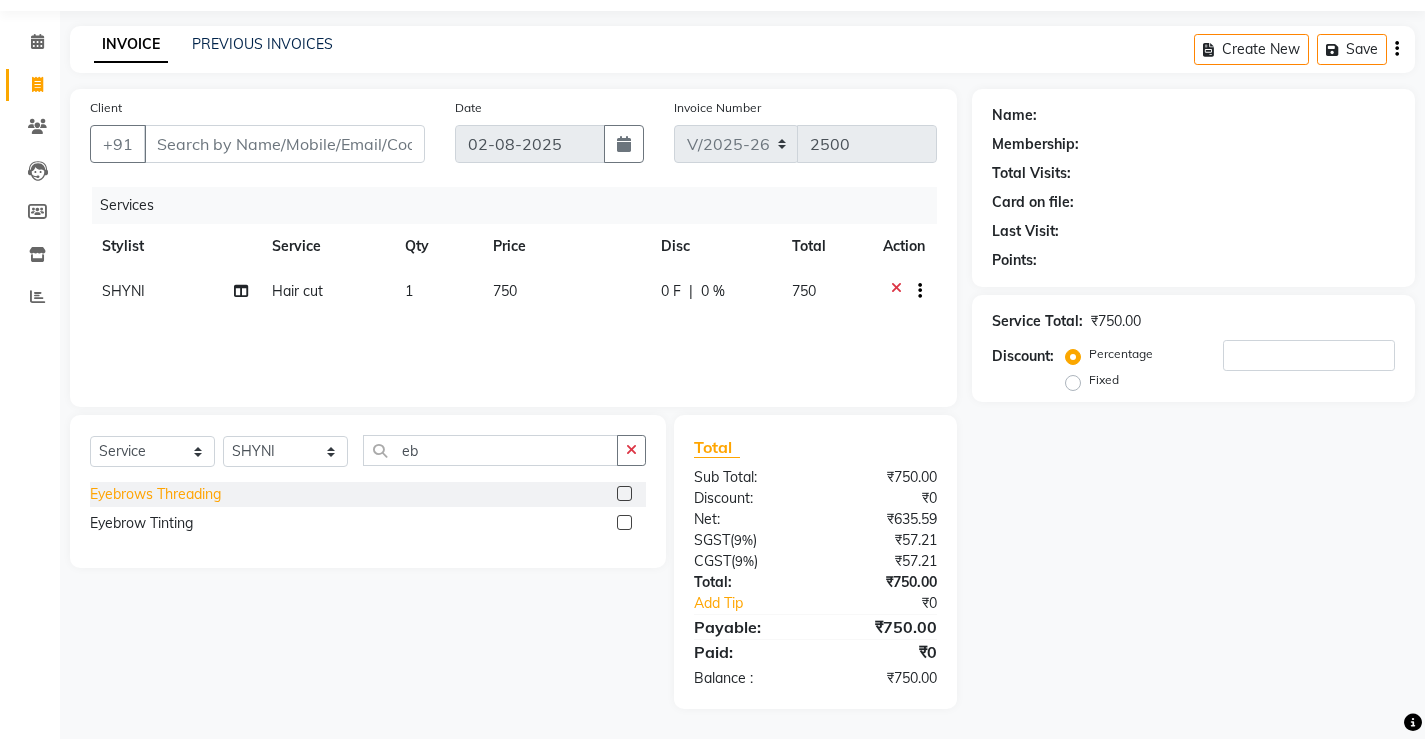 click on "Eyebrows Threading" 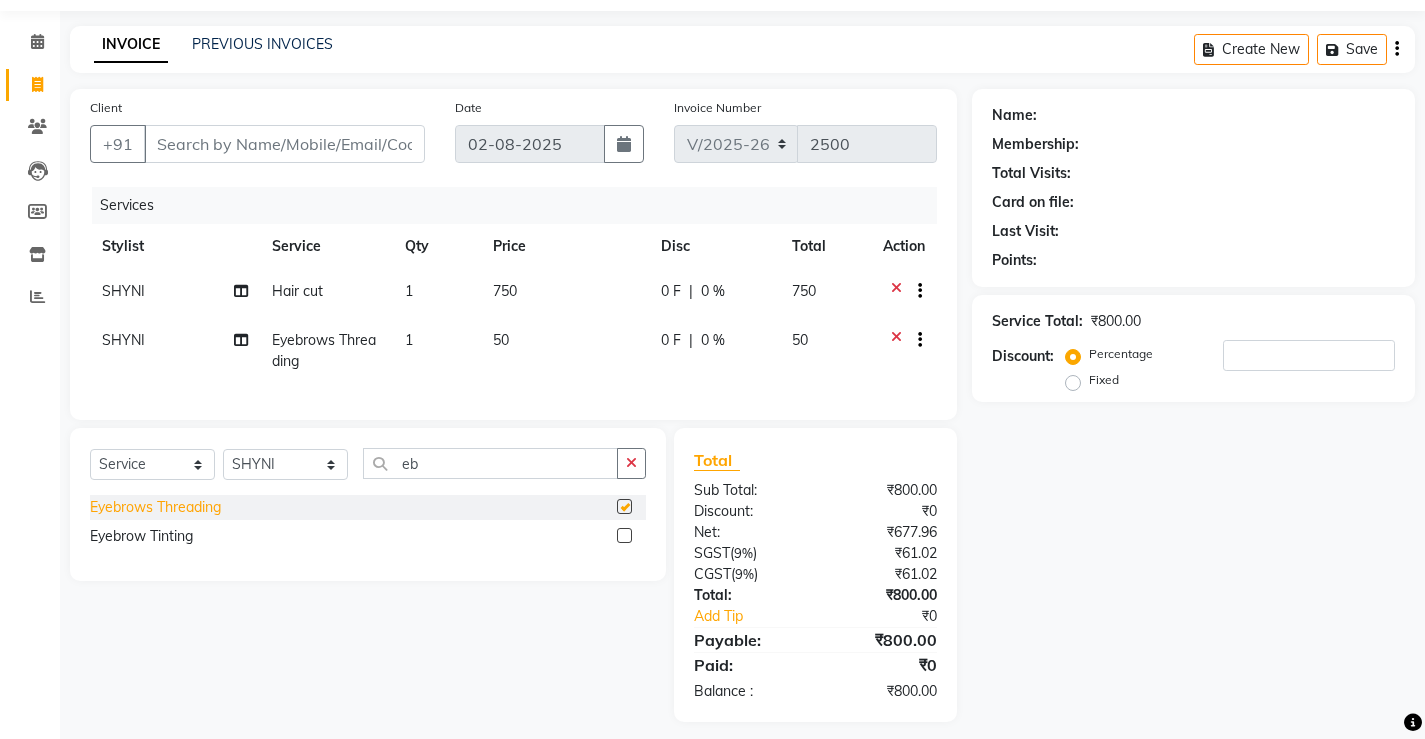 checkbox on "false" 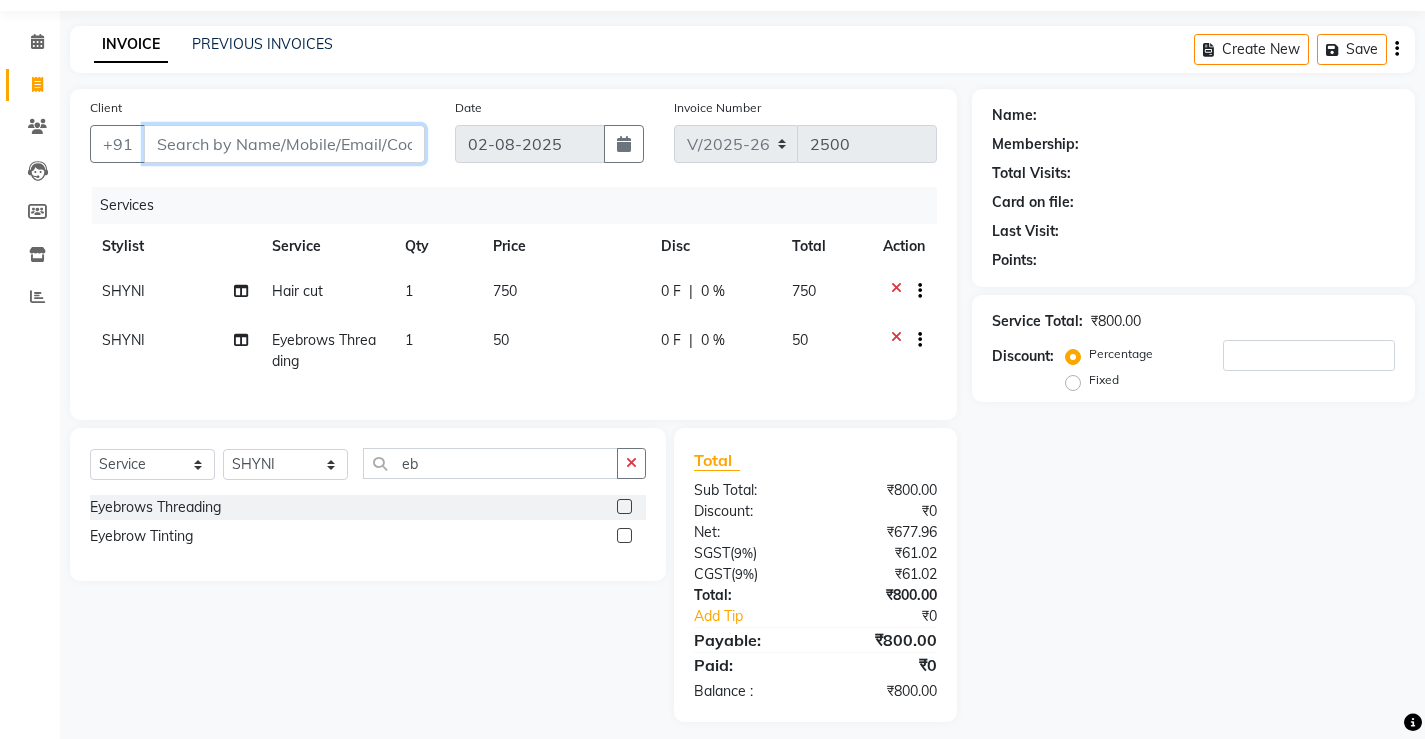 click on "Client" at bounding box center (284, 144) 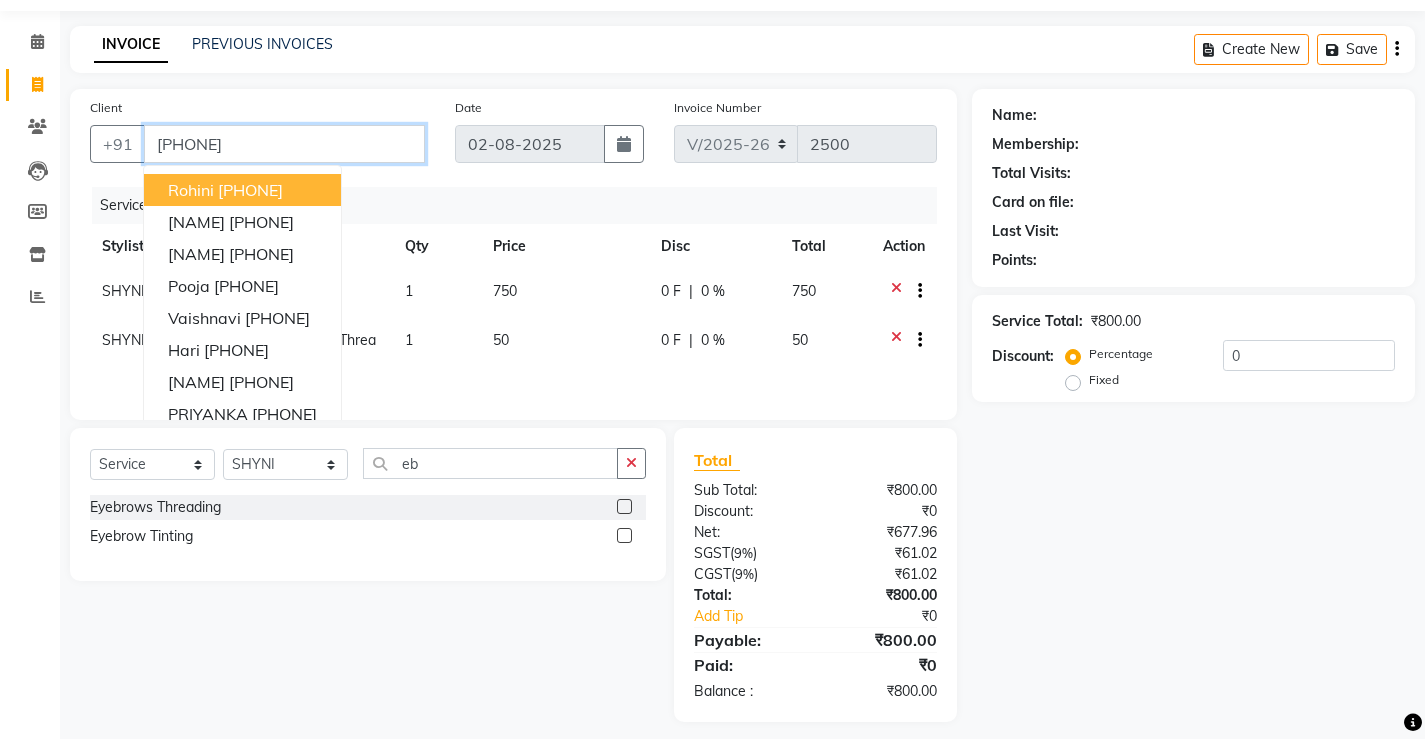 type on "8590066791" 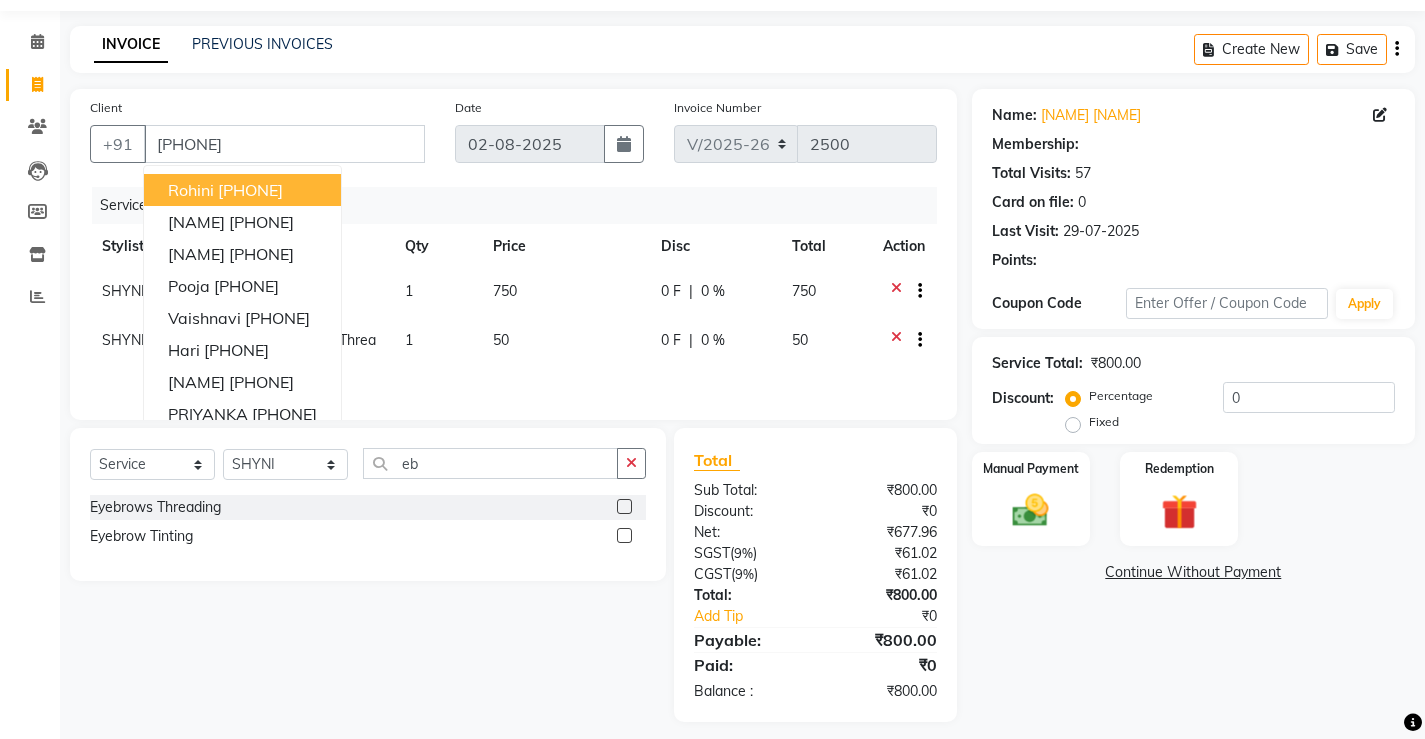 select on "1: Object" 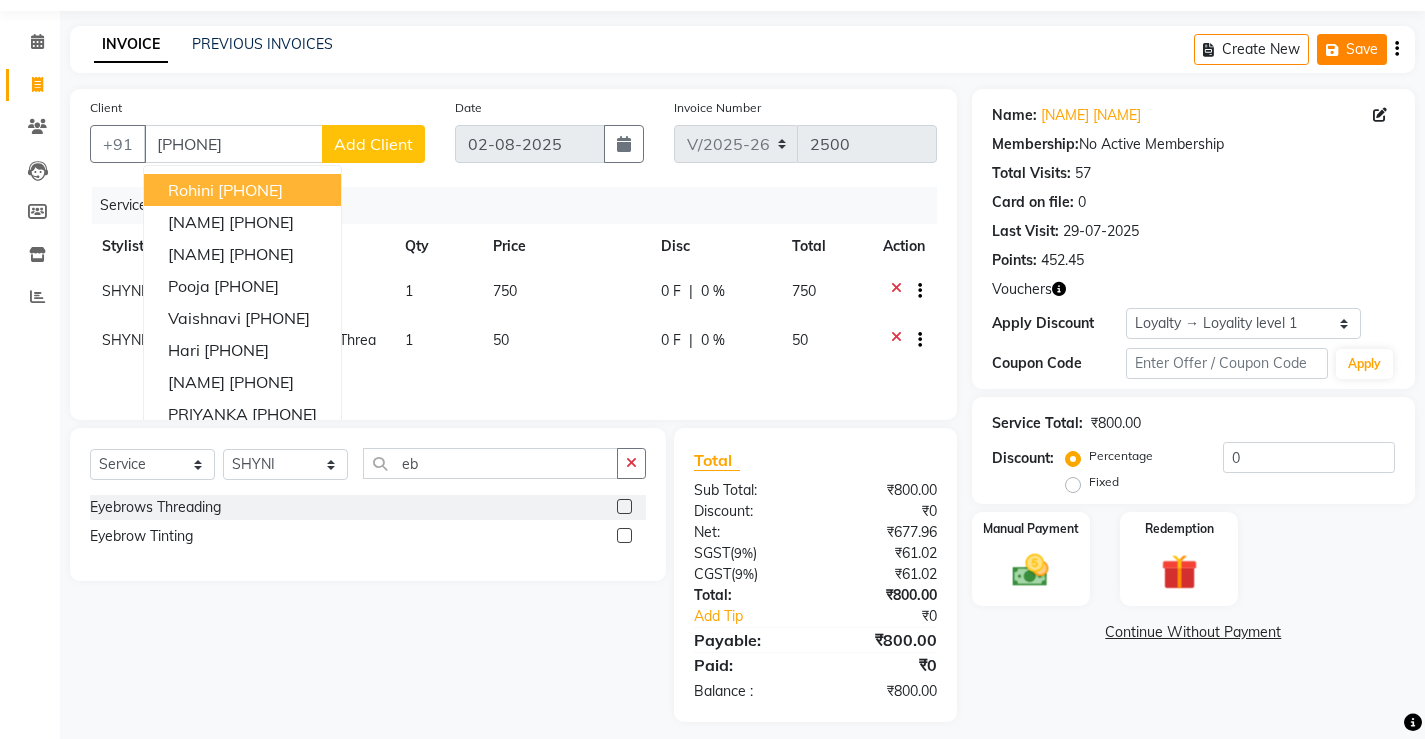 click on "Save" 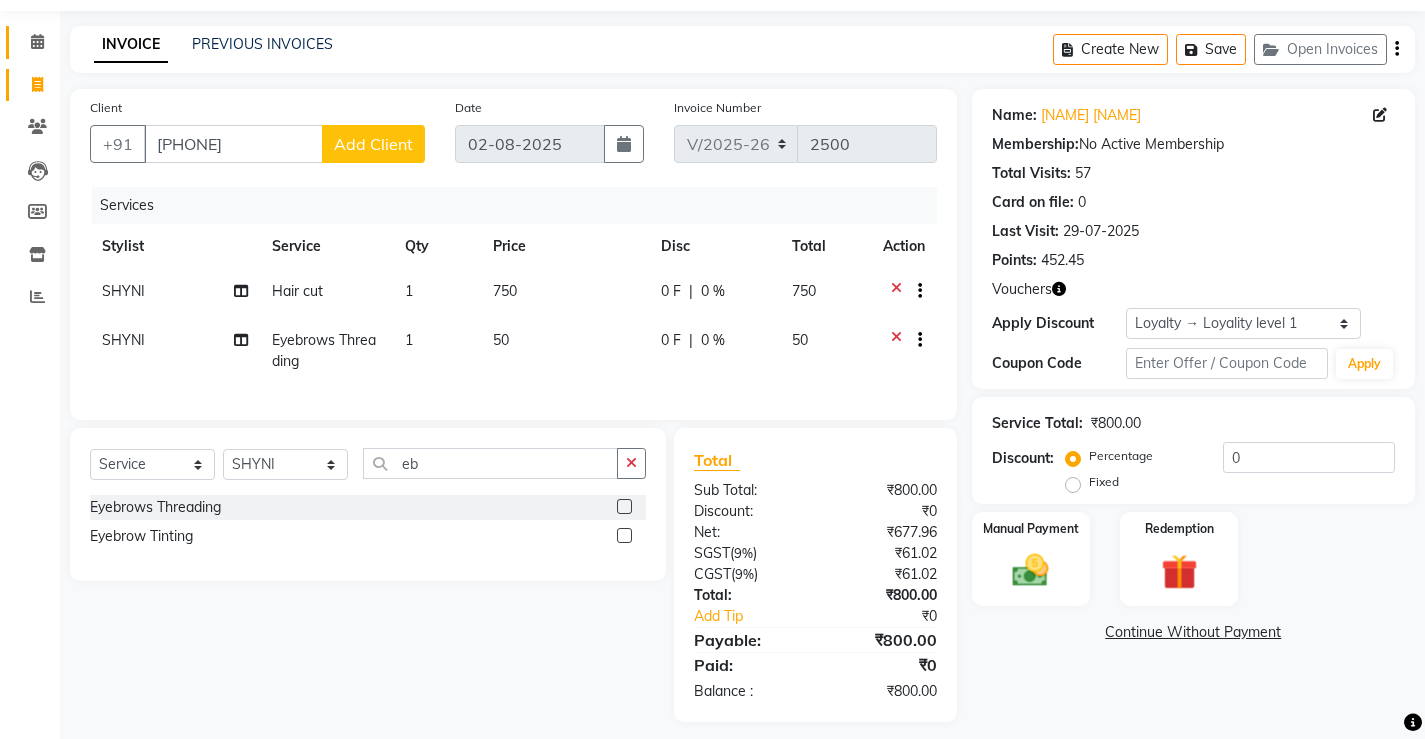 click 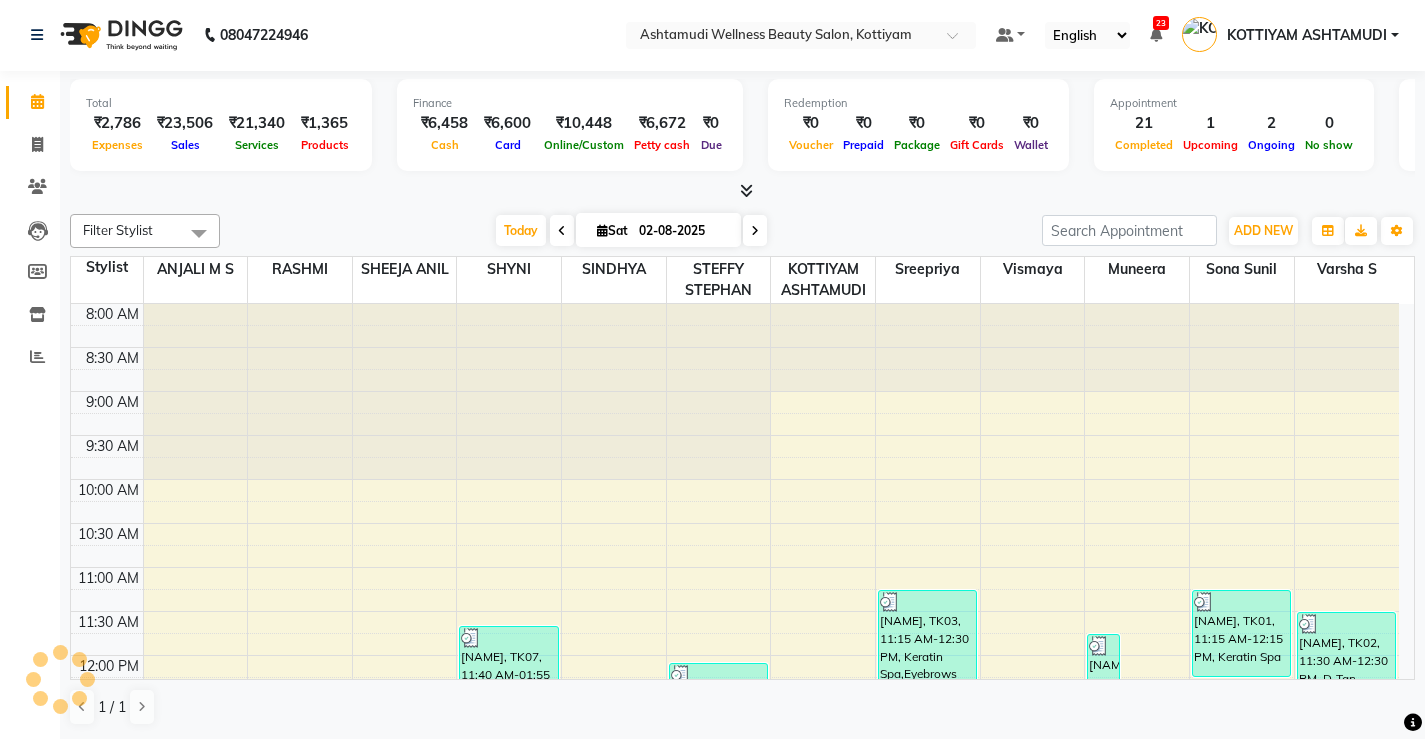 scroll, scrollTop: 0, scrollLeft: 0, axis: both 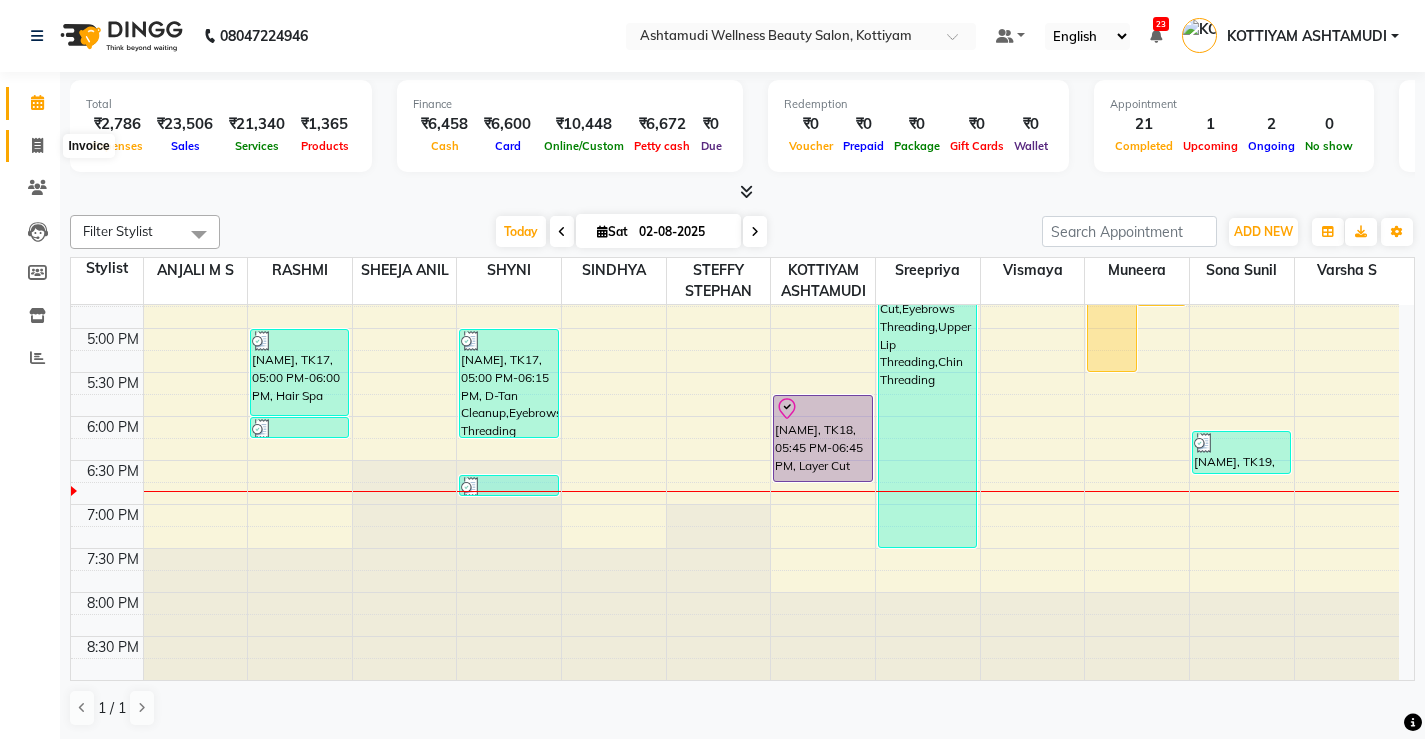 click 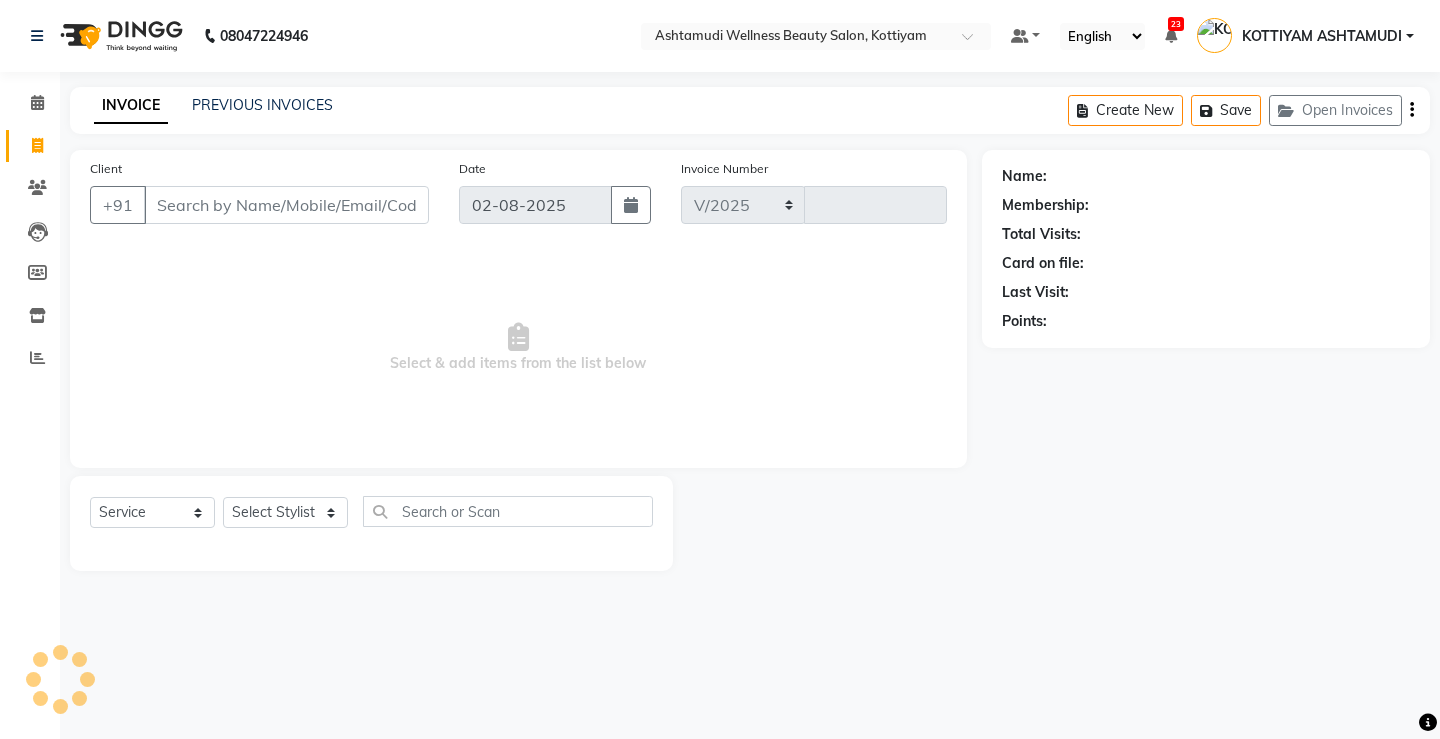 select on "4674" 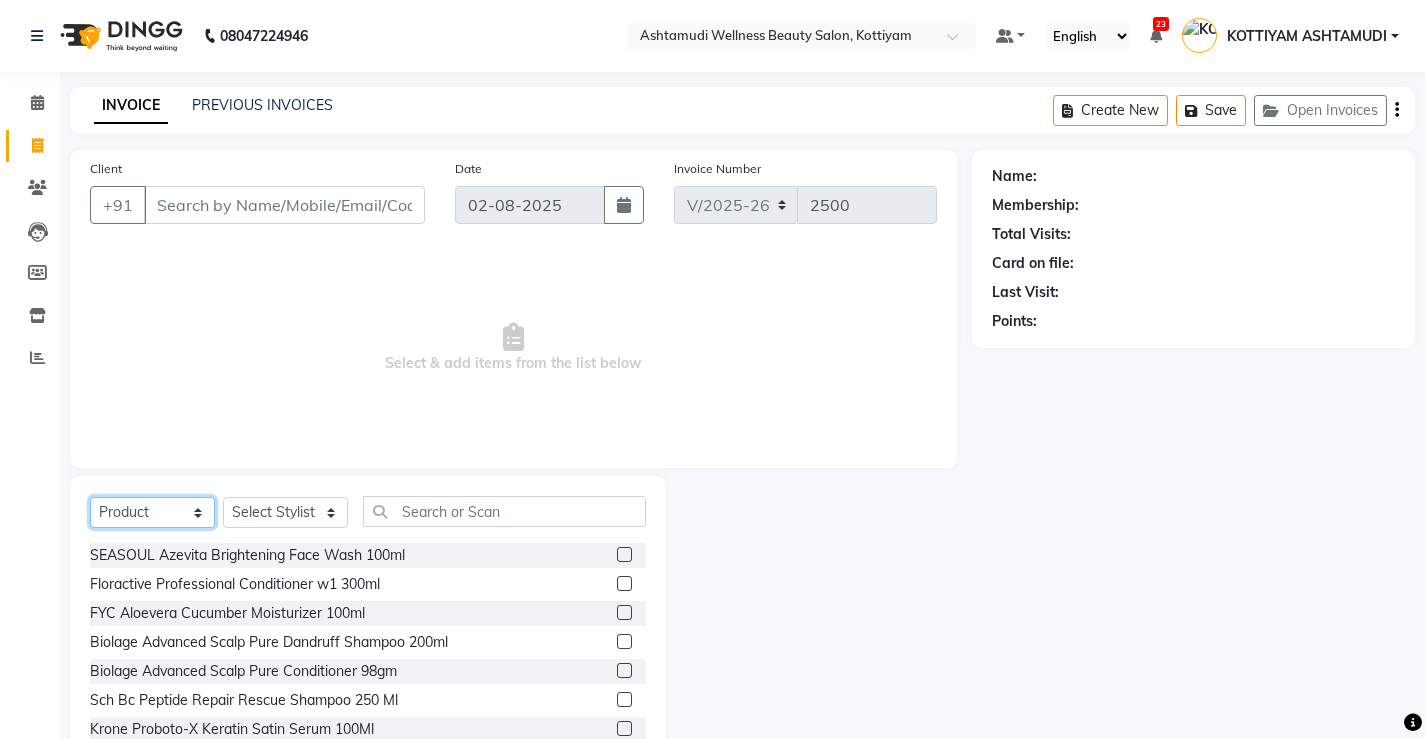click on "Select  Service  Product  Membership  Package Voucher Prepaid Gift Card" 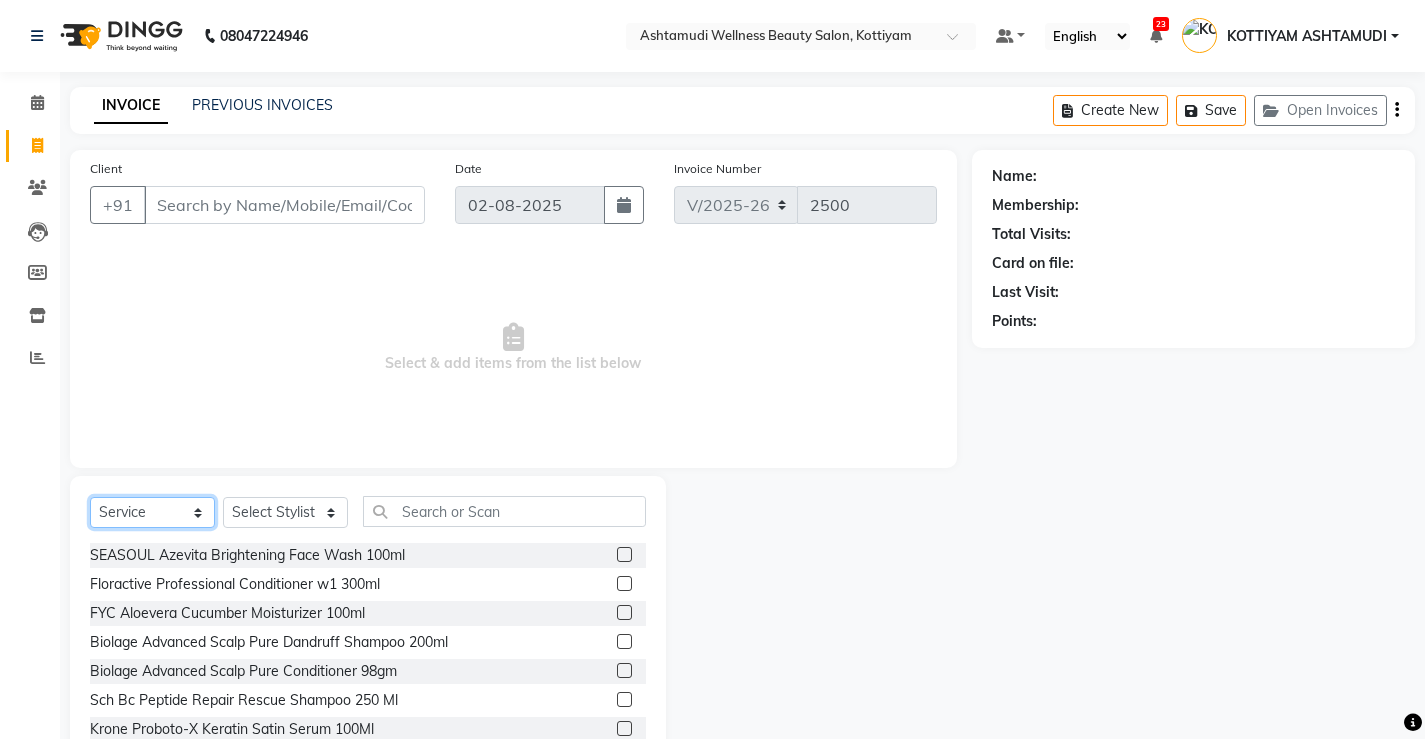 click on "Select  Service  Product  Membership  Package Voucher Prepaid Gift Card" 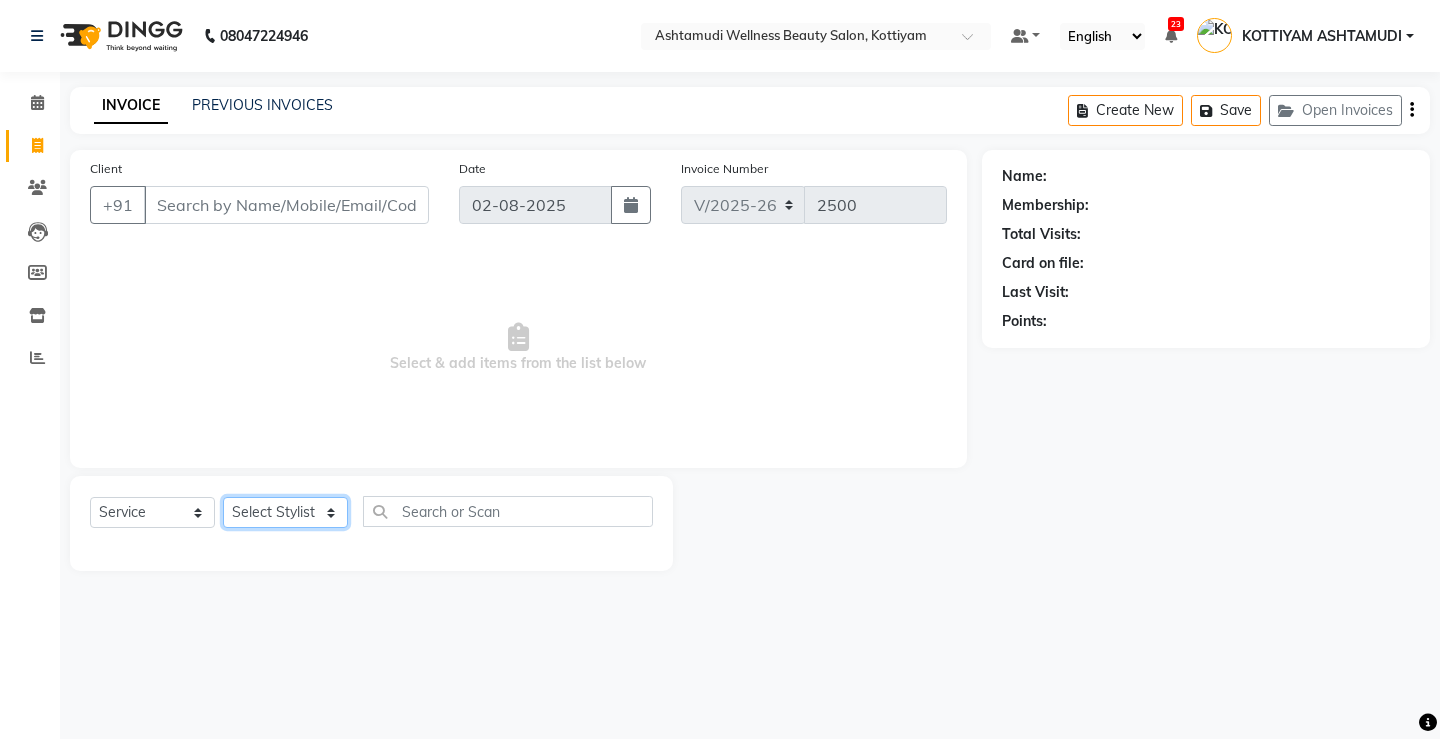 click on "Select Stylist ANJALI M S ASWATHY KOTTIYAM ASHTAMUDI KUMARI Muneera RASHMI SHEEJA ANIL SHYNI  SINDHYA  Sona Sunil Sreepriya STEFFY STEPHAN Varsha S Vismaya" 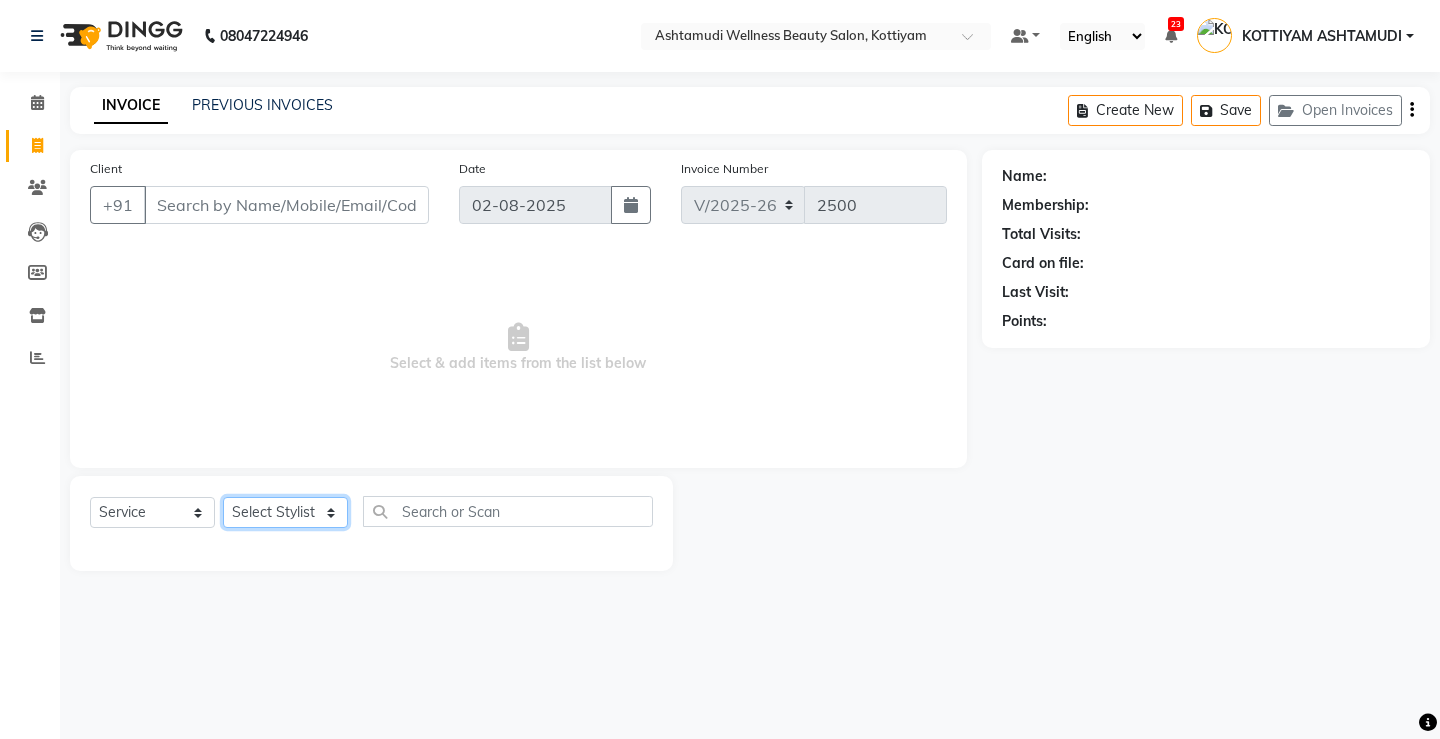 select on "27474" 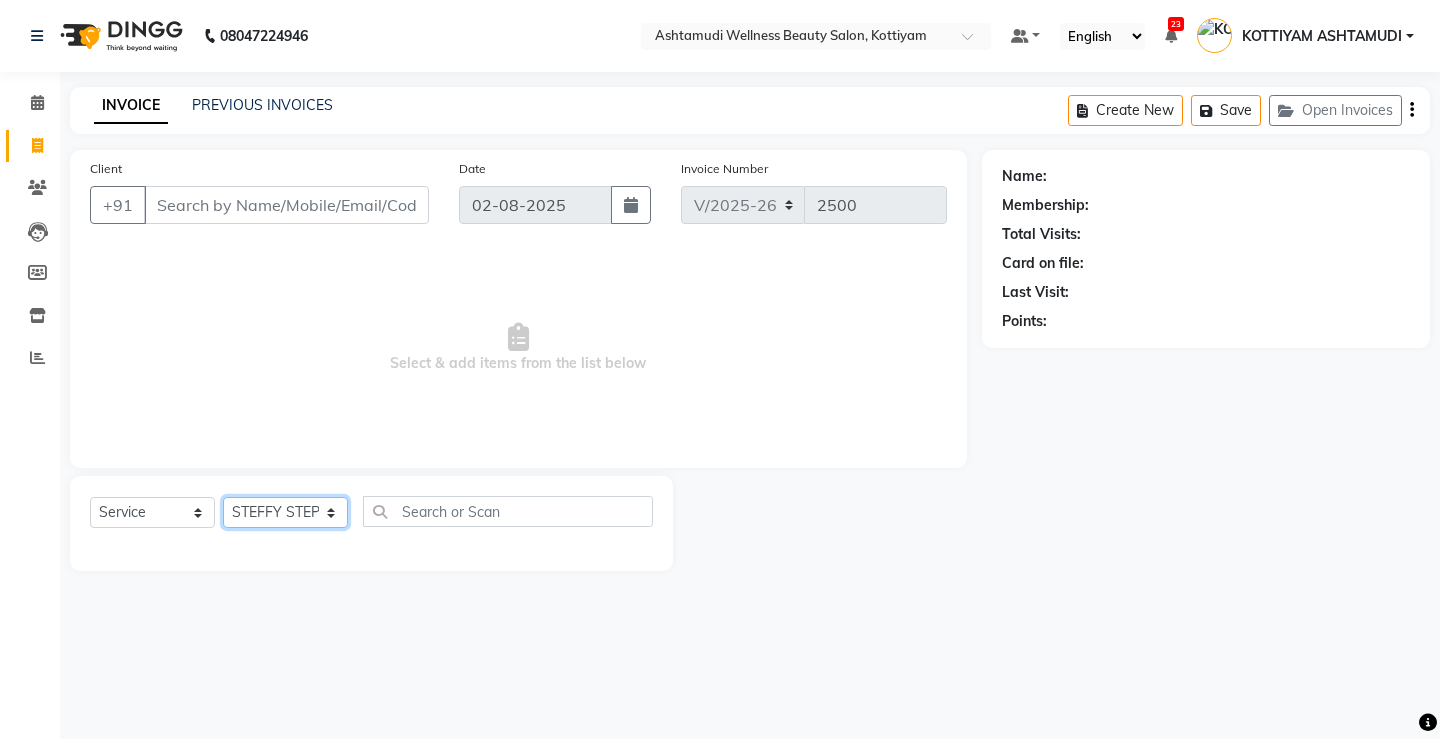 click on "Select Stylist ANJALI M S ASWATHY KOTTIYAM ASHTAMUDI KUMARI Muneera RASHMI SHEEJA ANIL SHYNI  SINDHYA  Sona Sunil Sreepriya STEFFY STEPHAN Varsha S Vismaya" 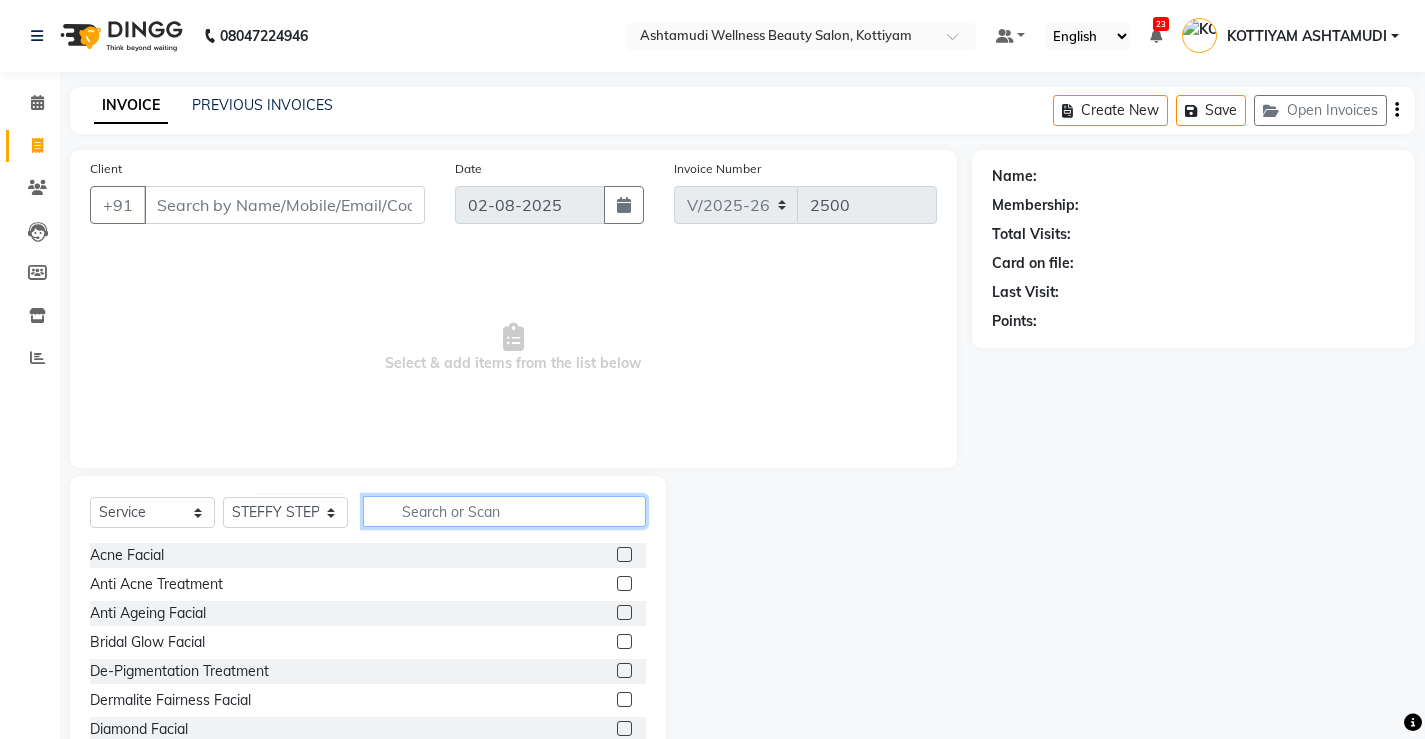 click 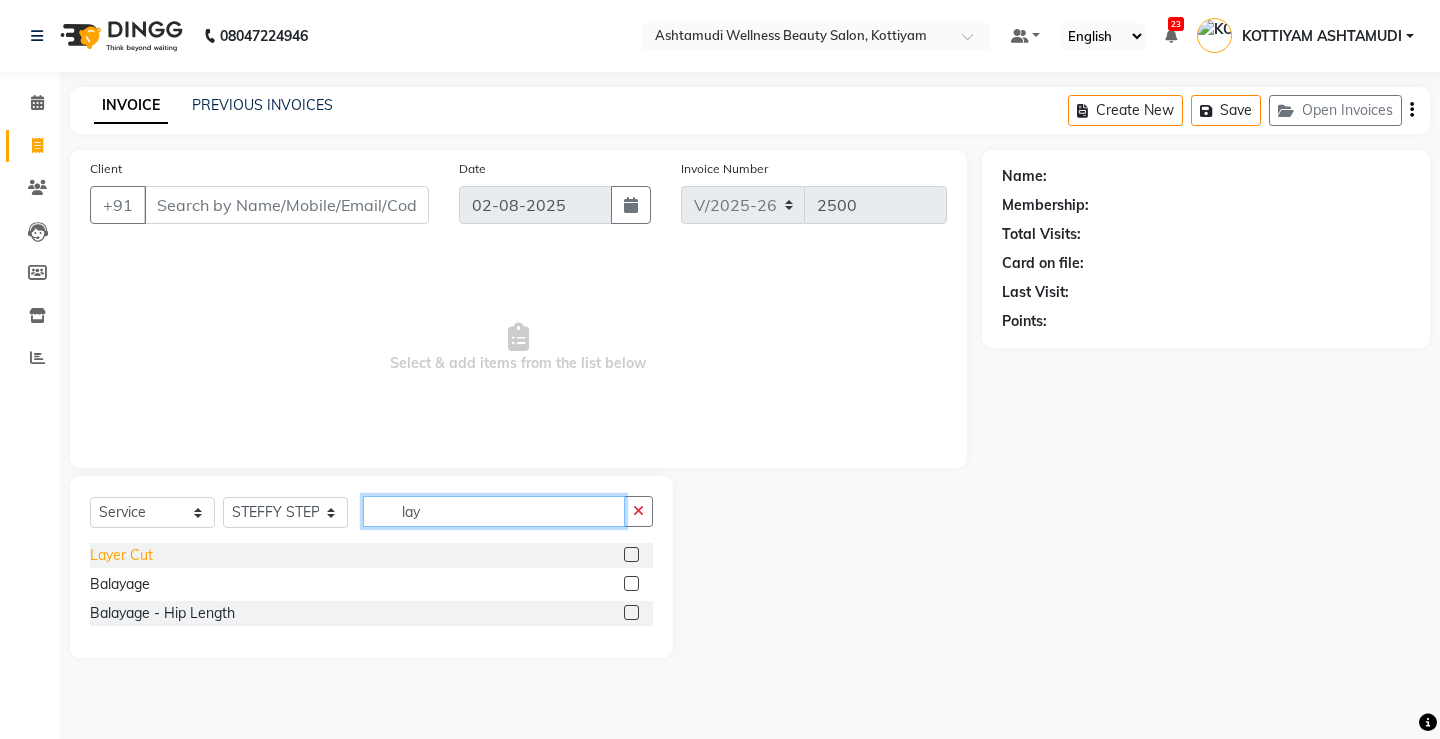 type on "lay" 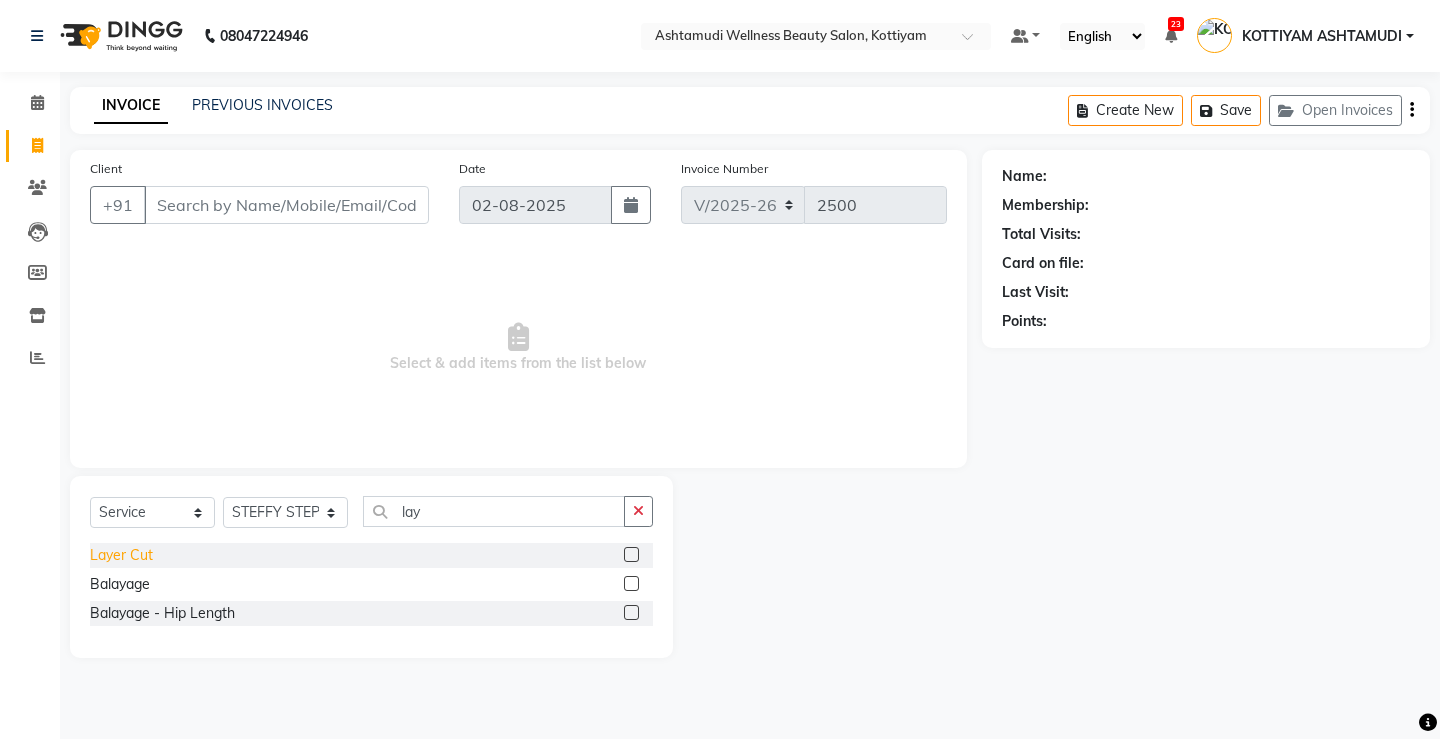 click on "Layer Cut" 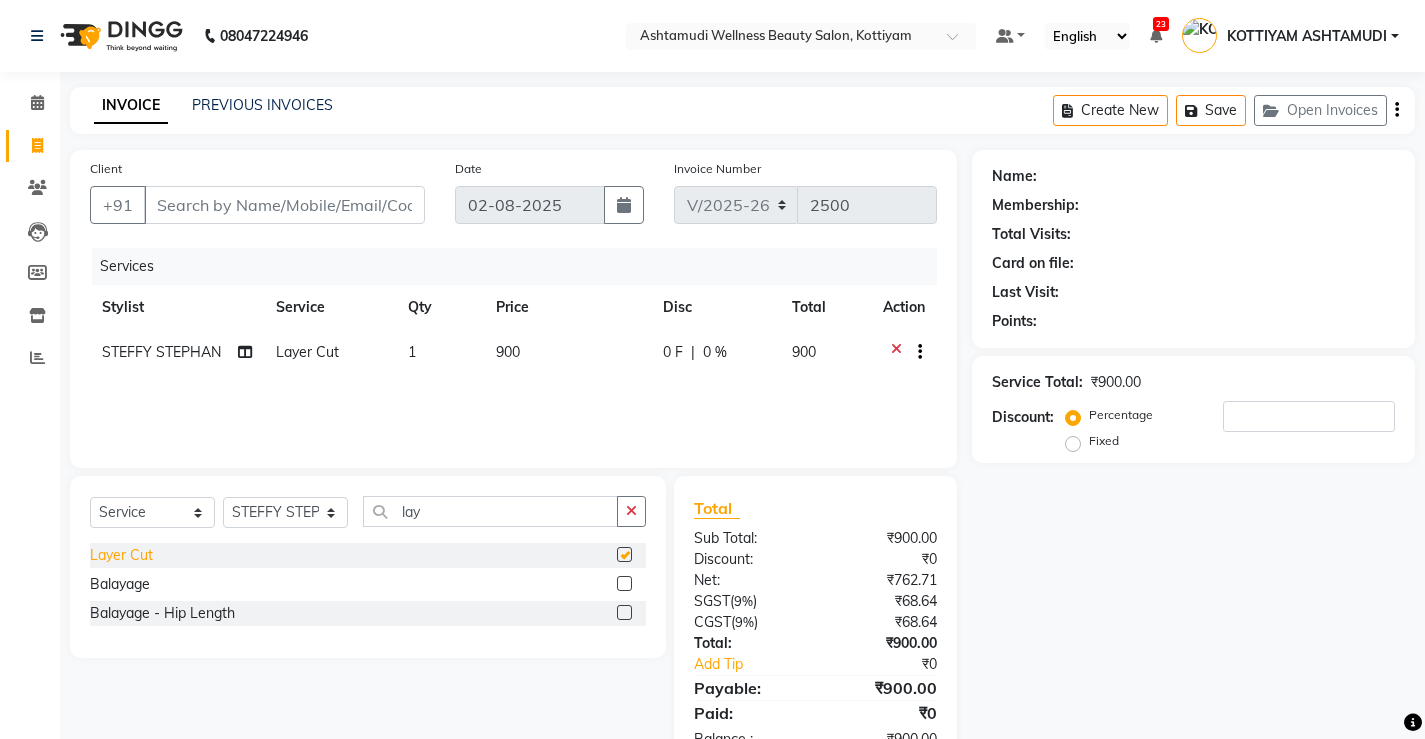 checkbox on "false" 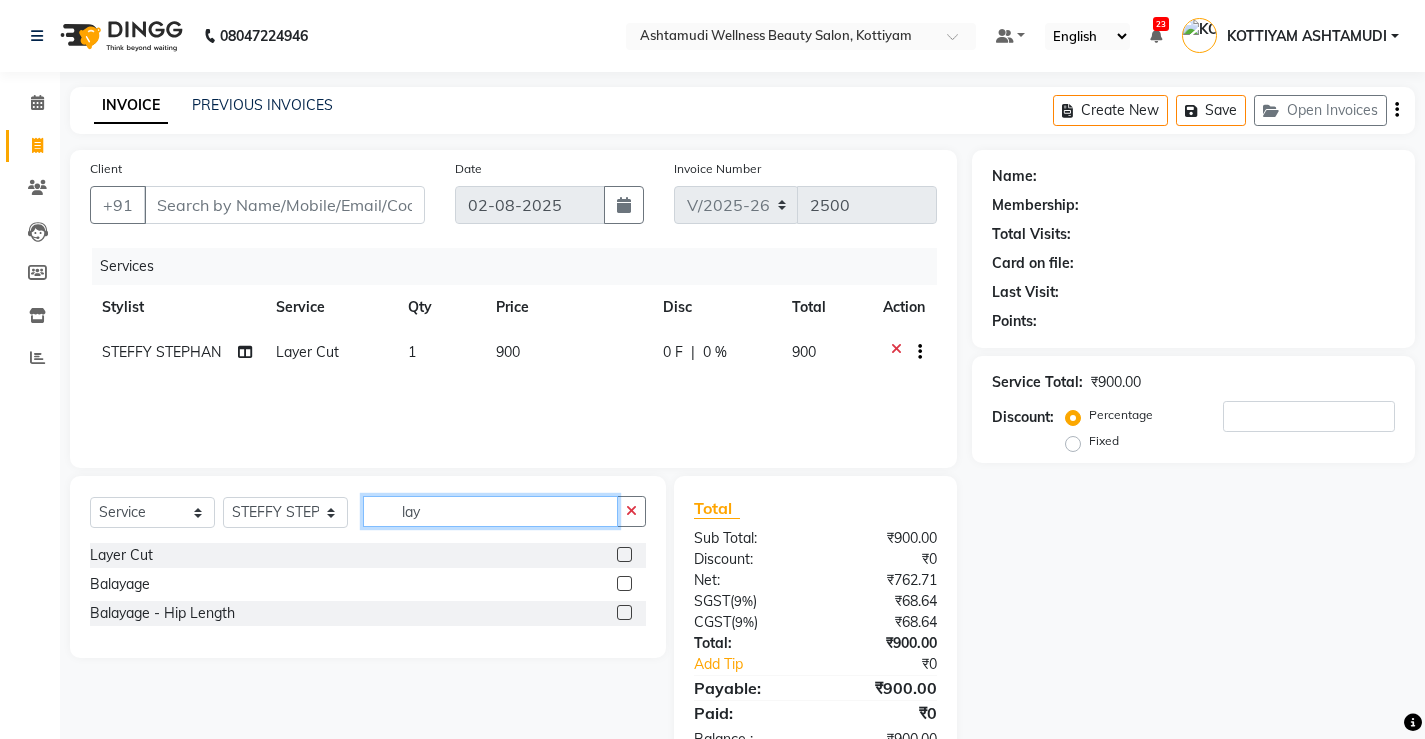 click on "lay" 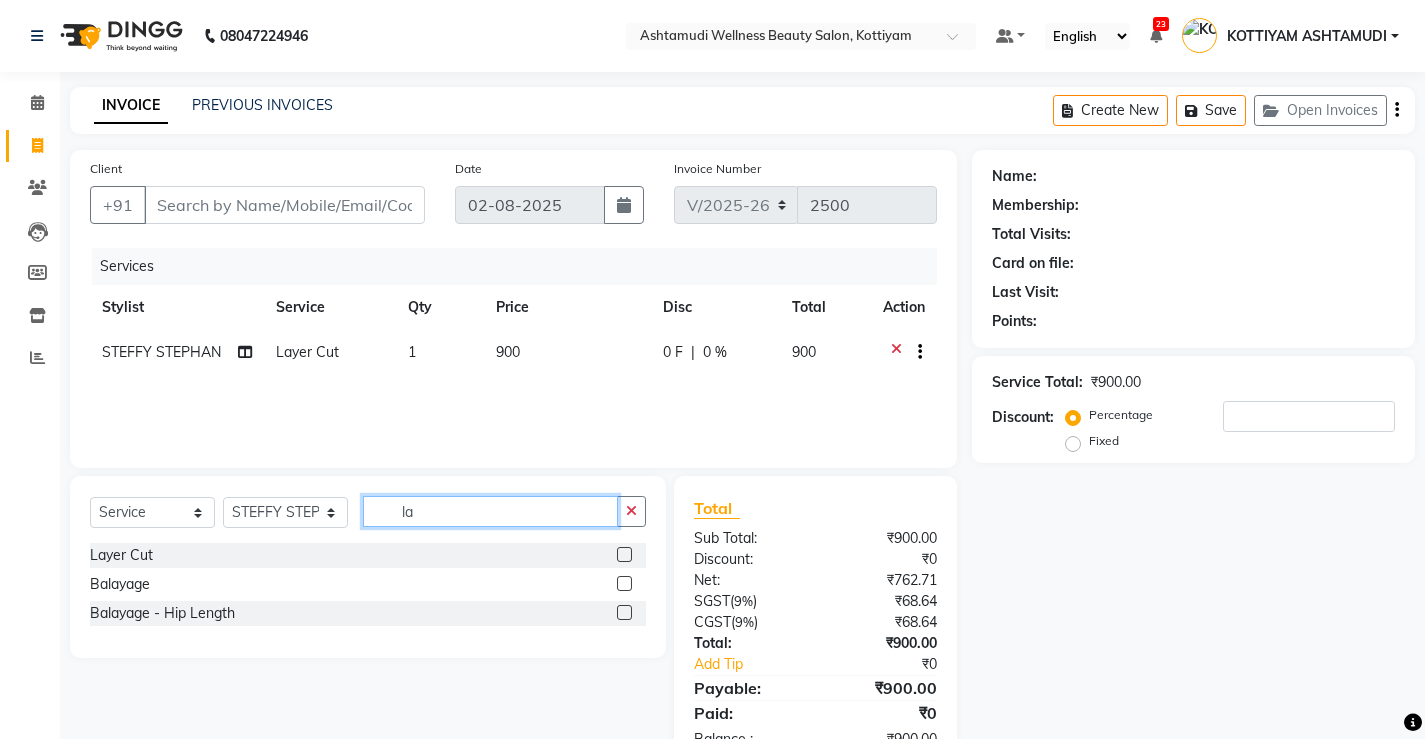 type on "l" 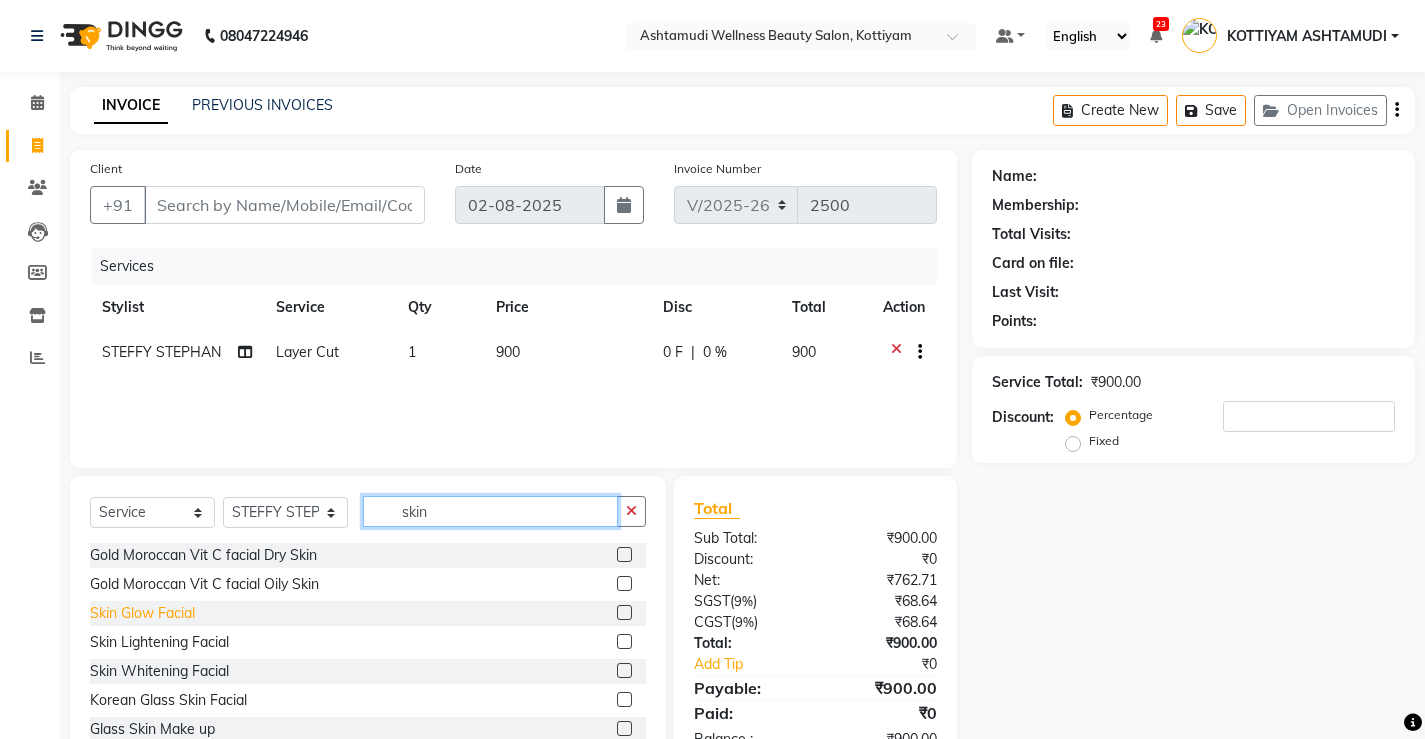 type on "skin" 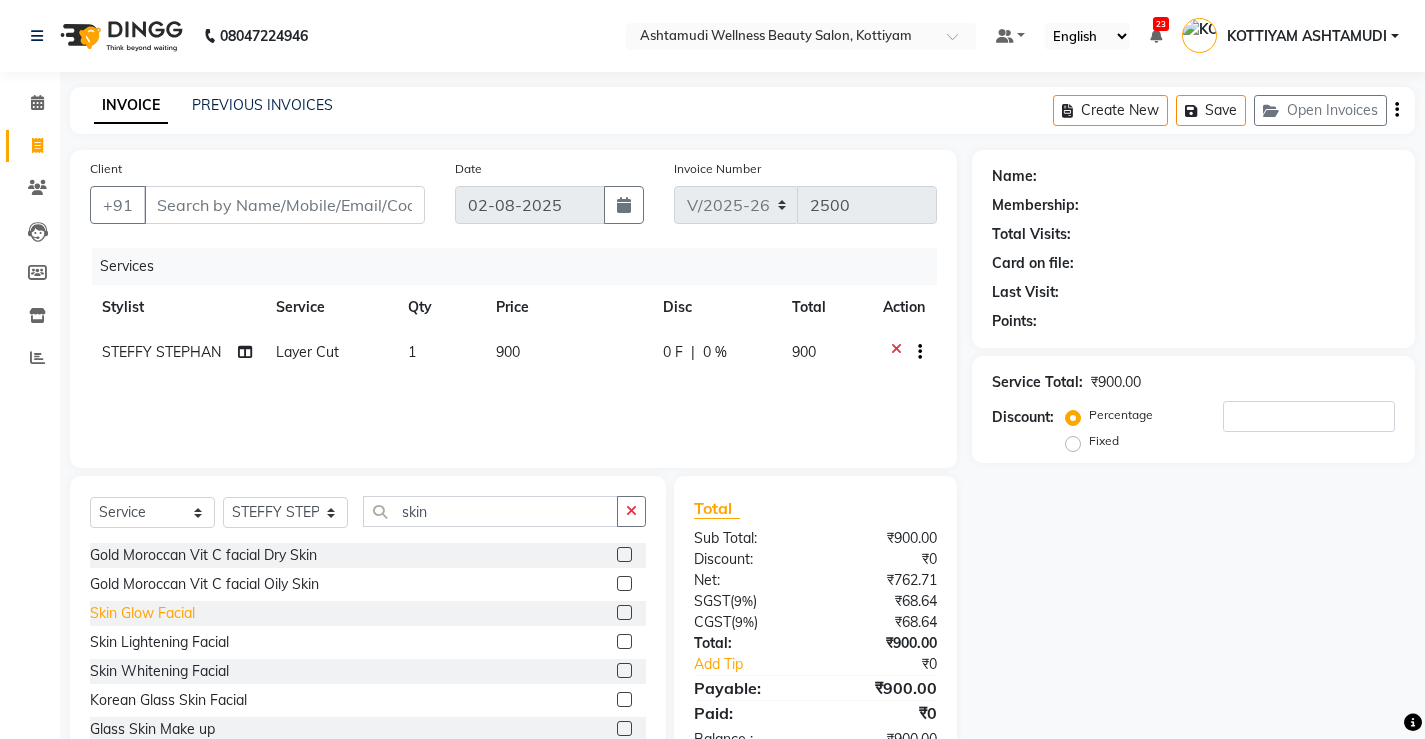 click on "Skin Glow Facial" 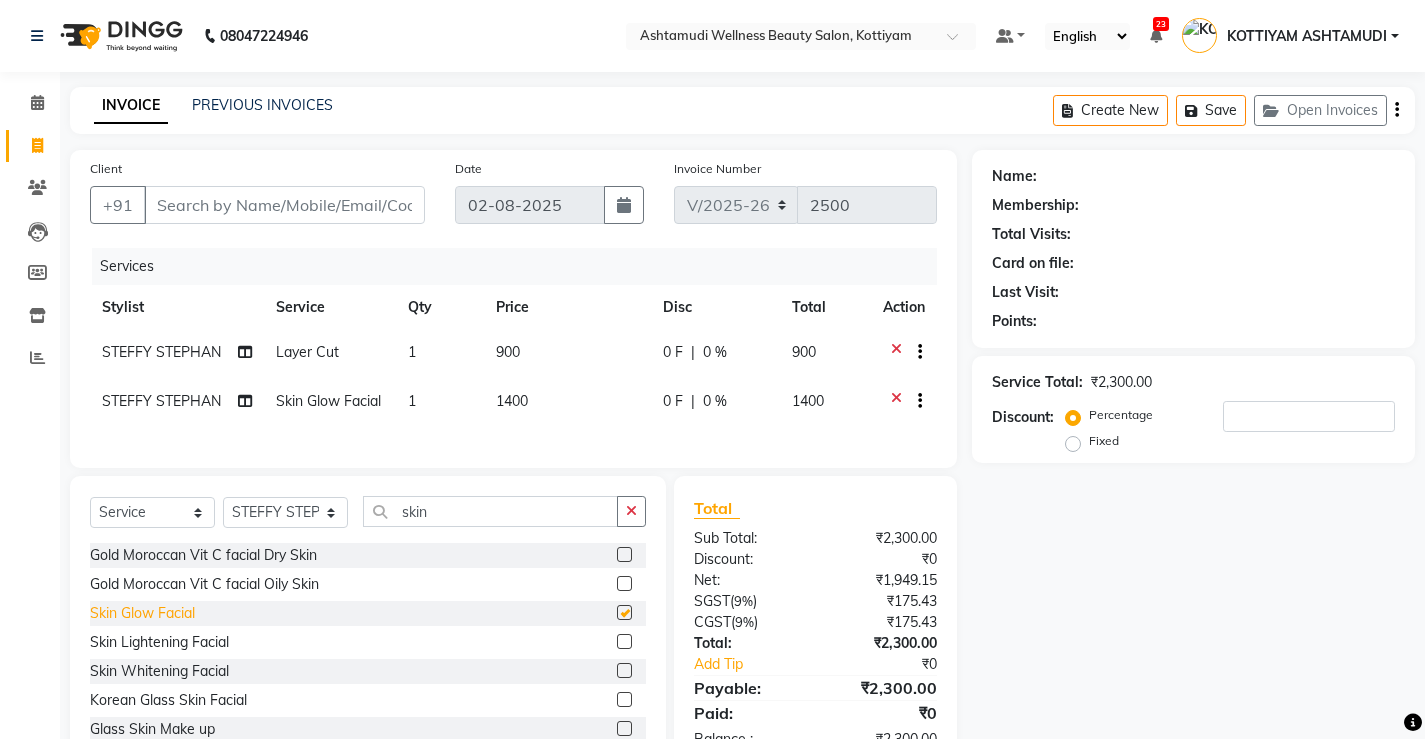 checkbox on "false" 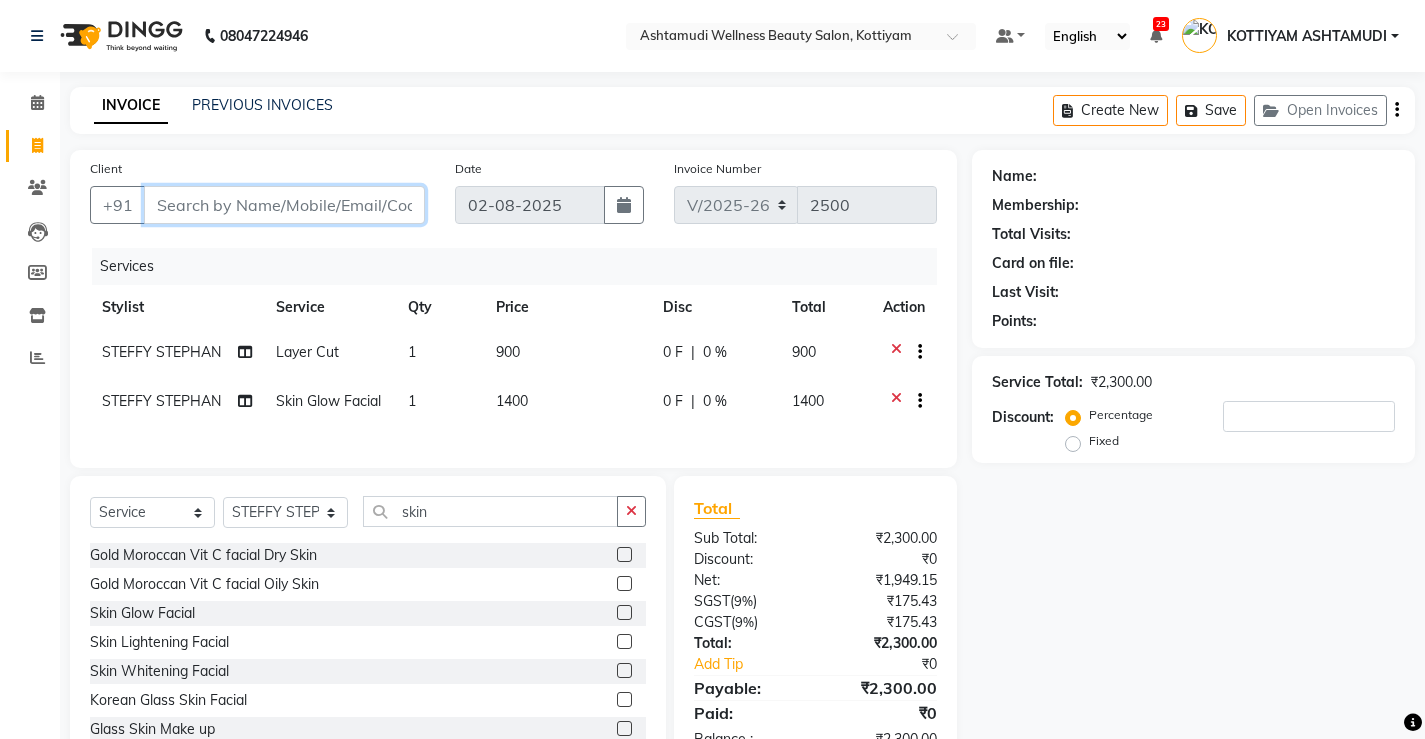 click on "Client" at bounding box center (284, 205) 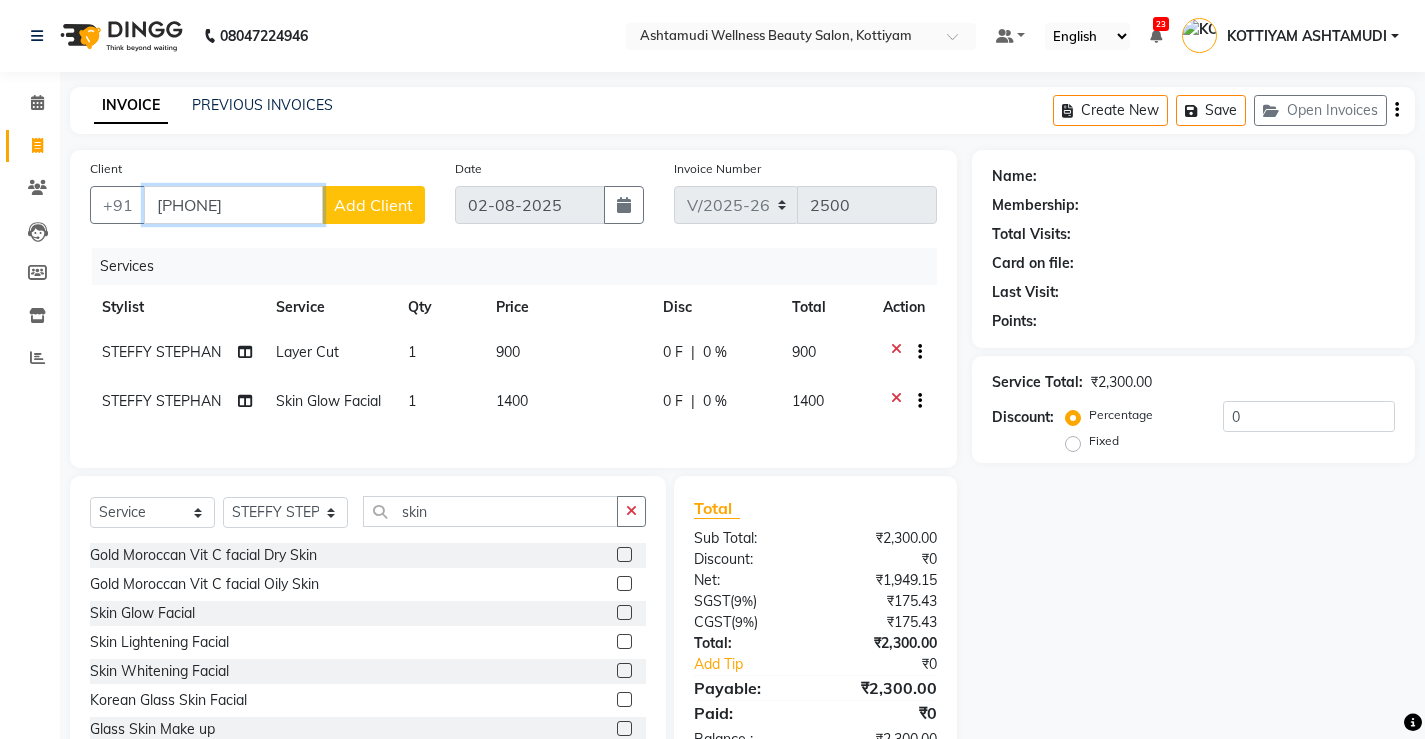 type on "9895006443" 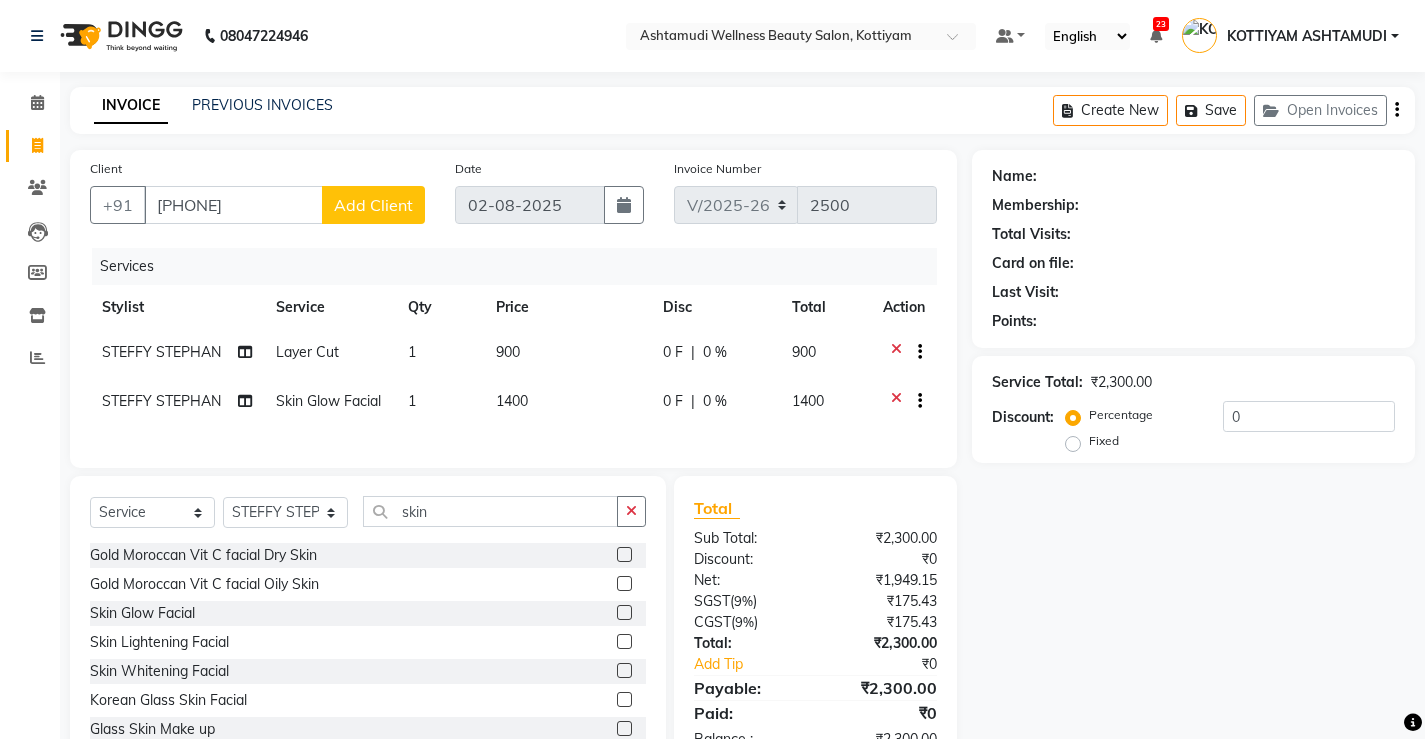 click on "Add Client" 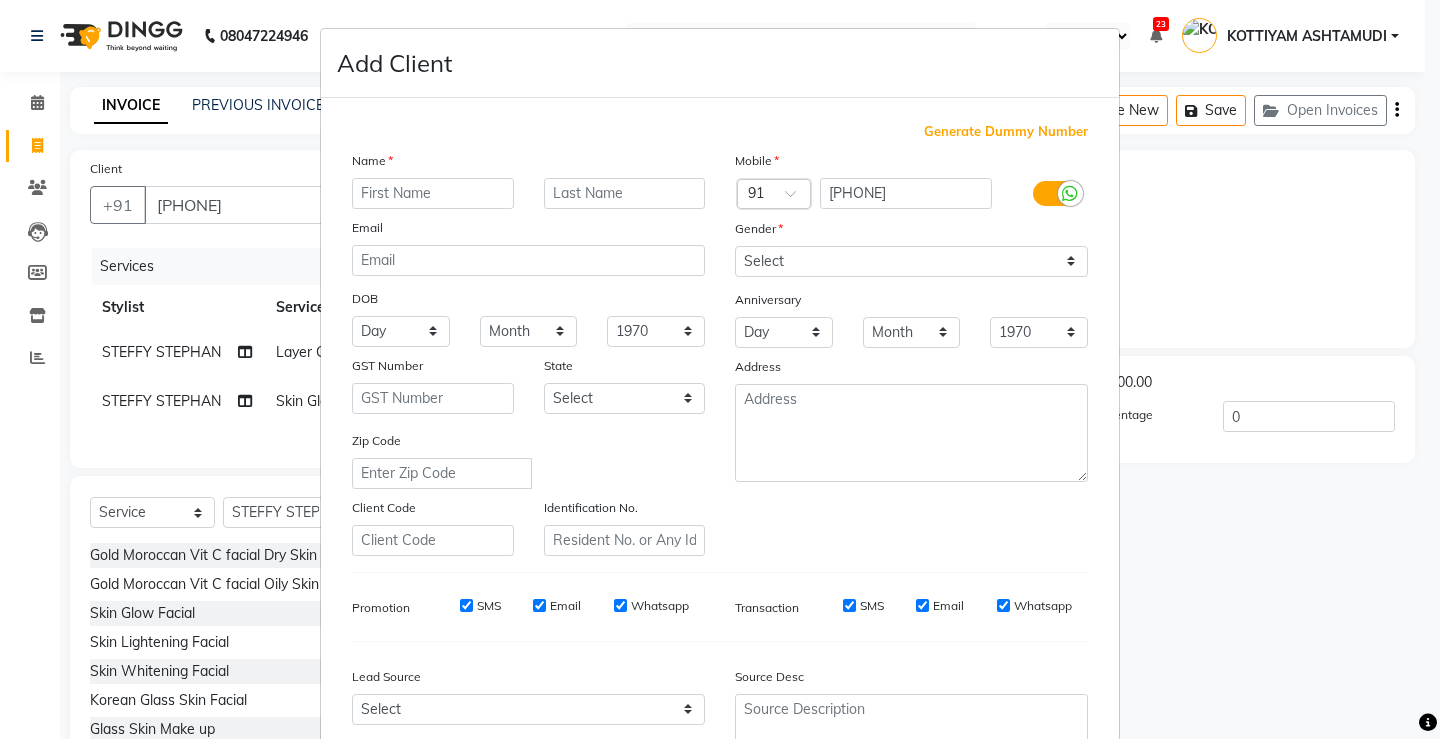 click at bounding box center [433, 193] 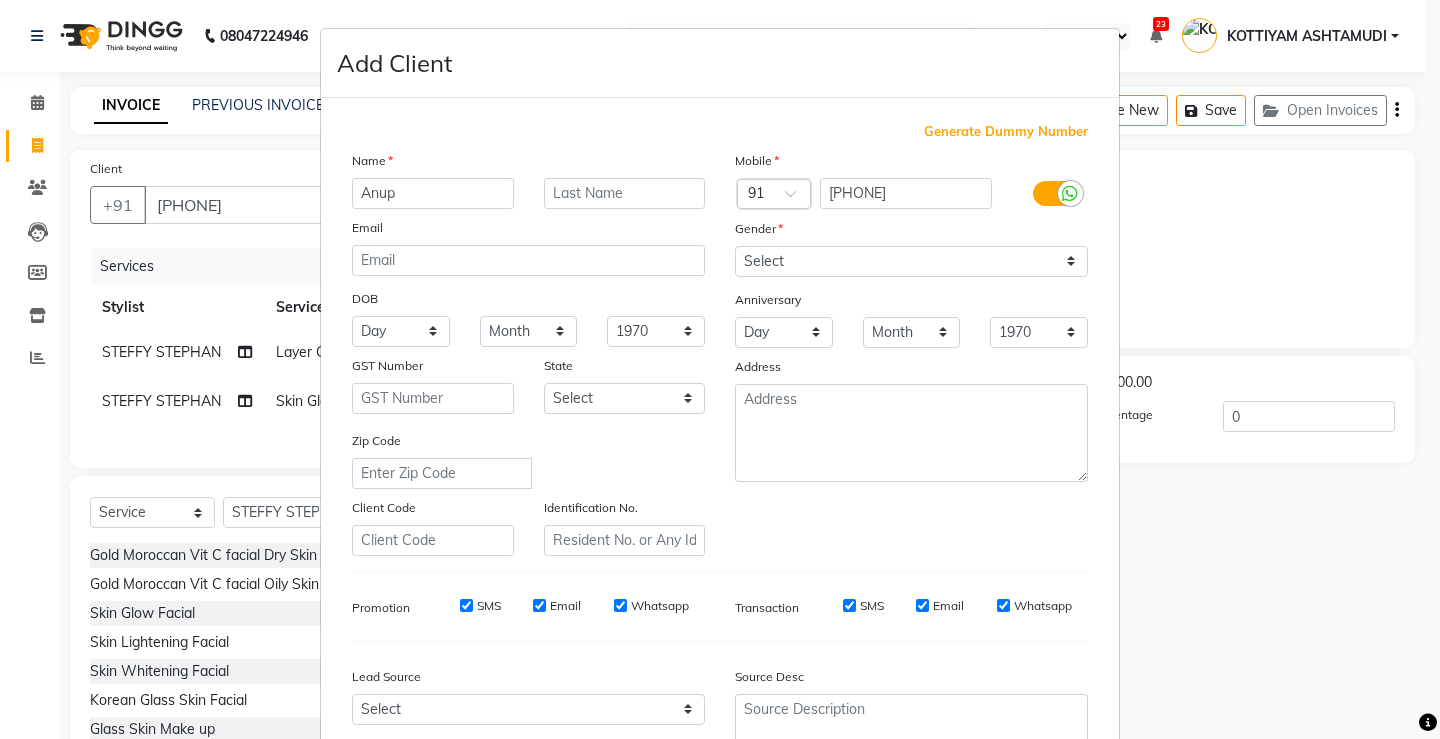type on "Anup" 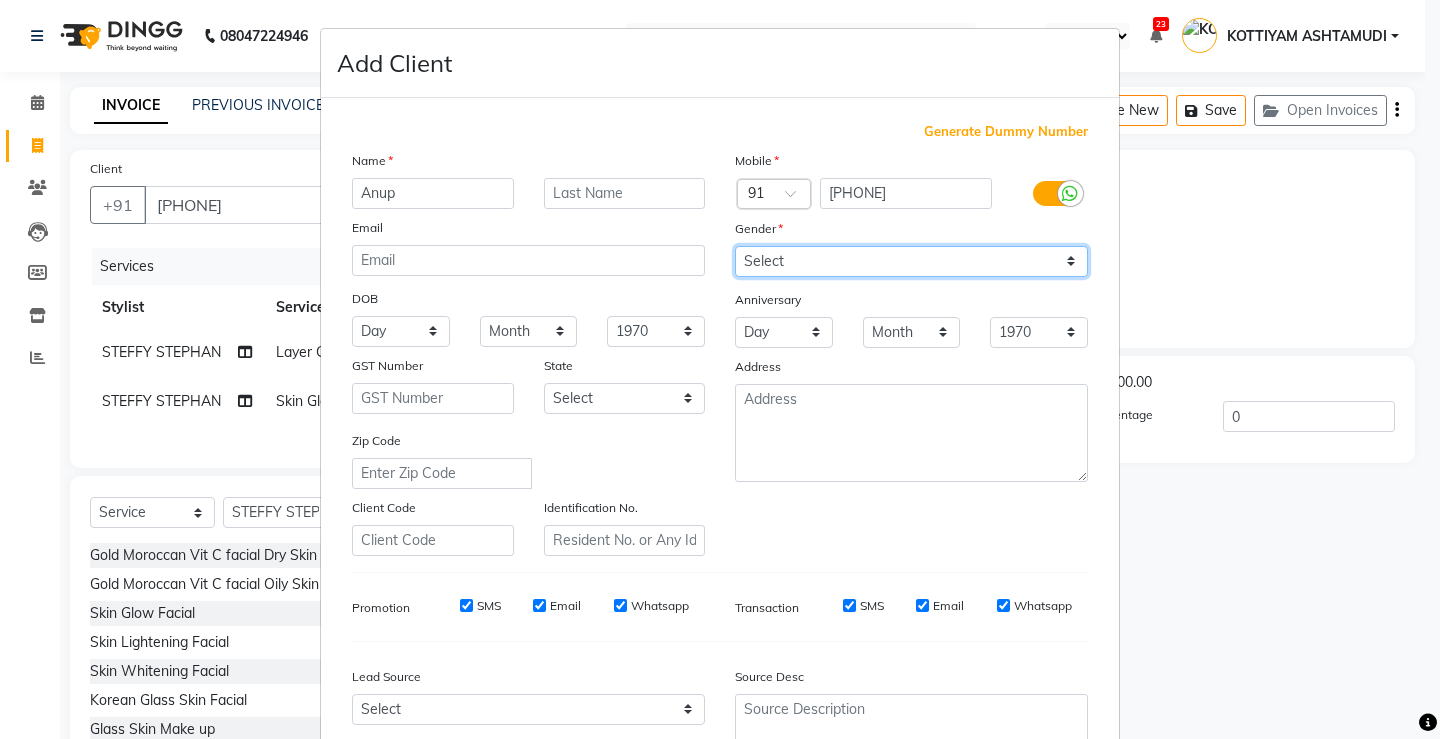 drag, startPoint x: 820, startPoint y: 275, endPoint x: 819, endPoint y: 260, distance: 15.033297 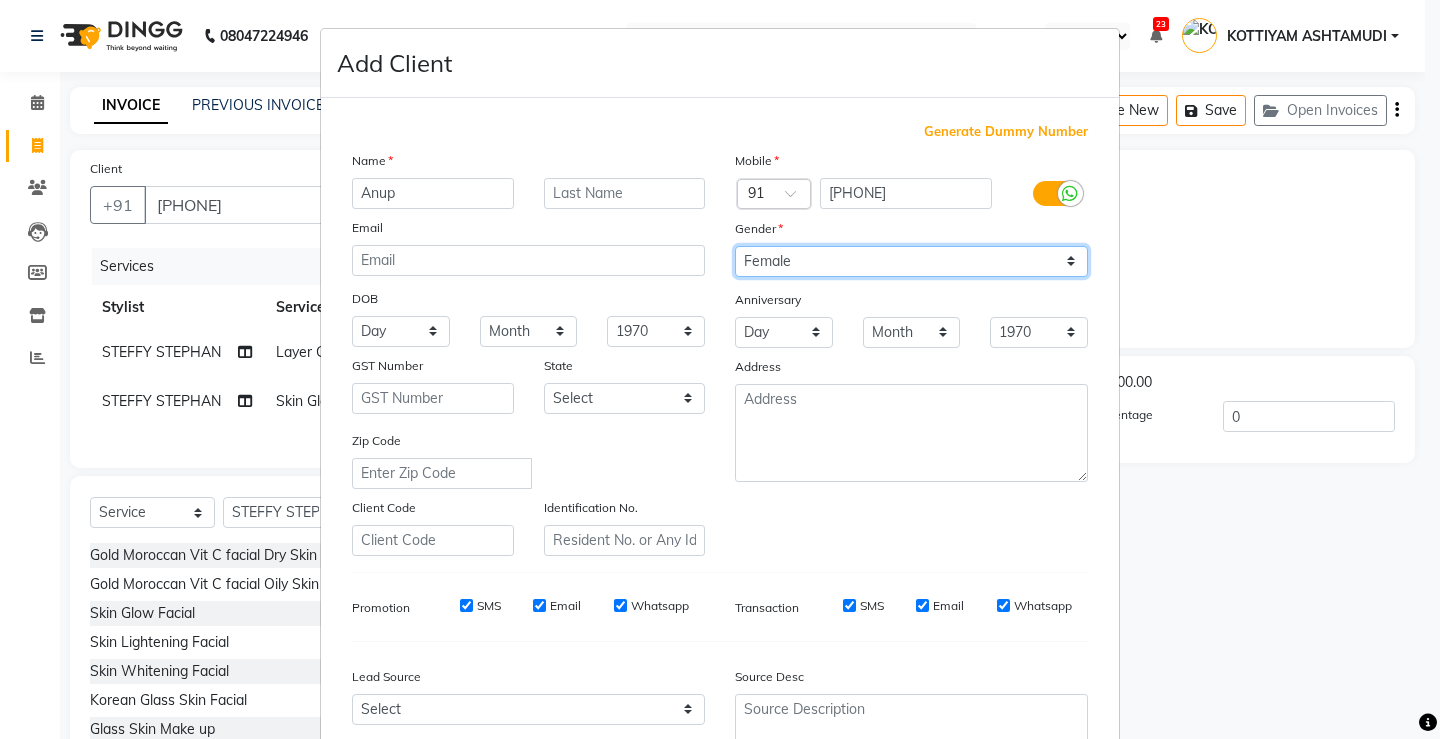 click on "Select Male Female Other Prefer Not To Say" at bounding box center (911, 261) 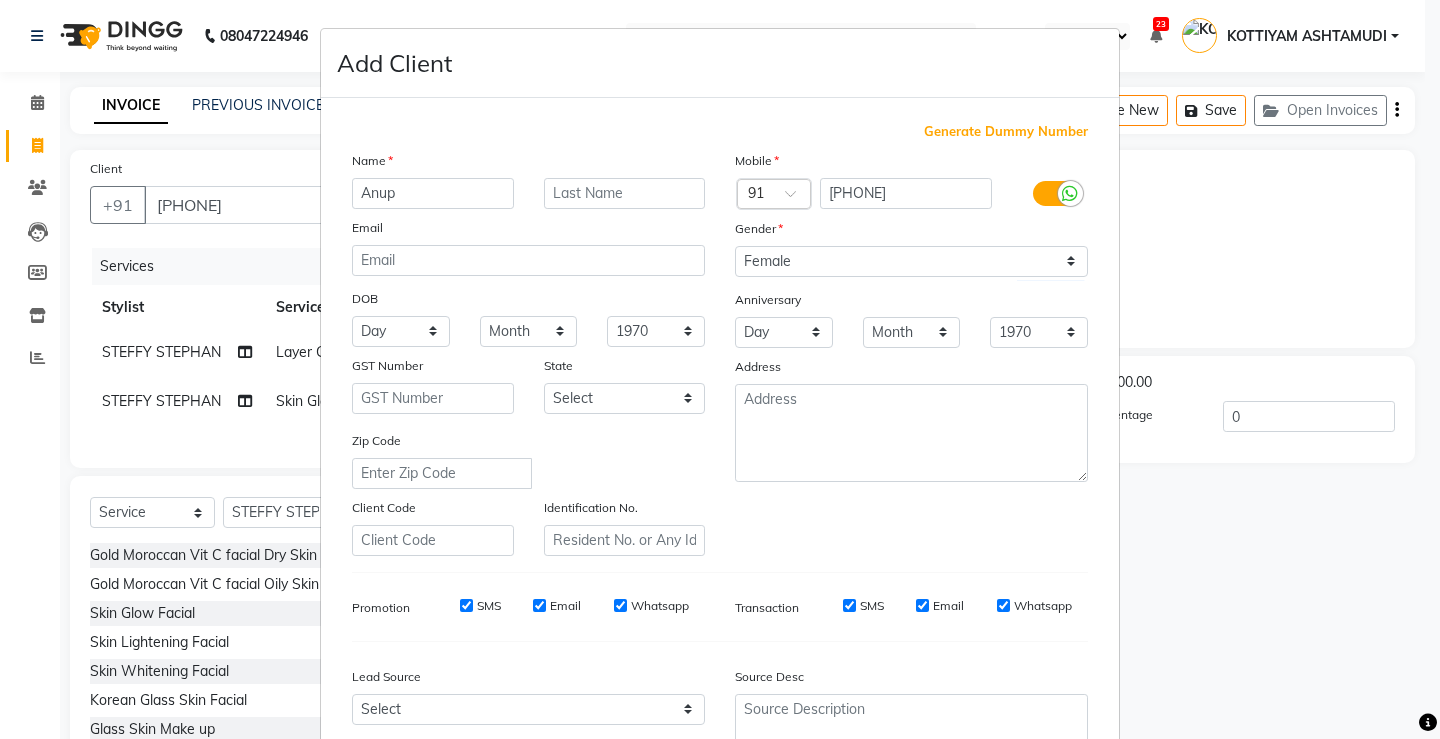 click on "Lead Source" at bounding box center [433, 680] 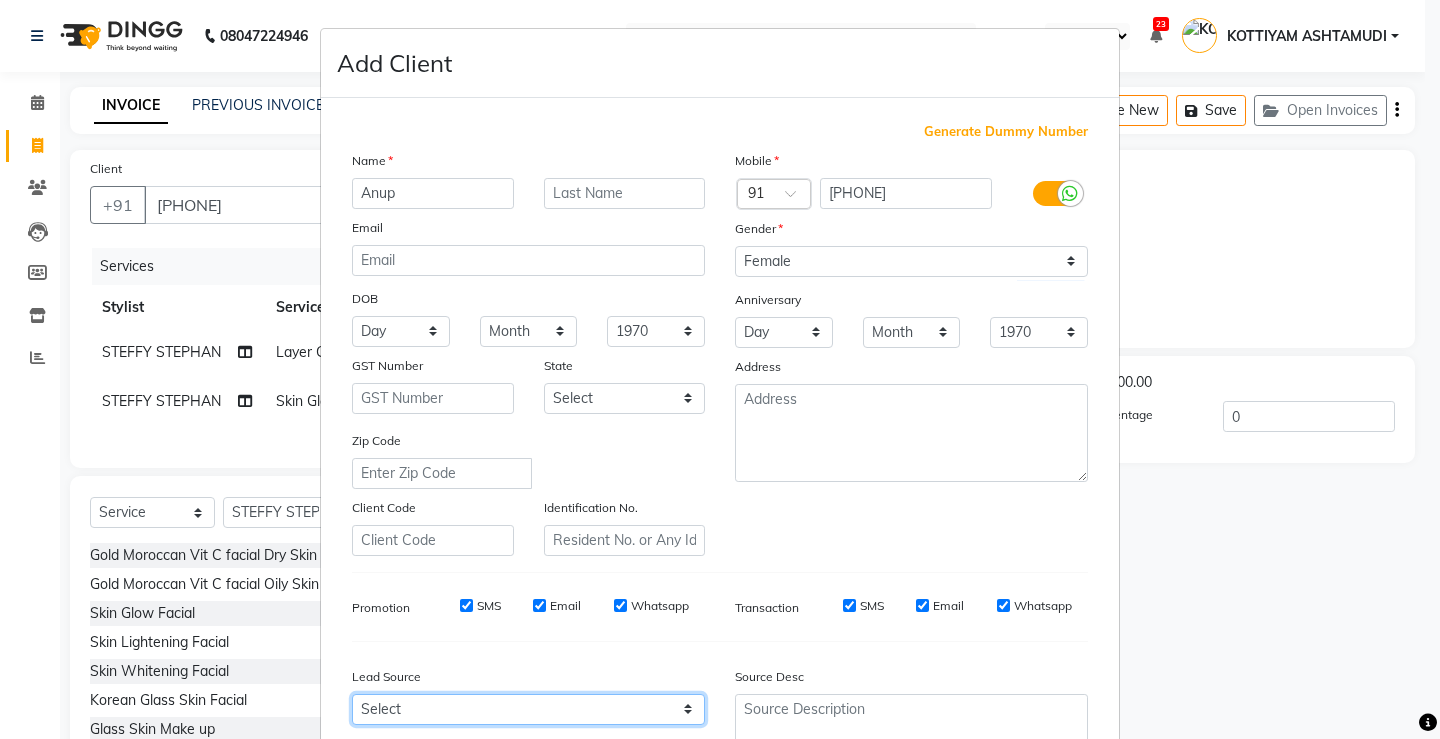 drag, startPoint x: 438, startPoint y: 709, endPoint x: 434, endPoint y: 694, distance: 15.524175 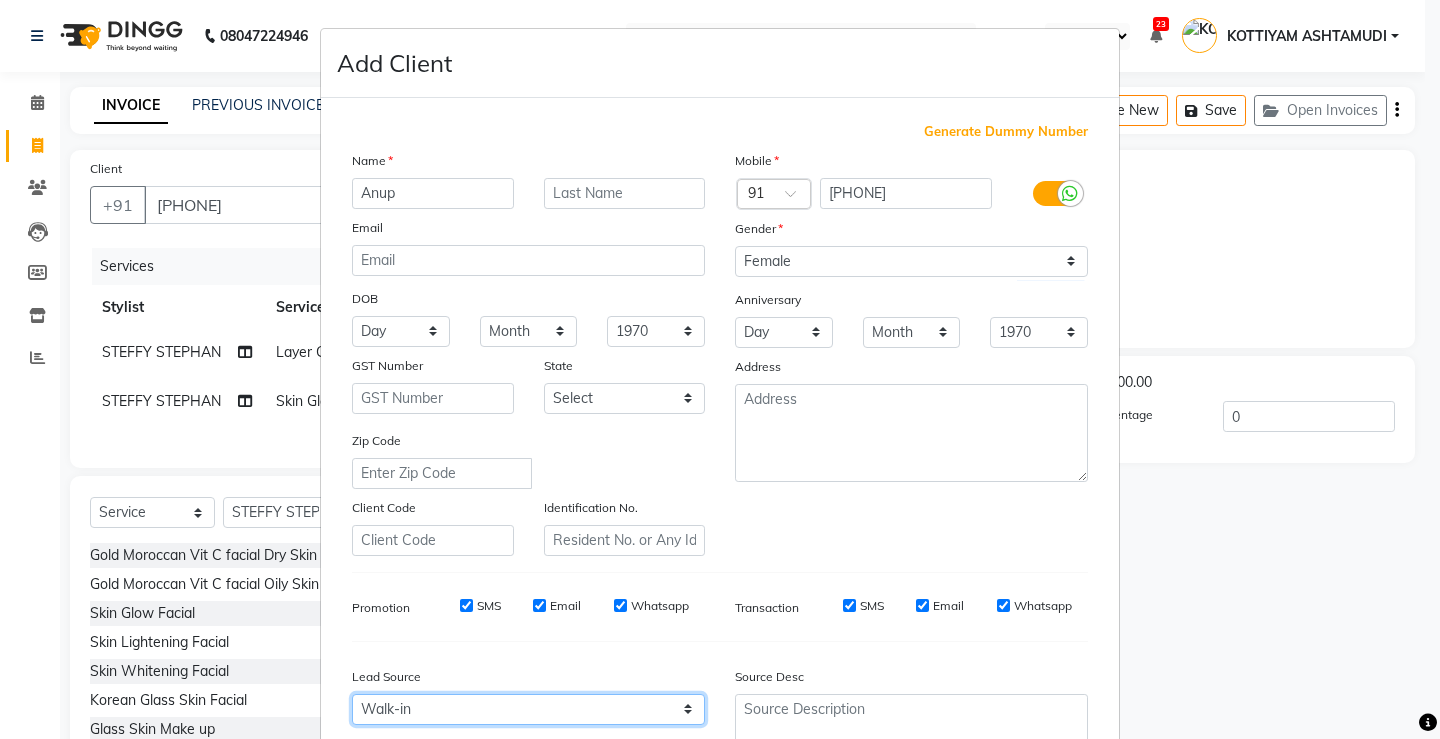 click on "Select Walk-in Referral Internet Friend Word of Mouth Advertisement Facebook JustDial Google Other Instagram  YouTube  WhatsApp" at bounding box center [528, 709] 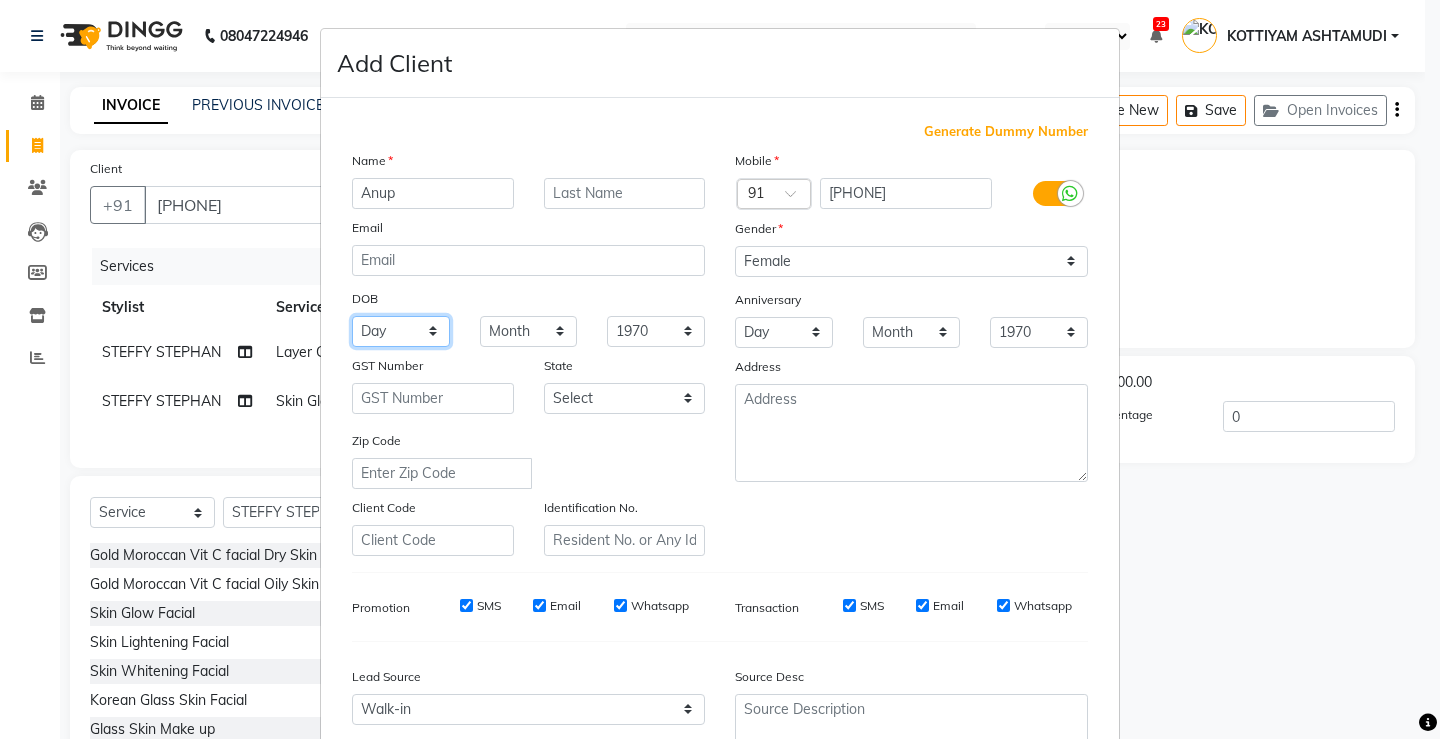 click on "Day 01 02 03 04 05 06 07 08 09 10 11 12 13 14 15 16 17 18 19 20 21 22 23 24 25 26 27 28 29 30 31" at bounding box center [401, 331] 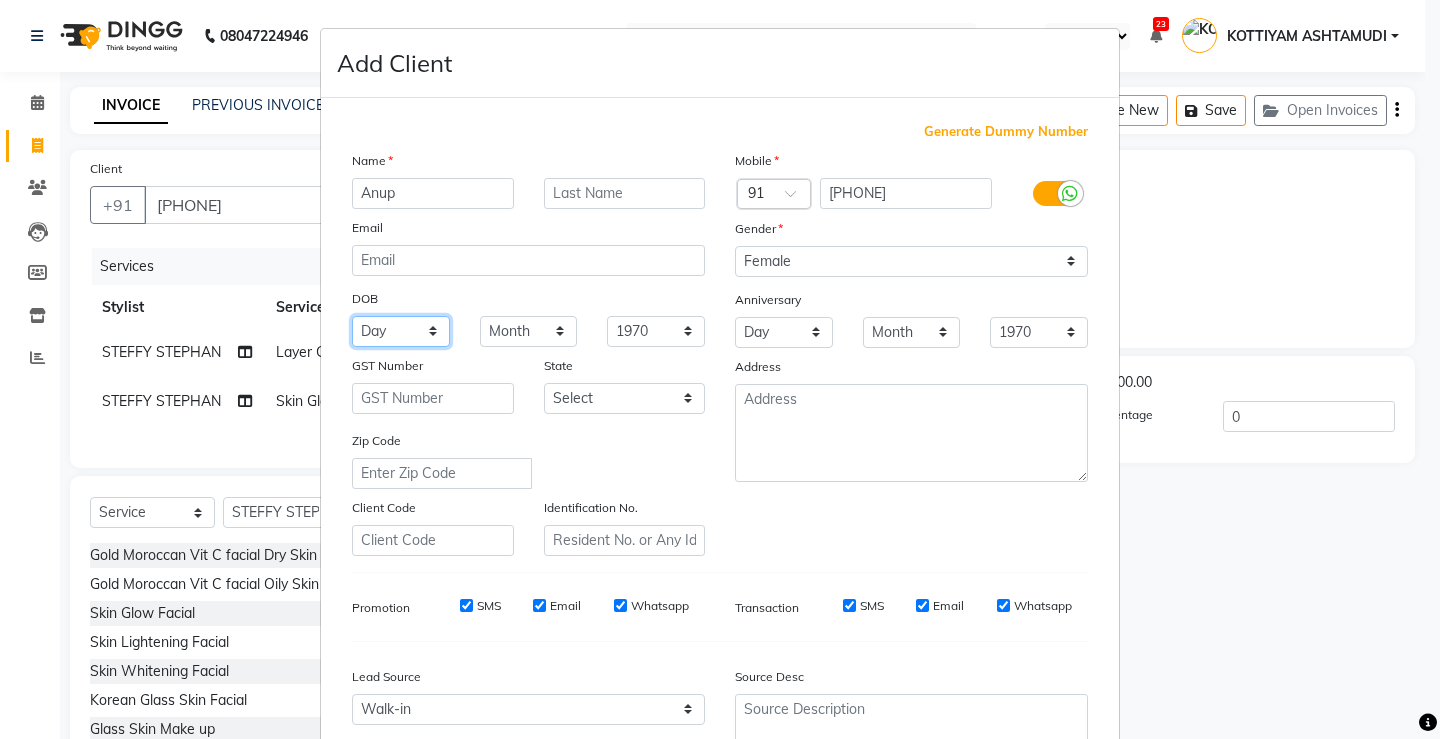 select on "06" 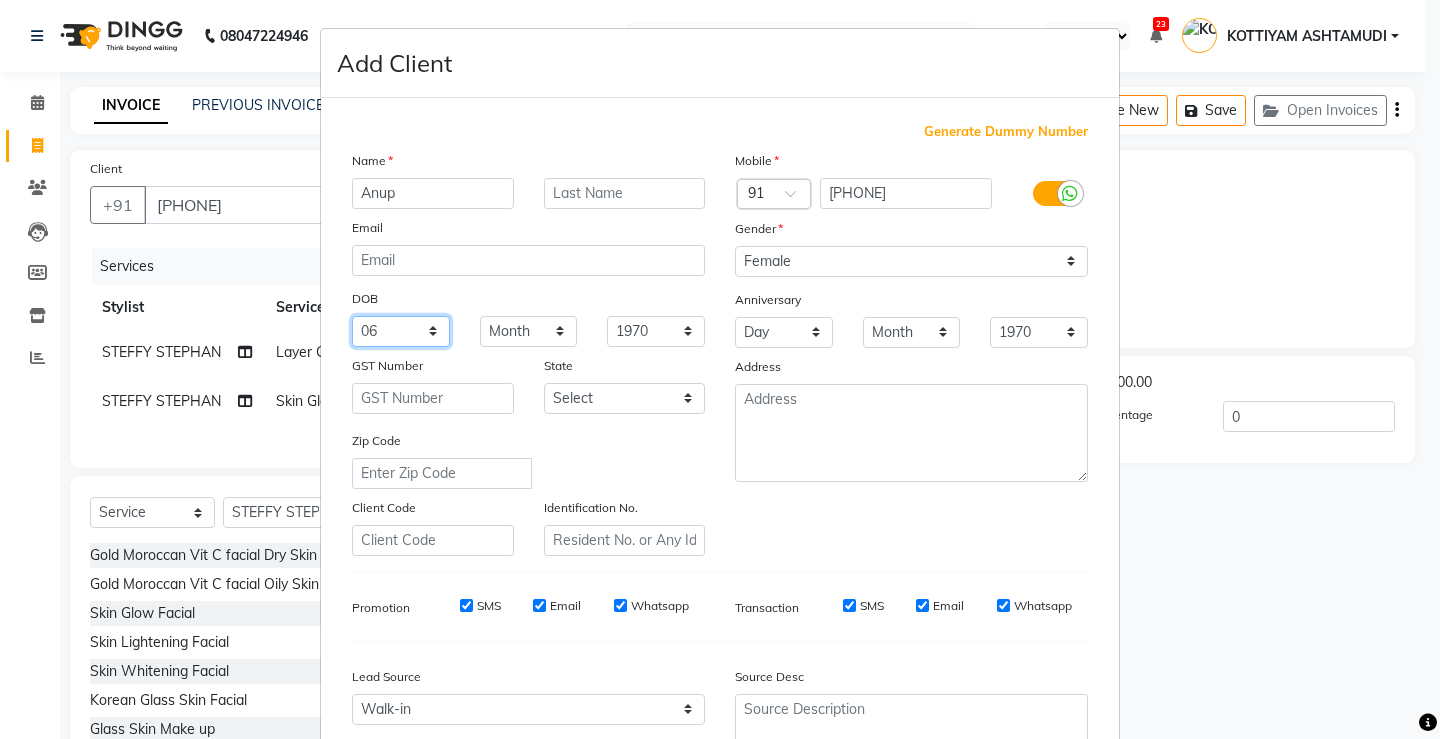 click on "Day 01 02 03 04 05 06 07 08 09 10 11 12 13 14 15 16 17 18 19 20 21 22 23 24 25 26 27 28 29 30 31" at bounding box center [401, 331] 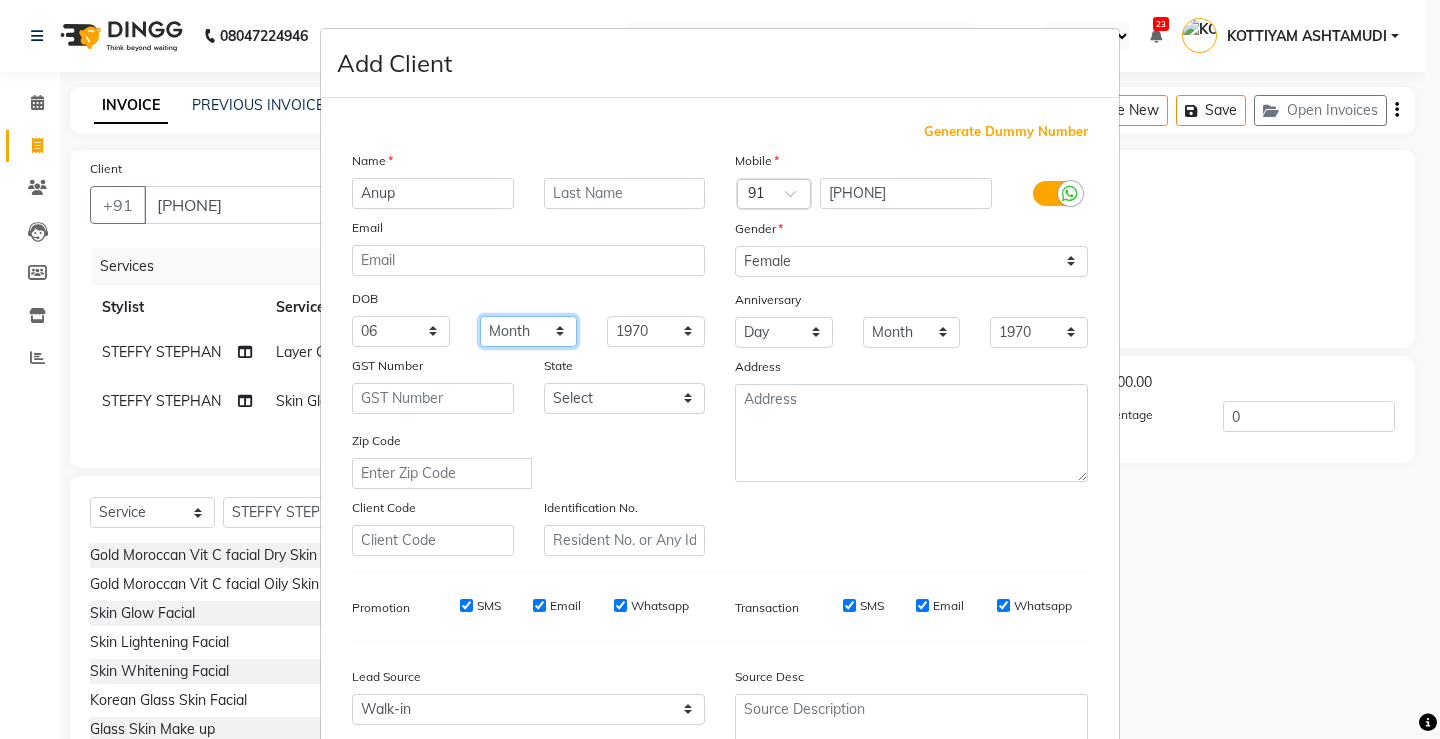click on "Month January February March April May June July August September October November December" at bounding box center (529, 331) 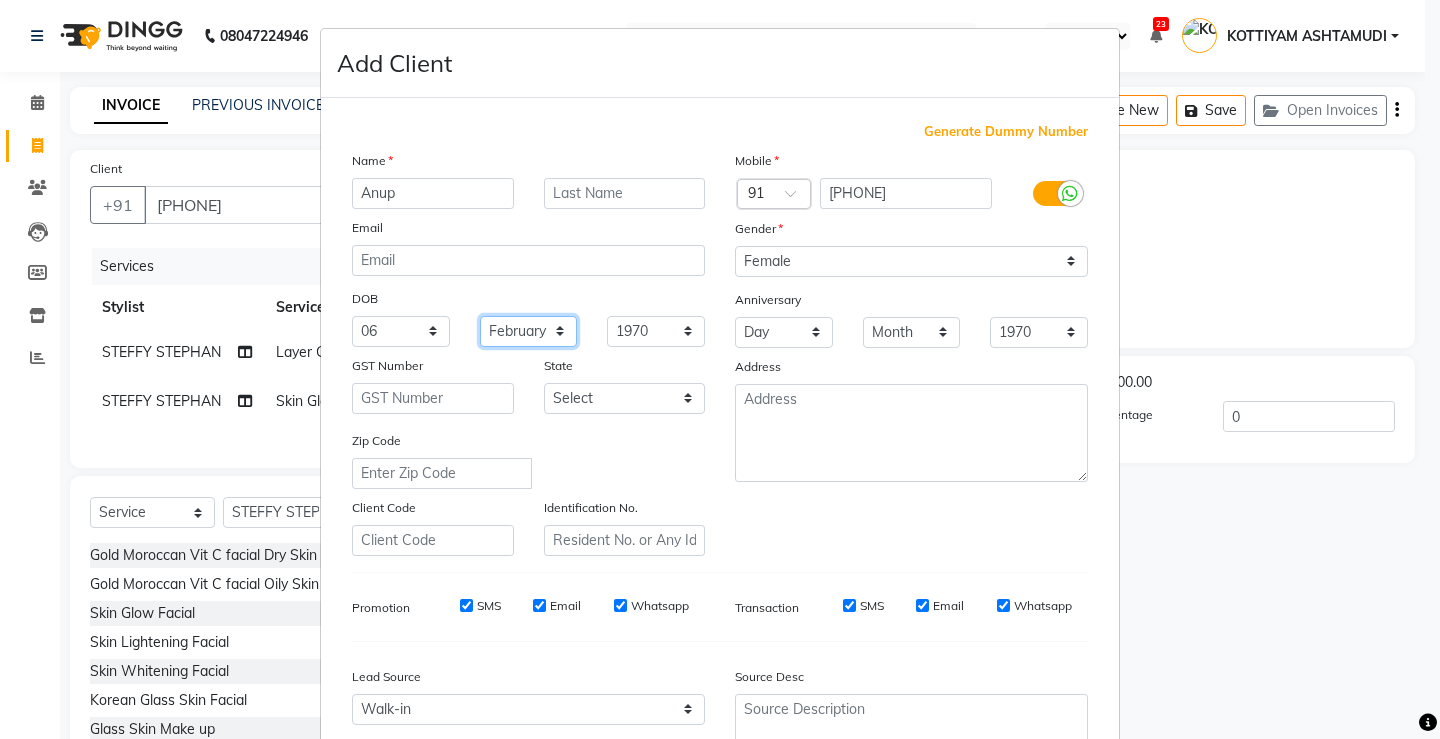 click on "Month January February March April May June July August September October November December" at bounding box center (529, 331) 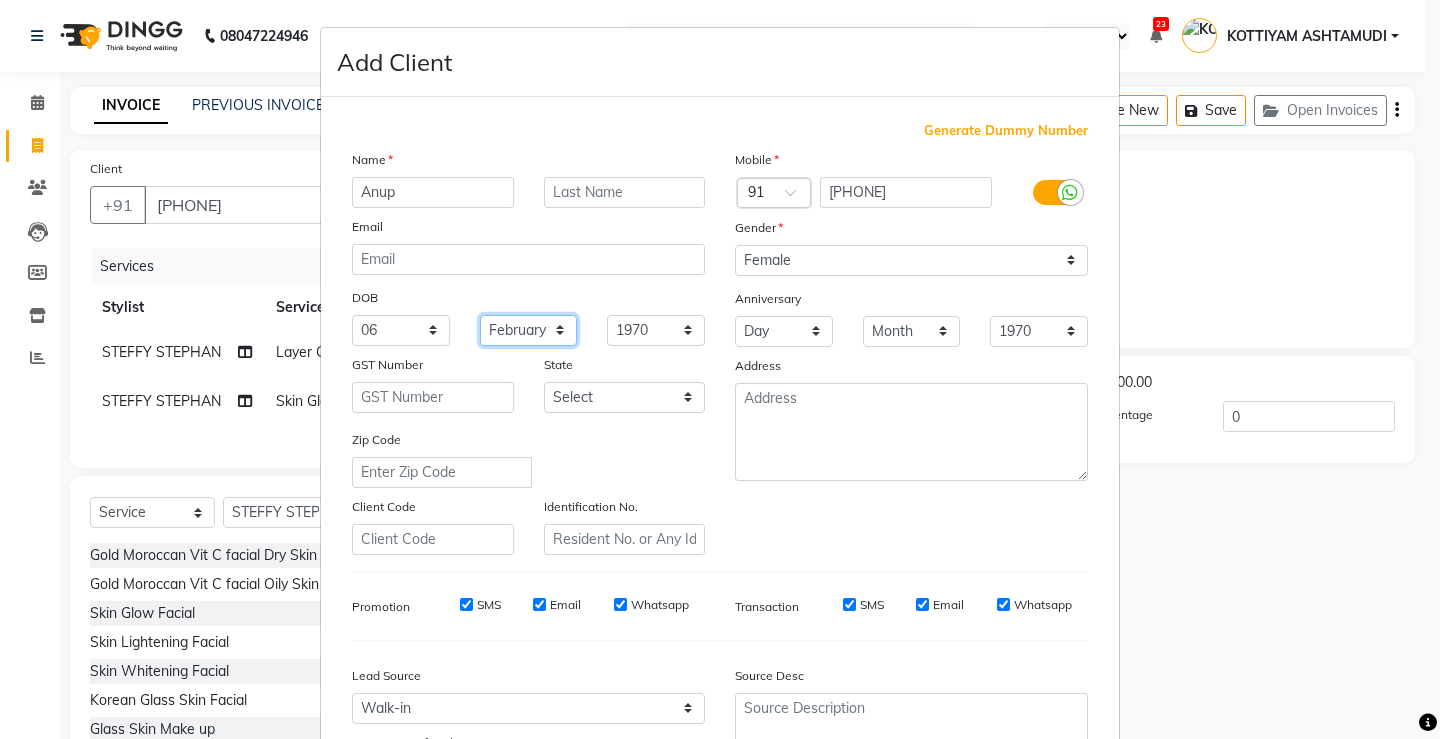 scroll, scrollTop: 0, scrollLeft: 0, axis: both 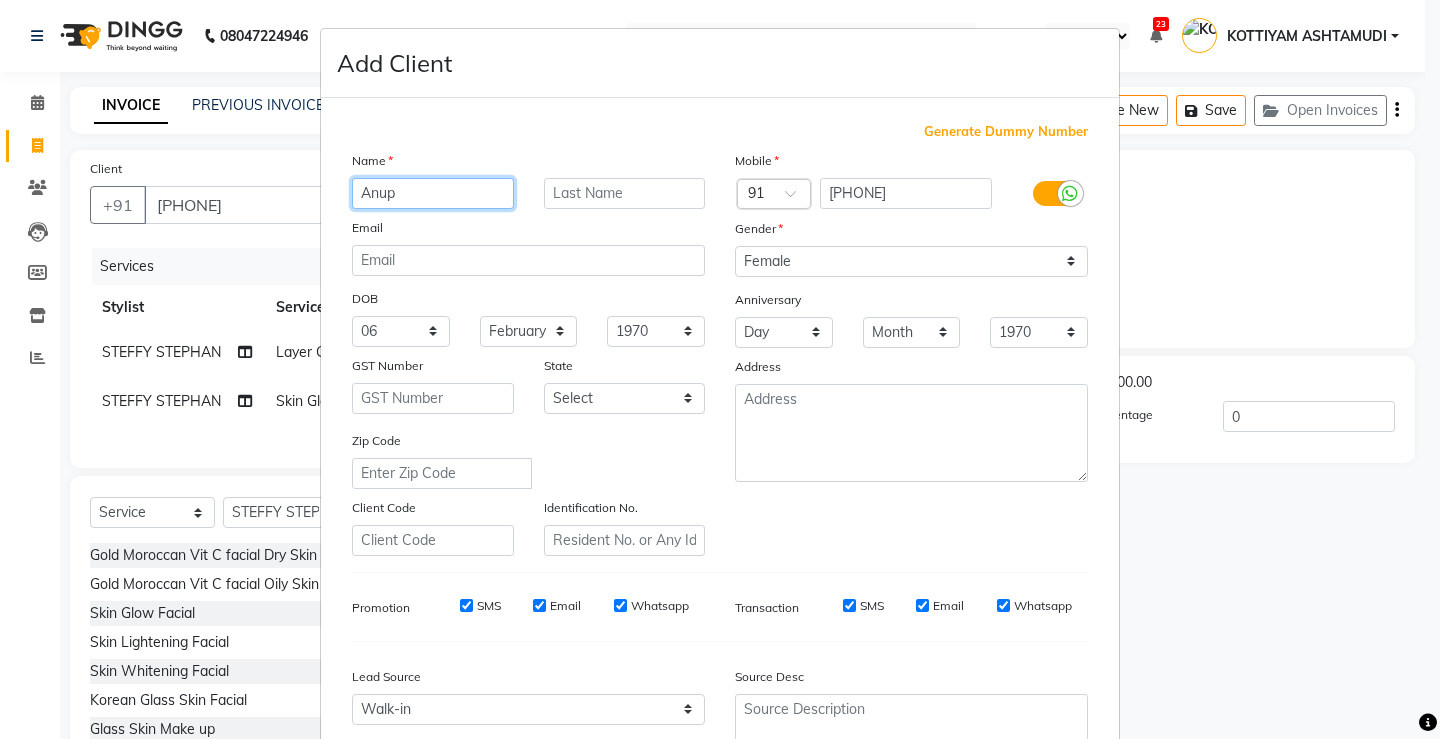 click on "Anup" at bounding box center [433, 193] 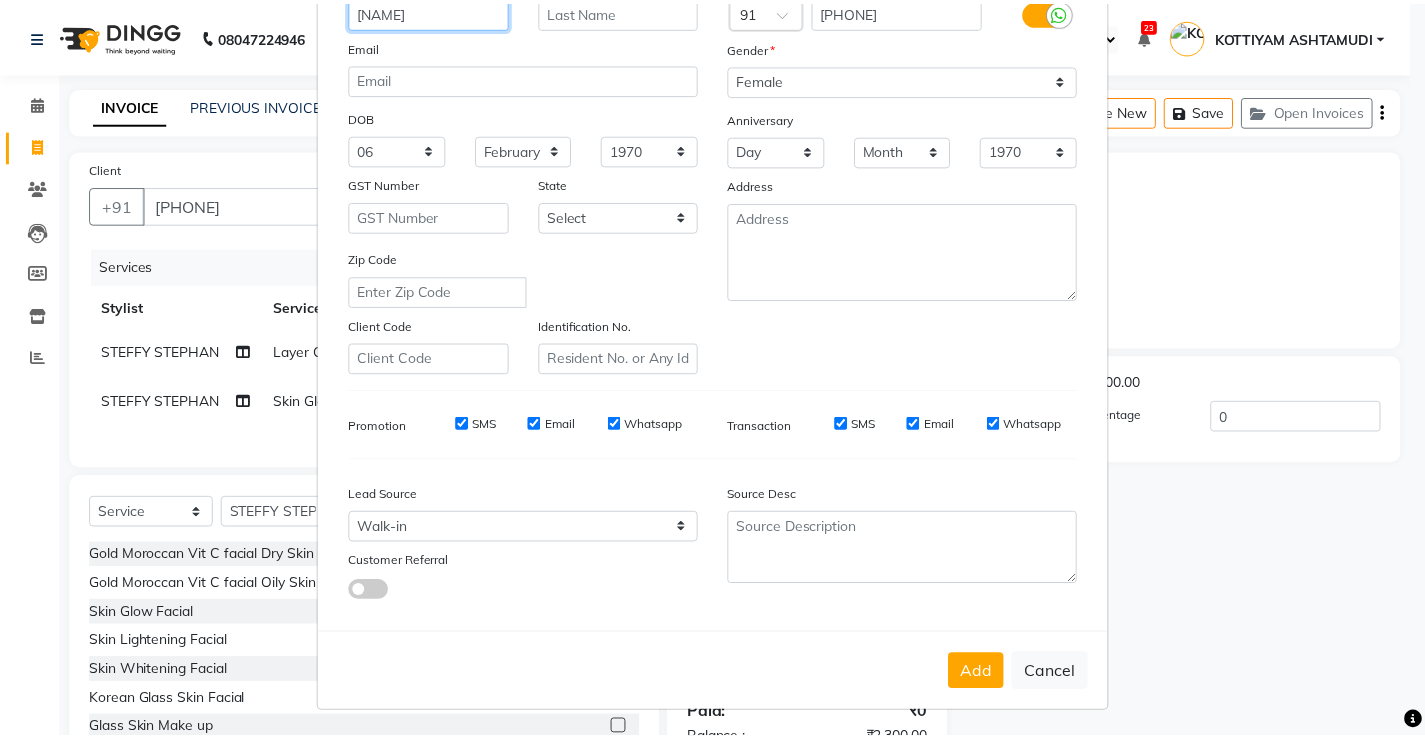 scroll, scrollTop: 184, scrollLeft: 0, axis: vertical 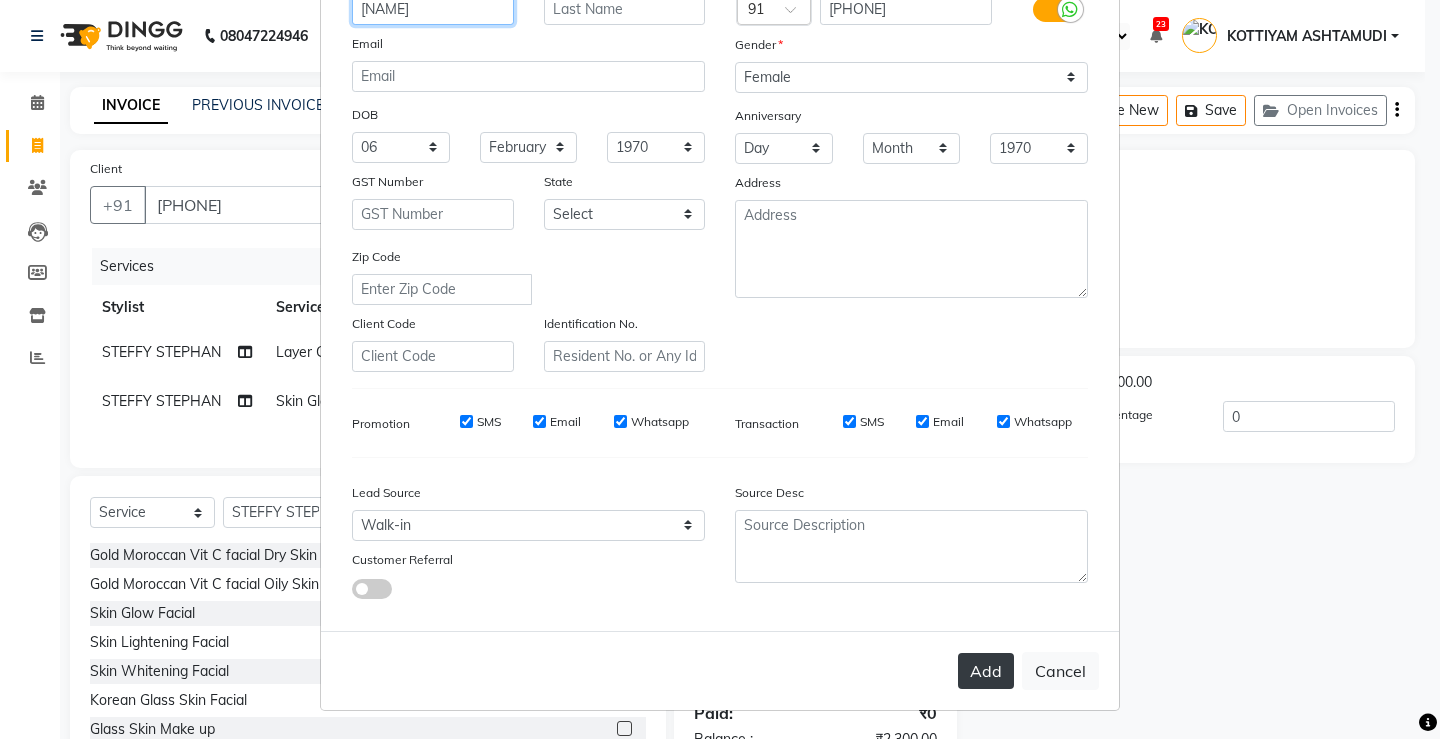 type on "Anupa" 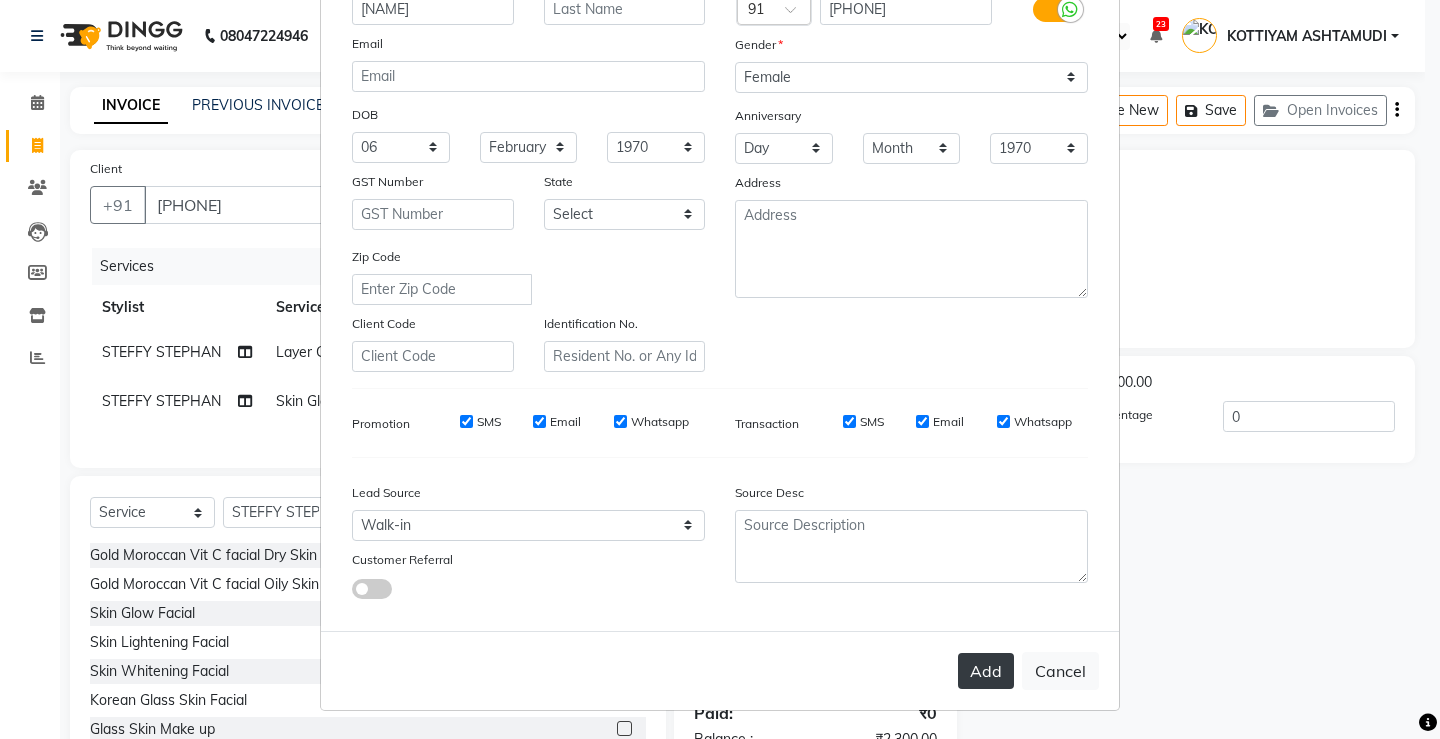 click on "Add" at bounding box center (986, 671) 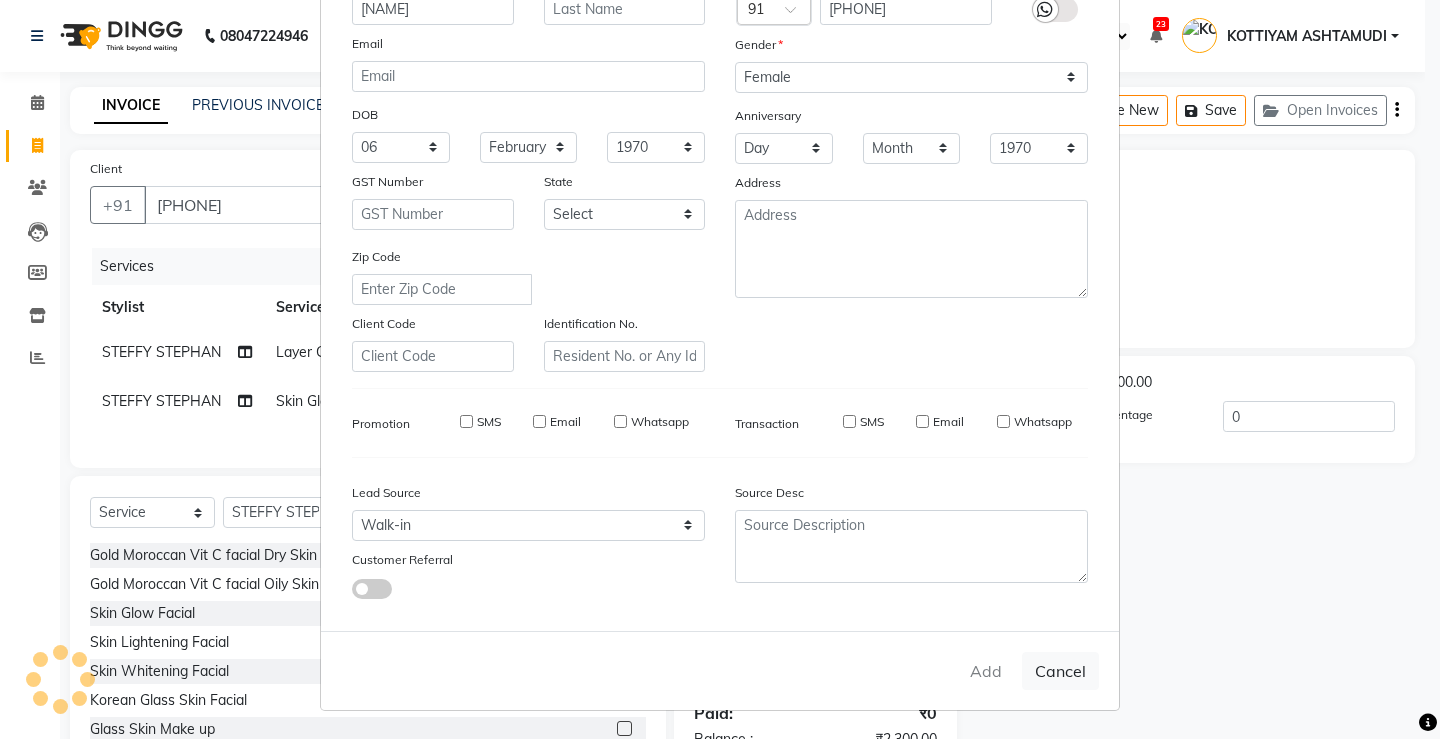 type 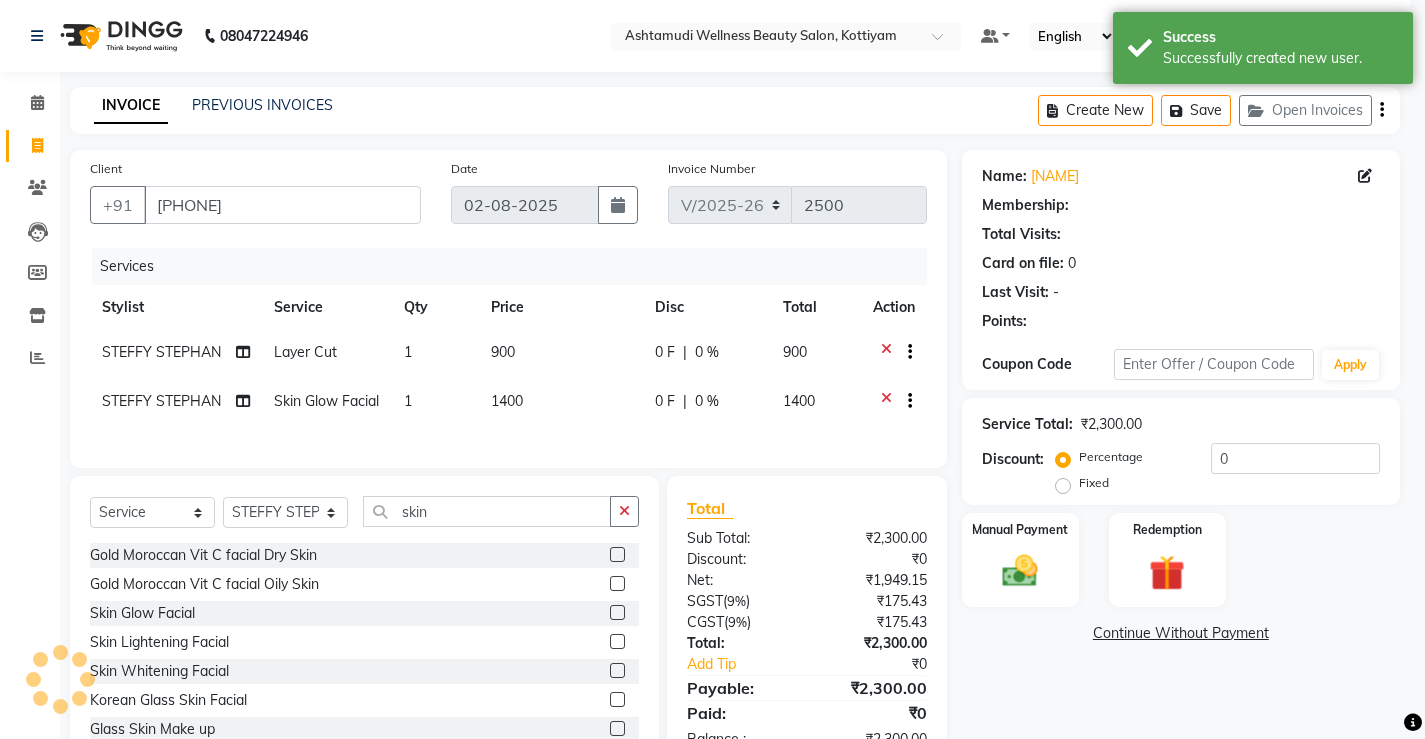 select on "1: Object" 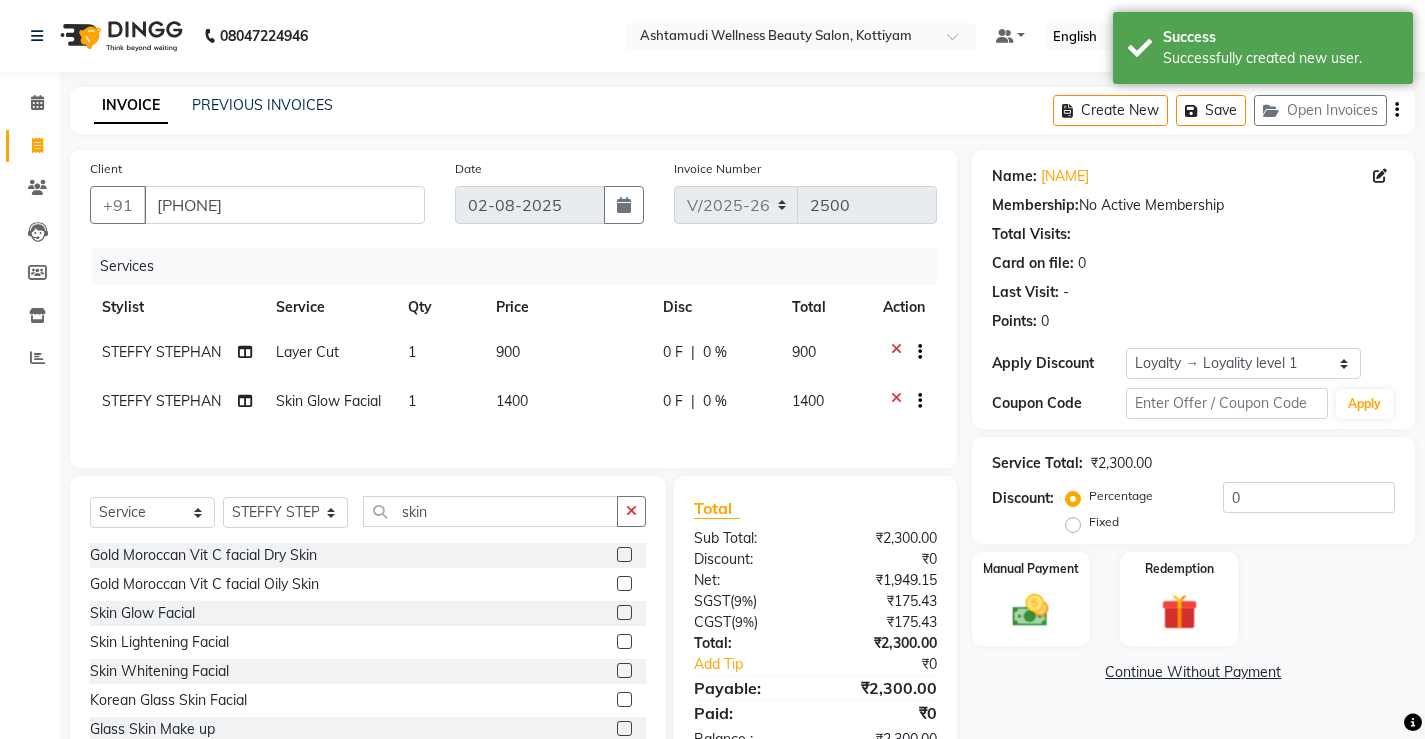scroll, scrollTop: 73, scrollLeft: 0, axis: vertical 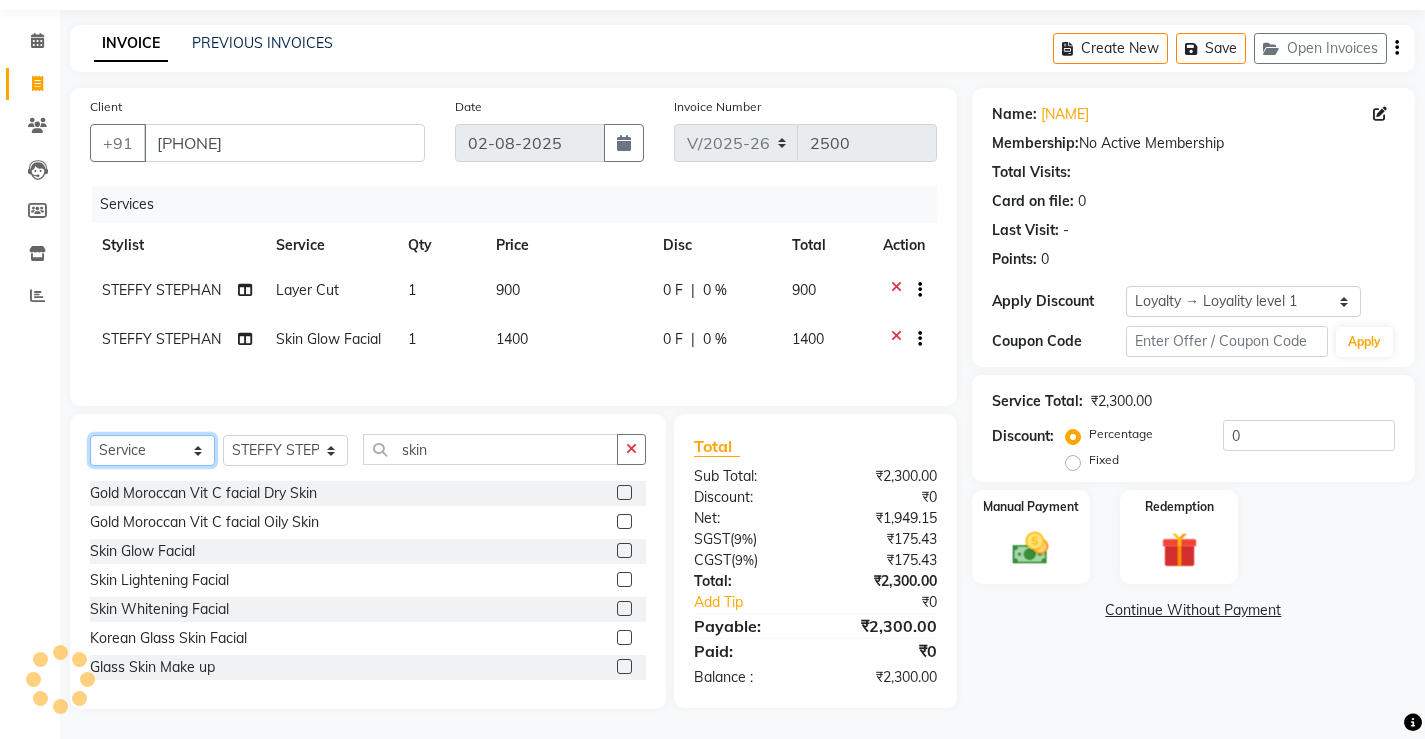 click on "Select  Service  Product  Membership  Package Voucher Prepaid Gift Card" 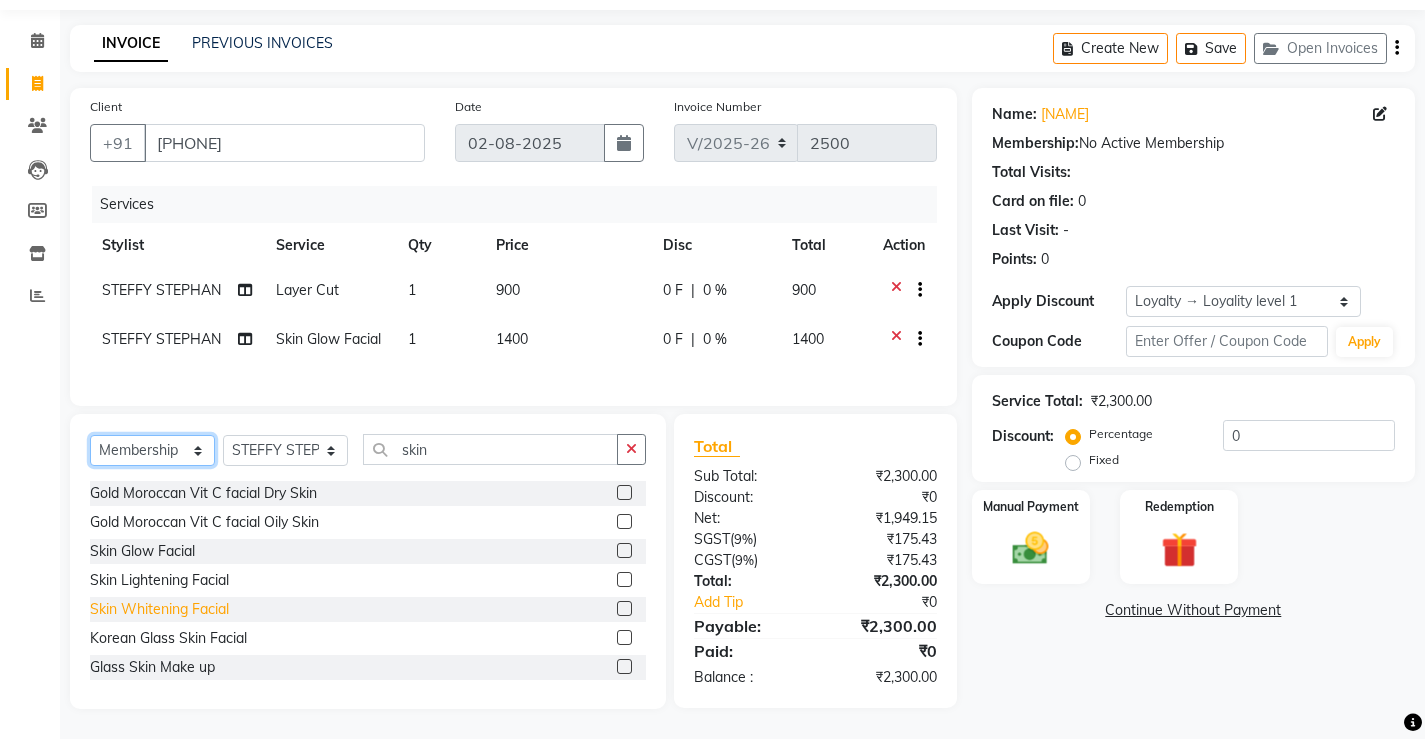 click on "Select  Service  Product  Membership  Package Voucher Prepaid Gift Card" 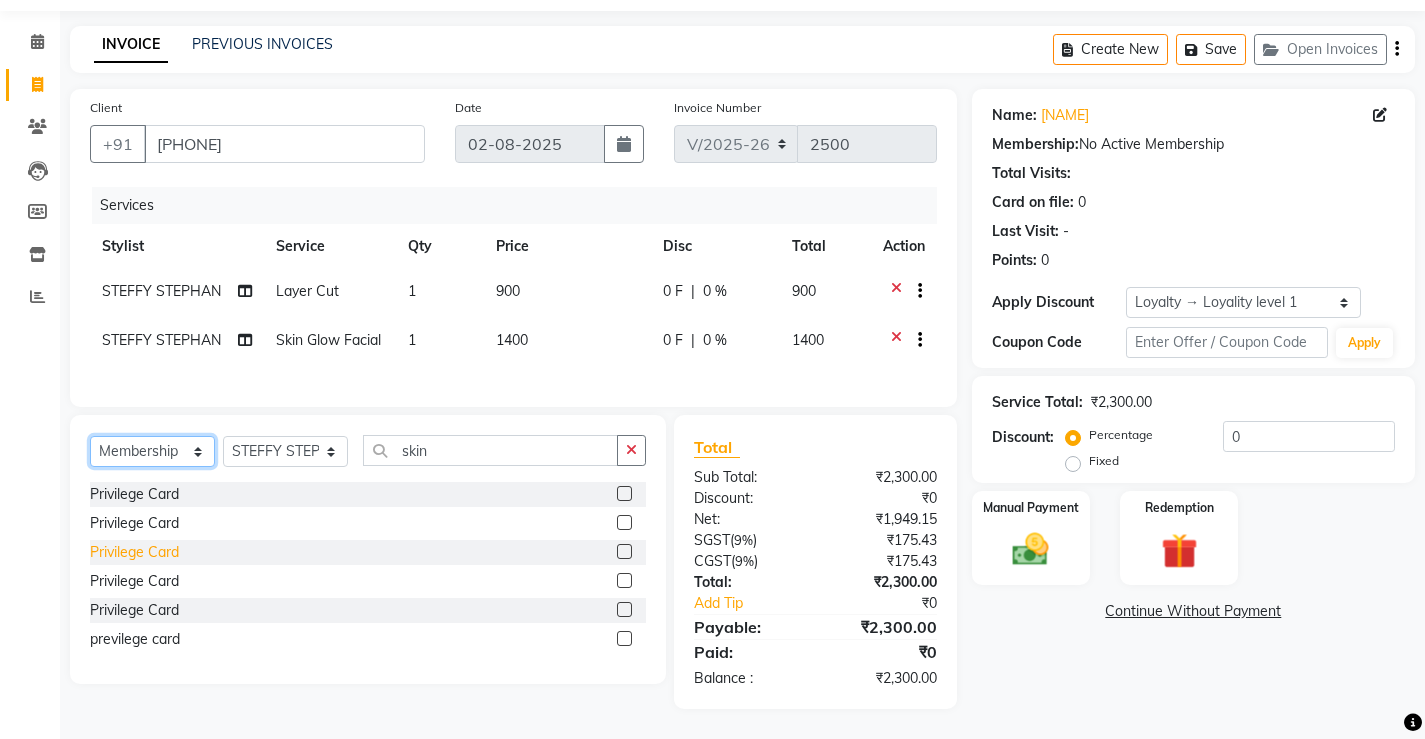 scroll, scrollTop: 72, scrollLeft: 0, axis: vertical 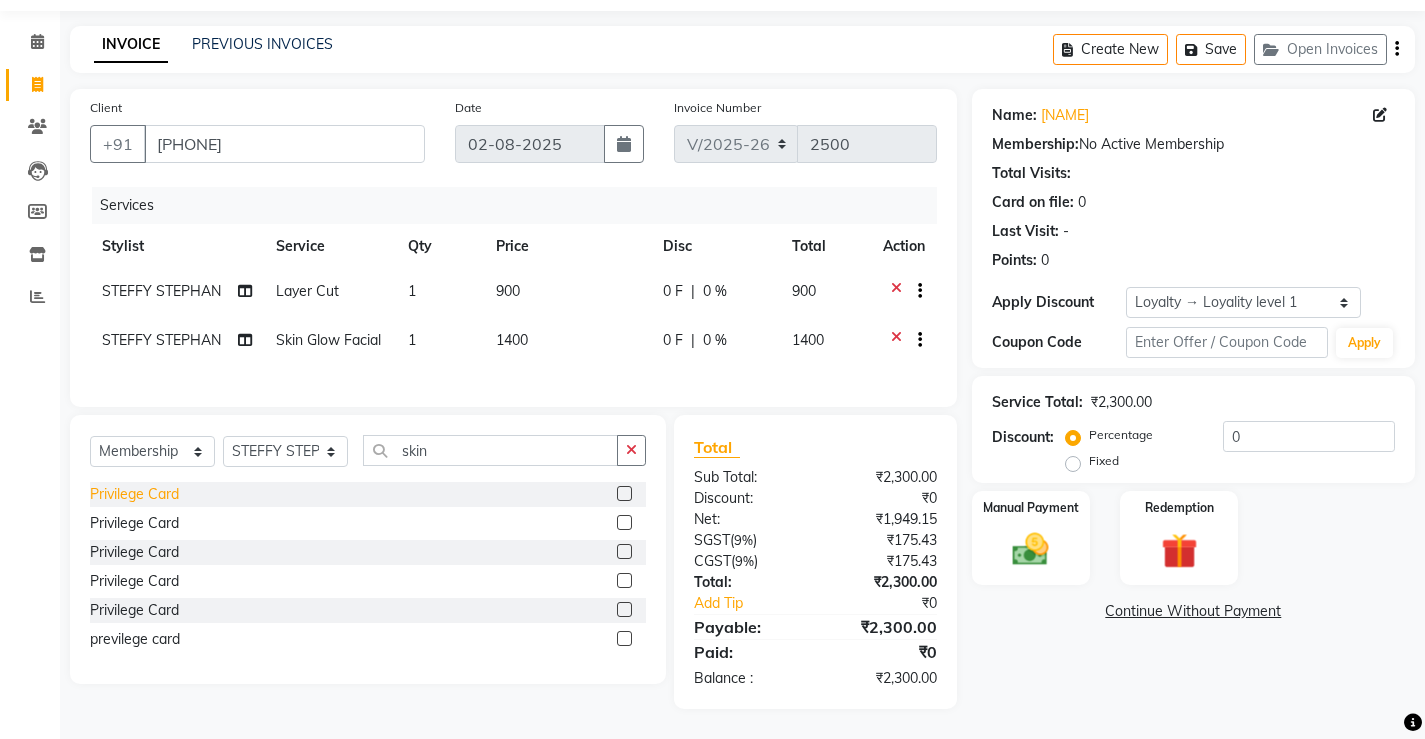 click on "Privilege Card" 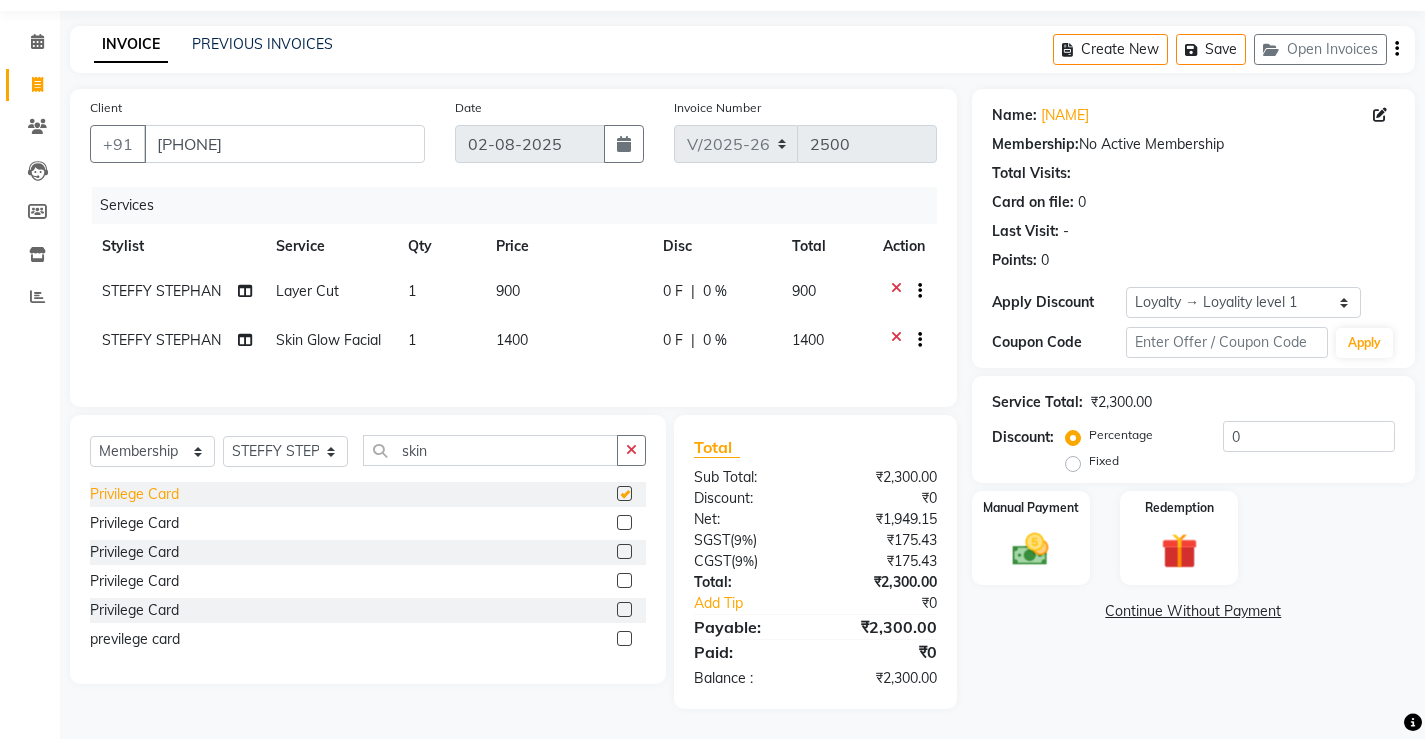 select on "select" 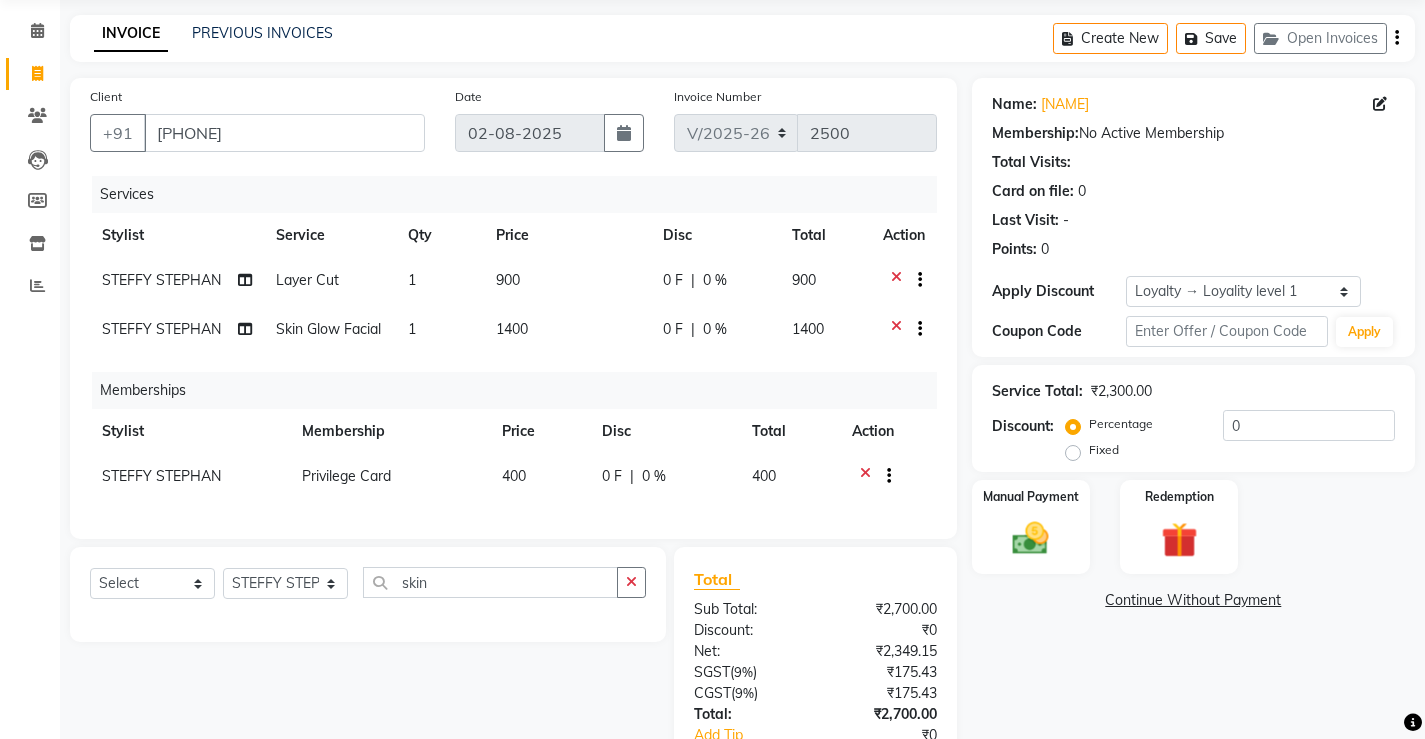 scroll, scrollTop: 172, scrollLeft: 0, axis: vertical 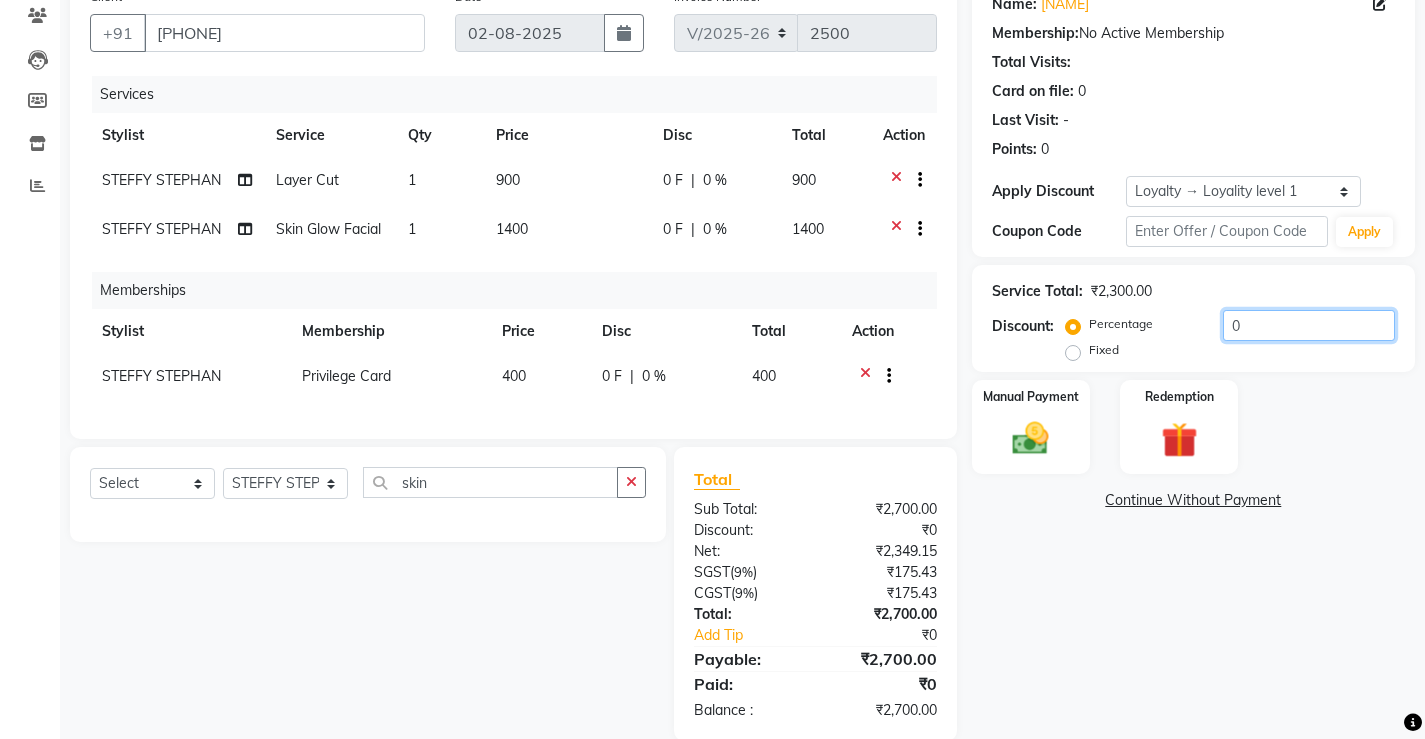 click on "0" 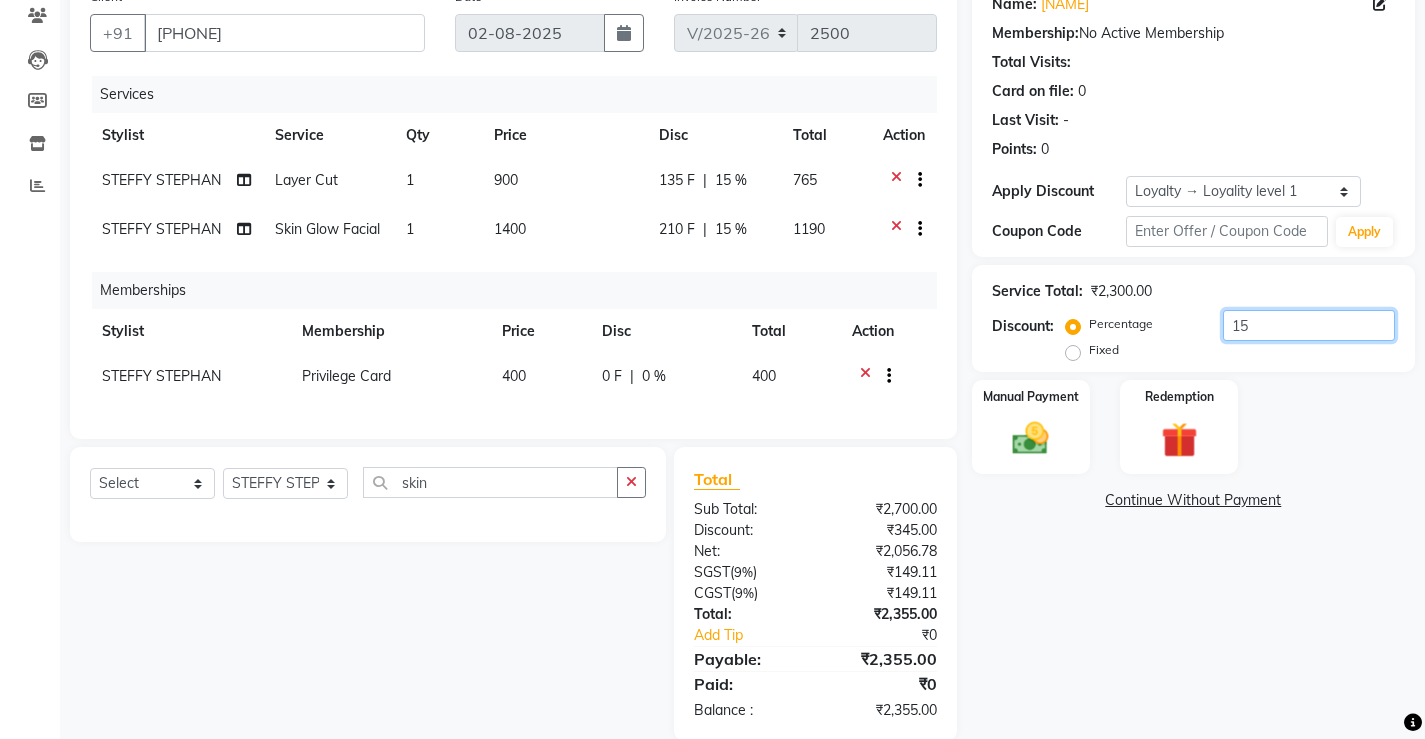 scroll, scrollTop: 219, scrollLeft: 0, axis: vertical 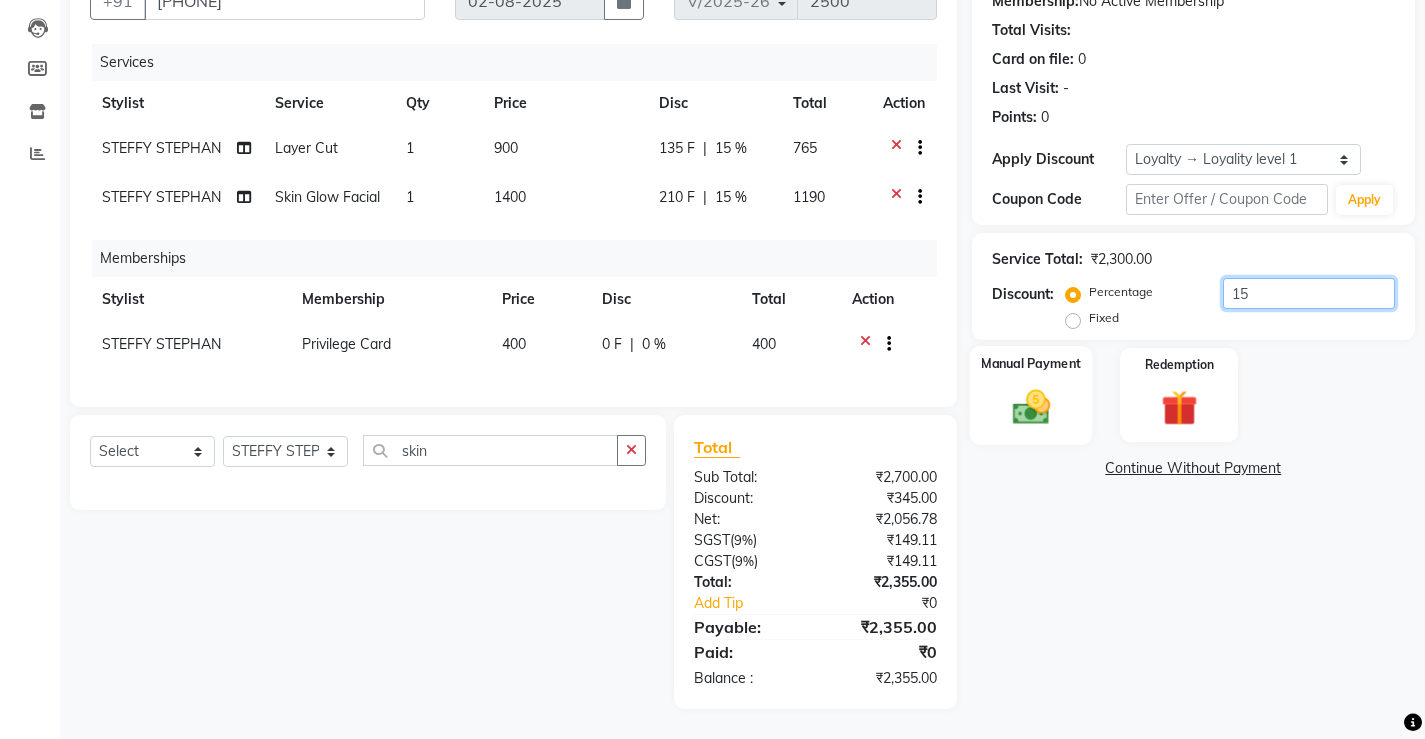 type on "15" 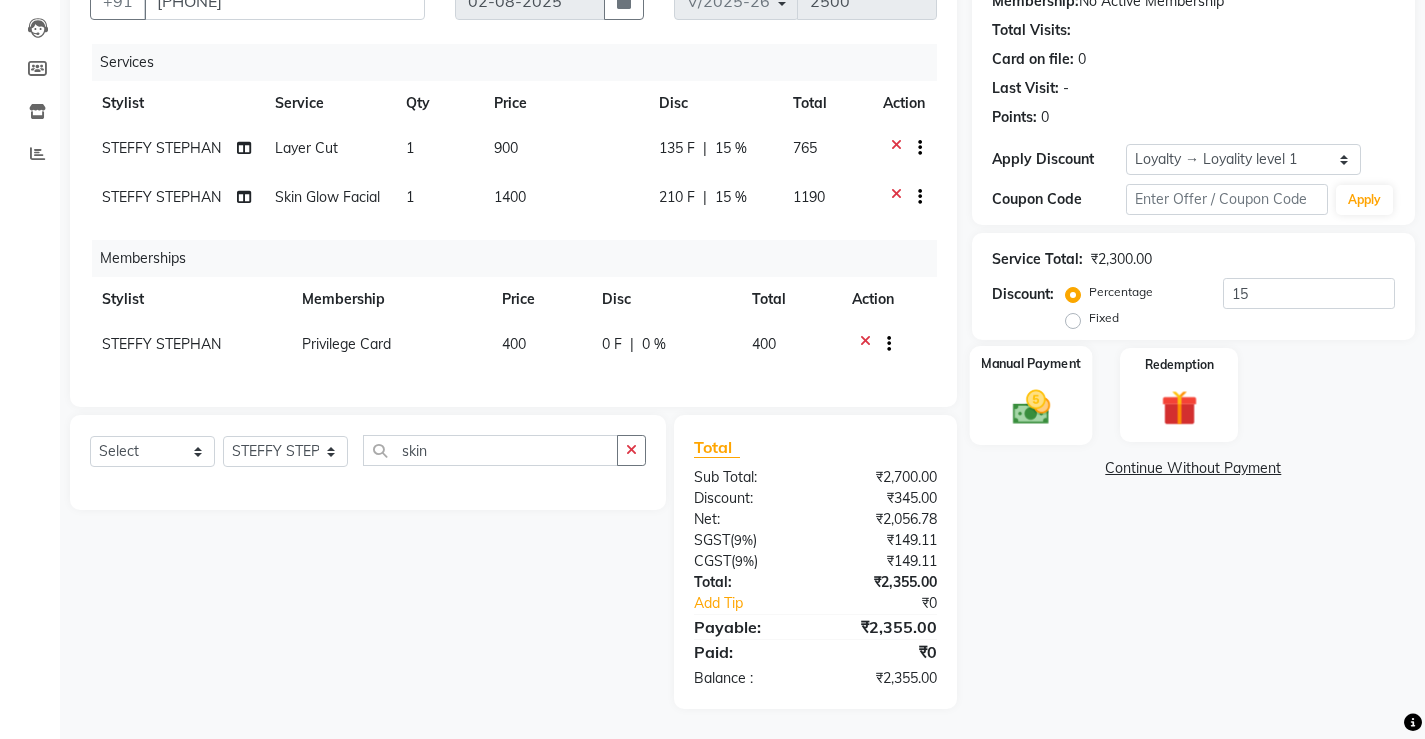 click 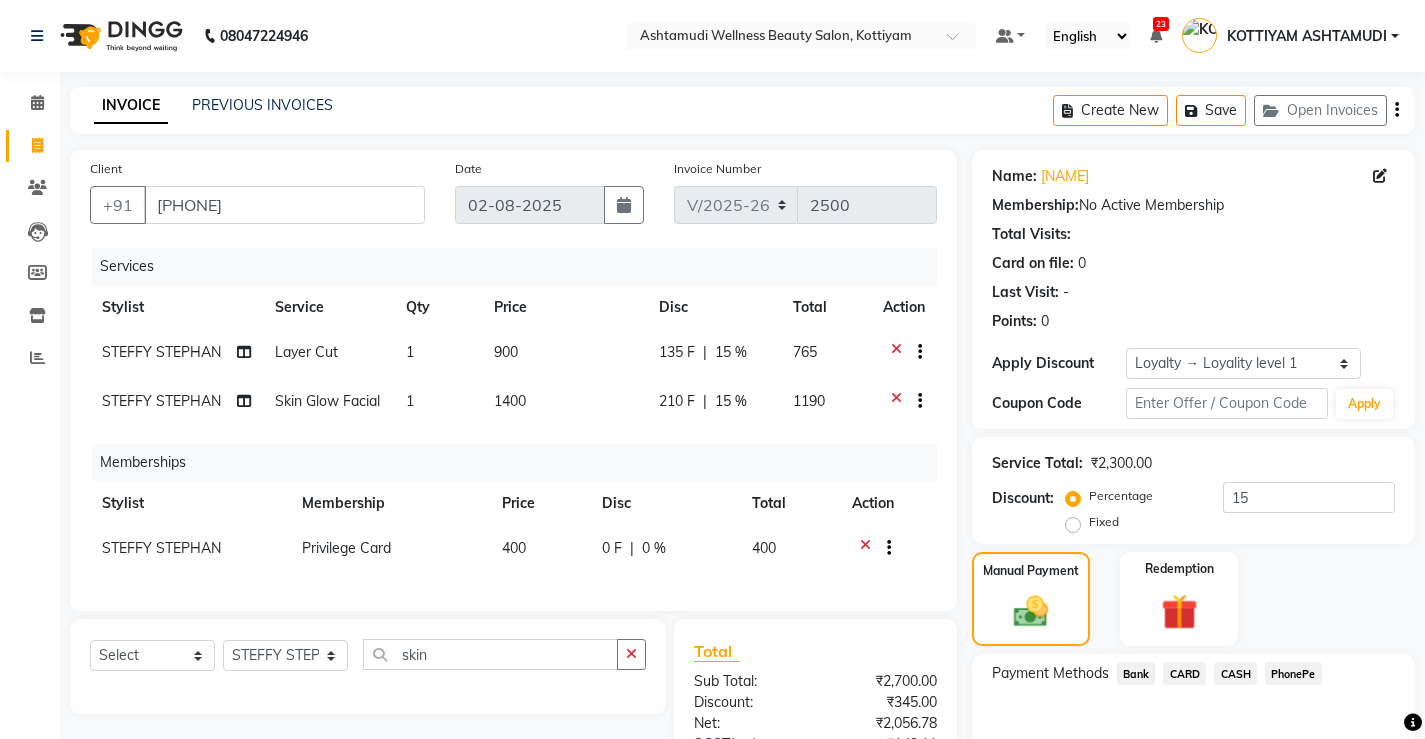 scroll, scrollTop: 219, scrollLeft: 0, axis: vertical 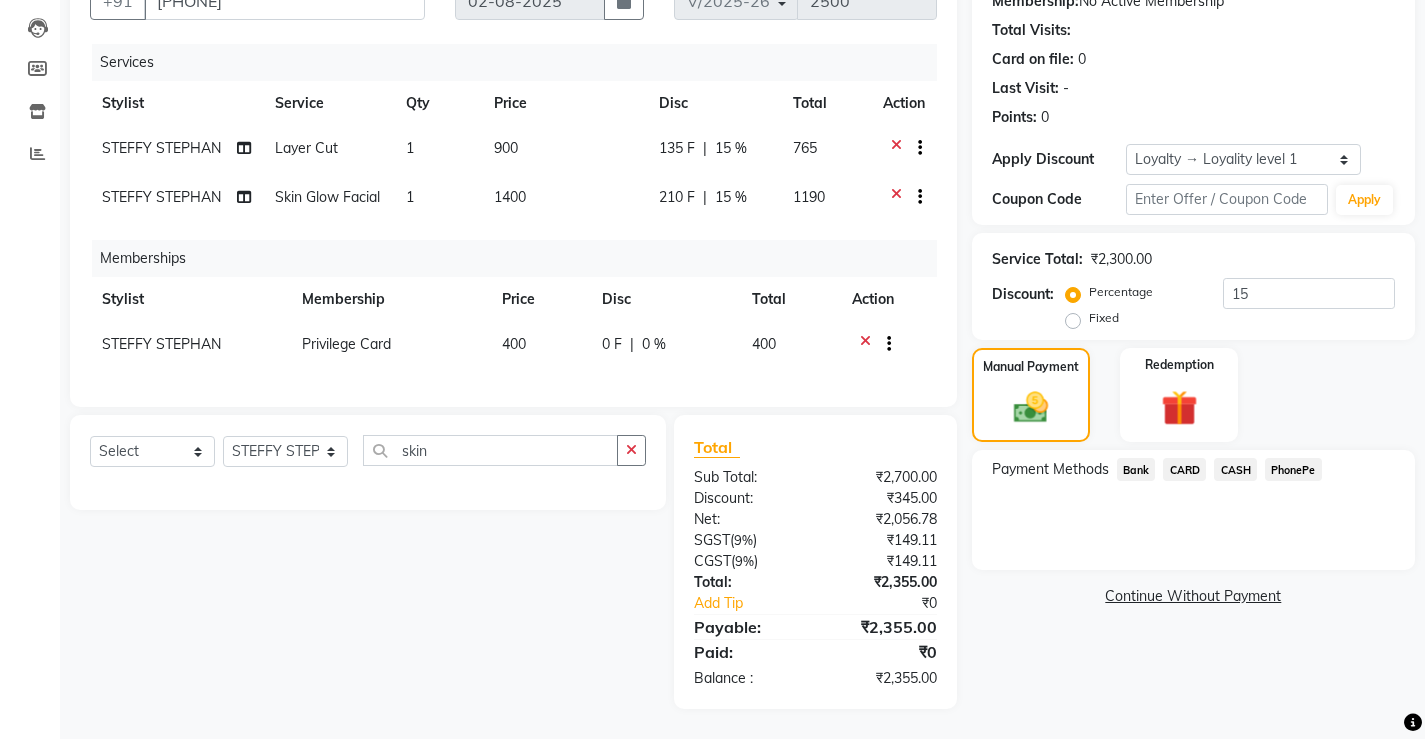 click on "CASH" 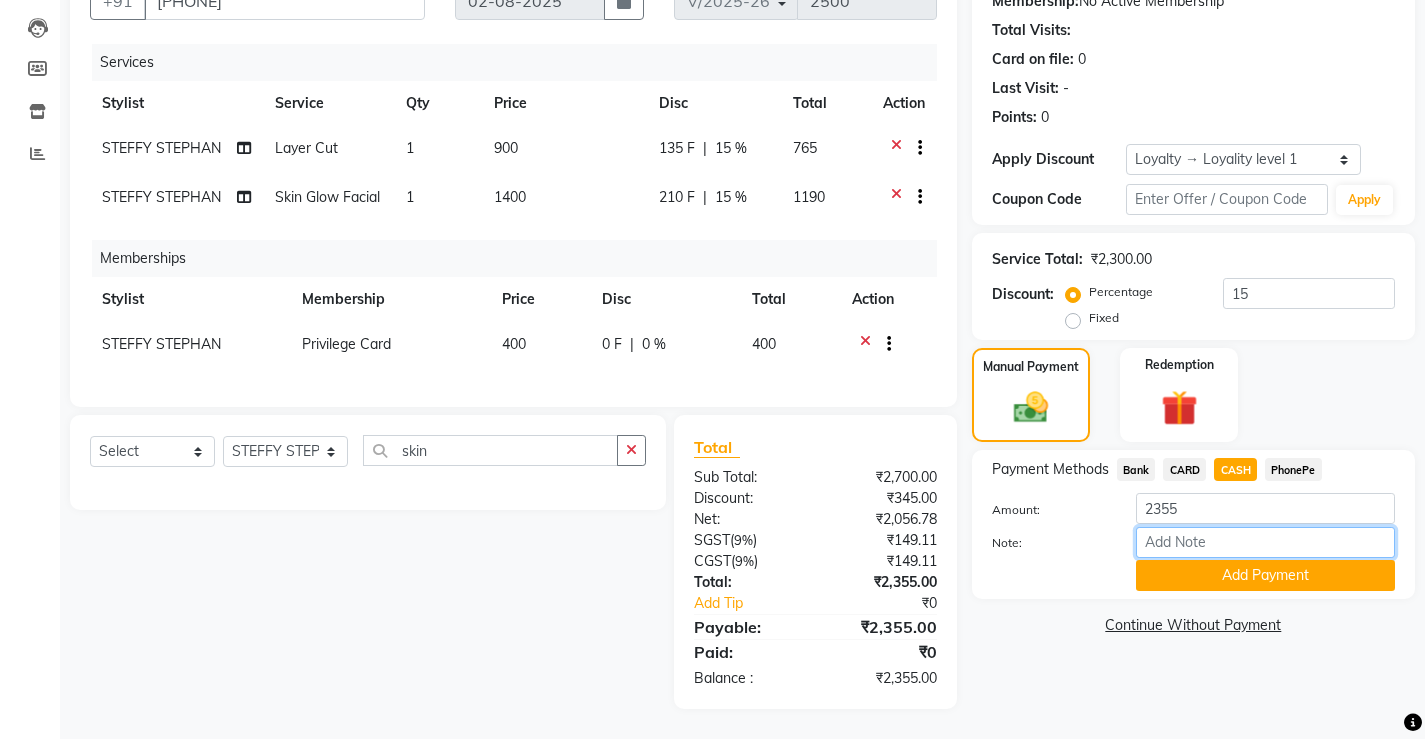 click on "Note:" at bounding box center (1265, 542) 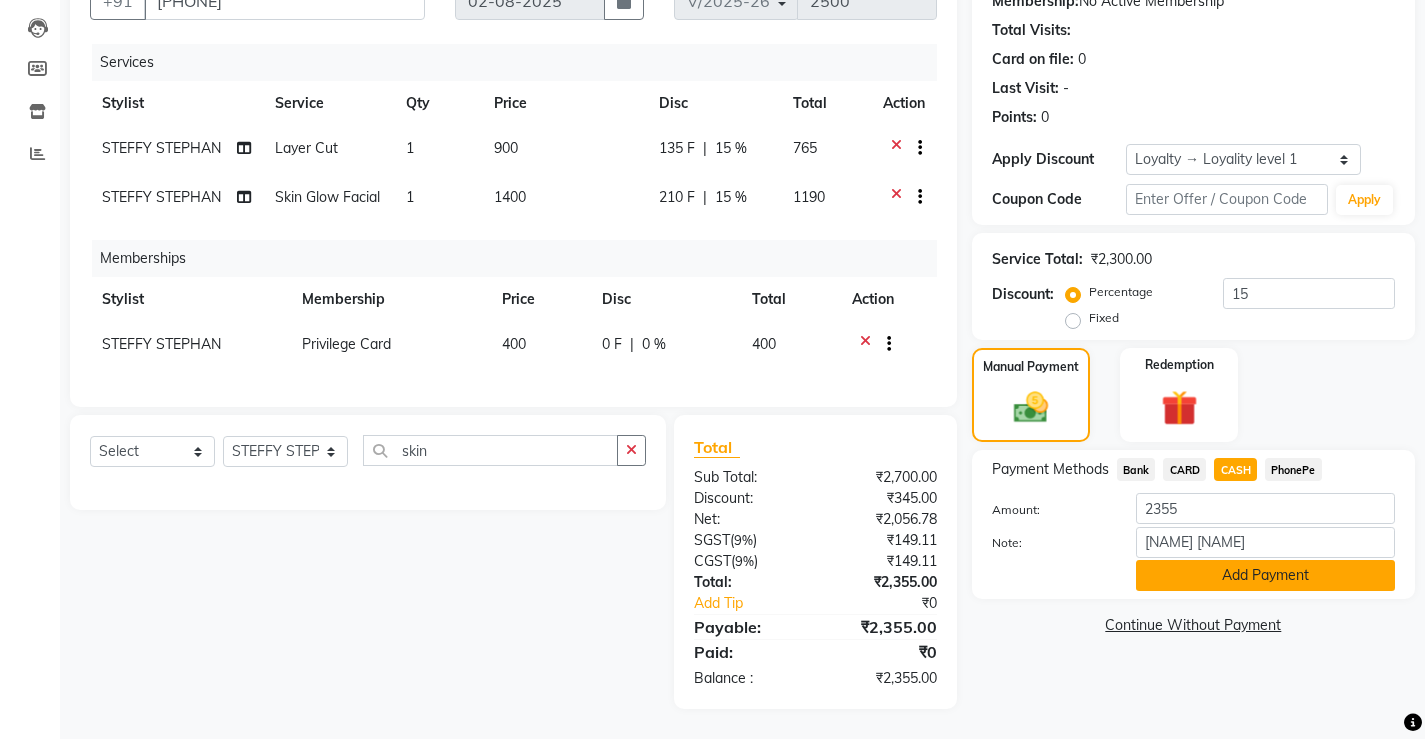 click on "Add Payment" 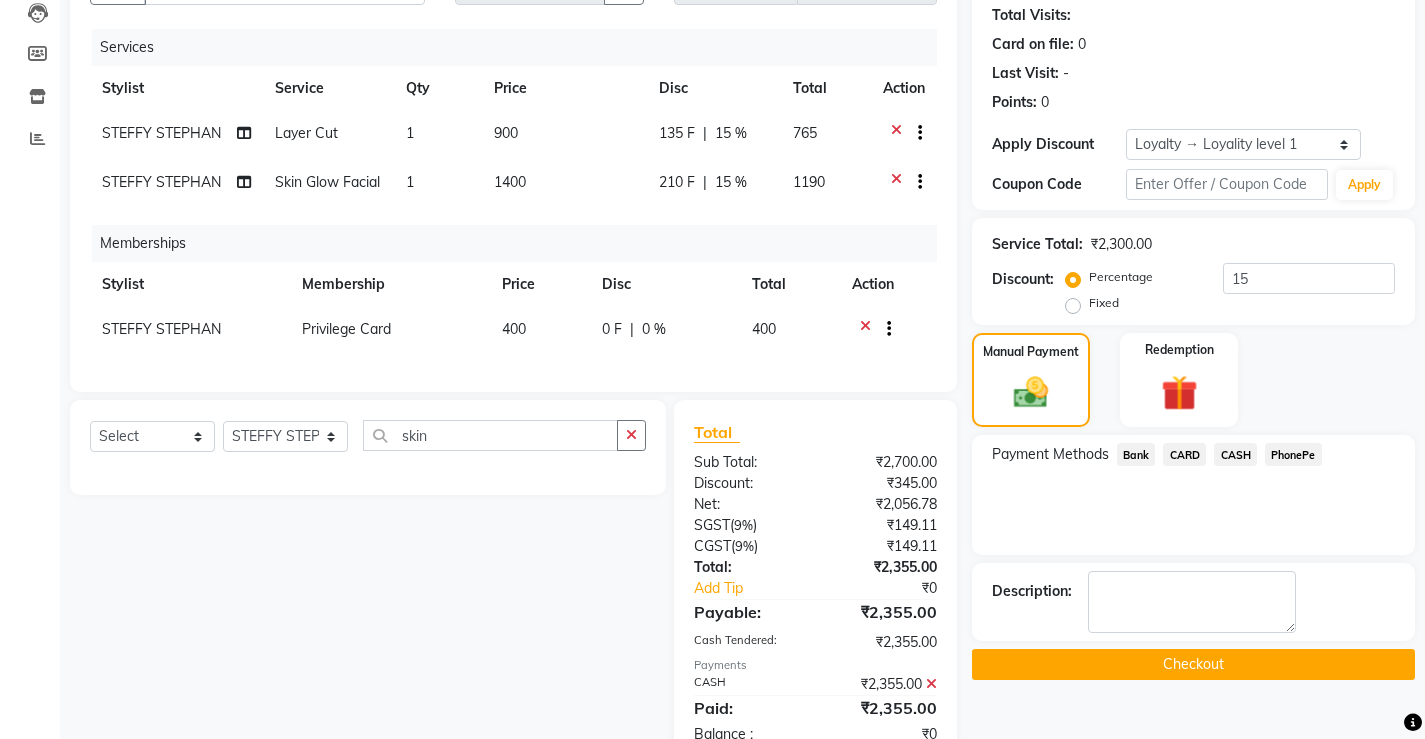 scroll, scrollTop: 389, scrollLeft: 0, axis: vertical 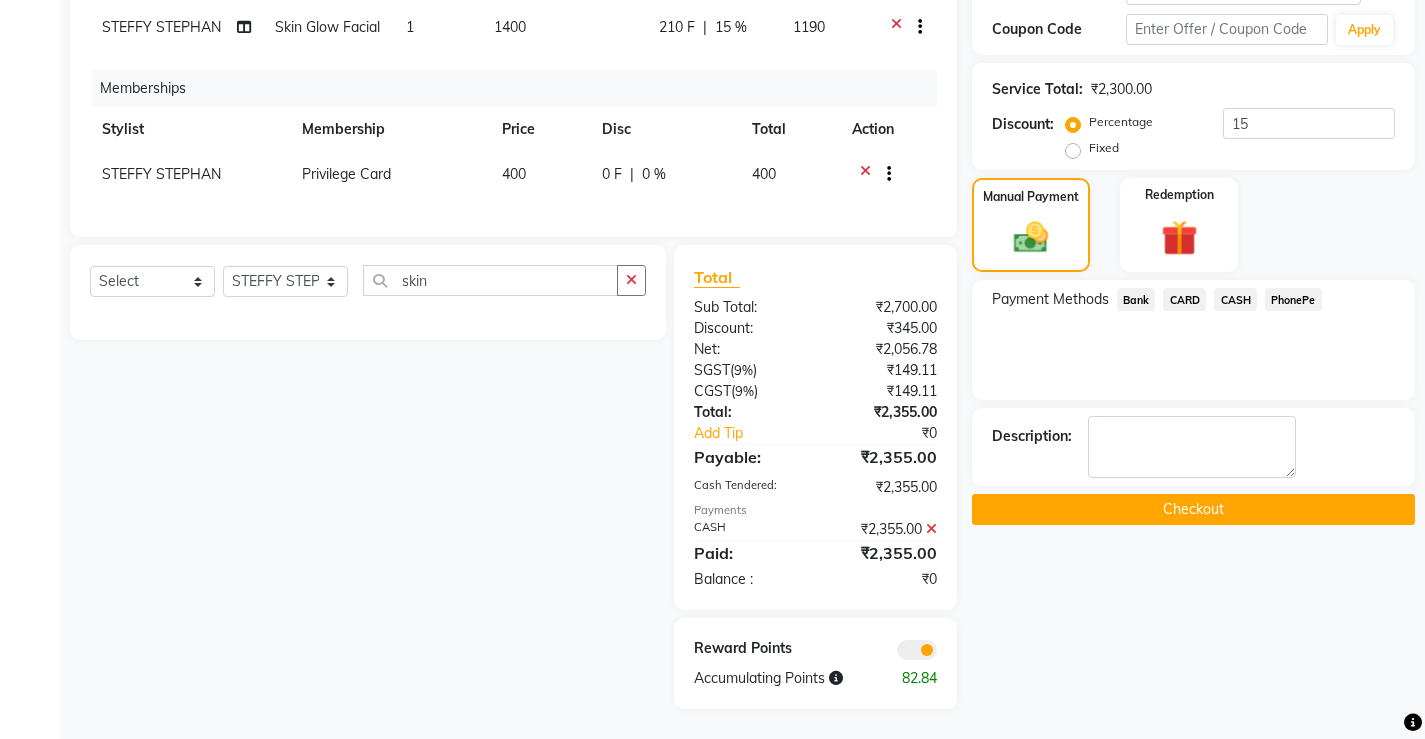 click on "STEFFY STEPHAN" 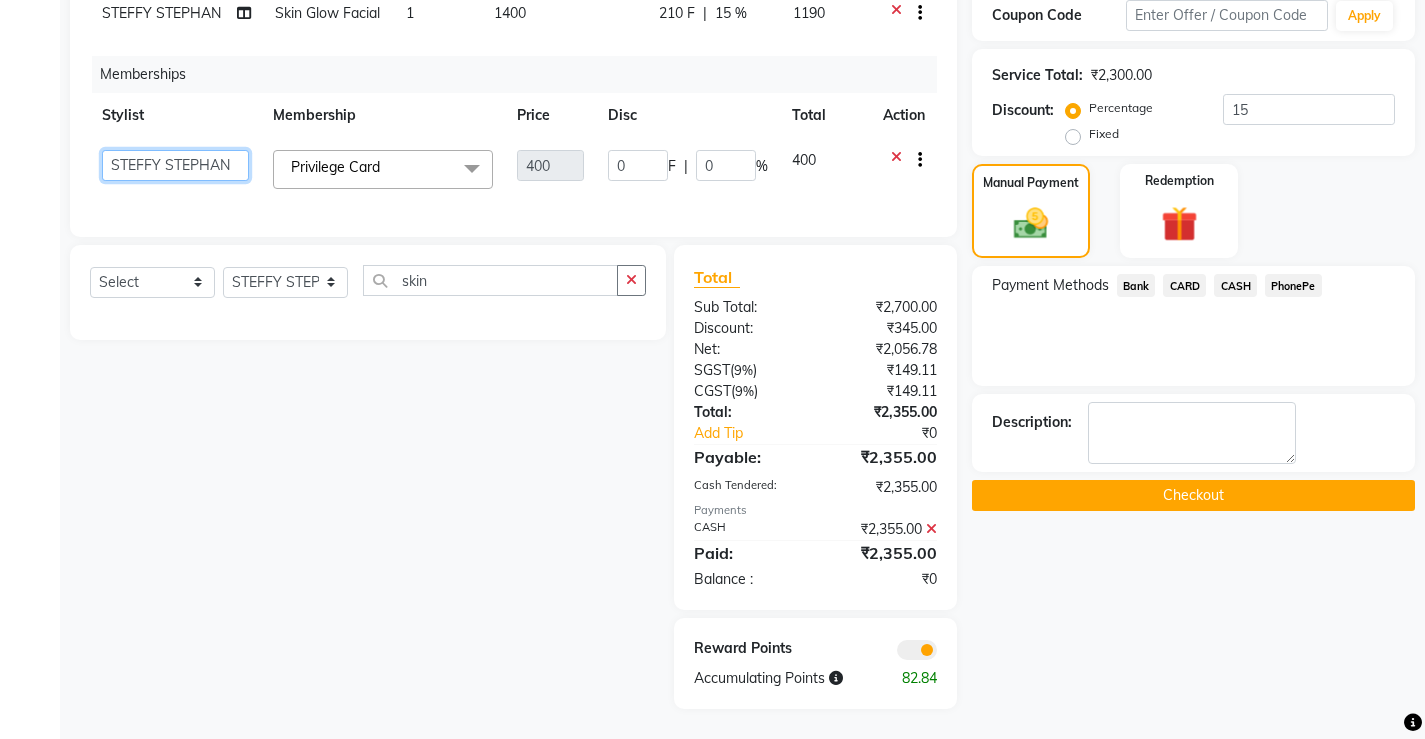 click on "ANJALI M S   ASWATHY   KOTTIYAM ASHTAMUDI   KUMARI   Muneera   RASHMI   SHEEJA ANIL   SHYNI    SINDHYA    Sona Sunil   Sreepriya   STEFFY STEPHAN   Varsha S   Vismaya" 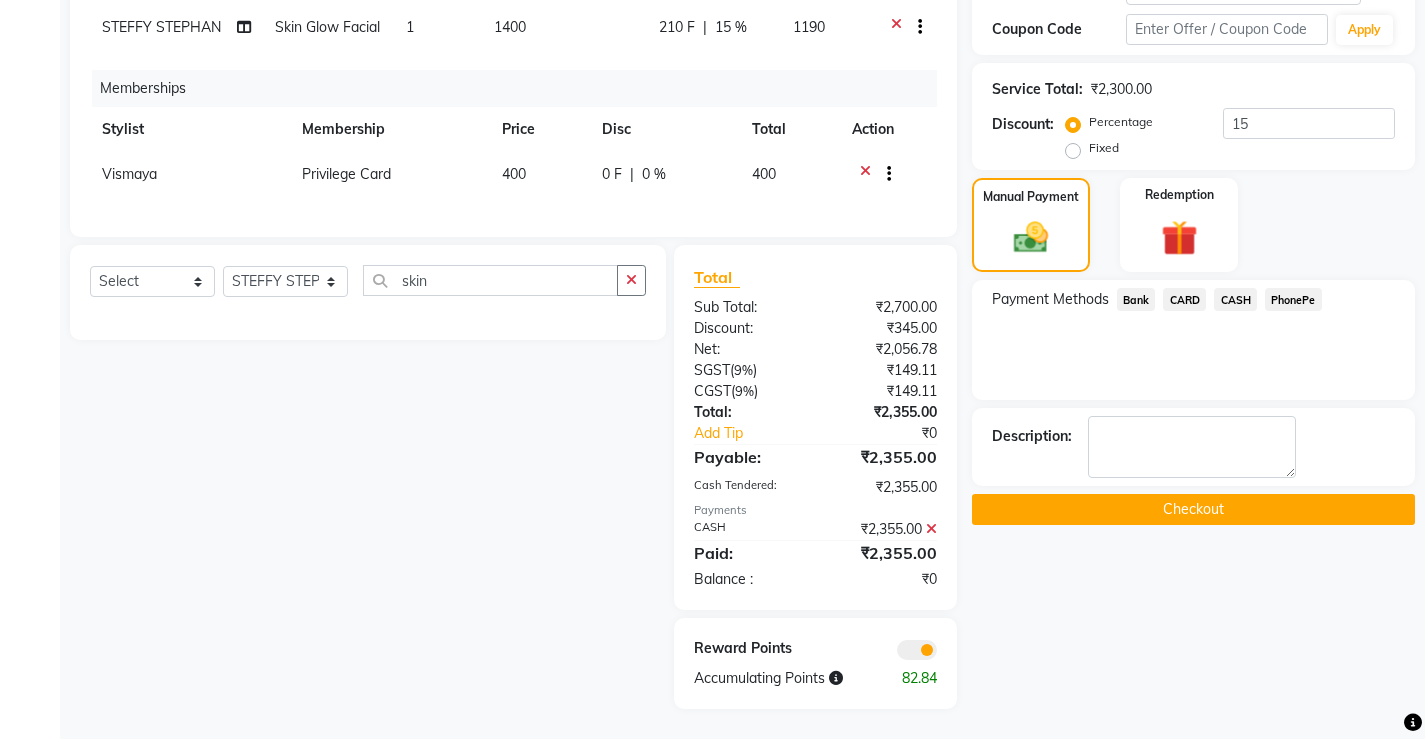 click on "Checkout" 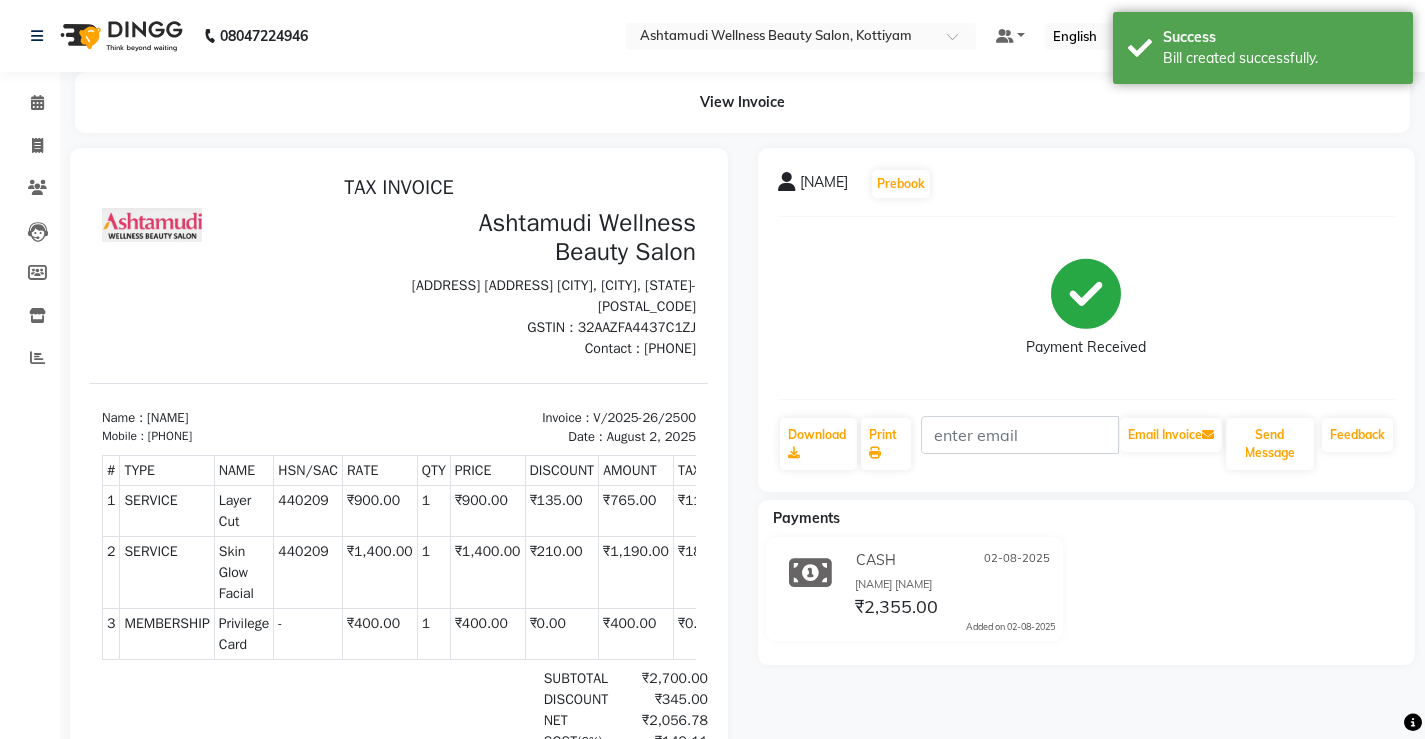 scroll, scrollTop: 0, scrollLeft: 0, axis: both 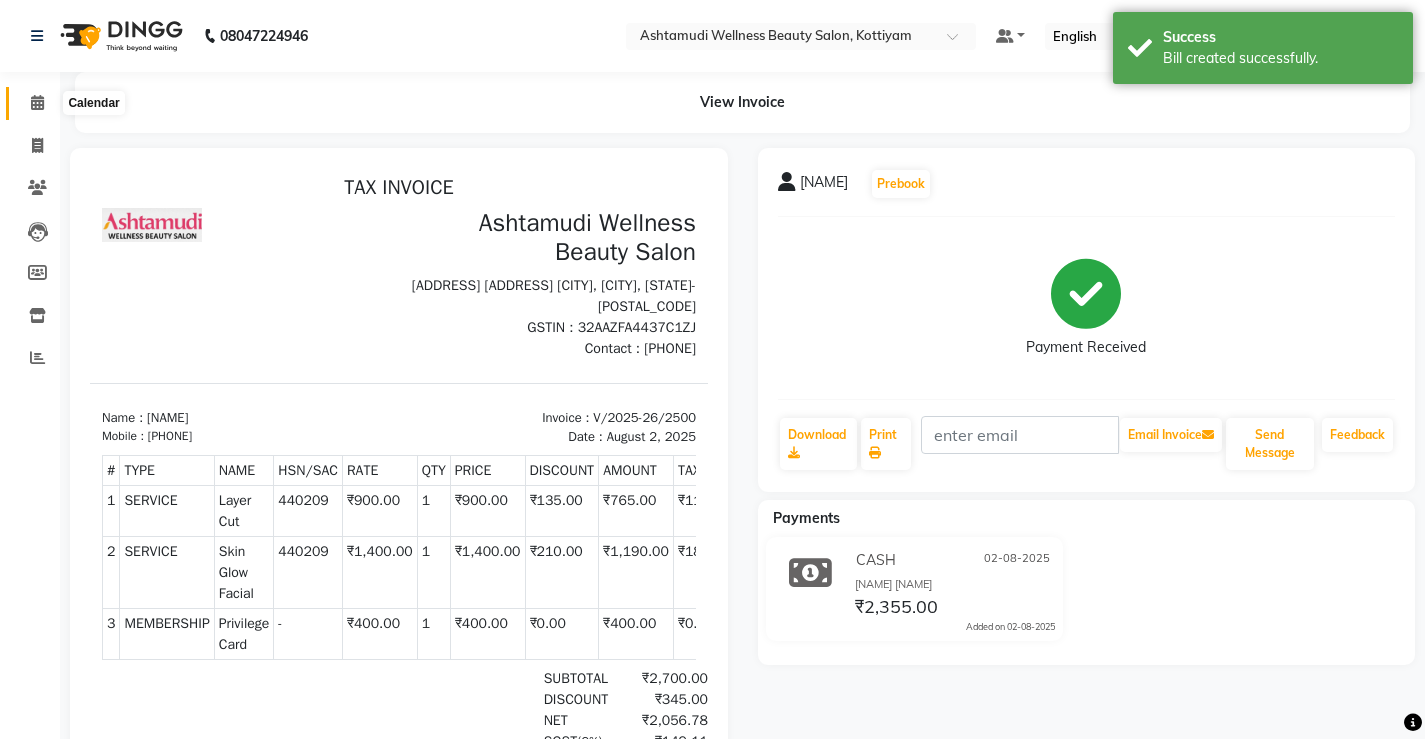 click 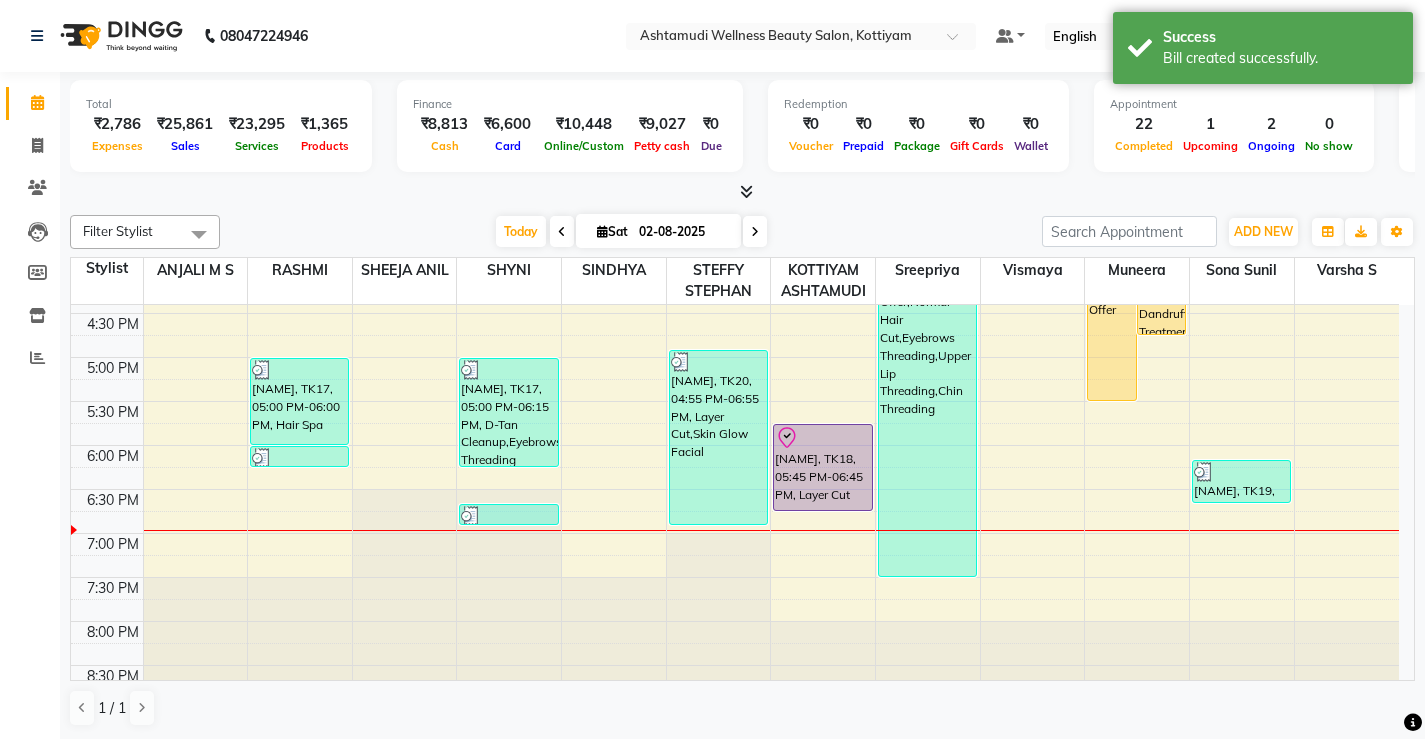 scroll, scrollTop: 768, scrollLeft: 0, axis: vertical 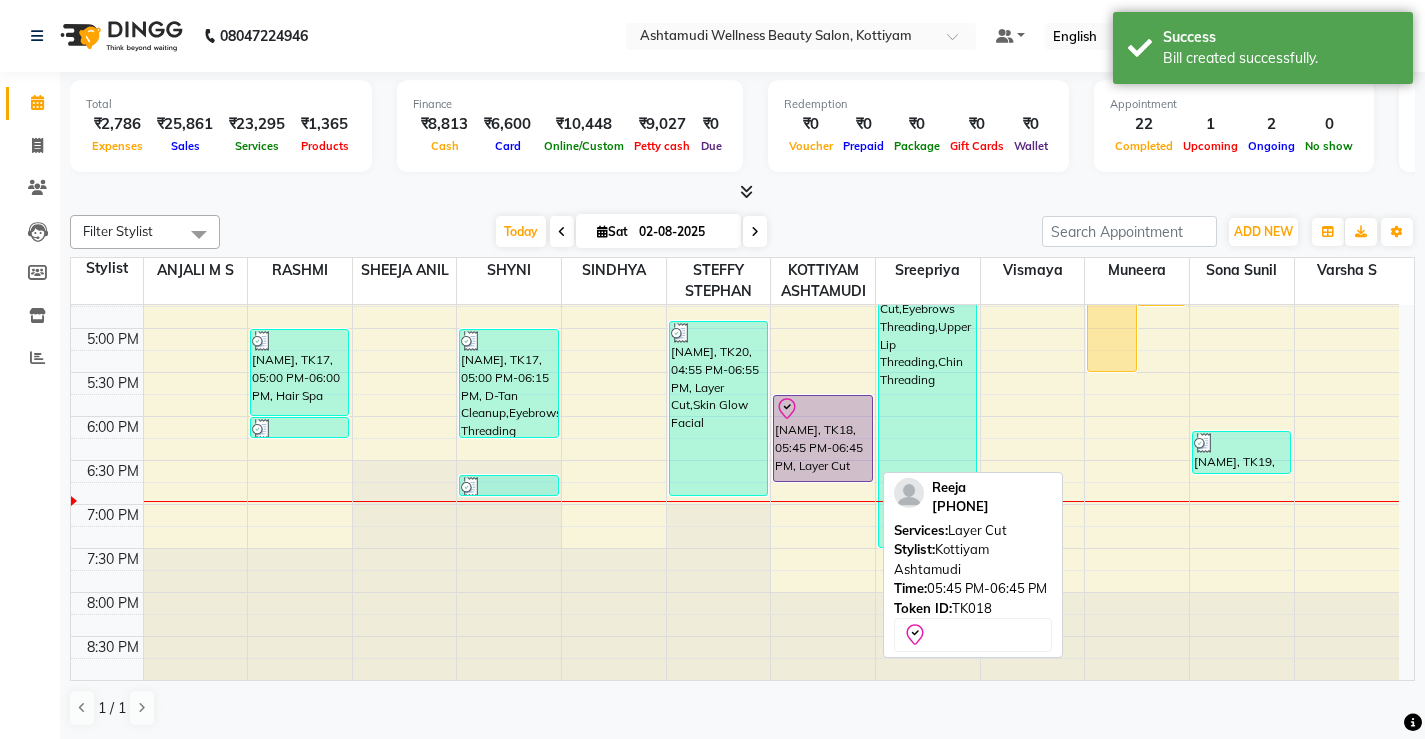 click on "[FIRST], TK18, [TIME] - [TIME], [SERVICE]" at bounding box center [822, 438] 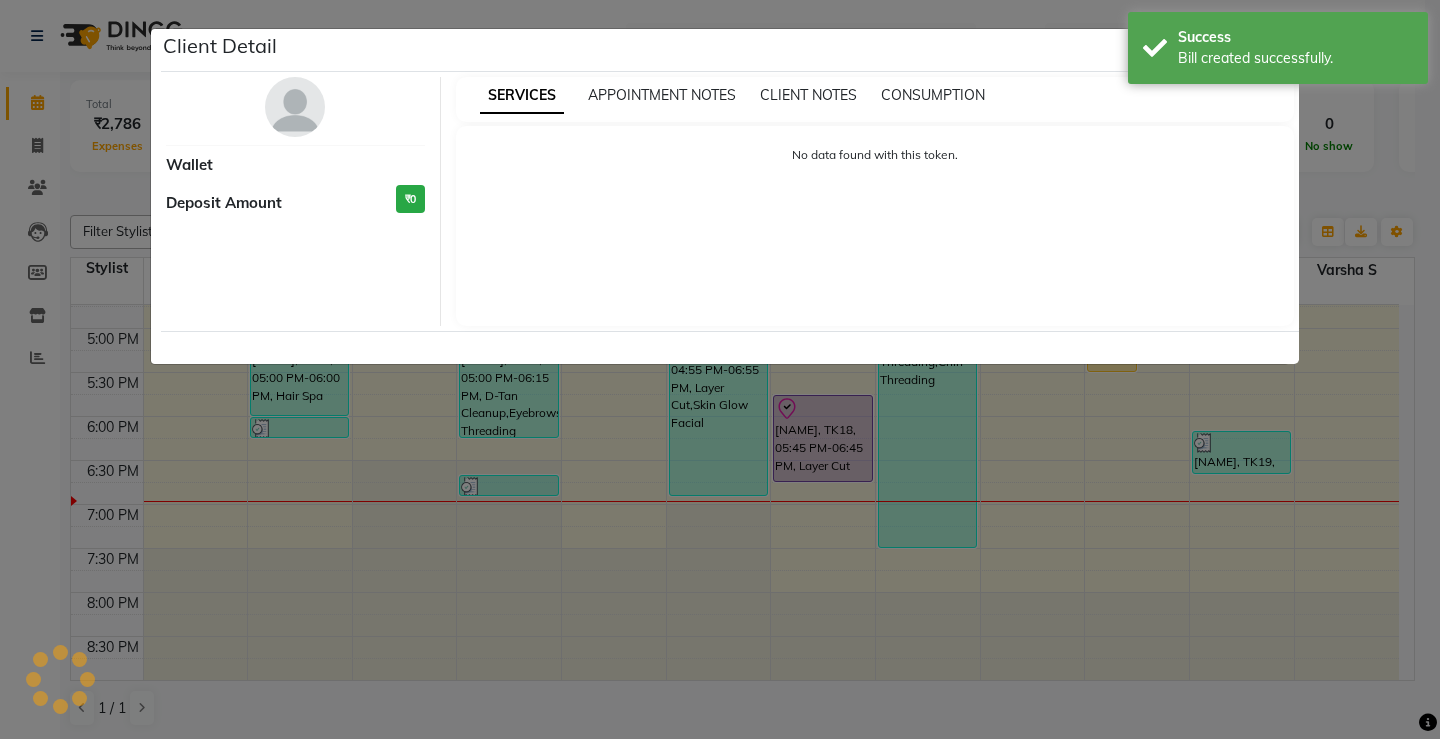 select on "8" 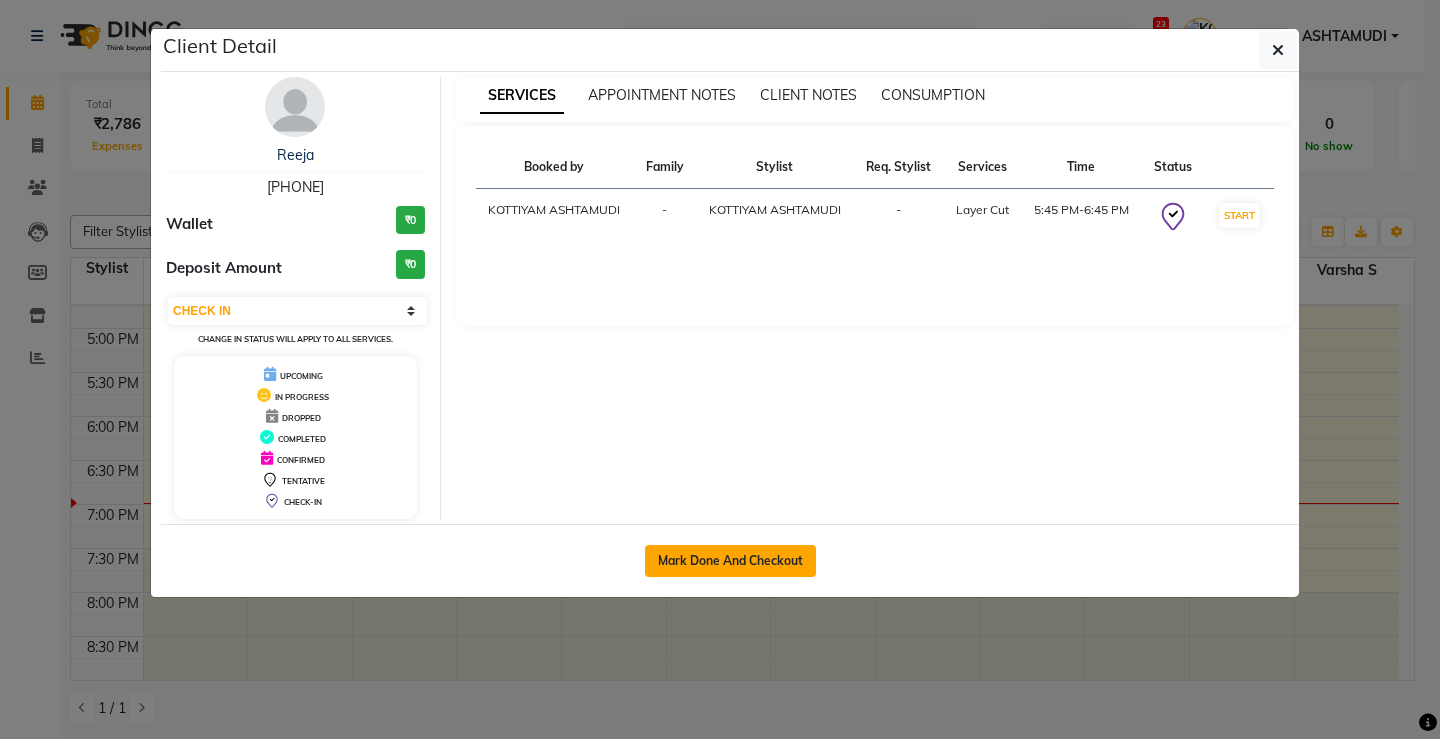 click on "Mark Done And Checkout" 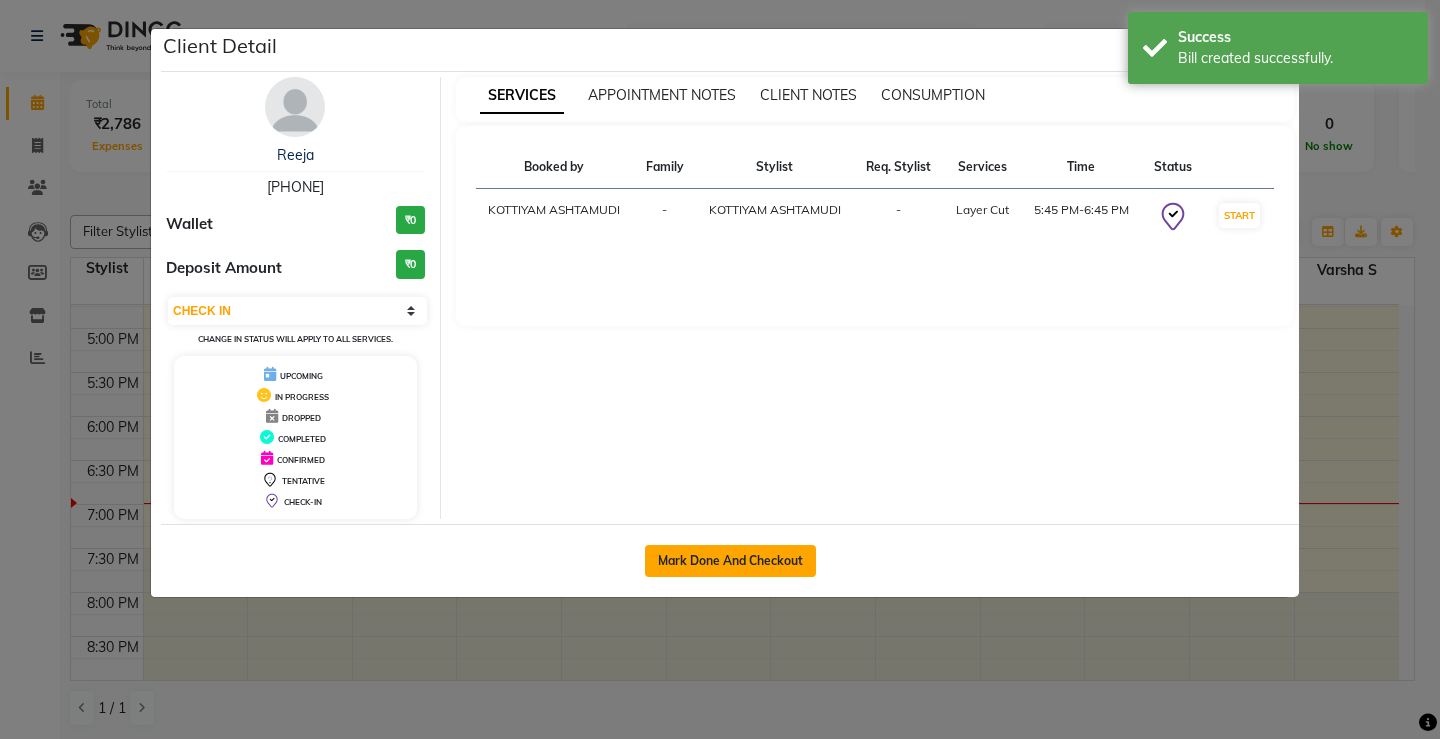 select on "service" 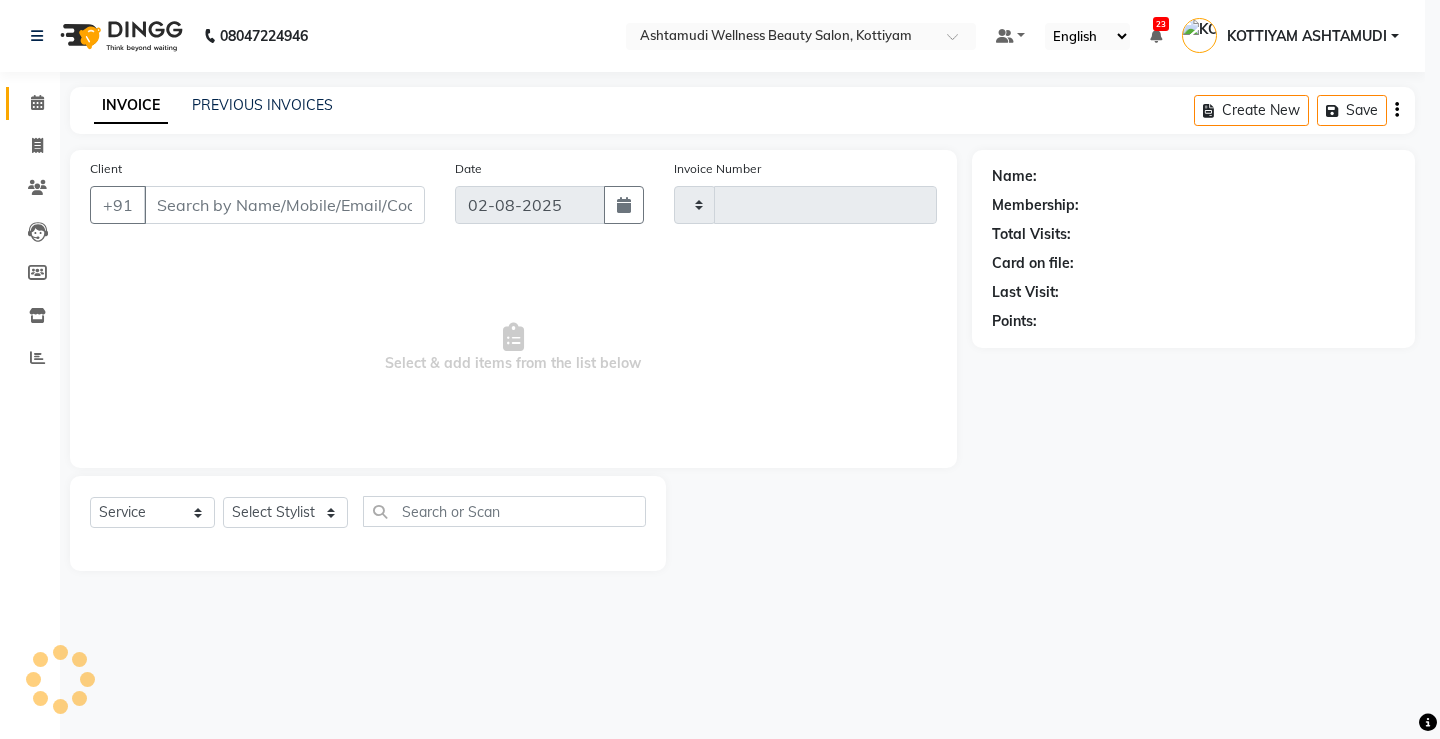 type on "2501" 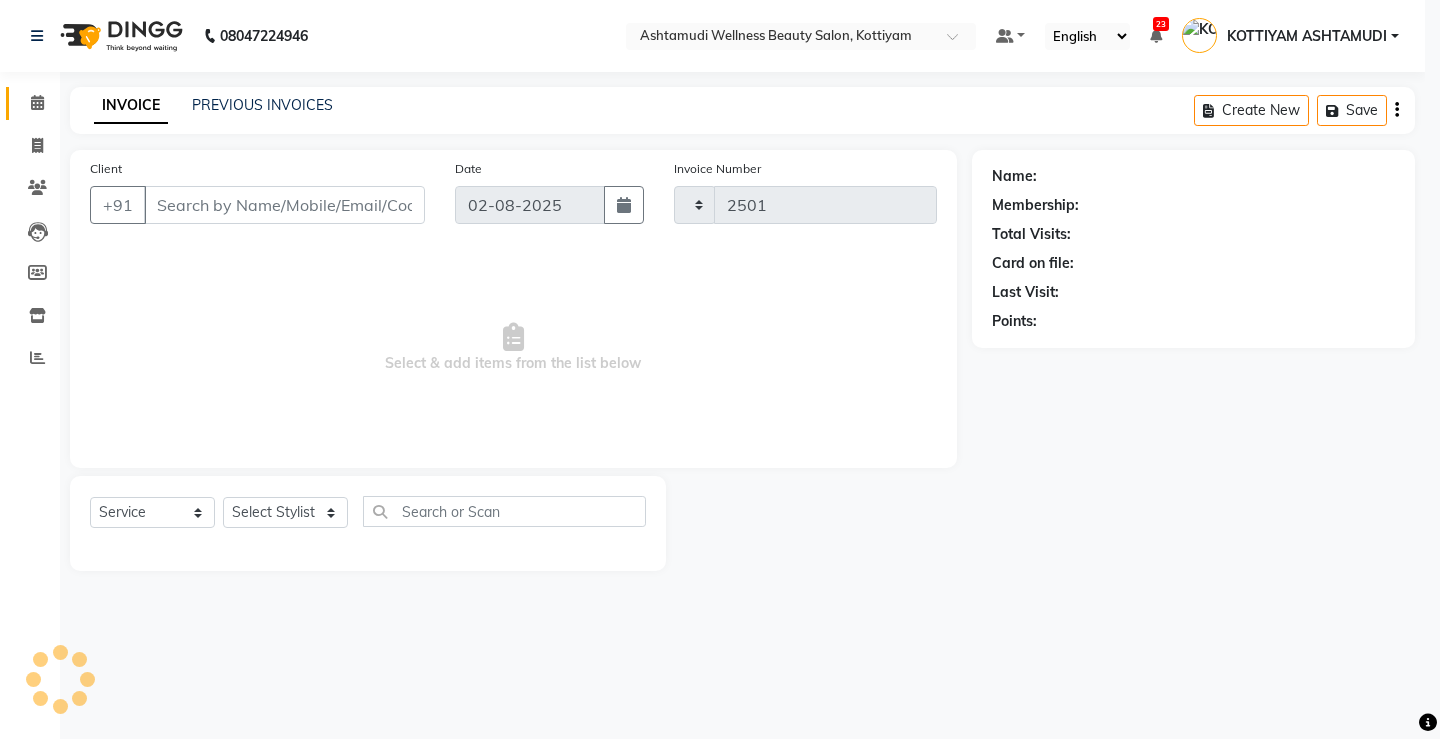 select on "4674" 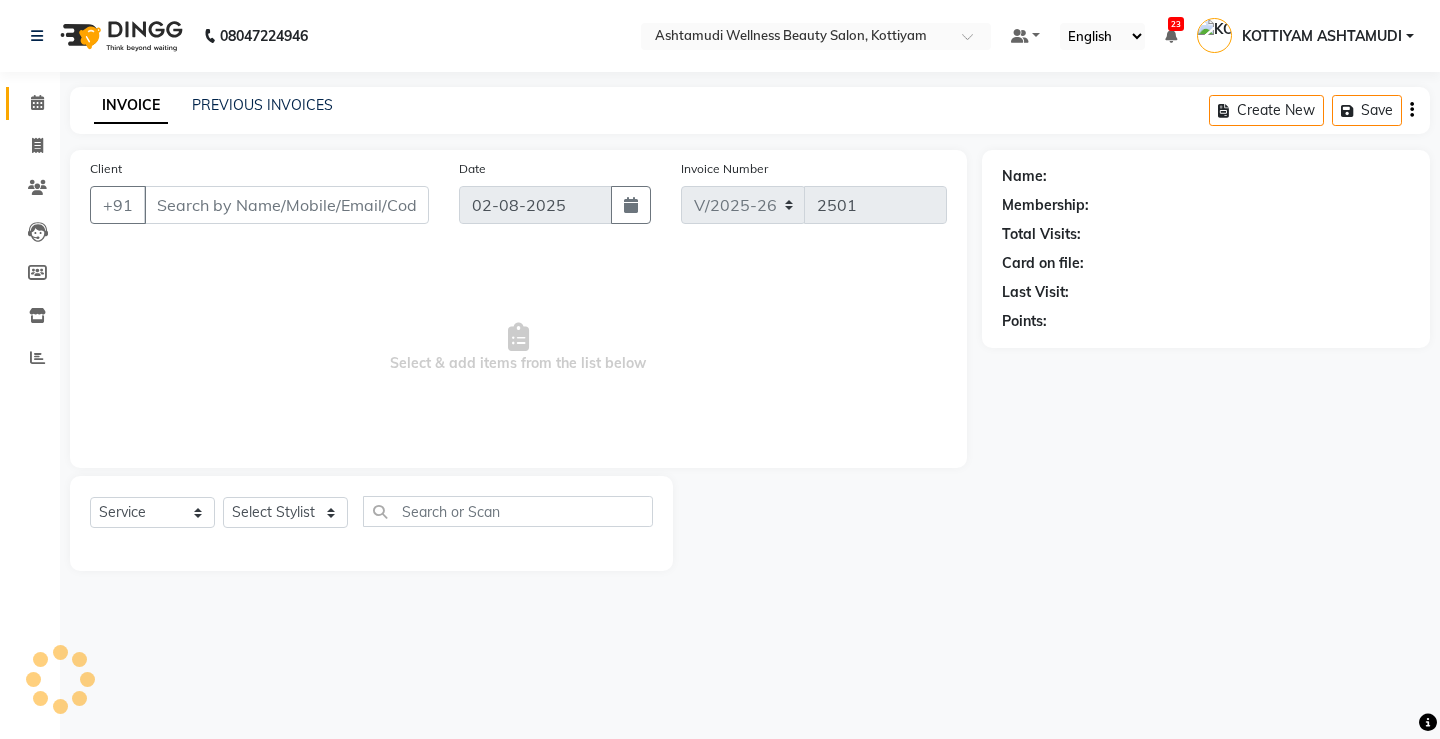 select on "product" 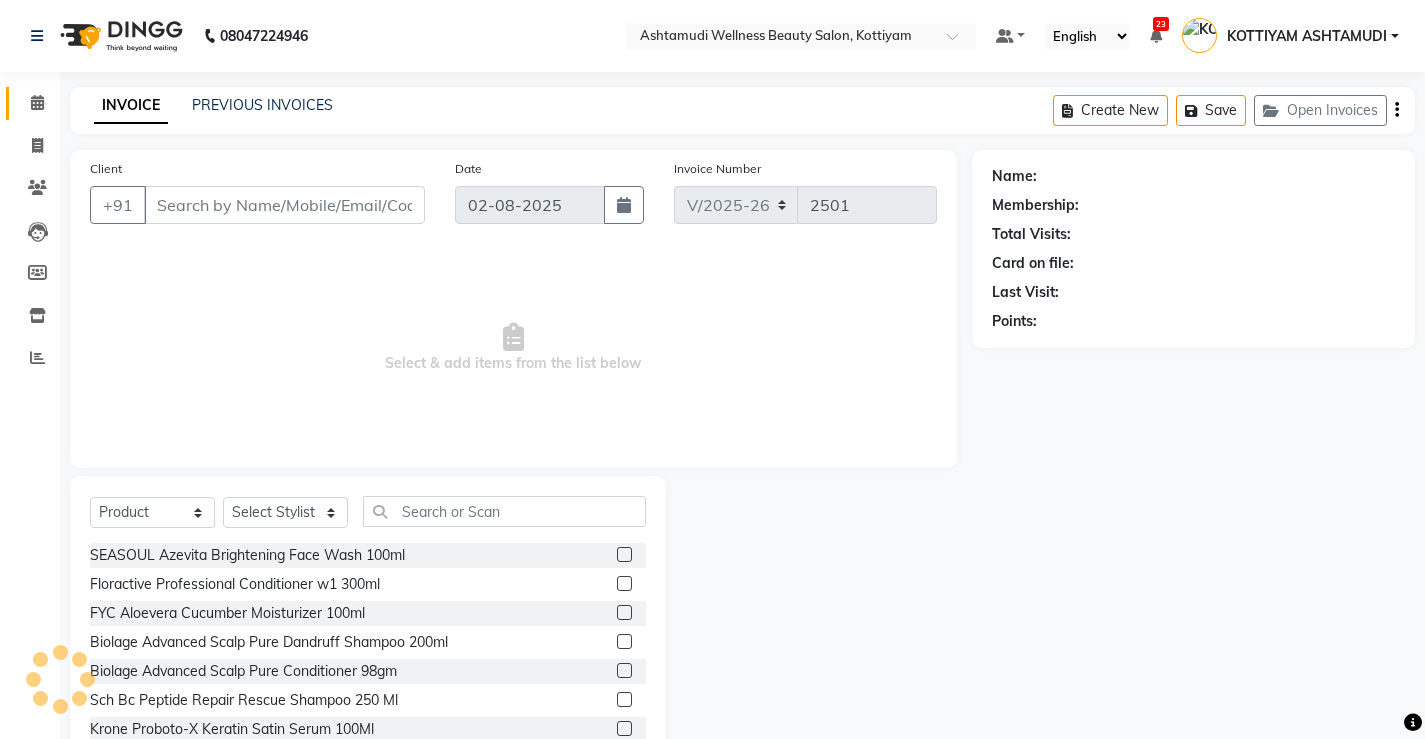 type on "9747408994" 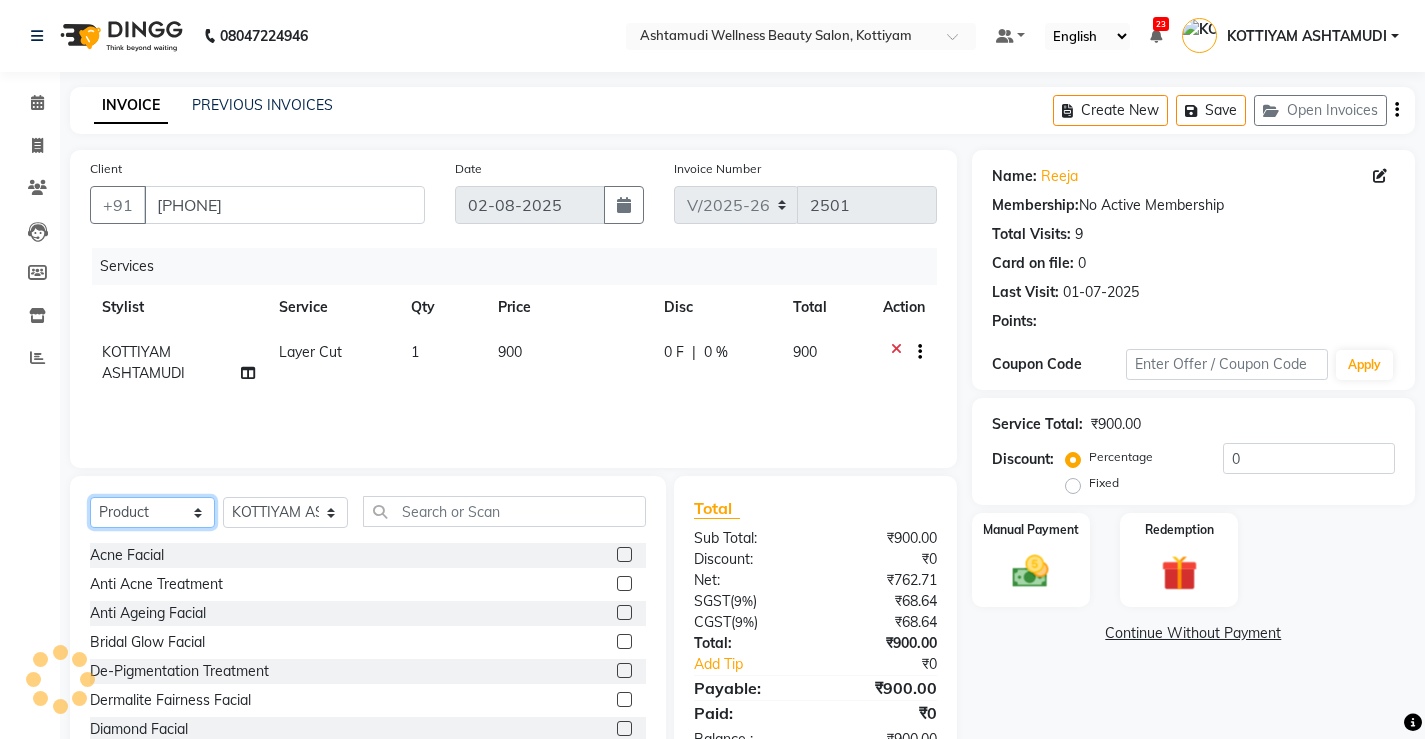 click on "Select  Service  Product  Membership  Package Voucher Prepaid Gift Card" 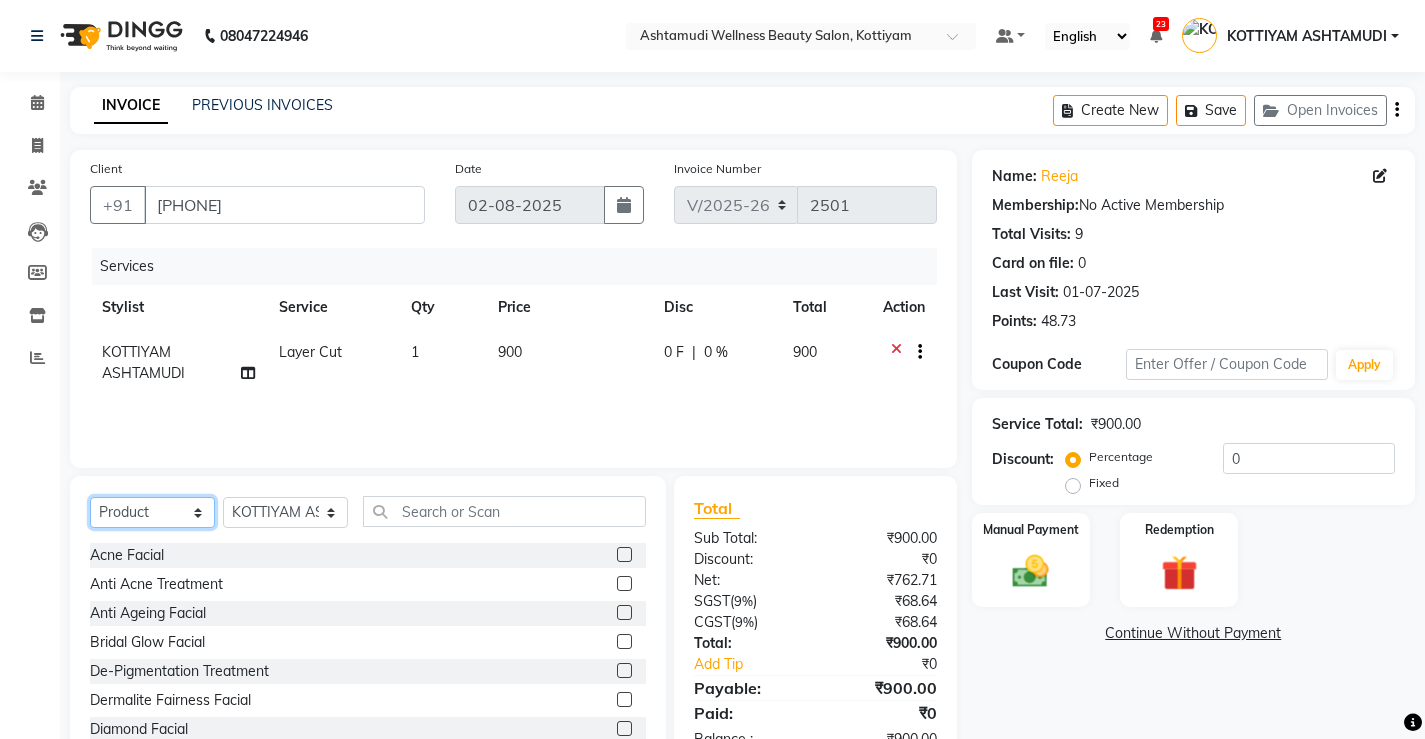 select on "service" 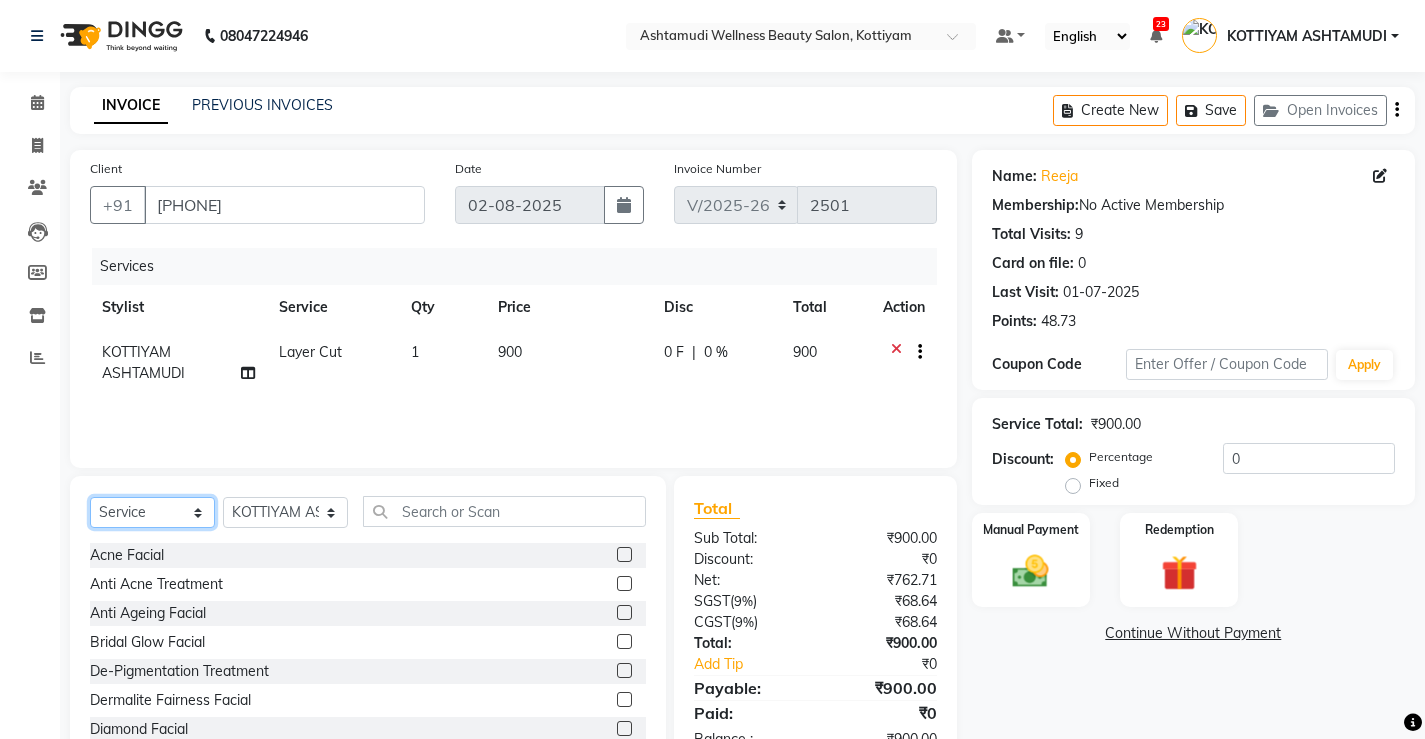 click on "Select  Service  Product  Membership  Package Voucher Prepaid Gift Card" 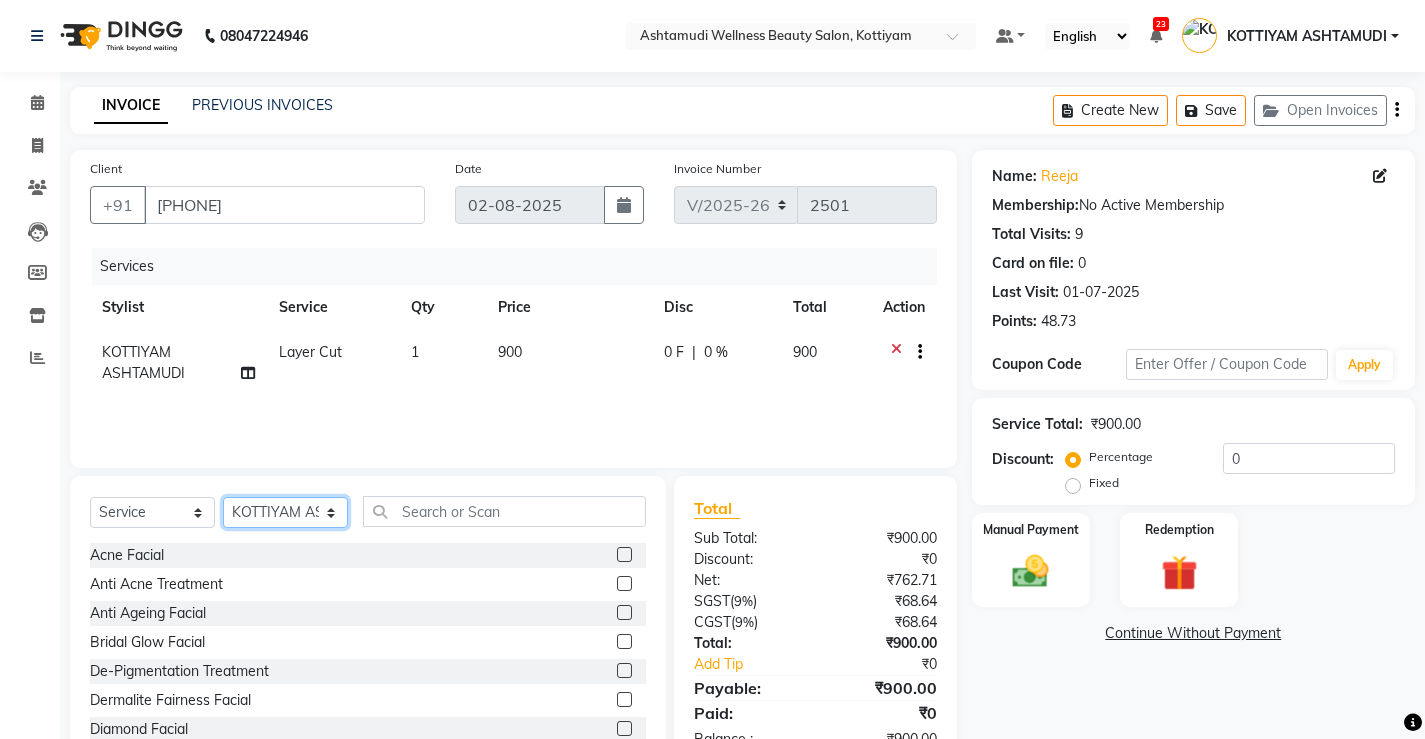 click on "Select Stylist ANJALI M S ASWATHY KOTTIYAM ASHTAMUDI KUMARI Muneera RASHMI SHEEJA ANIL SHYNI  SINDHYA  Sona Sunil Sreepriya STEFFY STEPHAN Varsha S Vismaya" 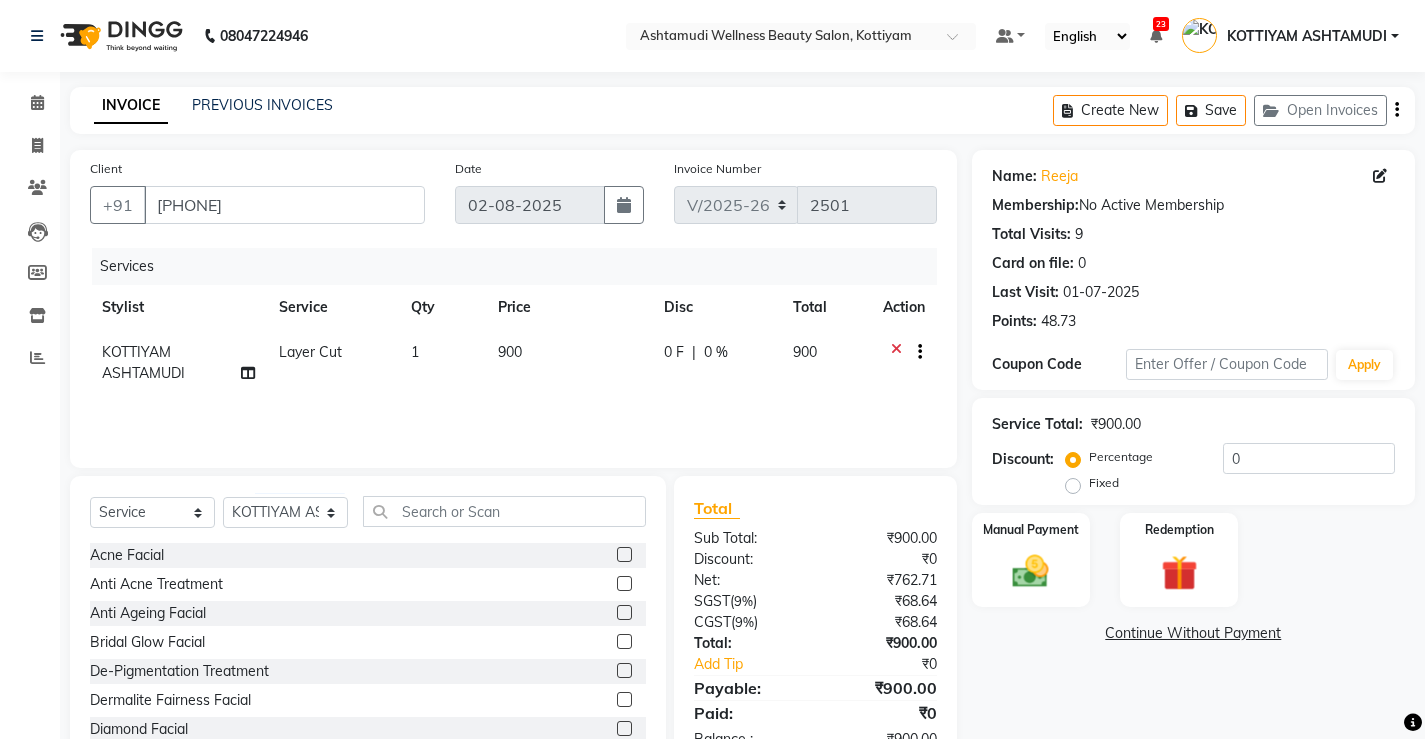 click on "Services Stylist Service Qty Price Disc Total Action KOTTIYAM ASHTAMUDI Layer Cut 1 900 0 F | 0 % 900" 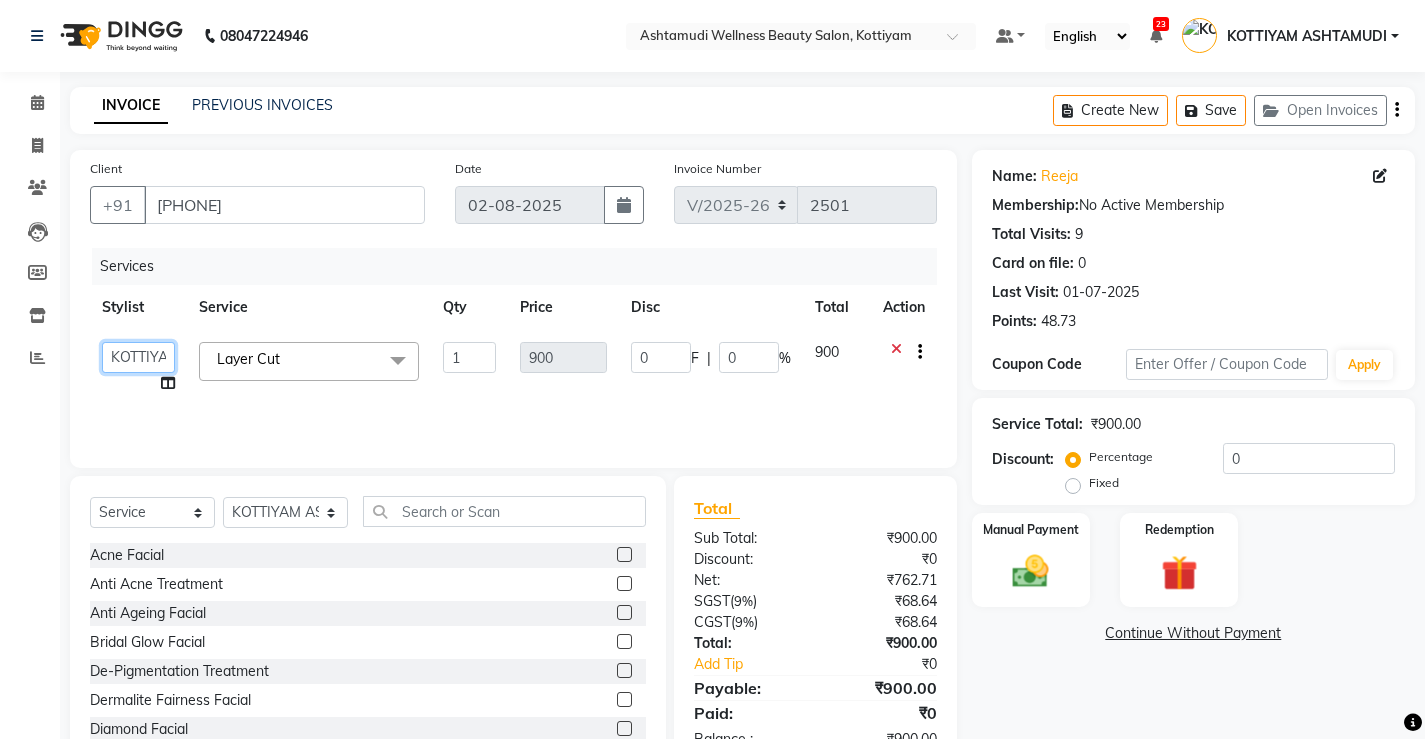 click on "ANJALI M S   ASWATHY   KOTTIYAM ASHTAMUDI   KUMARI   Muneera   RASHMI   SHEEJA ANIL   SHYNI    SINDHYA    Sona Sunil   Sreepriya   STEFFY STEPHAN   Varsha S   Vismaya" 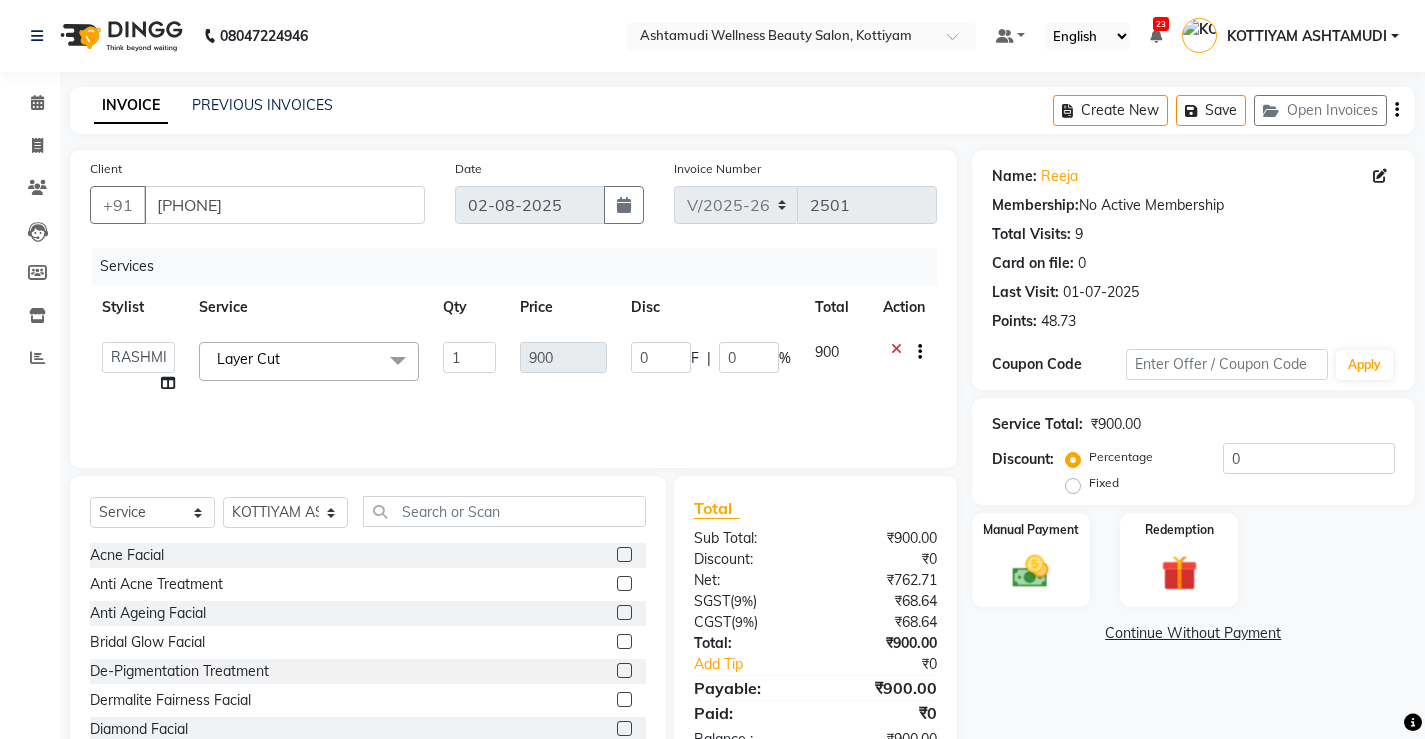 select on "27469" 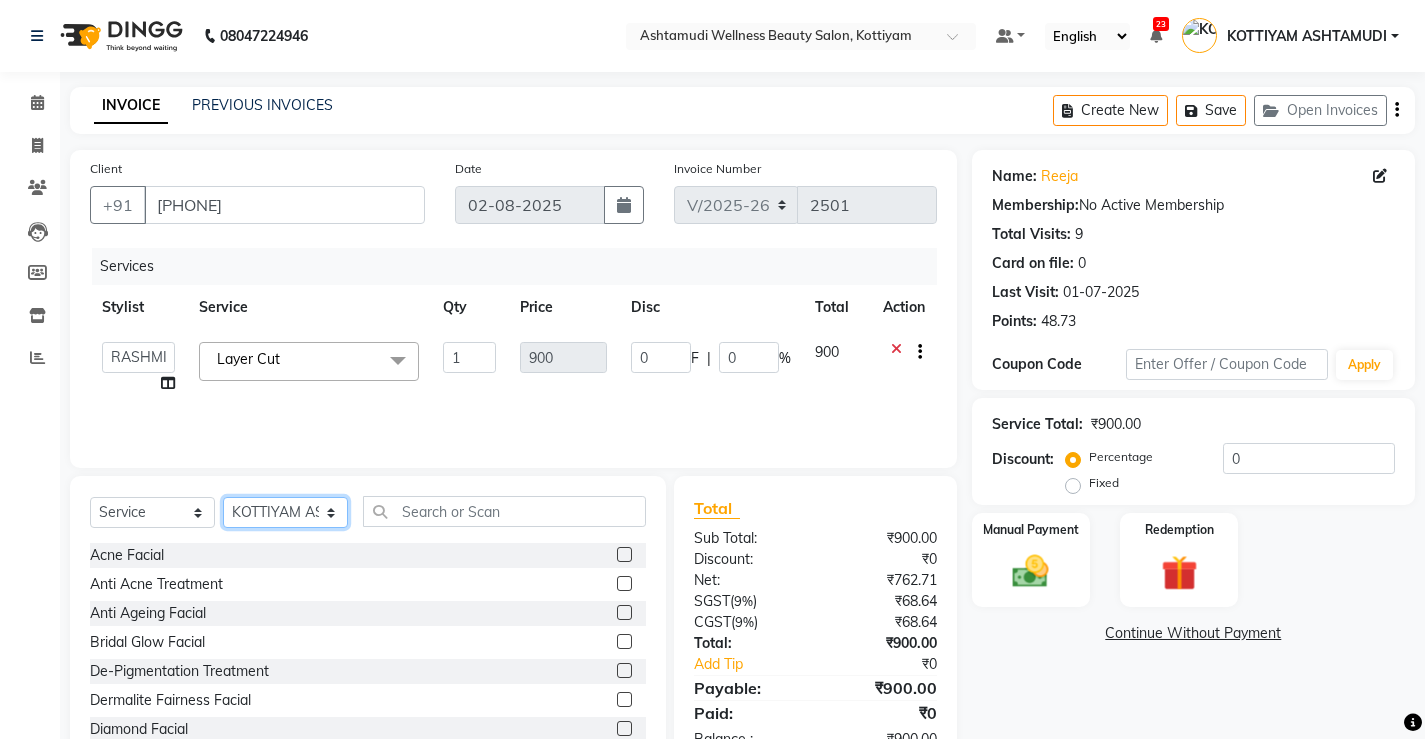 click on "Select Stylist ANJALI M S ASWATHY KOTTIYAM ASHTAMUDI KUMARI Muneera RASHMI SHEEJA ANIL SHYNI  SINDHYA  Sona Sunil Sreepriya STEFFY STEPHAN Varsha S Vismaya" 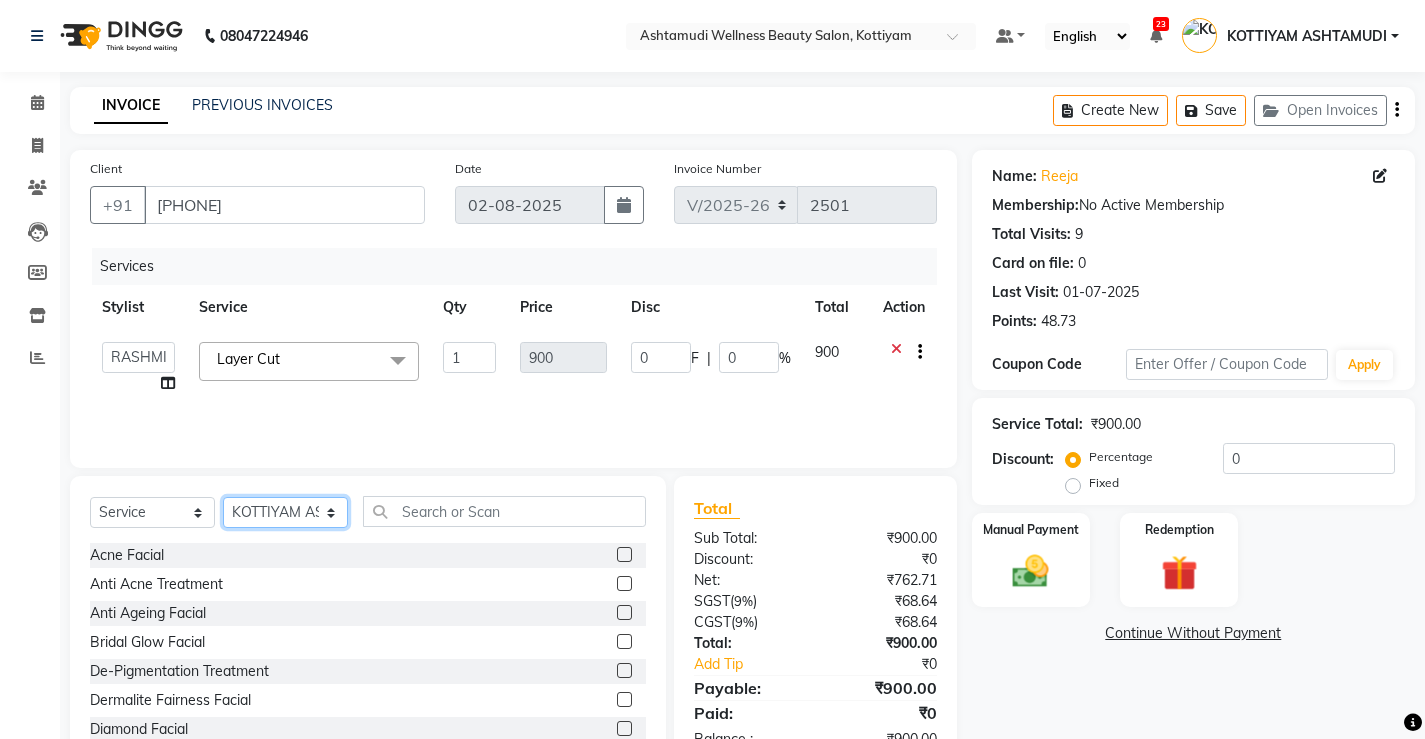 select on "27469" 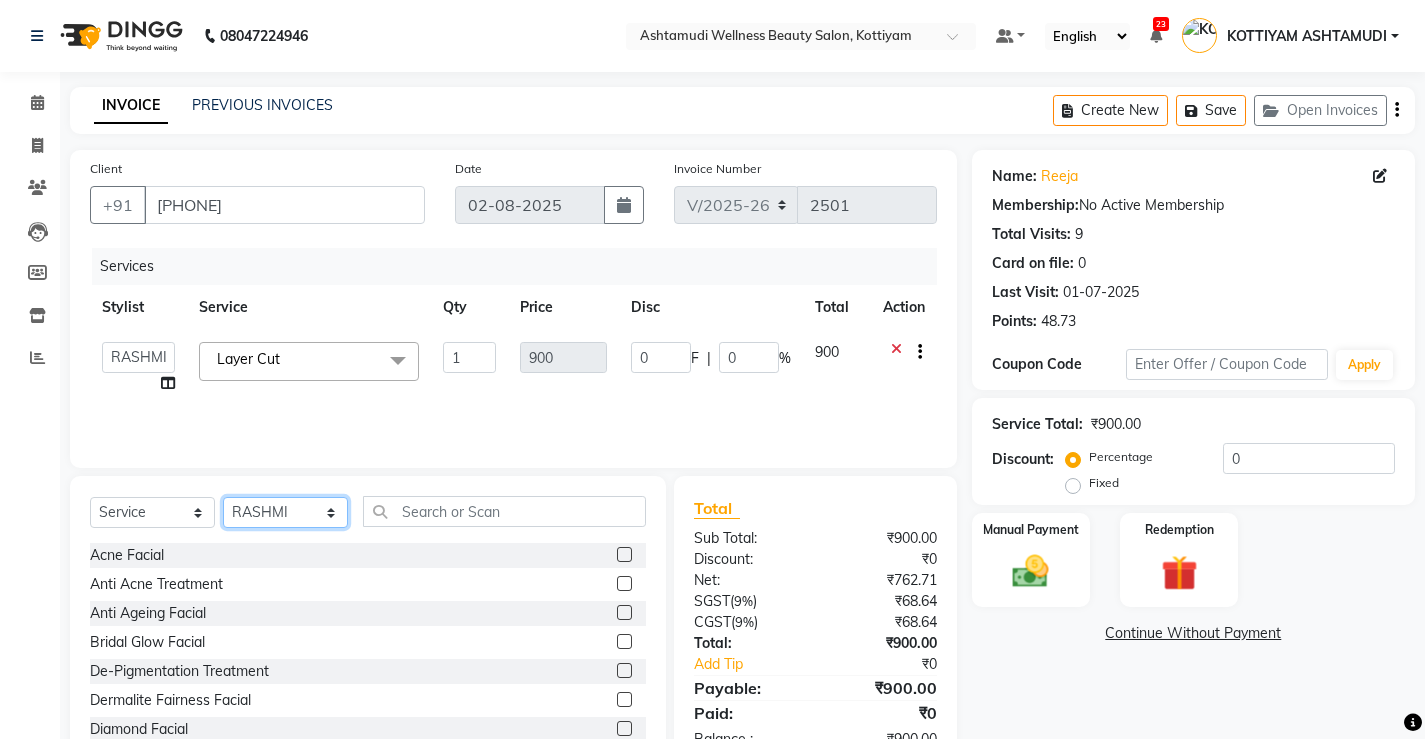 click on "Select Stylist ANJALI M S ASWATHY KOTTIYAM ASHTAMUDI KUMARI Muneera RASHMI SHEEJA ANIL SHYNI  SINDHYA  Sona Sunil Sreepriya STEFFY STEPHAN Varsha S Vismaya" 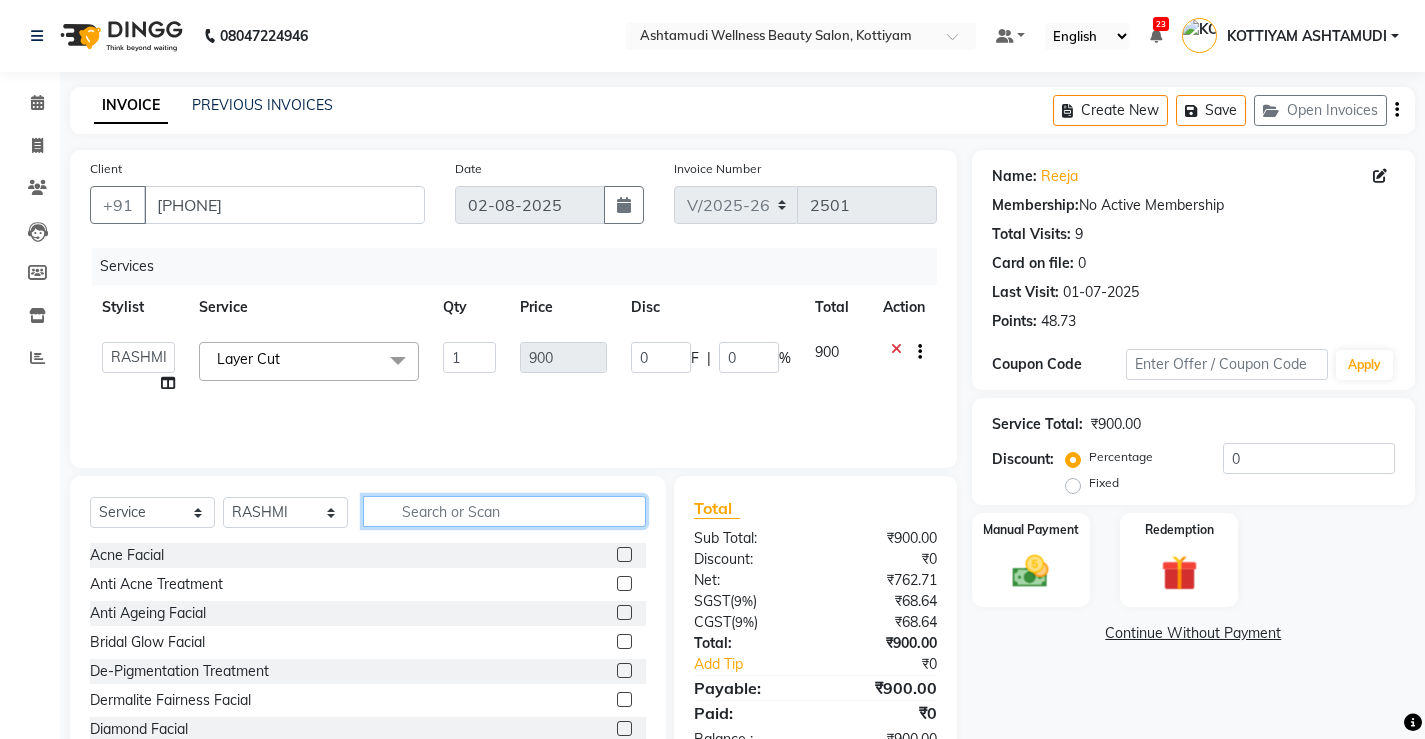 click 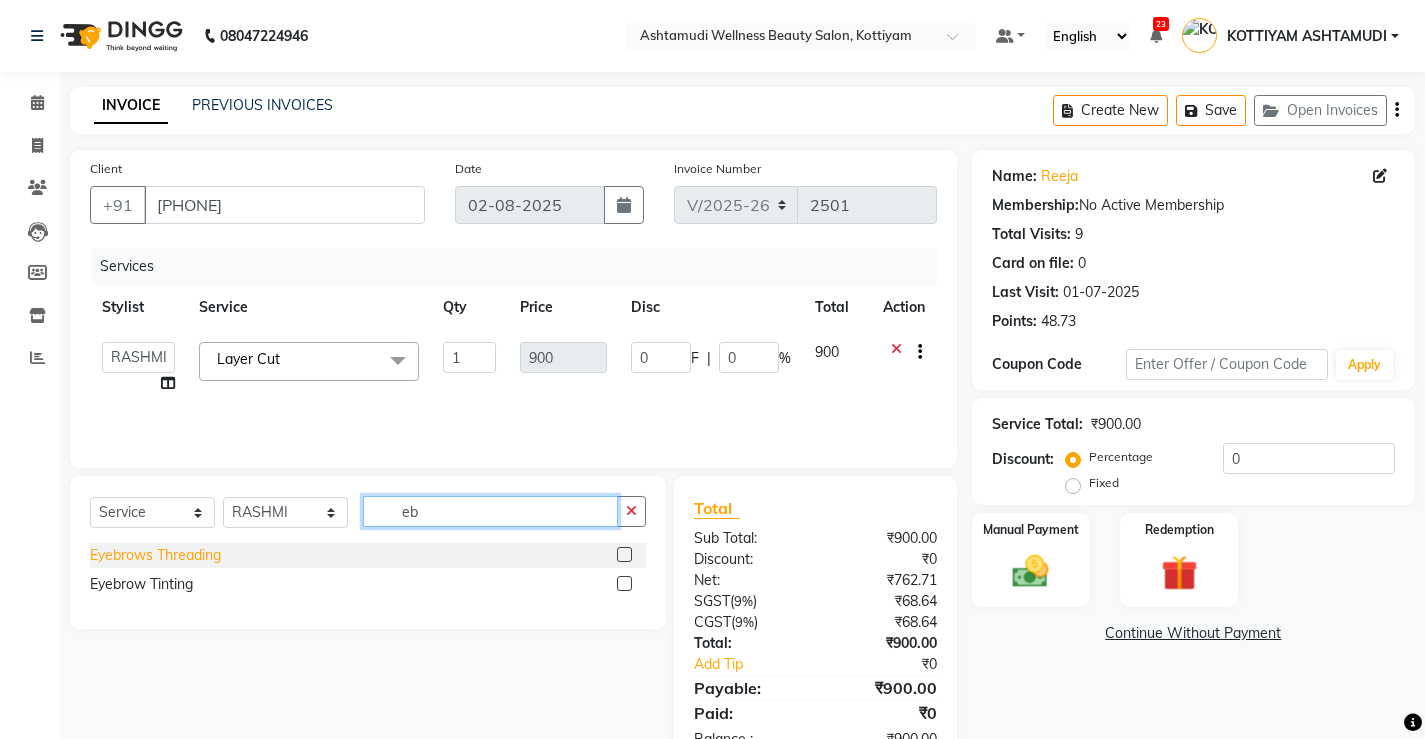type on "eb" 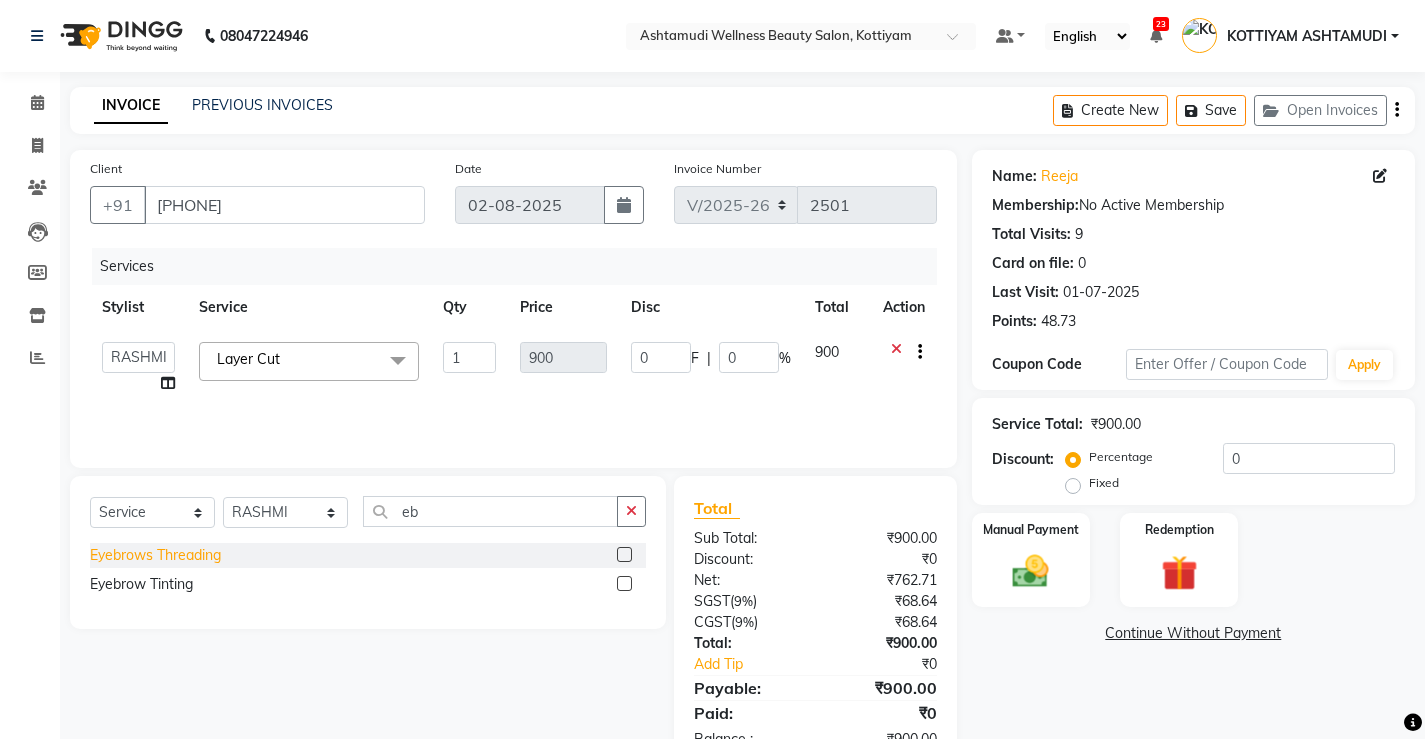 click on "Eyebrows Threading" 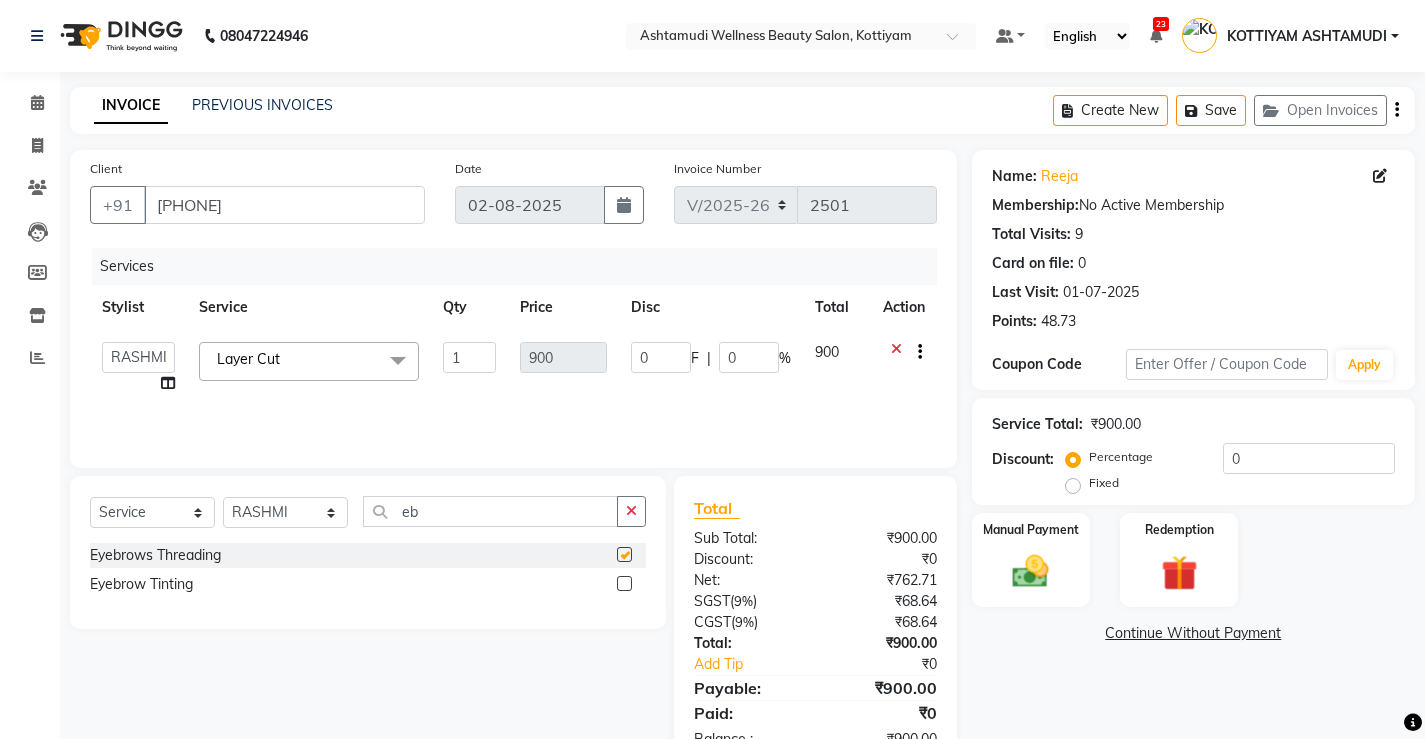 checkbox on "false" 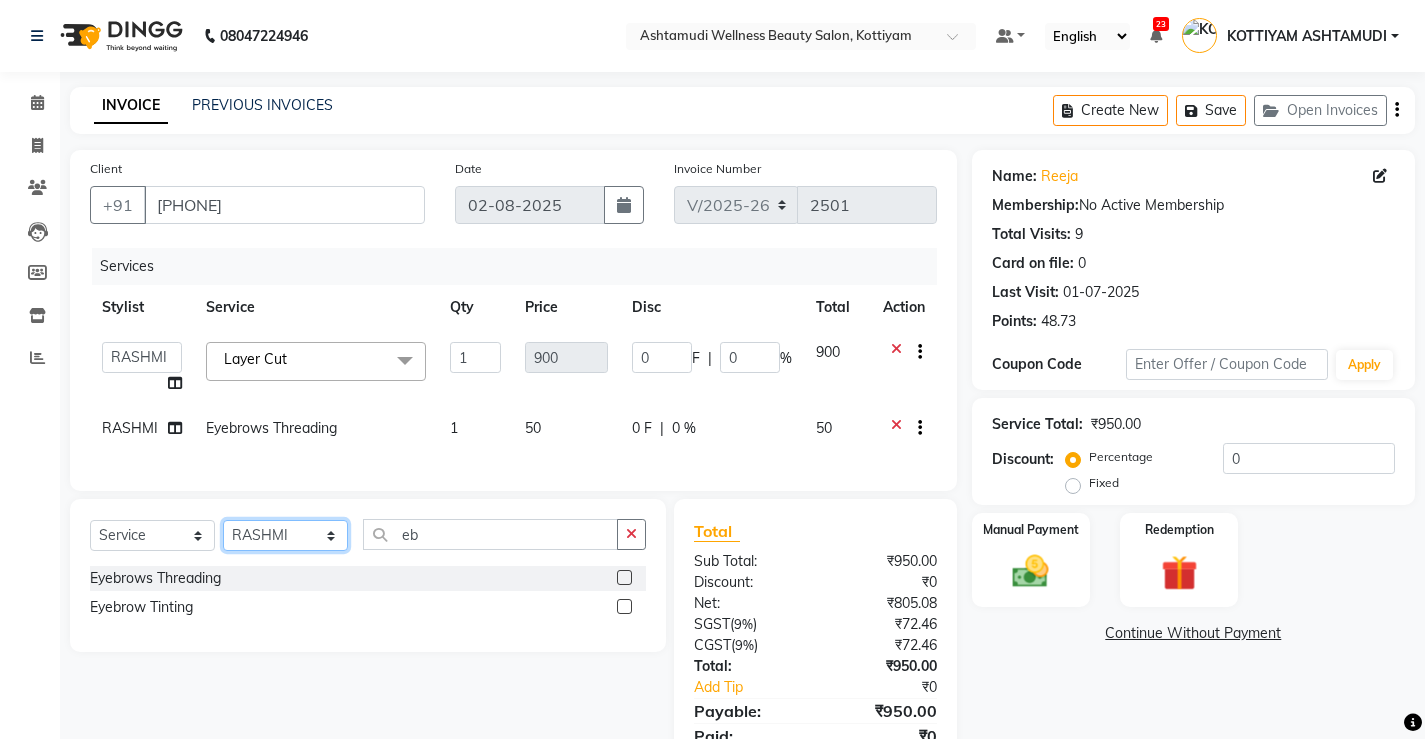 click on "Select Stylist ANJALI M S ASWATHY KOTTIYAM ASHTAMUDI KUMARI Muneera RASHMI SHEEJA ANIL SHYNI  SINDHYA  Sona Sunil Sreepriya STEFFY STEPHAN Varsha S Vismaya" 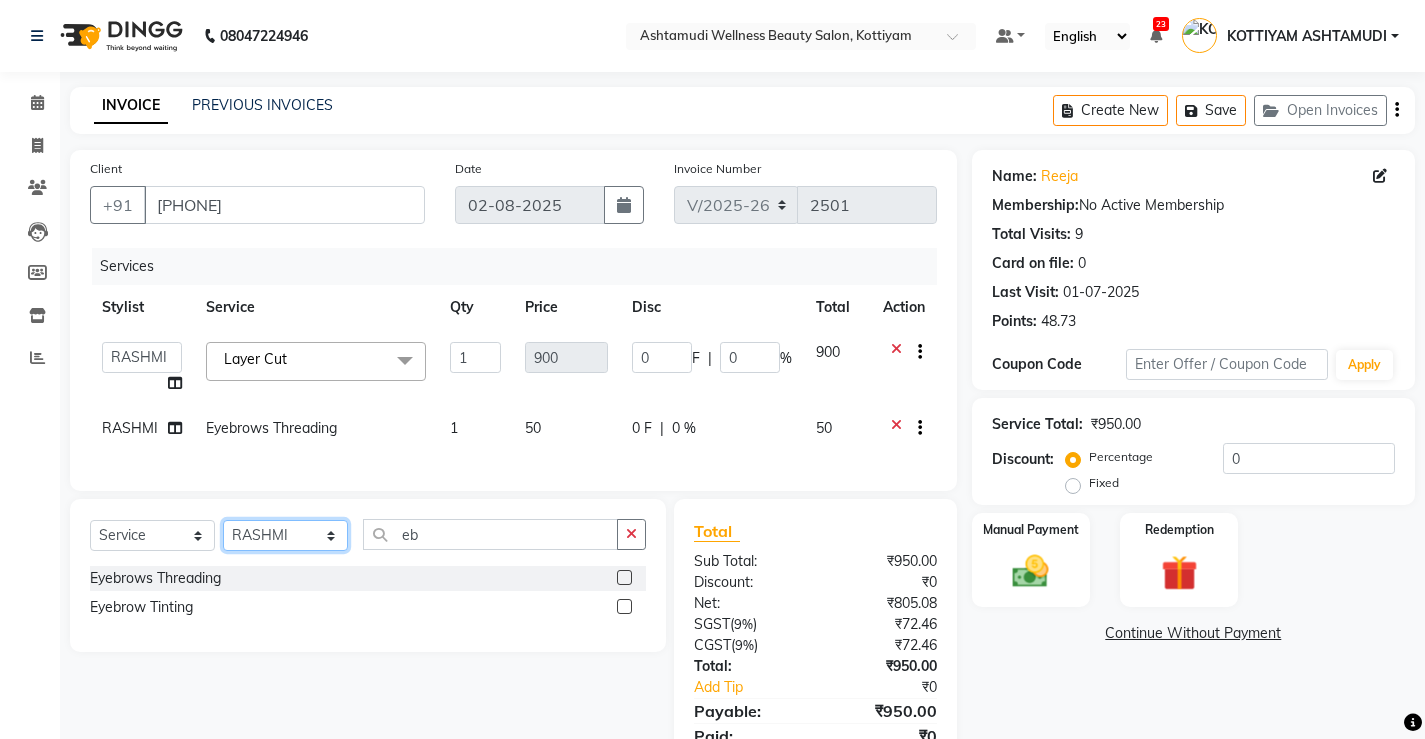 select on "27472" 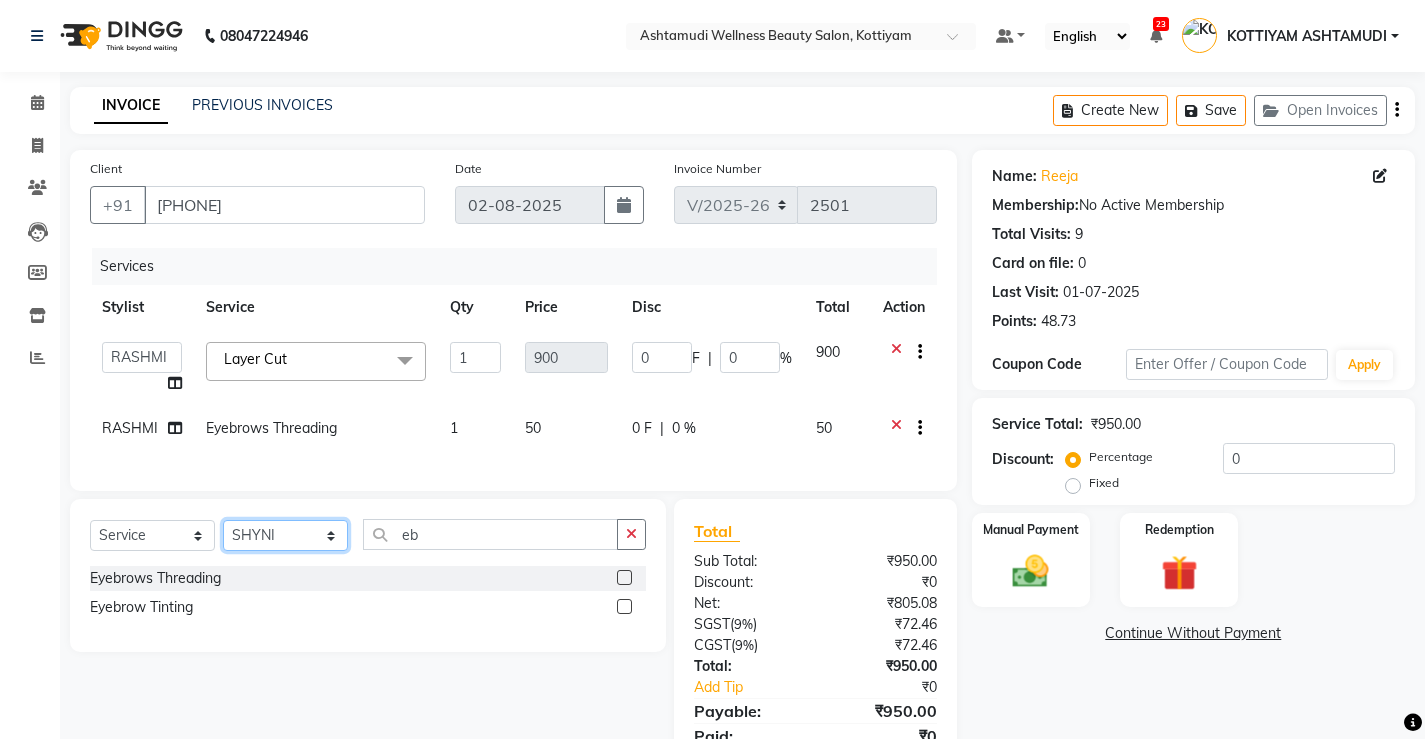 click on "Select Stylist ANJALI M S ASWATHY KOTTIYAM ASHTAMUDI KUMARI Muneera RASHMI SHEEJA ANIL SHYNI  SINDHYA  Sona Sunil Sreepriya STEFFY STEPHAN Varsha S Vismaya" 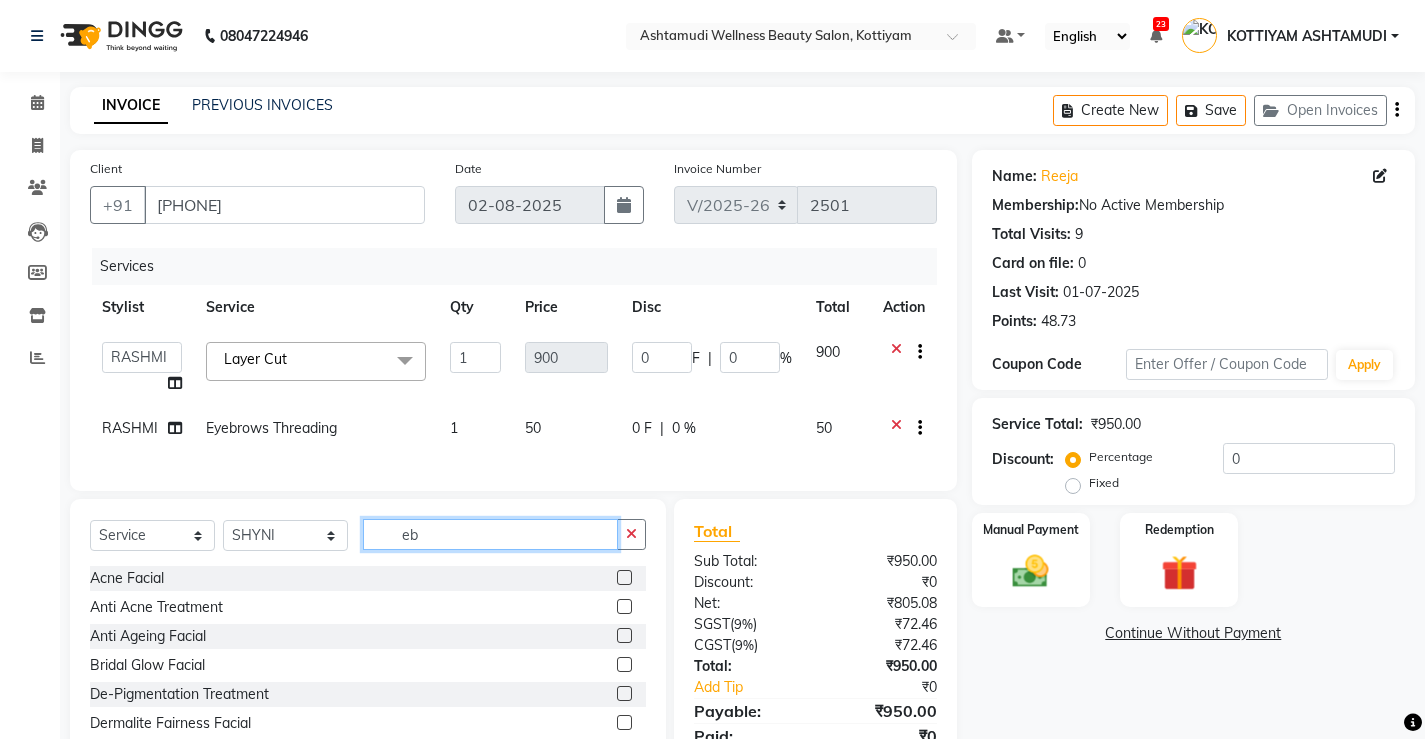 click on "eb" 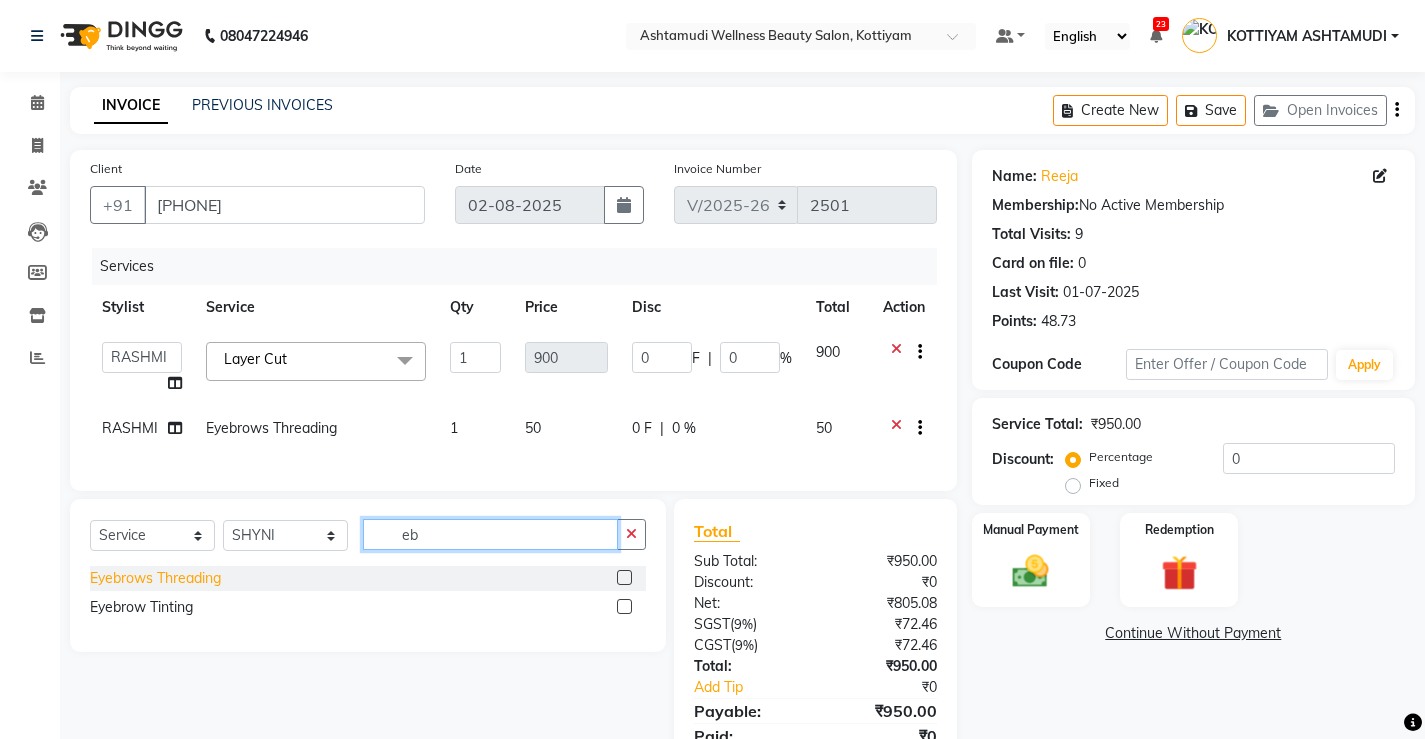 type on "eb" 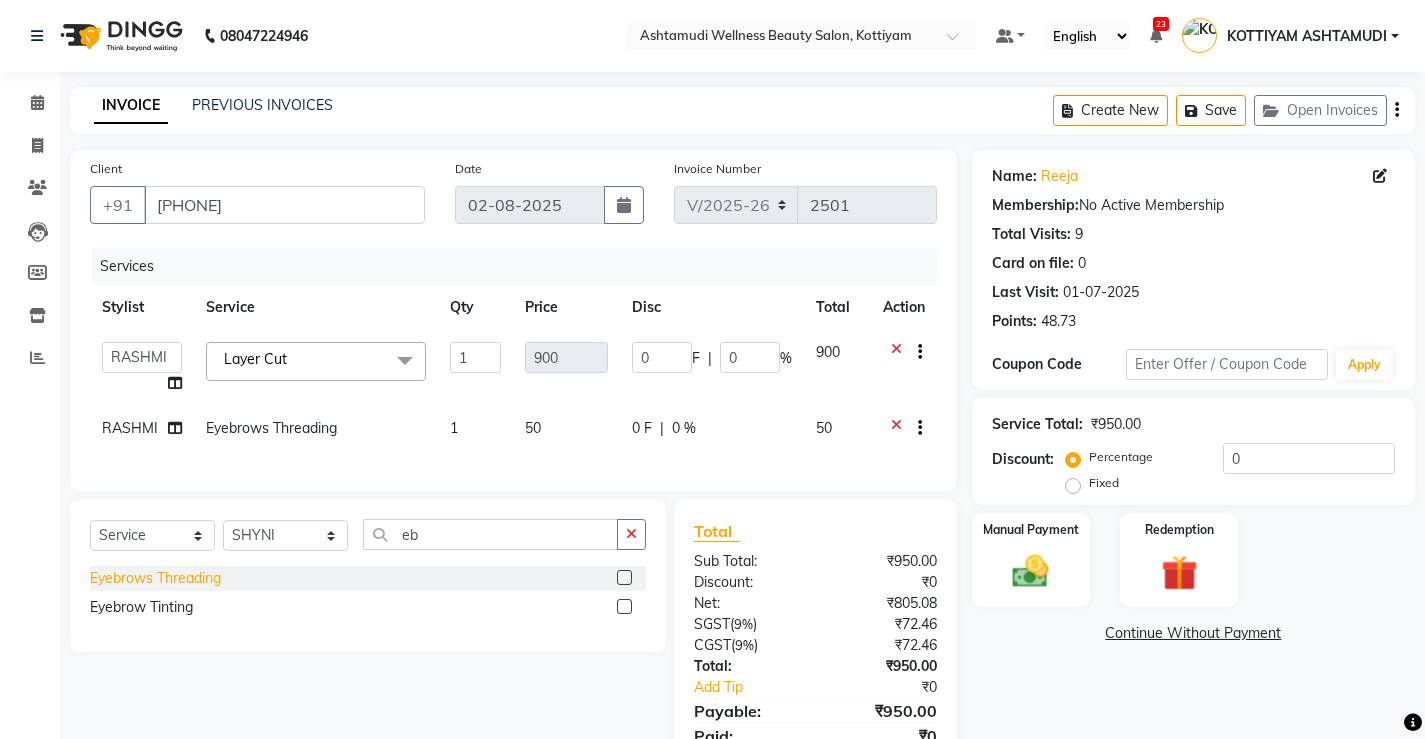 click on "Eyebrows Threading" 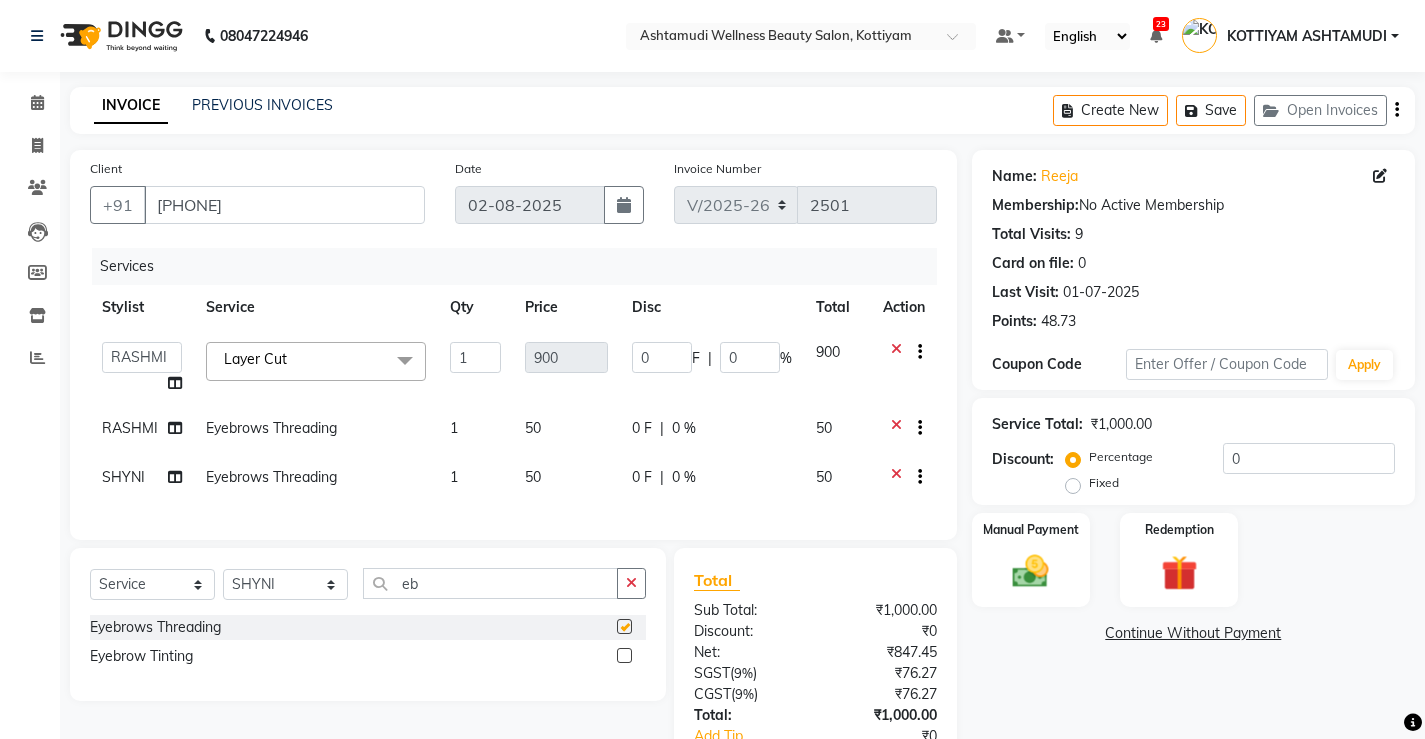 checkbox on "false" 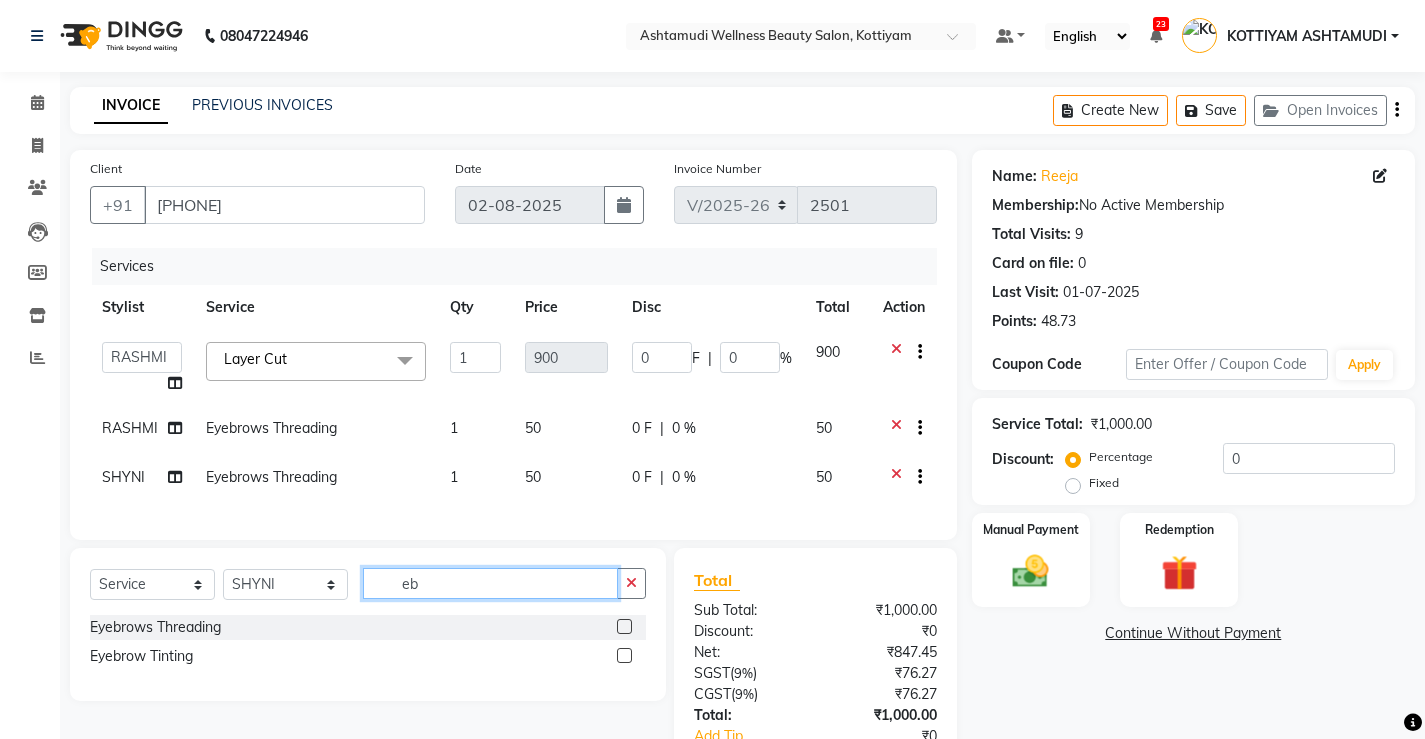 click on "eb" 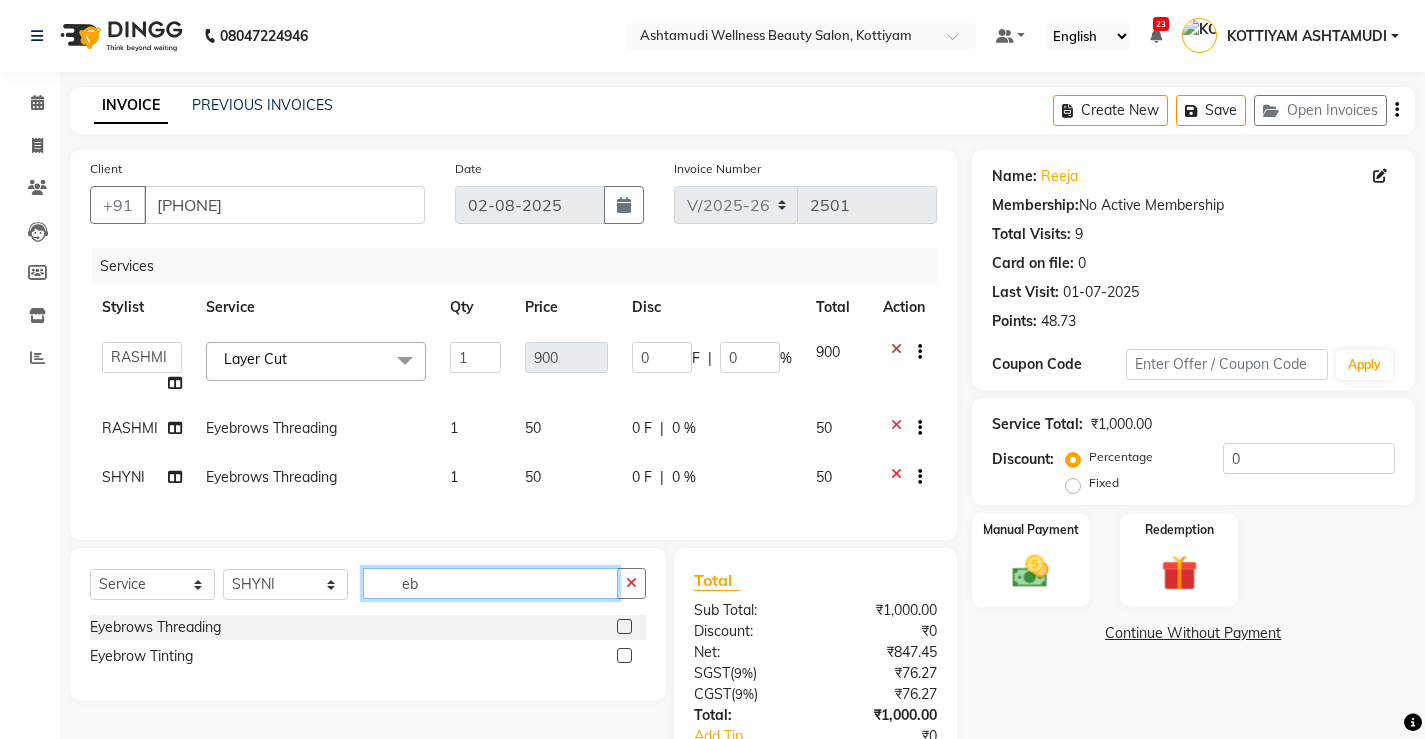 type on "e" 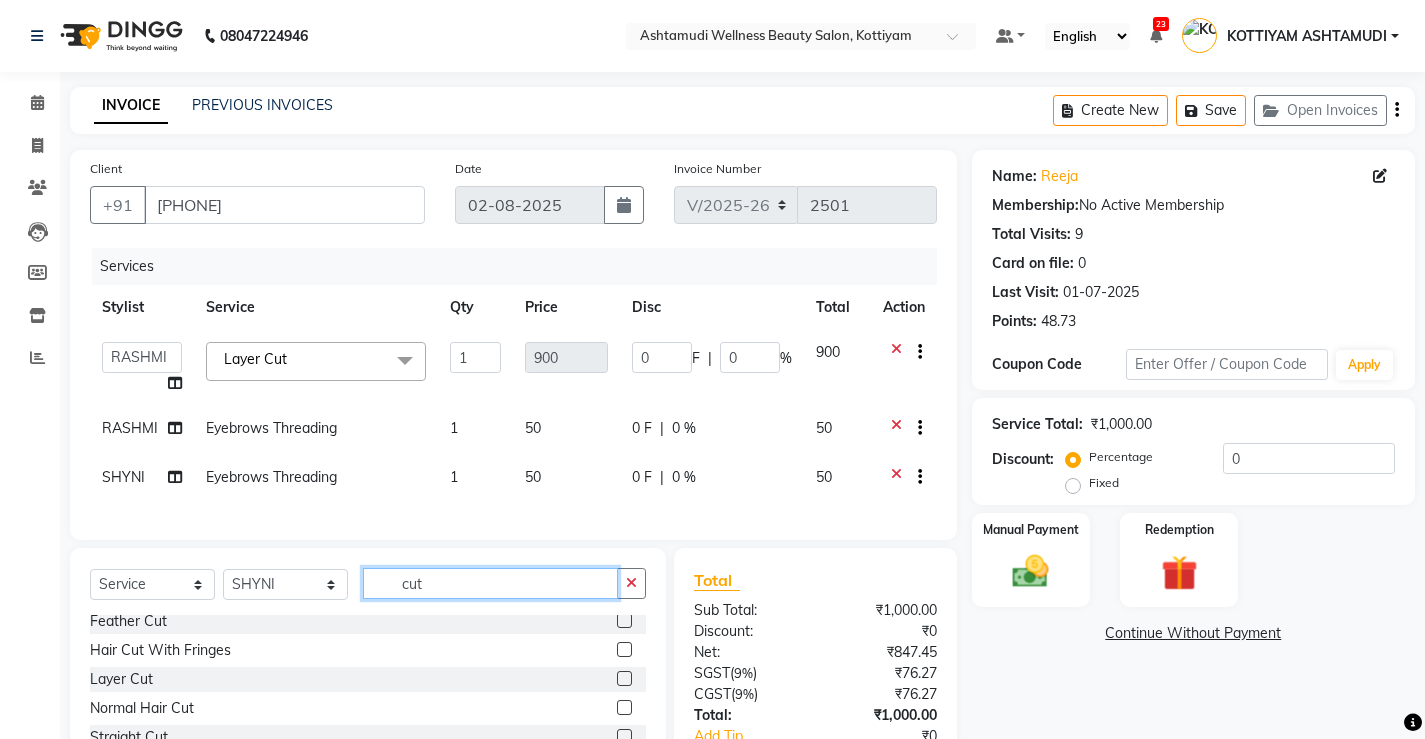 scroll, scrollTop: 90, scrollLeft: 0, axis: vertical 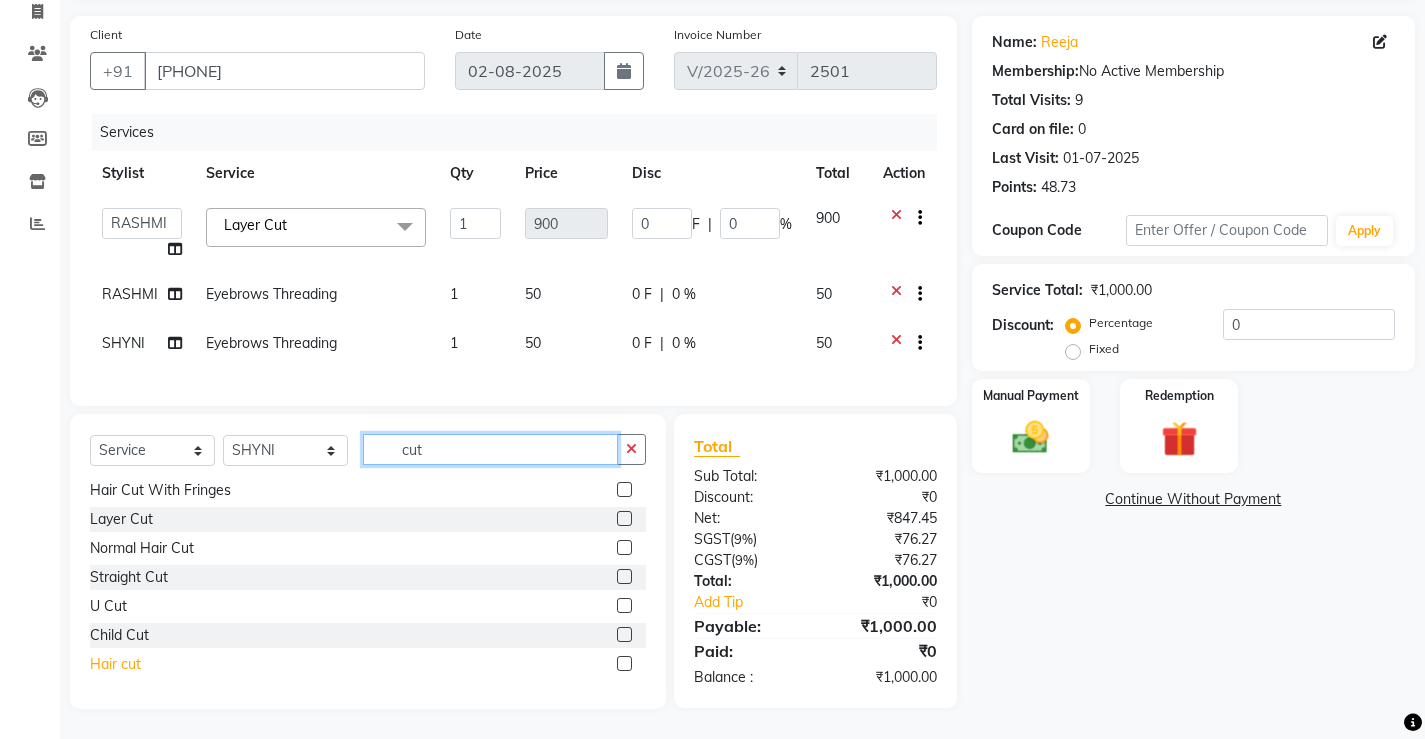 type on "cut" 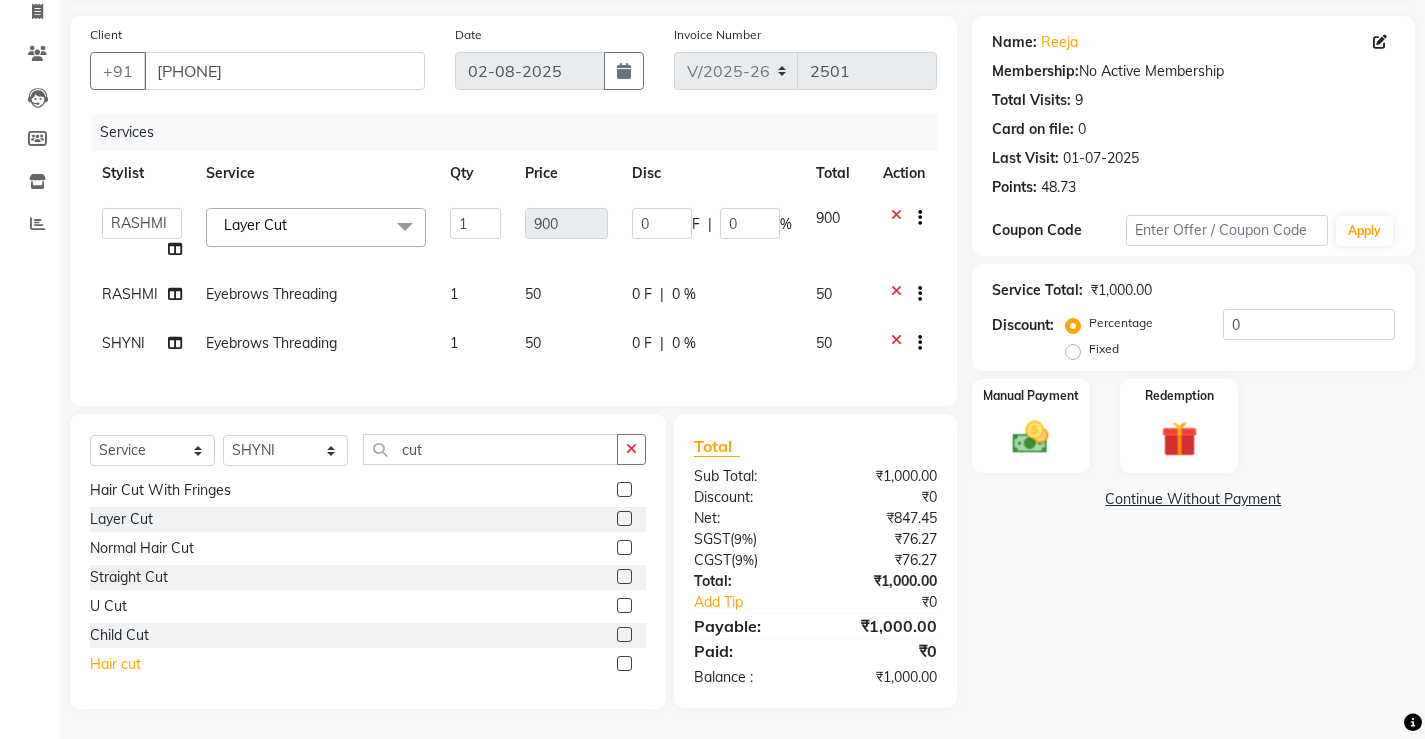 click on "Hair cut" 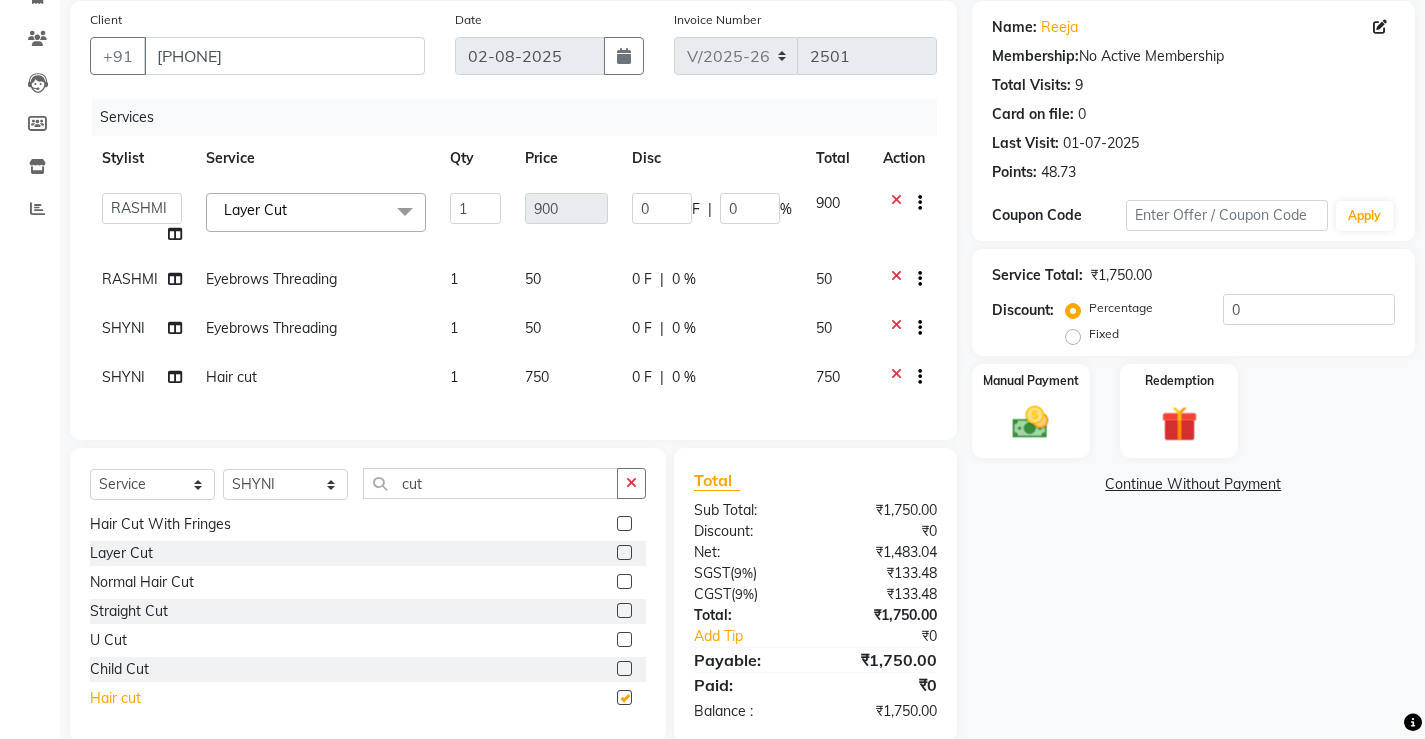 checkbox on "false" 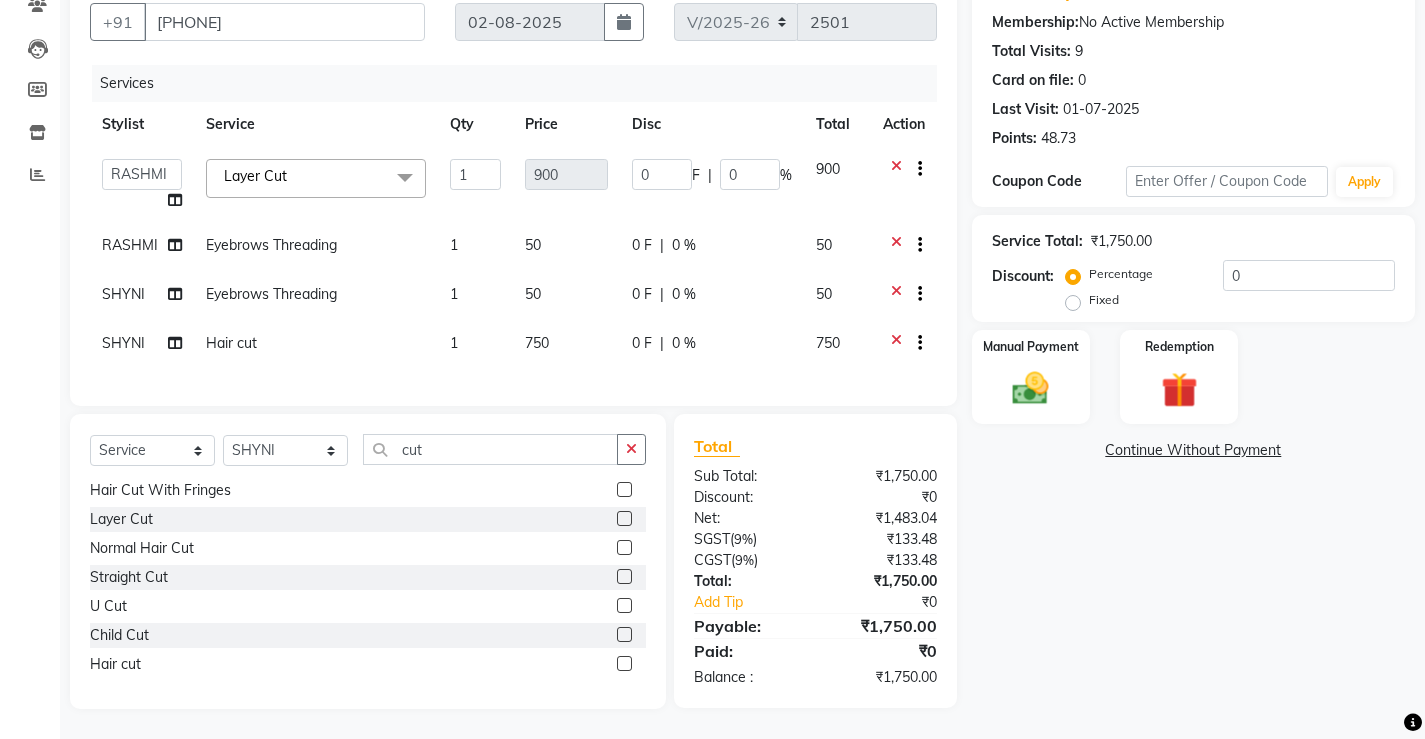 scroll, scrollTop: 198, scrollLeft: 0, axis: vertical 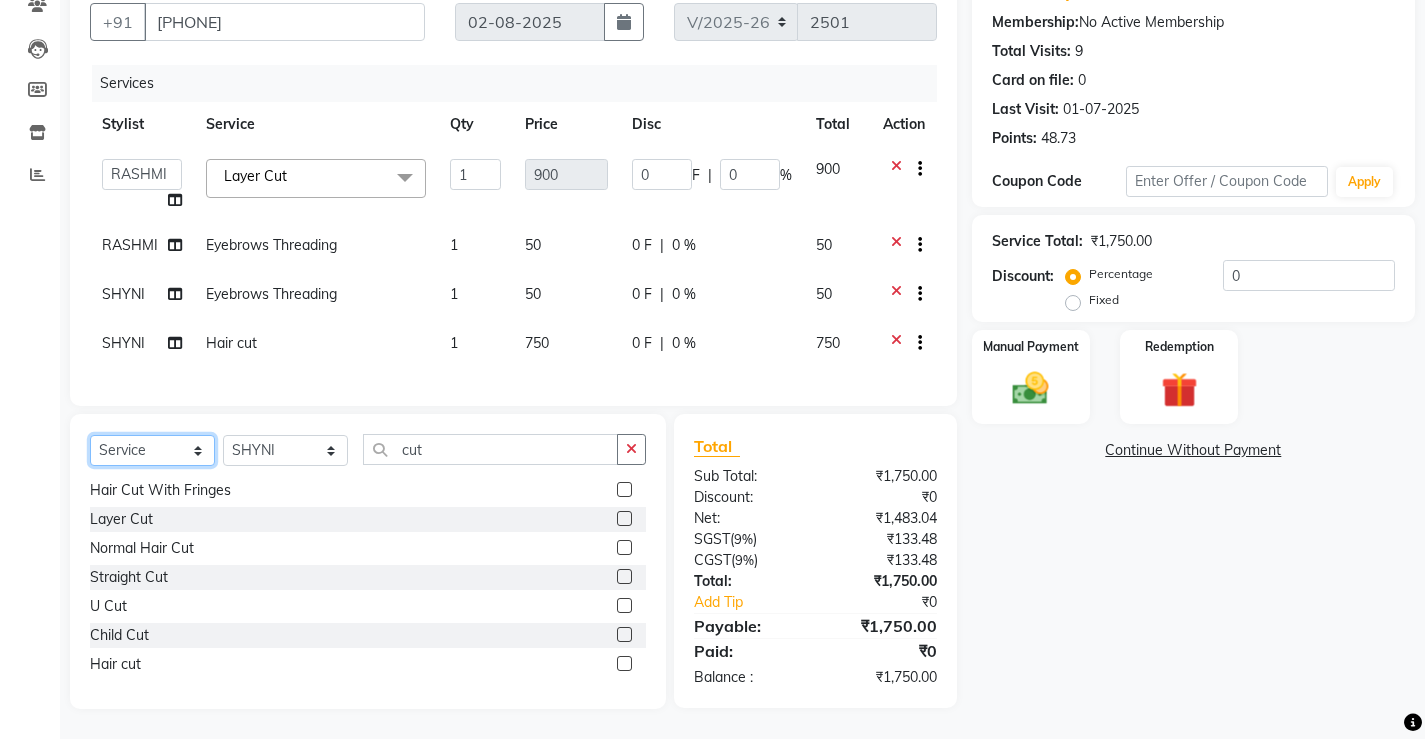 click on "Select  Service  Product  Membership  Package Voucher Prepaid Gift Card" 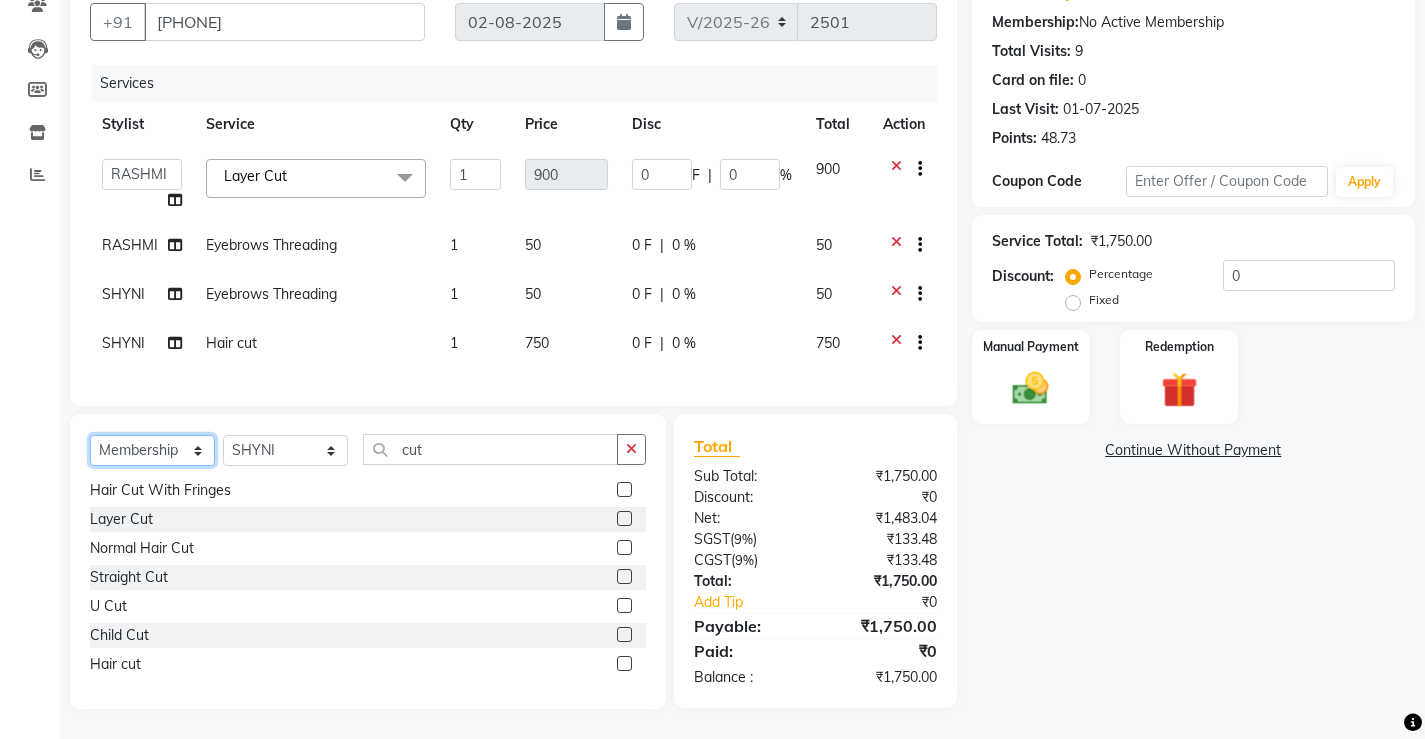 click on "Select  Service  Product  Membership  Package Voucher Prepaid Gift Card" 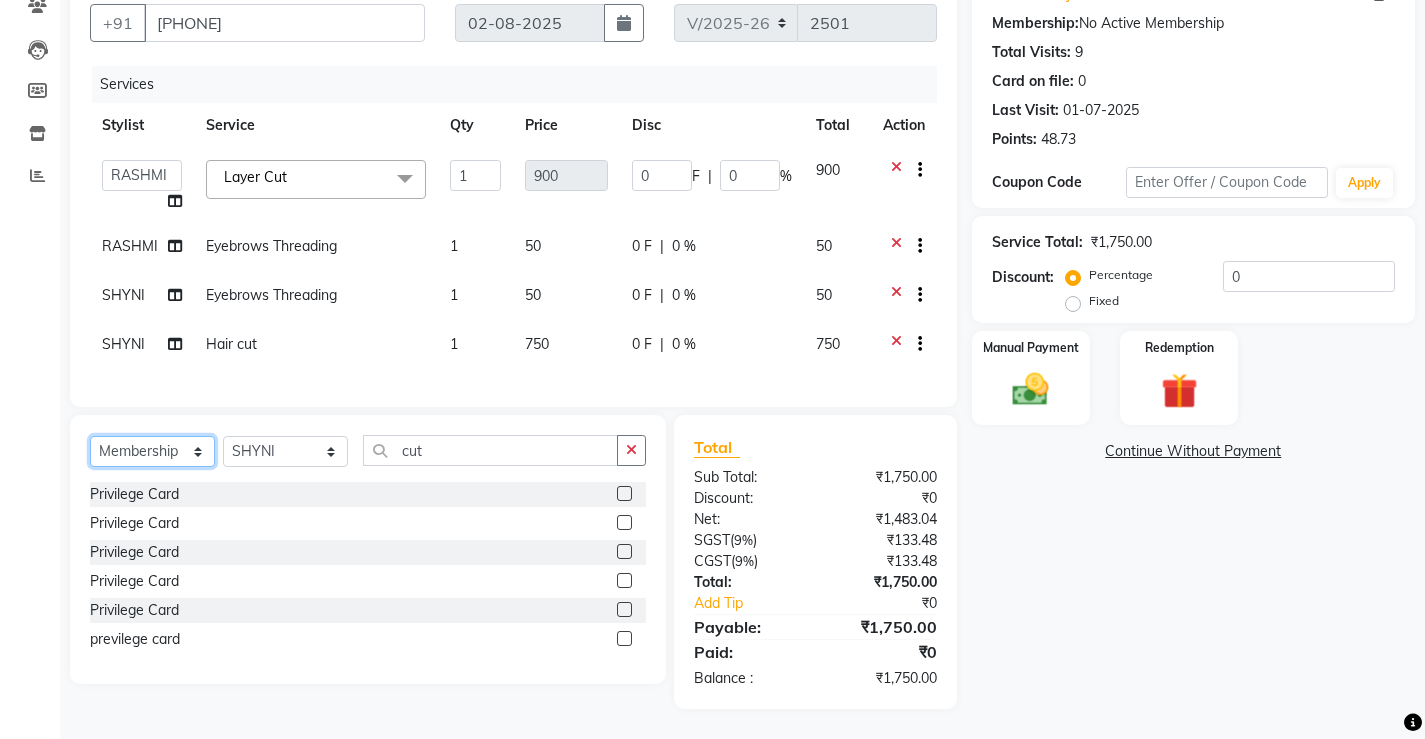 scroll, scrollTop: 0, scrollLeft: 0, axis: both 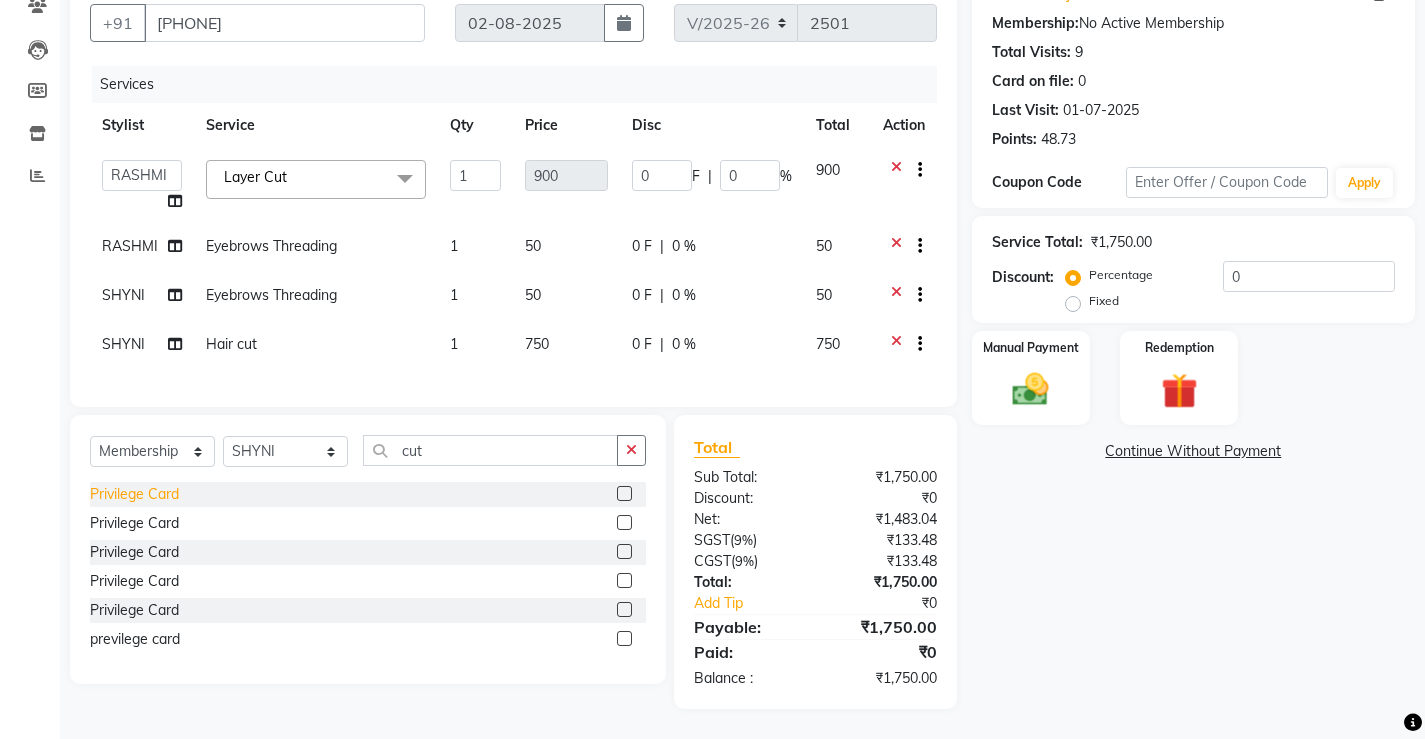click on "Privilege Card" 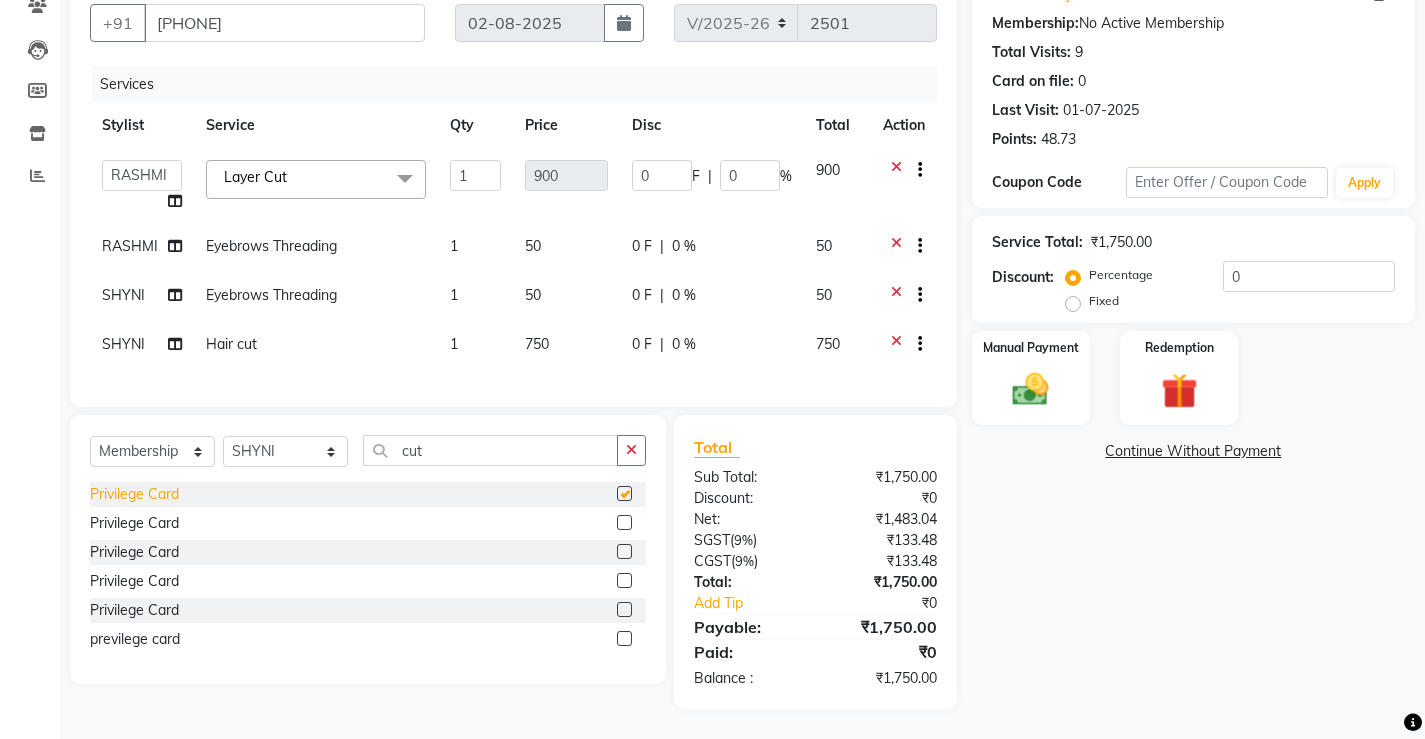 select on "select" 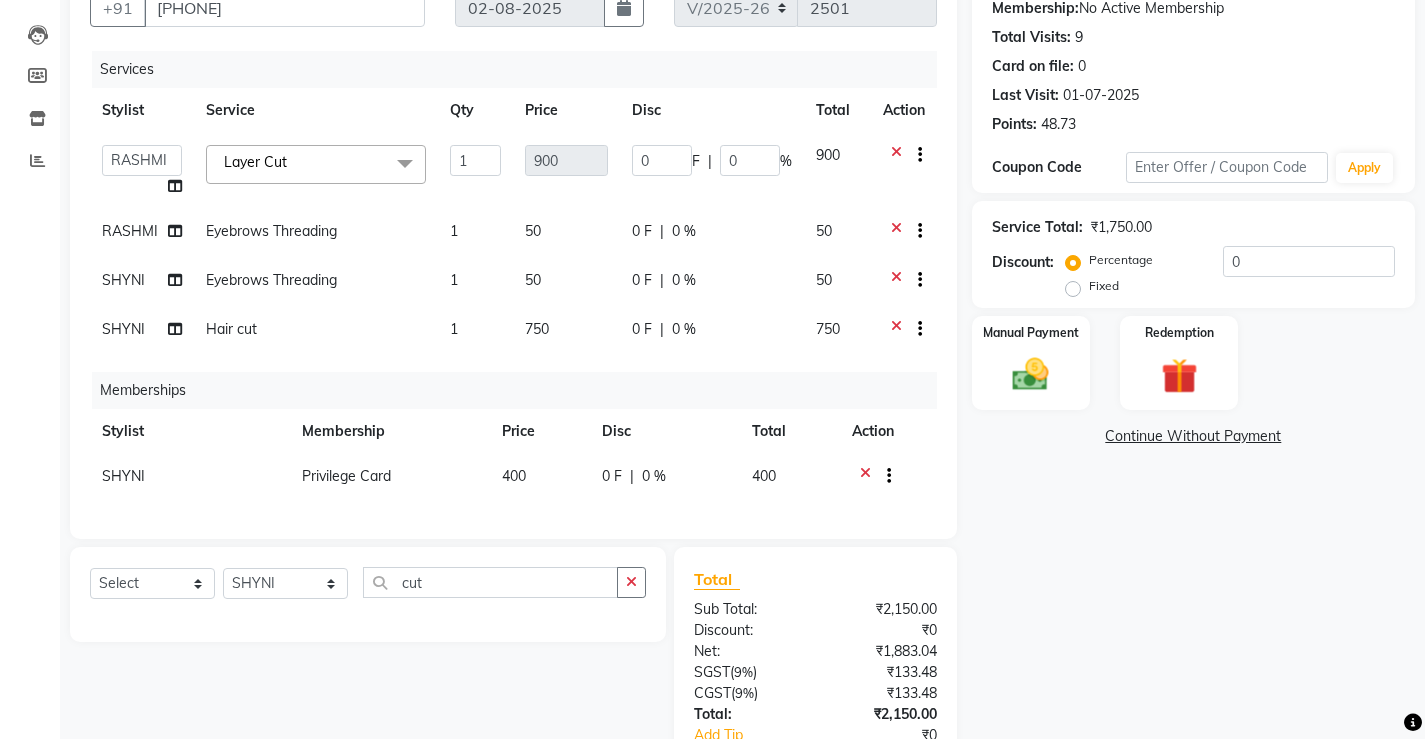 scroll, scrollTop: 344, scrollLeft: 0, axis: vertical 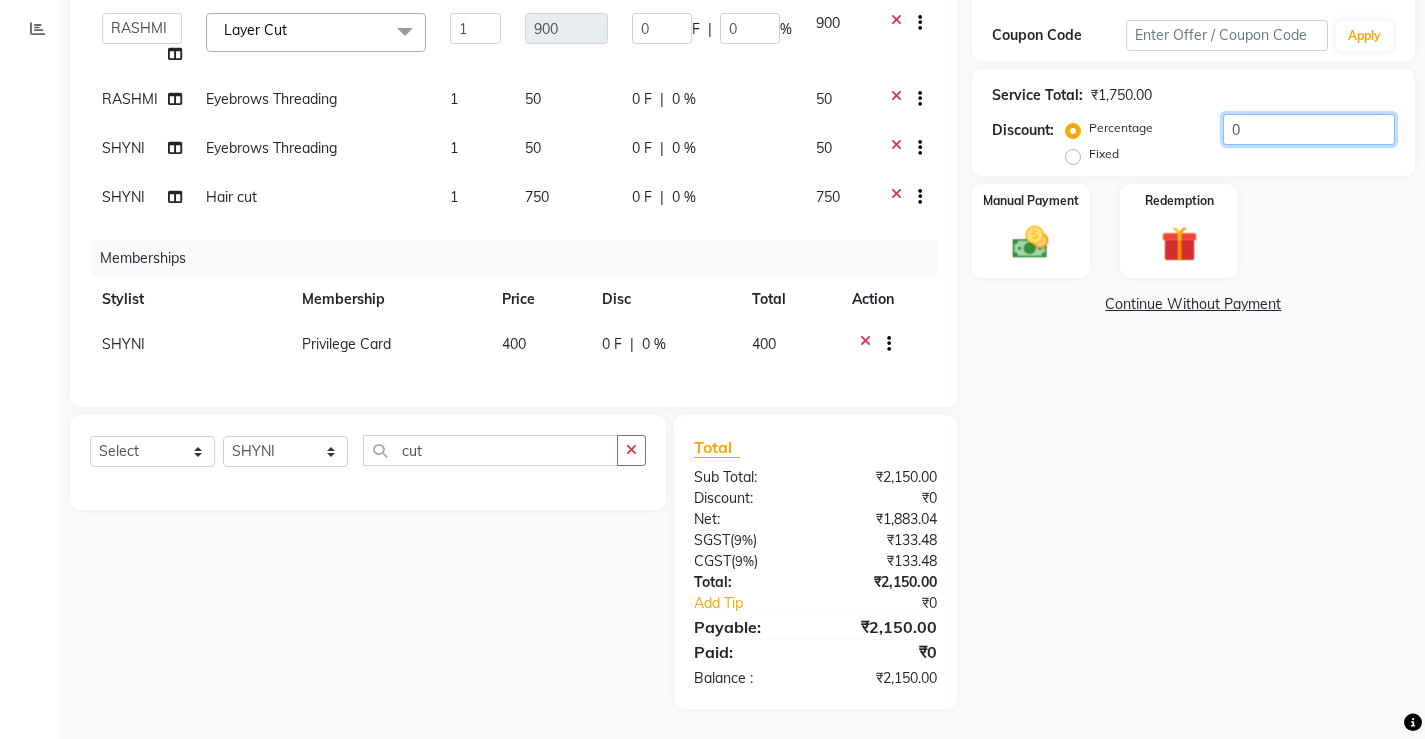 click on "0" 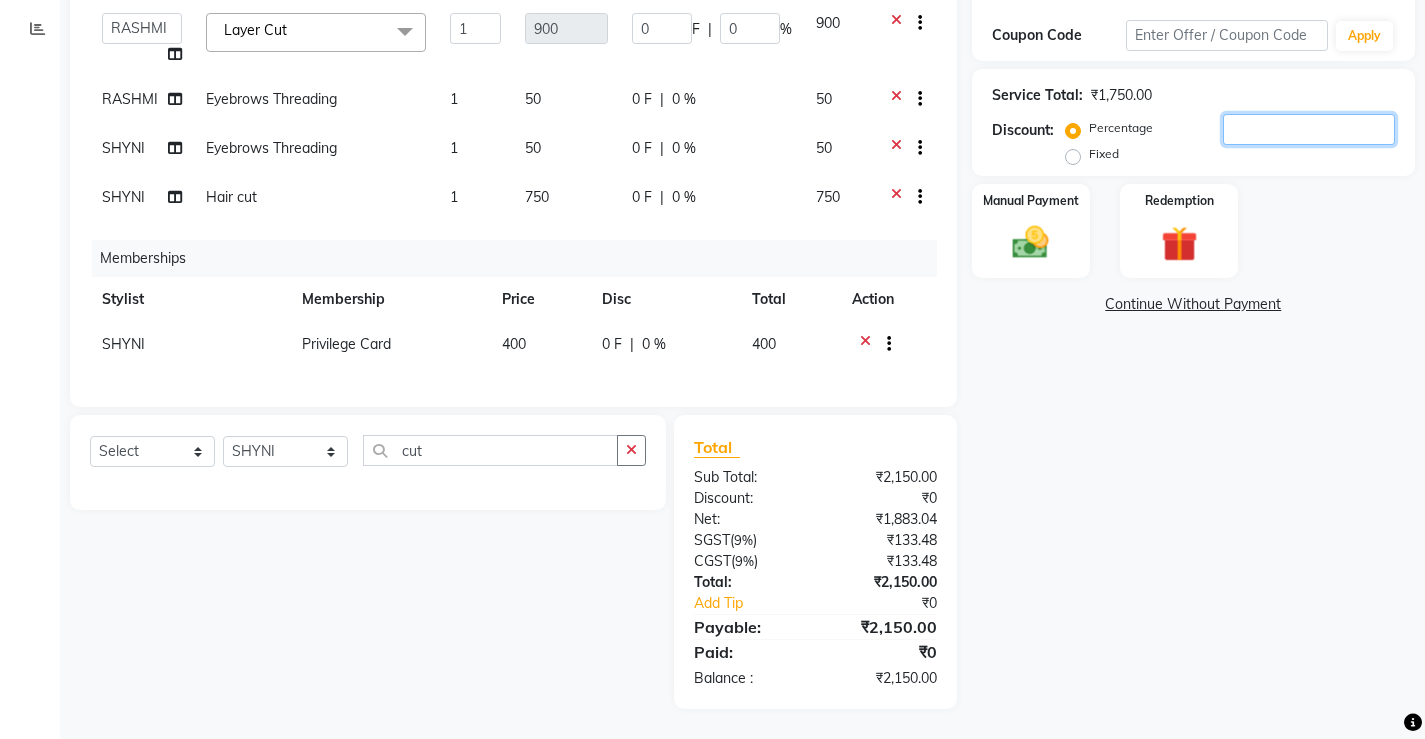 type on "1" 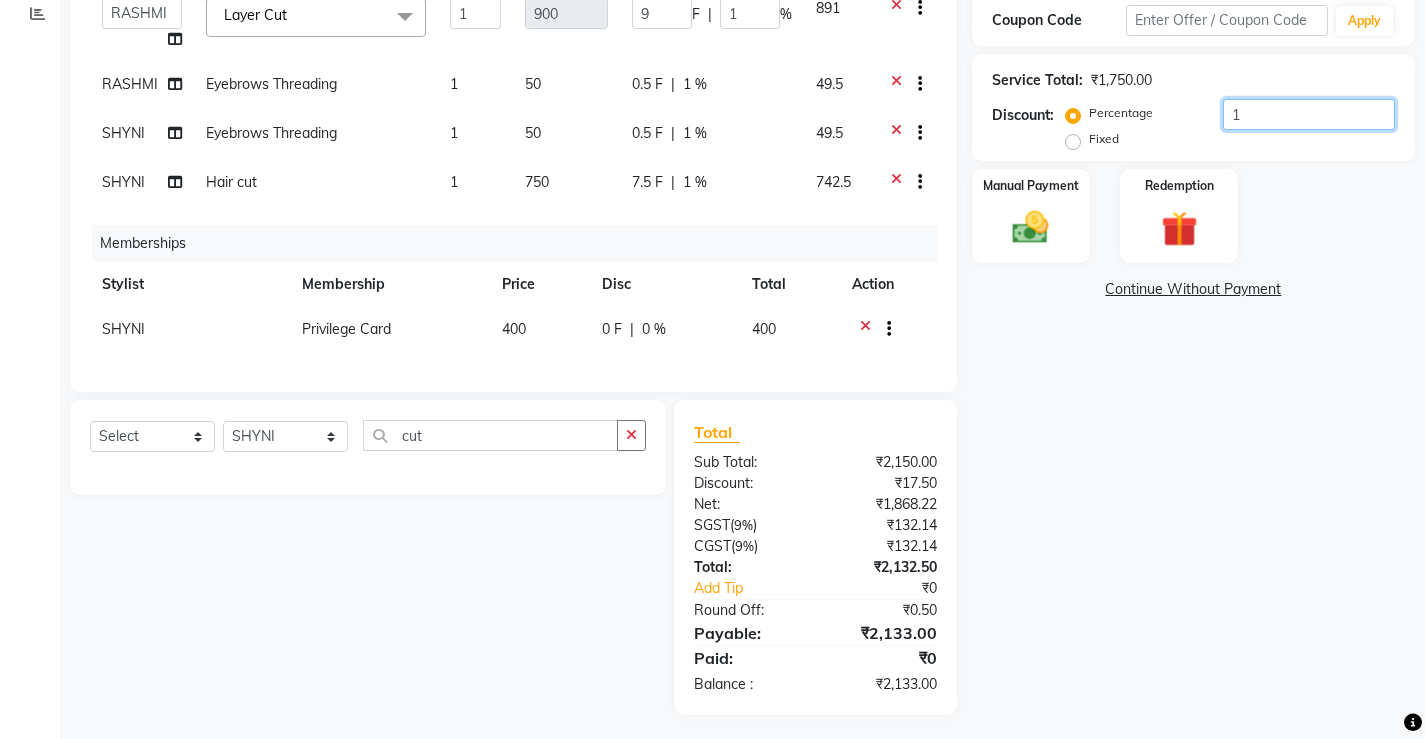 type on "15" 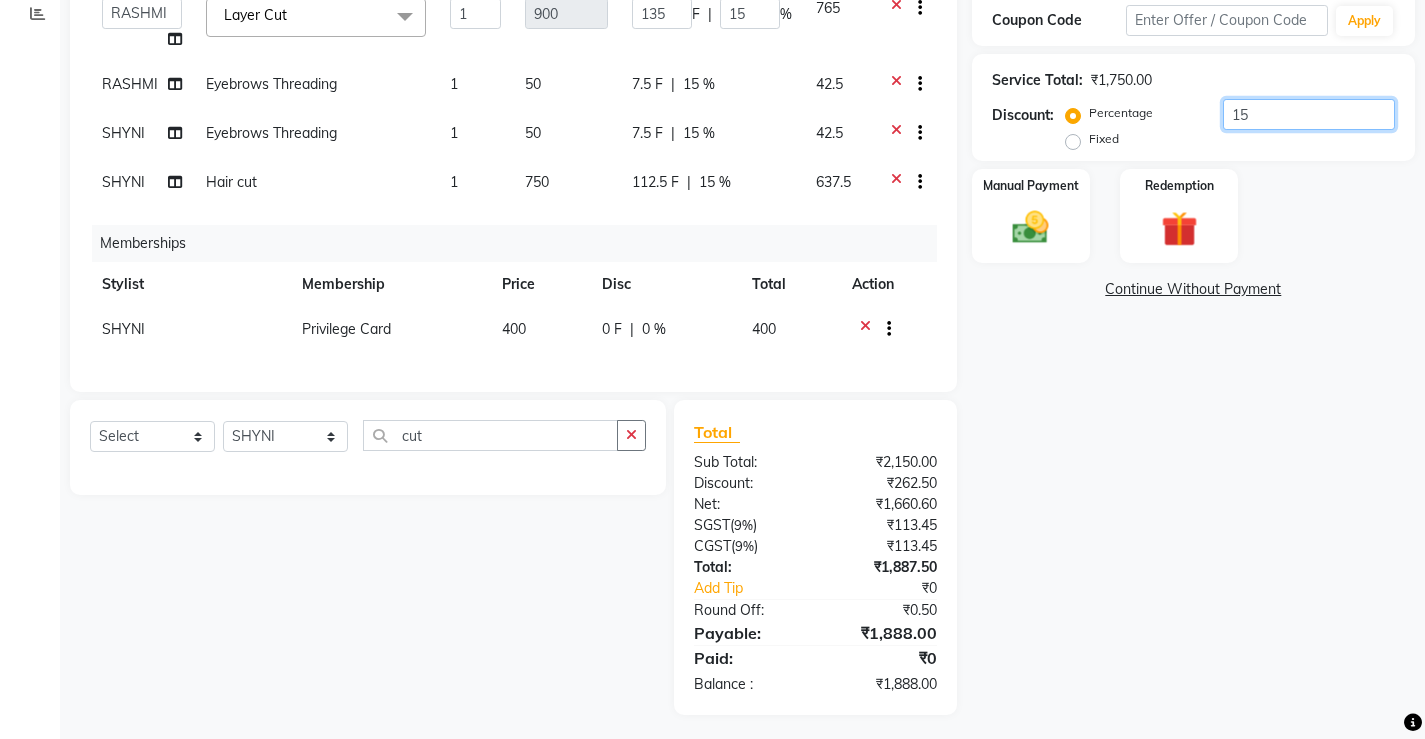 scroll, scrollTop: 365, scrollLeft: 0, axis: vertical 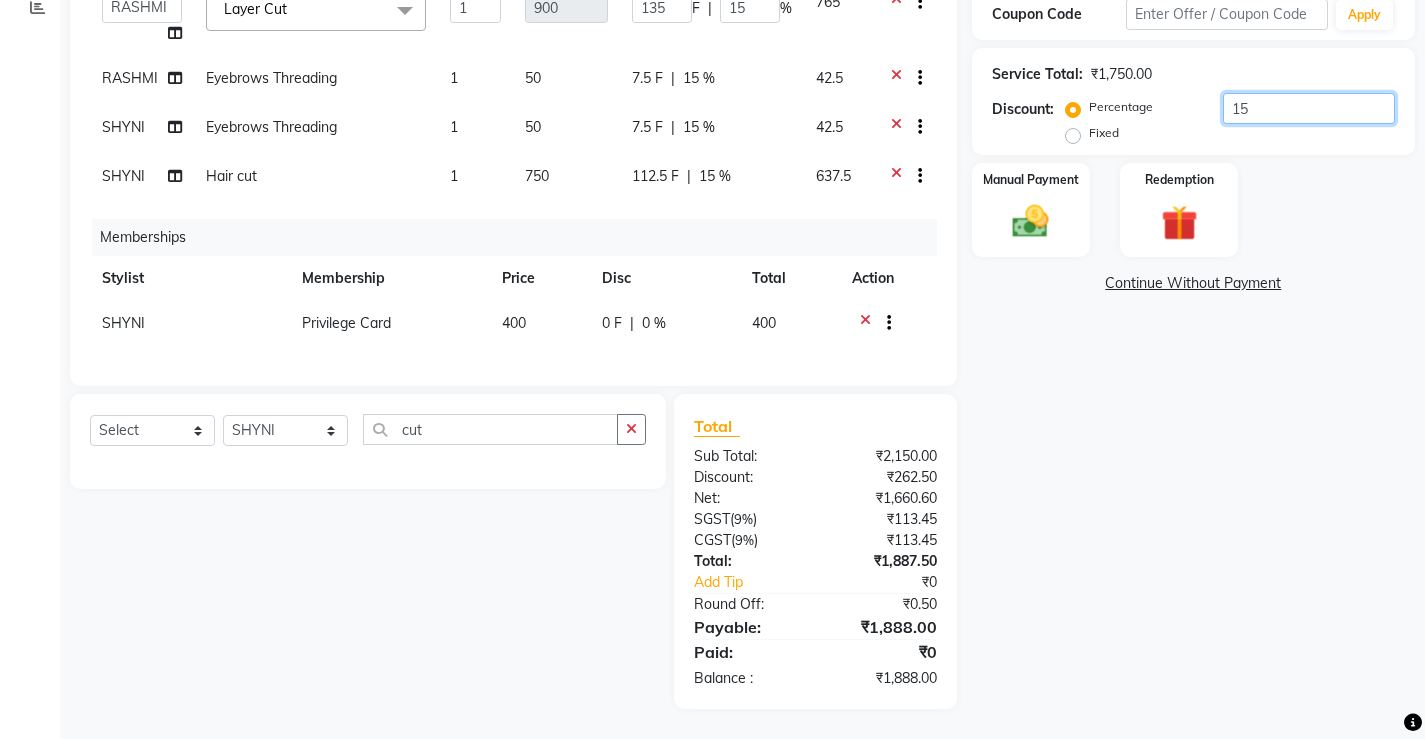 type on "15" 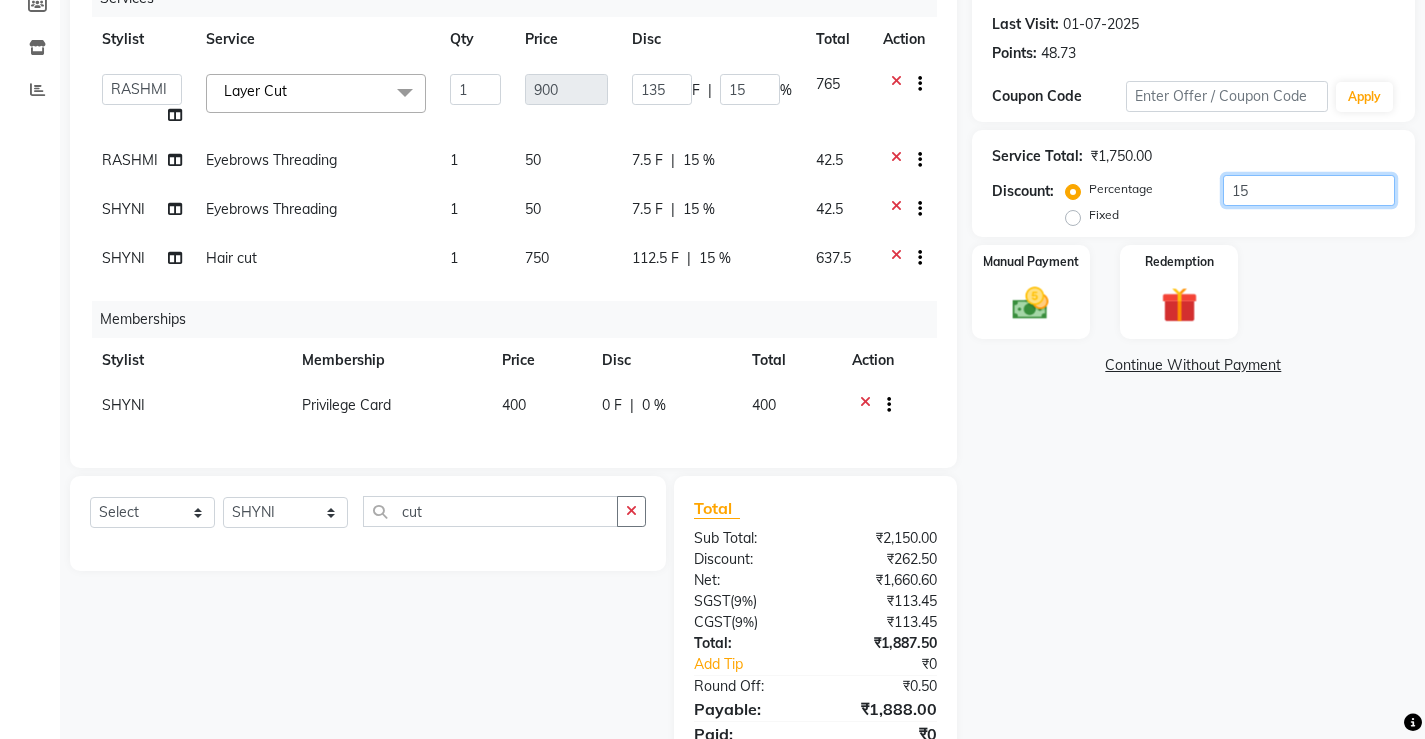 scroll, scrollTop: 365, scrollLeft: 0, axis: vertical 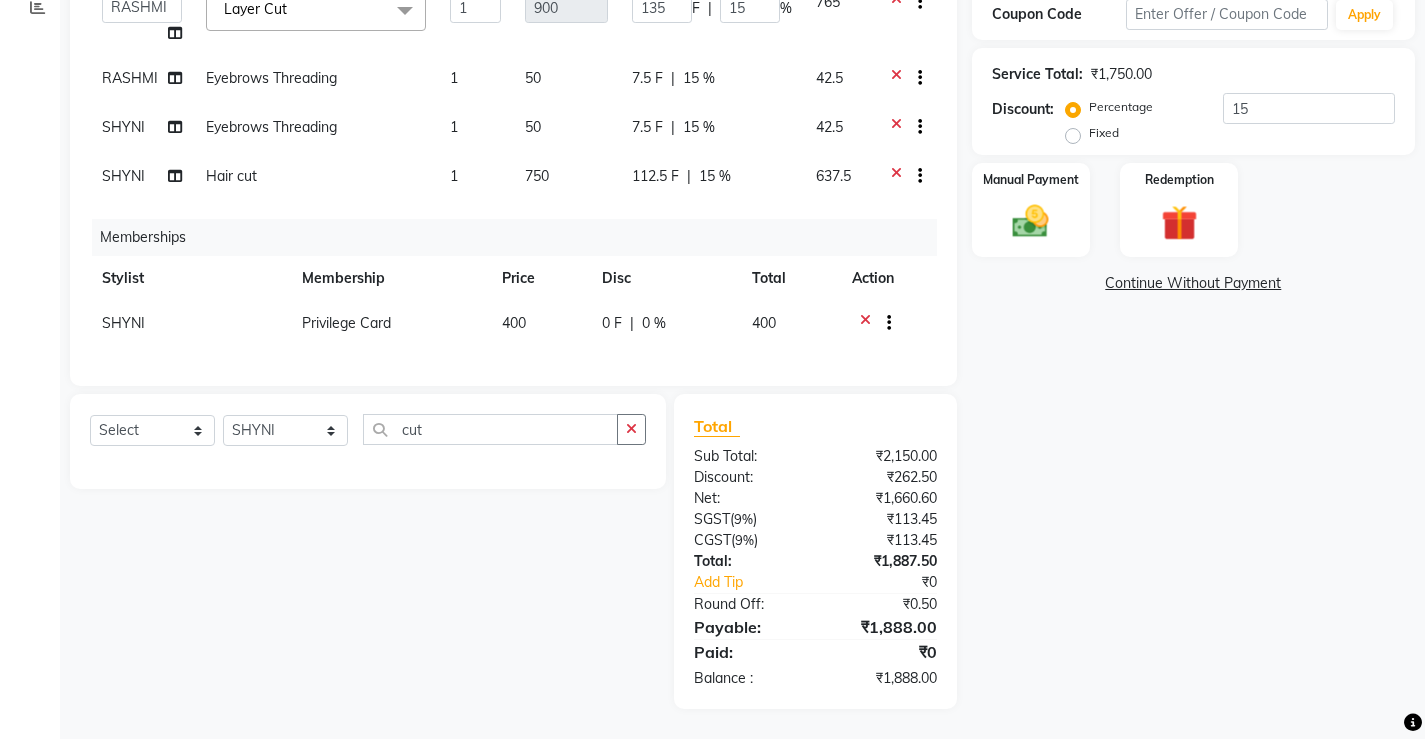 click on "SHYNI" 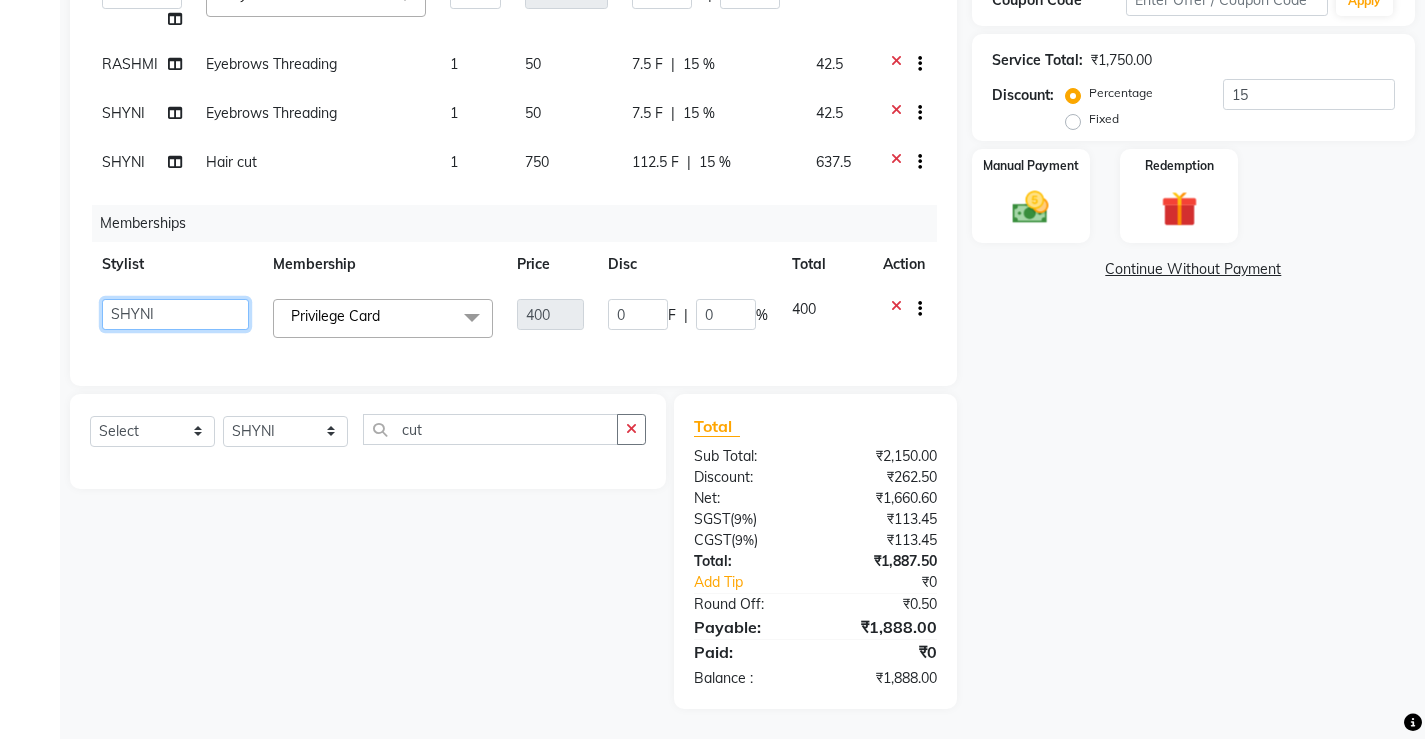 click on "ANJALI M S   ASWATHY   KOTTIYAM ASHTAMUDI   KUMARI   Muneera   RASHMI   SHEEJA ANIL   SHYNI    SINDHYA    Sona Sunil   Sreepriya   STEFFY STEPHAN   Varsha S   Vismaya" 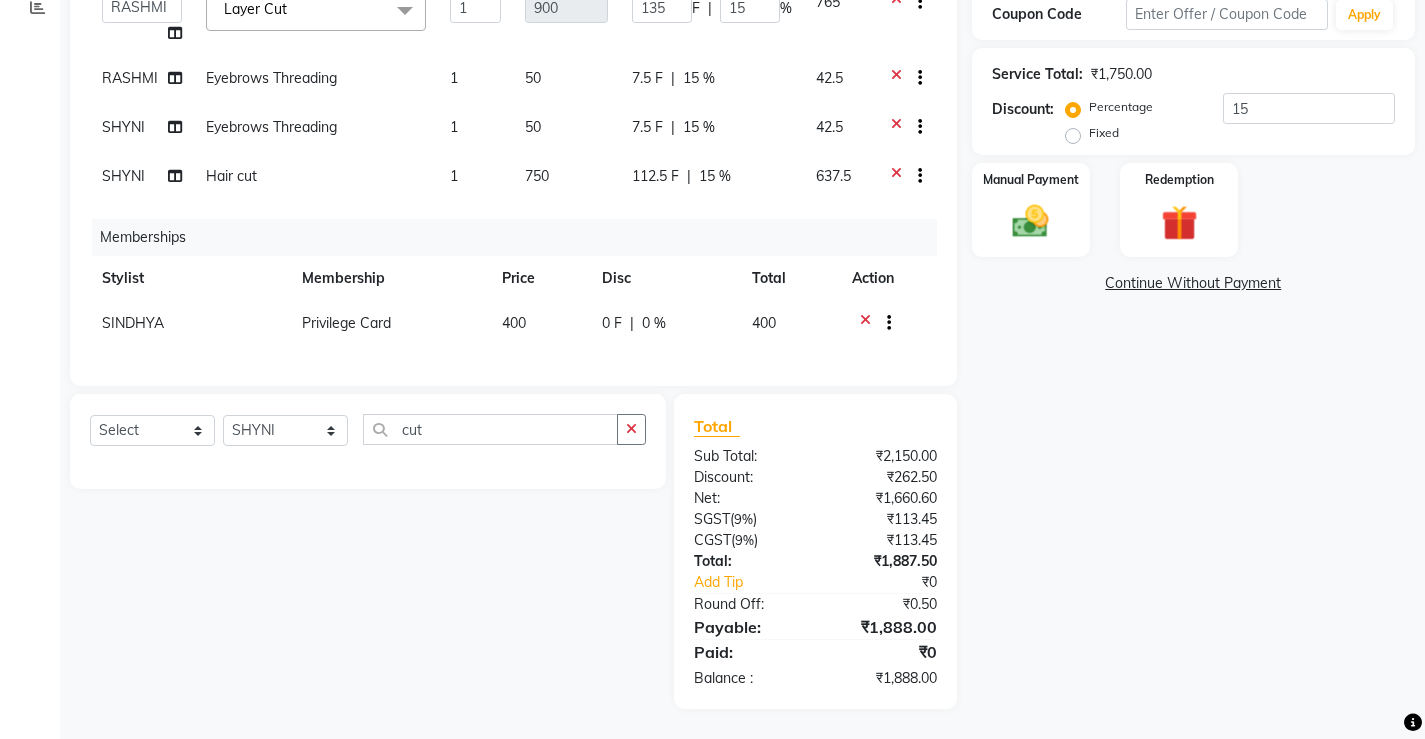 scroll, scrollTop: 350, scrollLeft: 0, axis: vertical 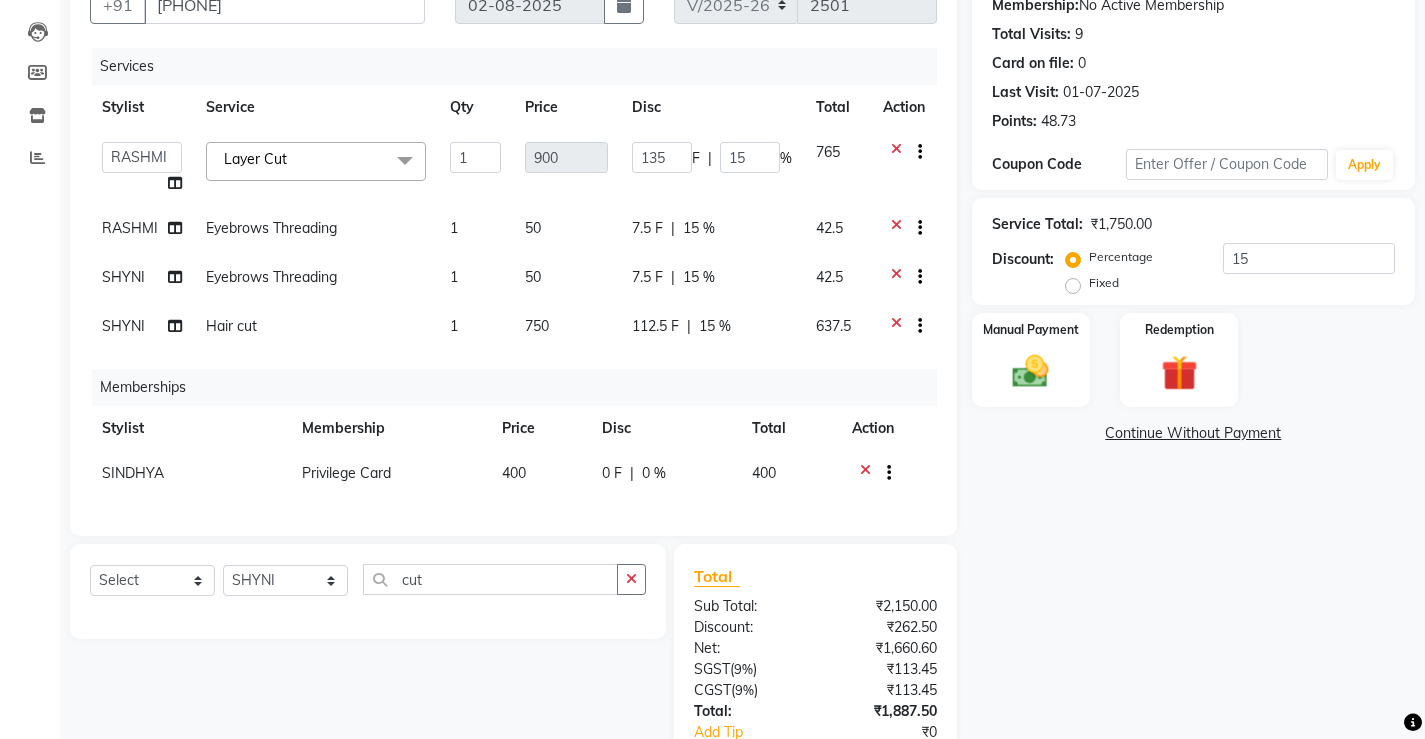 click on "Name: Reeja  Membership:  No Active Membership  Total Visits:  9 Card on file:  0 Last Visit:   01-07-2025 Points:   48.73  Coupon Code Apply Service Total:  ₹1,750.00  Discount:  Percentage   Fixed  15 Manual Payment Redemption  Continue Without Payment" 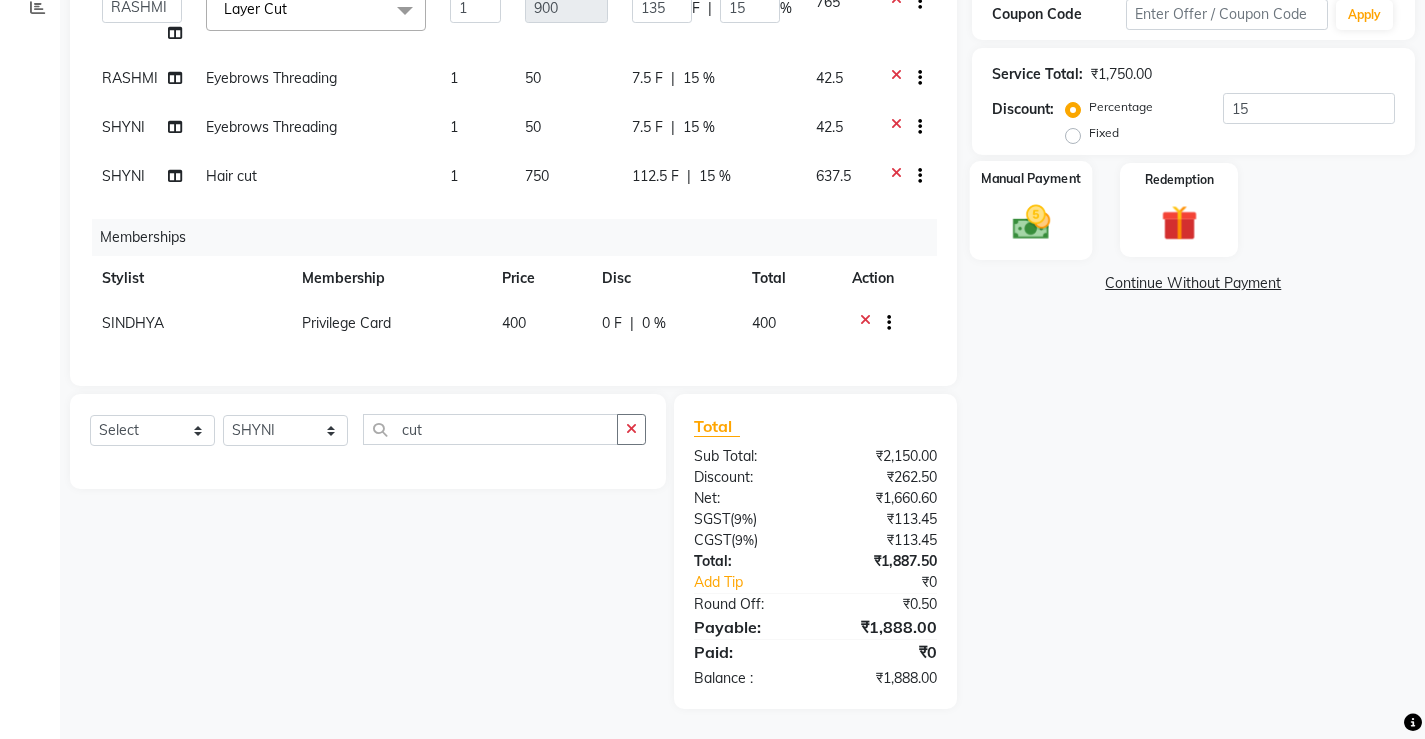 click 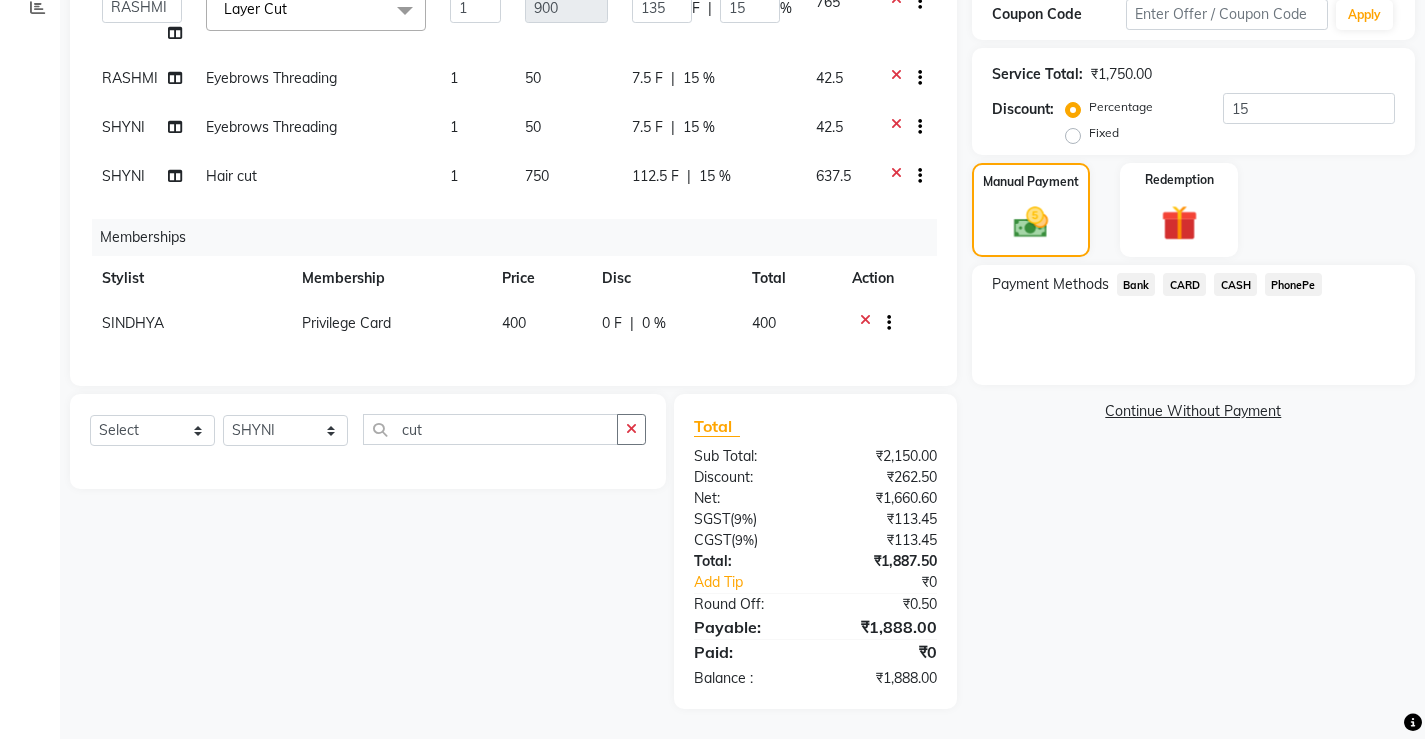 click on "PhonePe" 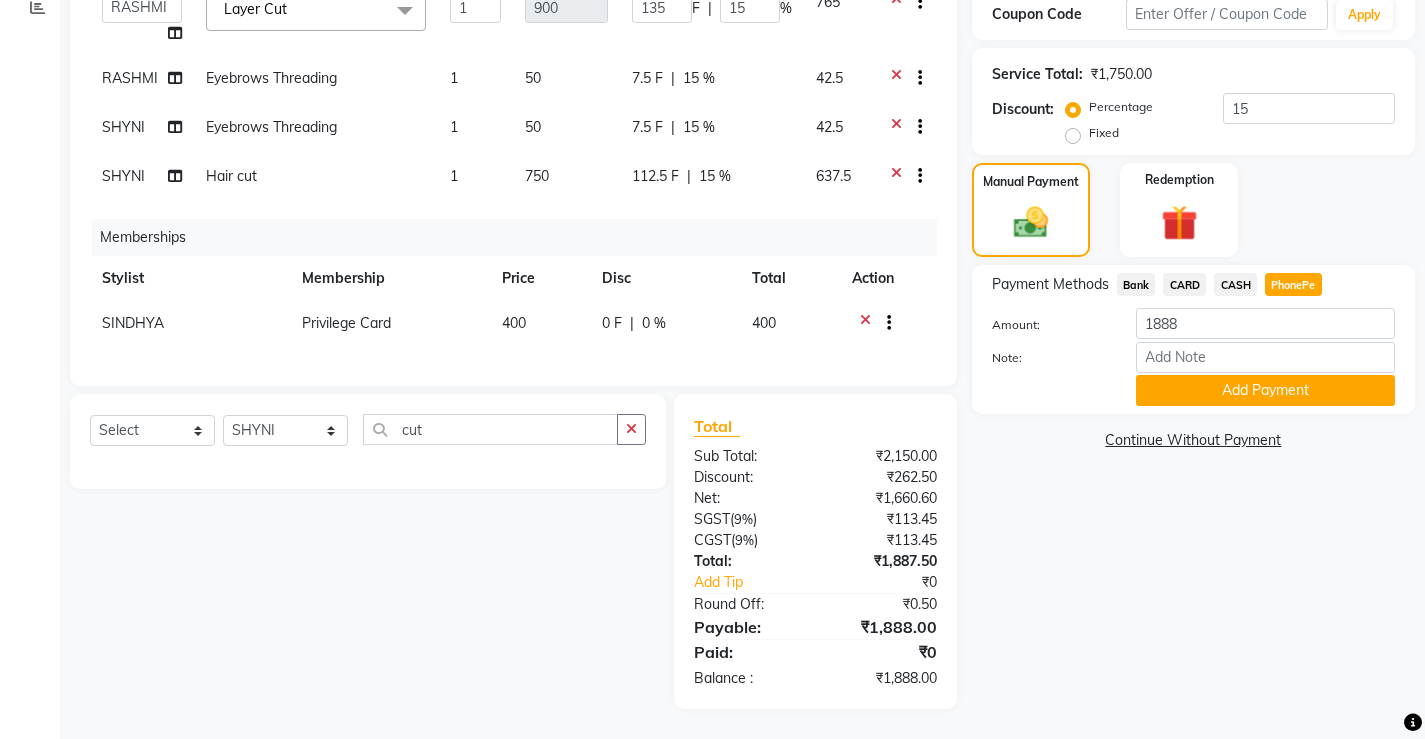 click on "CASH" 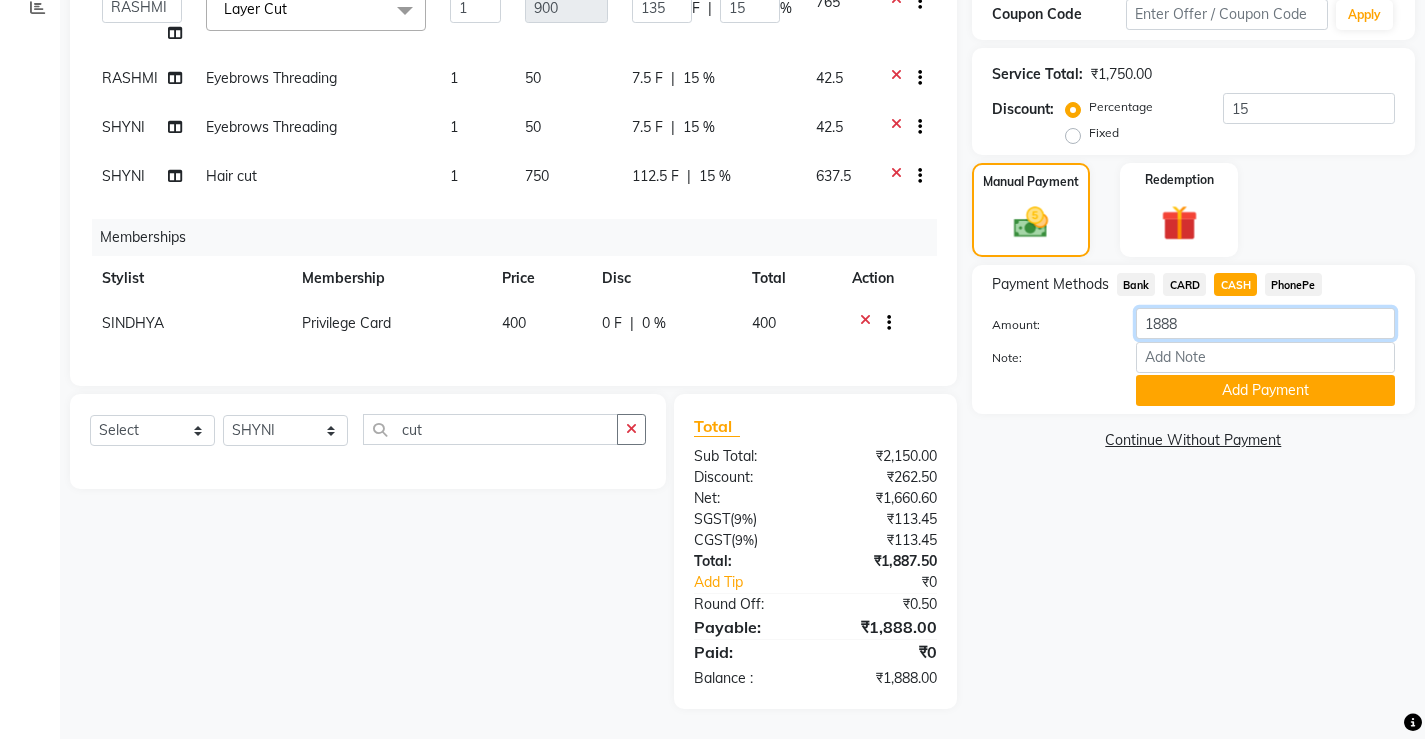 click on "1888" 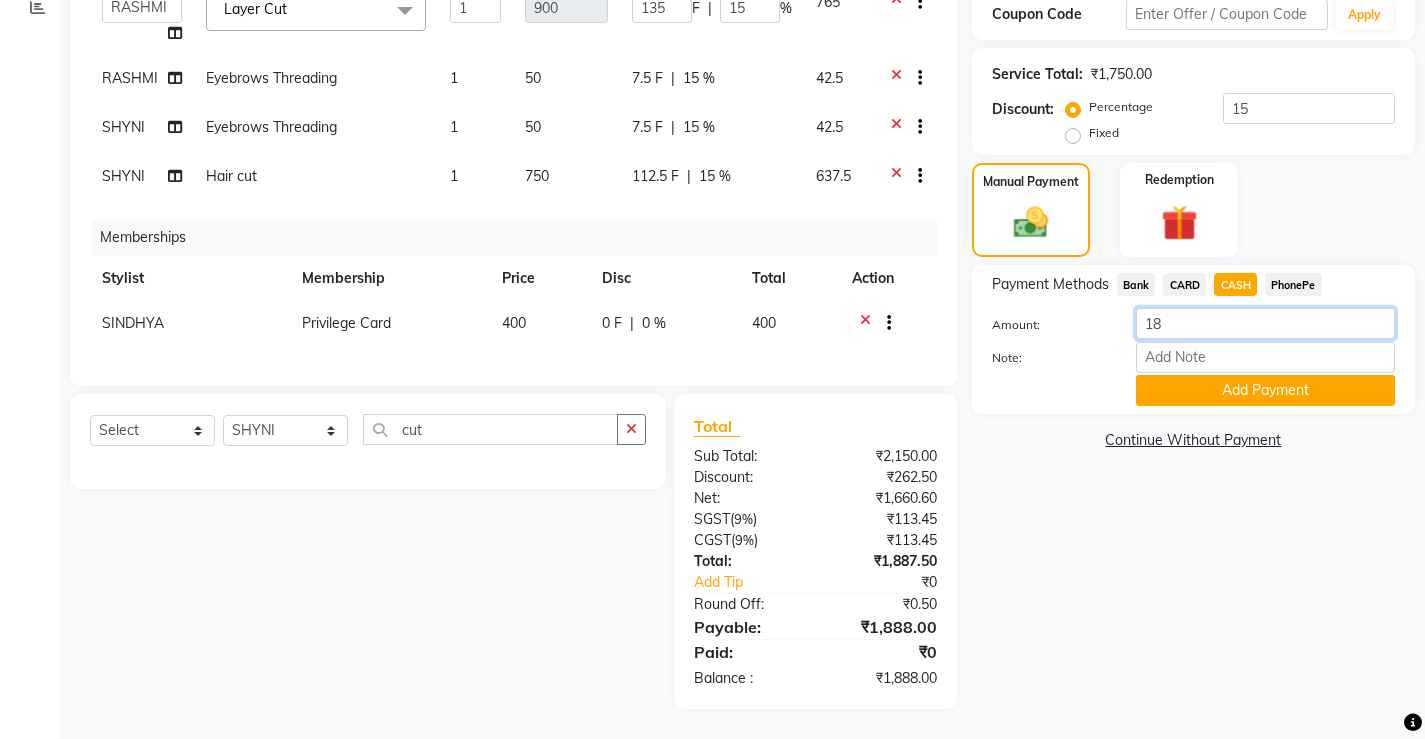 type on "1" 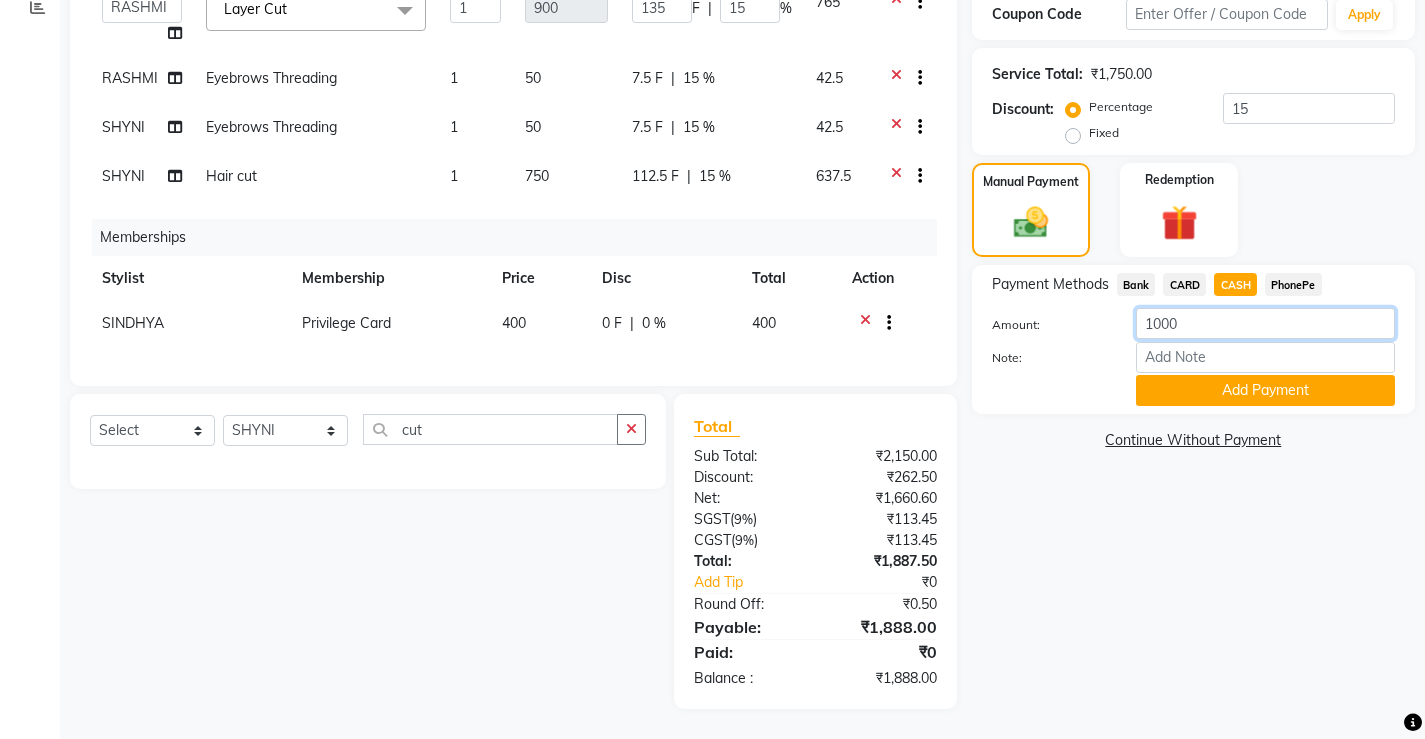 type on "1000" 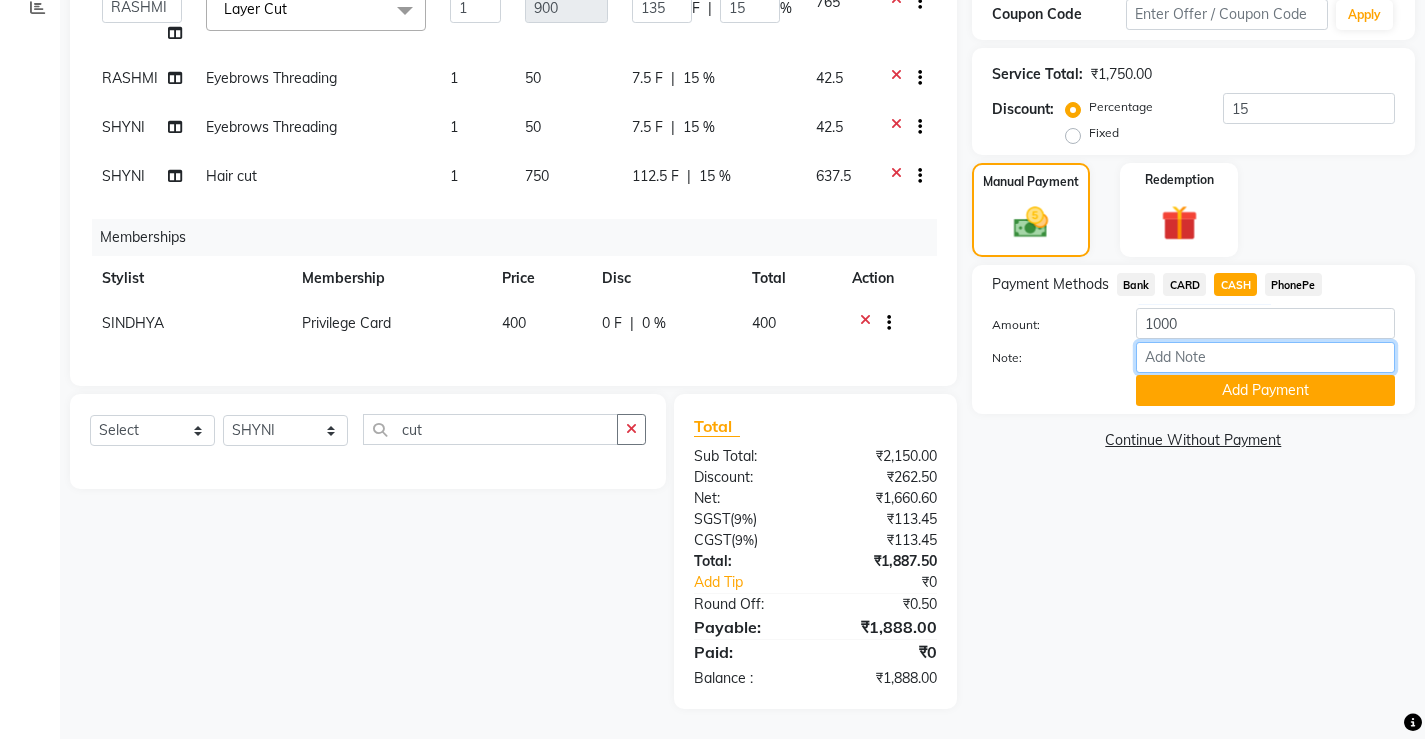 click on "Note:" at bounding box center (1265, 357) 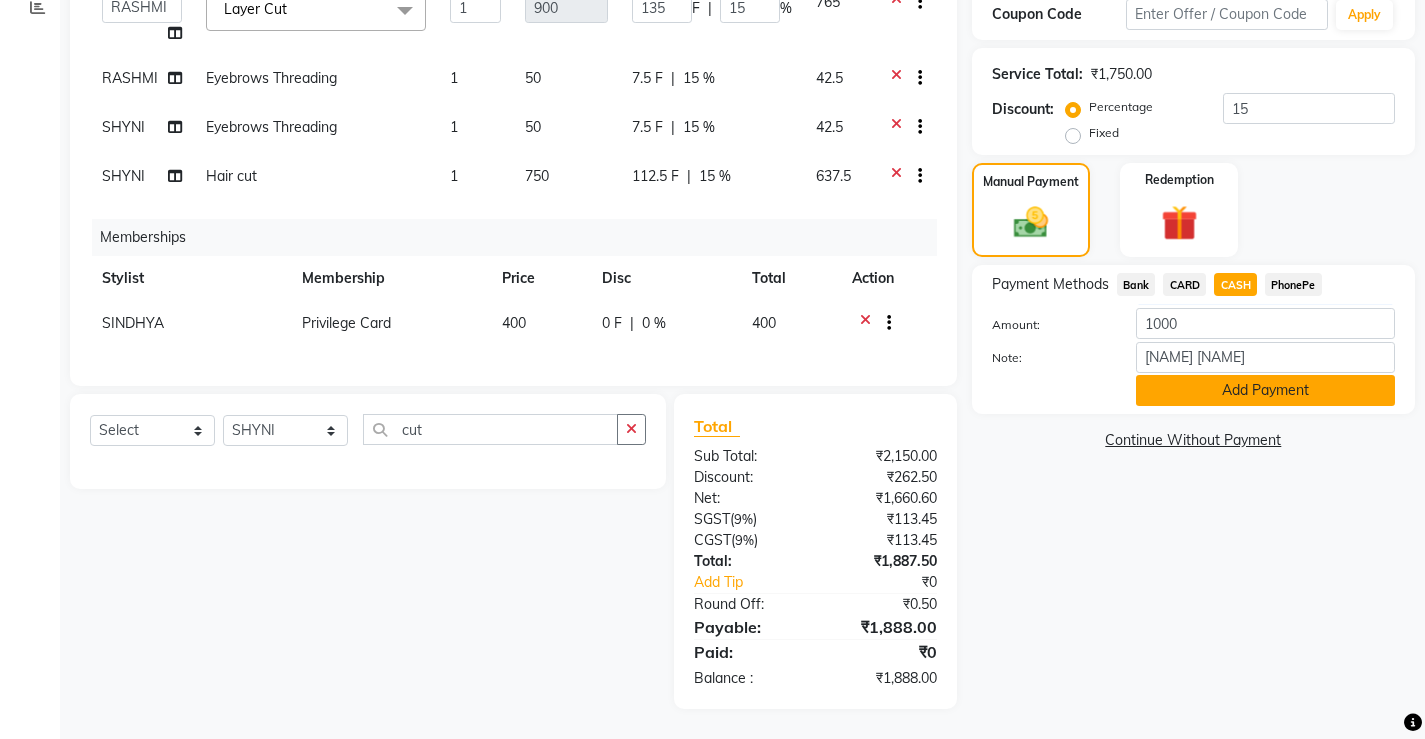 click on "Add Payment" 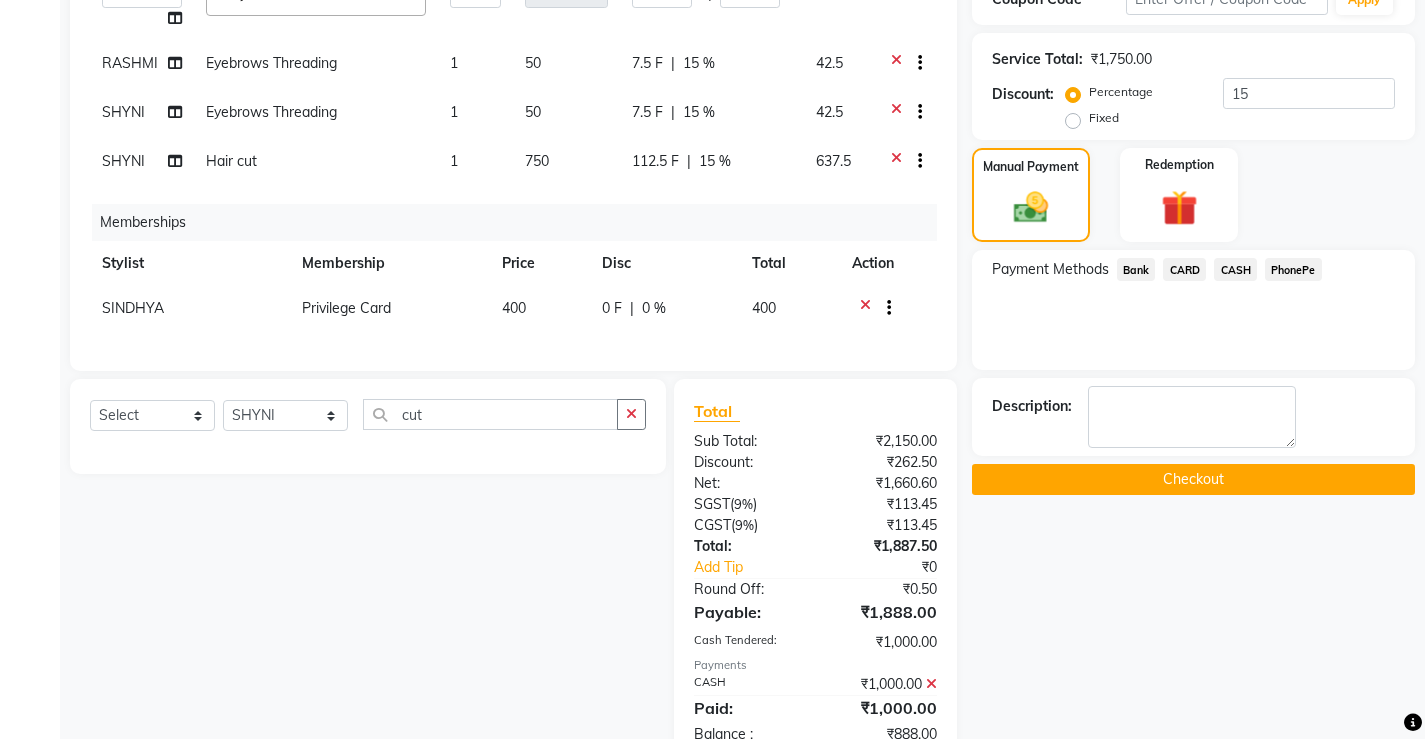 click on "PhonePe" 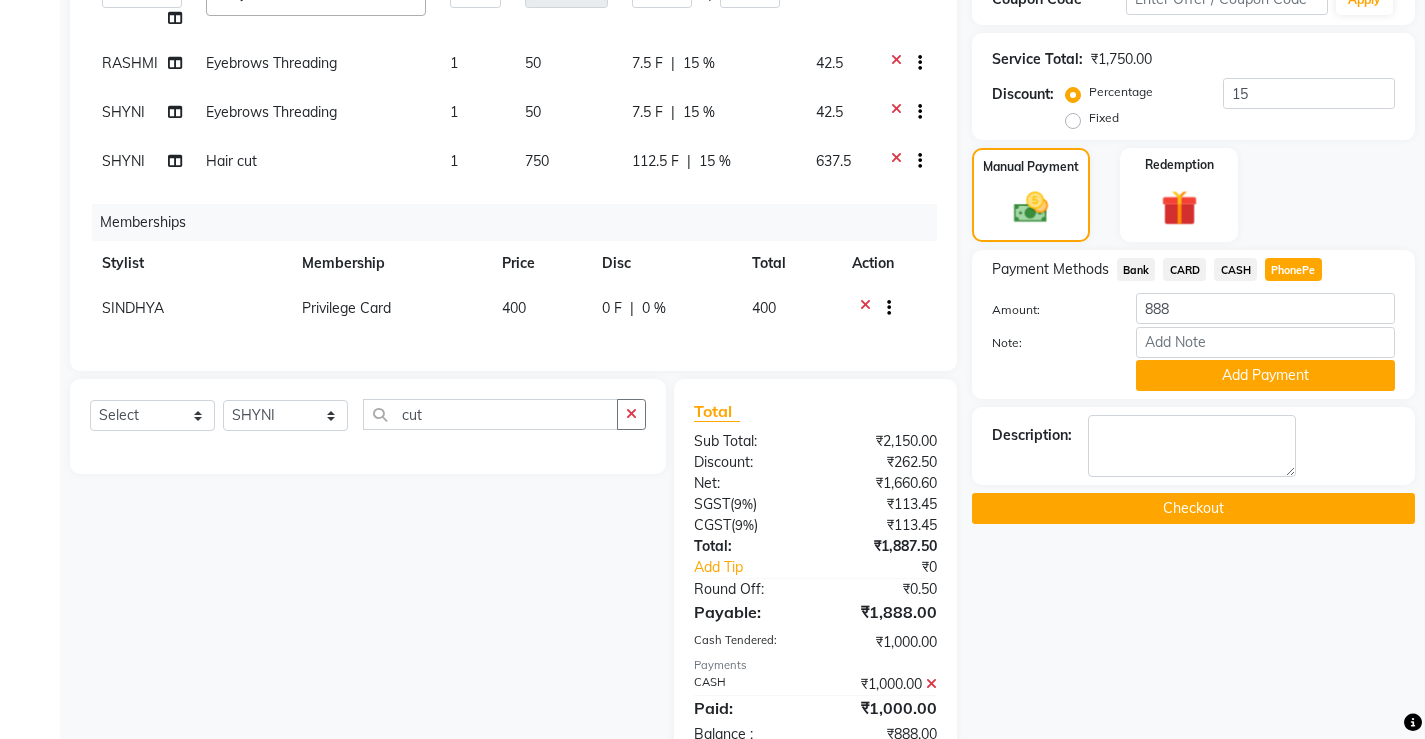 scroll, scrollTop: 436, scrollLeft: 0, axis: vertical 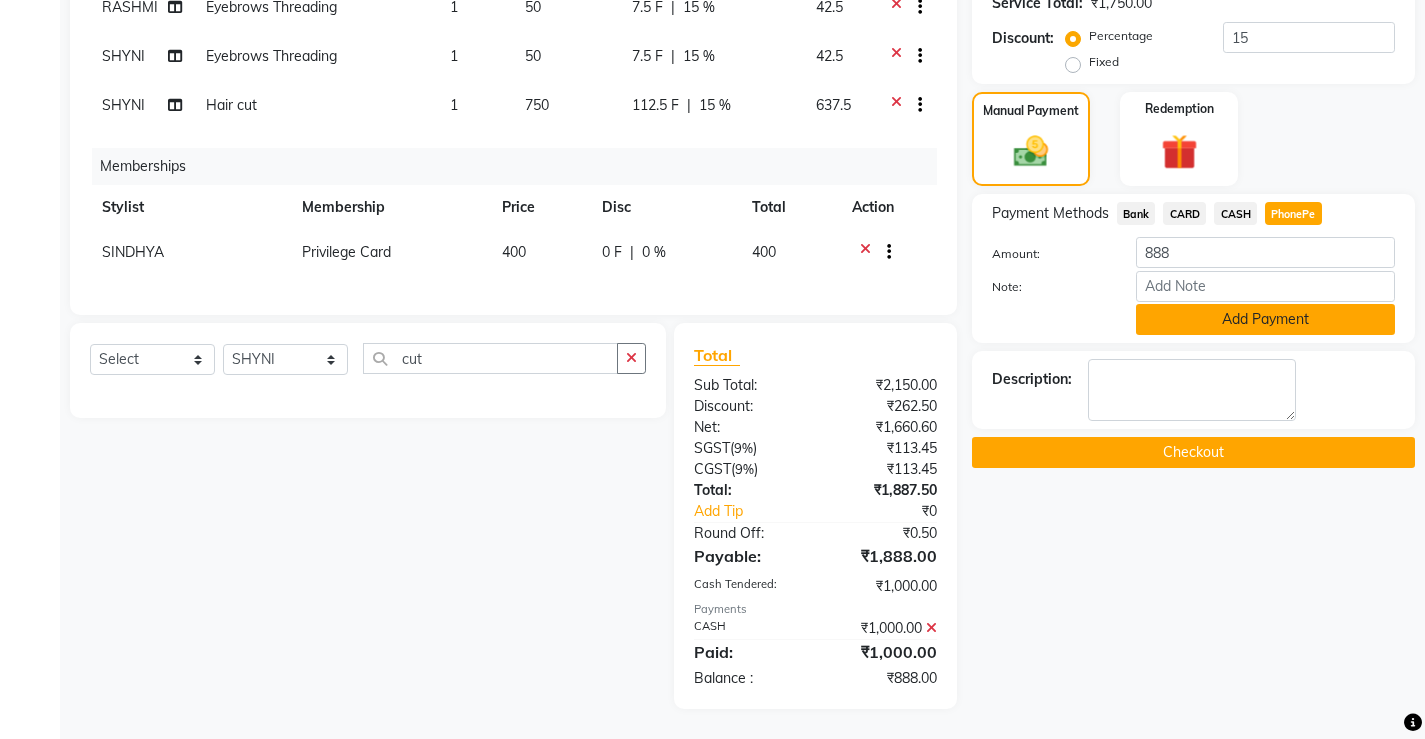 click on "Add Payment" 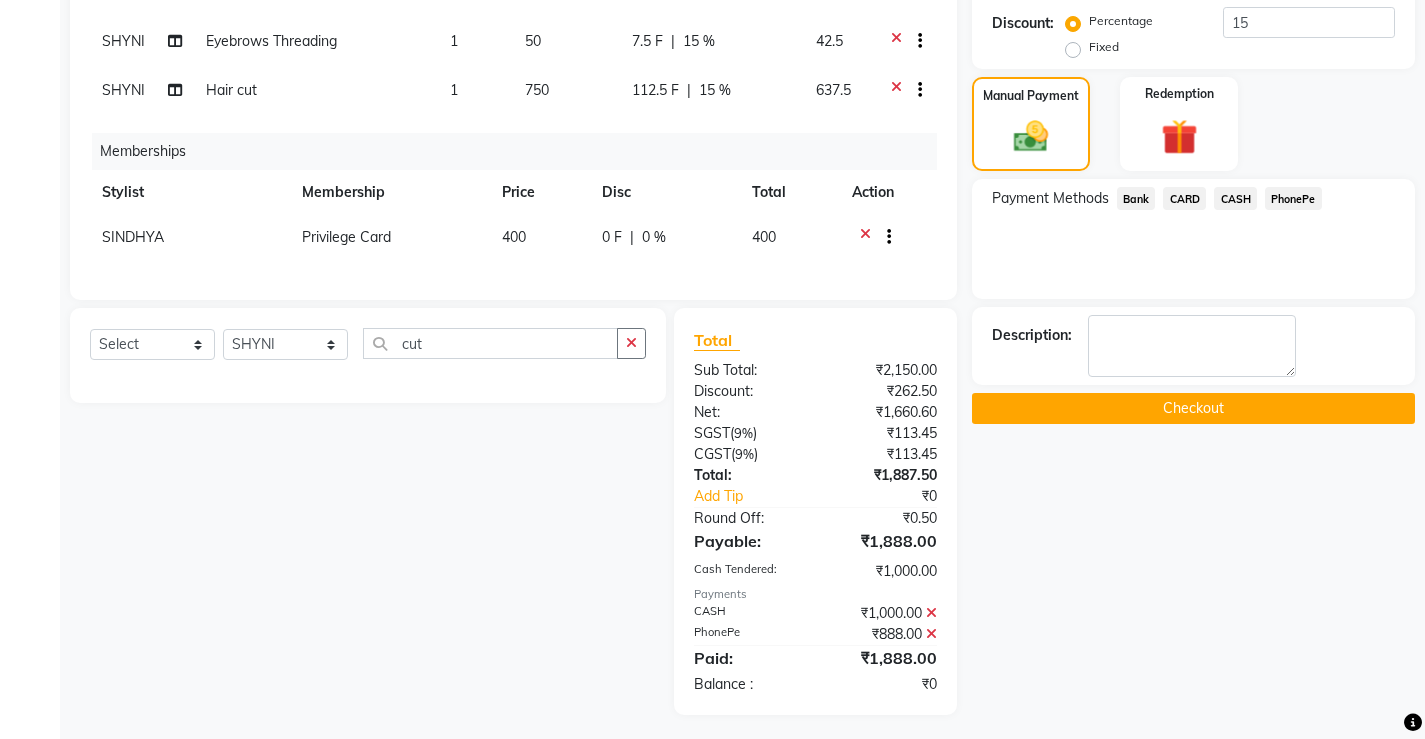 scroll, scrollTop: 457, scrollLeft: 0, axis: vertical 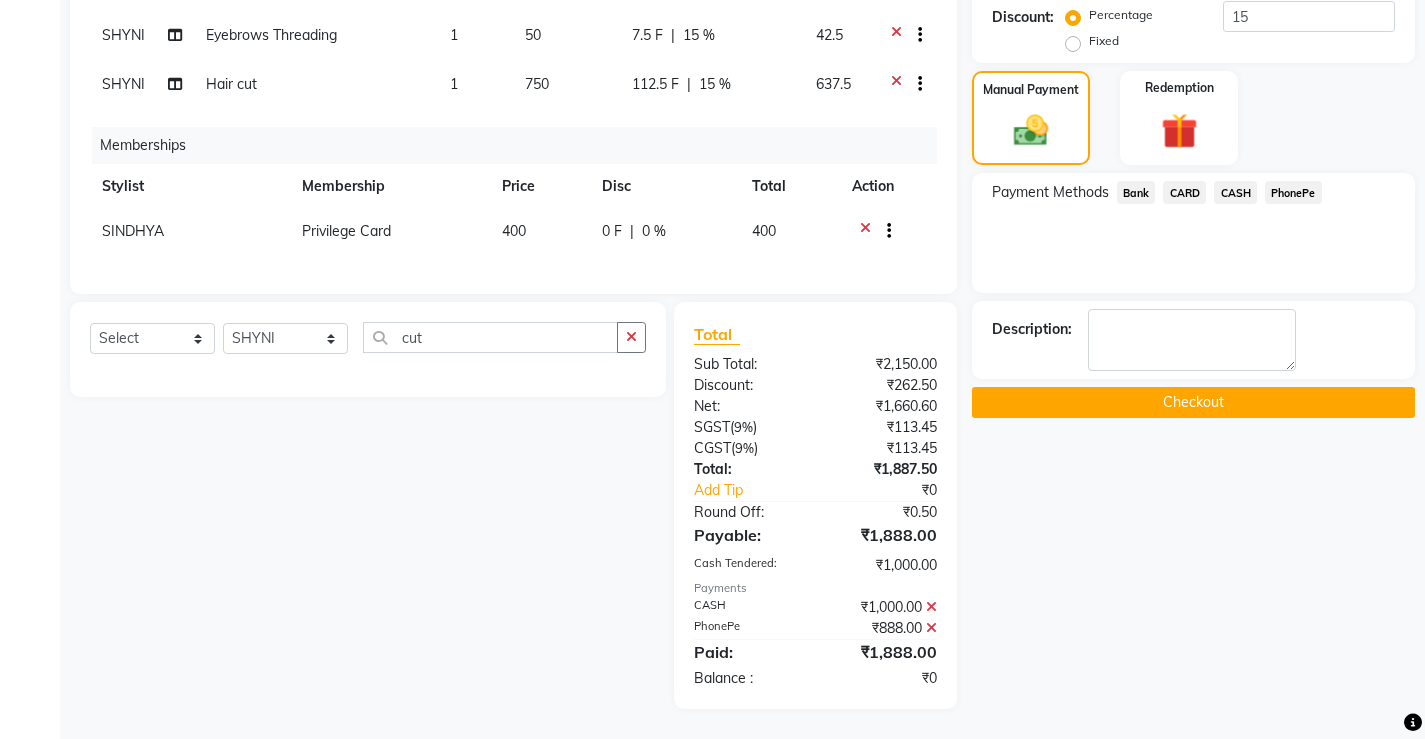 click on "Checkout" 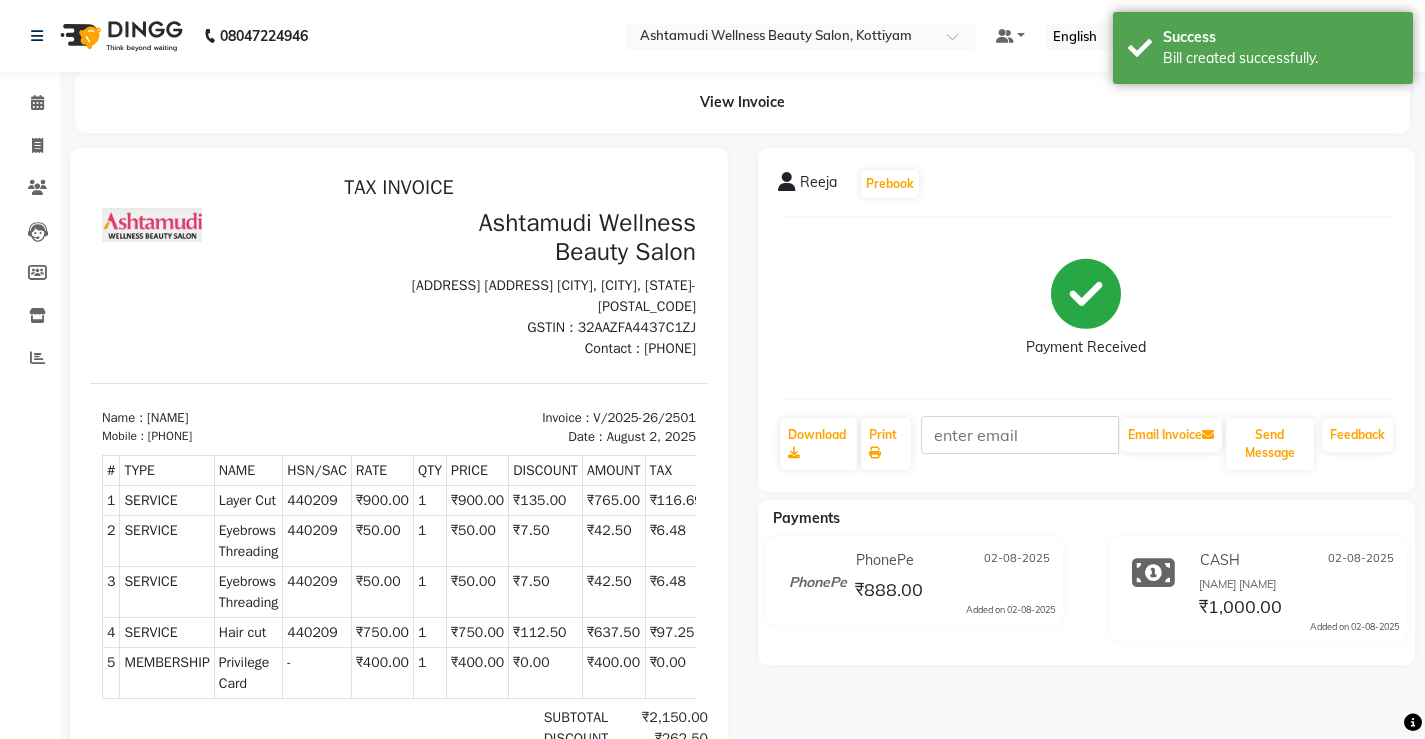 scroll, scrollTop: 0, scrollLeft: 0, axis: both 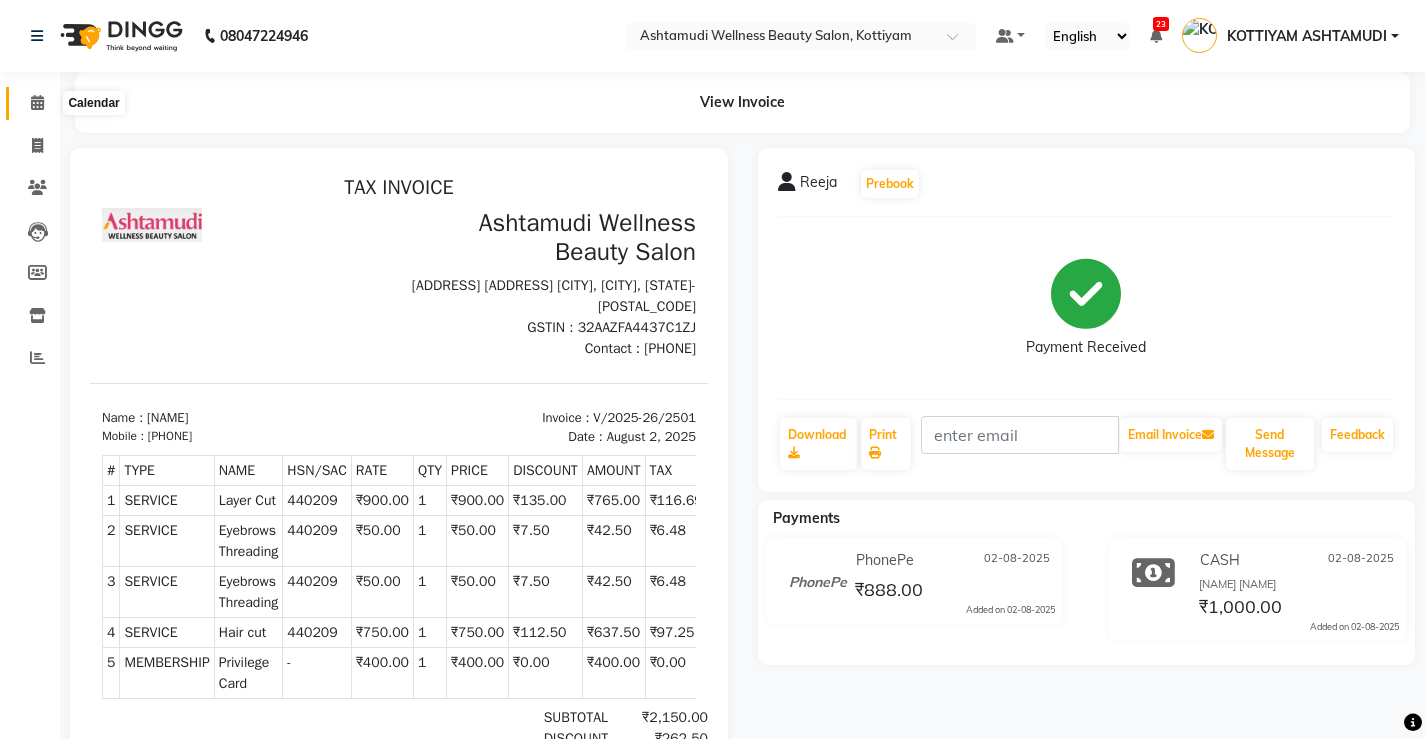 click 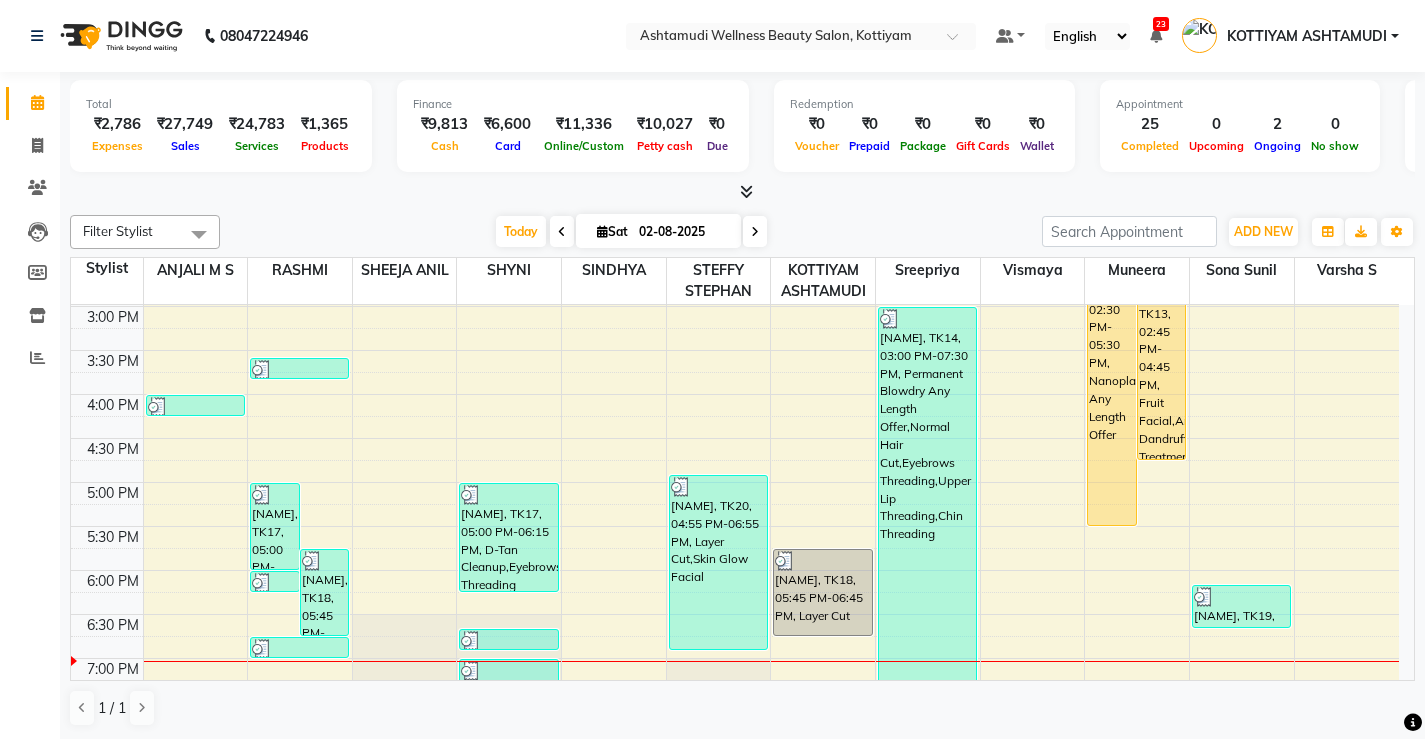 scroll, scrollTop: 568, scrollLeft: 0, axis: vertical 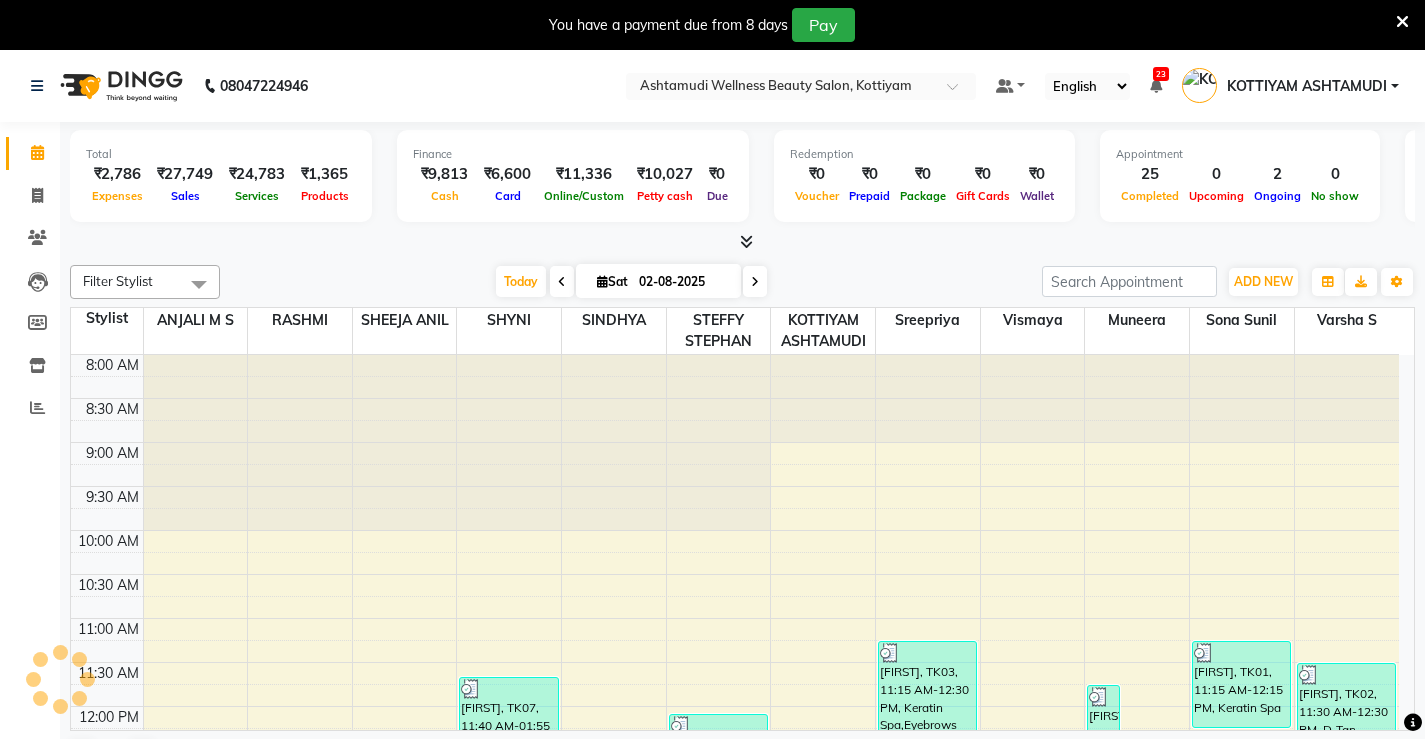 select on "en" 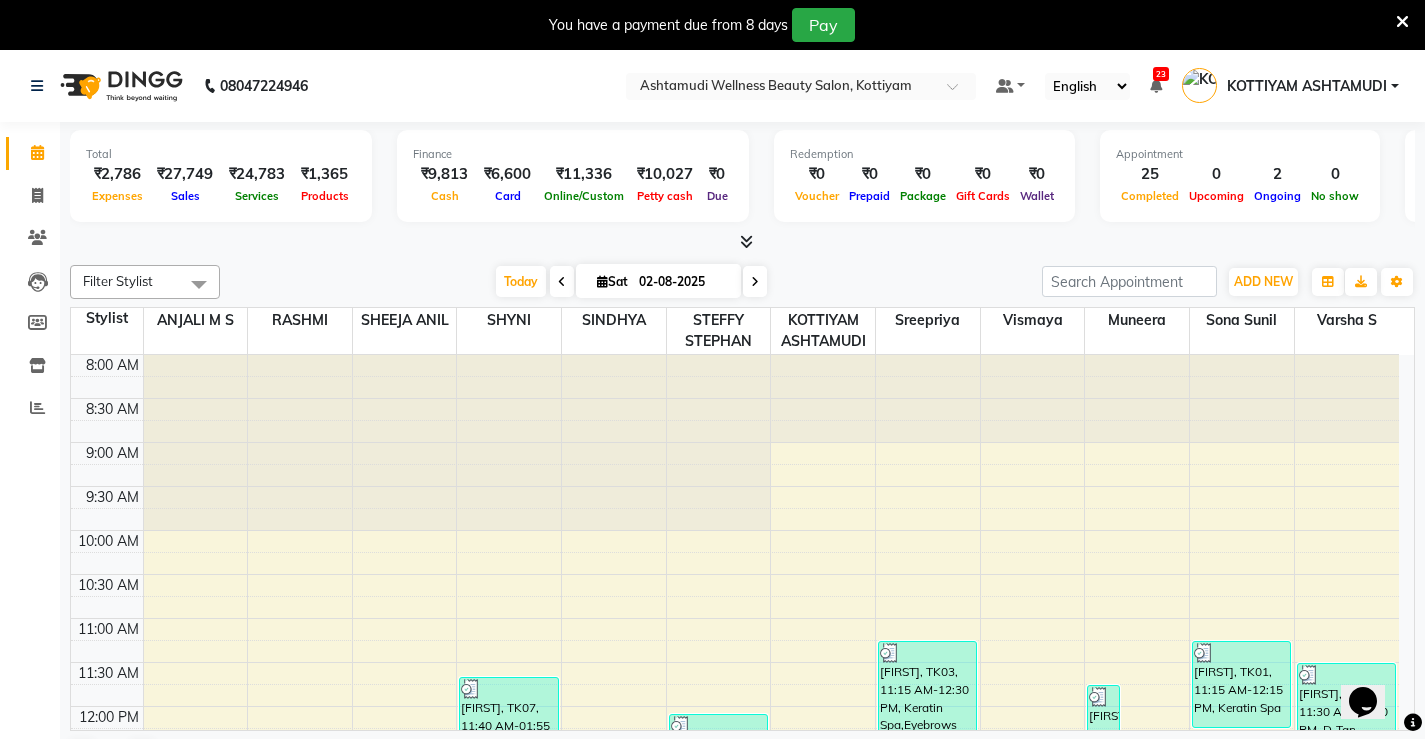 scroll, scrollTop: 0, scrollLeft: 0, axis: both 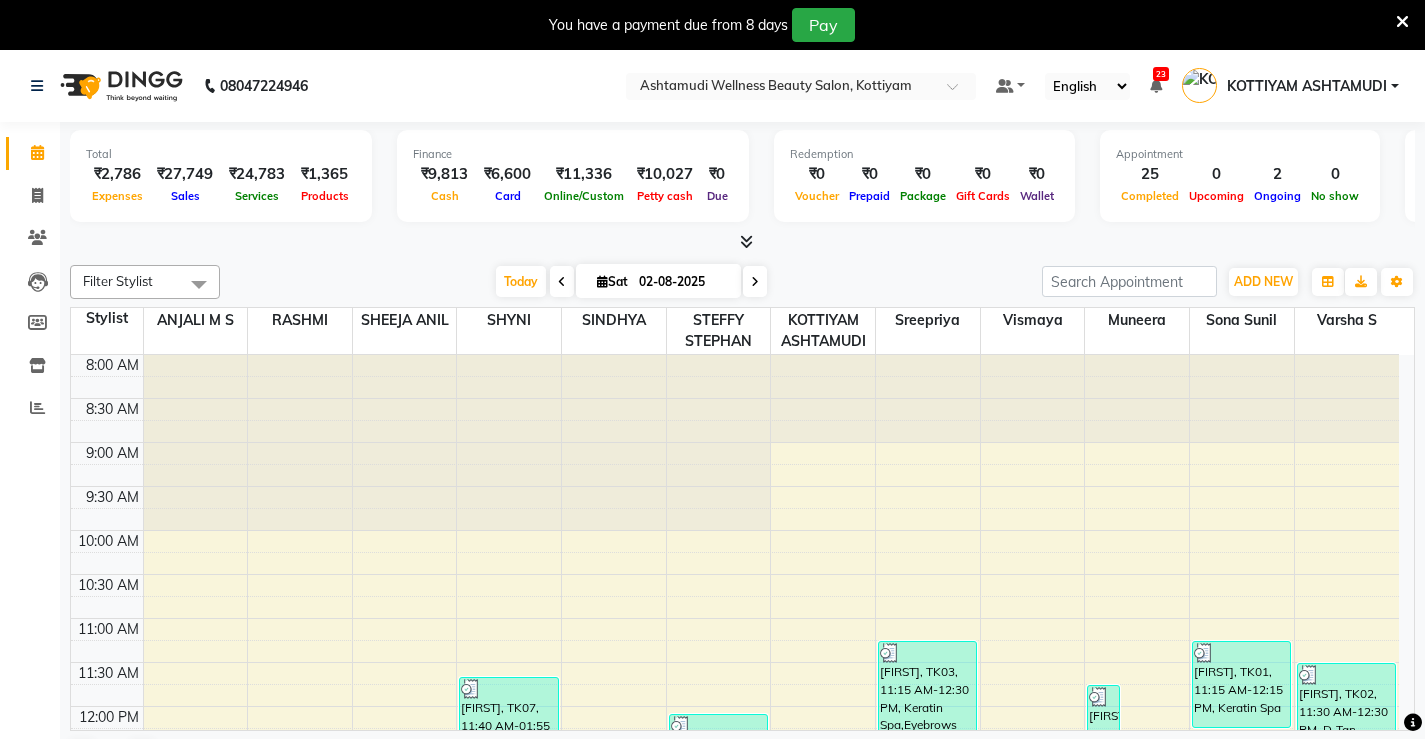 click at bounding box center [1402, 22] 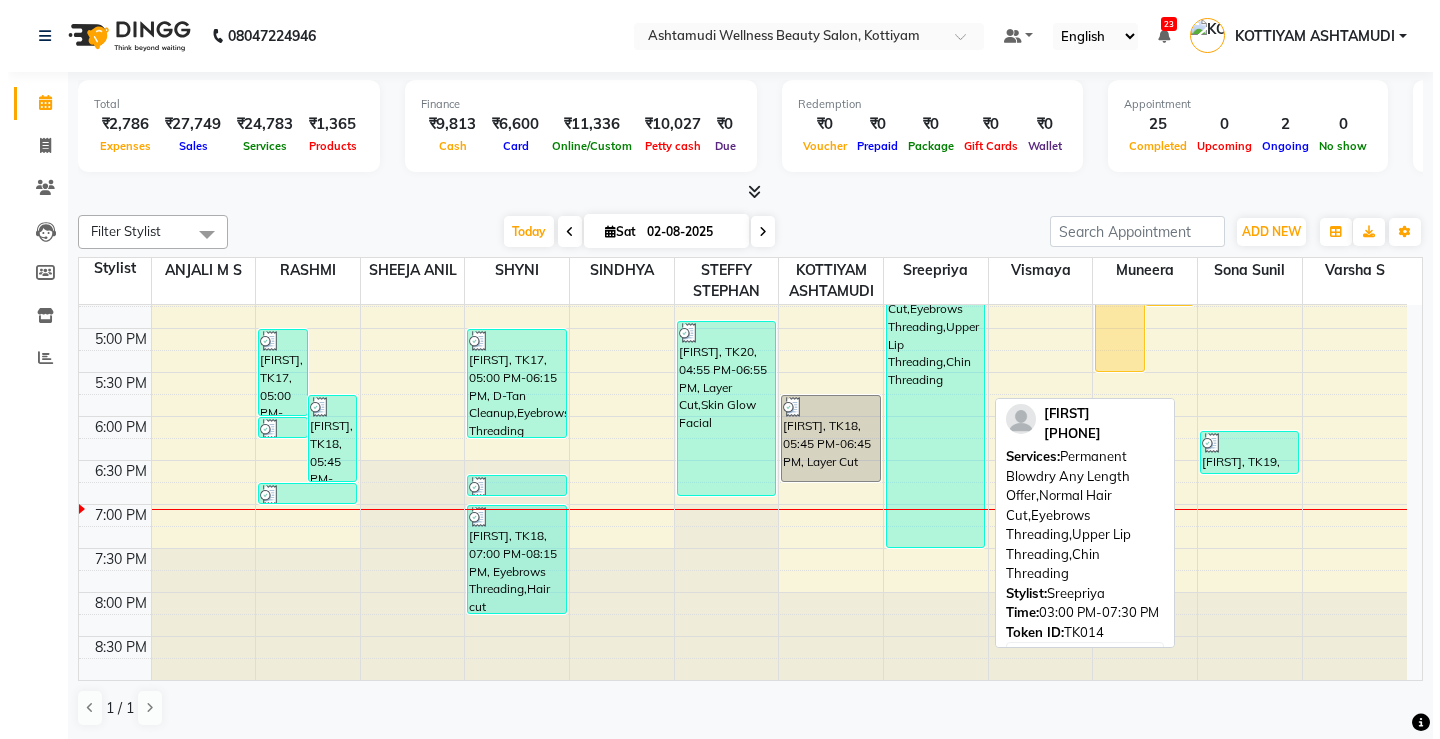scroll, scrollTop: 468, scrollLeft: 0, axis: vertical 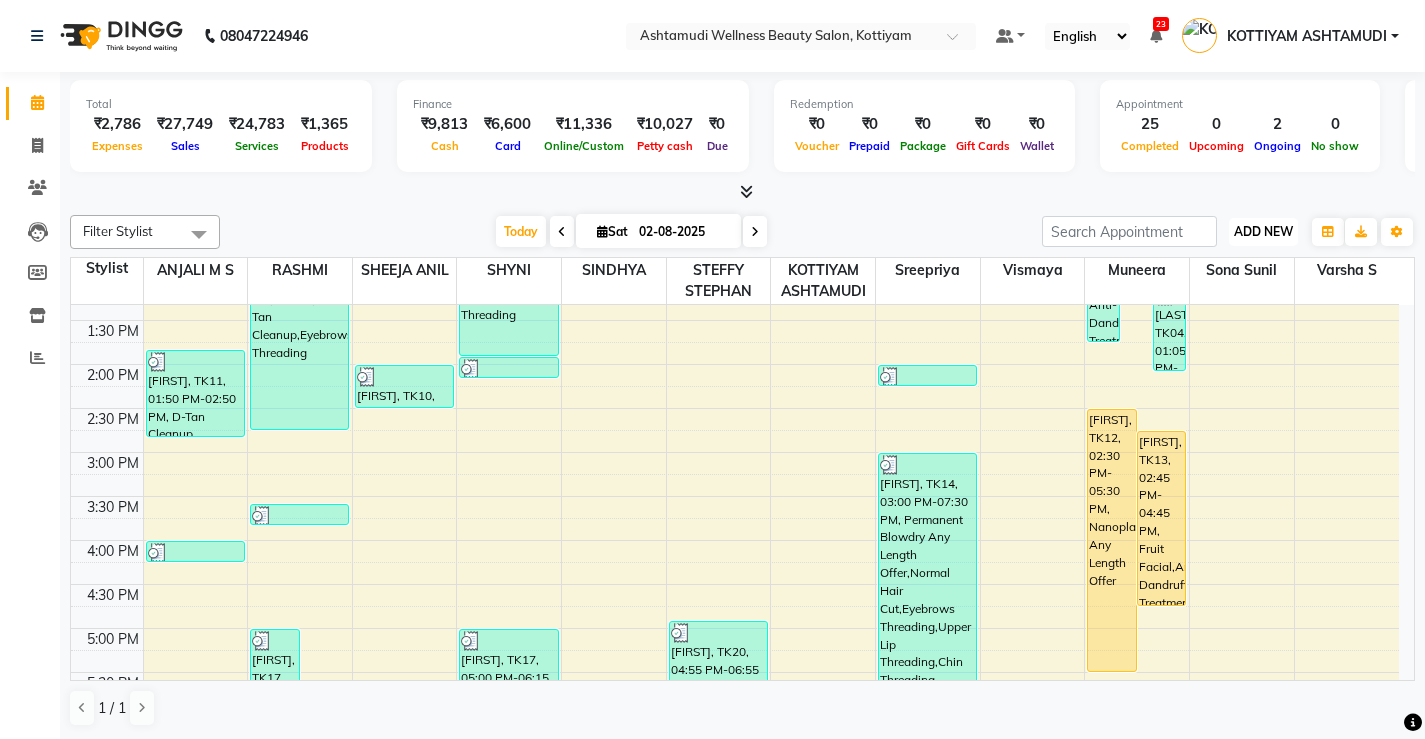 click on "ADD NEW" at bounding box center [1263, 231] 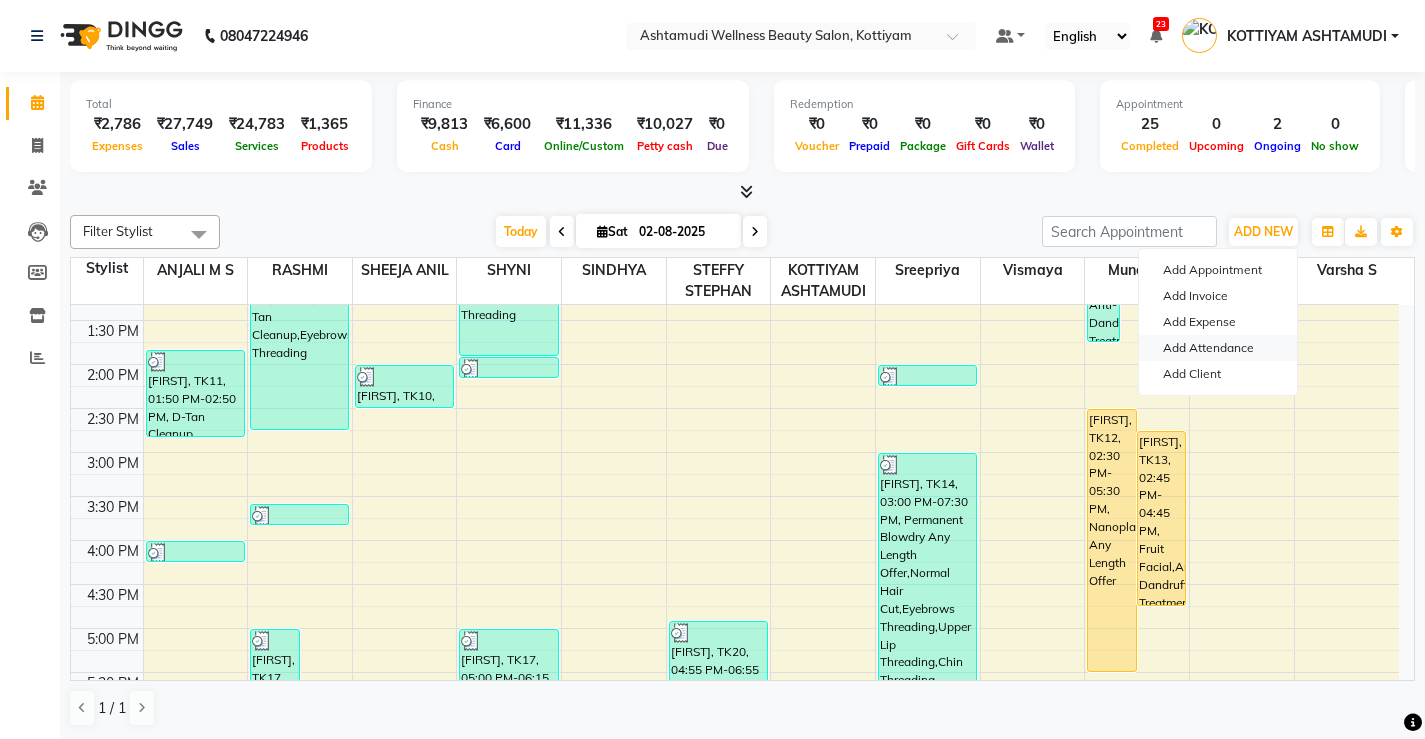 click on "Add Attendance" at bounding box center (1218, 348) 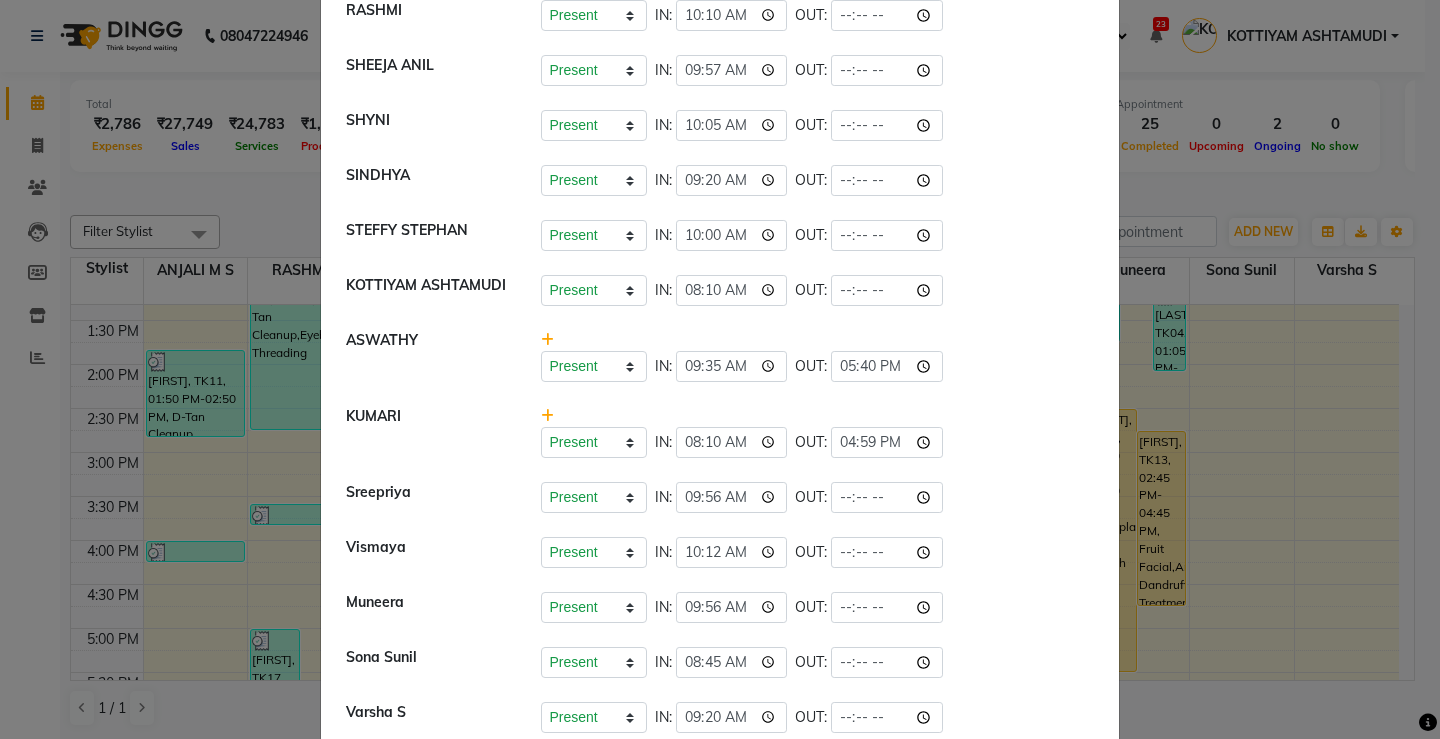 scroll, scrollTop: 182, scrollLeft: 0, axis: vertical 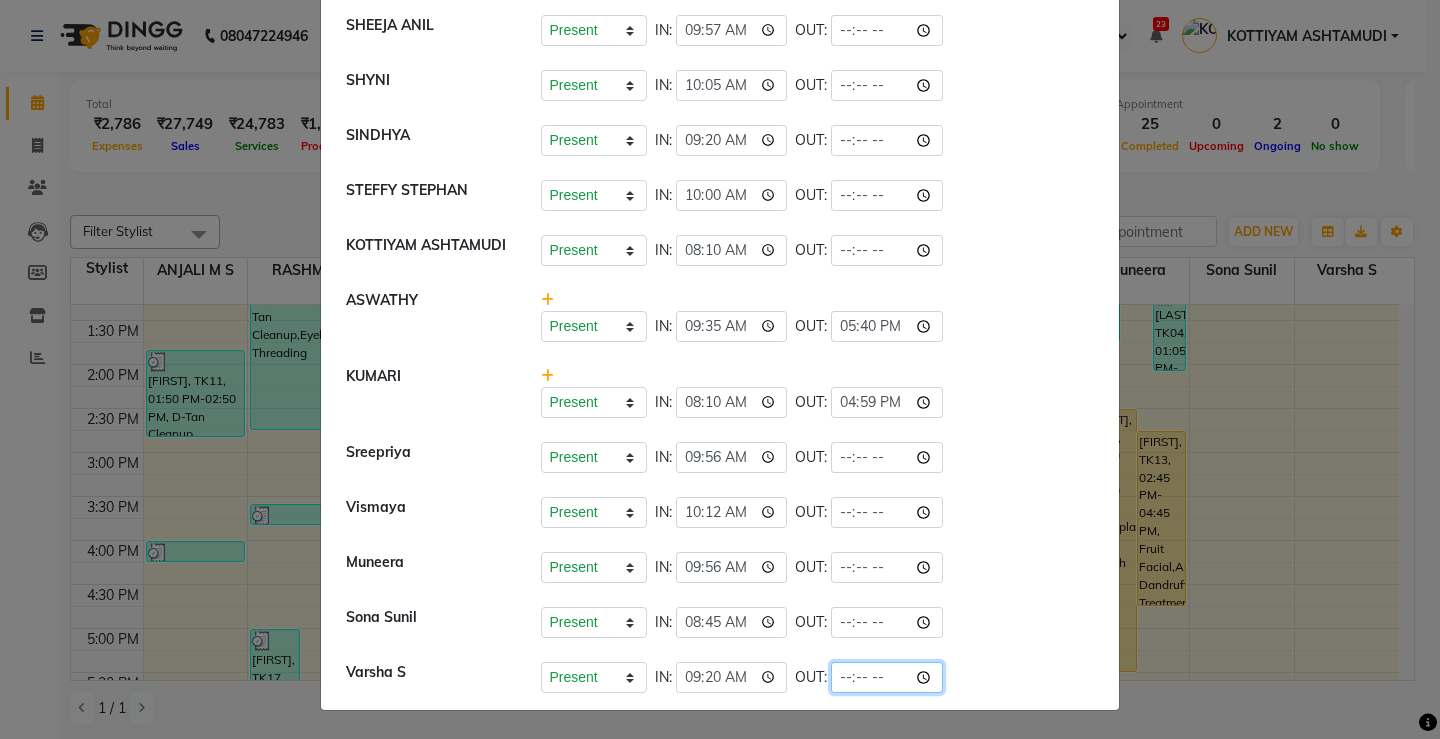 click 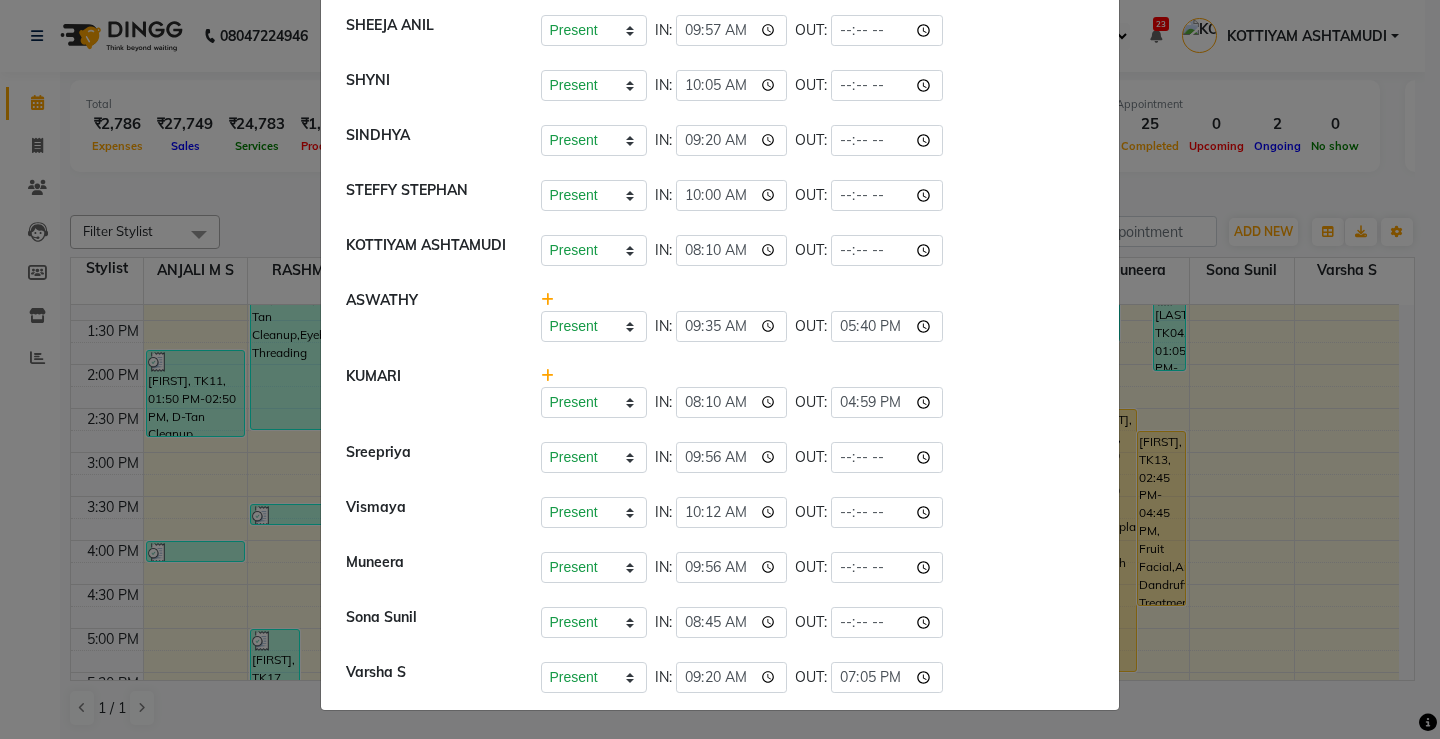 type on "19:05" 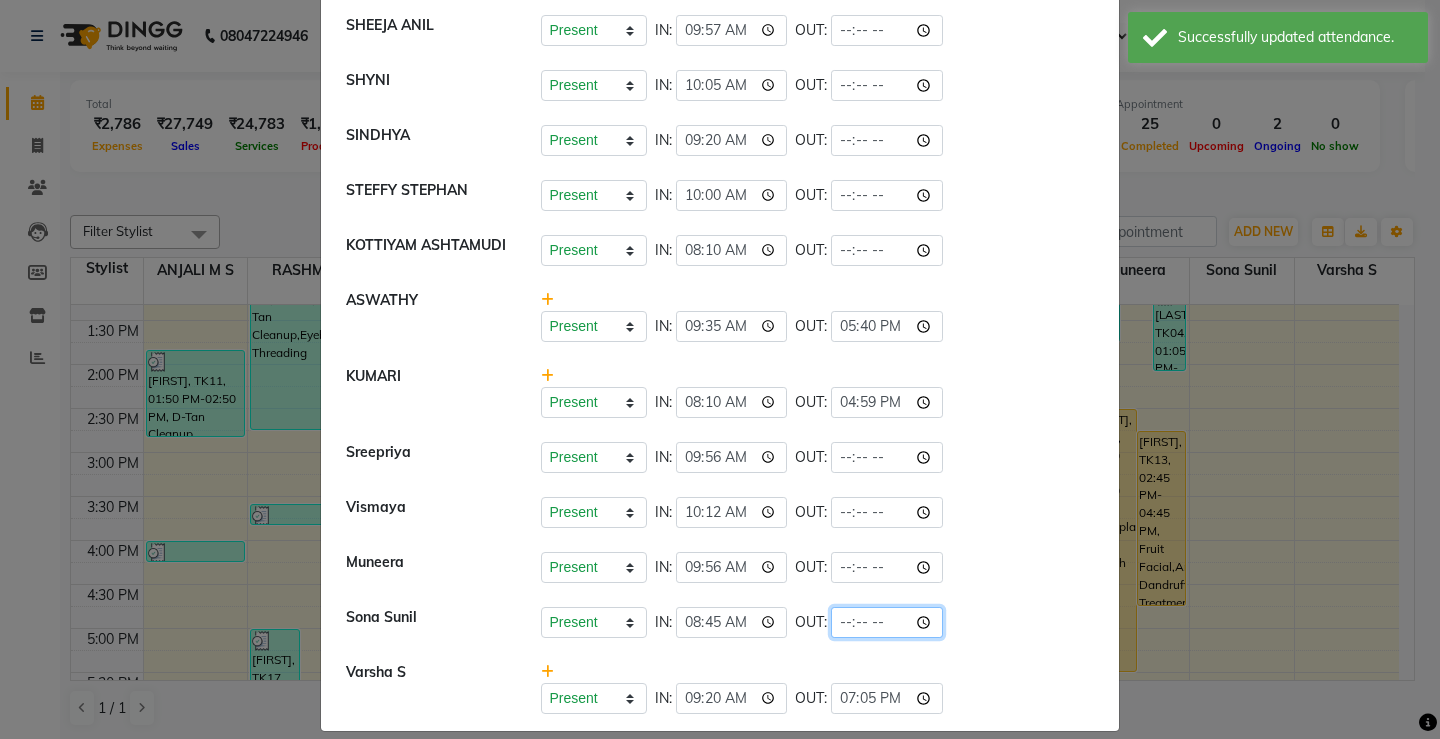 click 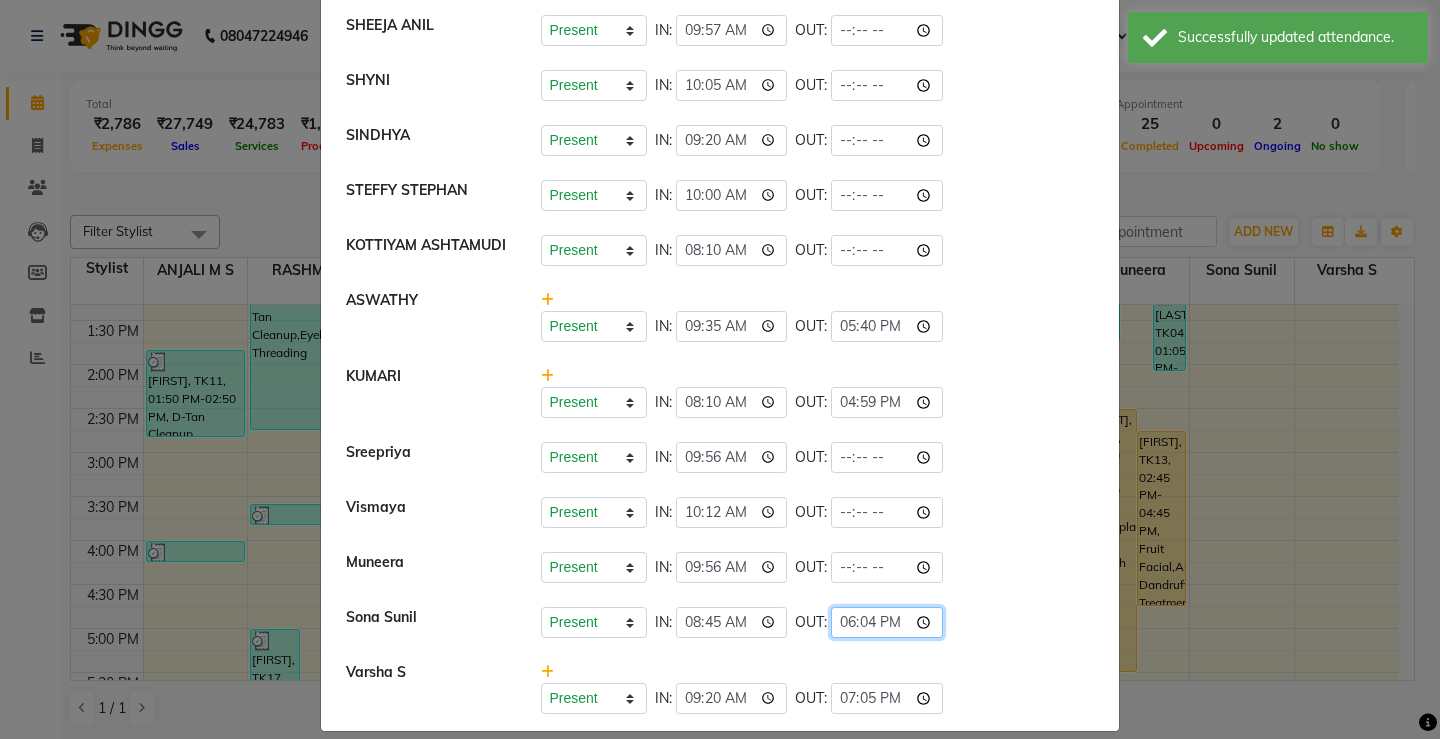 click on "18:04" 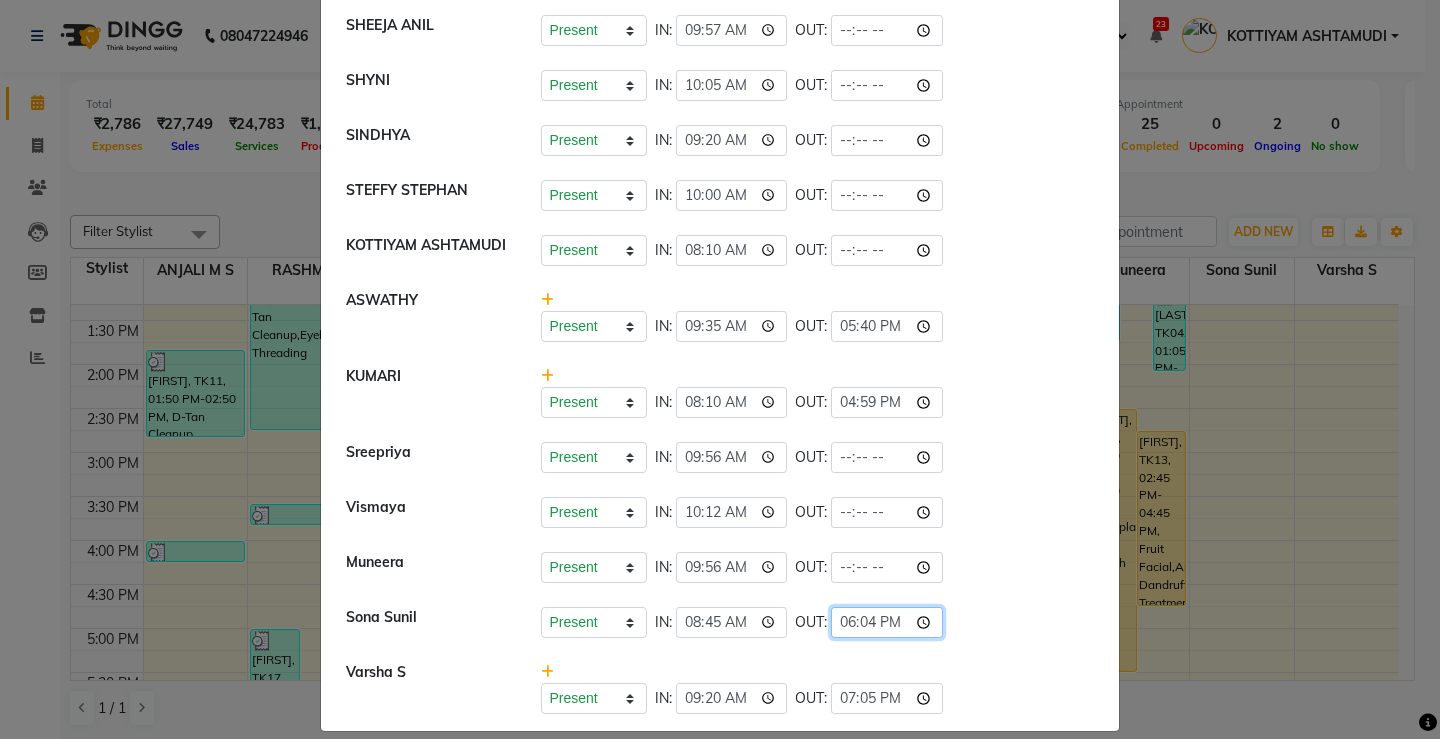 type on "18:40" 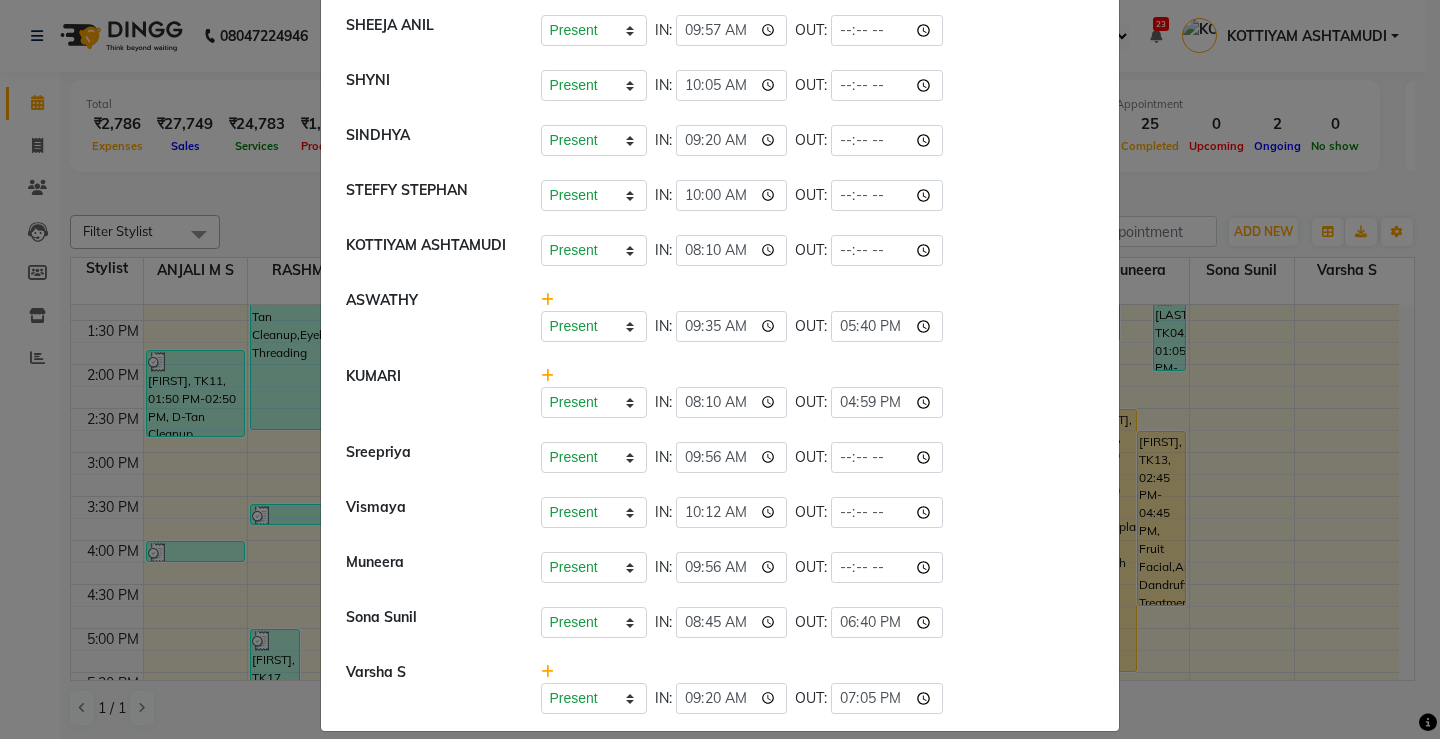 click on "Sona Sunil   Present   Absent   Late   Half Day   Weekly Off  IN:  08:45 OUT:  18:40" 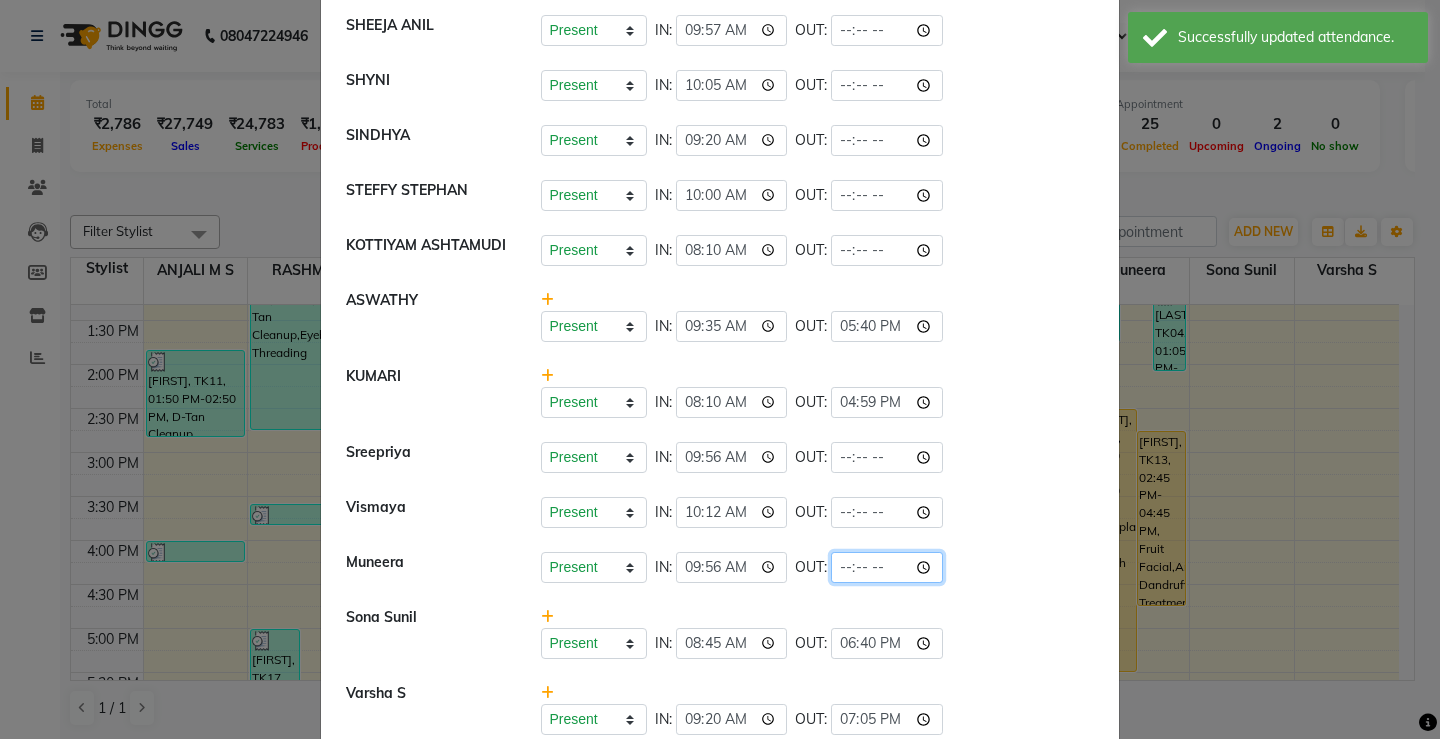 click 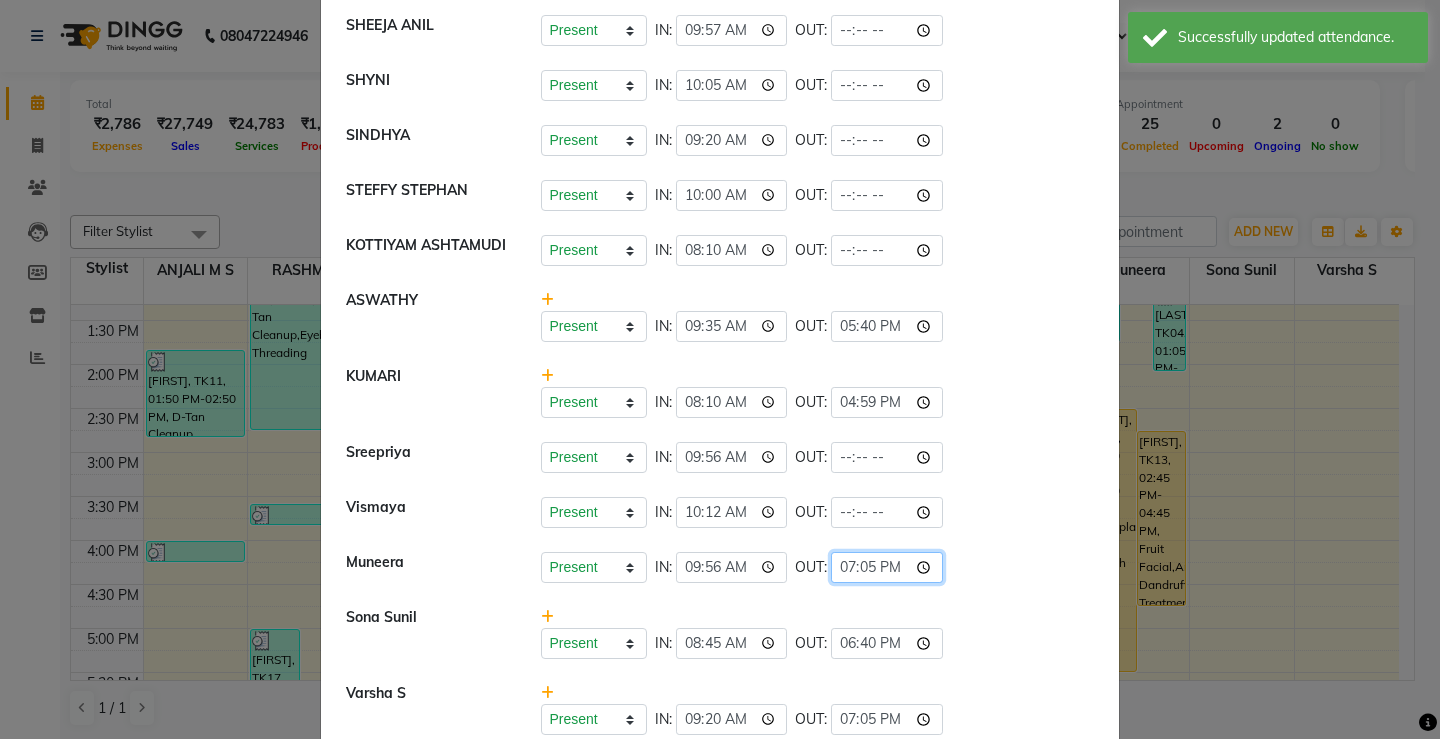 click on "19:05" 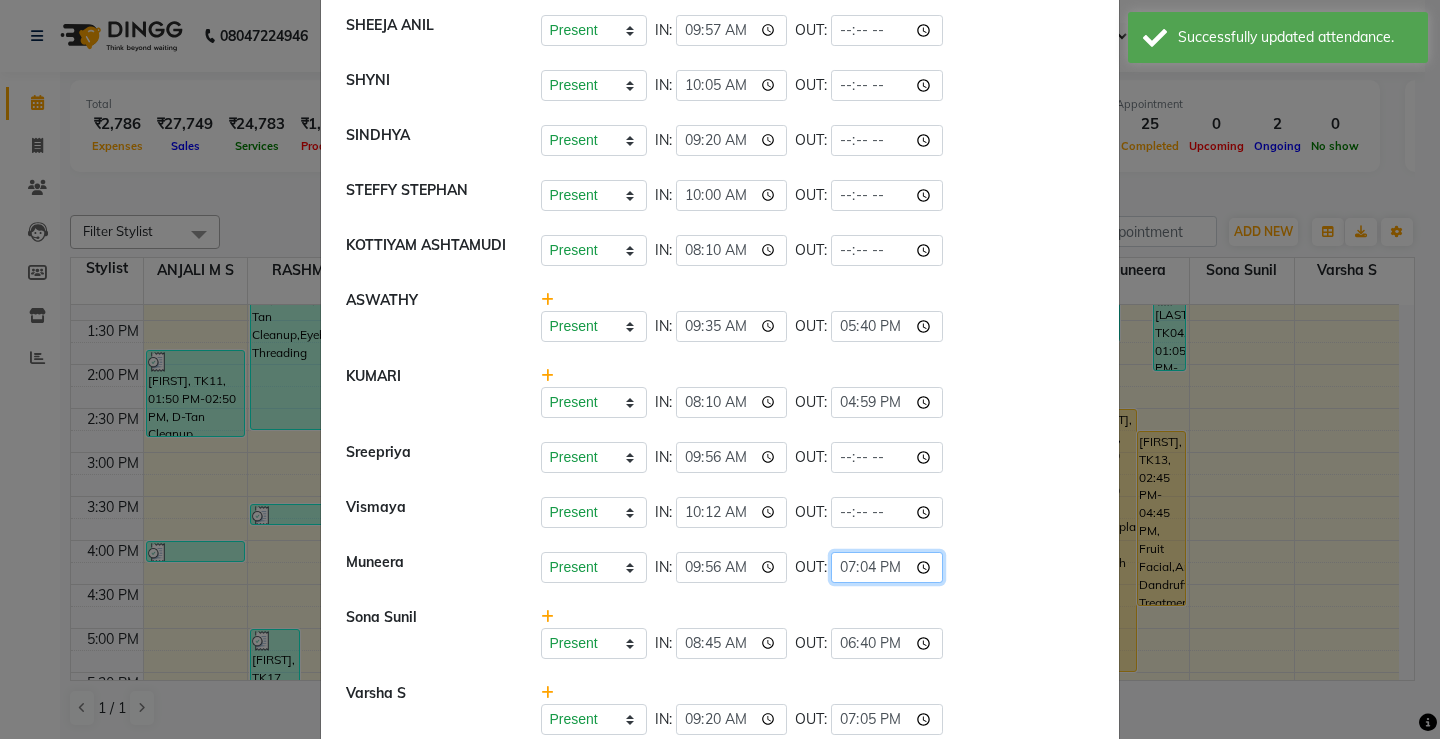 type on "19:45" 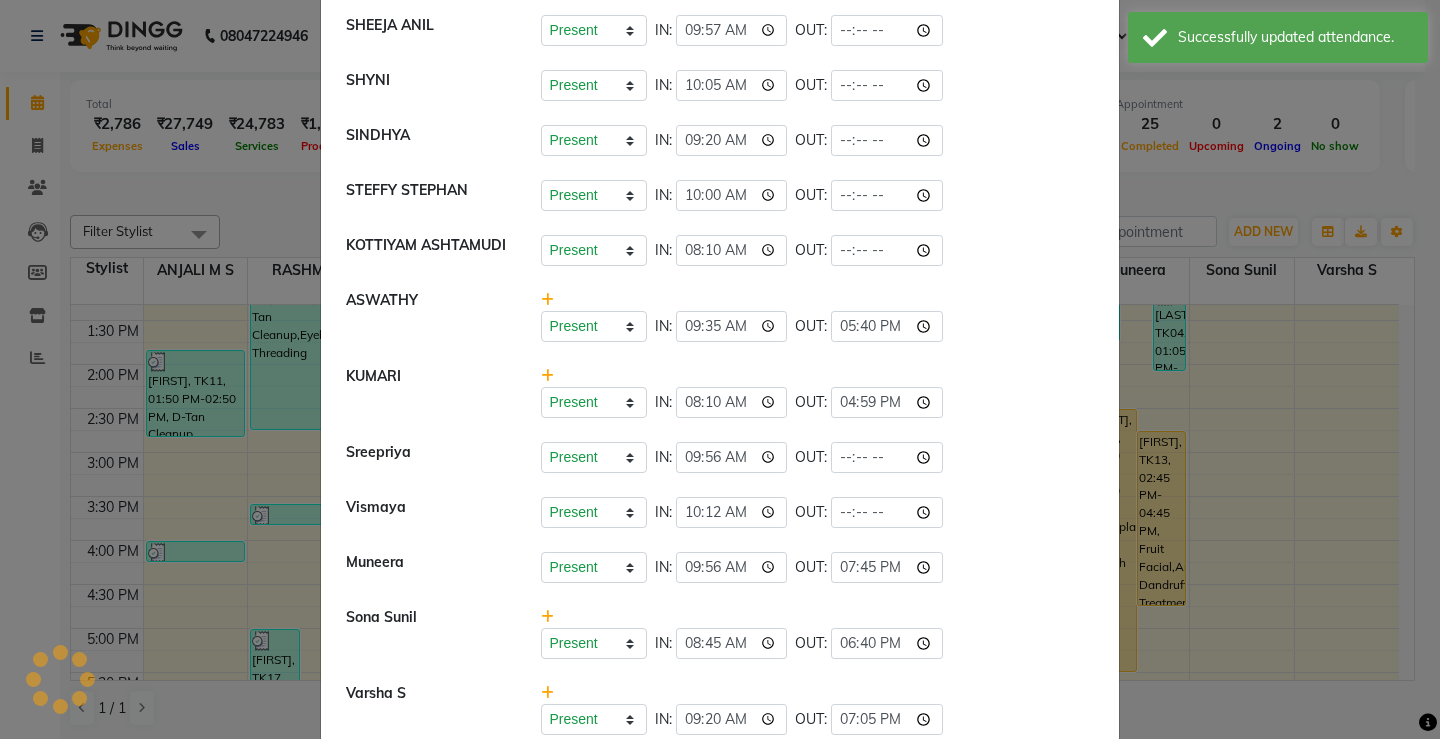 click on "Present   Absent   Late   Half Day   Weekly Off  IN:  09:56 OUT:  19:45" 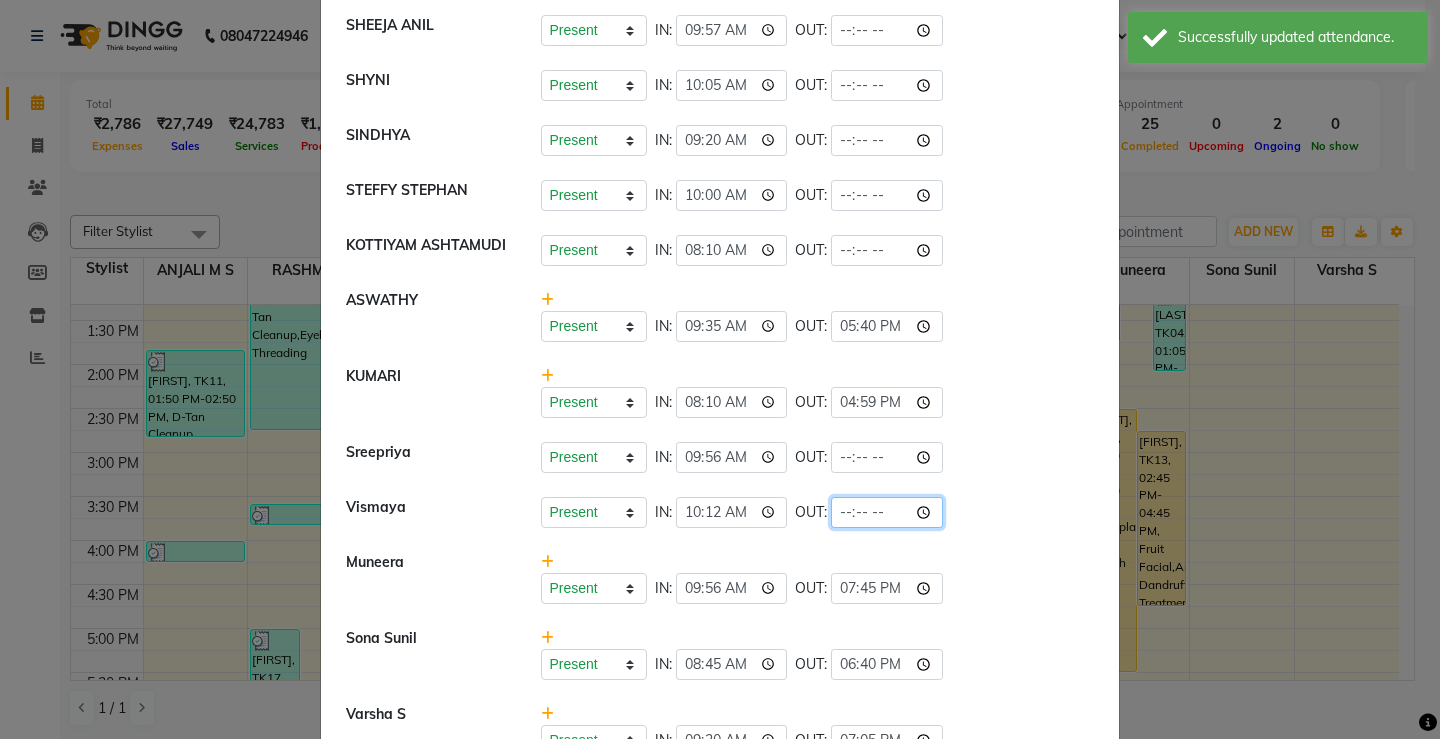 click 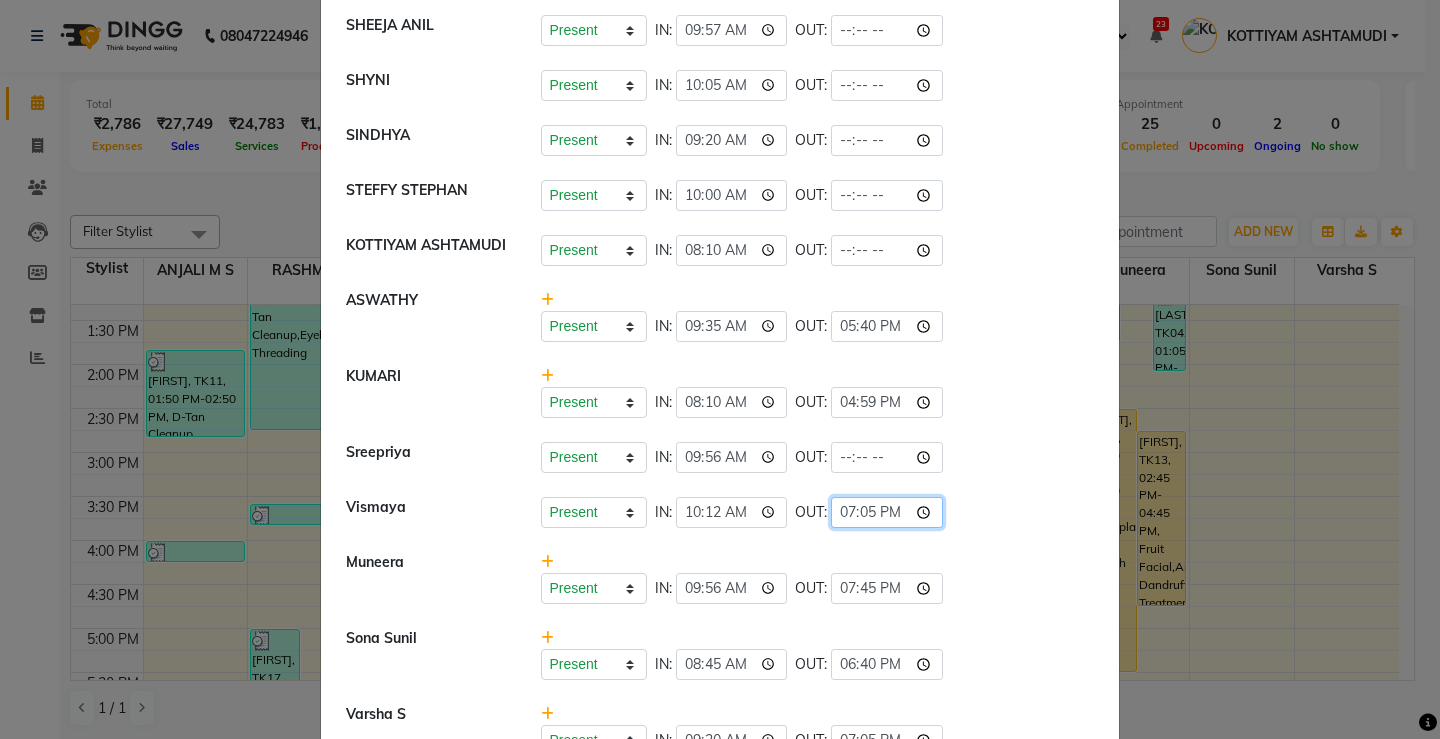click on "19:05" 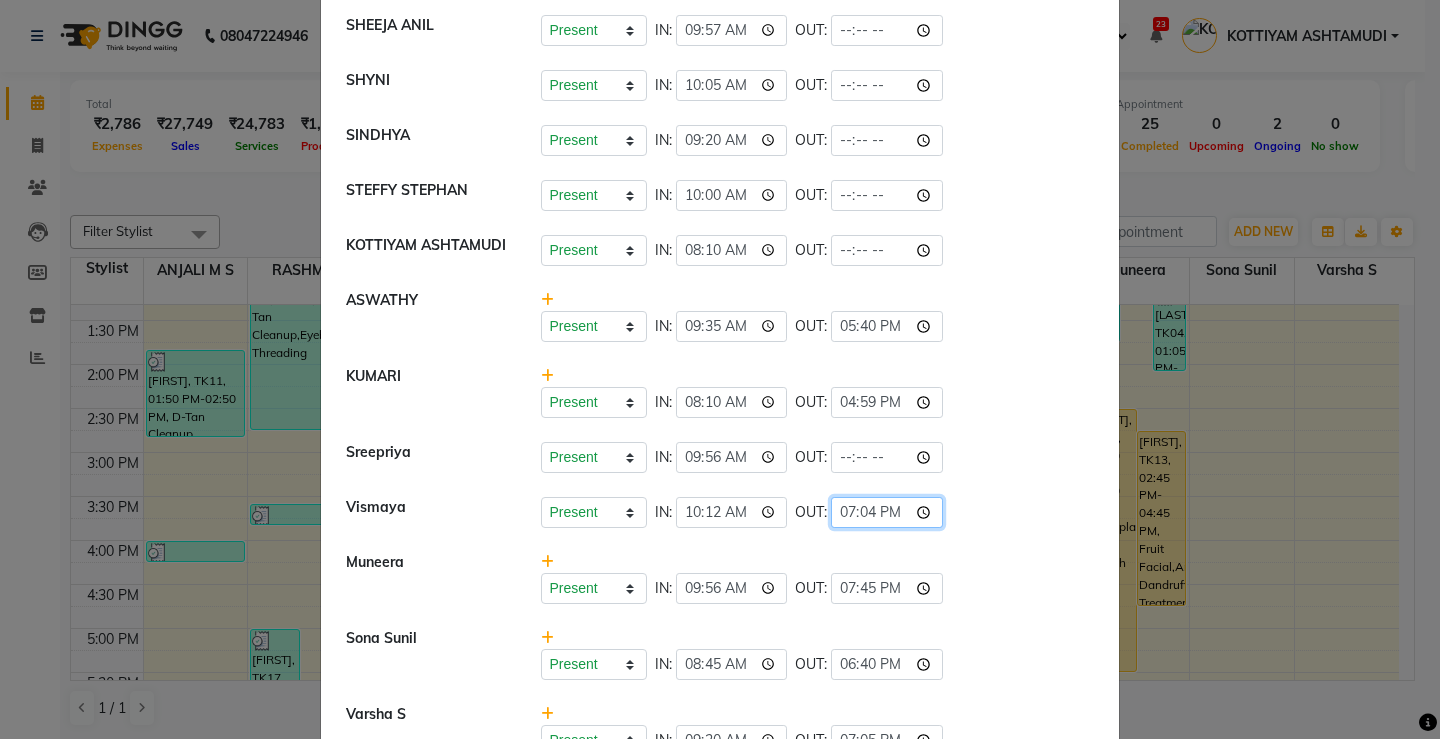 type on "19:45" 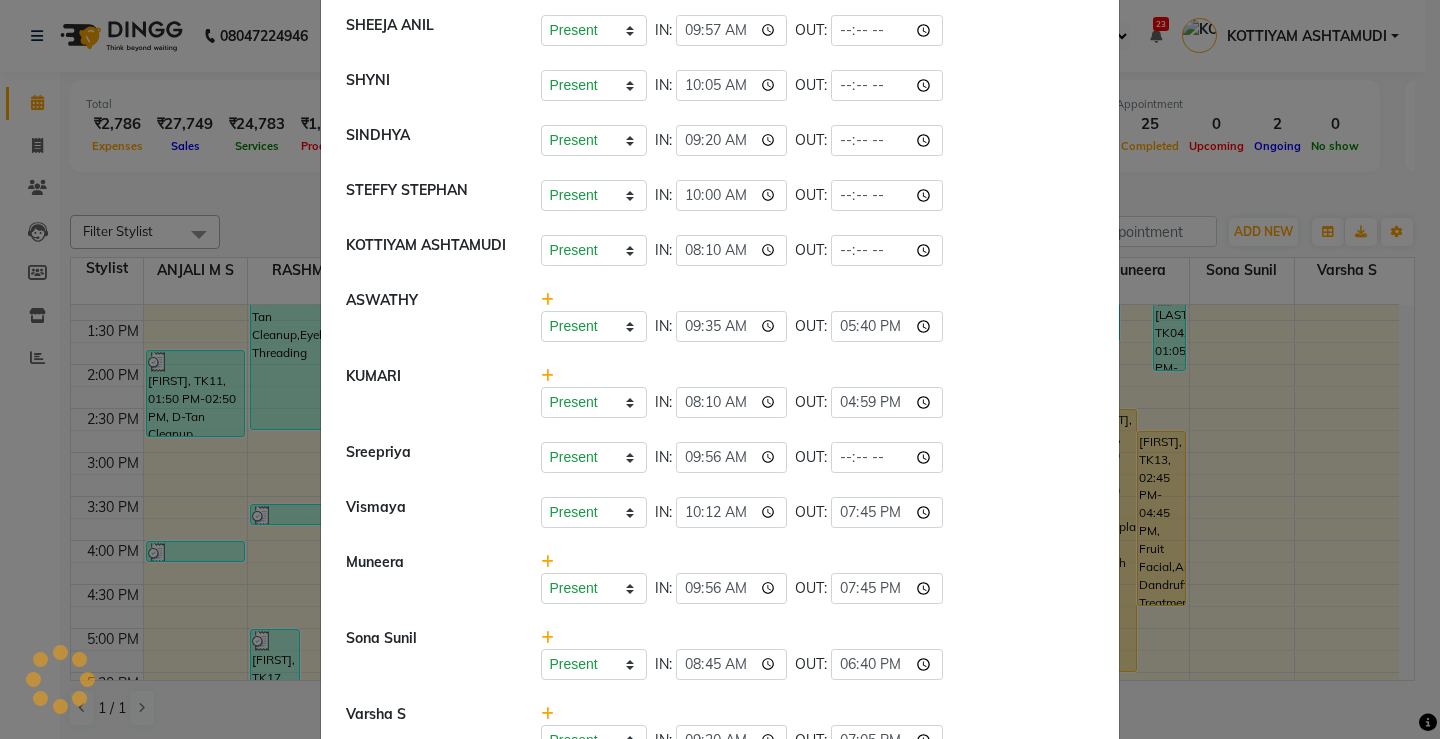 click on "Vismaya   Present   Absent   Late   Half Day   Weekly Off  IN:  10:12 OUT:  19:45" 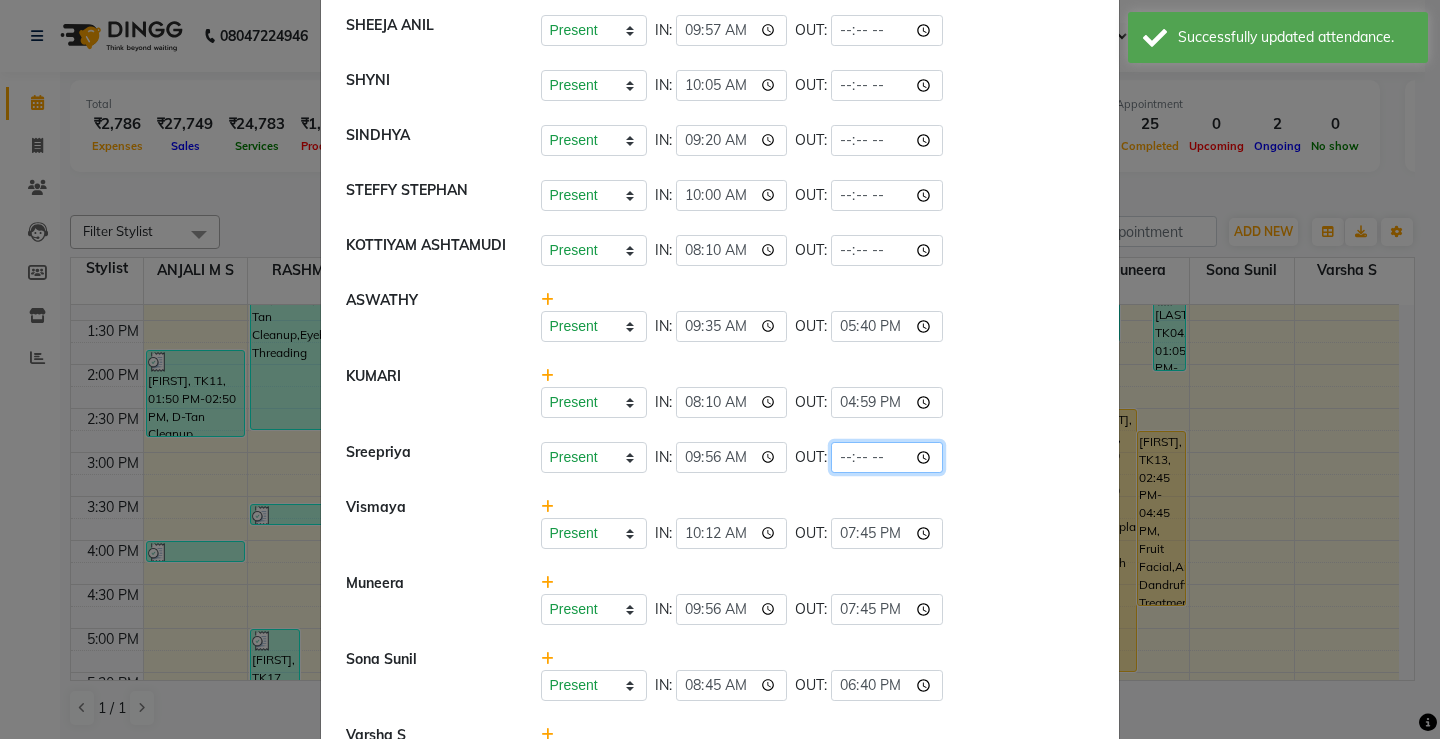 click 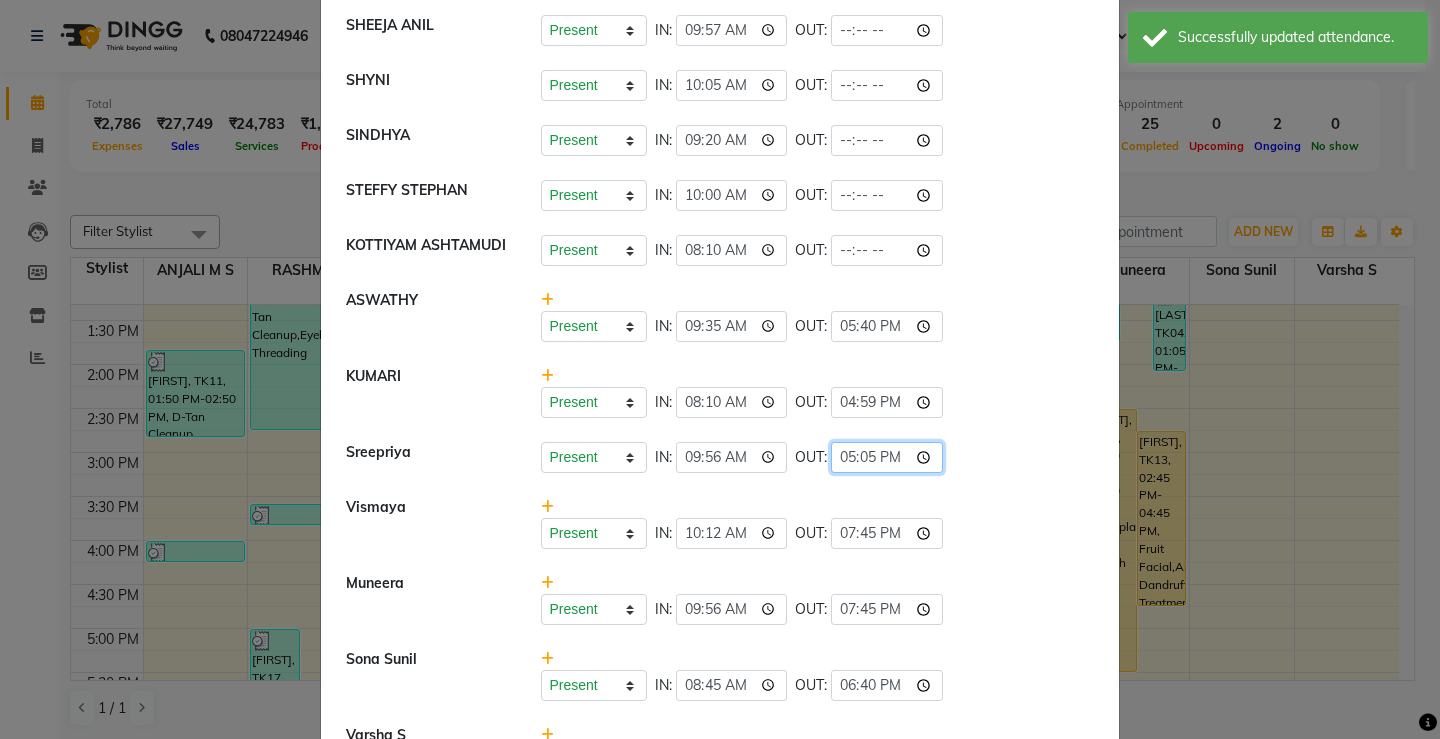 type on "17:05" 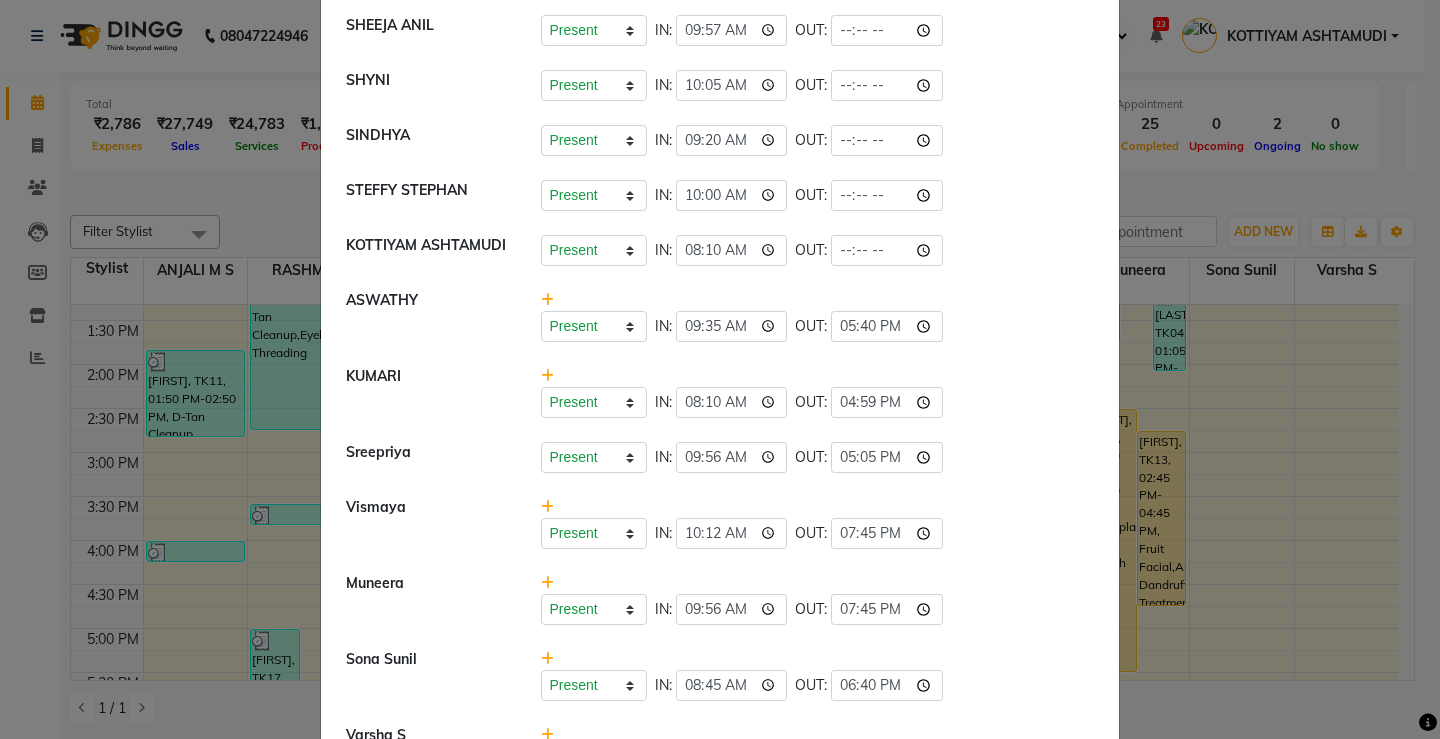 click on "Sreepriya   Present   Absent   Late   Half Day   Weekly Off  IN:  09:56 OUT:  17:05" 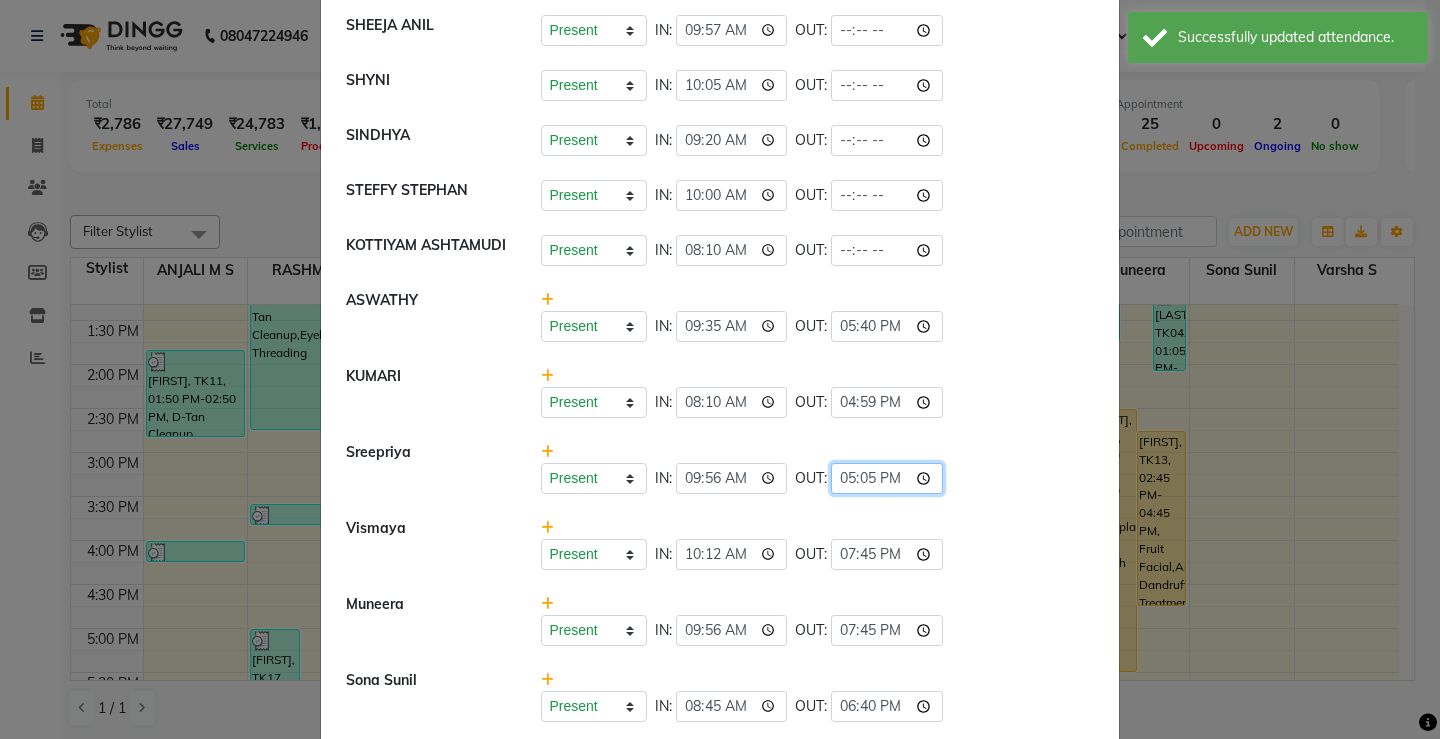 click on "17:05" 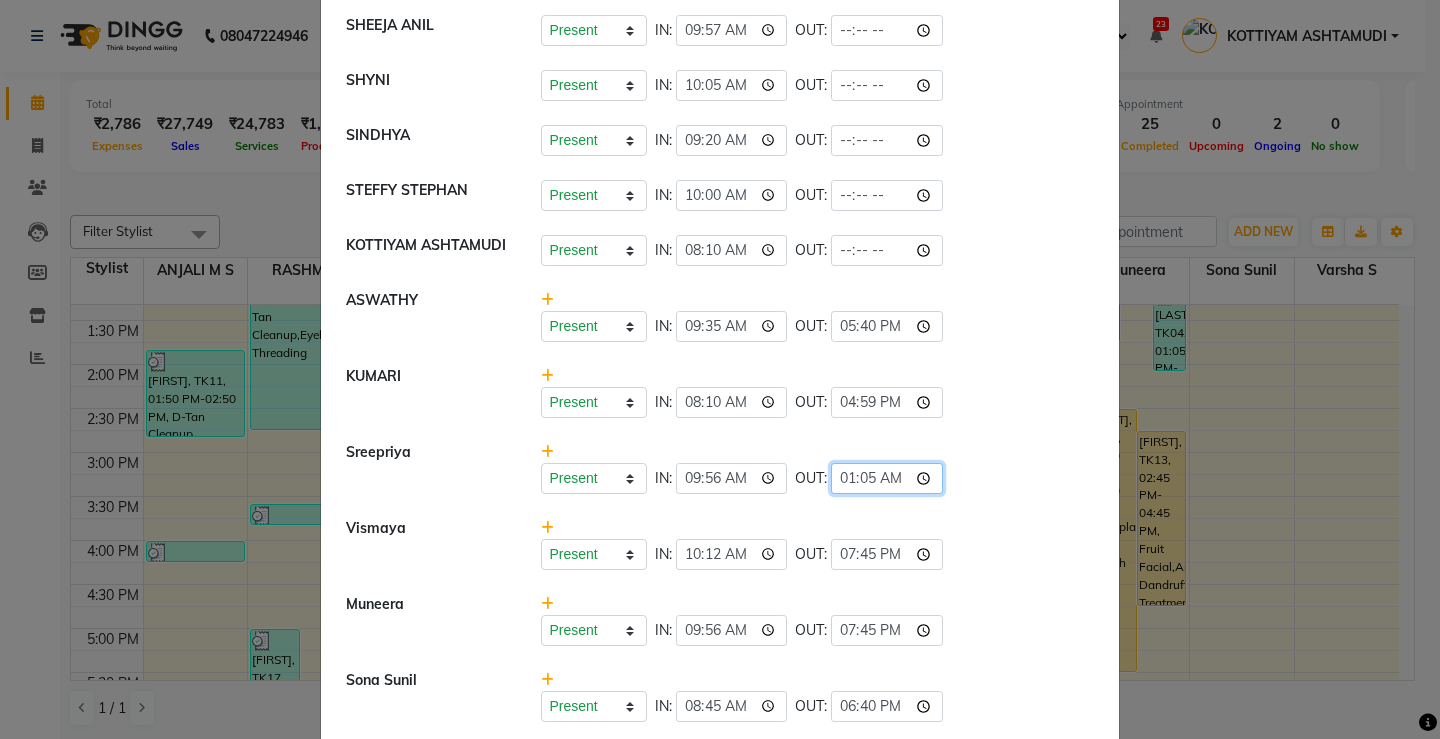 type on "19:05" 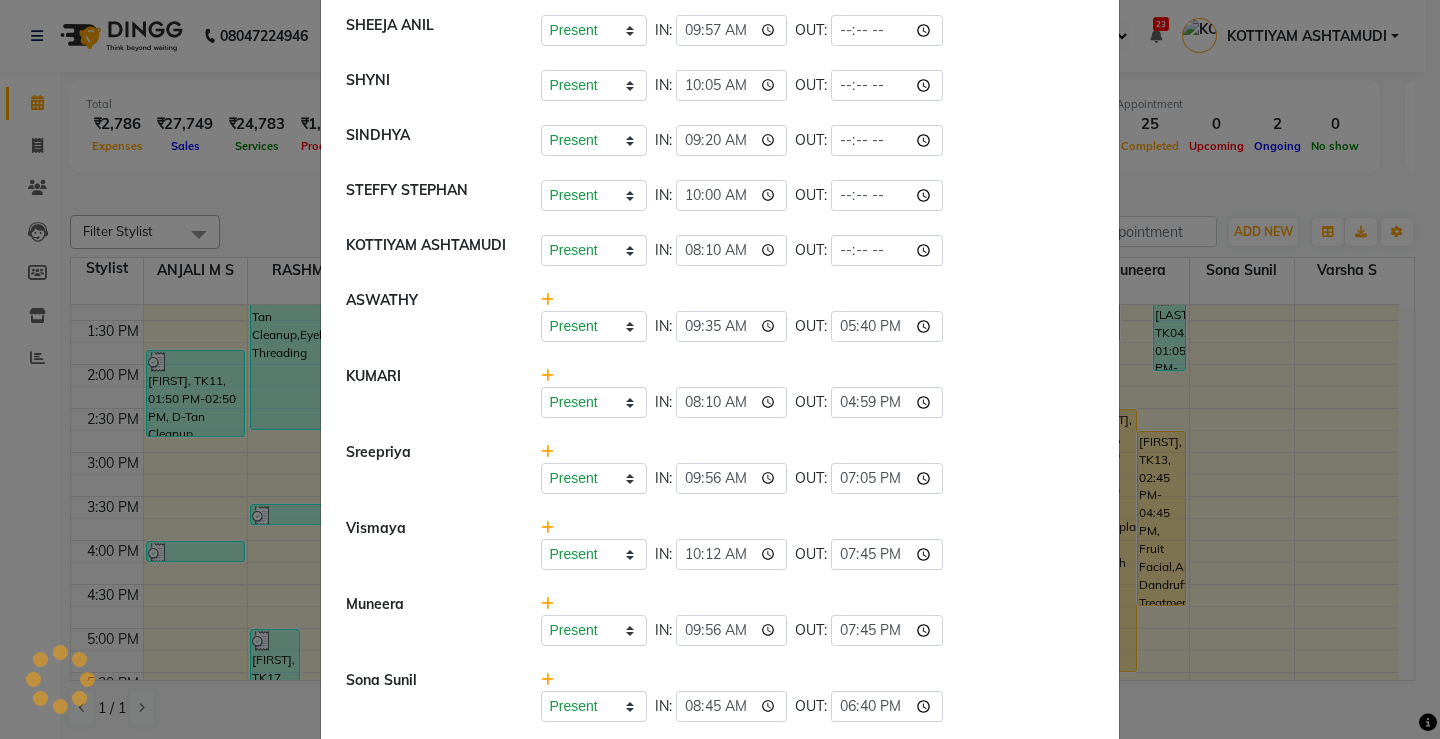 click on "Present   Absent   Late   Half Day   Weekly Off  IN:  10:12 OUT:  19:45" 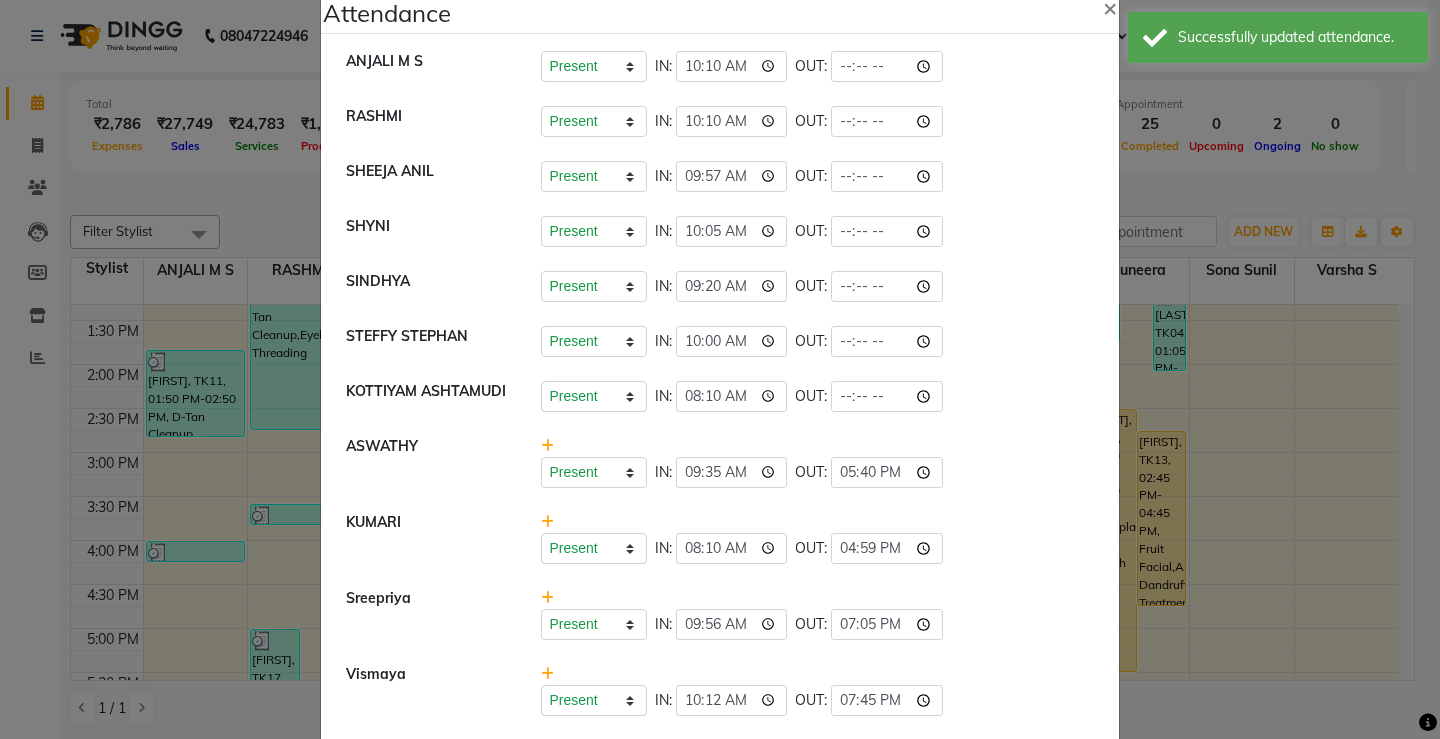 scroll, scrollTop: 0, scrollLeft: 0, axis: both 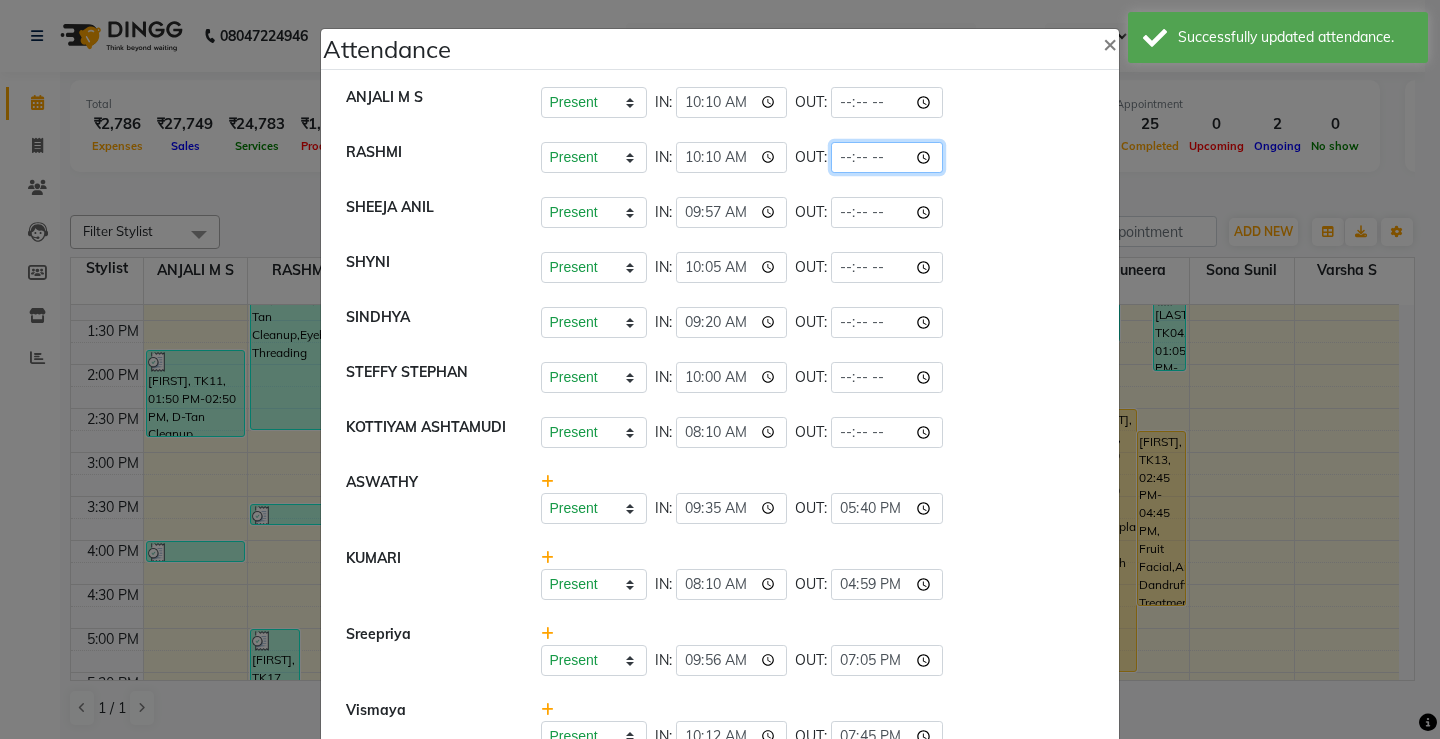click 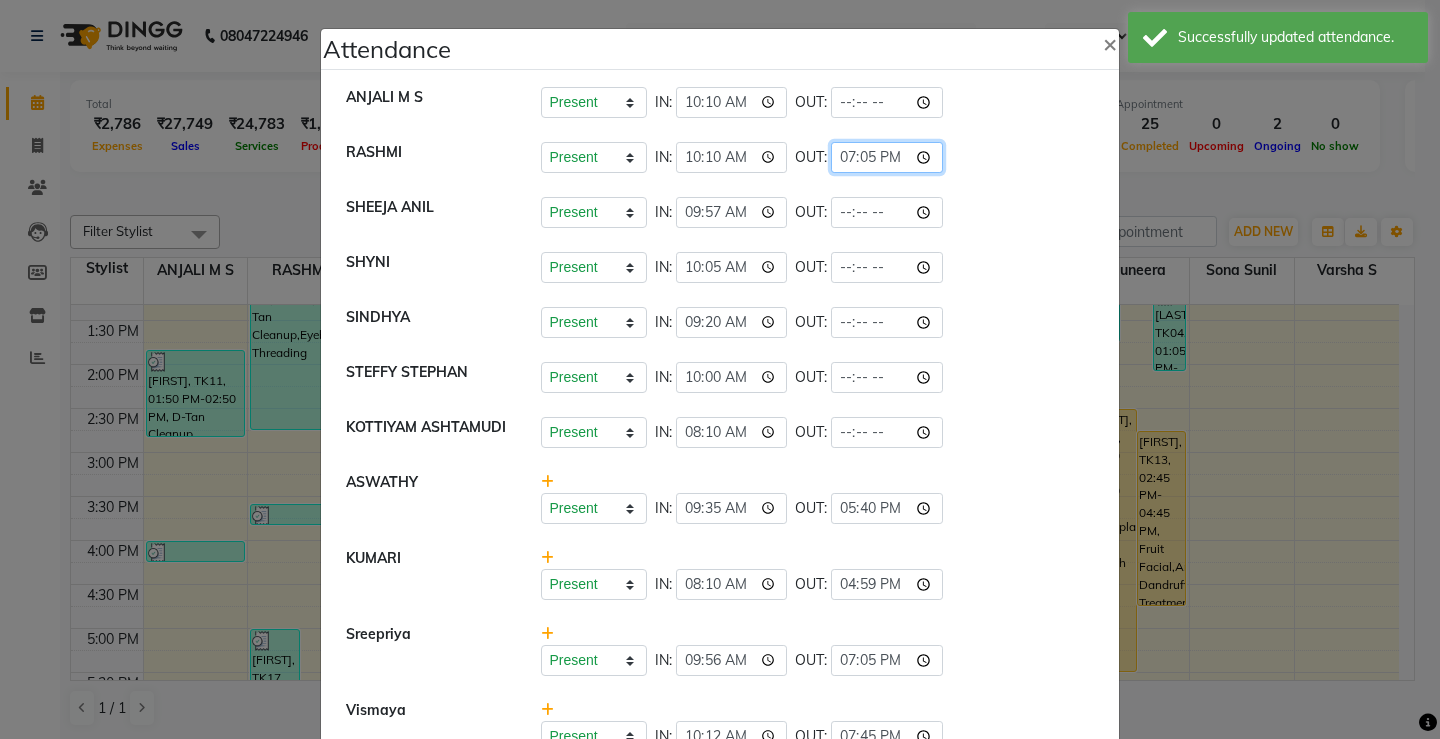 click on "19:05" 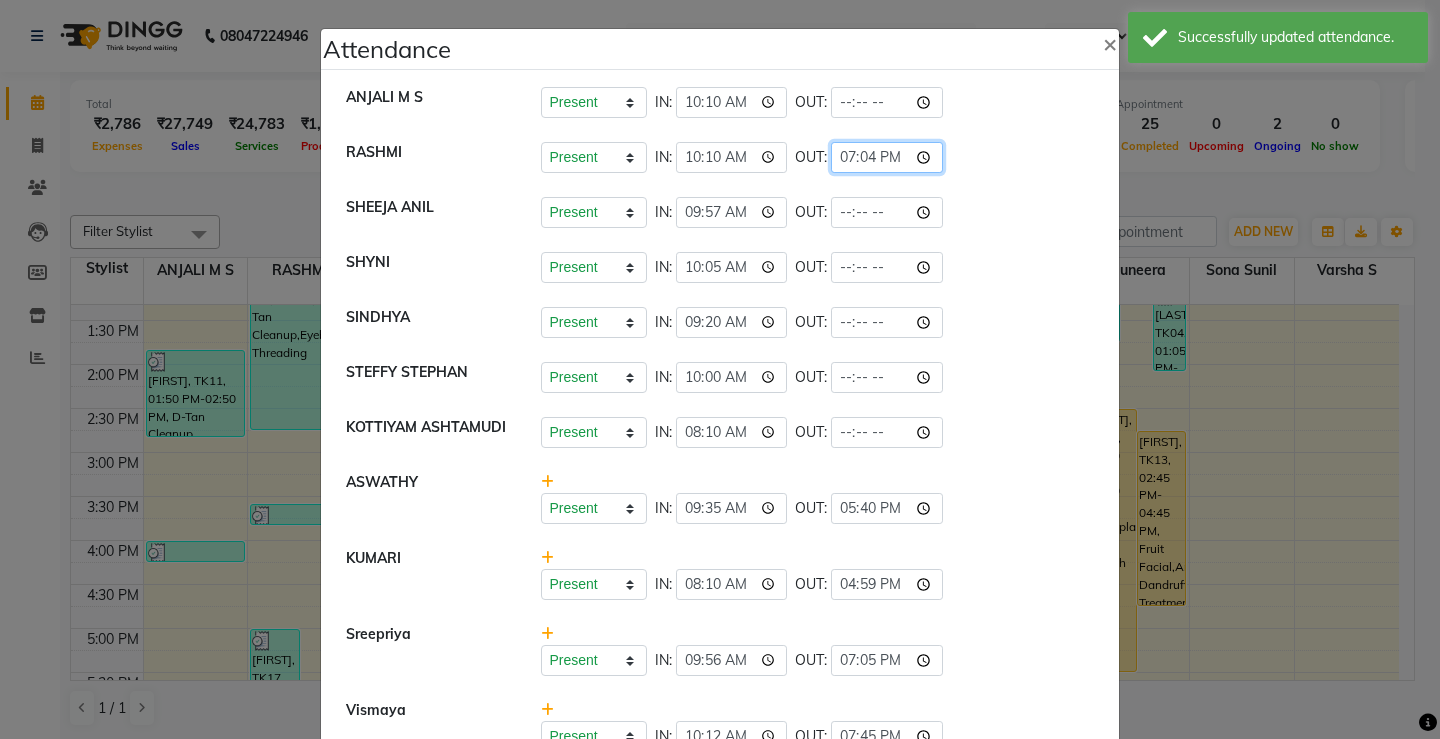 type on "19:45" 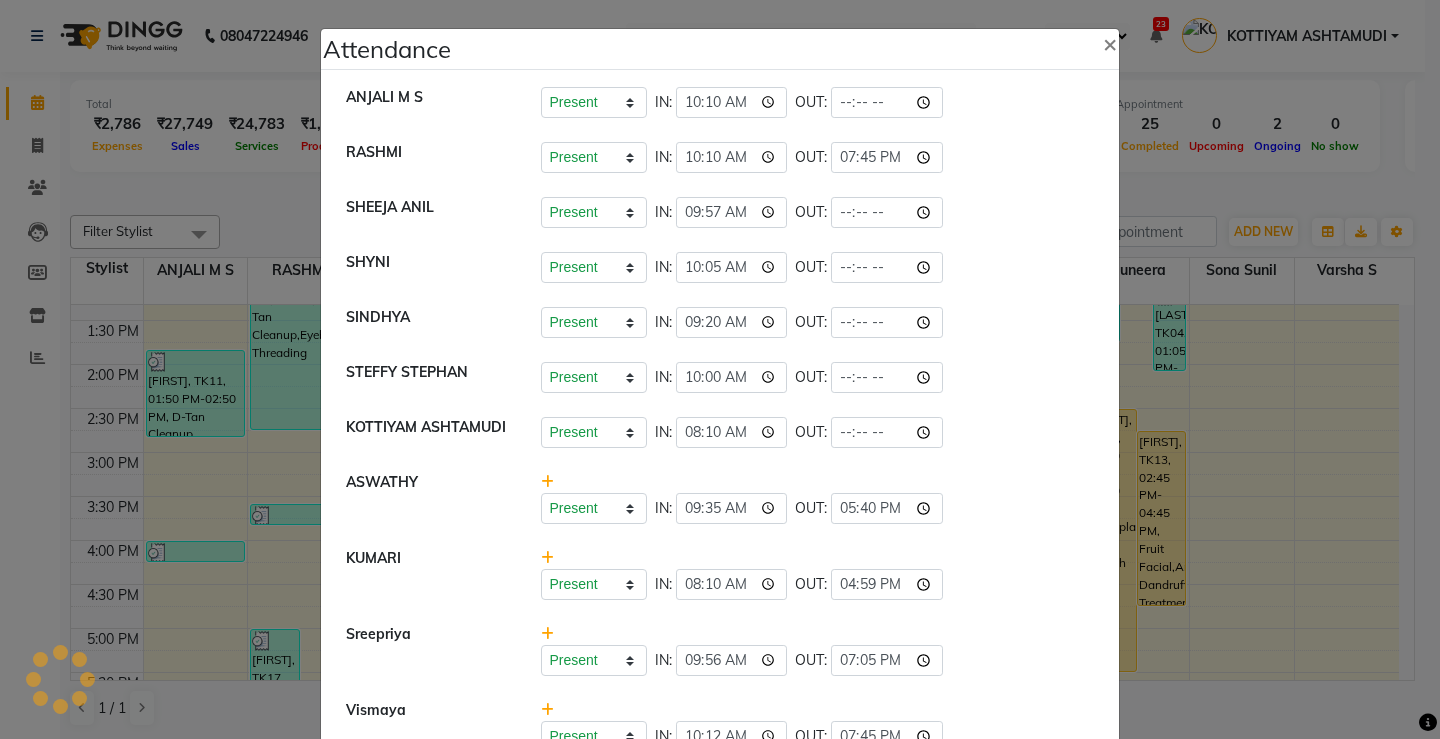 click on "Present   Absent   Late   Half Day   Weekly Off  IN:  10:05 OUT:" 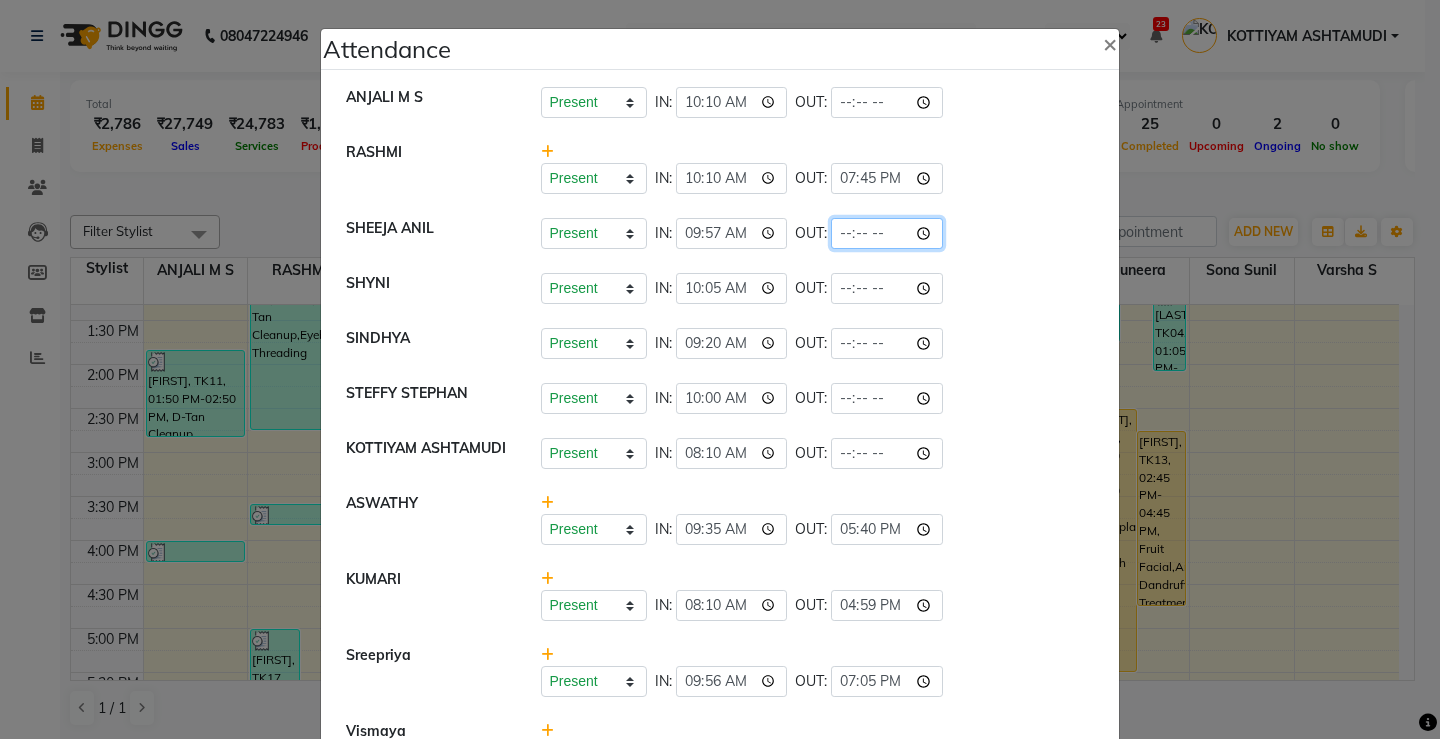 click 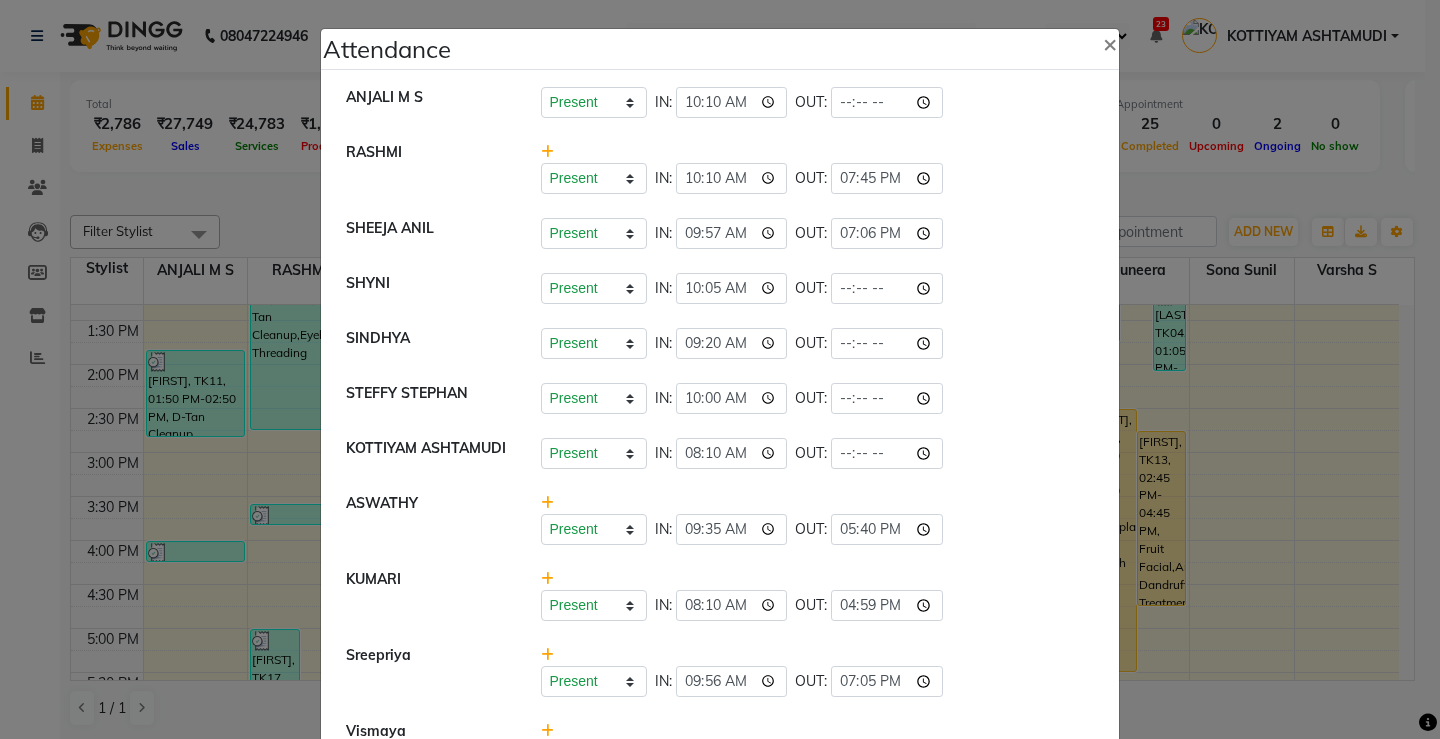 type on "19:06" 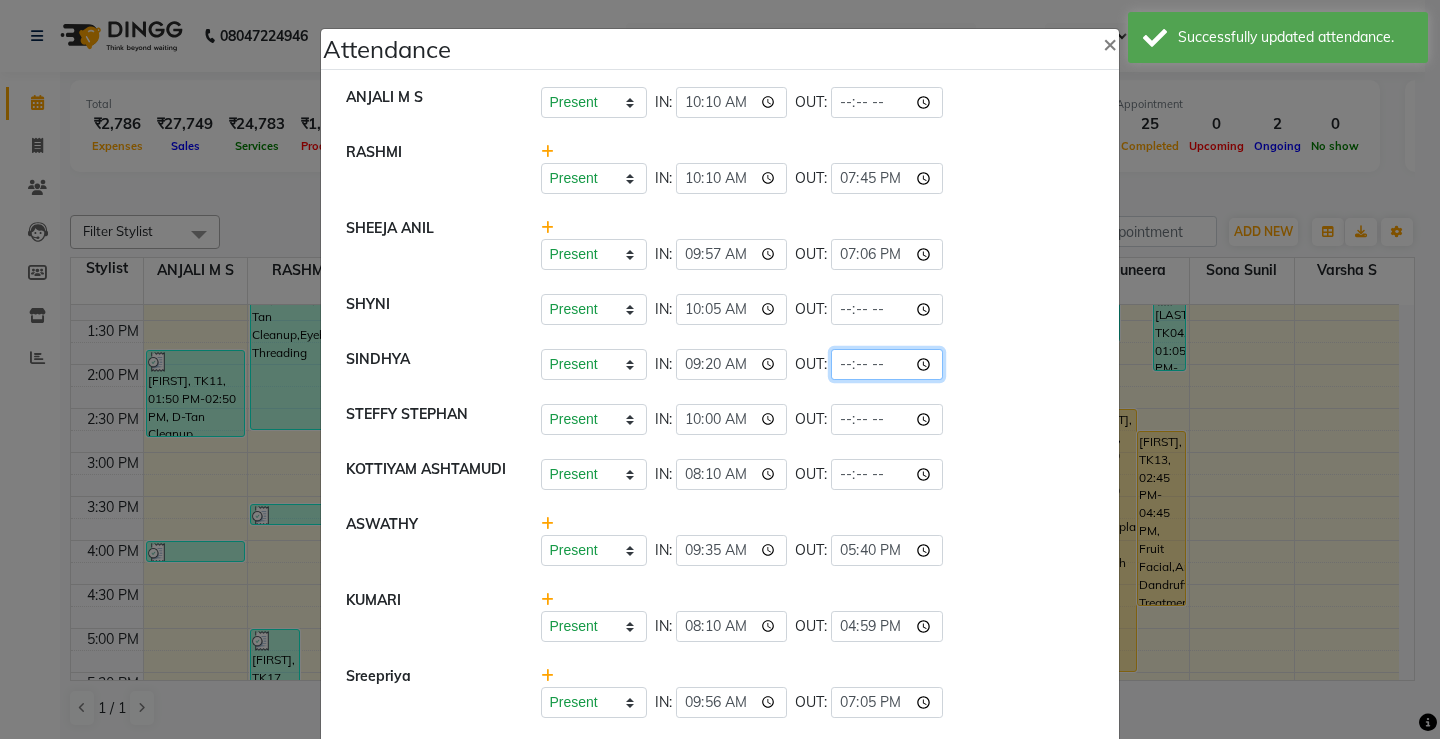 click 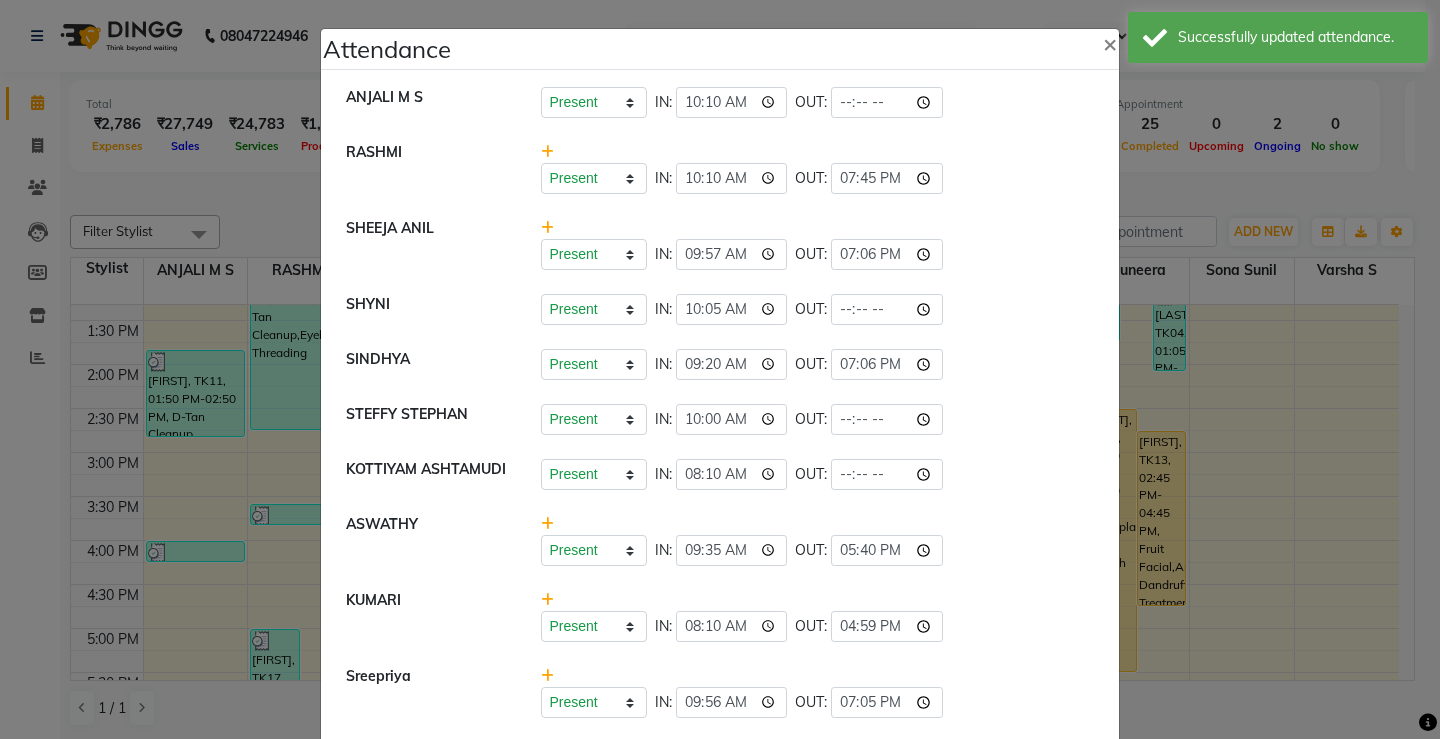 type on "19:06" 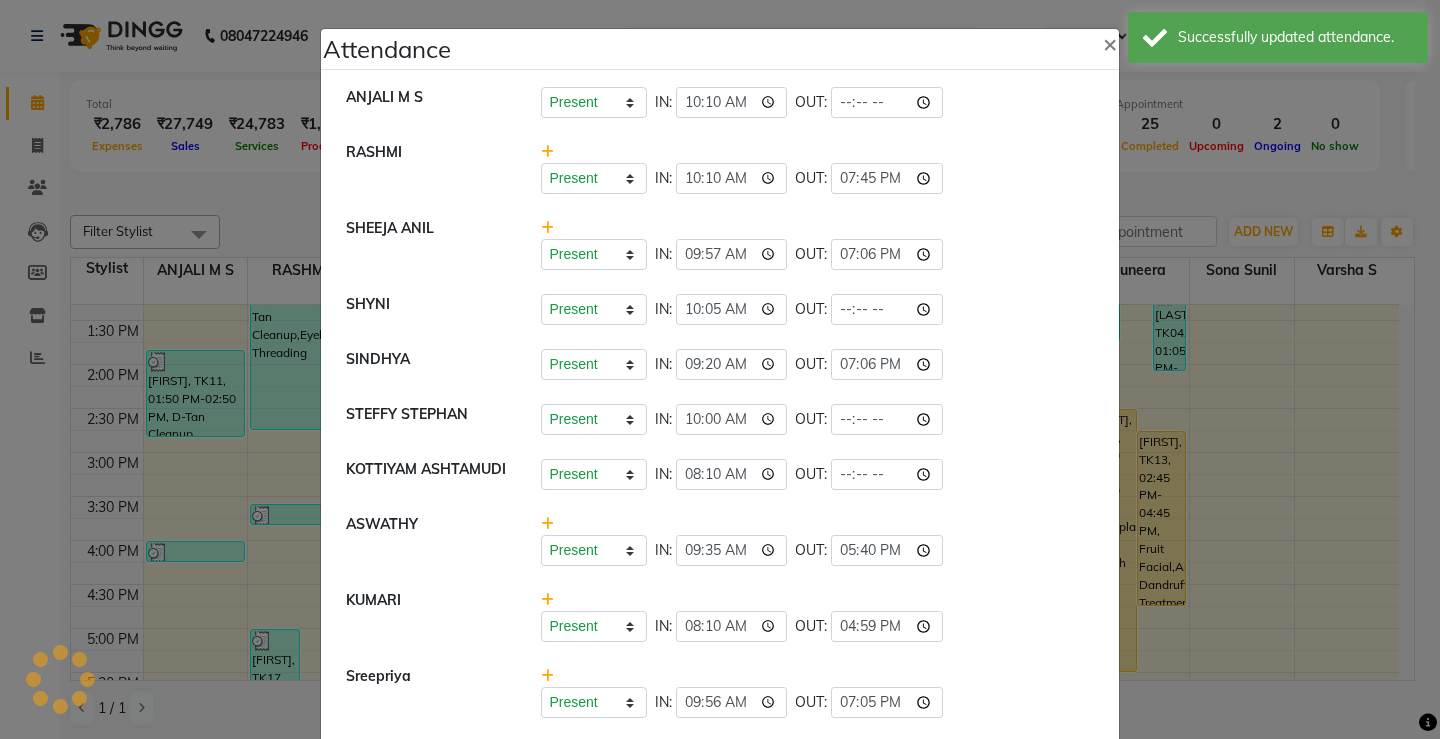 click on "STEFFY STEPHAN   Present   Absent   Late   Half Day   Weekly Off  IN:  10:00 OUT:" 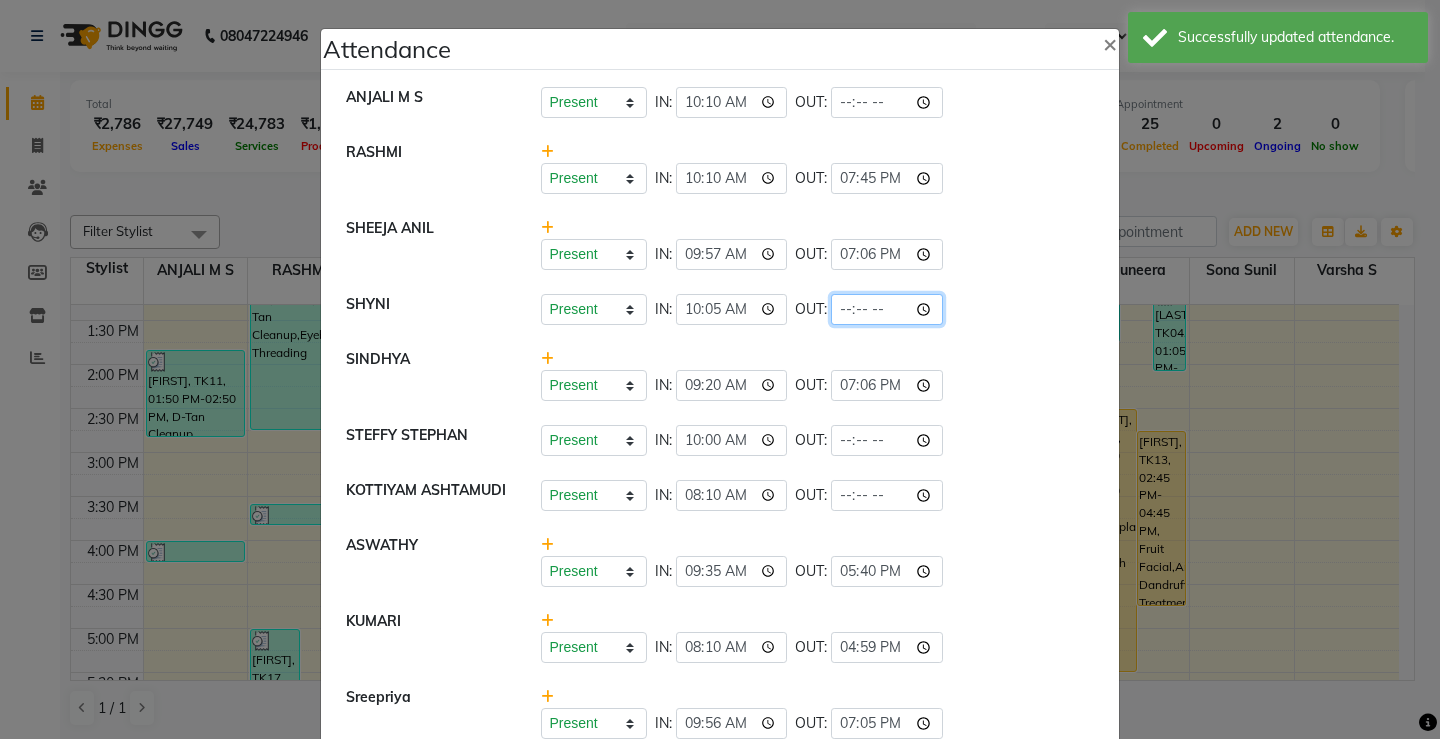 click 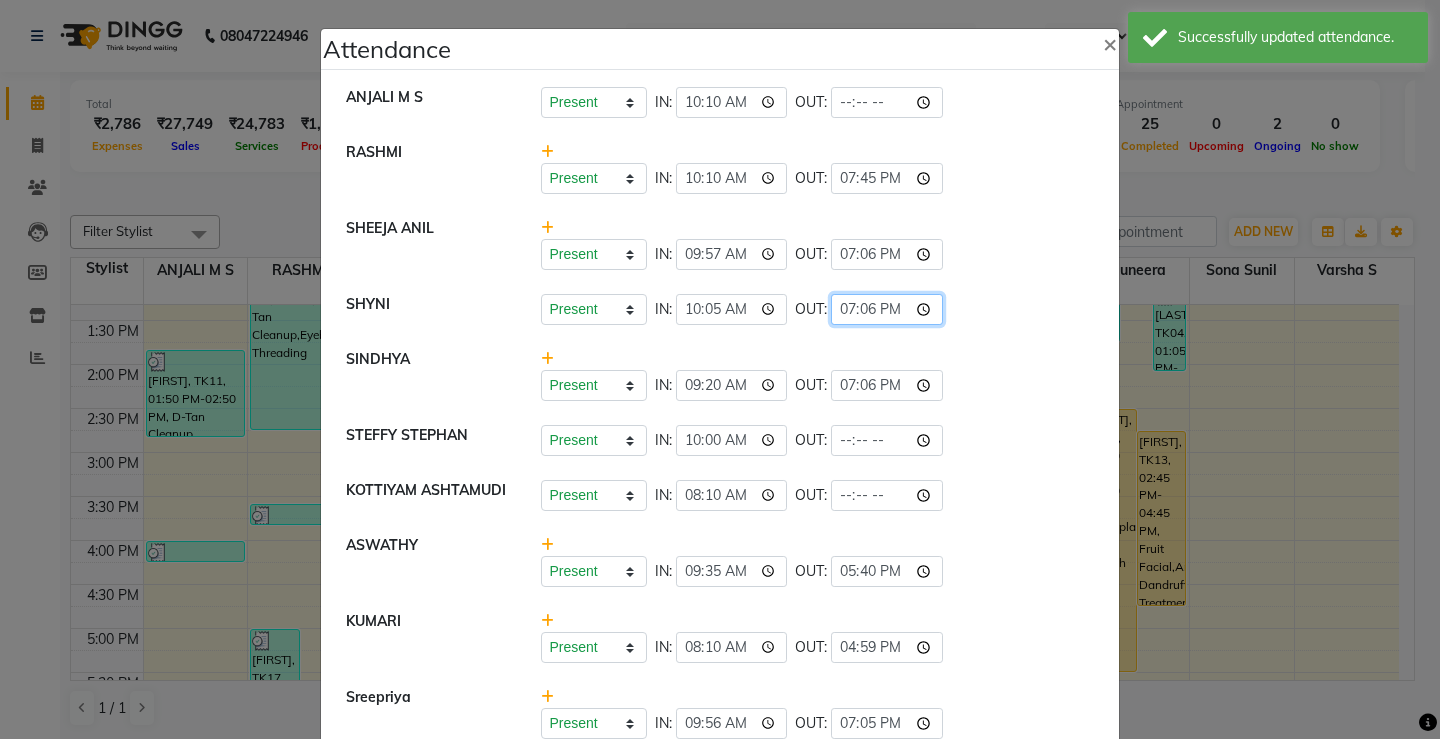 click on "19:06" 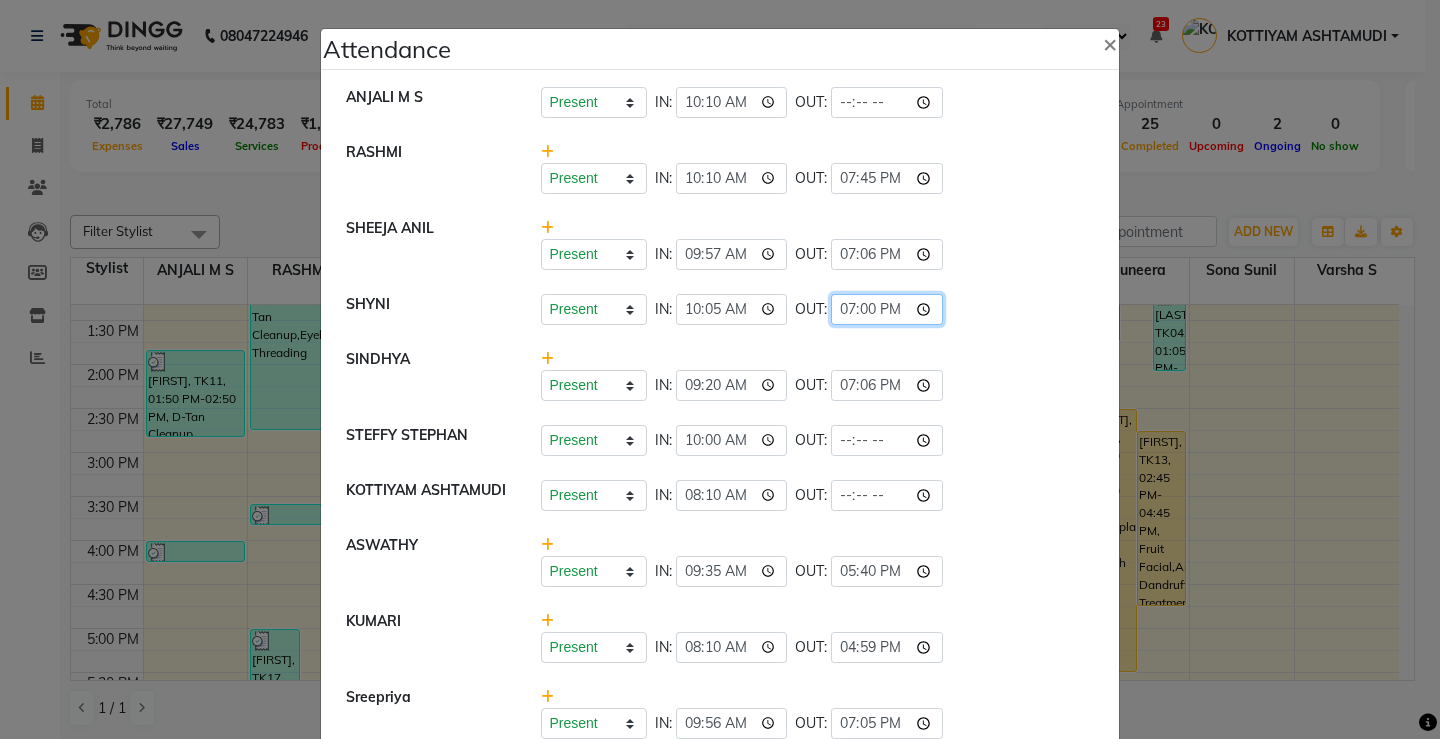 click on "ANJALI M S   Present   Absent   Late   Half Day   Weekly Off  IN:  10:10 OUT:   RASHMI   Present   Absent   Late   Half Day   Weekly Off  IN:  10:10 OUT:  19:45  SHEEJA ANIL   Present   Absent   Late   Half Day   Weekly Off  IN:  09:57 OUT:  19:06  SHYNI    Present   Absent   Late   Half Day   Weekly Off  IN:  10:05 OUT:  19:00  SINDHYA    Present   Absent   Late   Half Day   Weekly Off  IN:  09:20 OUT:  19:06  STEFFY STEPHAN   Present   Absent   Late   Half Day   Weekly Off  IN:  10:00 OUT:   KOTTIYAM ASHTAMUDI   Present   Absent   Late   Half Day   Weekly Off  IN:  08:10 OUT:   ASWATHY   Present   Absent   Late   Half Day   Weekly Off  IN:  09:35 OUT:  17:40  KUMARI   Present   Absent   Late   Half Day   Weekly Off  IN:  08:10 OUT:  16:59  Sreepriya   Present   Absent   Late   Half Day   Weekly Off  IN:  09:56 OUT:  19:05  Vismaya   Present   Absent   Late   Half Day   Weekly Off  IN:  10:12 OUT:  19:45  Muneera   Present   Absent   Late   Half Day   Weekly Off  IN:  09:56 OUT:  19:45  Sona Sunil   Absent" 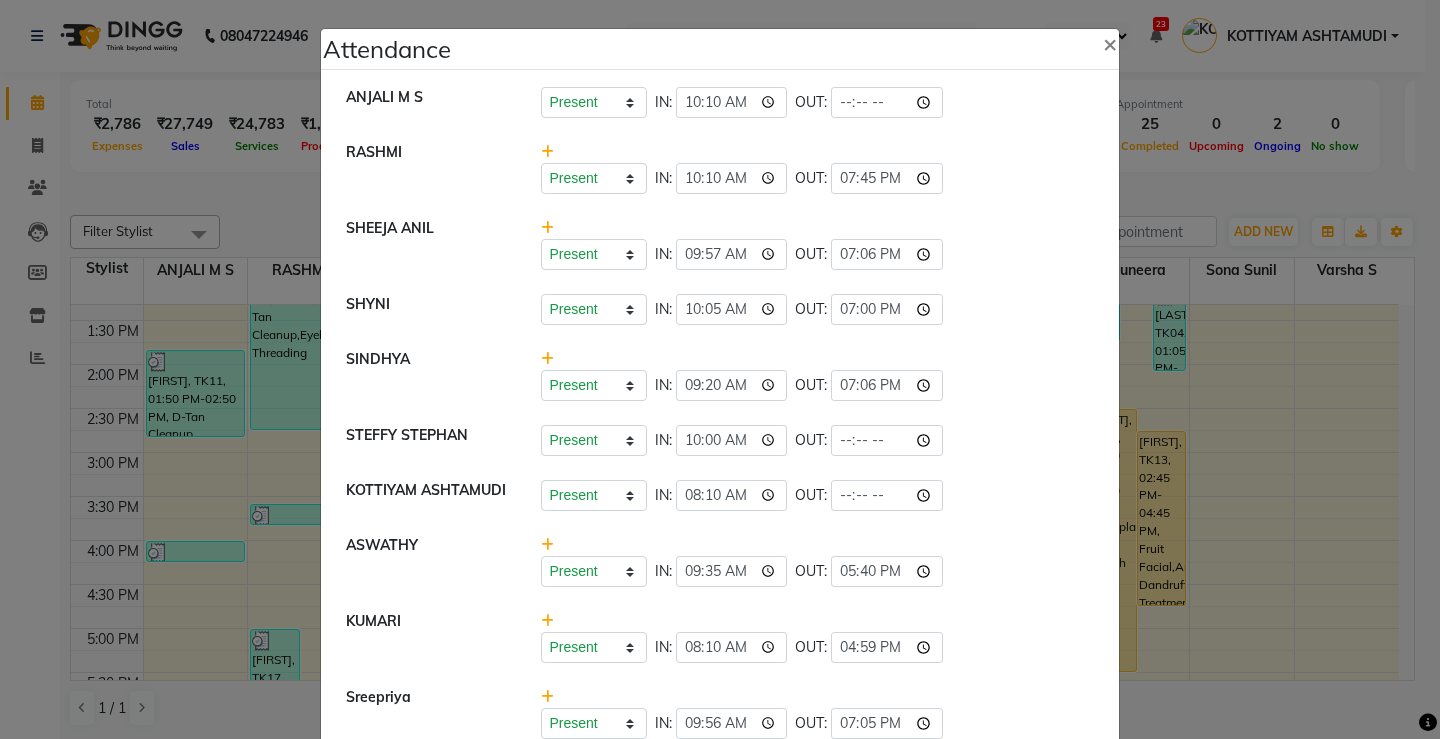 click on "Present   Absent   Late   Half Day   Weekly Off  IN:  09:20 OUT:  19:06" 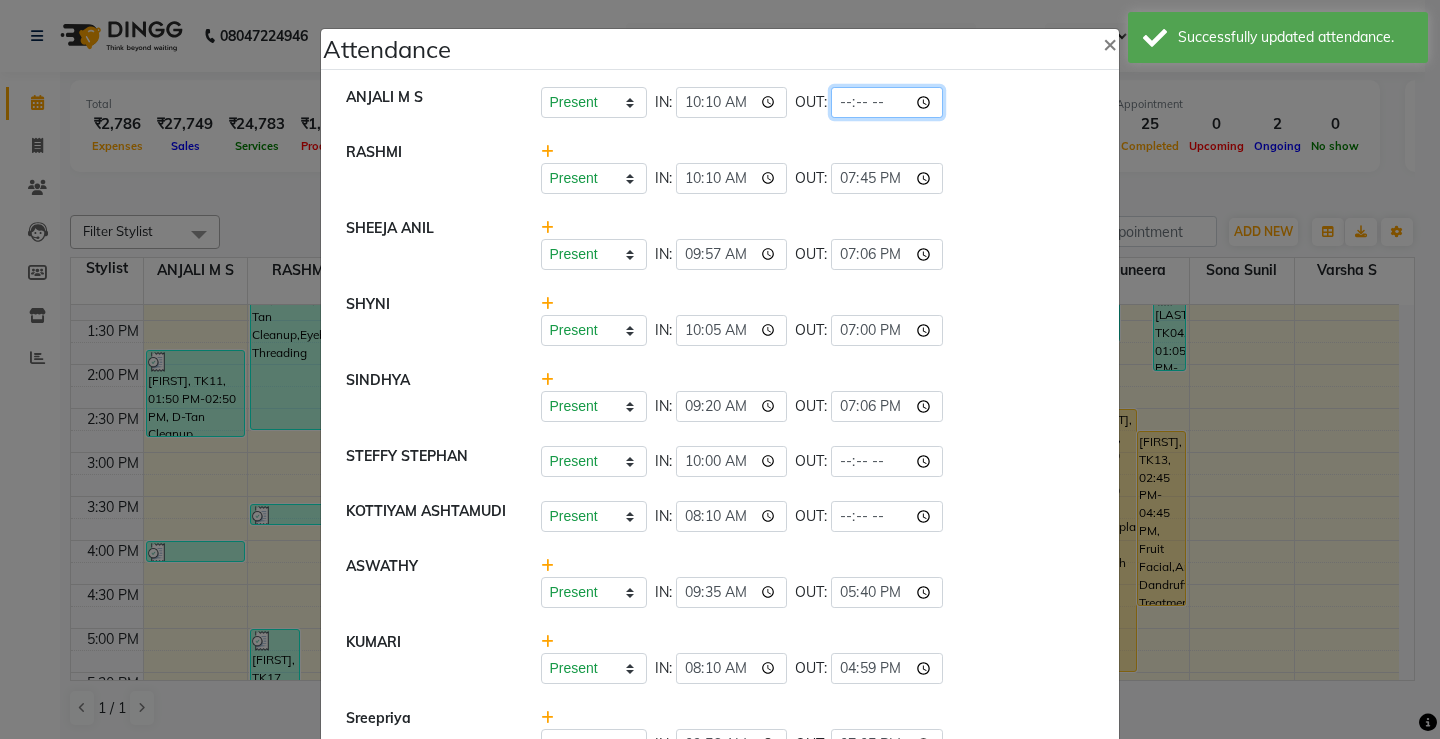 click 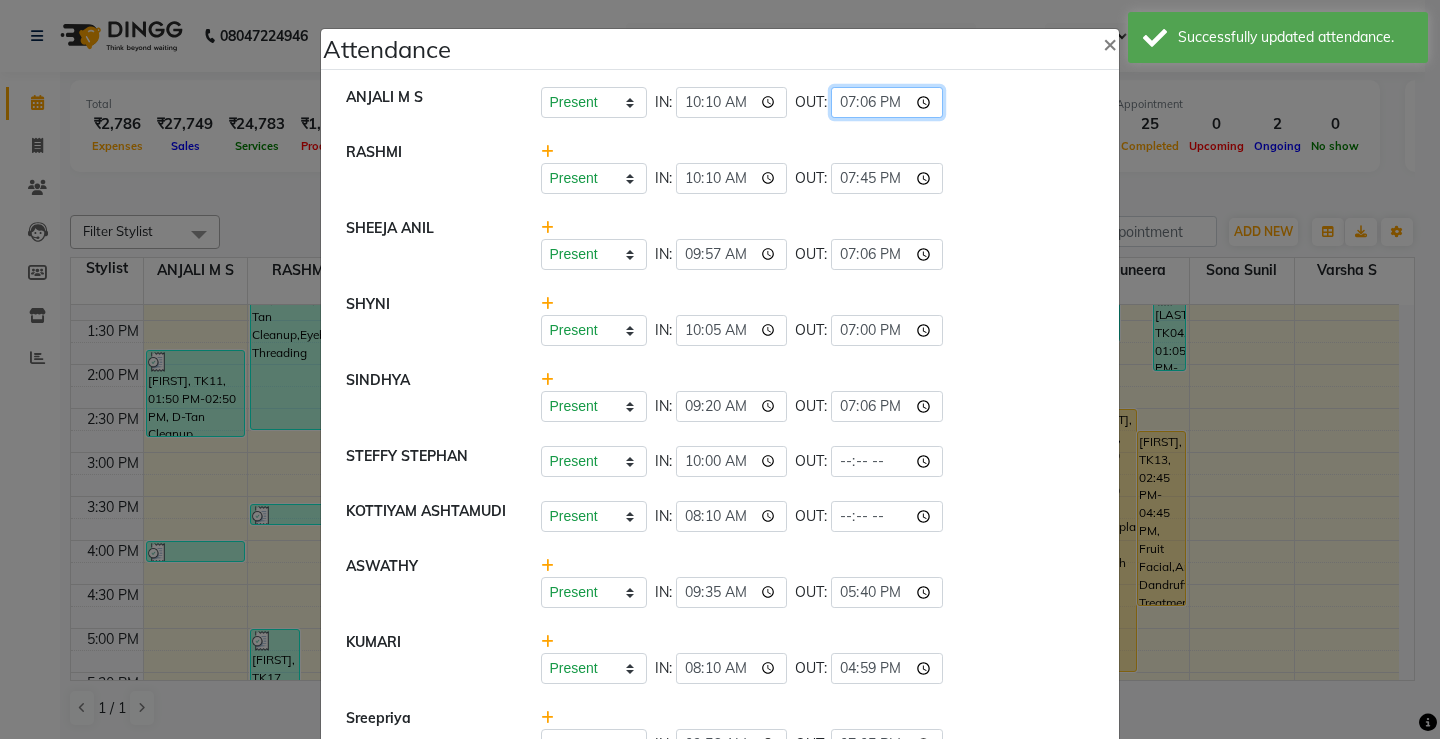 click on "19:06" 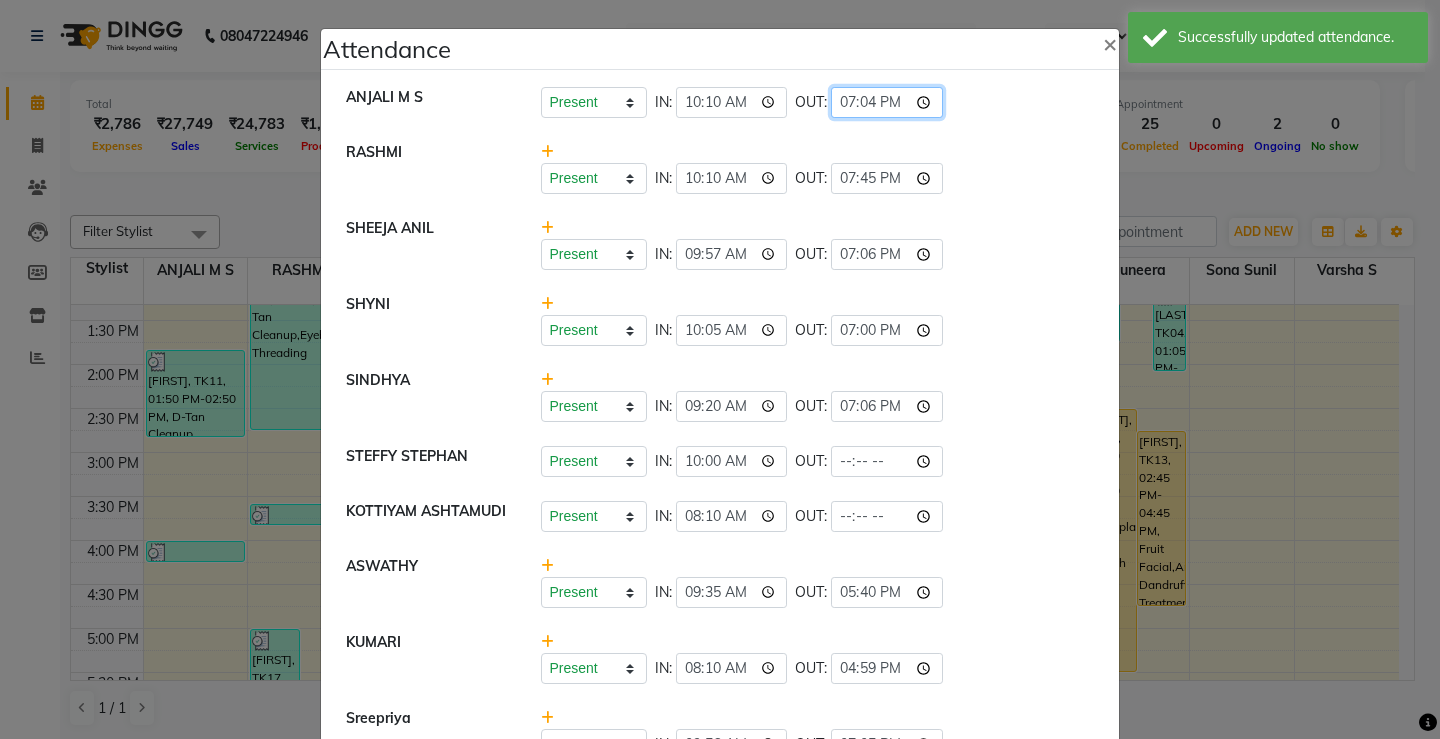 type on "19:45" 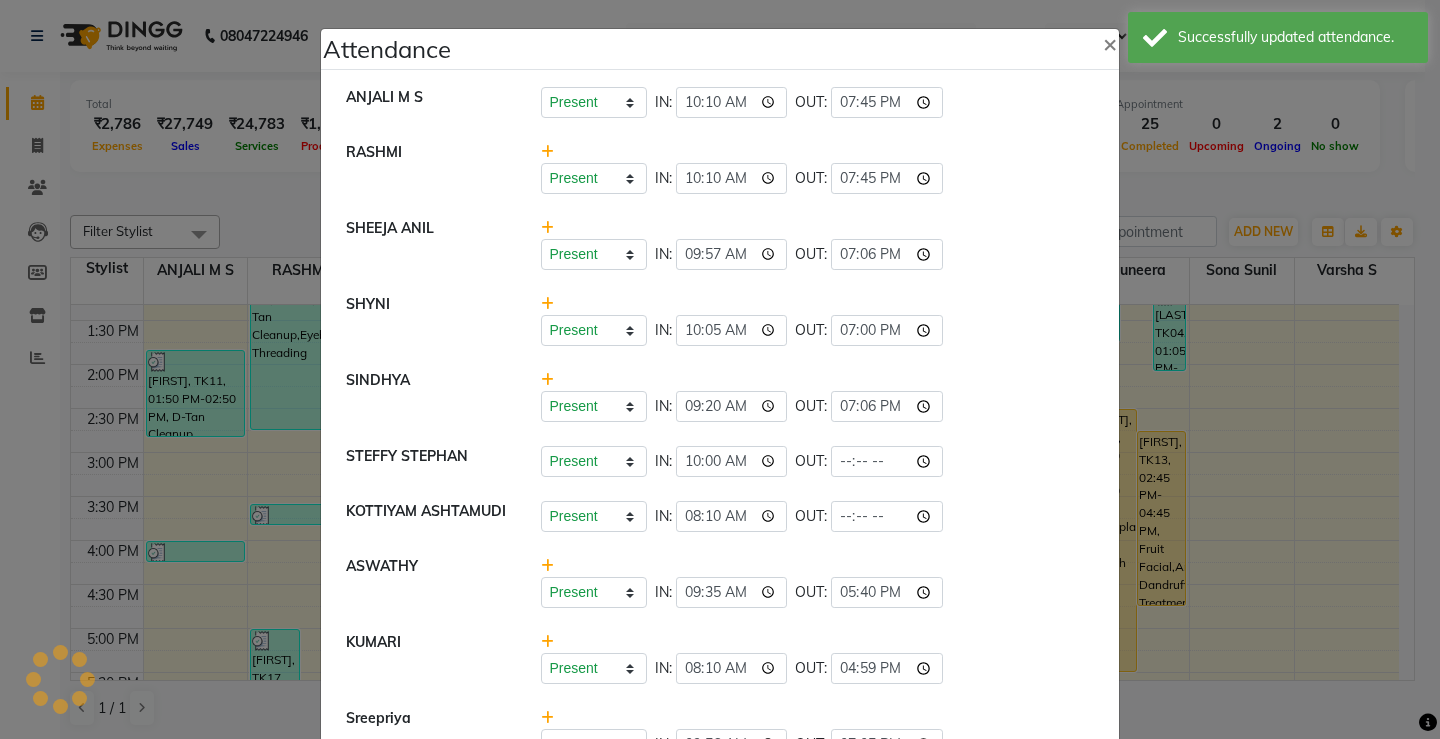 click on "Present   Absent   Late   Half Day   Weekly Off  IN:  10:05 OUT:  19:00" 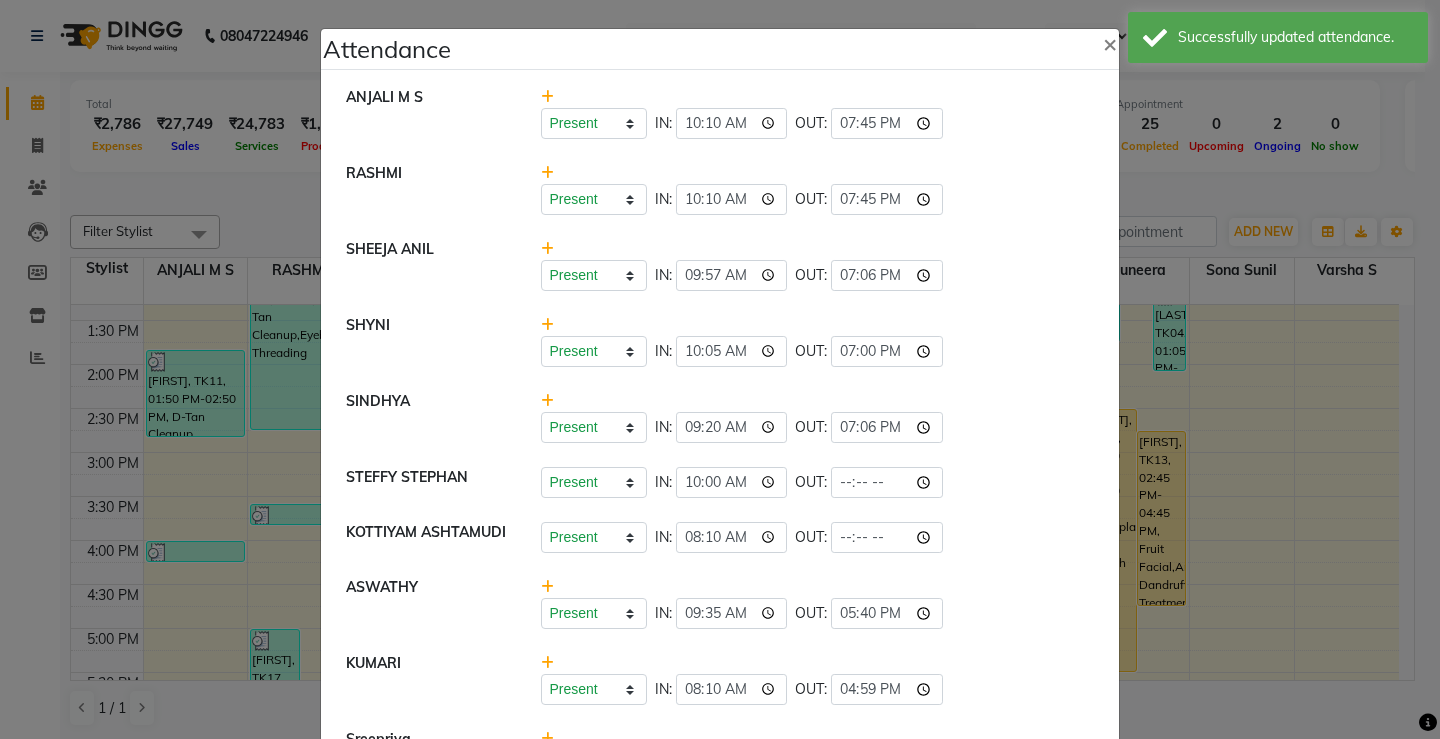 scroll, scrollTop: 100, scrollLeft: 0, axis: vertical 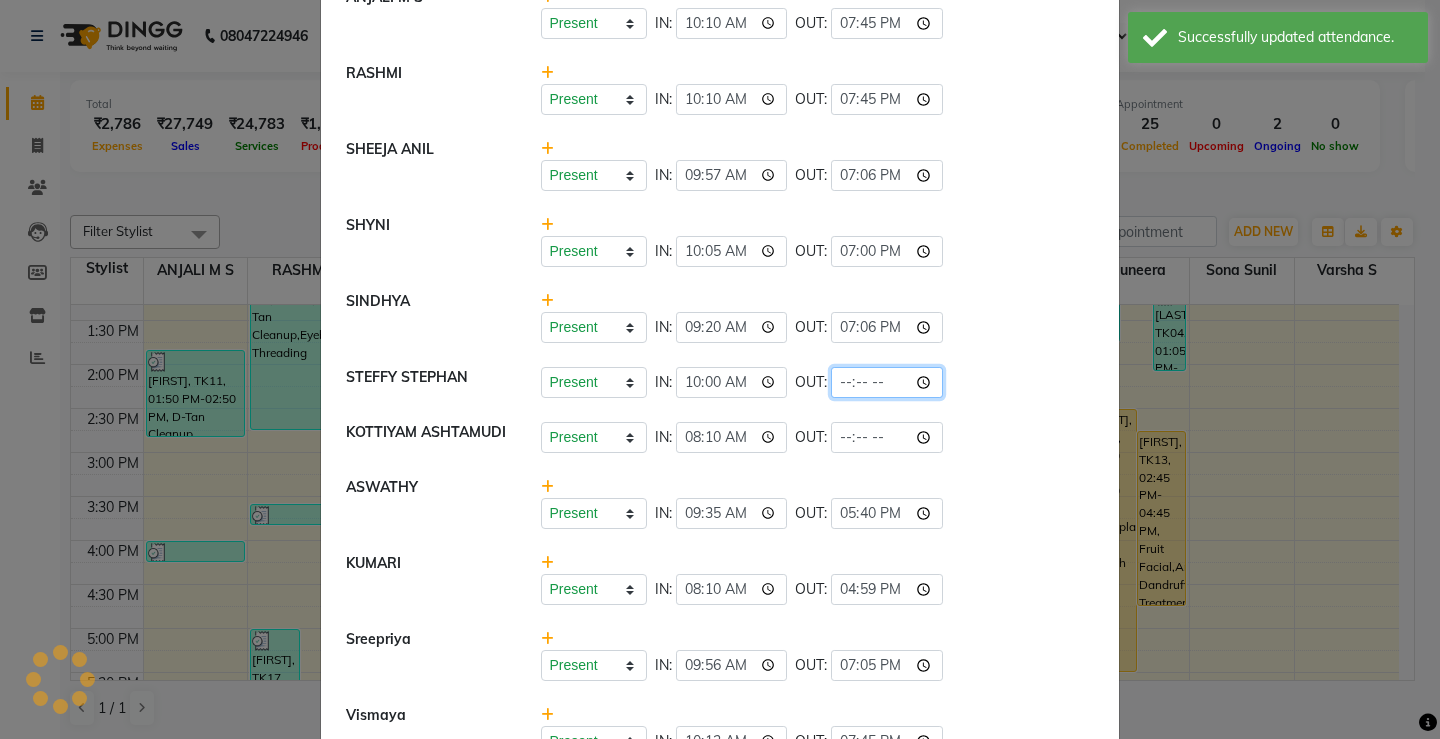 click 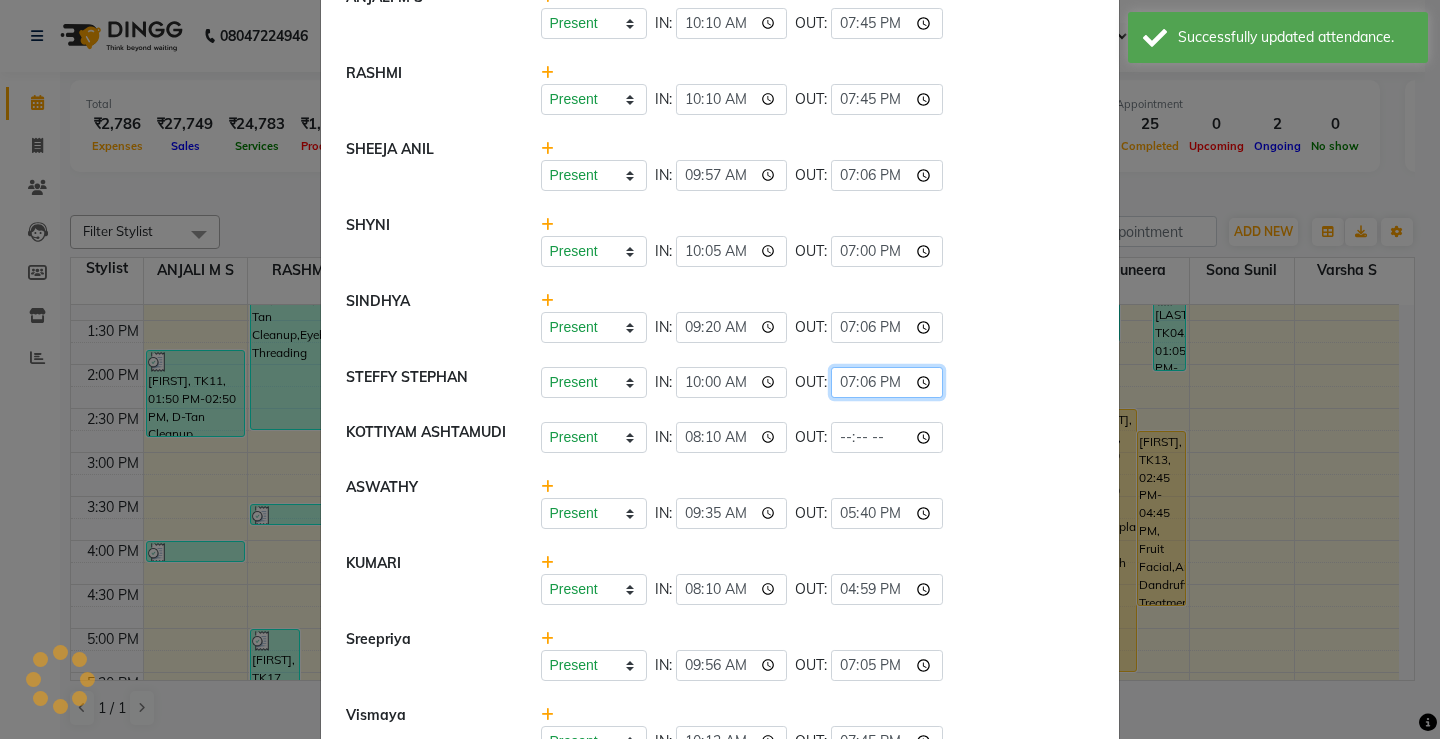 click on "19:06" 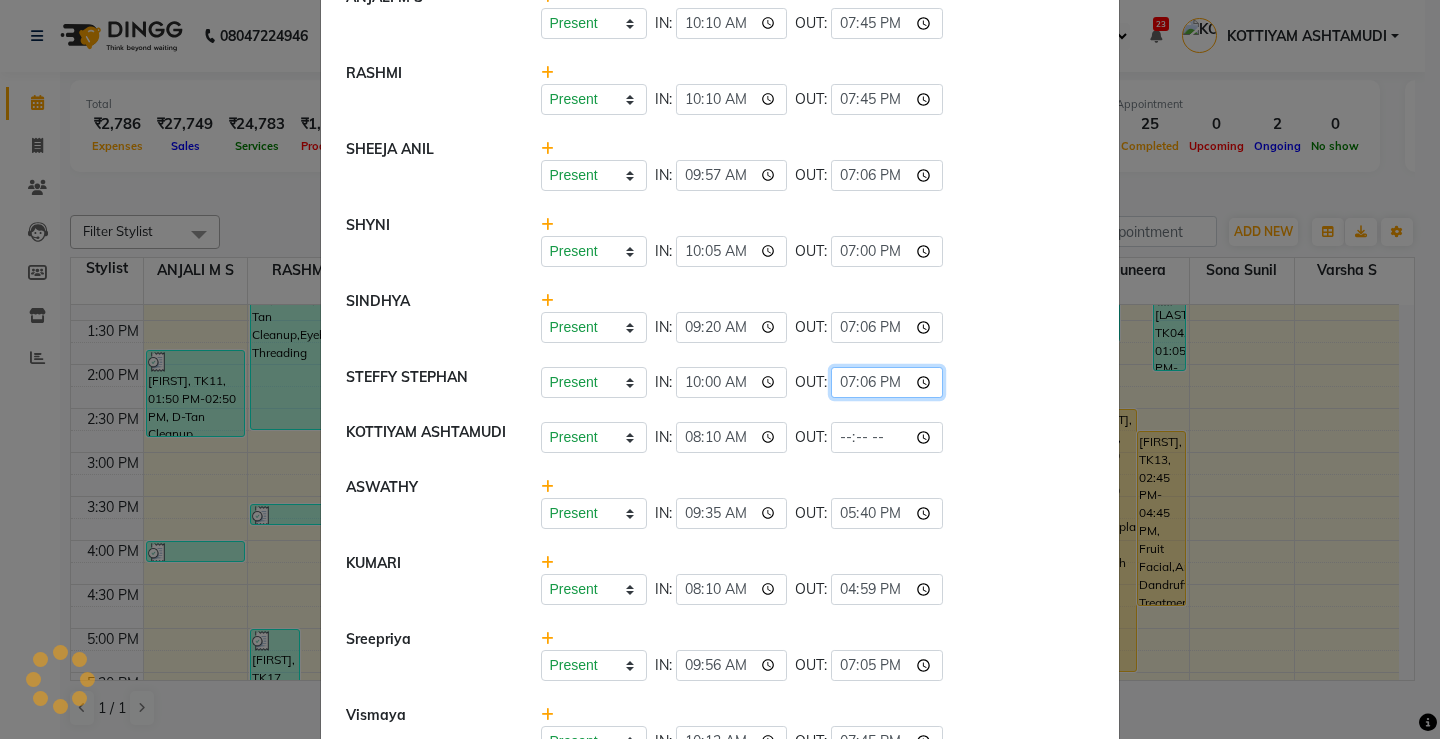 type on "19:00" 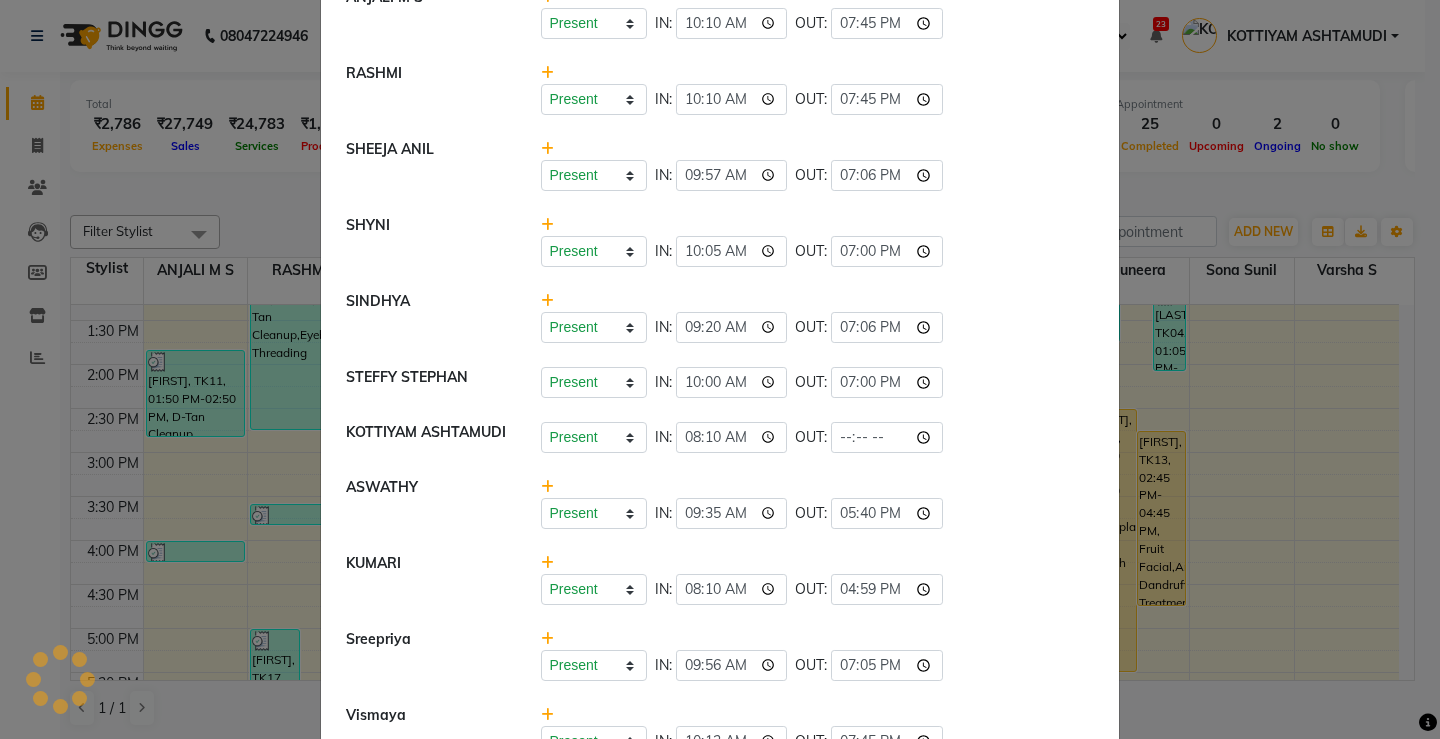 click on "Present   Absent   Late   Half Day   Weekly Off  IN:  08:10 OUT:" 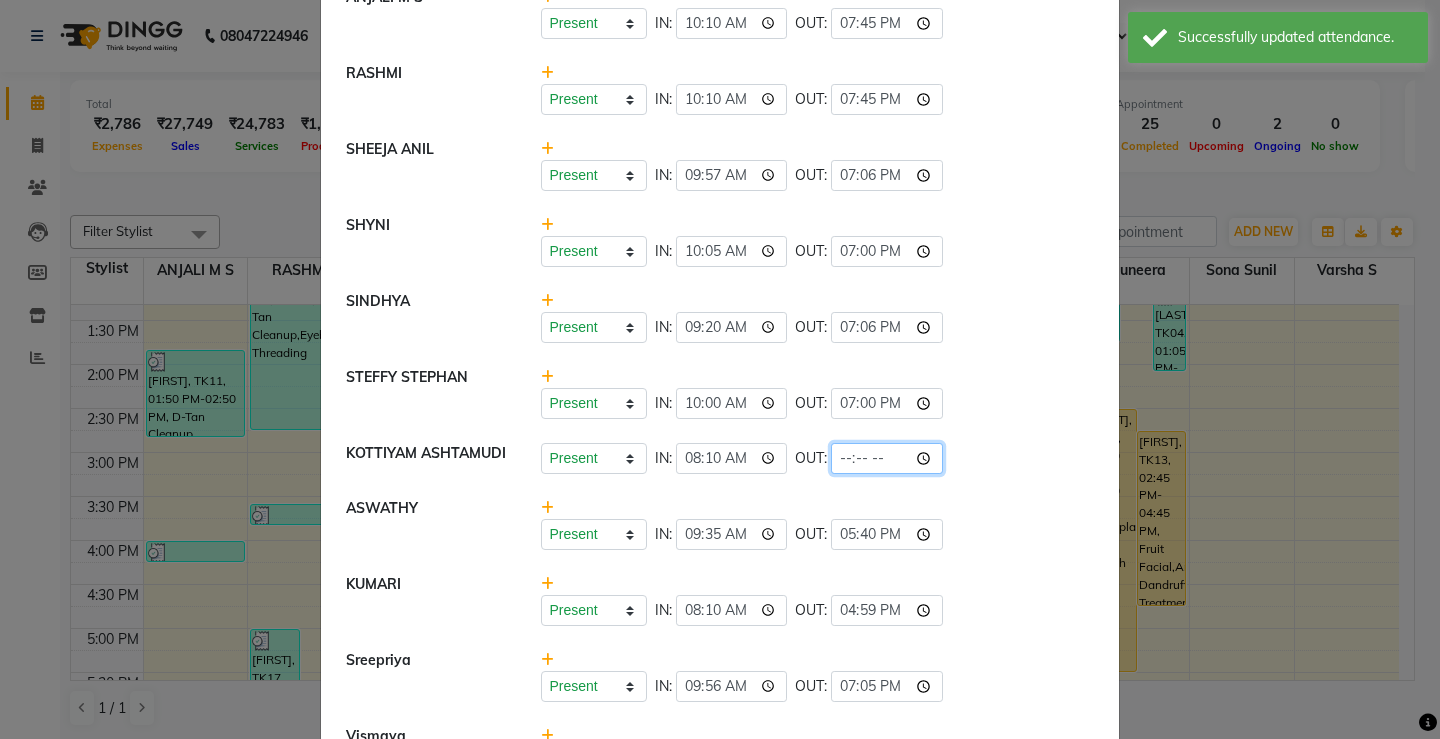 click 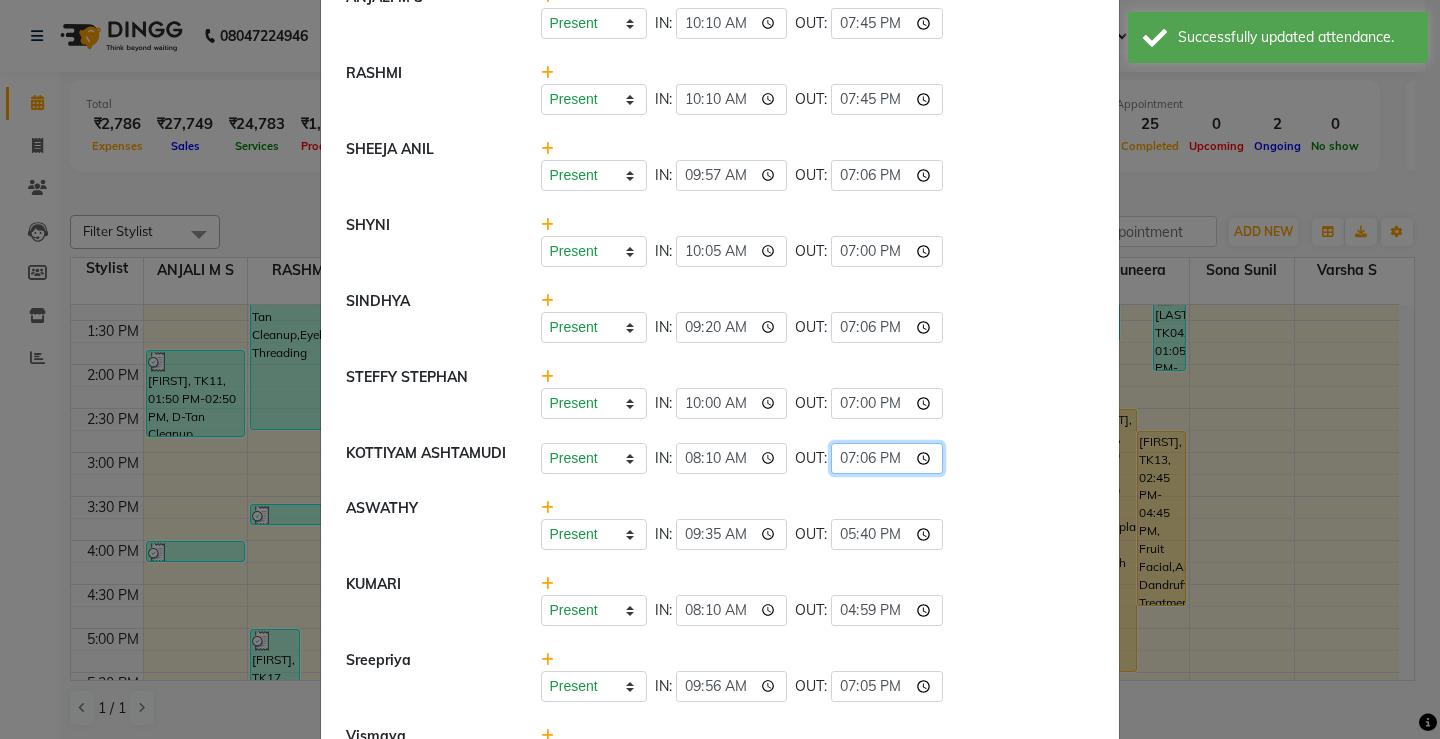 click on "19:06" 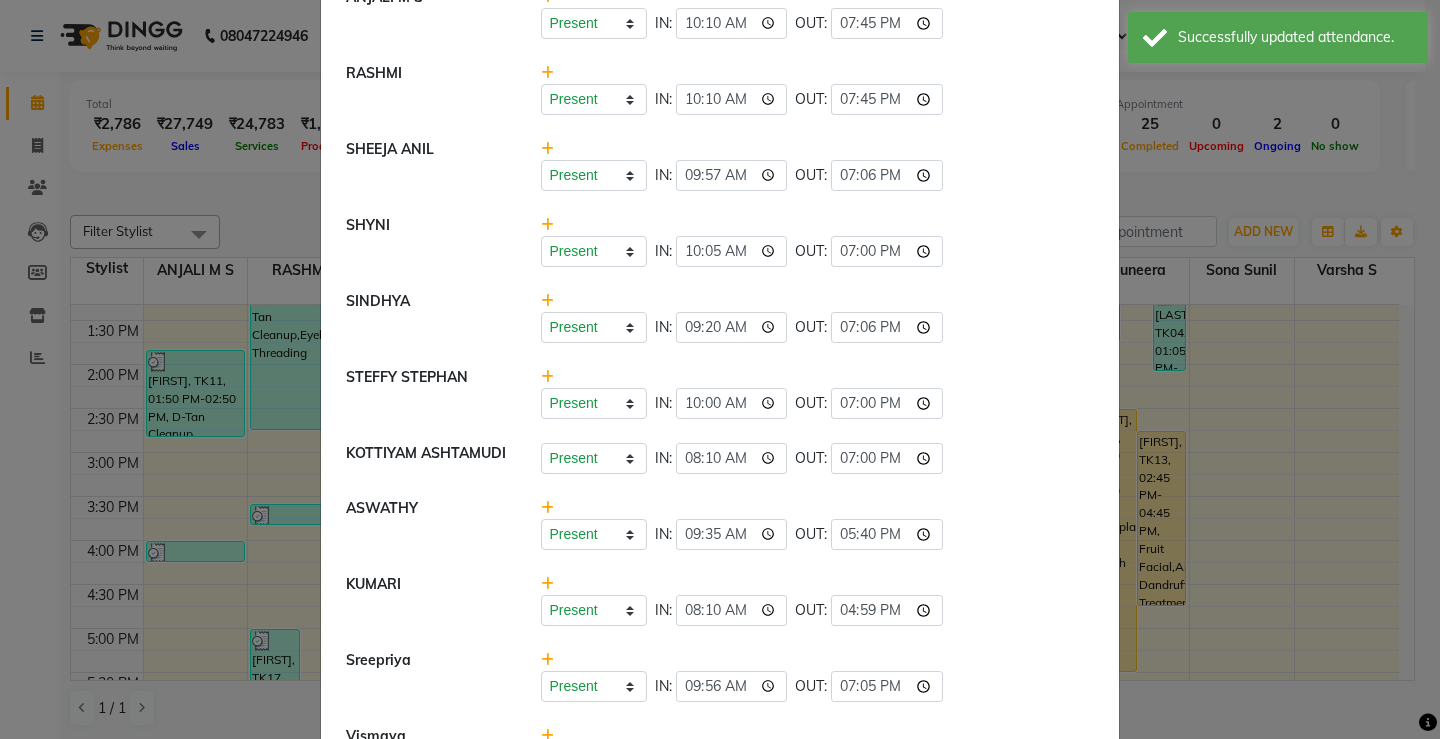 click on "Present   Absent   Late   Half Day   Weekly Off  IN:  09:35 OUT:  17:40" 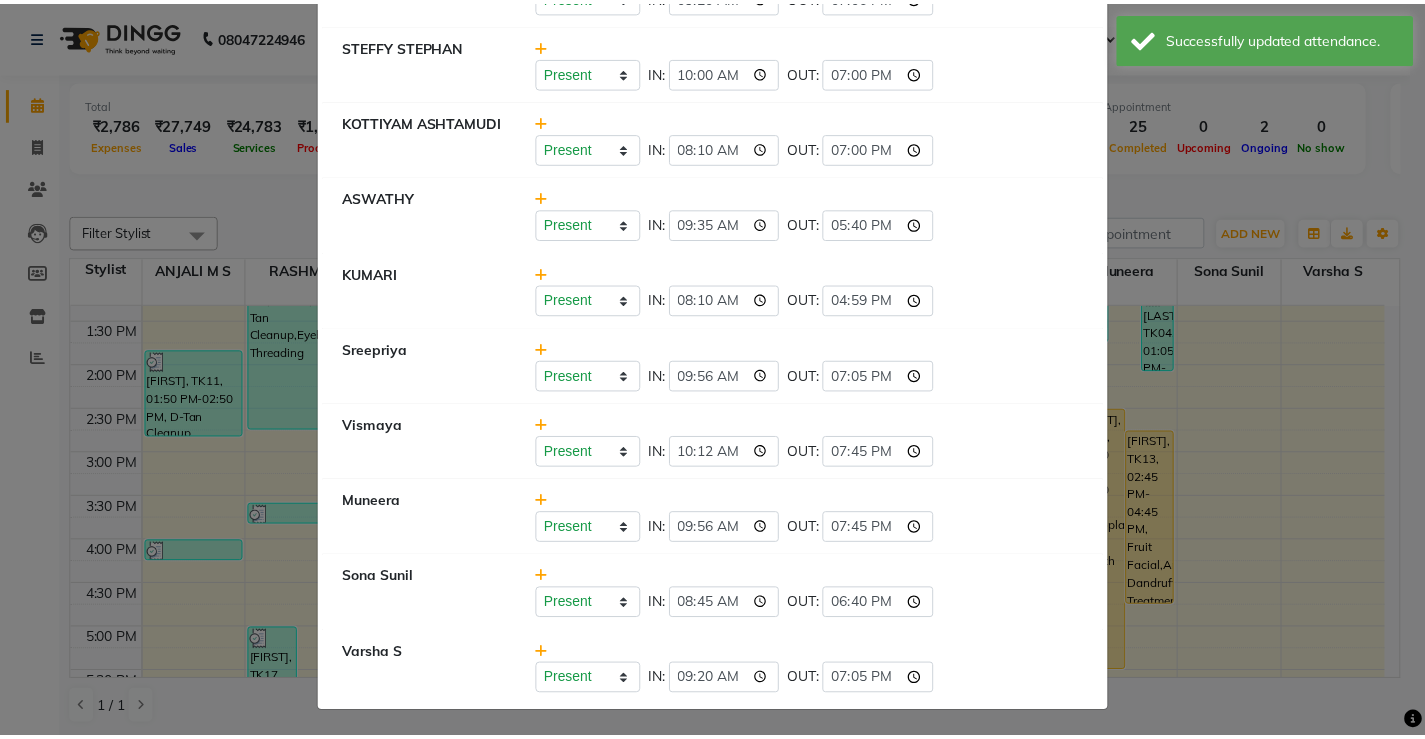 scroll, scrollTop: 434, scrollLeft: 0, axis: vertical 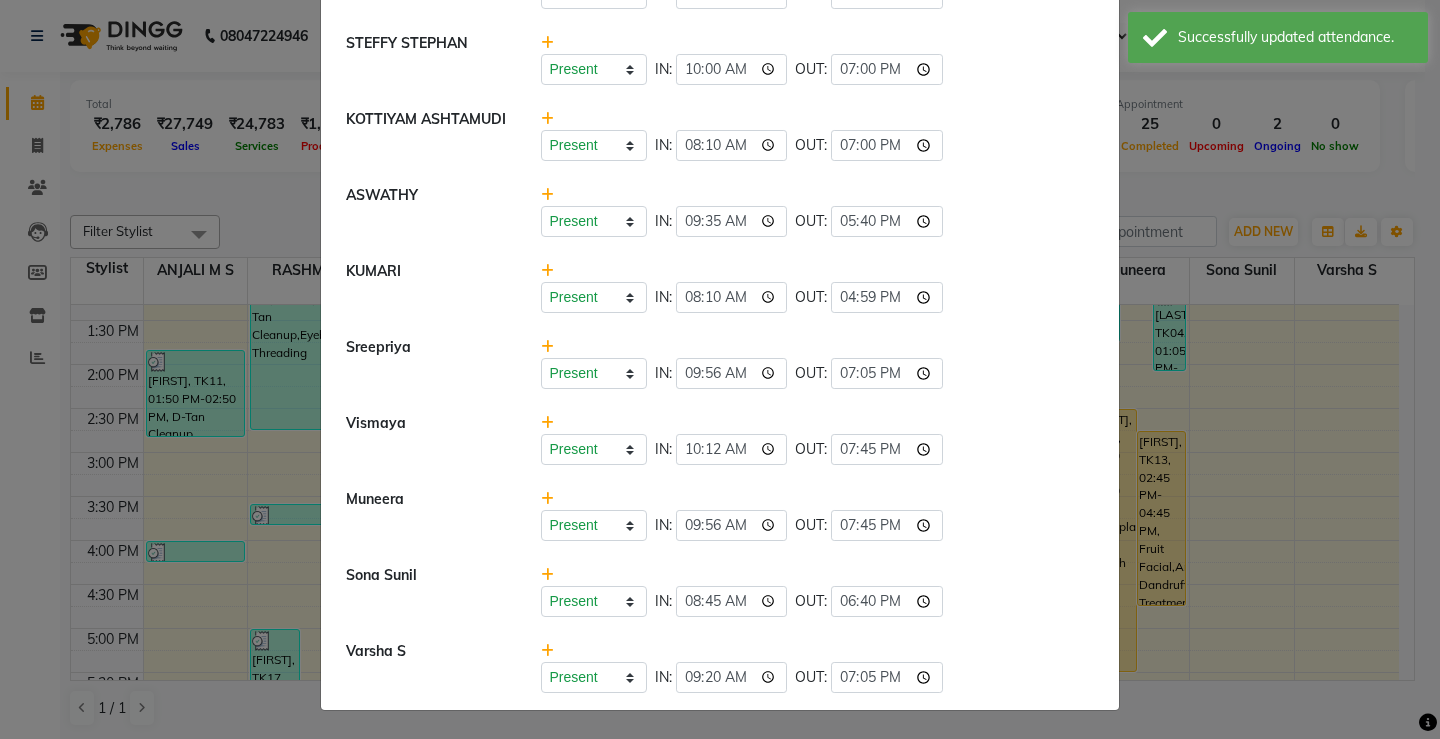 click on "Attendance ×  ANJALI M S   Present   Absent   Late   Half Day   Weekly Off  IN:  10:10 OUT:  19:45  RASHMI   Present   Absent   Late   Half Day   Weekly Off  IN:  10:10 OUT:  19:45  SHEEJA ANIL   Present   Absent   Late   Half Day   Weekly Off  IN:  09:57 OUT:  19:06  SHYNI    Present   Absent   Late   Half Day   Weekly Off  IN:  10:05 OUT:  19:00  SINDHYA    Present   Absent   Late   Half Day   Weekly Off  IN:  09:20 OUT:  19:06  STEFFY STEPHAN   Present   Absent   Late   Half Day   Weekly Off  IN:  10:00 OUT:  19:00  KOTTIYAM ASHTAMUDI   Present   Absent   Late   Half Day   Weekly Off  IN:  08:10 OUT:  19:00  ASWATHY   Present   Absent   Late   Half Day   Weekly Off  IN:  09:35 OUT:  17:40  KUMARI   Present   Absent   Late   Half Day   Weekly Off  IN:  08:10 OUT:  16:59  Sreepriya   Present   Absent   Late   Half Day   Weekly Off  IN:  09:56 OUT:  19:05  Vismaya   Present   Absent   Late   Half Day   Weekly Off  IN:  10:12 OUT:  19:45  Muneera   Present   Absent   Late   Half Day   Weekly Off  IN:  09:56" 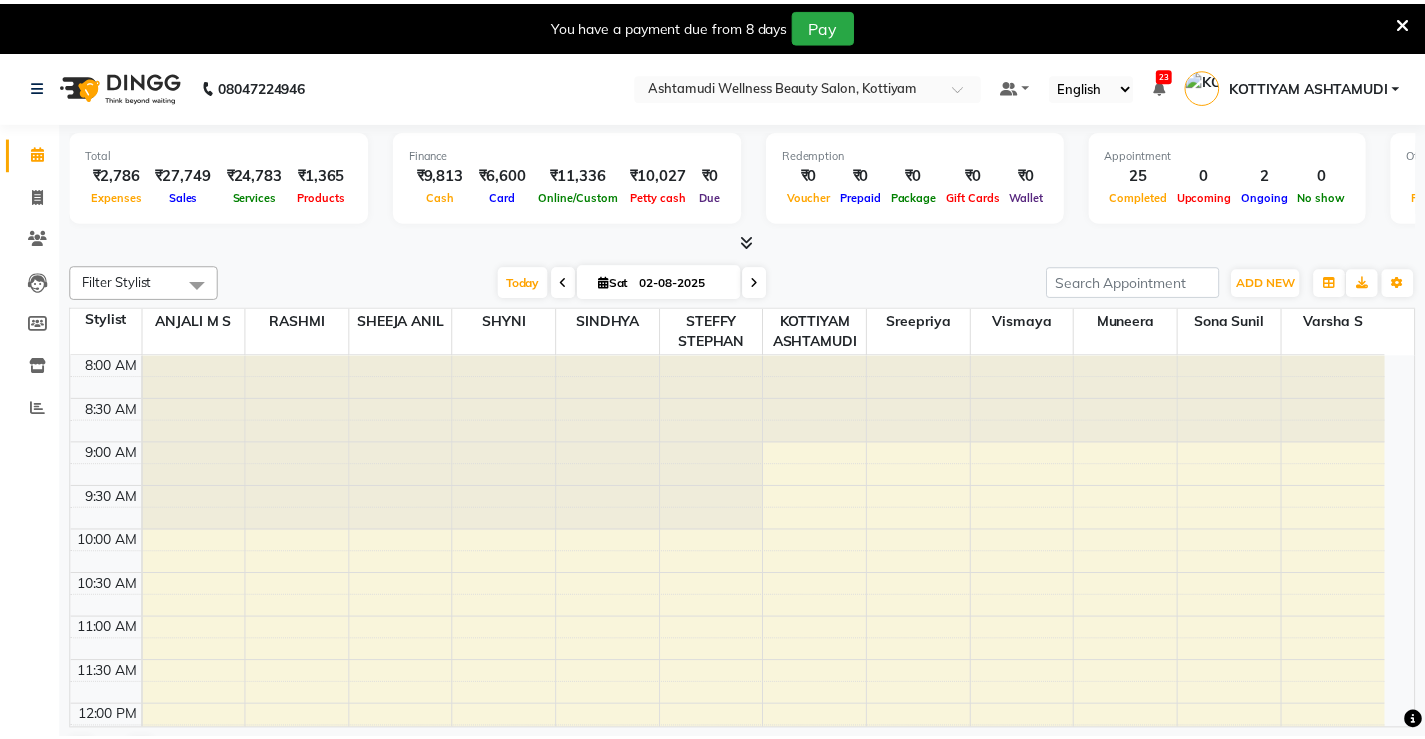 scroll, scrollTop: 0, scrollLeft: 0, axis: both 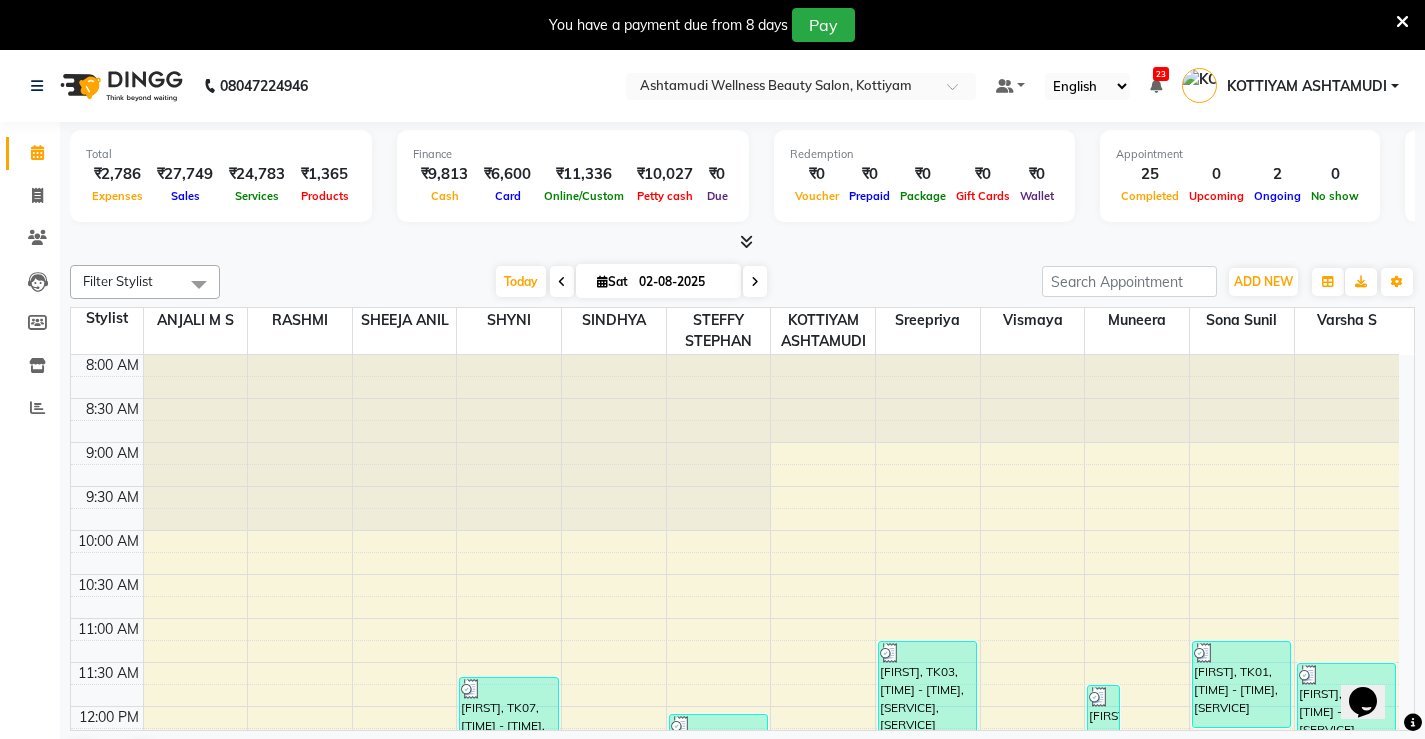 click at bounding box center [1402, 22] 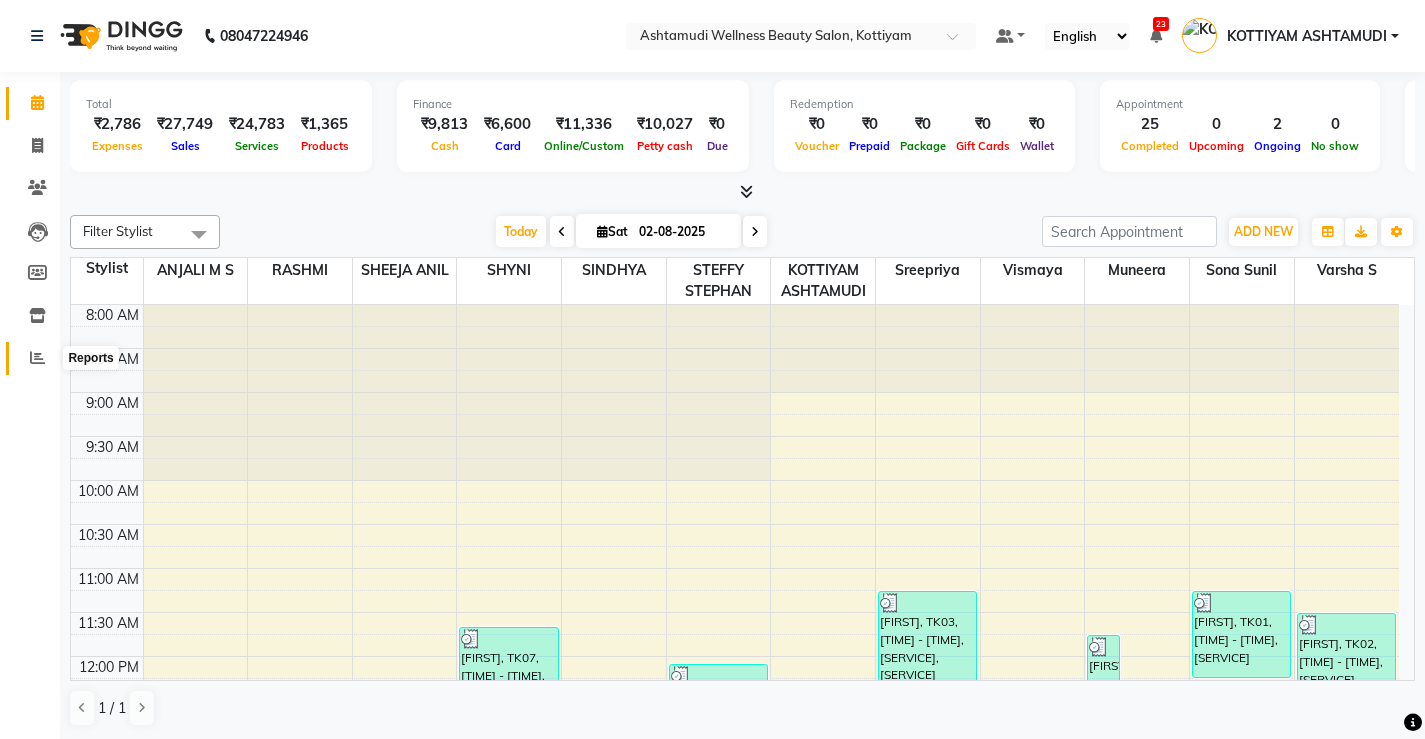 click 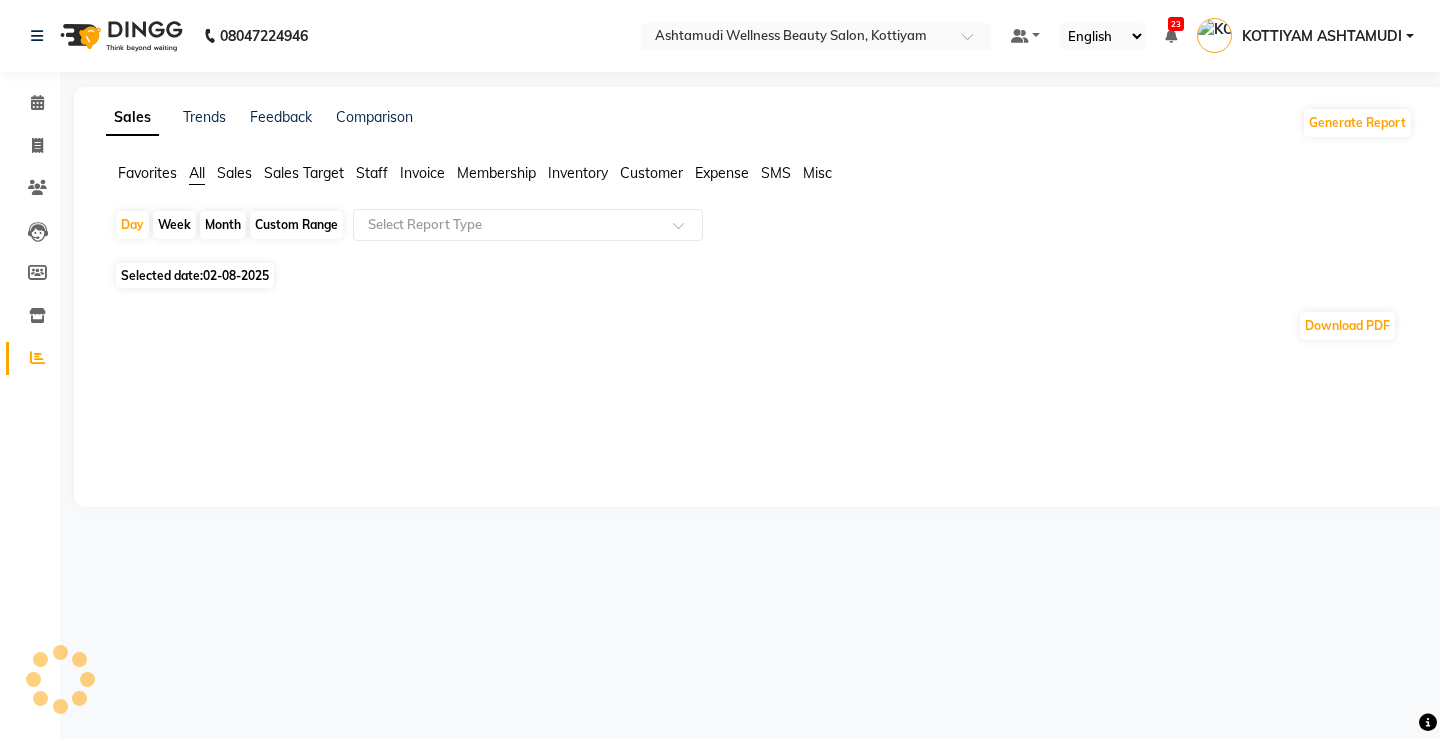 click on "Expense" 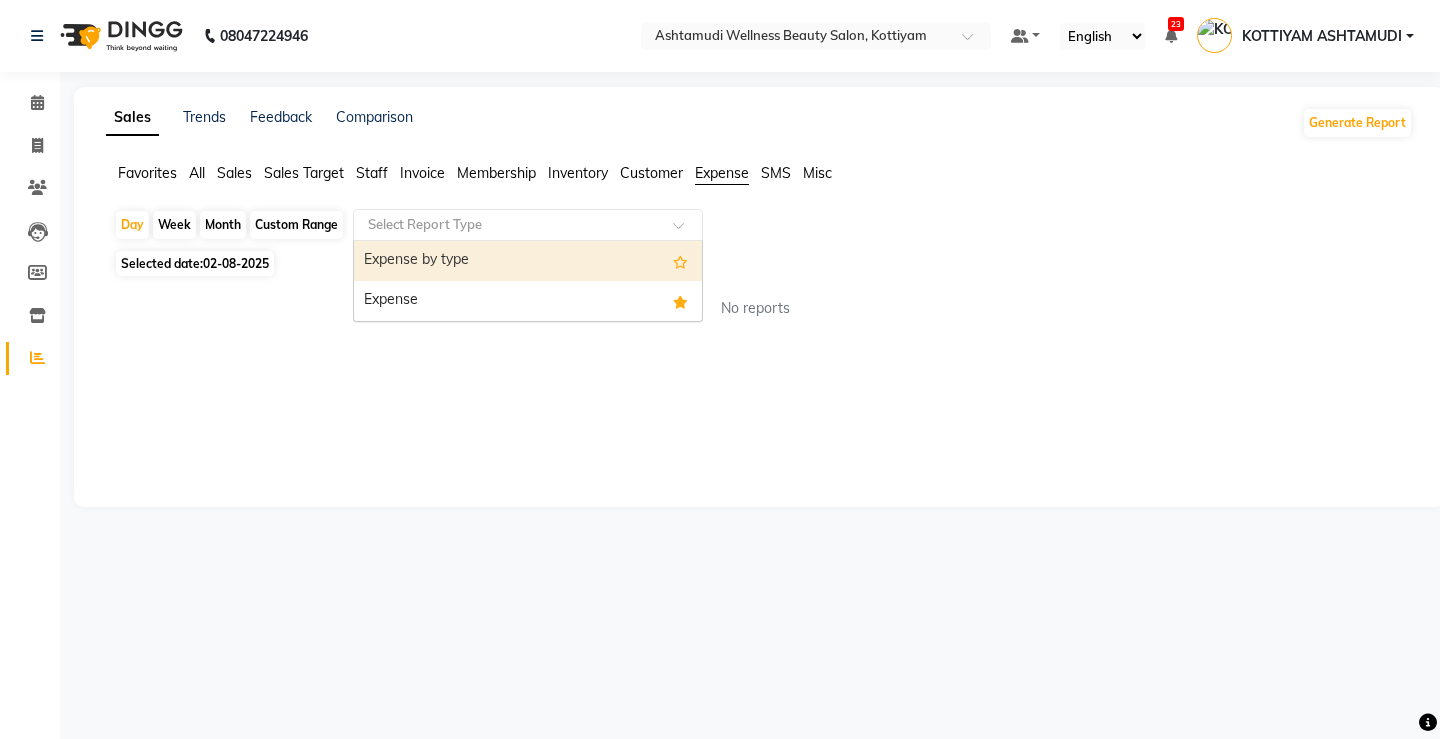 click 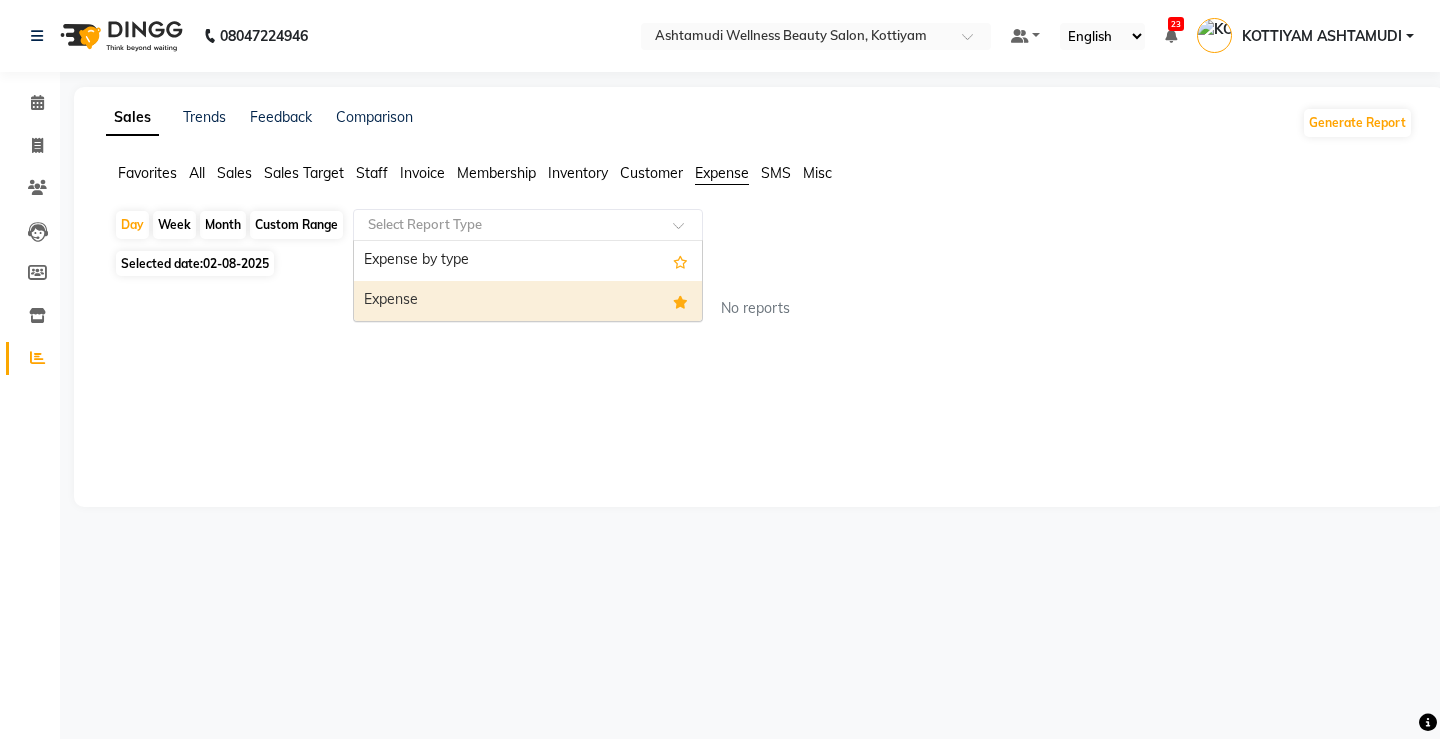 click on "Expense" at bounding box center [528, 301] 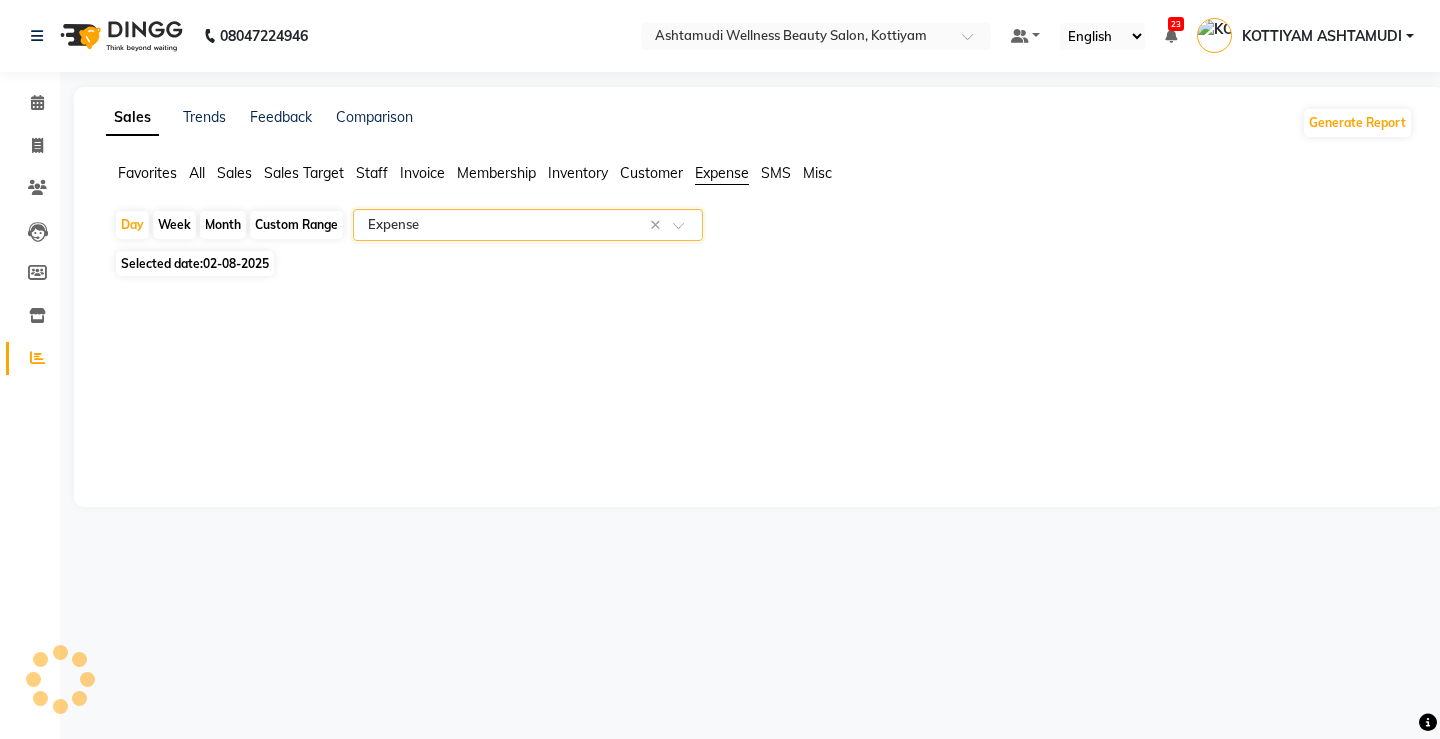 select on "full_report" 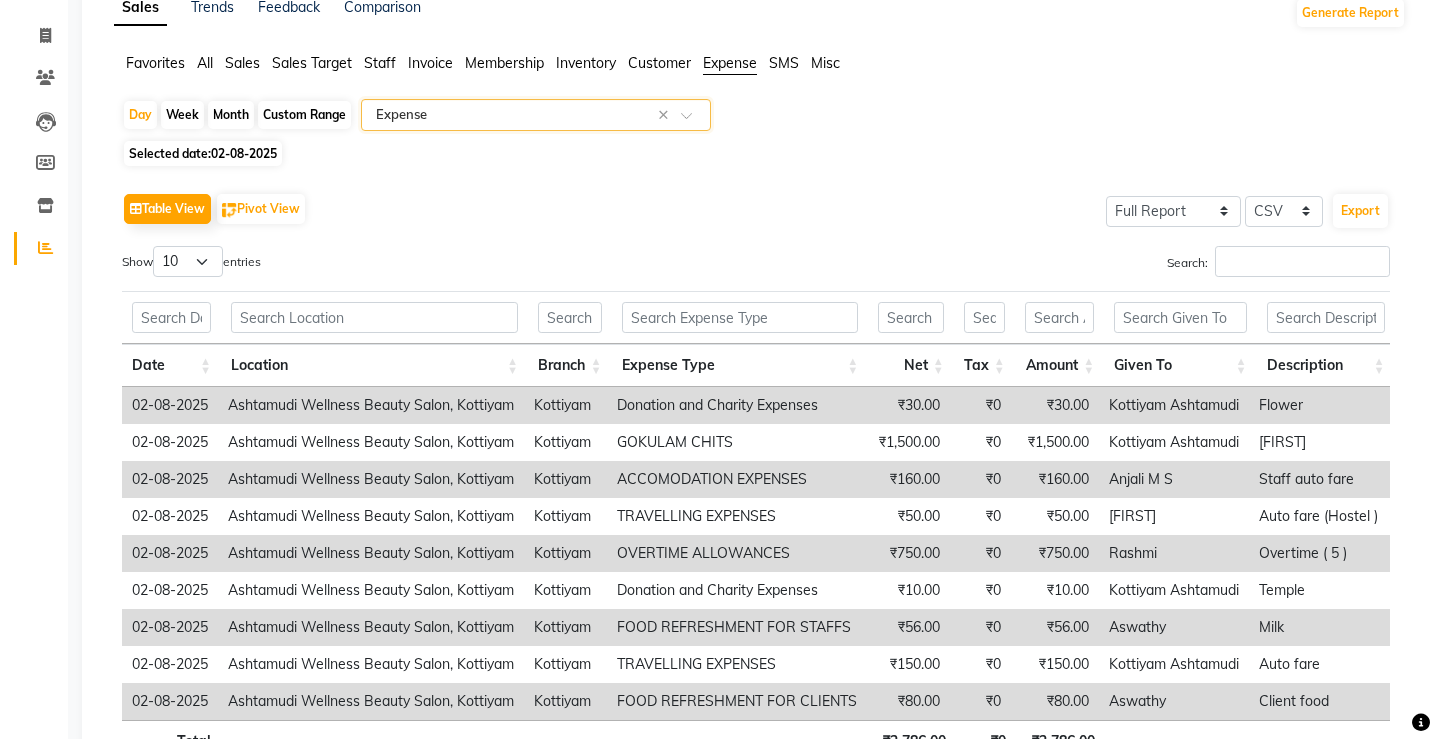 scroll, scrollTop: 0, scrollLeft: 0, axis: both 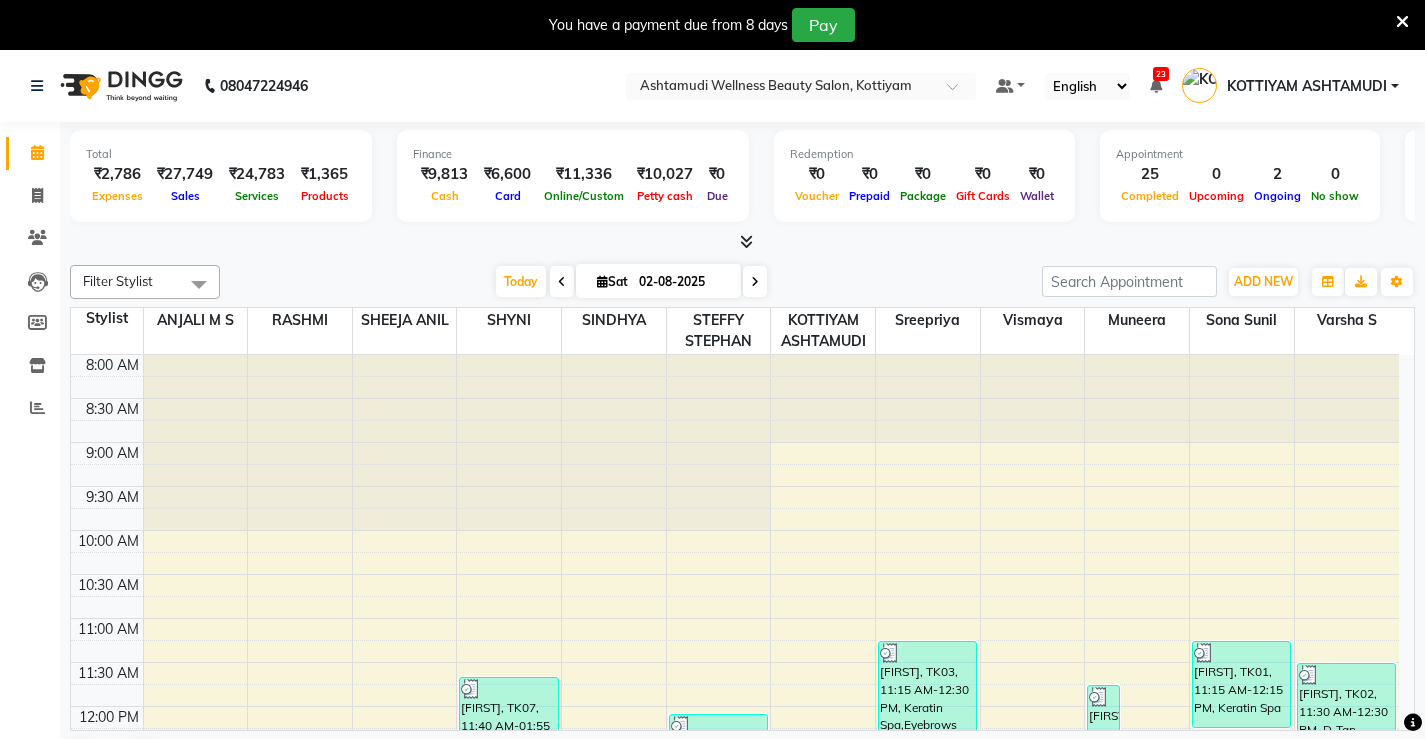 click at bounding box center [1402, 22] 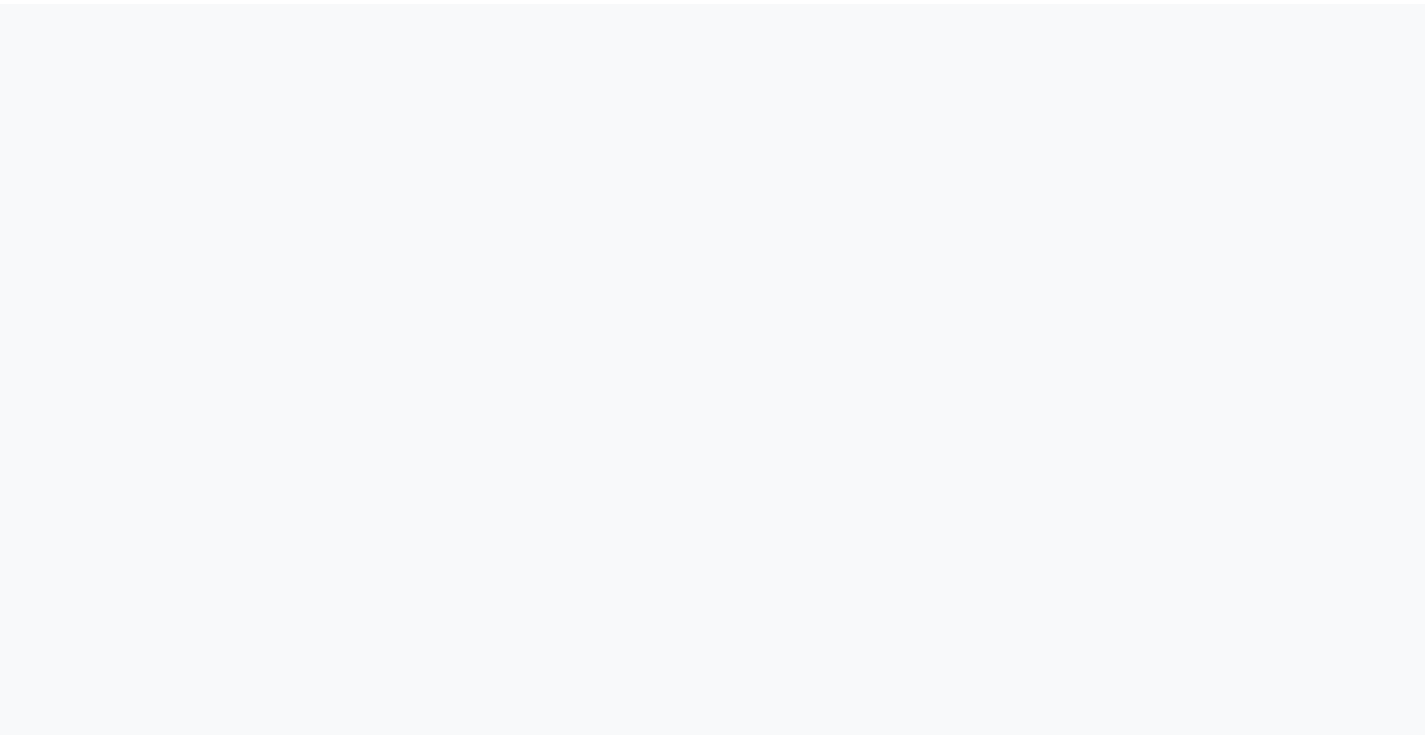 scroll, scrollTop: 0, scrollLeft: 0, axis: both 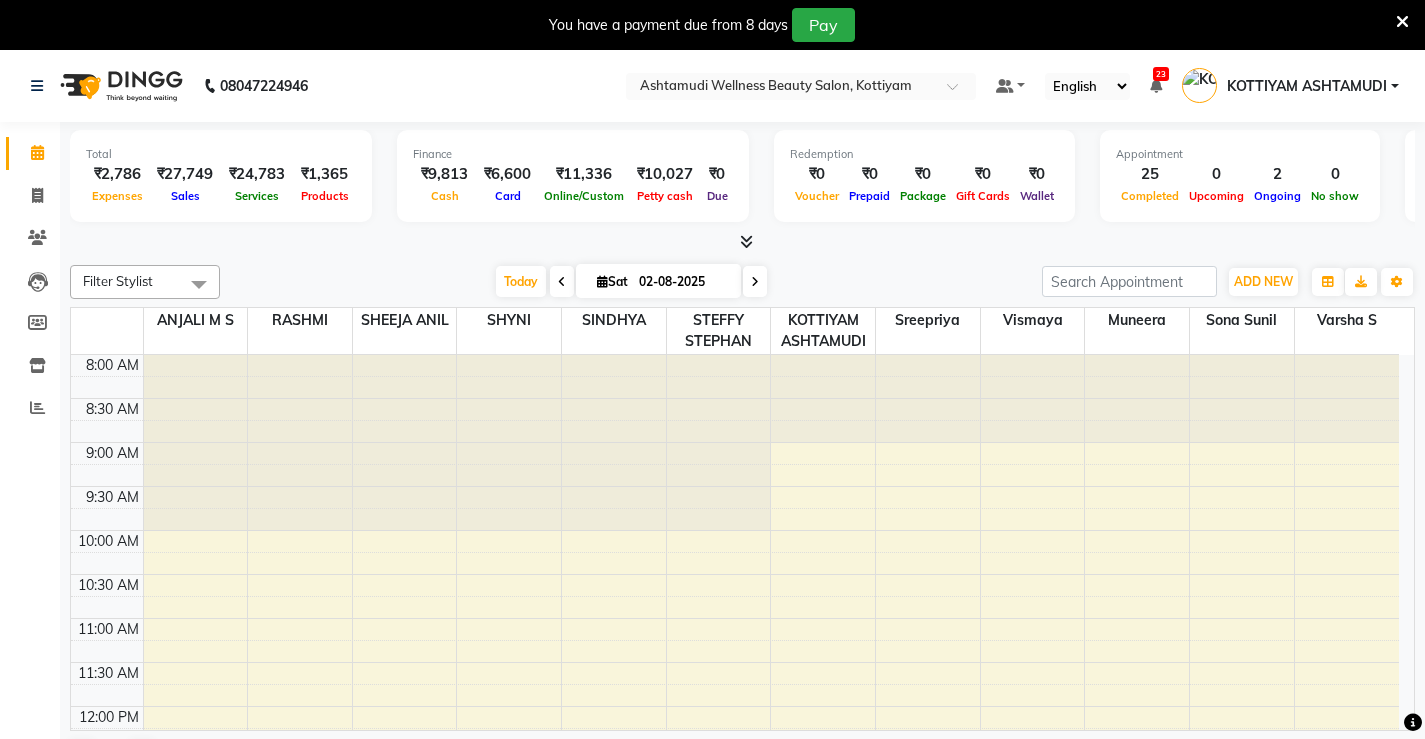 click at bounding box center [1402, 22] 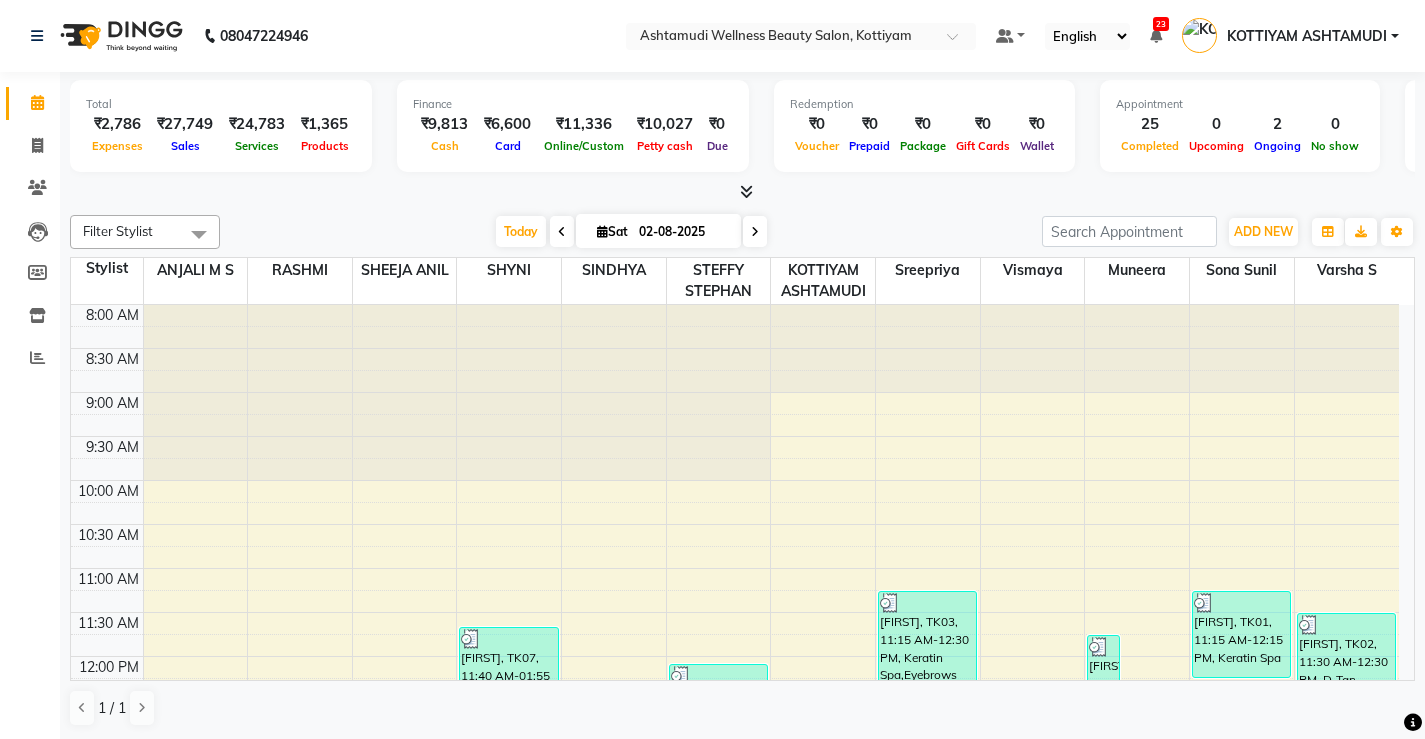 scroll, scrollTop: 0, scrollLeft: 0, axis: both 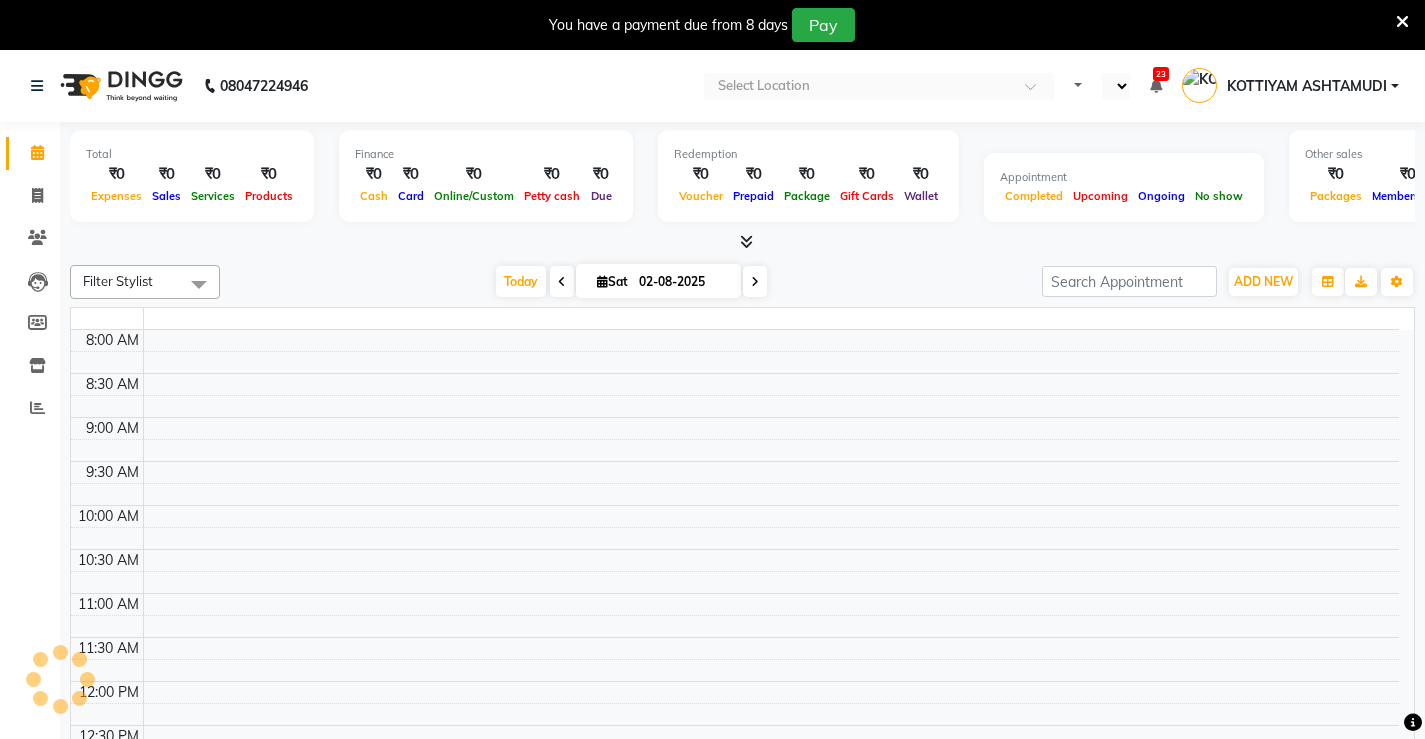 select on "en" 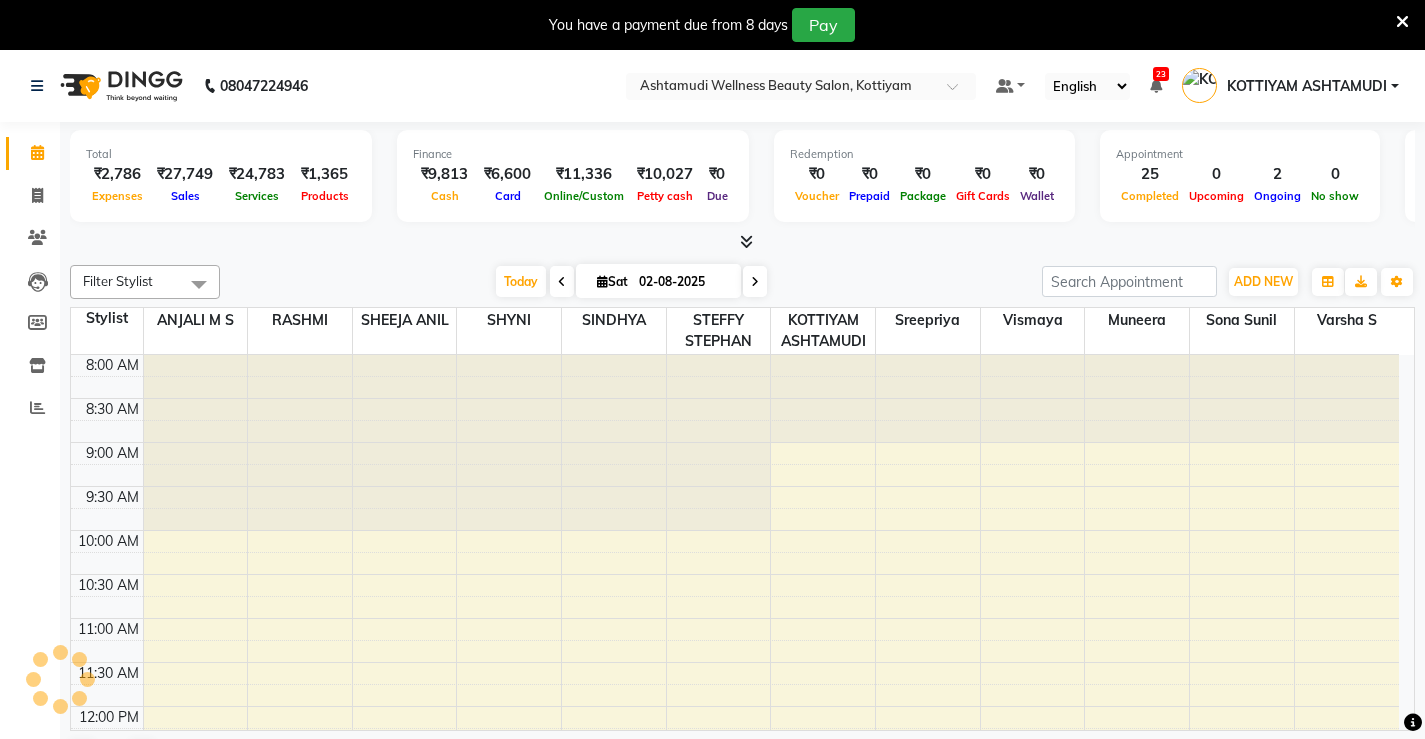click at bounding box center [1402, 22] 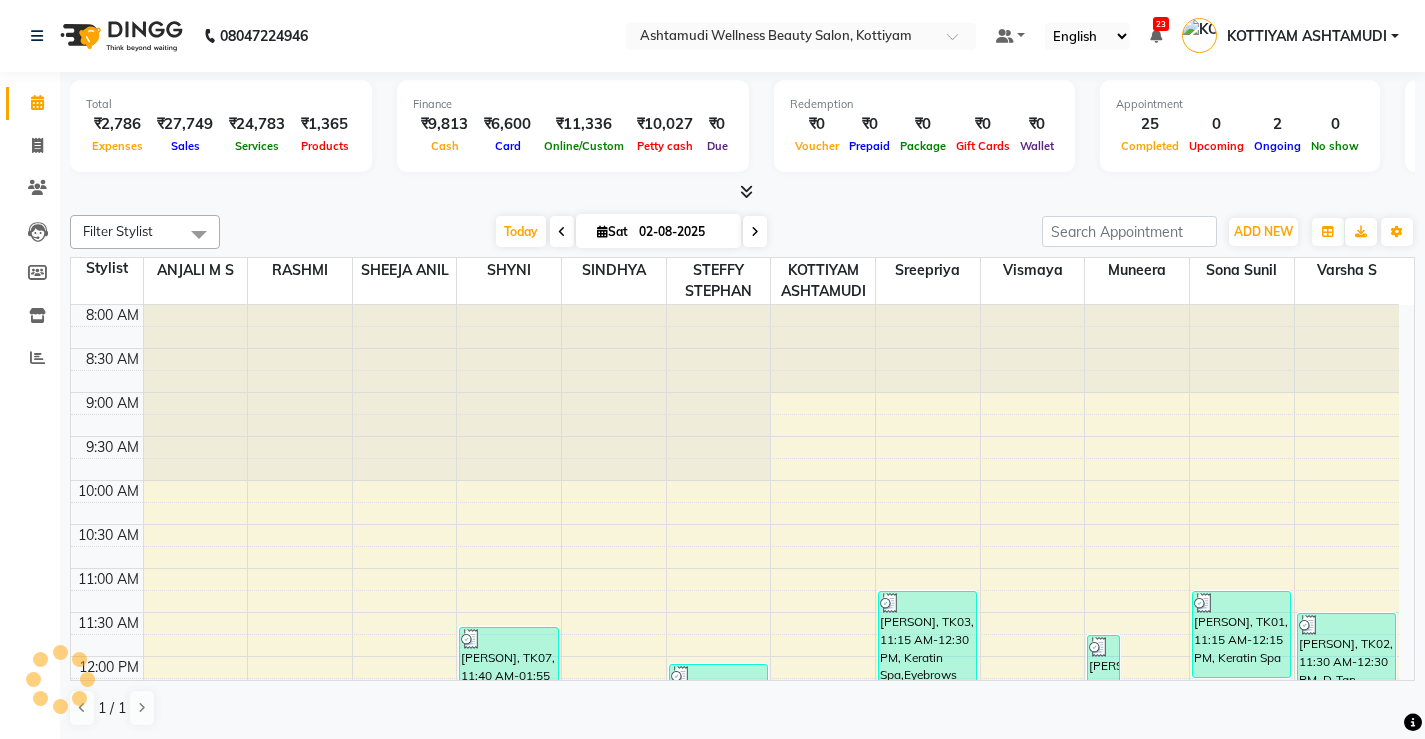 scroll, scrollTop: 730, scrollLeft: 0, axis: vertical 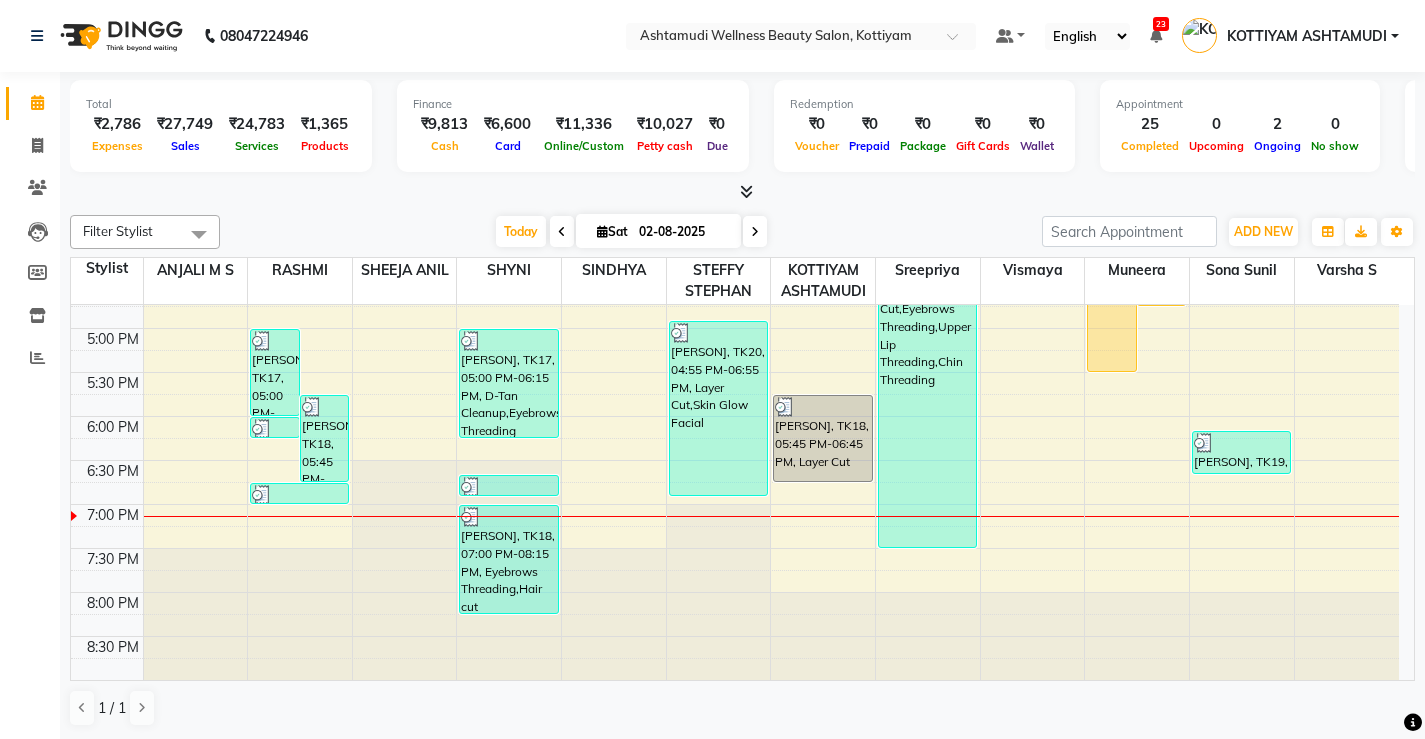 click on "Today  Sat 02-08-2025" at bounding box center (631, 232) 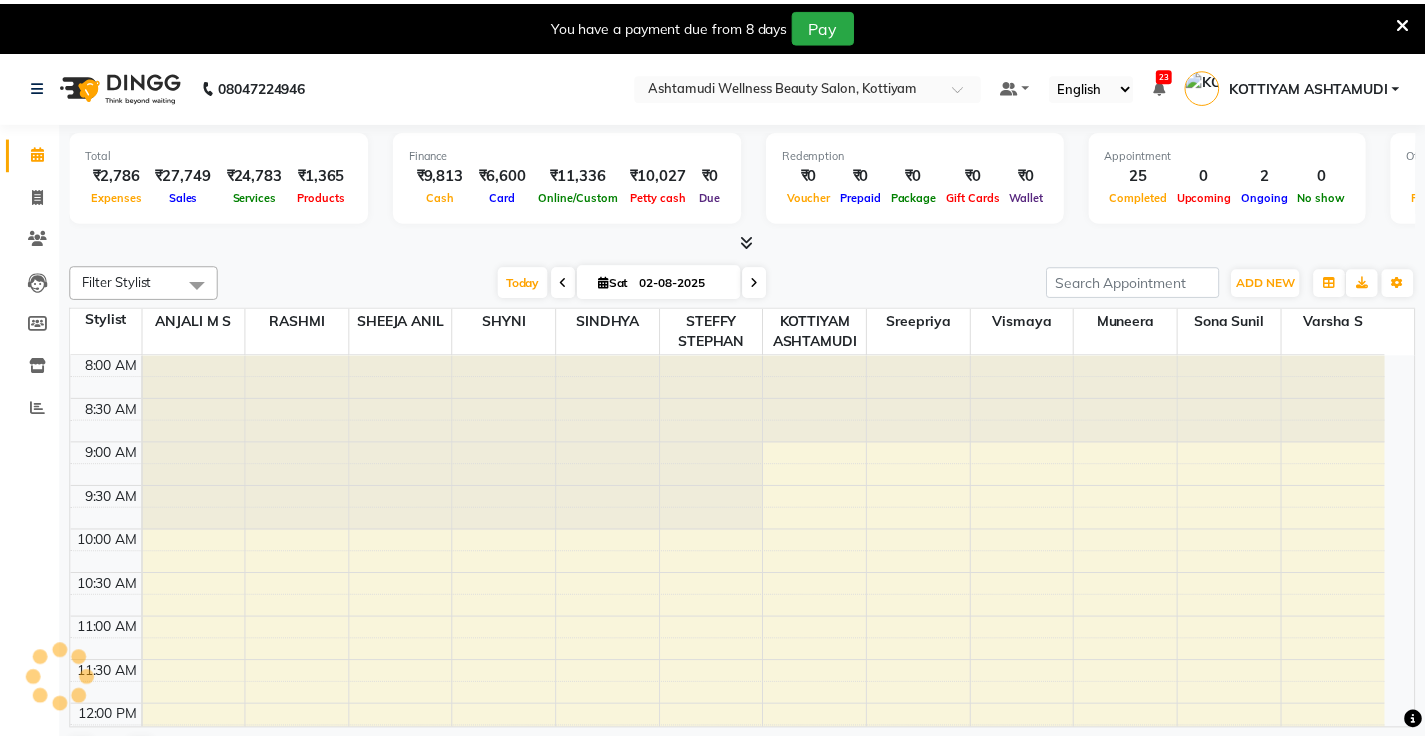 scroll, scrollTop: 0, scrollLeft: 0, axis: both 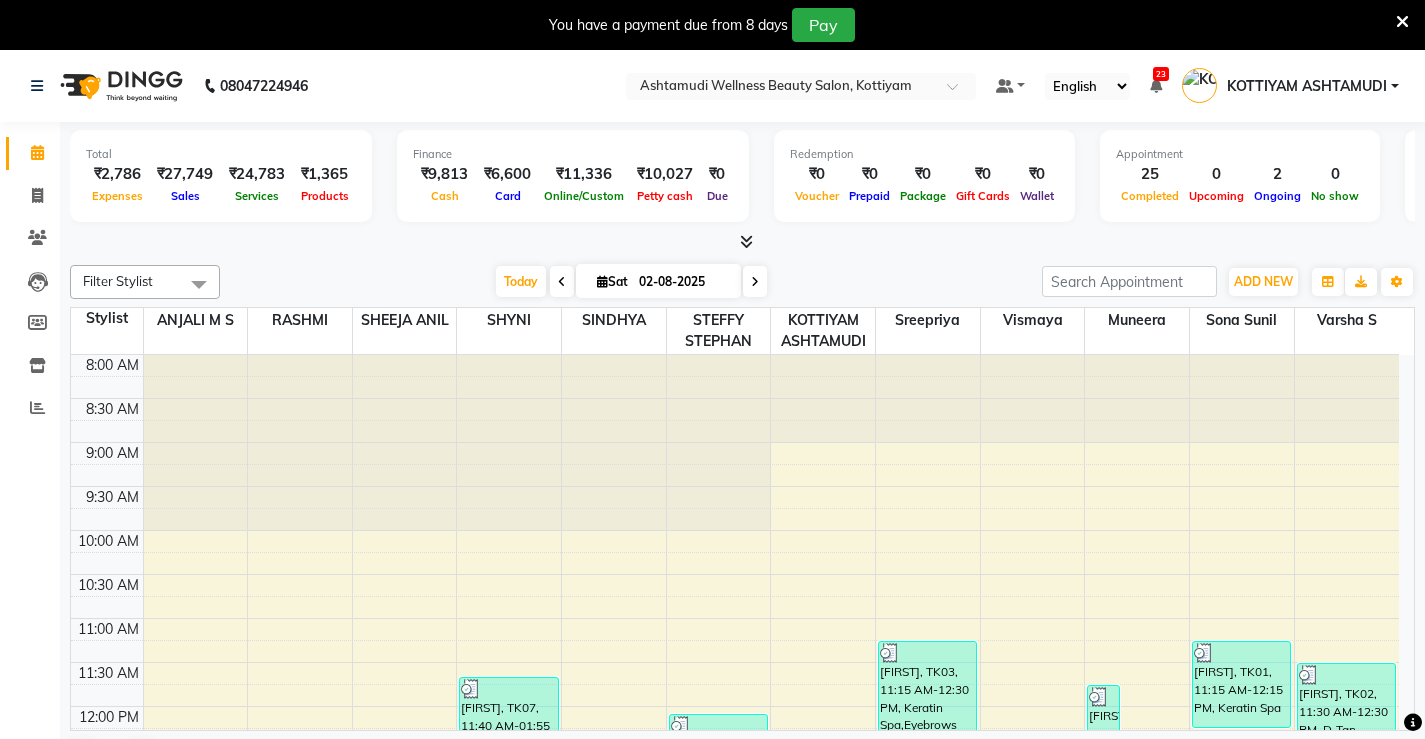 click at bounding box center [1402, 22] 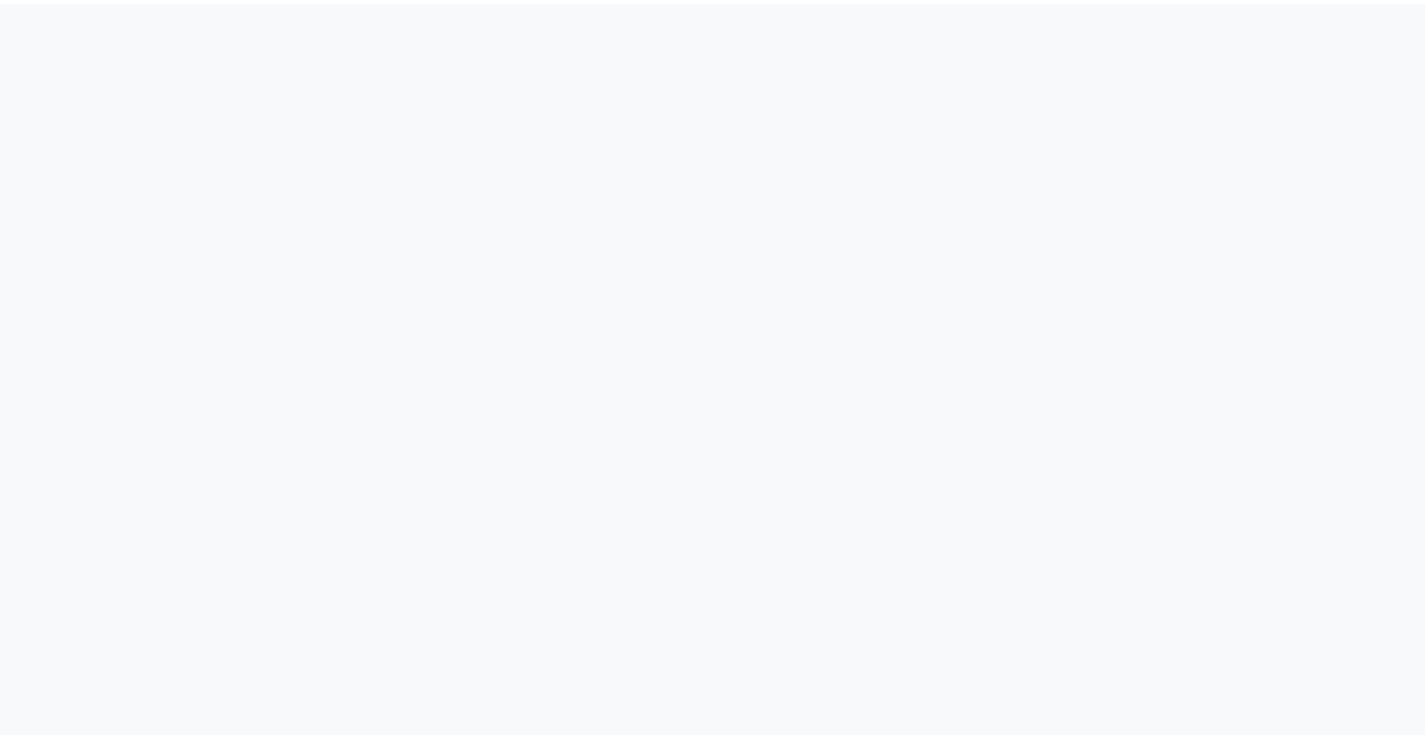 scroll, scrollTop: 0, scrollLeft: 0, axis: both 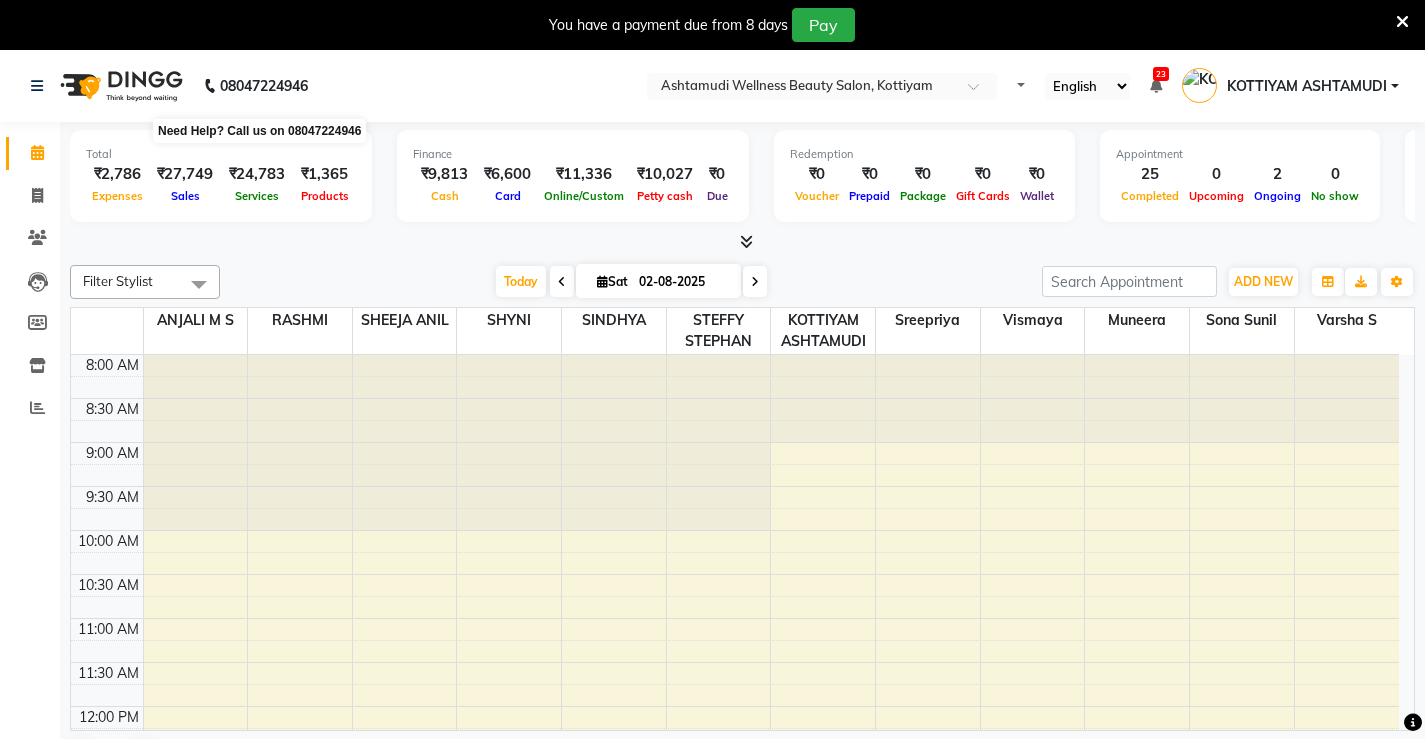 select on "en" 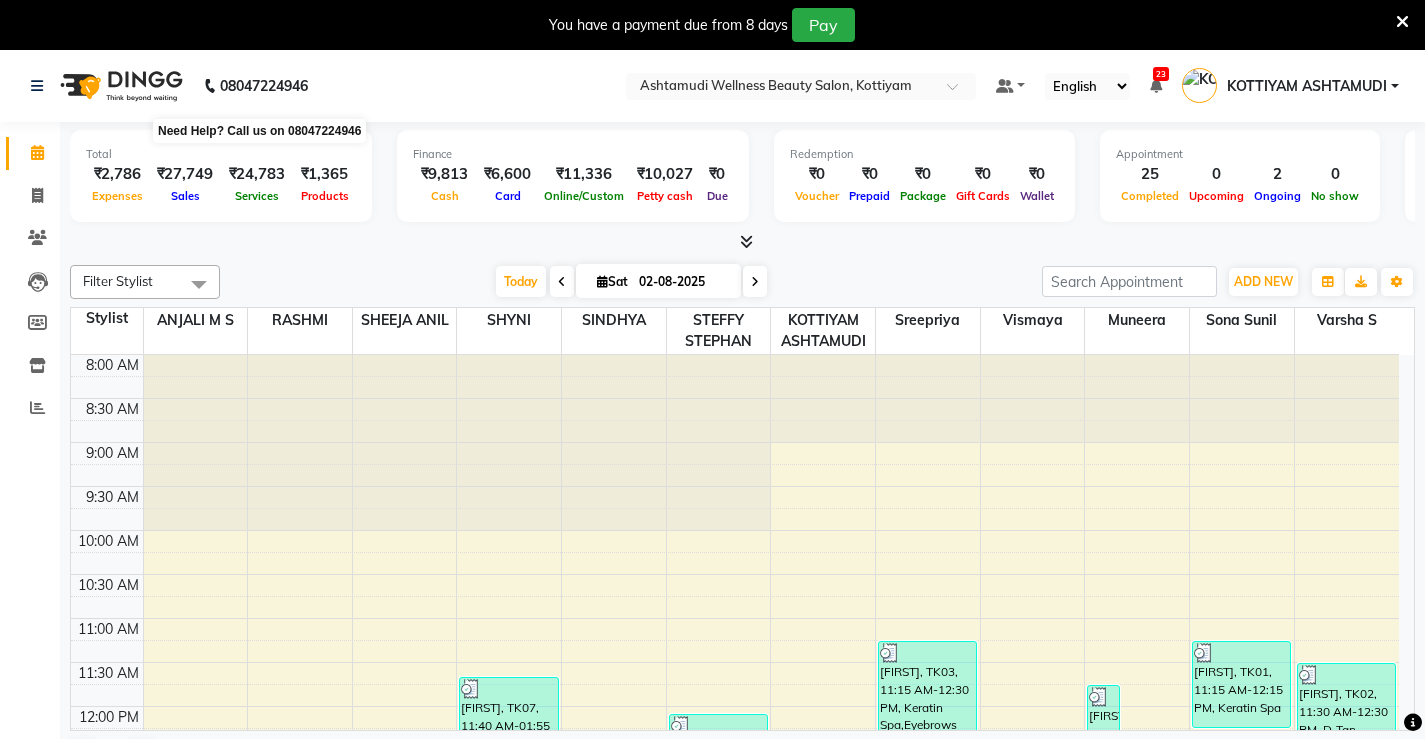 scroll, scrollTop: 0, scrollLeft: 0, axis: both 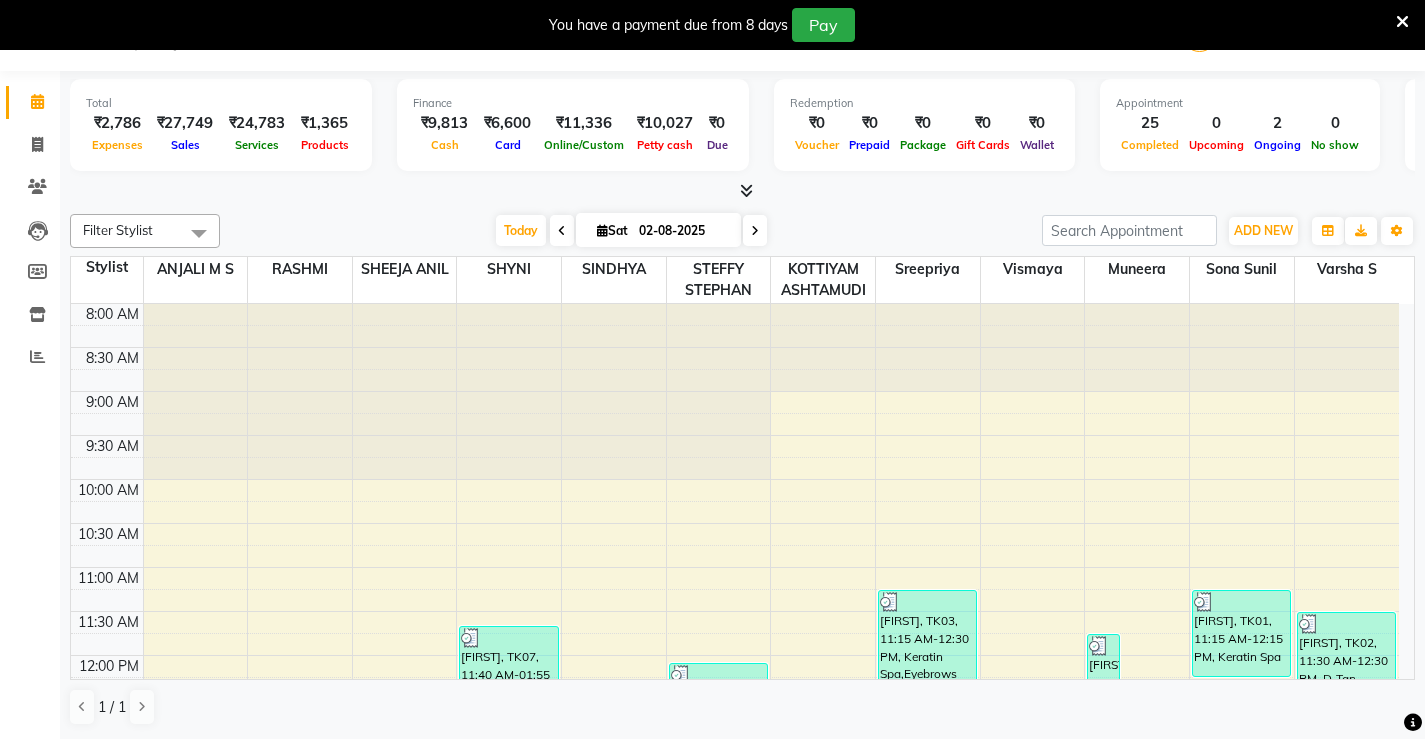 click at bounding box center [1402, 22] 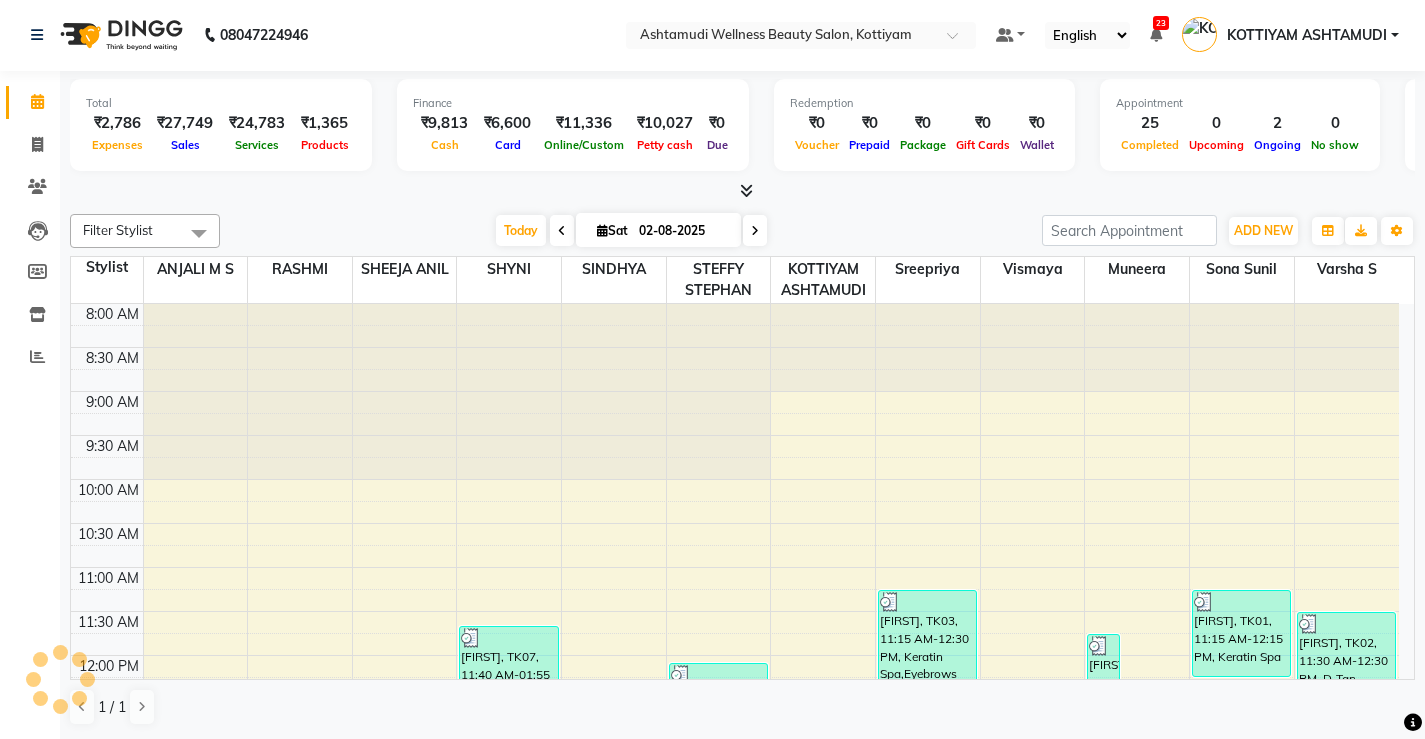 scroll, scrollTop: 1, scrollLeft: 0, axis: vertical 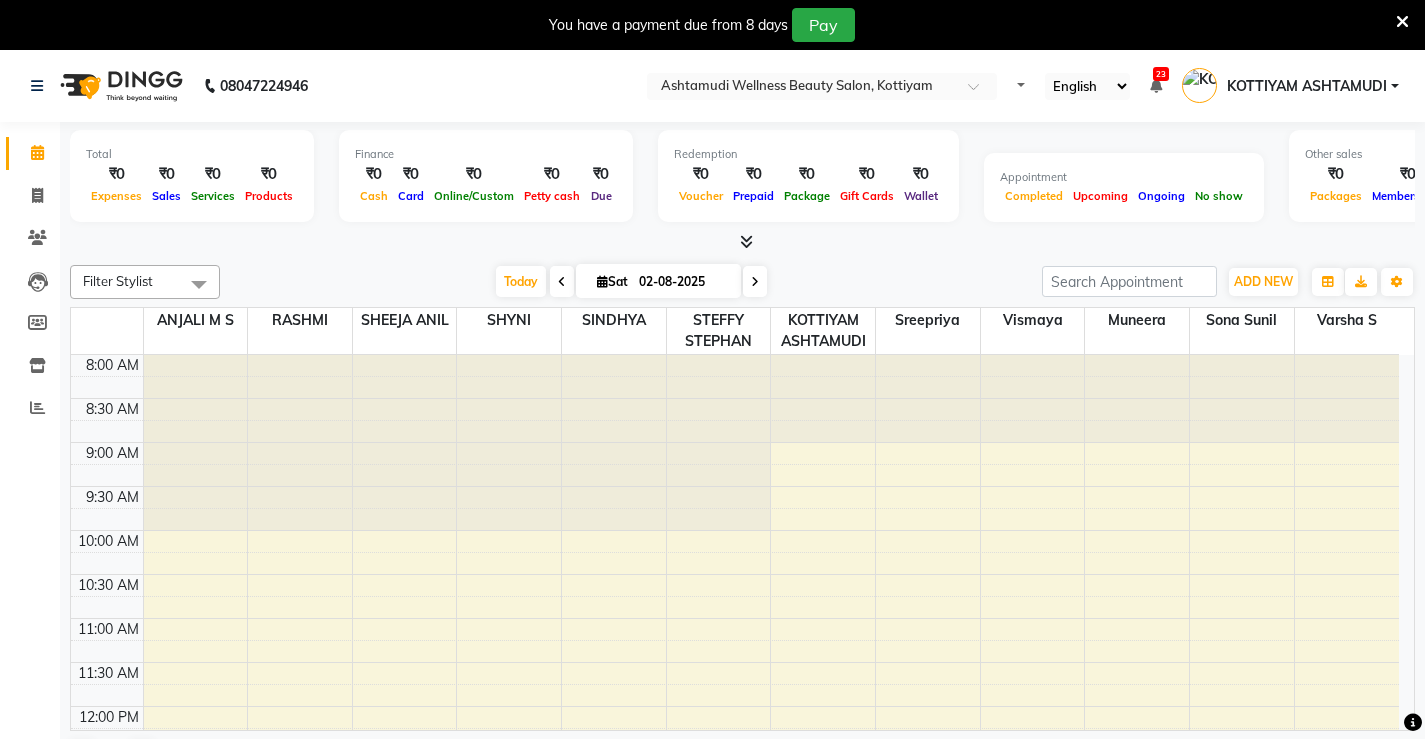 select on "en" 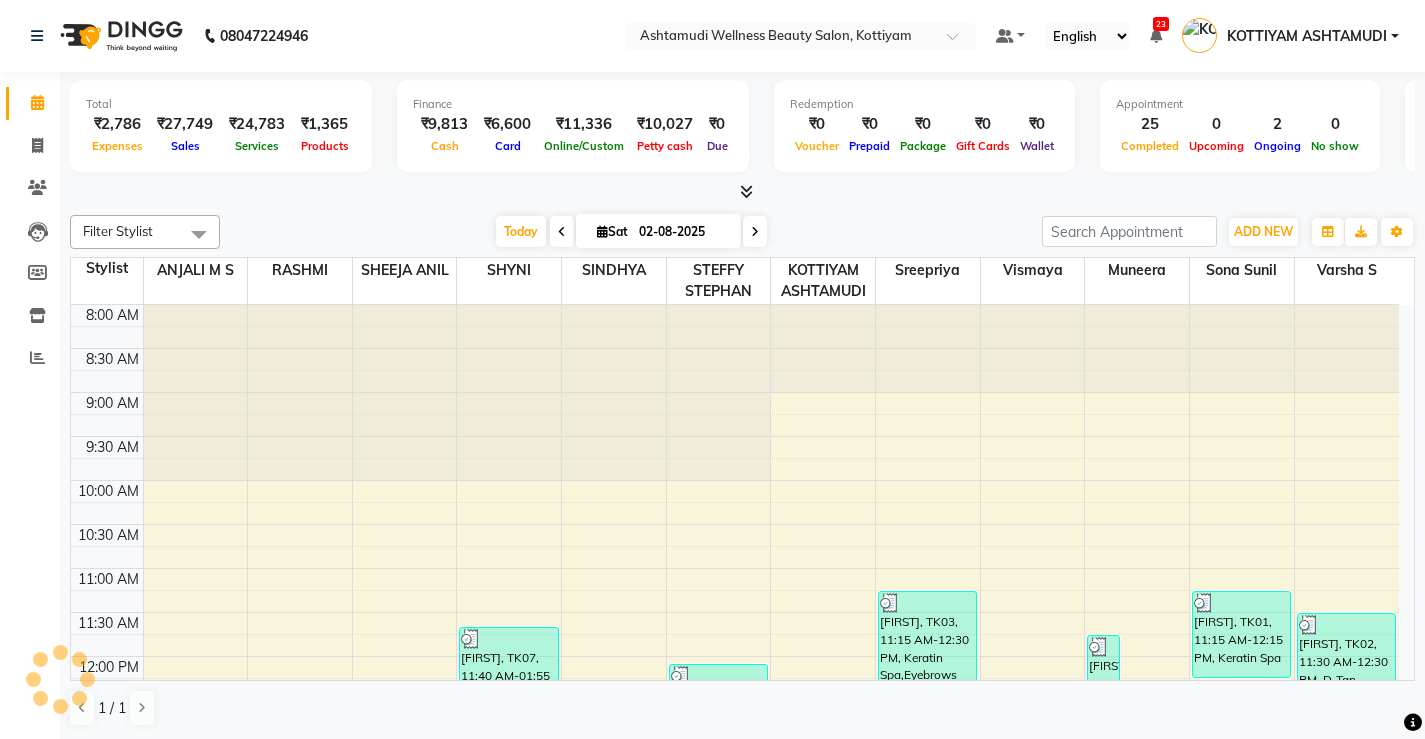 scroll, scrollTop: 0, scrollLeft: 0, axis: both 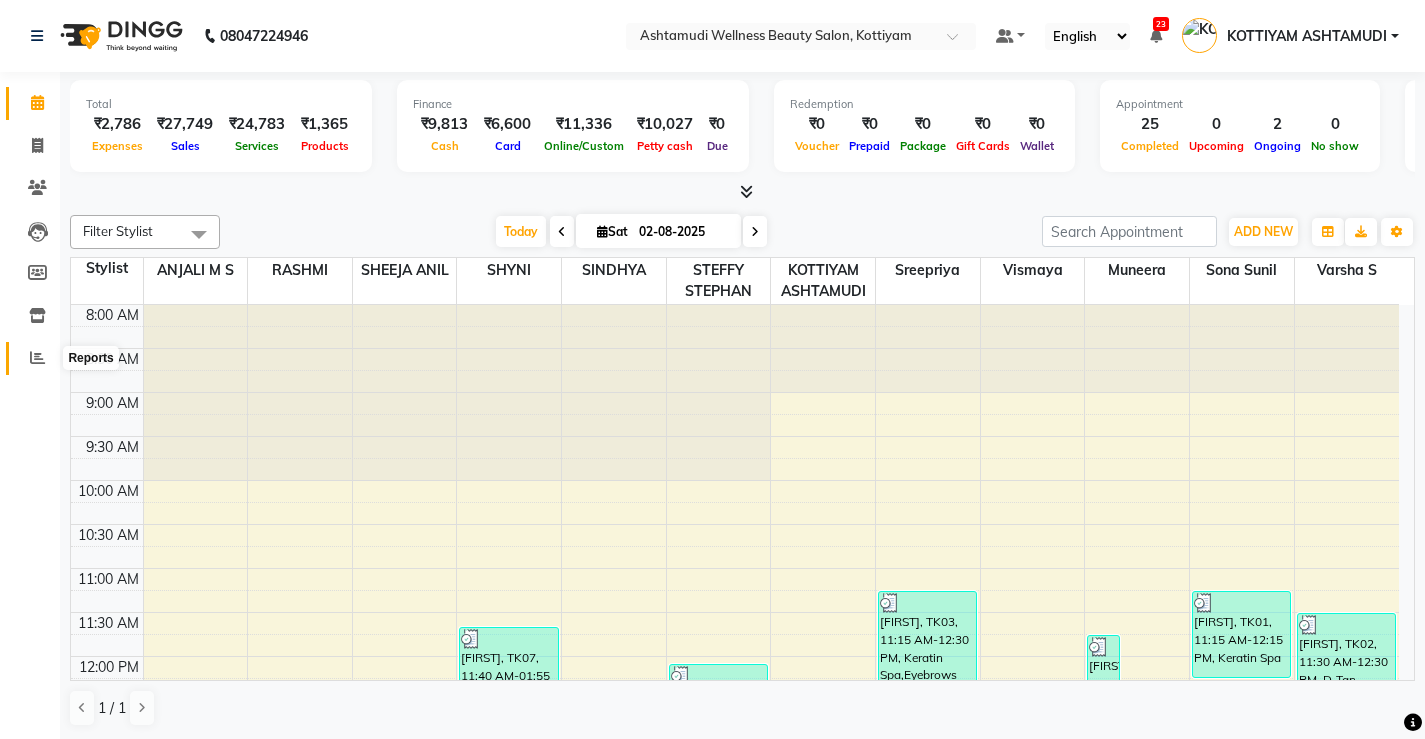 click 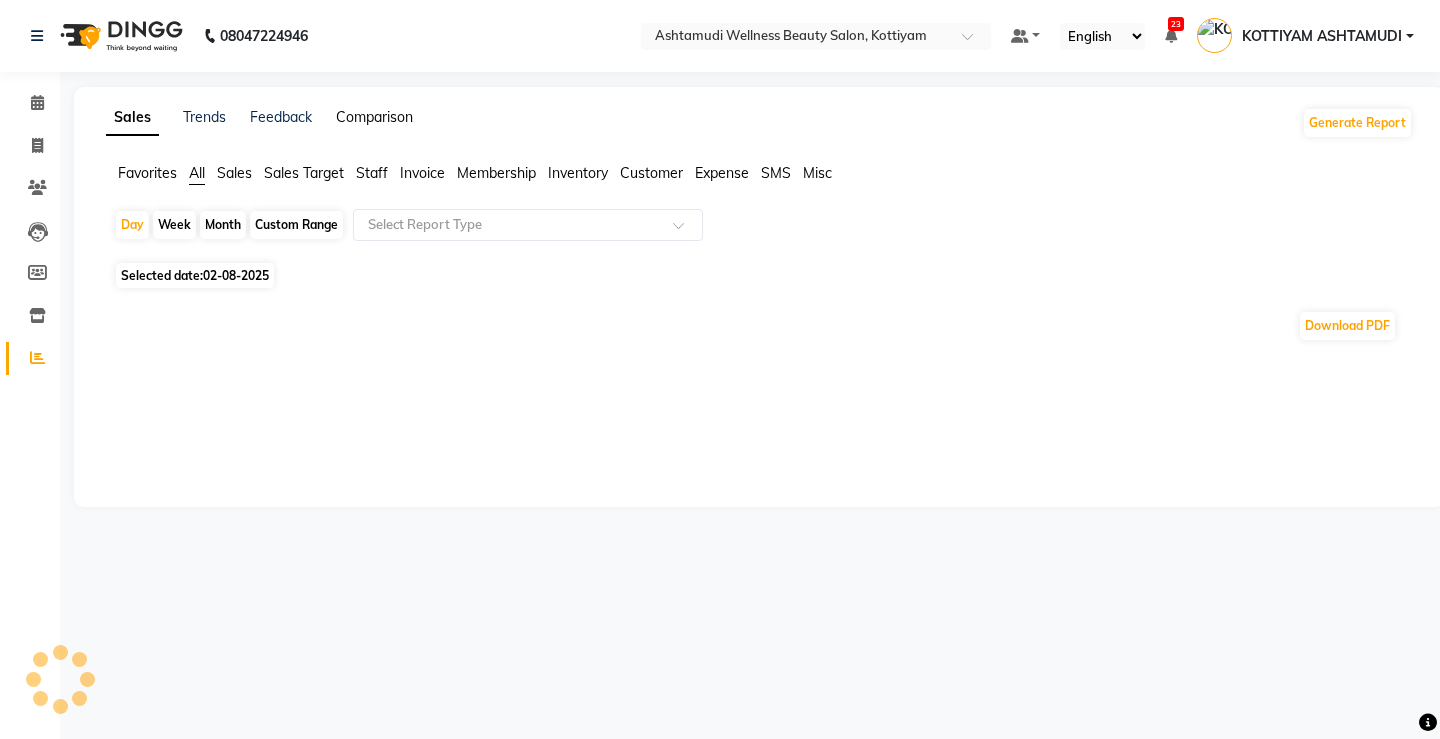 click on "Comparison" 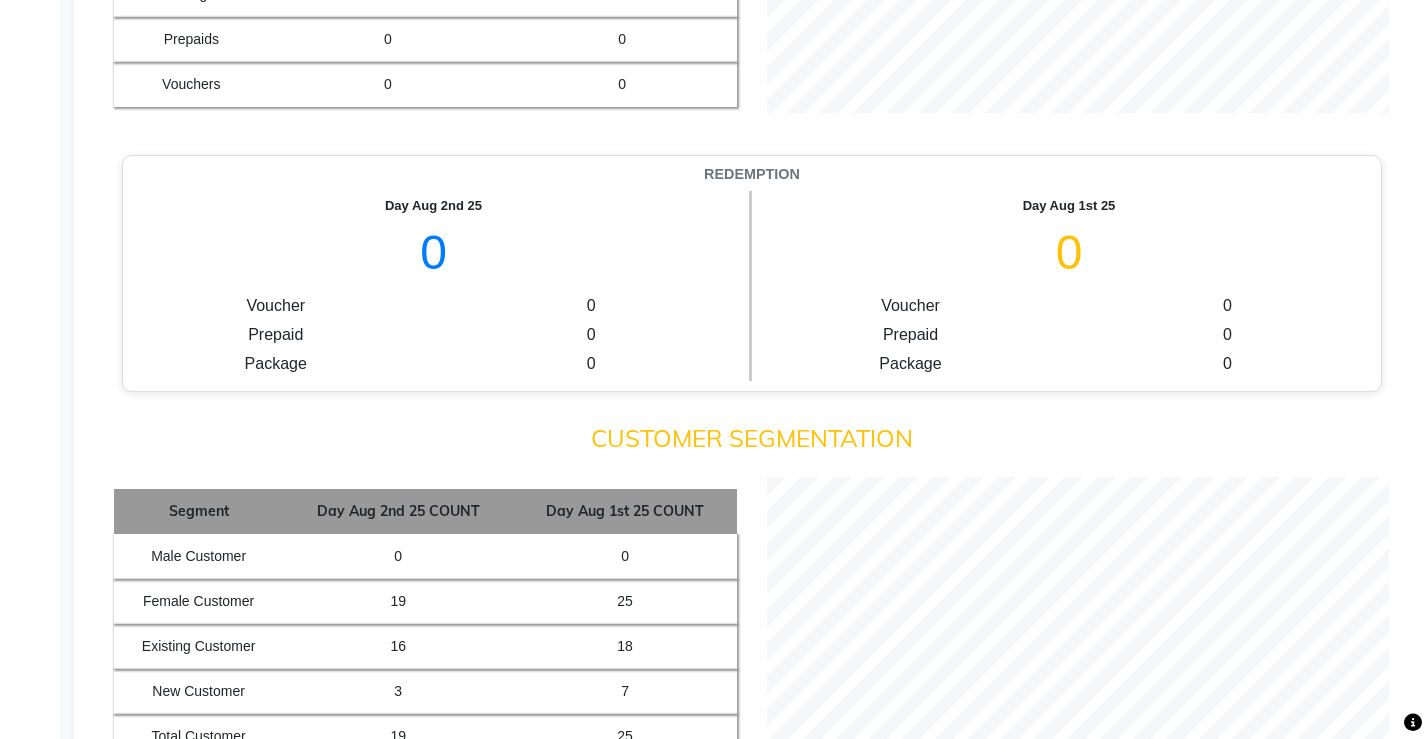 scroll, scrollTop: 1600, scrollLeft: 0, axis: vertical 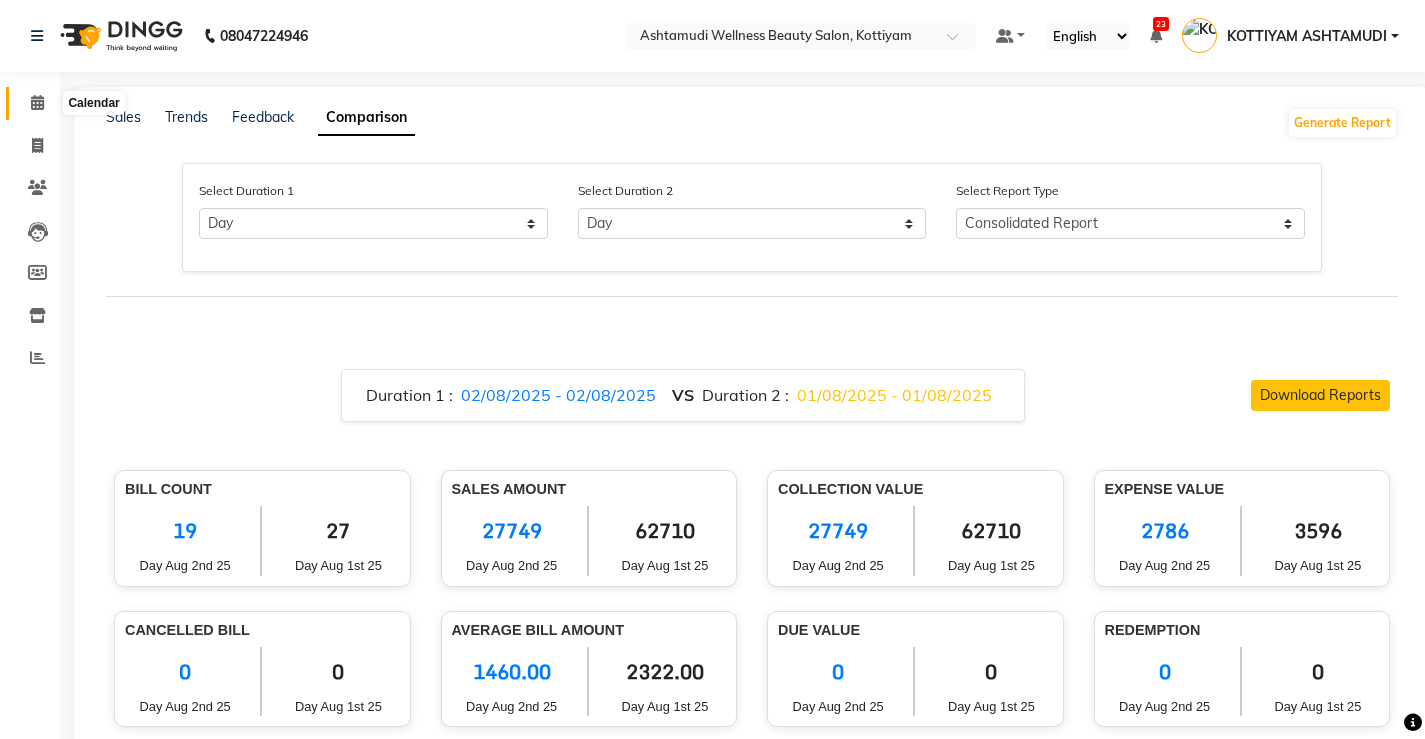 click 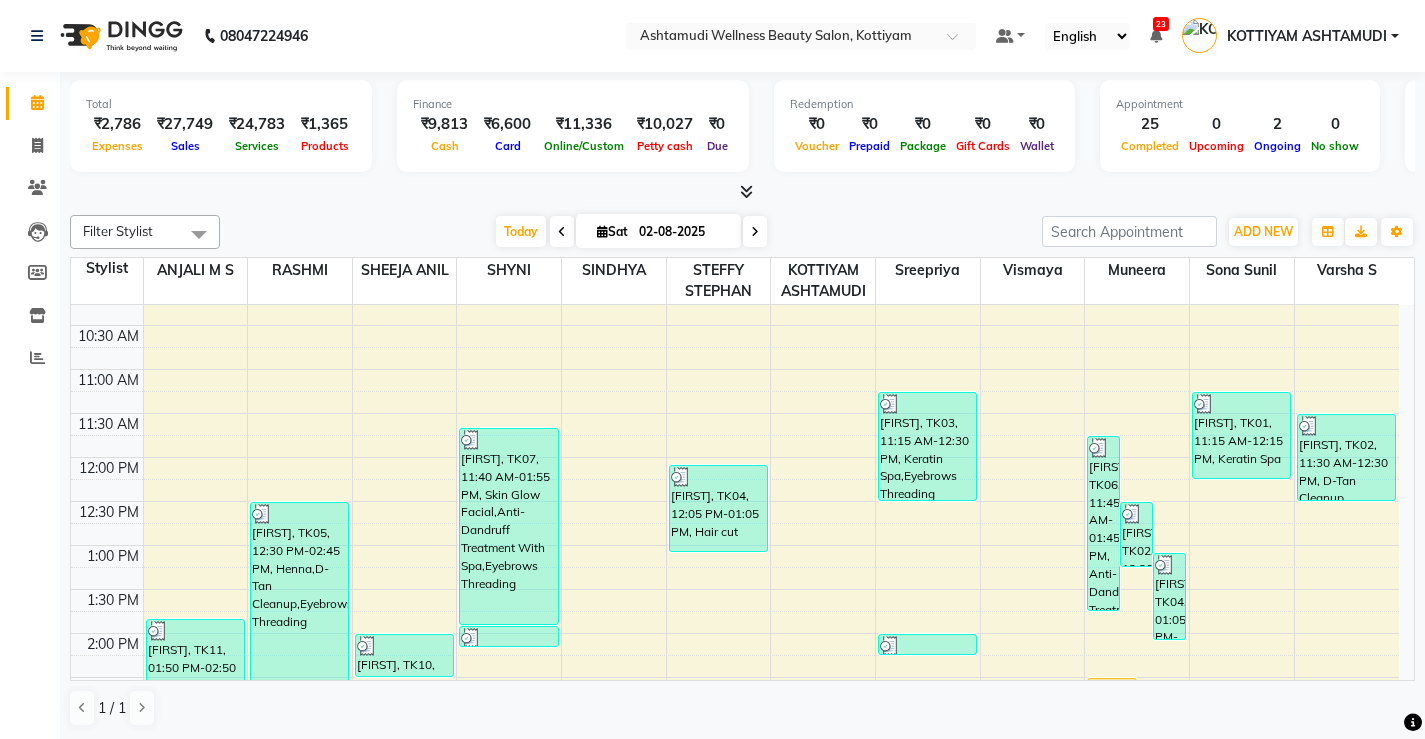 scroll, scrollTop: 206, scrollLeft: 0, axis: vertical 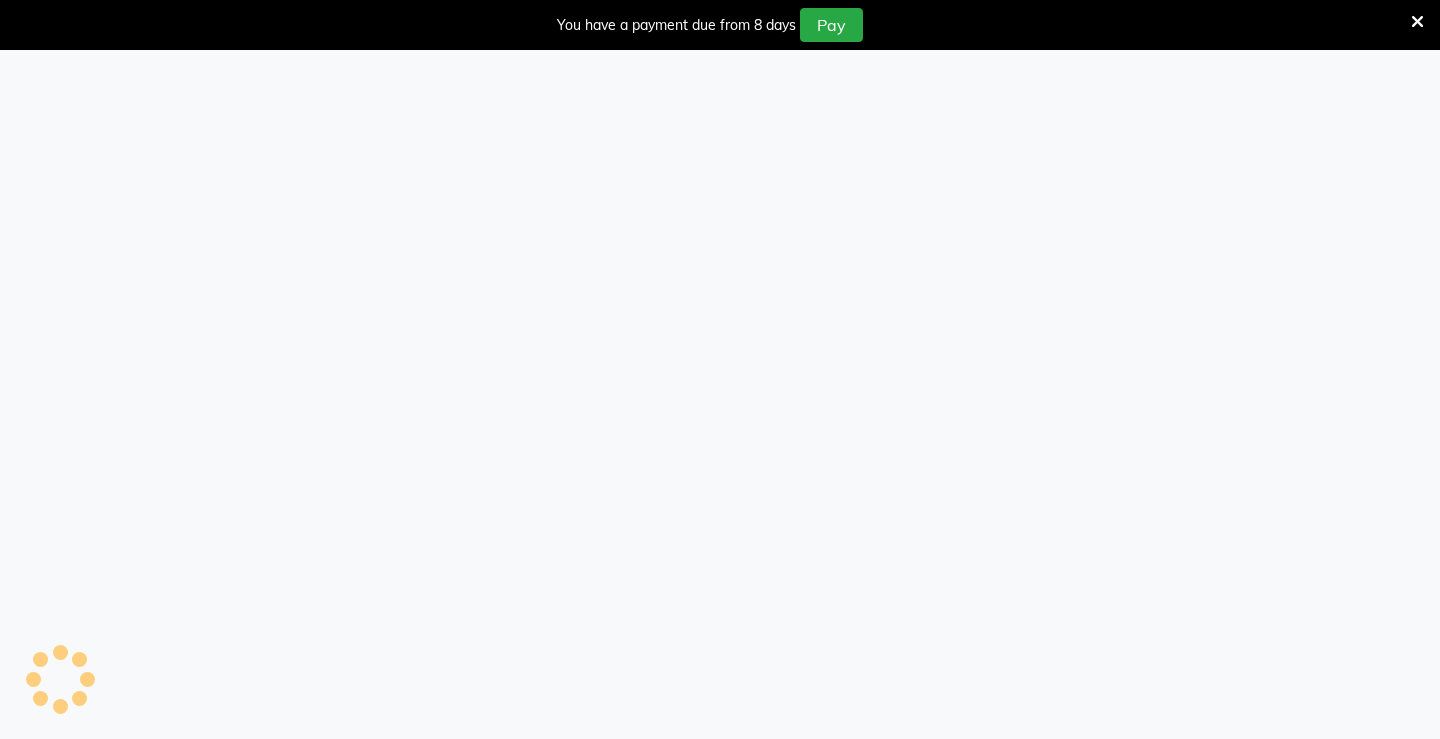 click at bounding box center [1417, 22] 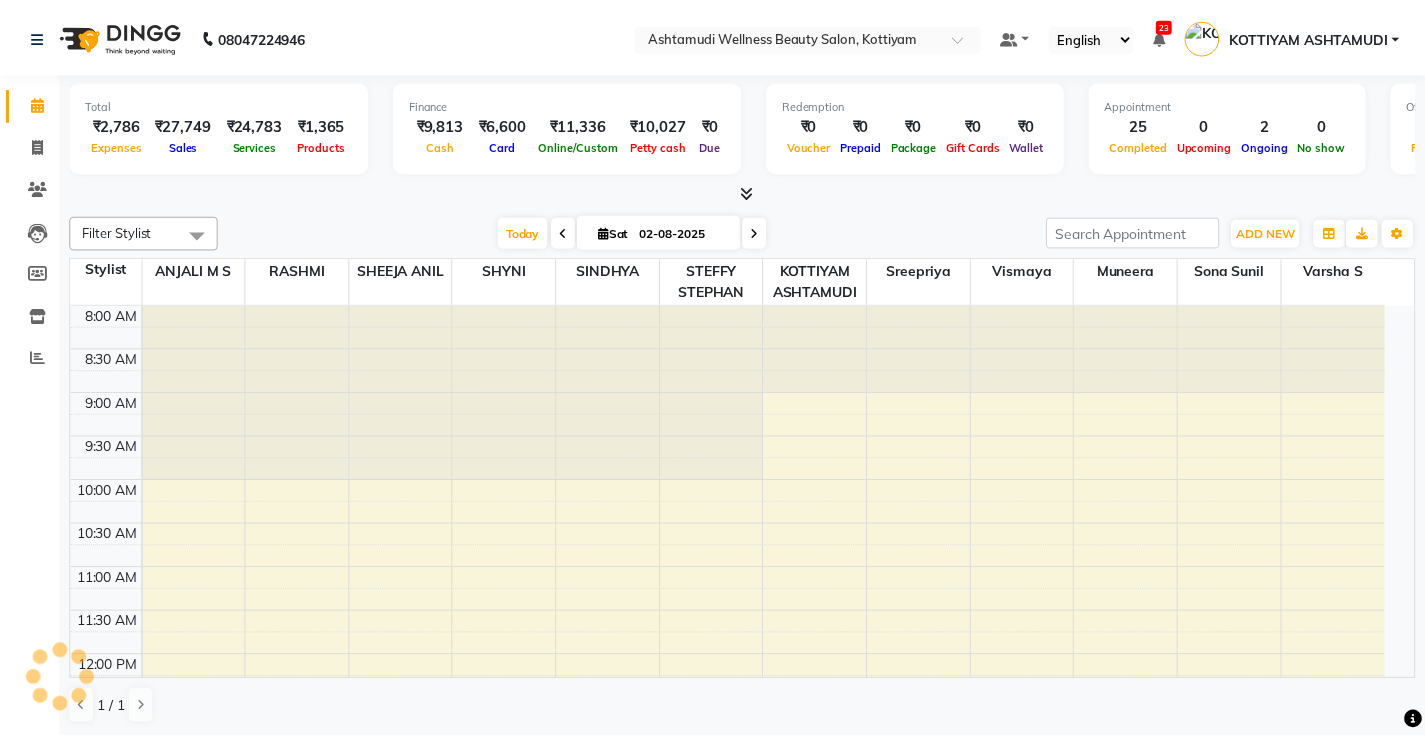scroll, scrollTop: 0, scrollLeft: 0, axis: both 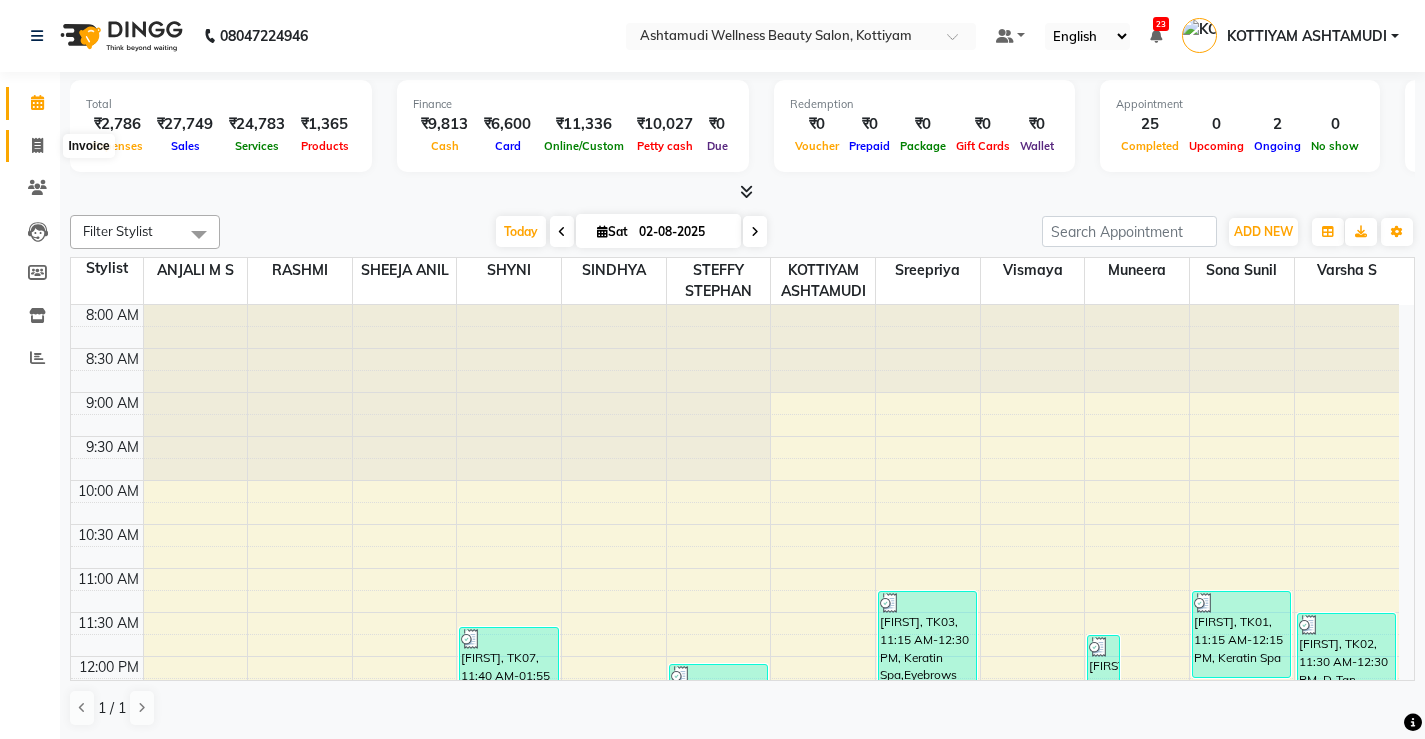 click 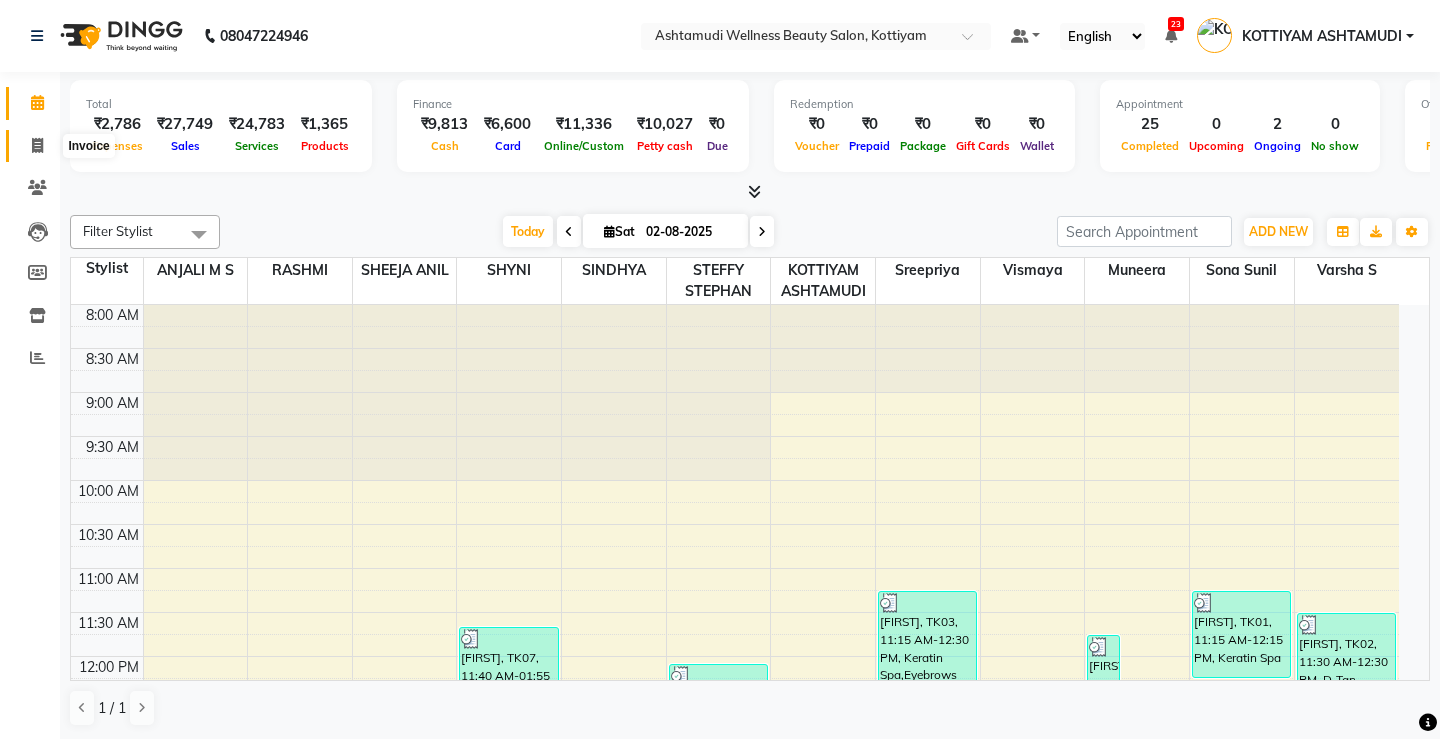 select on "service" 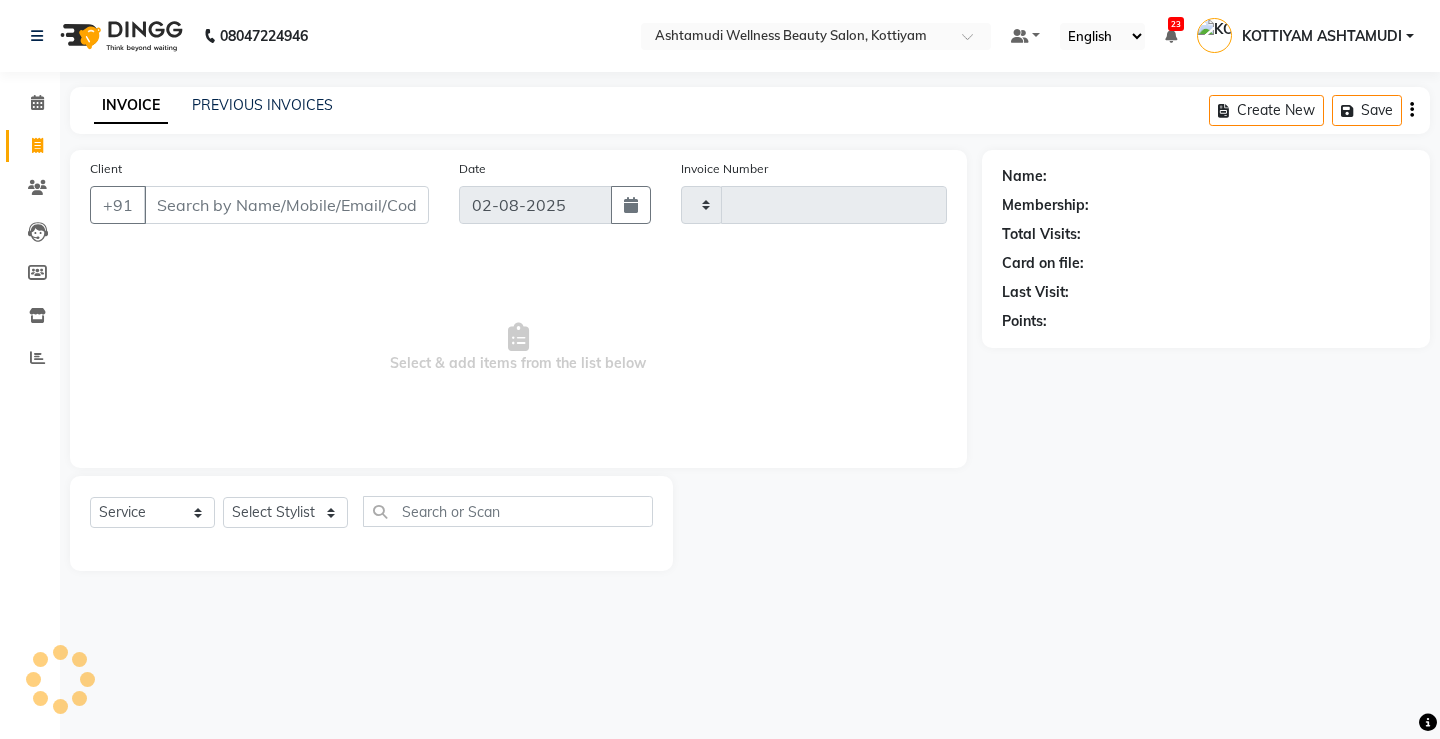type on "2502" 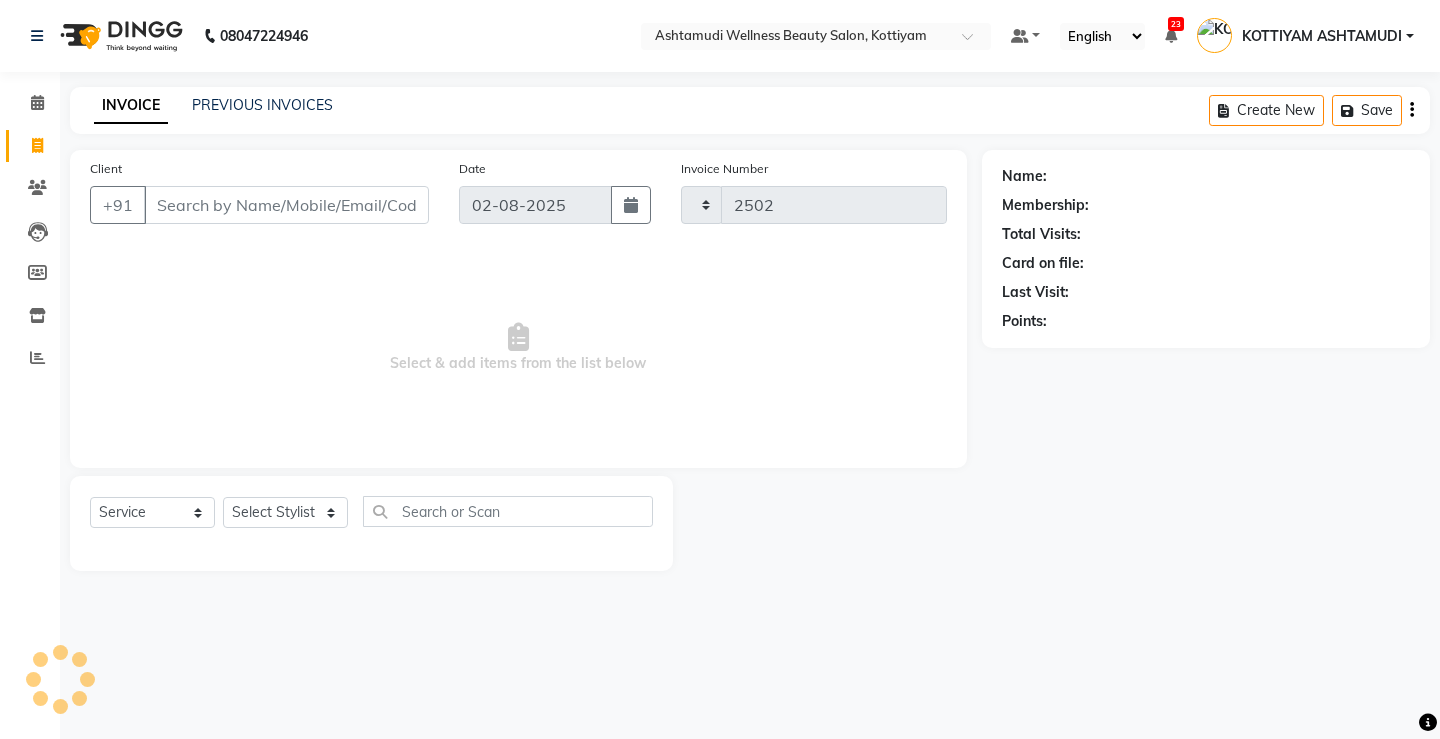 select on "4674" 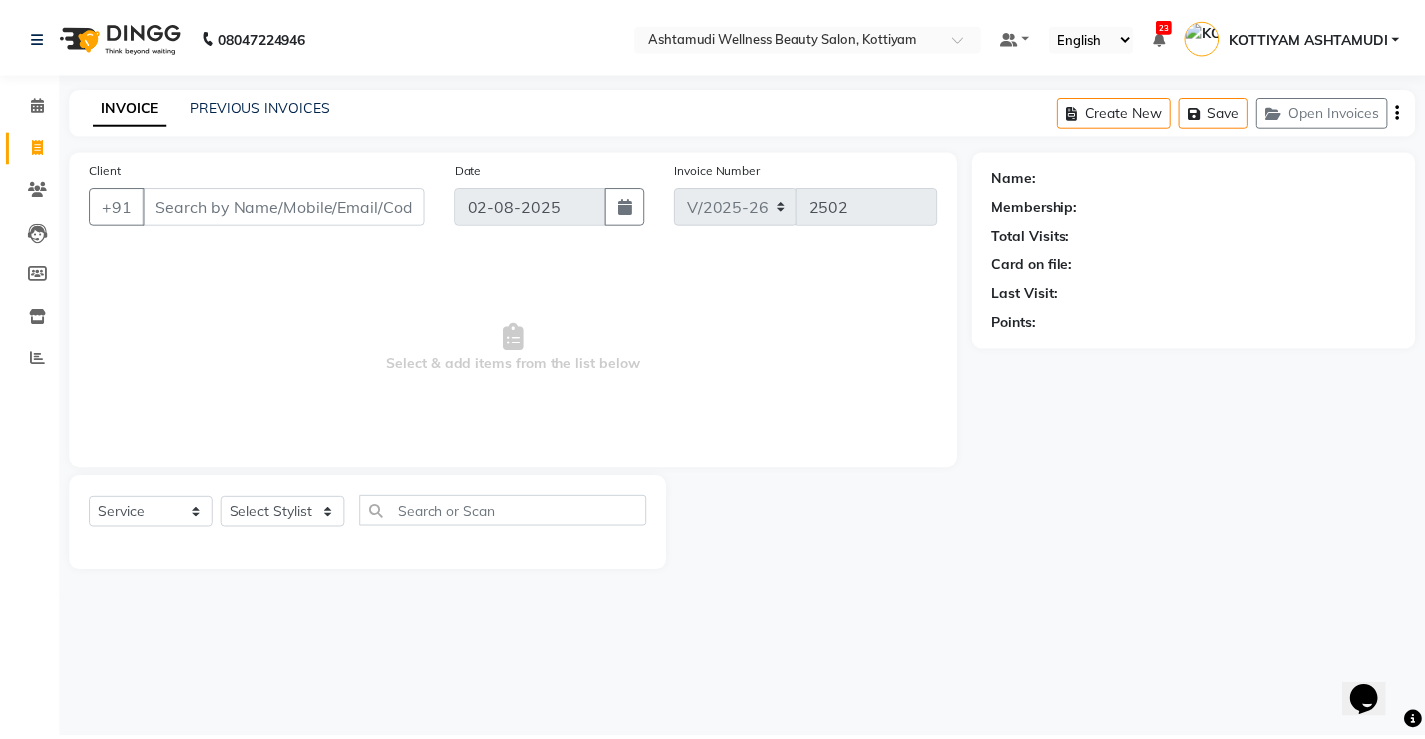 scroll, scrollTop: 0, scrollLeft: 0, axis: both 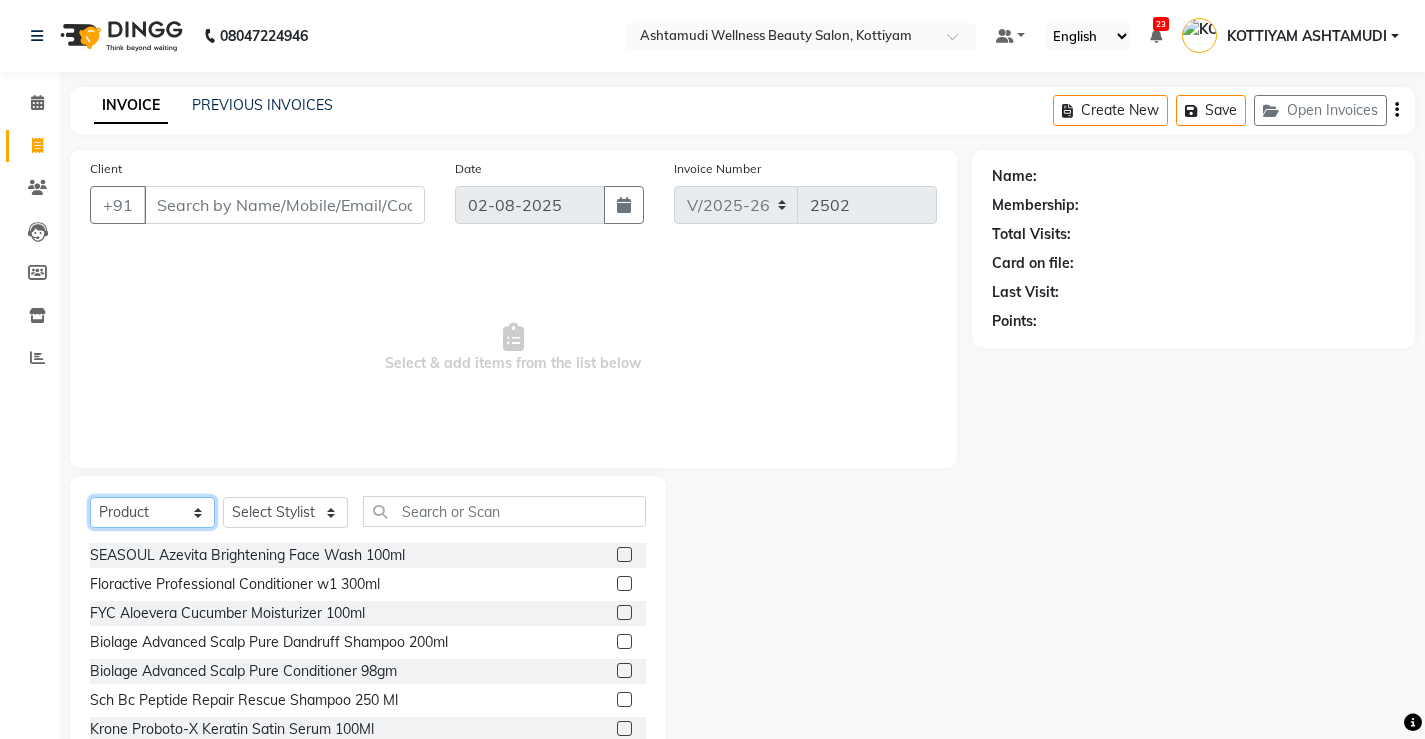 click on "Select  Service  Product  Membership  Package Voucher Prepaid Gift Card" 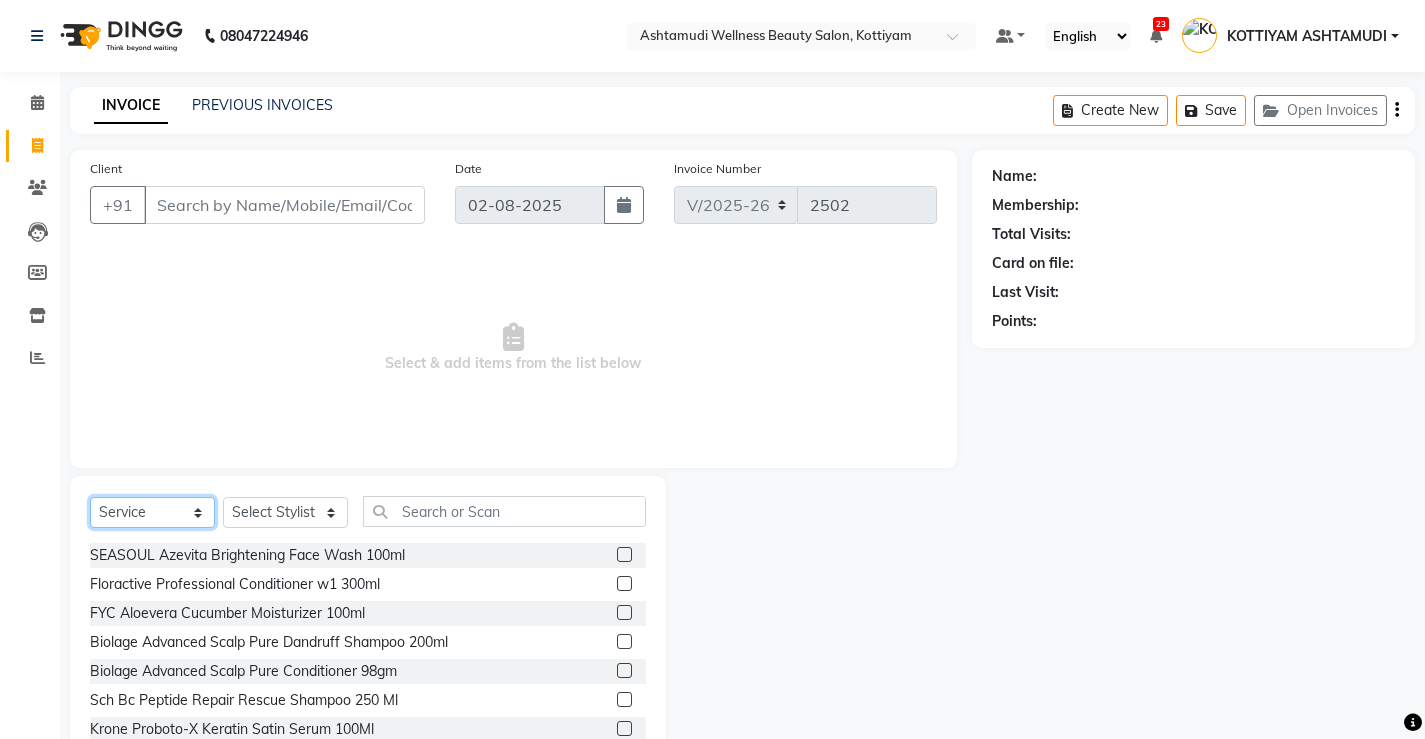 click on "Select  Service  Product  Membership  Package Voucher Prepaid Gift Card" 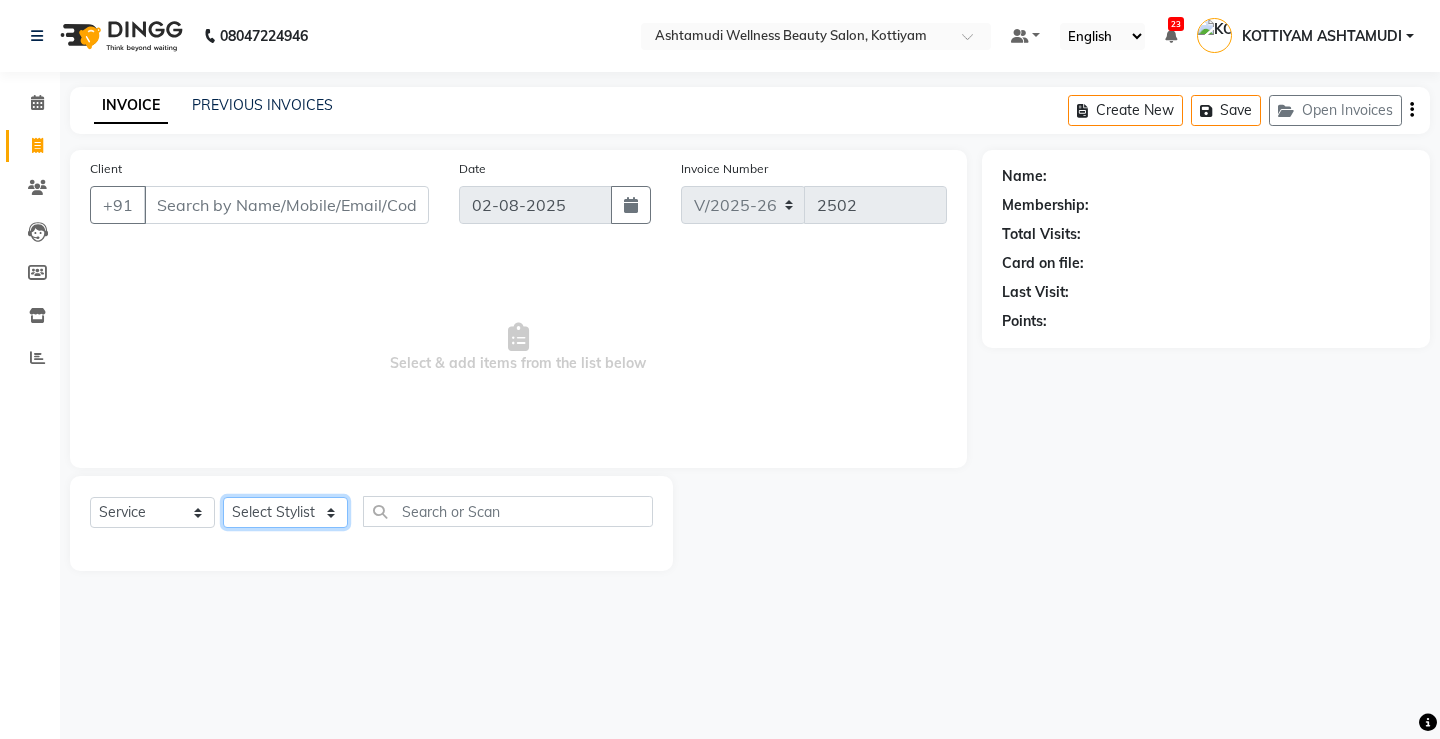 click on "Select Stylist ANJALI M S ASWATHY KOTTIYAM ASHTAMUDI KUMARI Muneera RASHMI SHEEJA ANIL SHYNI  SINDHYA  Sona Sunil Sreepriya STEFFY STEPHAN Varsha S Vismaya" 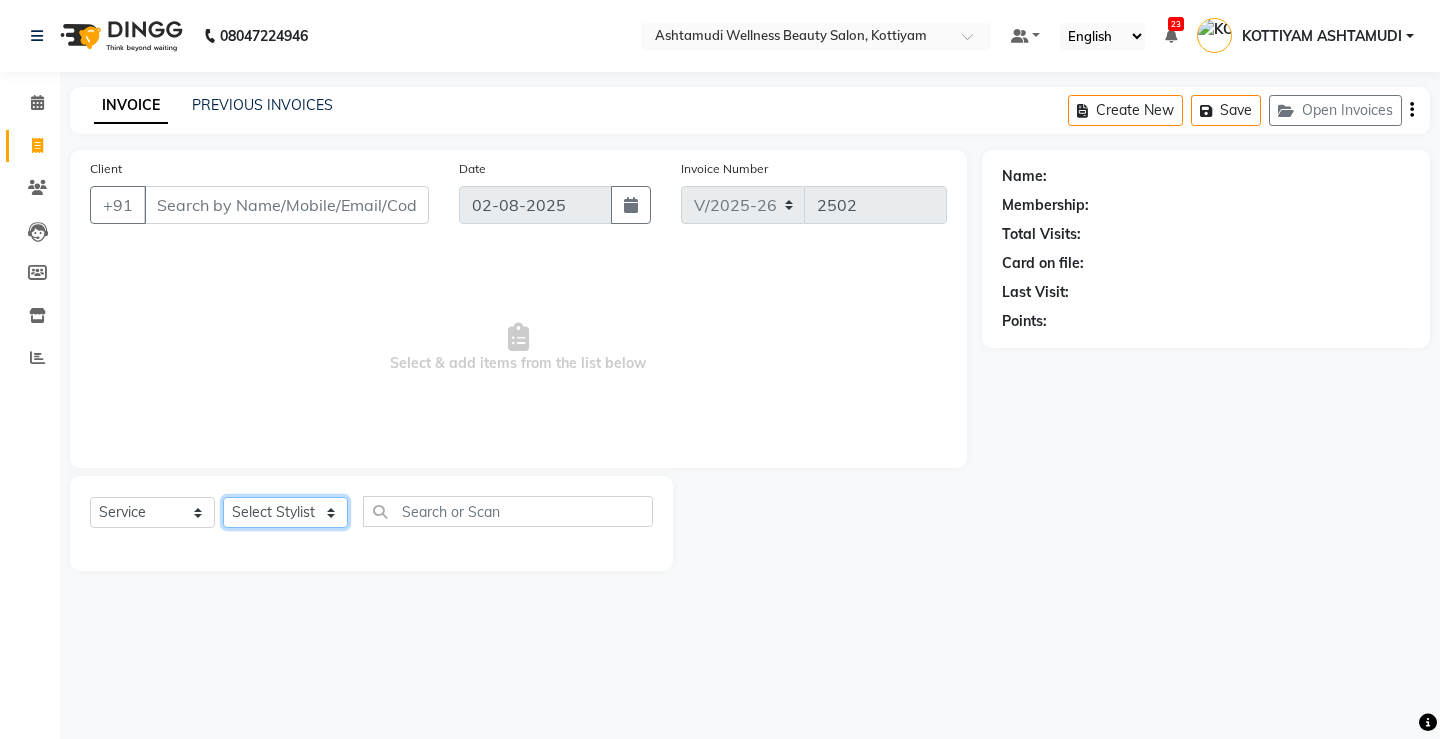 select on "27529" 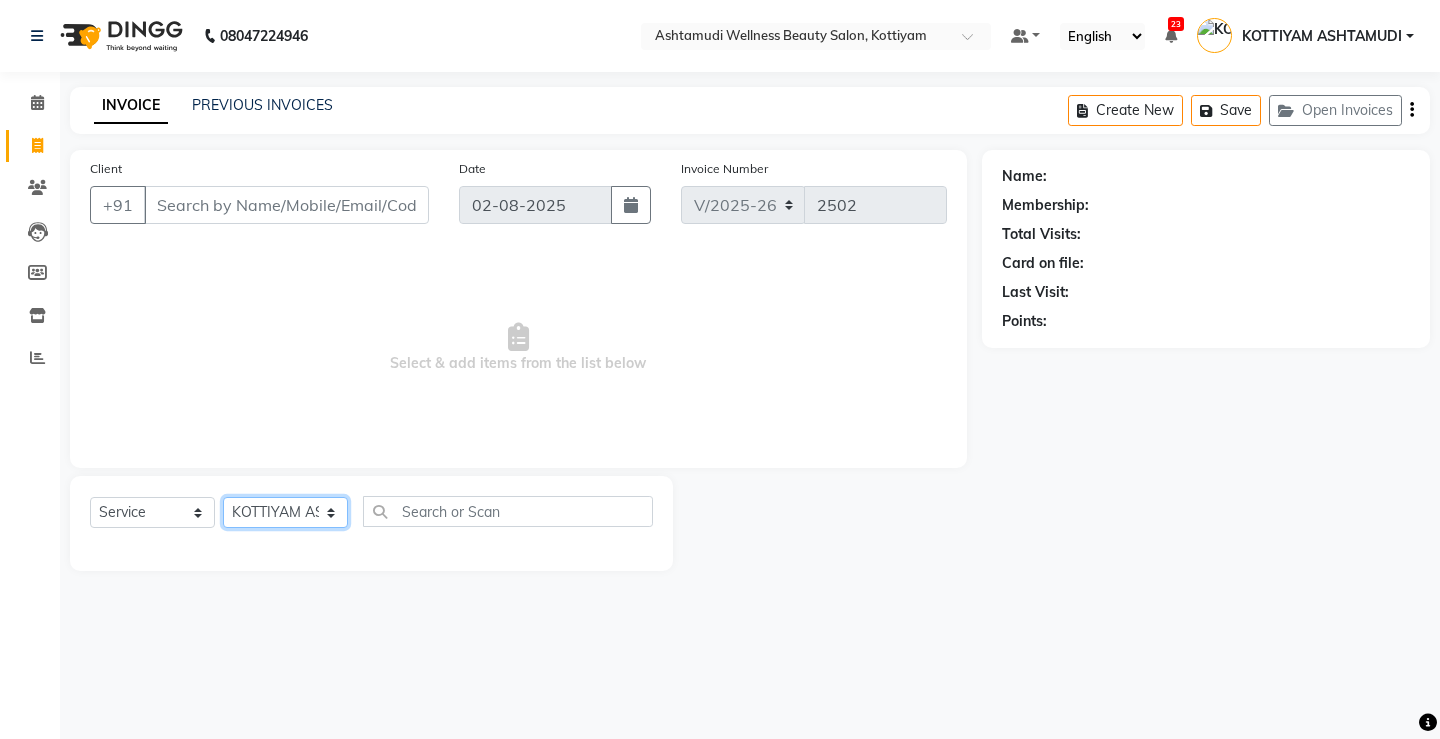click on "Select Stylist ANJALI M S ASWATHY KOTTIYAM ASHTAMUDI KUMARI Muneera RASHMI SHEEJA ANIL SHYNI  SINDHYA  Sona Sunil Sreepriya STEFFY STEPHAN Varsha S Vismaya" 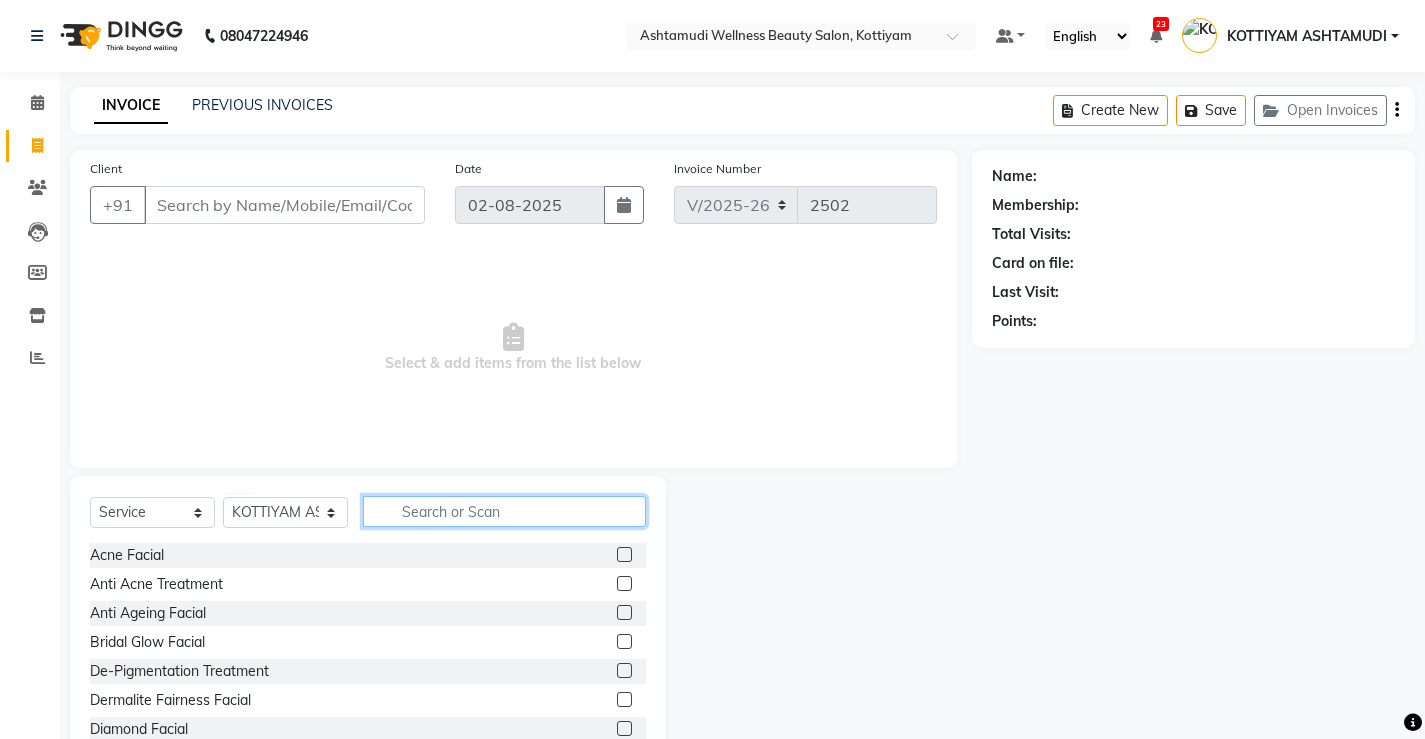click 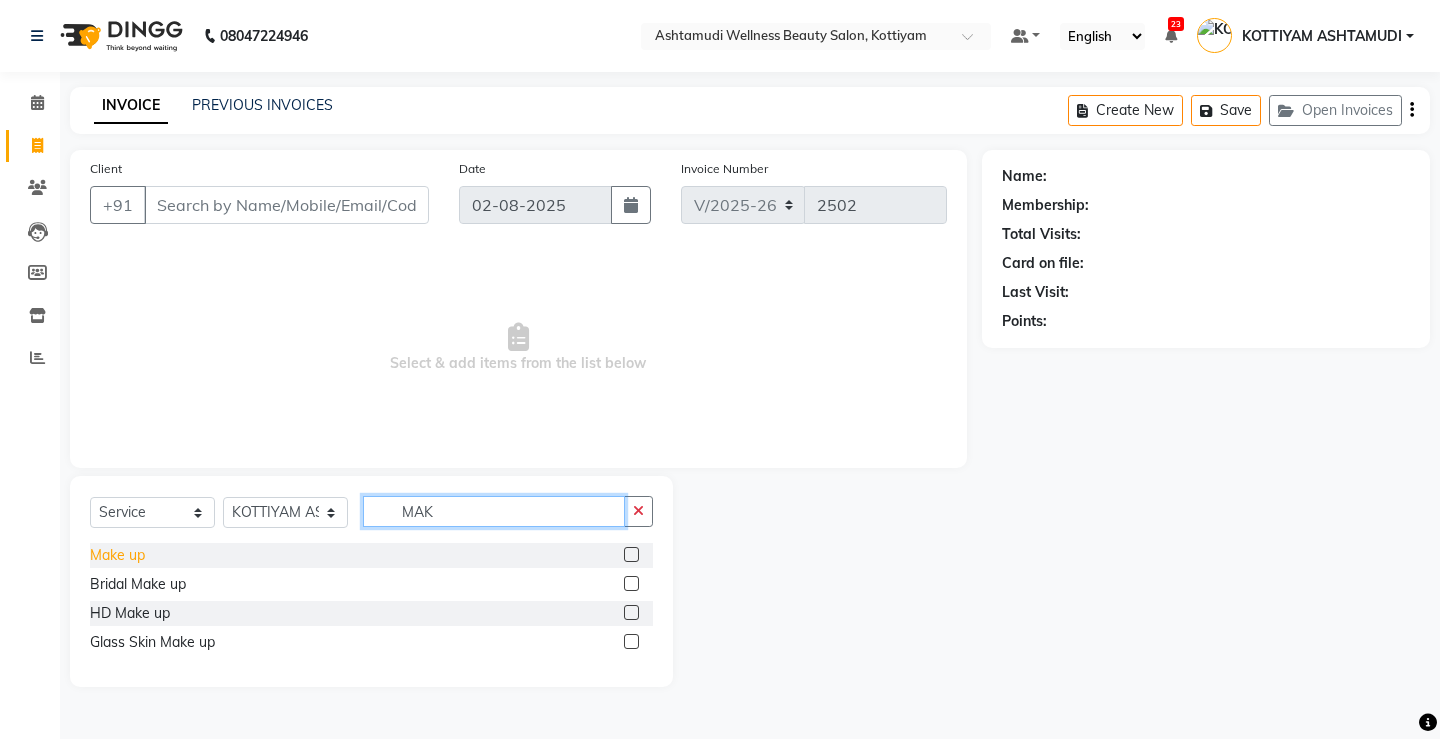 type on "MAK" 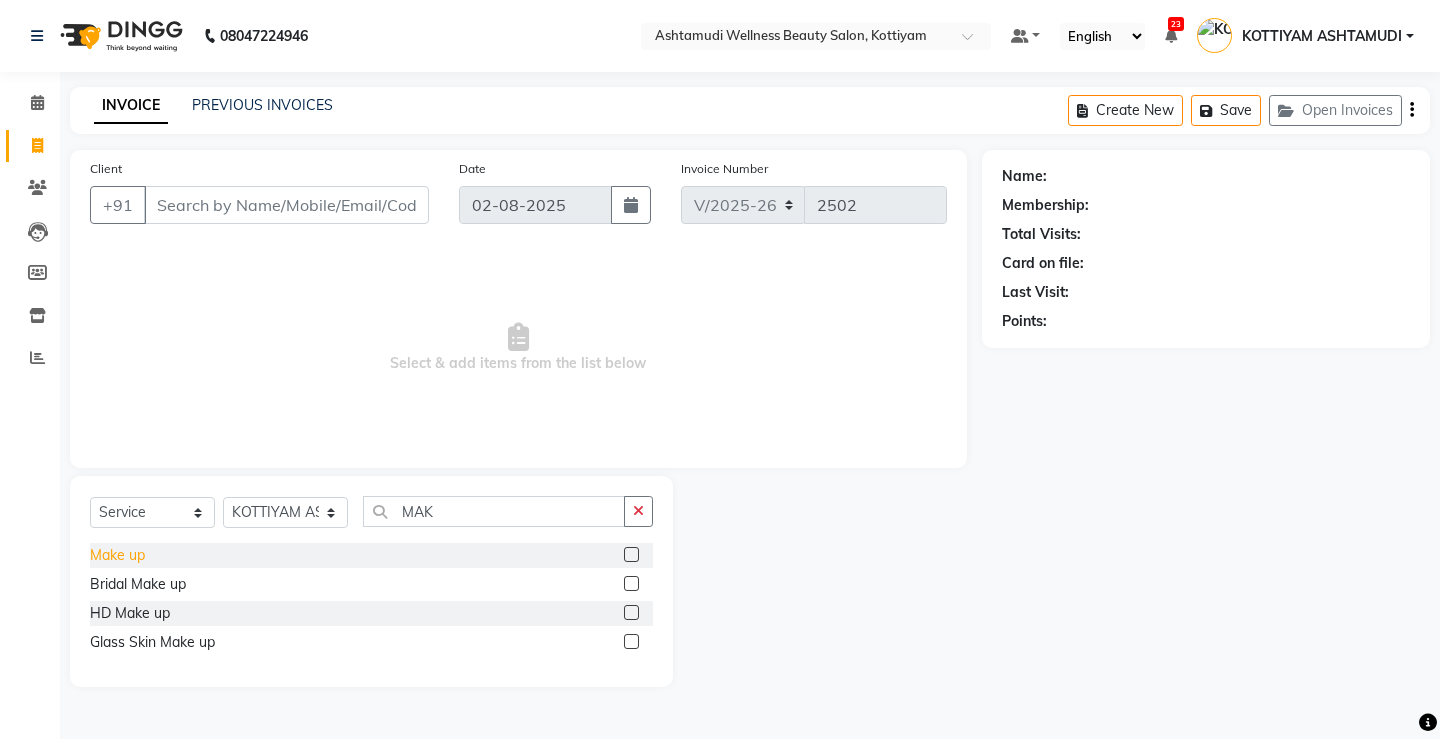 click on "Make up" 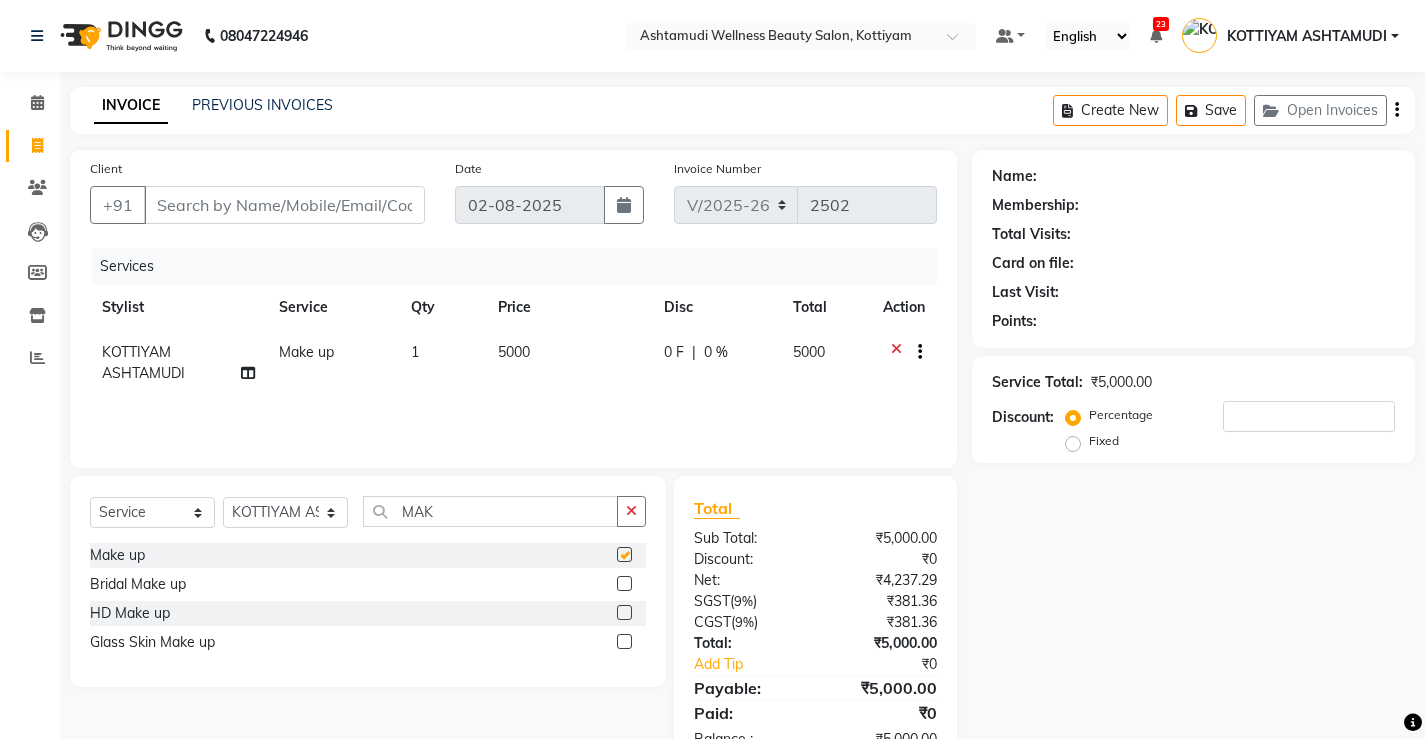 checkbox on "false" 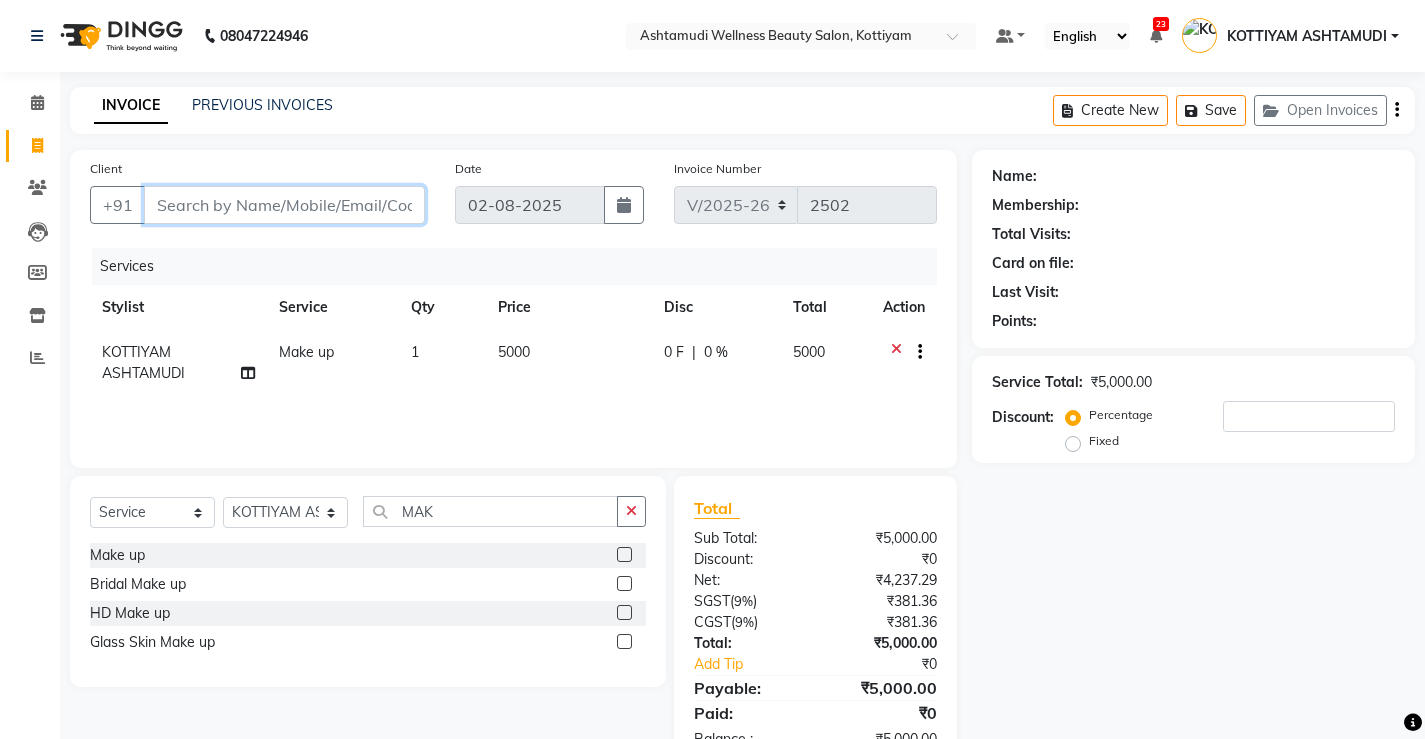 click on "Client" at bounding box center [284, 205] 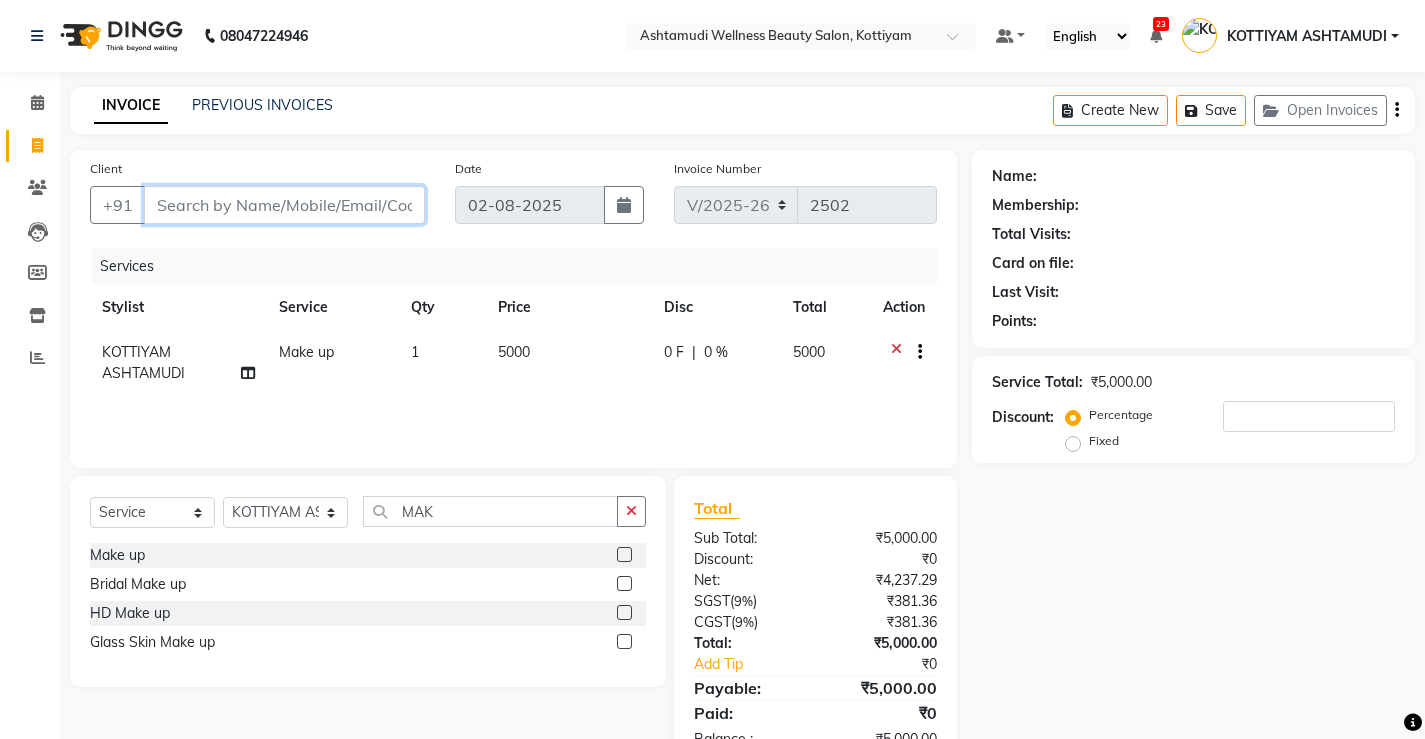 type on "9" 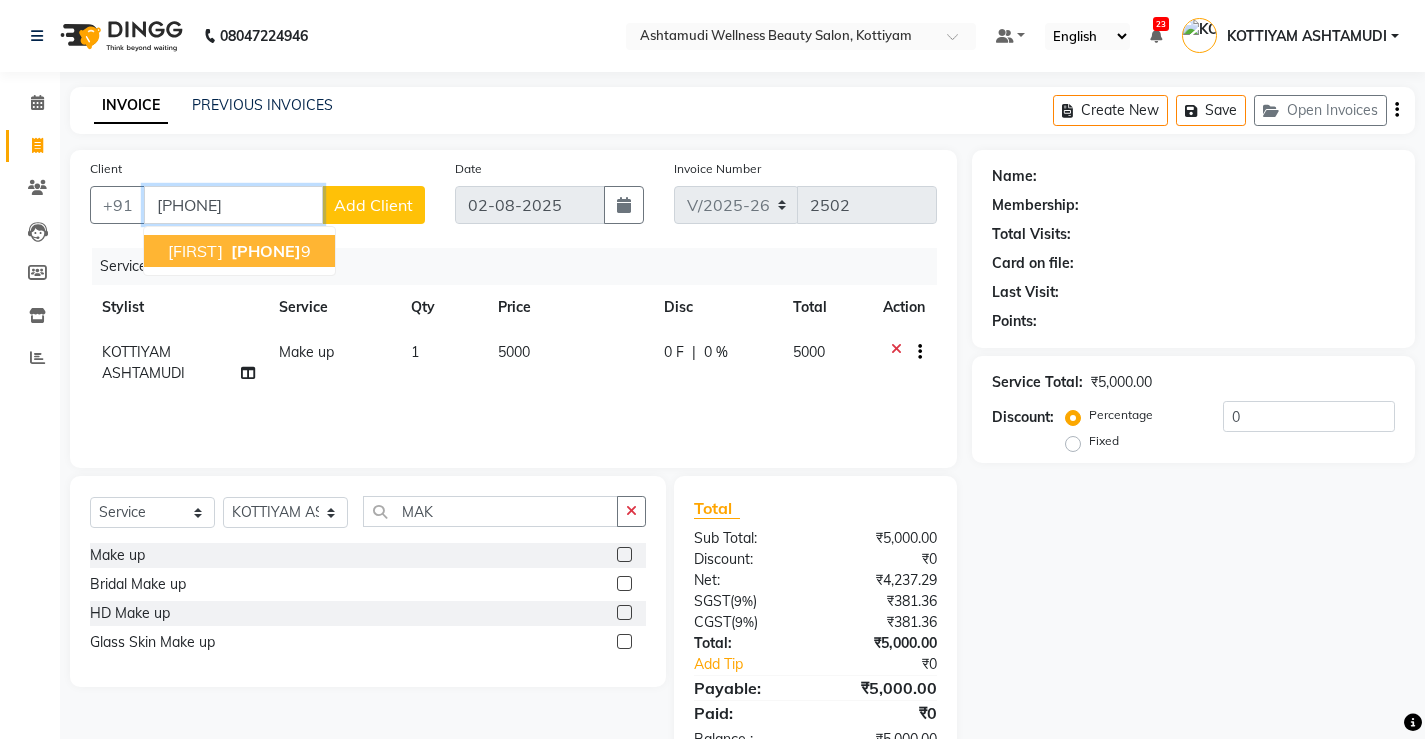 click on "944664054" at bounding box center (266, 251) 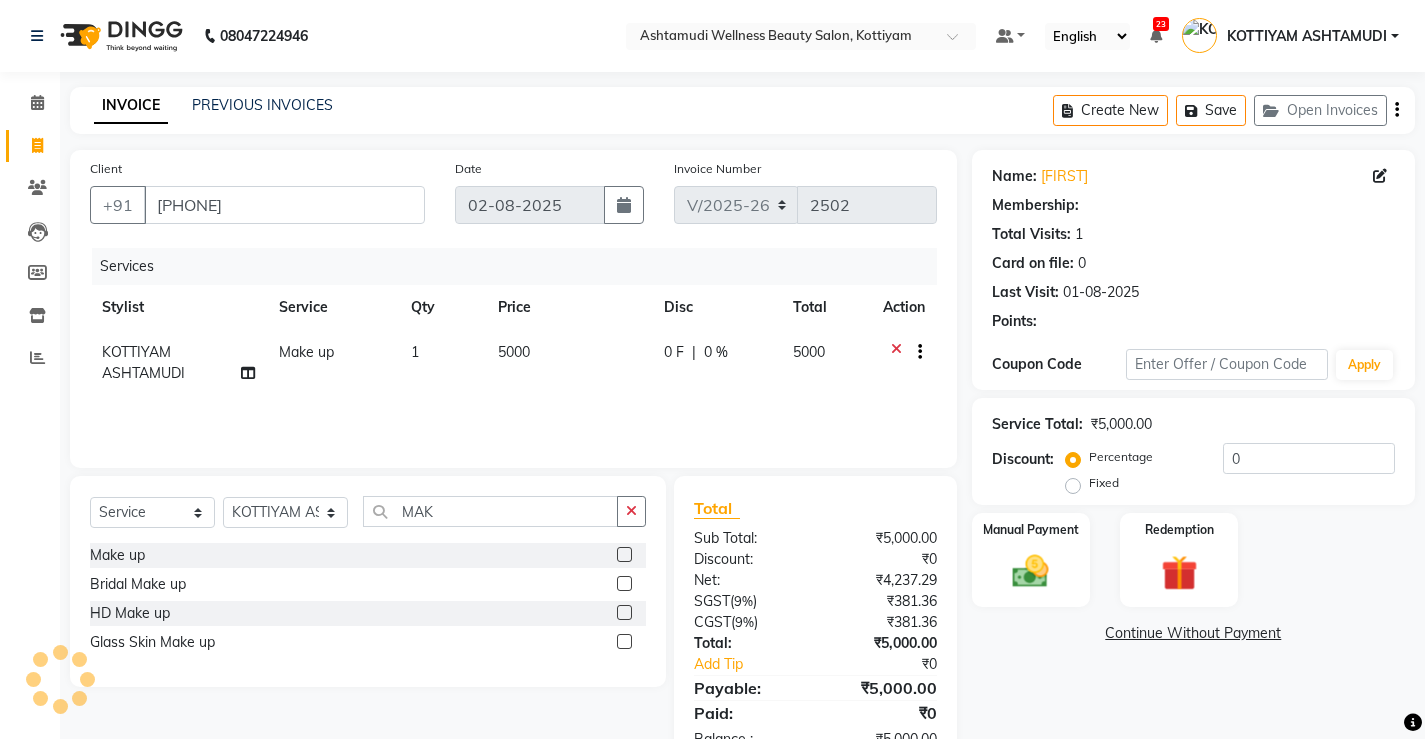 select on "1: Object" 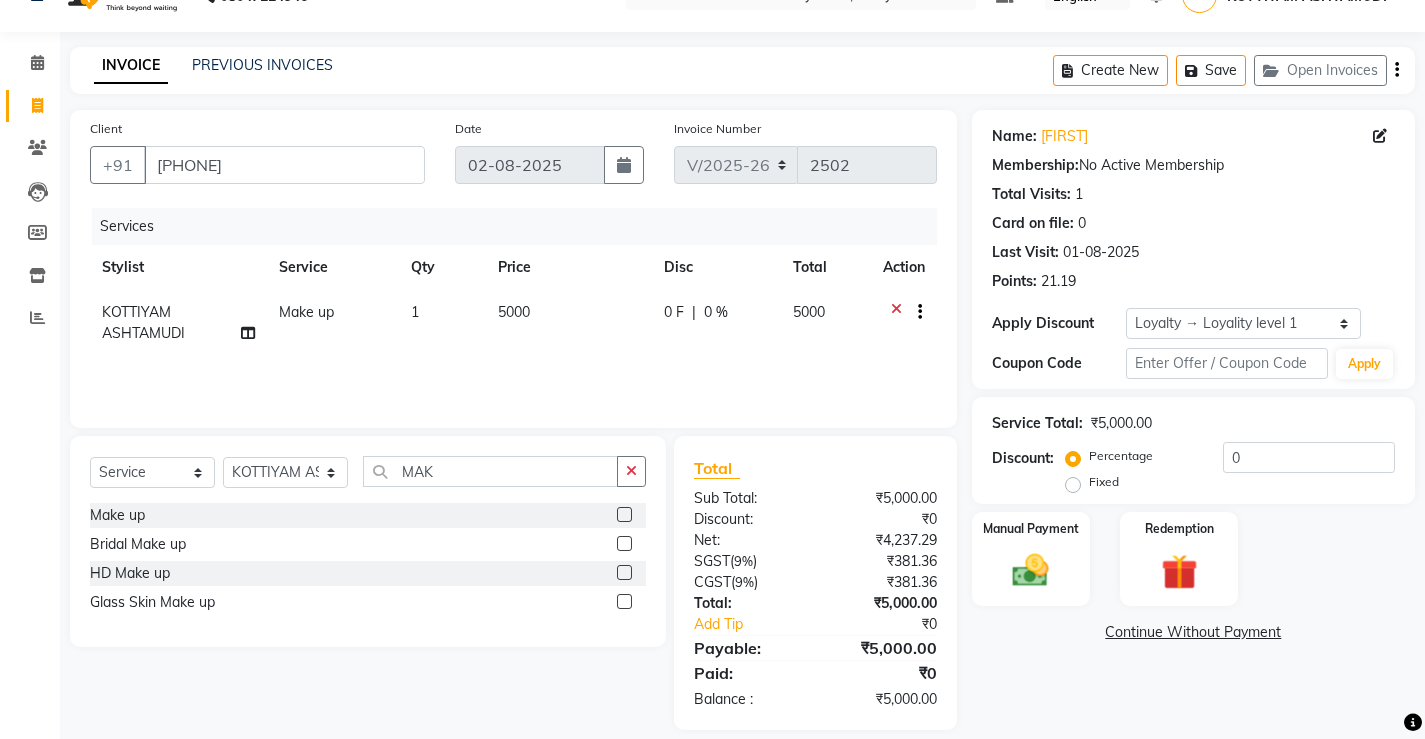 scroll, scrollTop: 61, scrollLeft: 0, axis: vertical 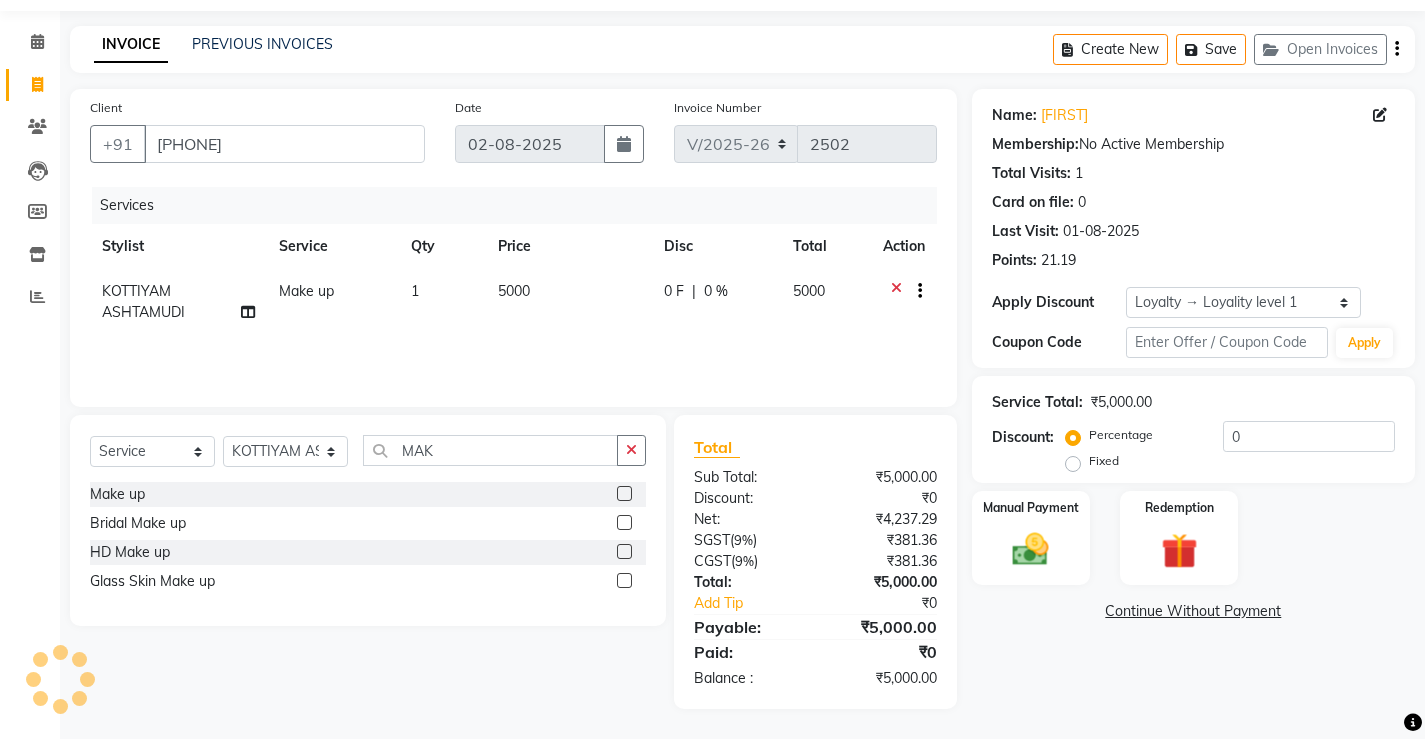 click on "Fixed" 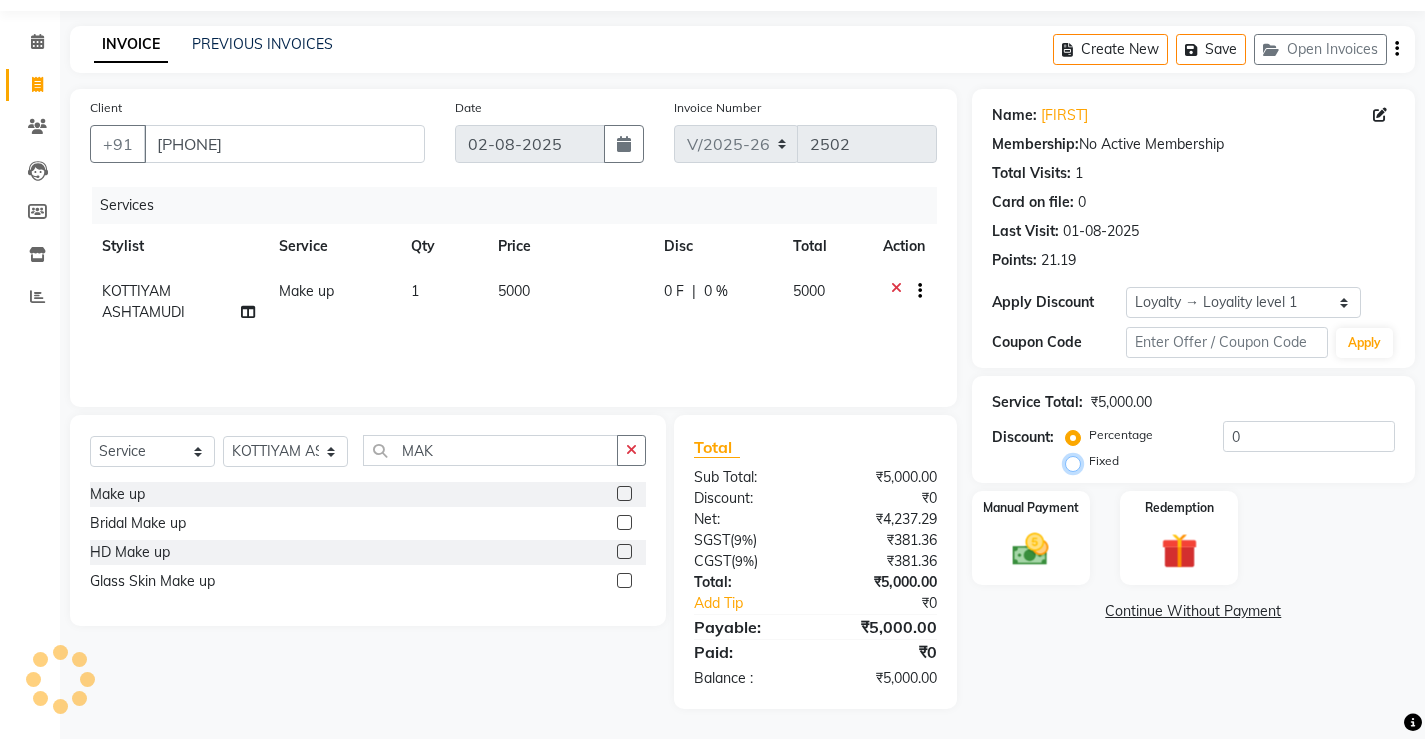 click on "Fixed" at bounding box center (1077, 461) 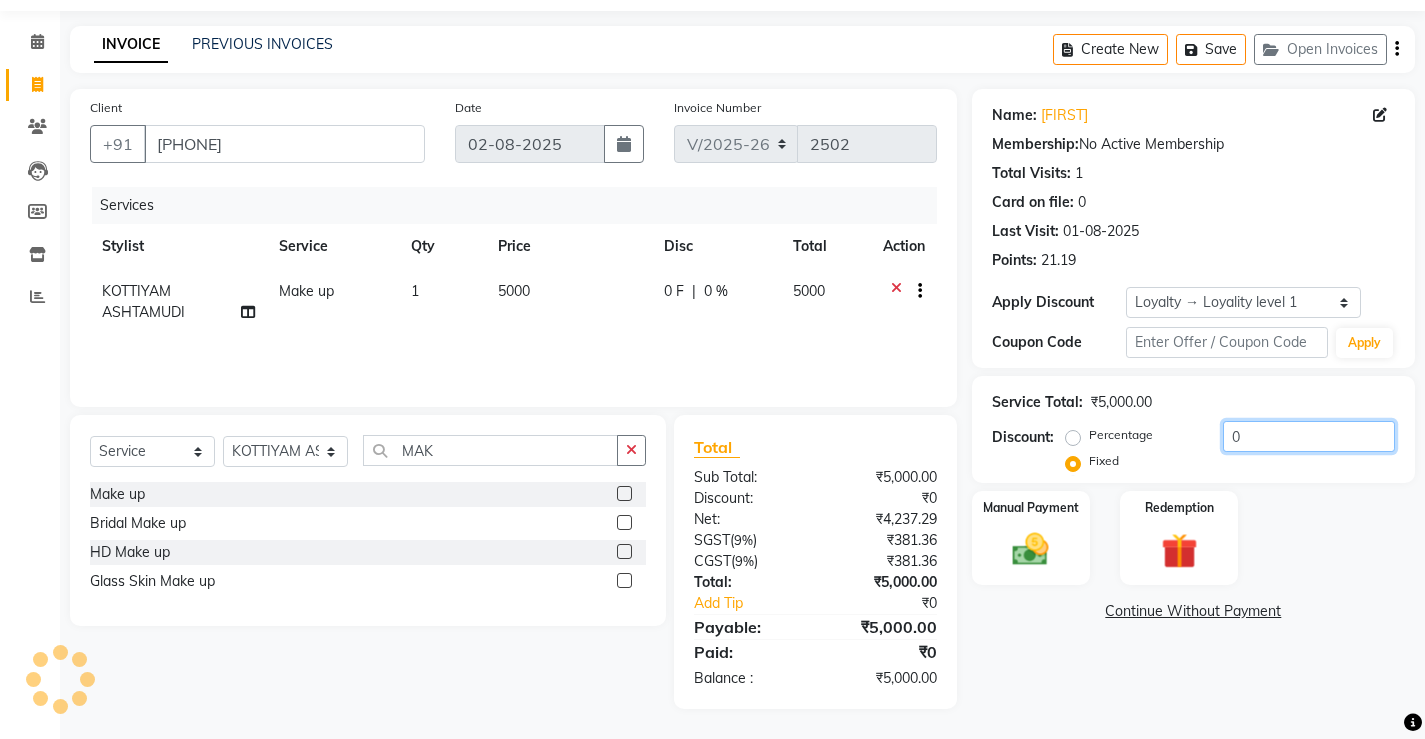 click on "0" 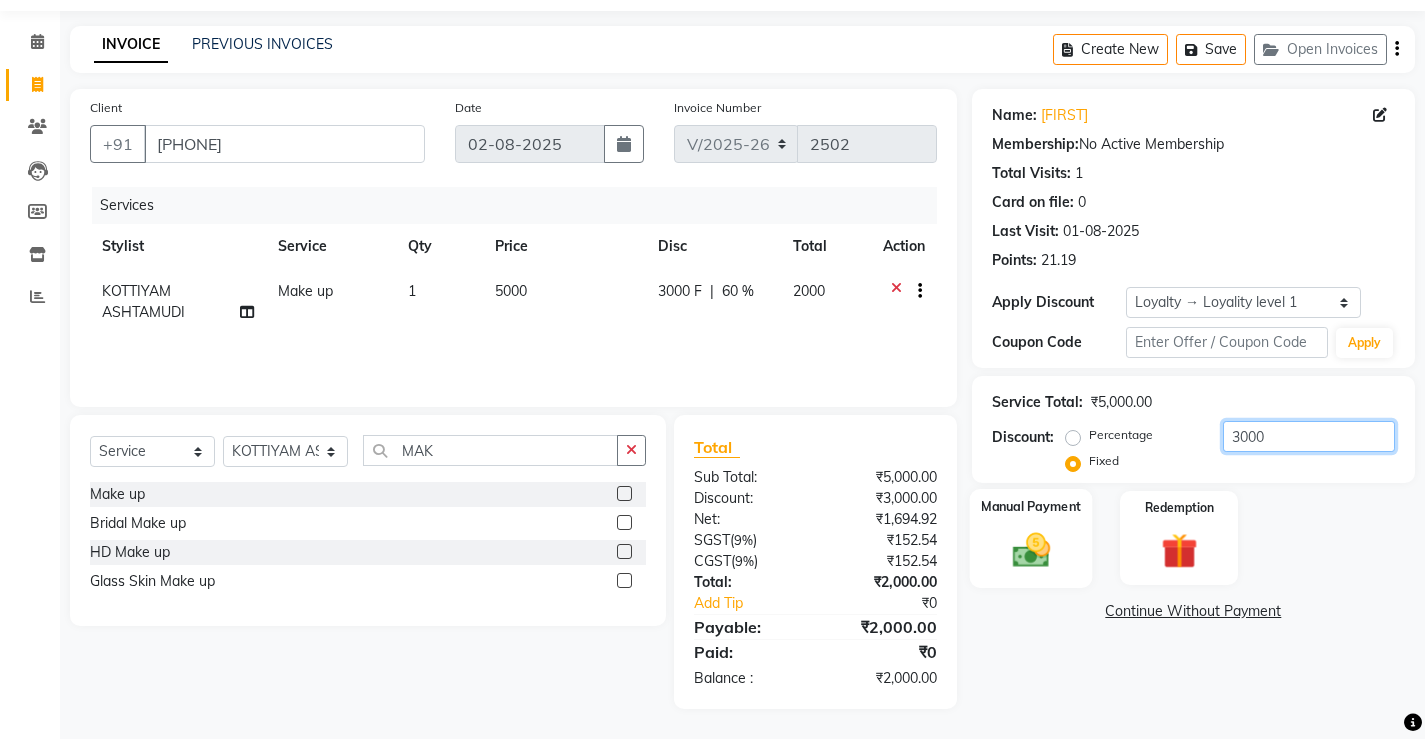 type on "3000" 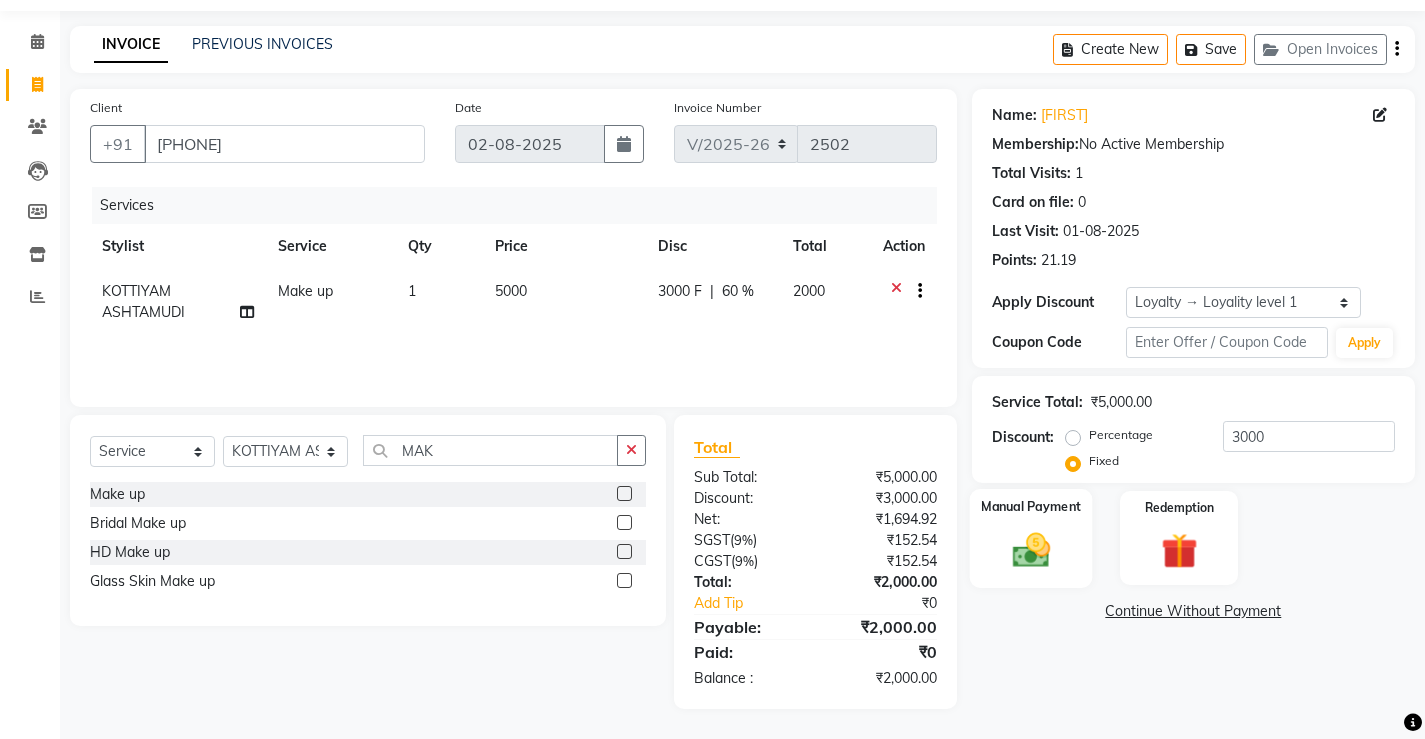 click 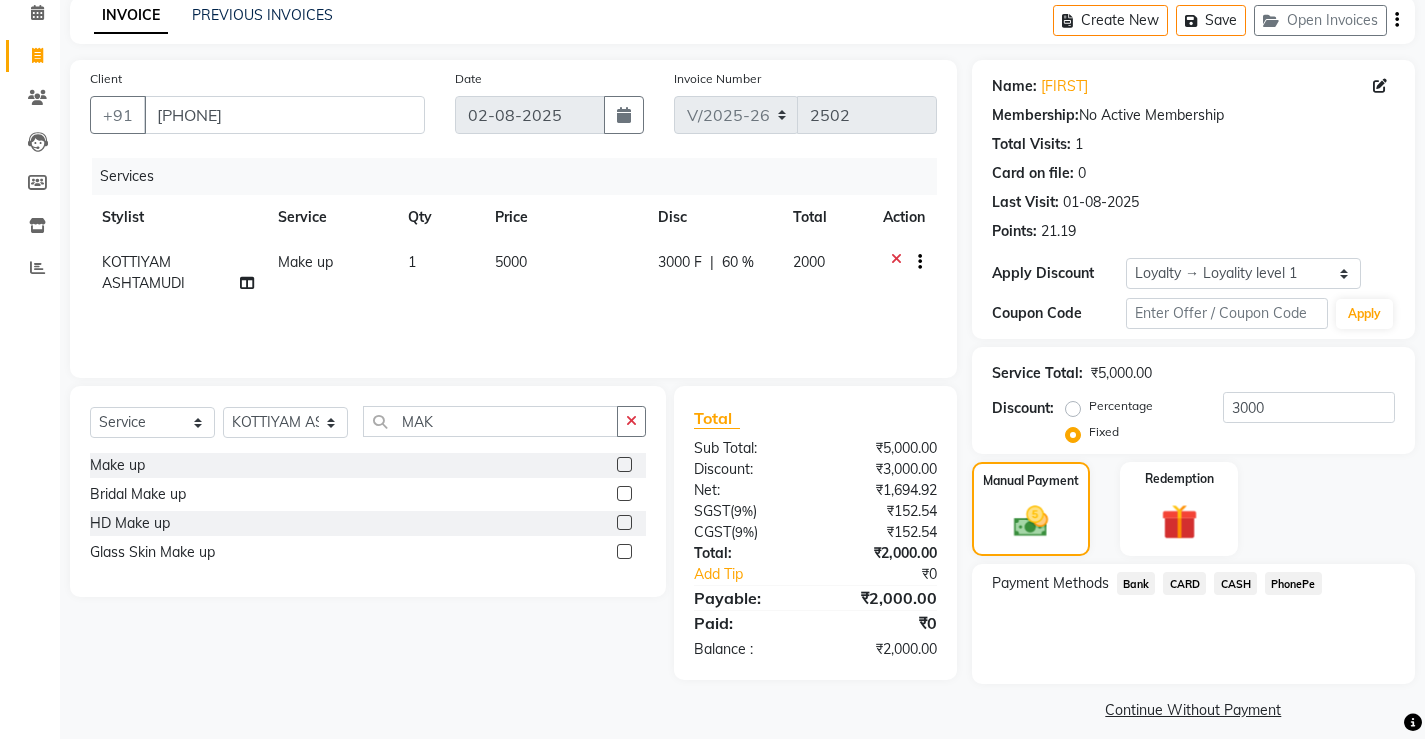 scroll, scrollTop: 106, scrollLeft: 0, axis: vertical 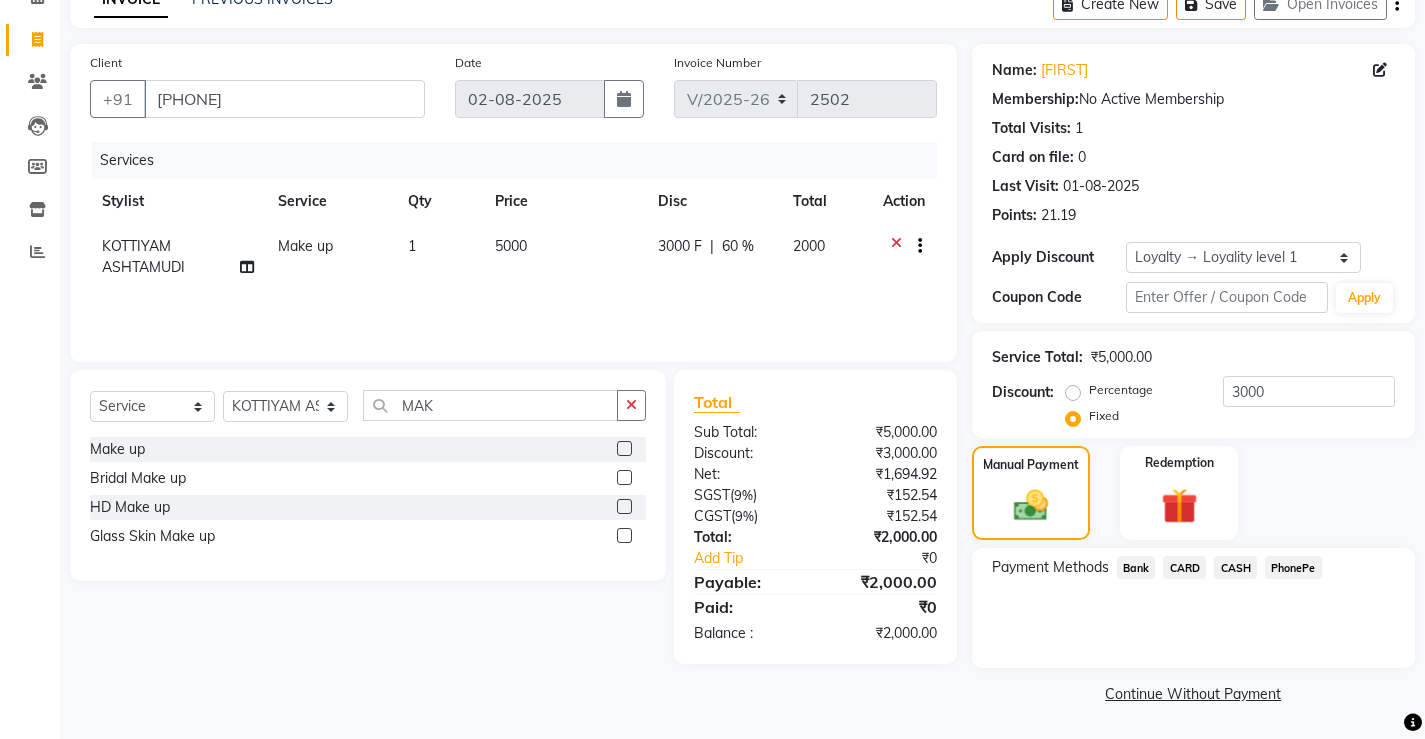 click on "PhonePe" 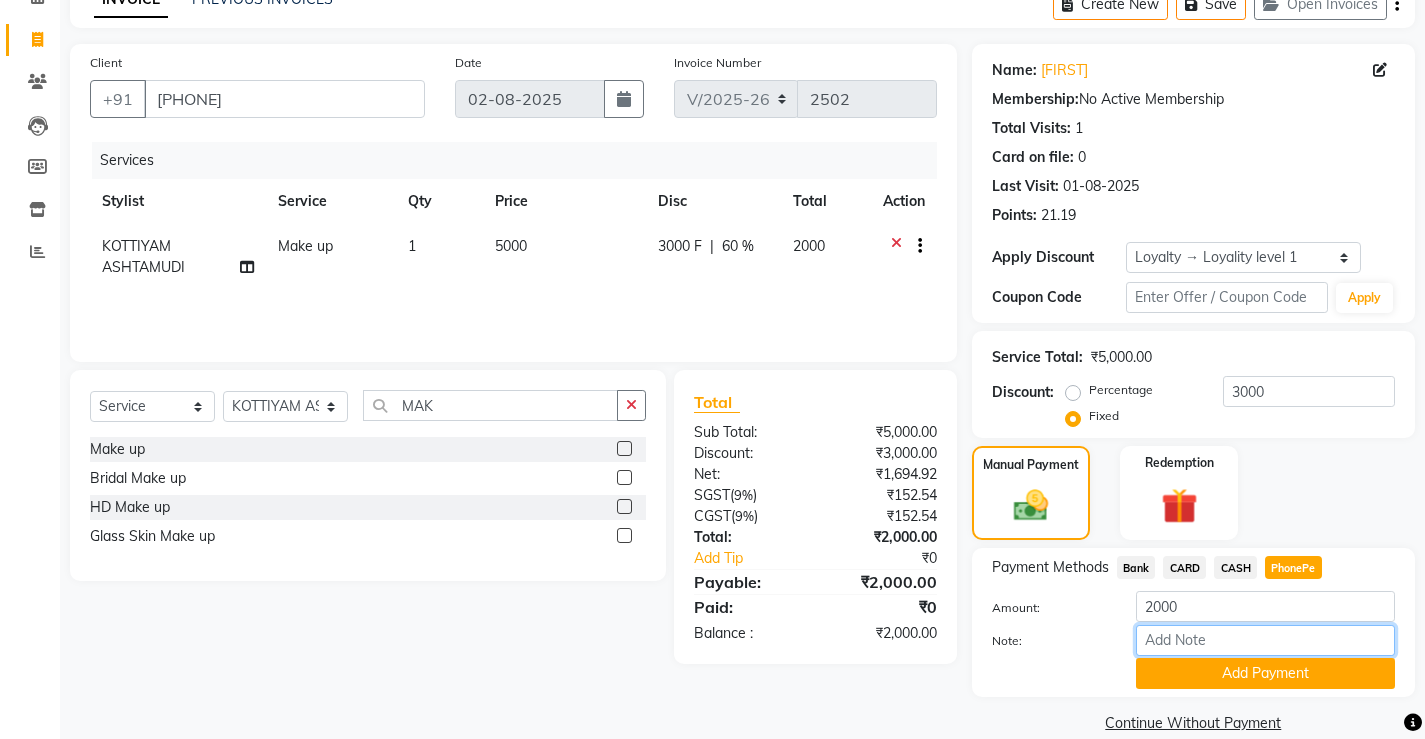 drag, startPoint x: 1196, startPoint y: 645, endPoint x: 1227, endPoint y: 639, distance: 31.575306 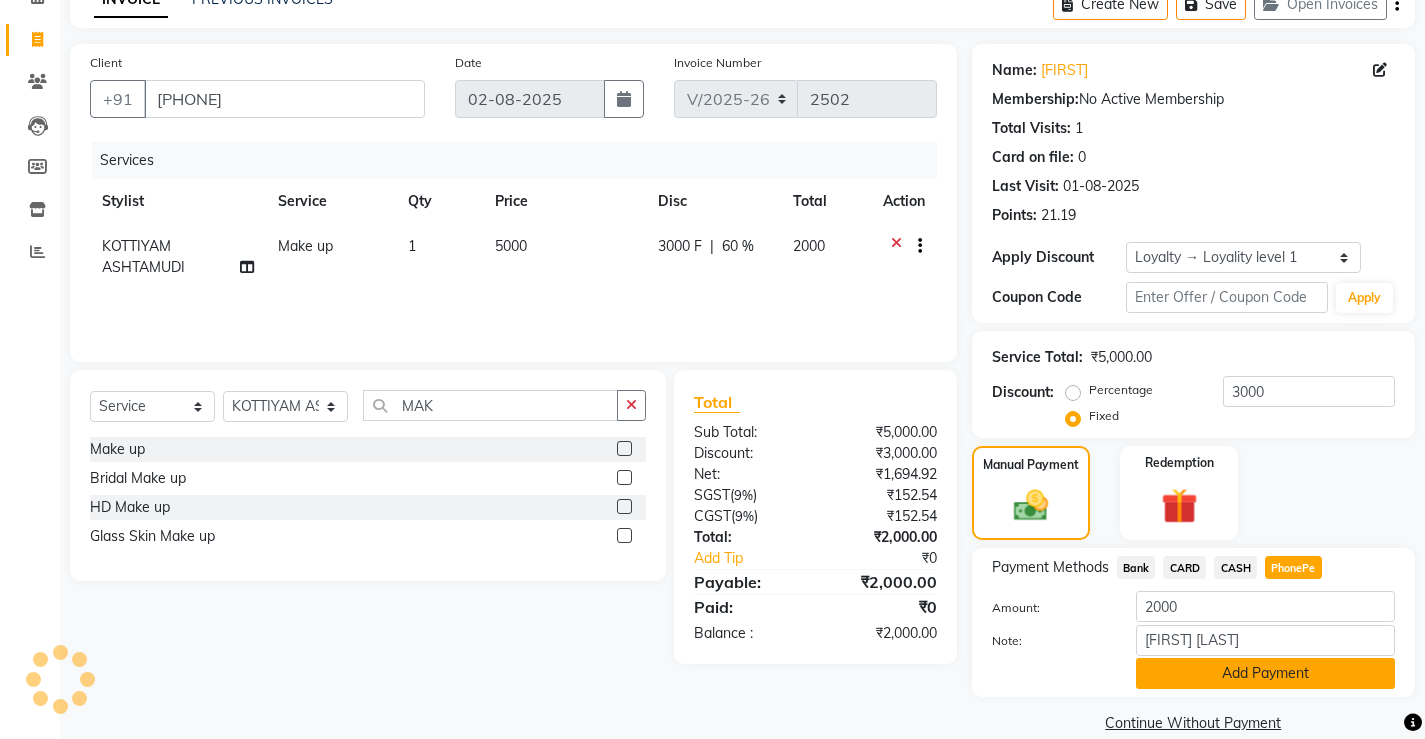 click on "Add Payment" 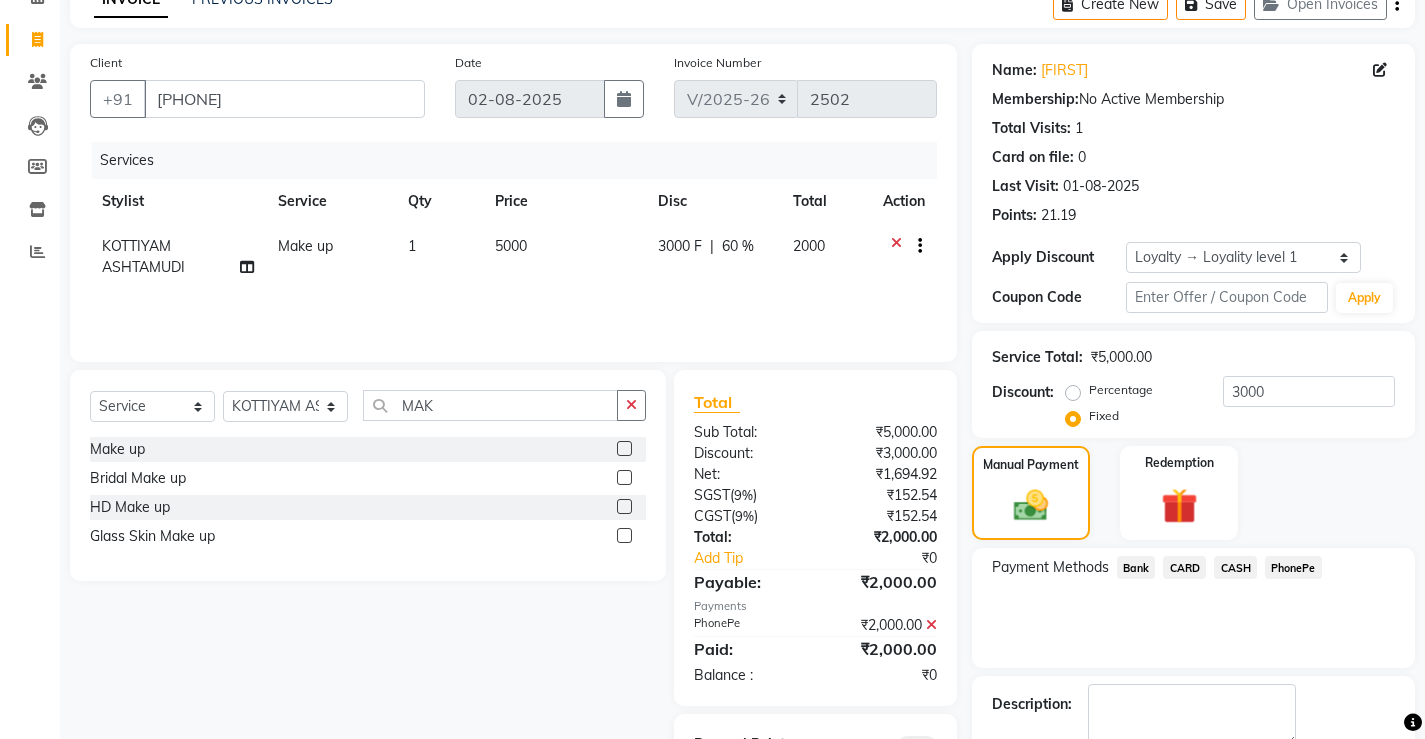 scroll, scrollTop: 202, scrollLeft: 0, axis: vertical 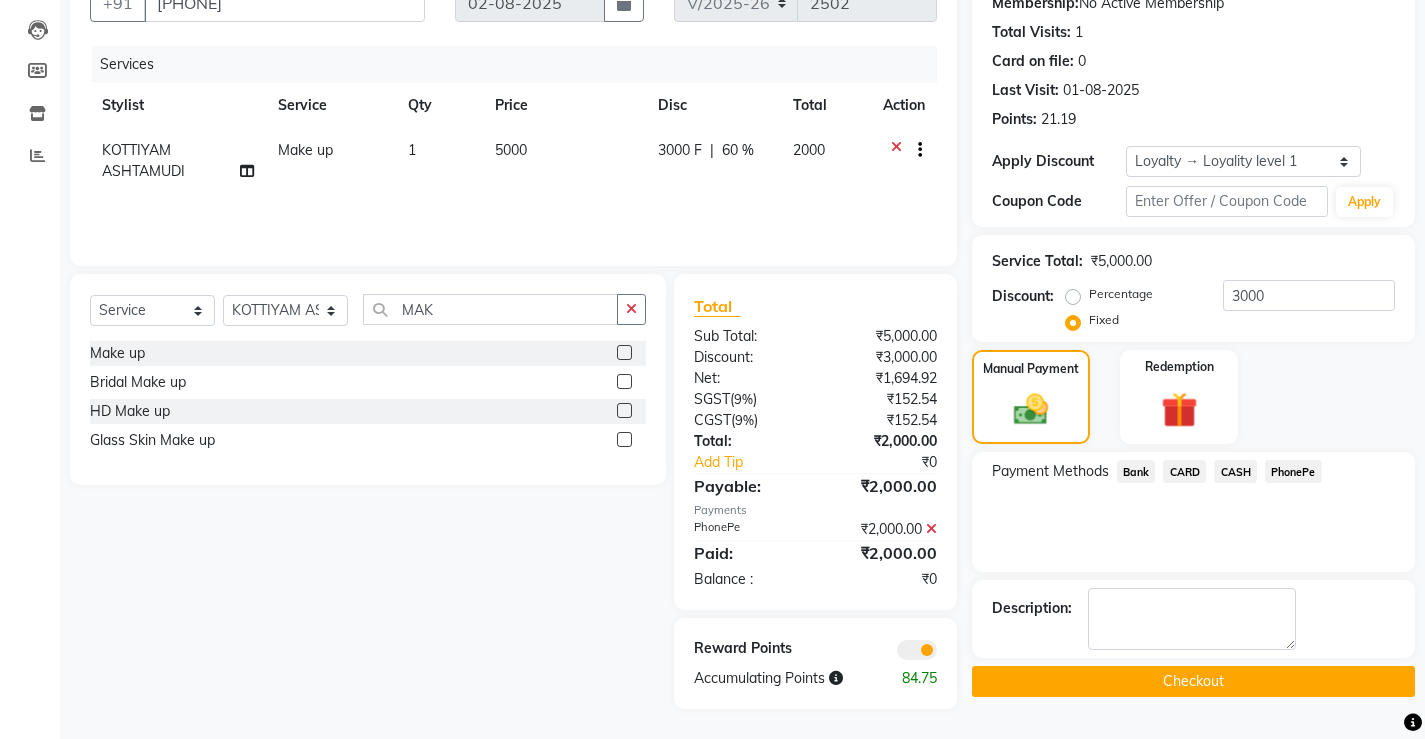 click on "Checkout" 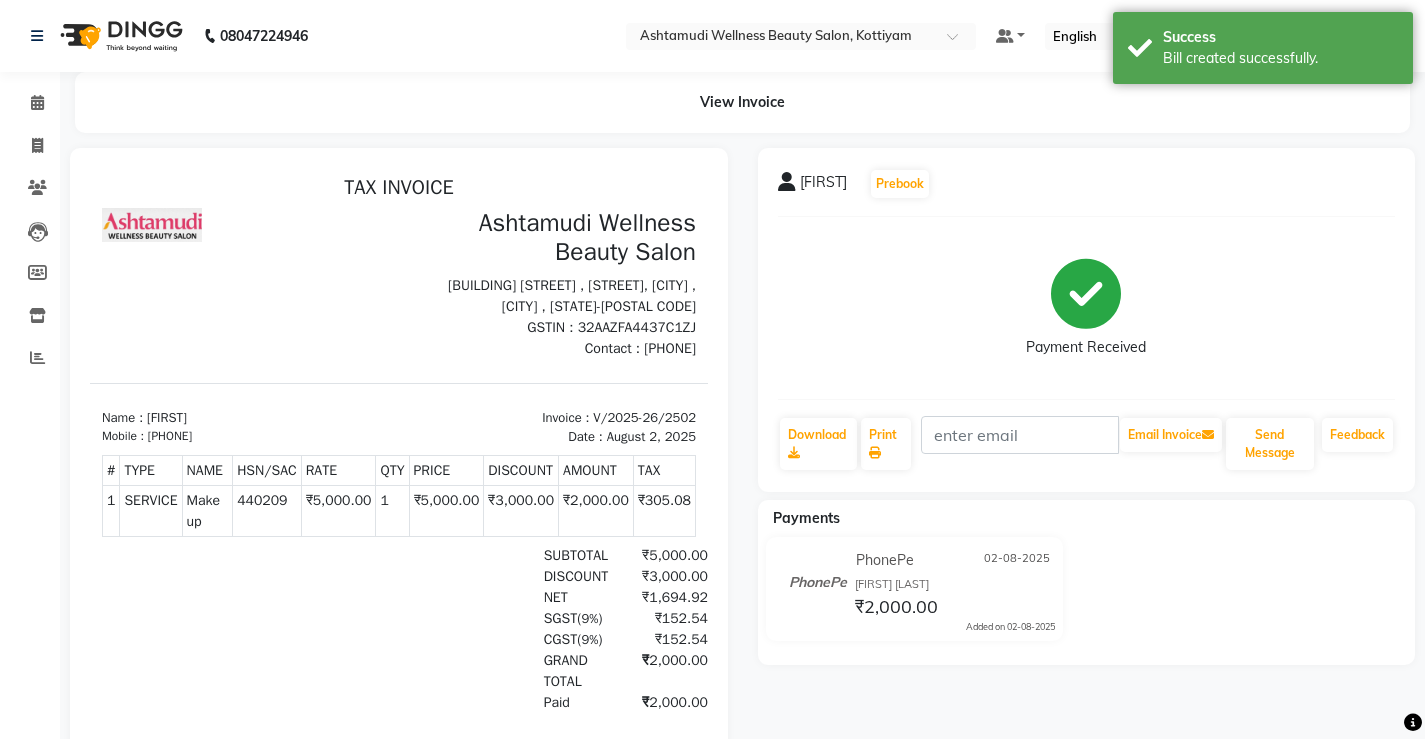scroll, scrollTop: 0, scrollLeft: 0, axis: both 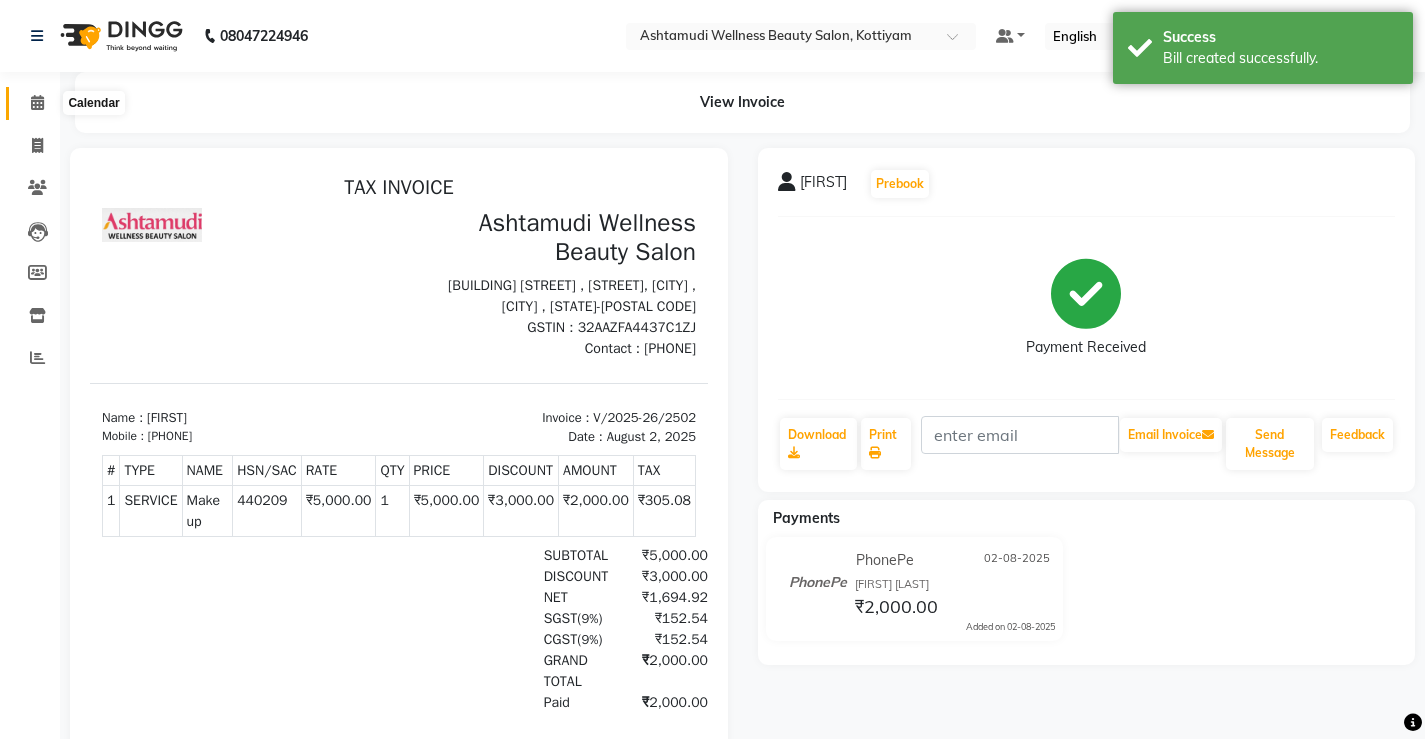 click 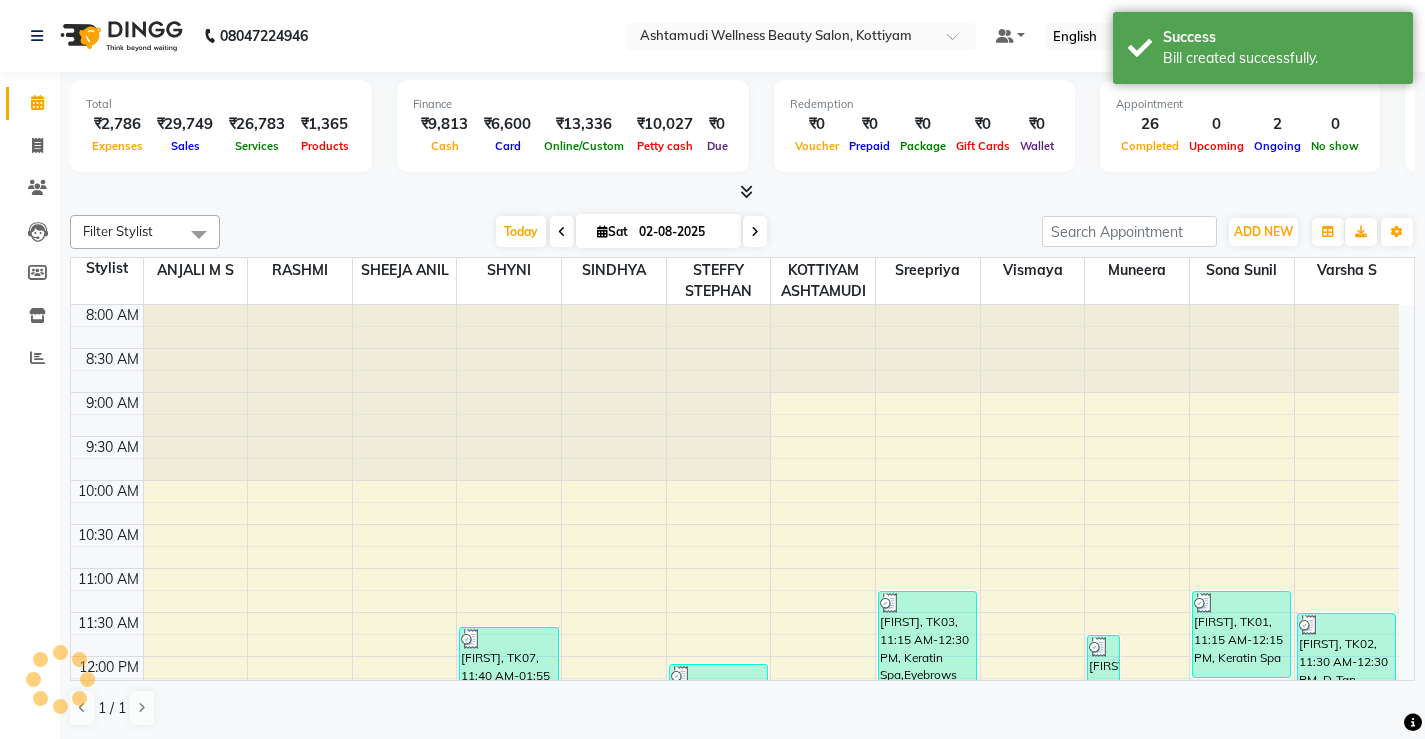 scroll, scrollTop: 730, scrollLeft: 0, axis: vertical 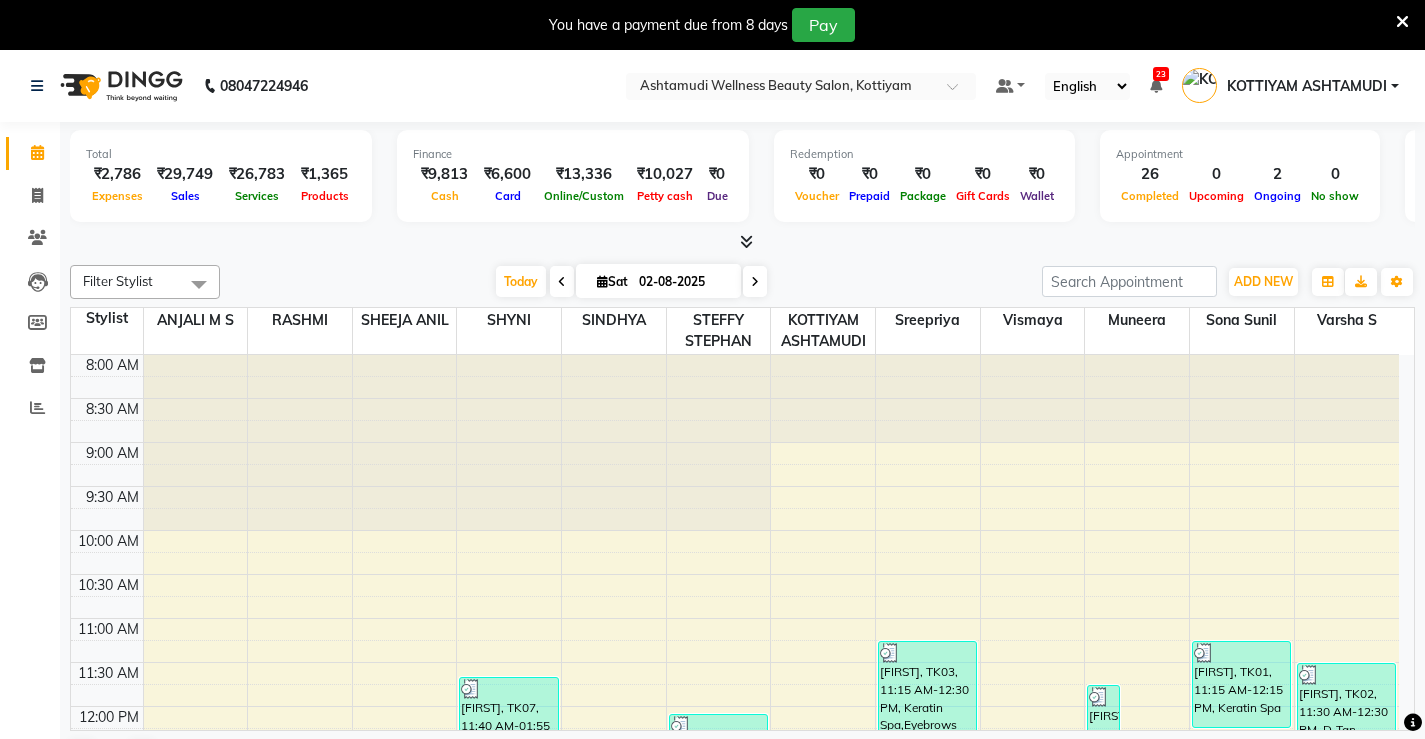 click at bounding box center (1402, 22) 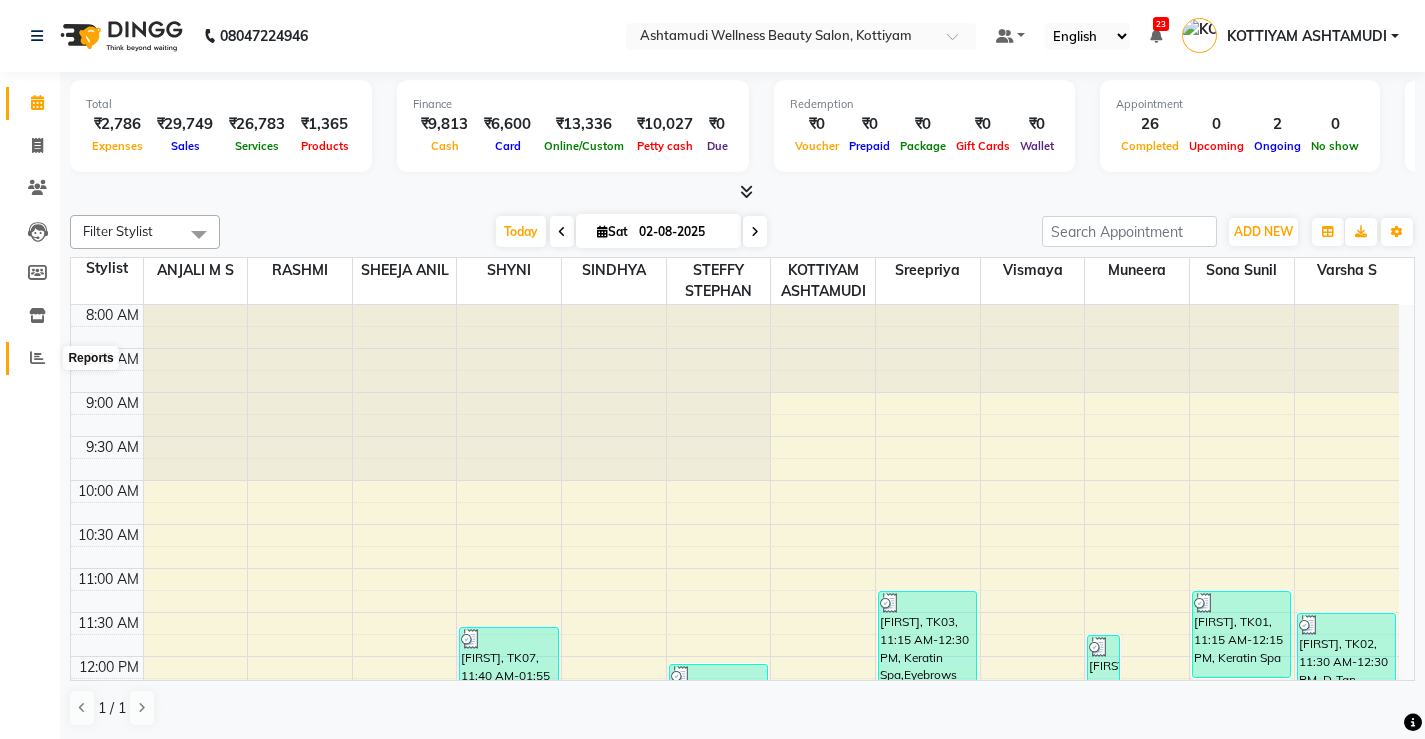 click 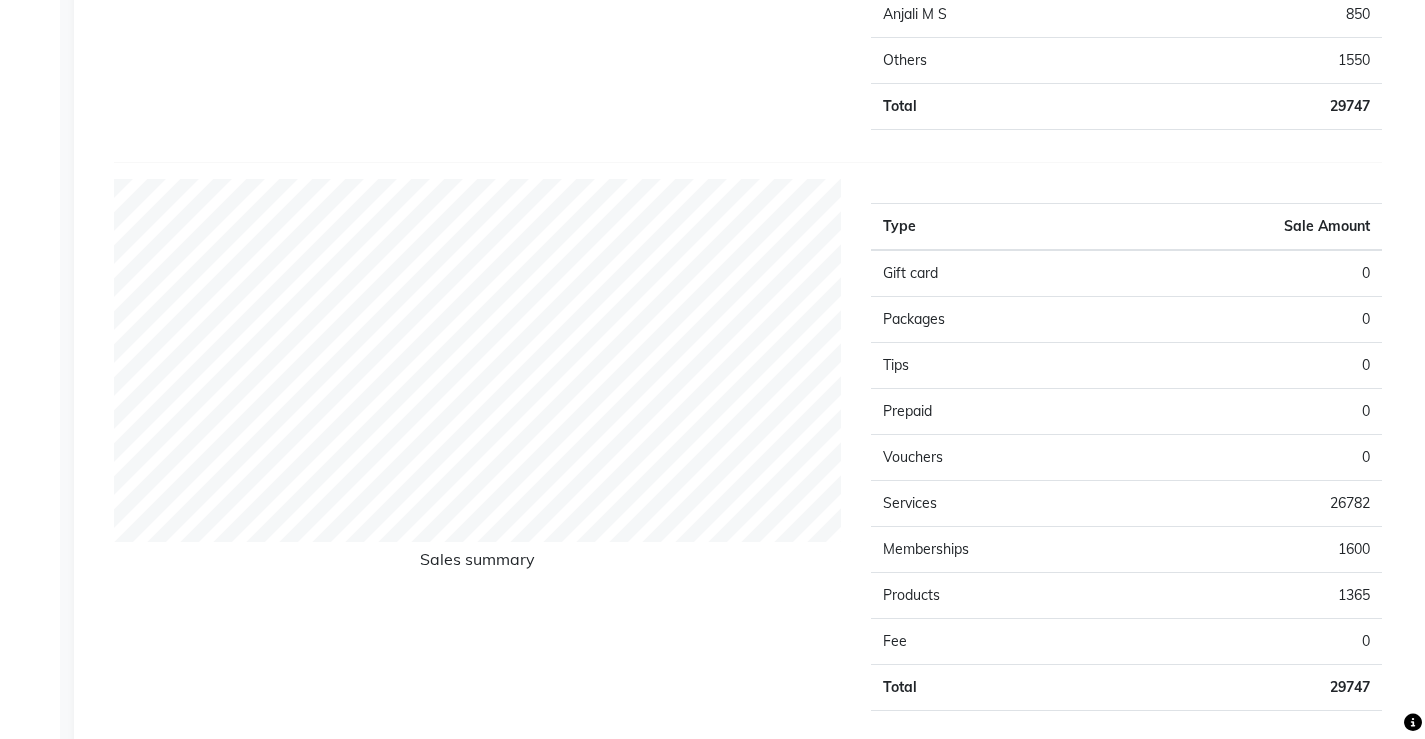 scroll, scrollTop: 1300, scrollLeft: 0, axis: vertical 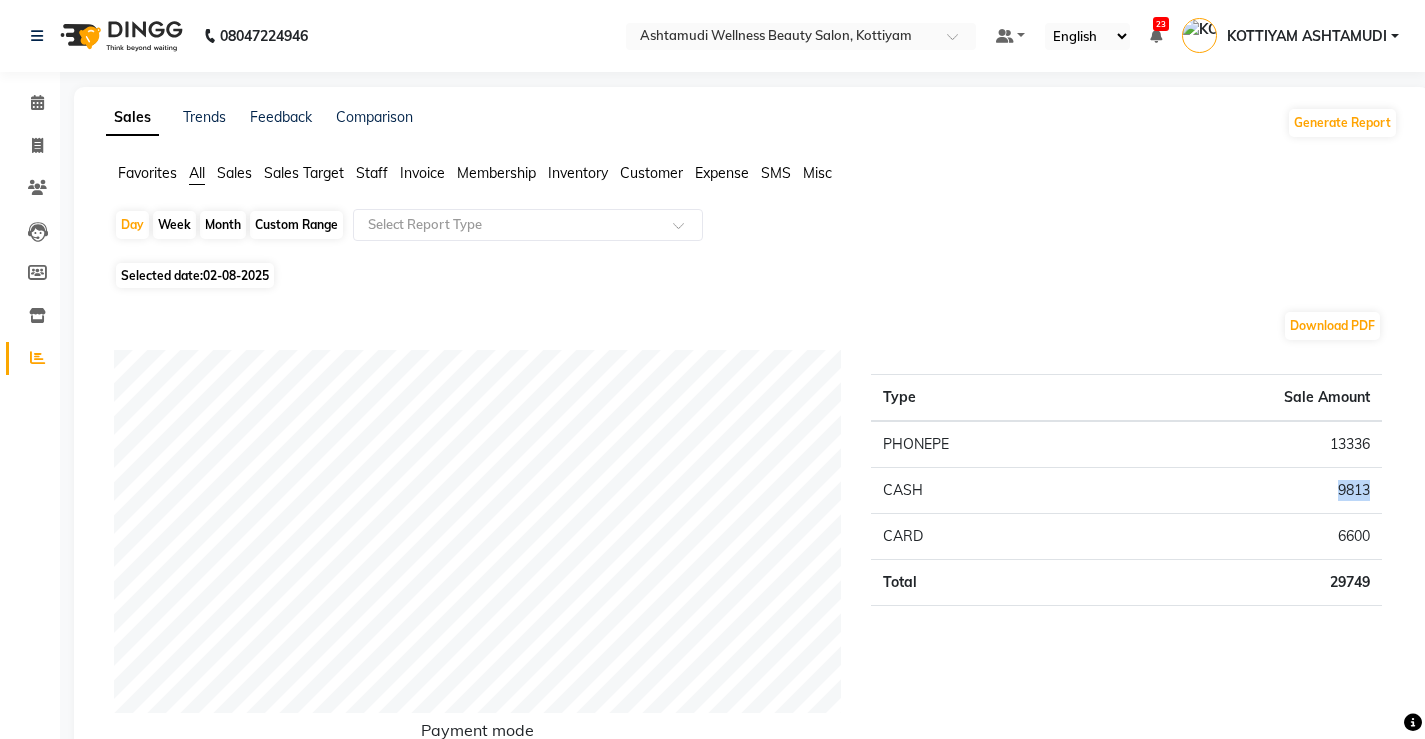 drag, startPoint x: 1378, startPoint y: 485, endPoint x: 1337, endPoint y: 489, distance: 41.19466 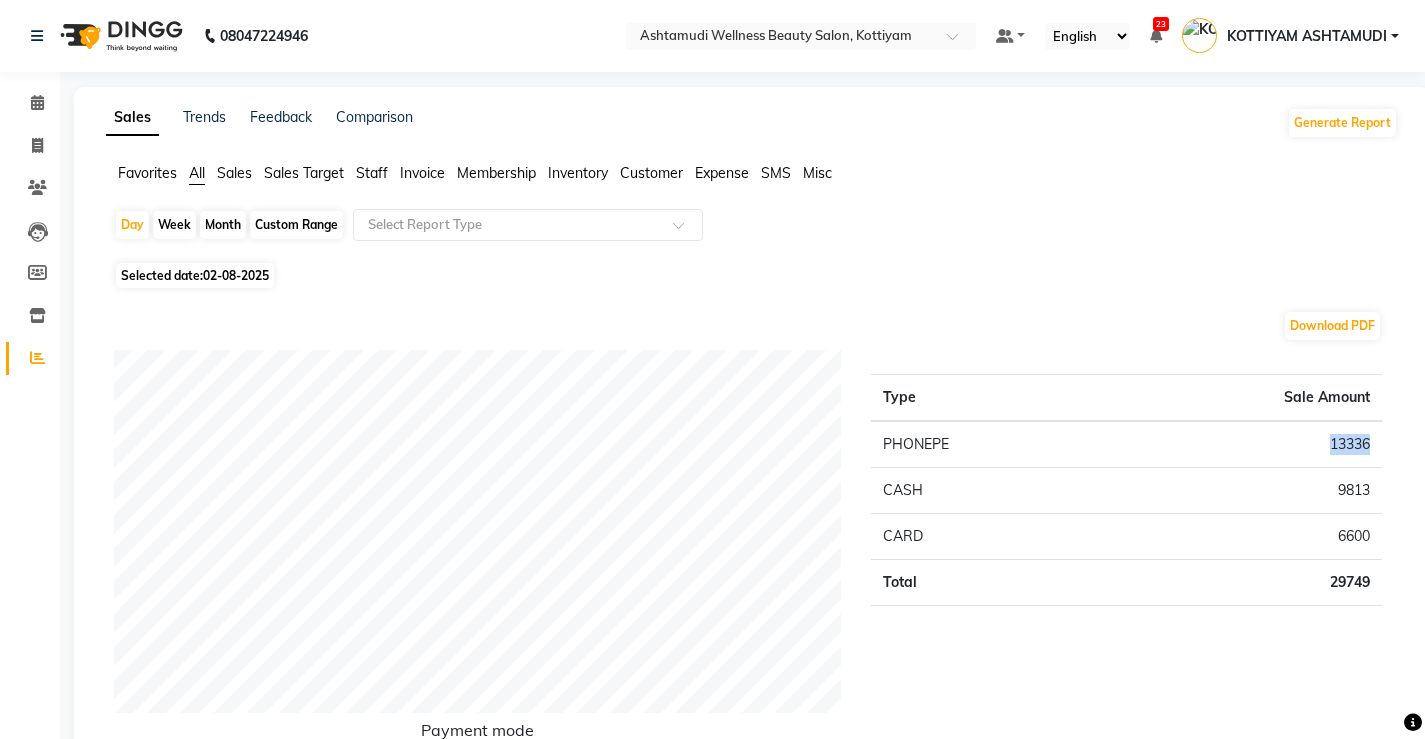 drag, startPoint x: 1375, startPoint y: 437, endPoint x: 1325, endPoint y: 444, distance: 50.48762 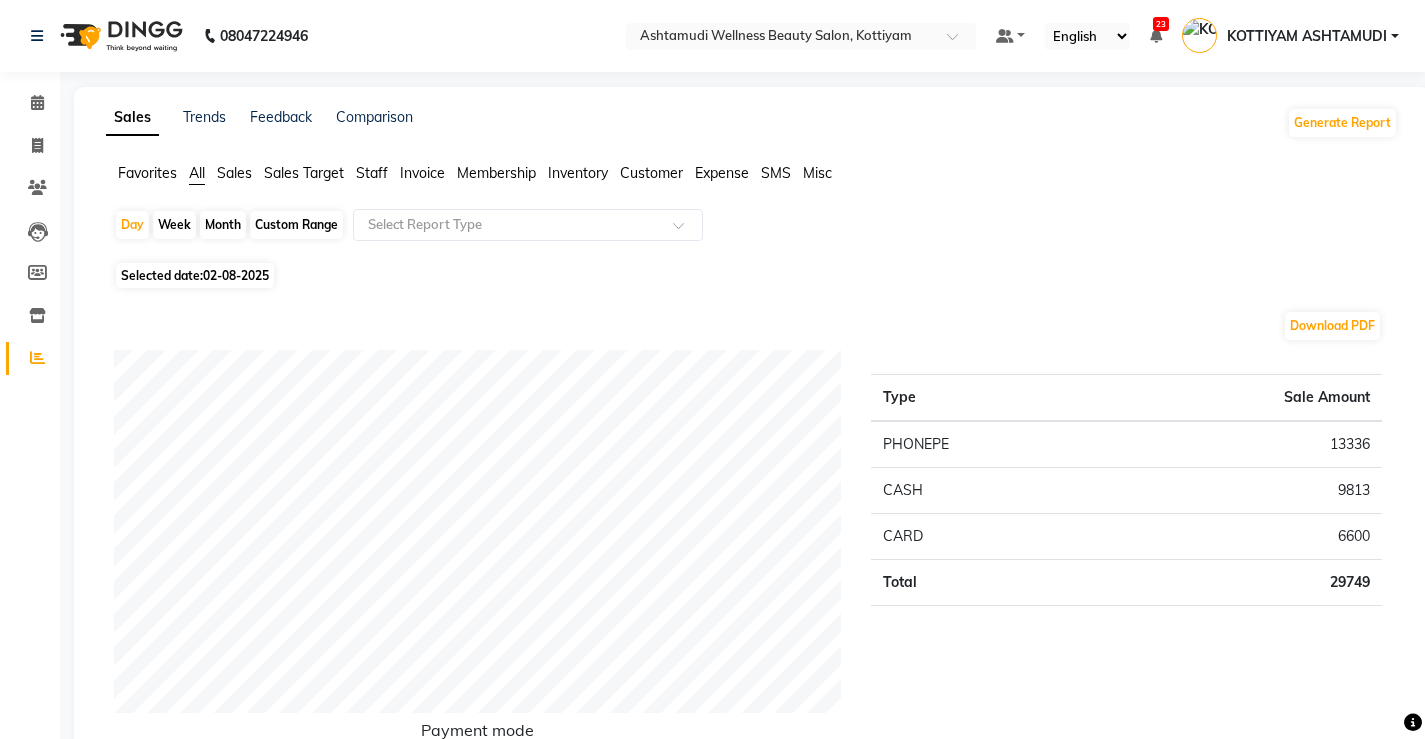 click on "9813" 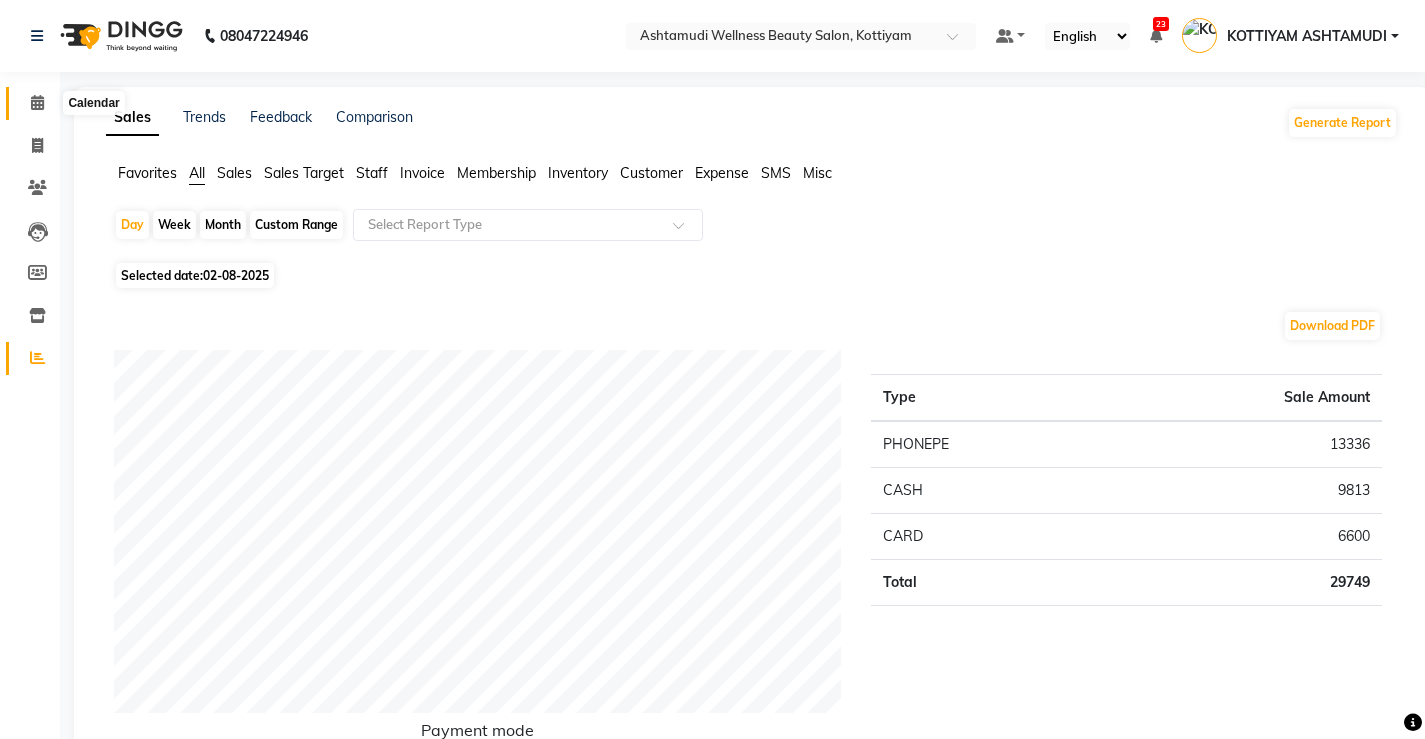 click 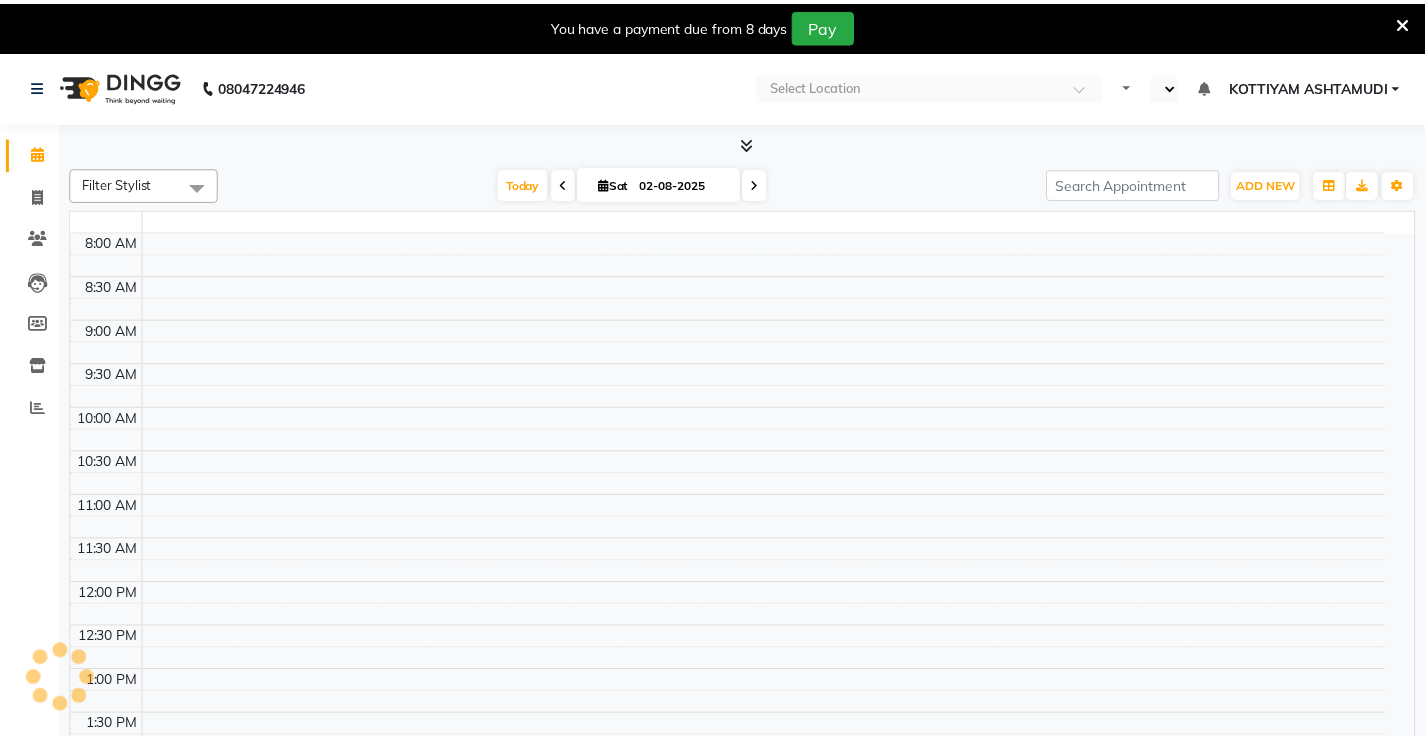 scroll, scrollTop: 0, scrollLeft: 0, axis: both 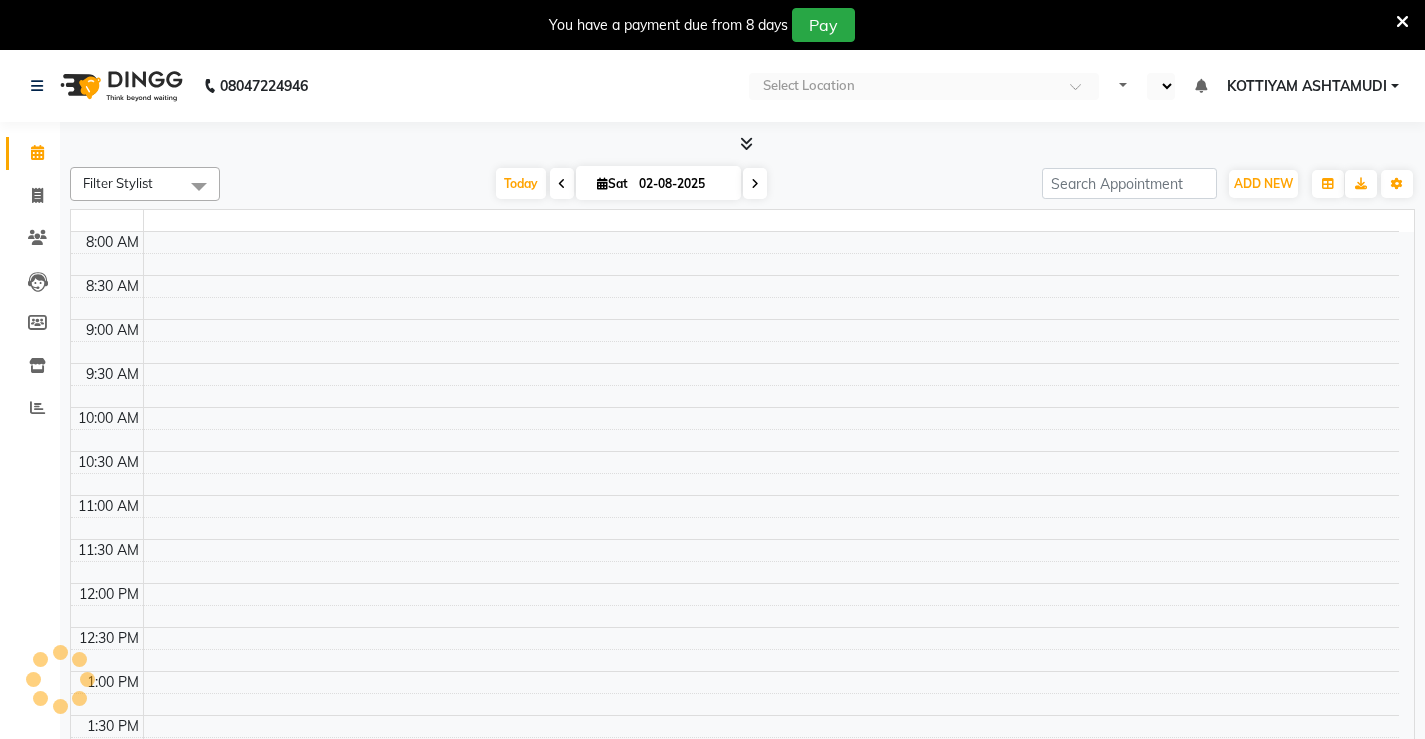 select on "en" 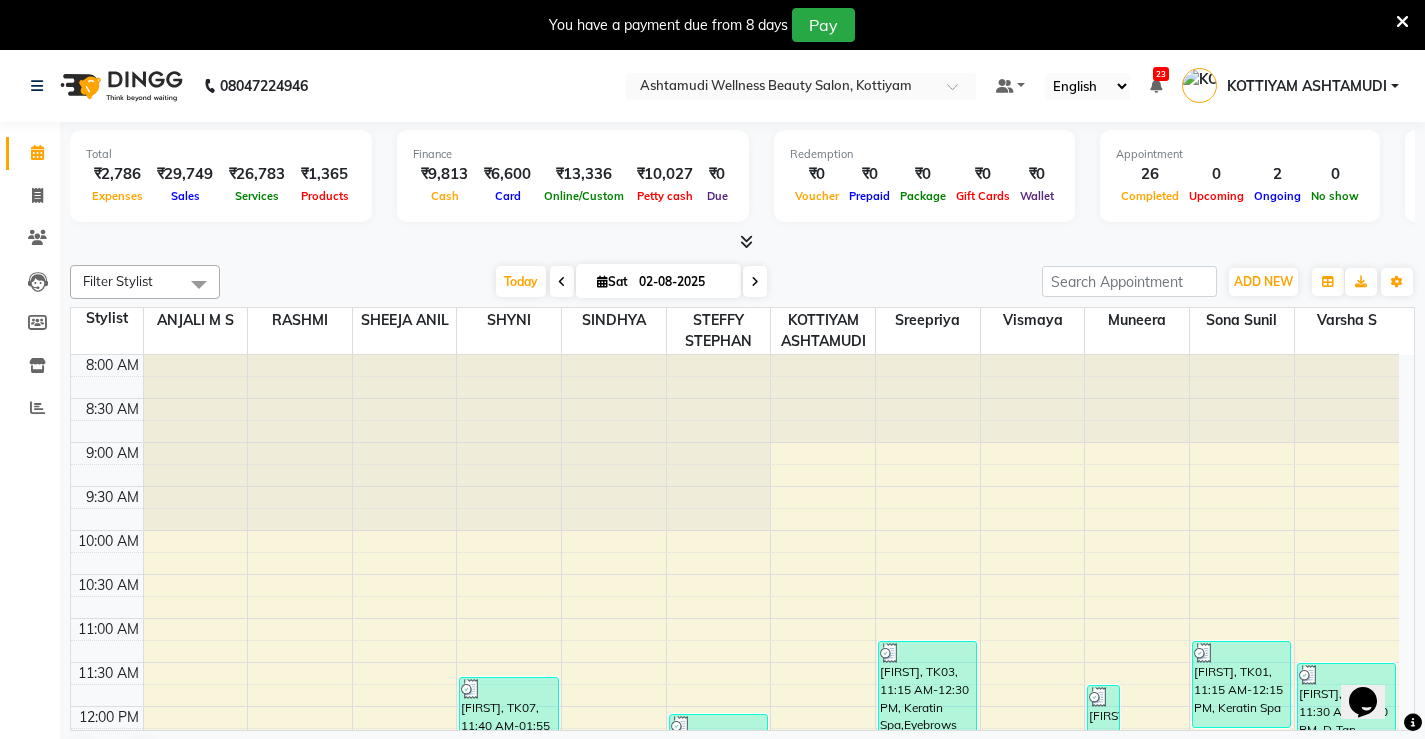 scroll, scrollTop: 0, scrollLeft: 0, axis: both 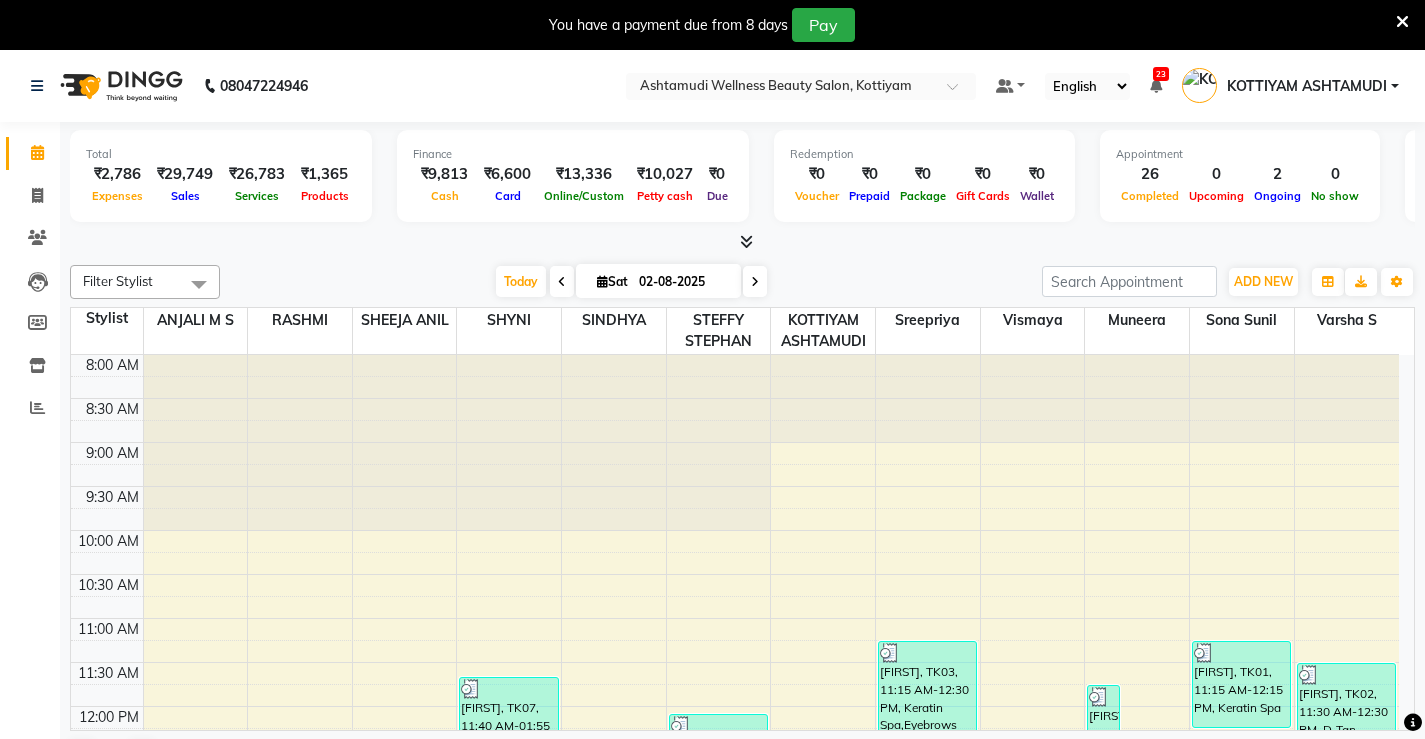 click at bounding box center (1402, 22) 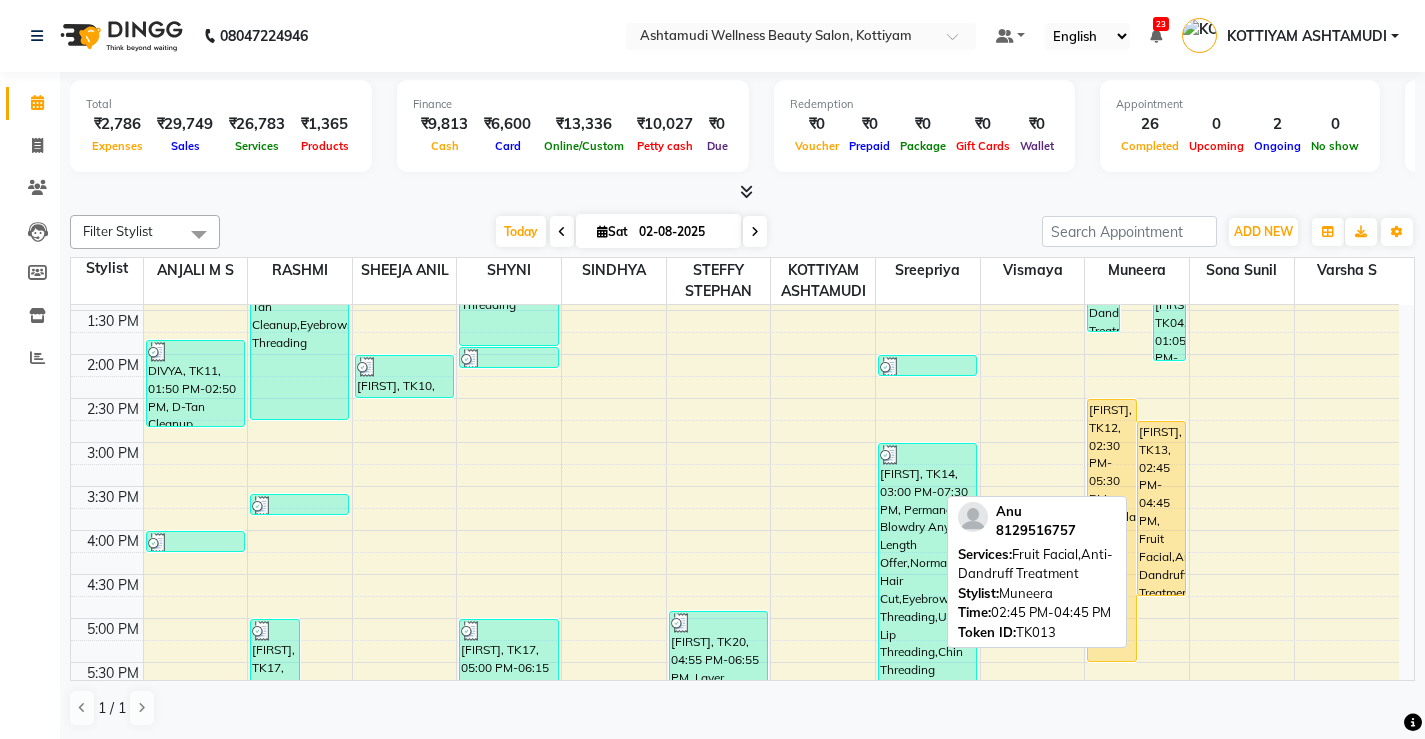 scroll, scrollTop: 500, scrollLeft: 0, axis: vertical 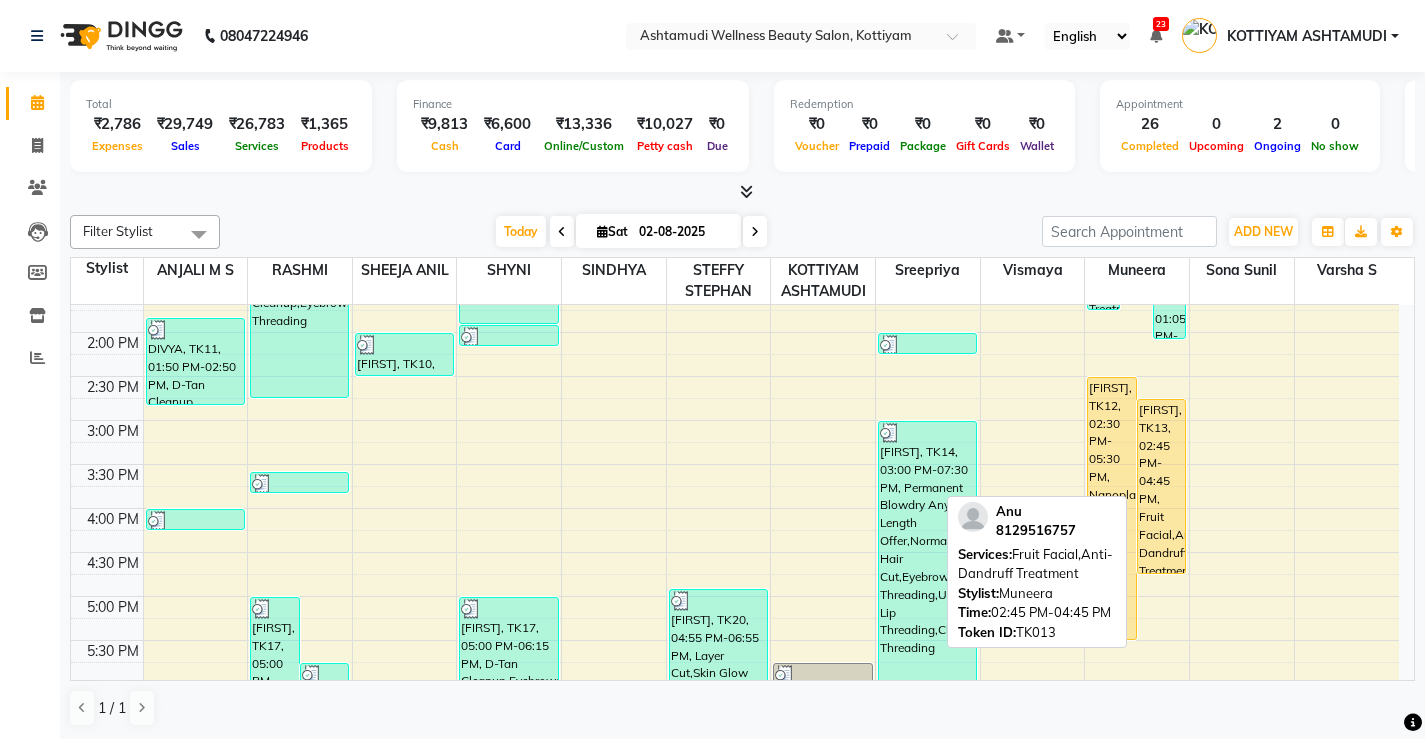 click on "[FIRST], TK13, 02:45 PM-04:45 PM, Fruit Facial,Anti-Dandruff Treatment" at bounding box center [1162, 486] 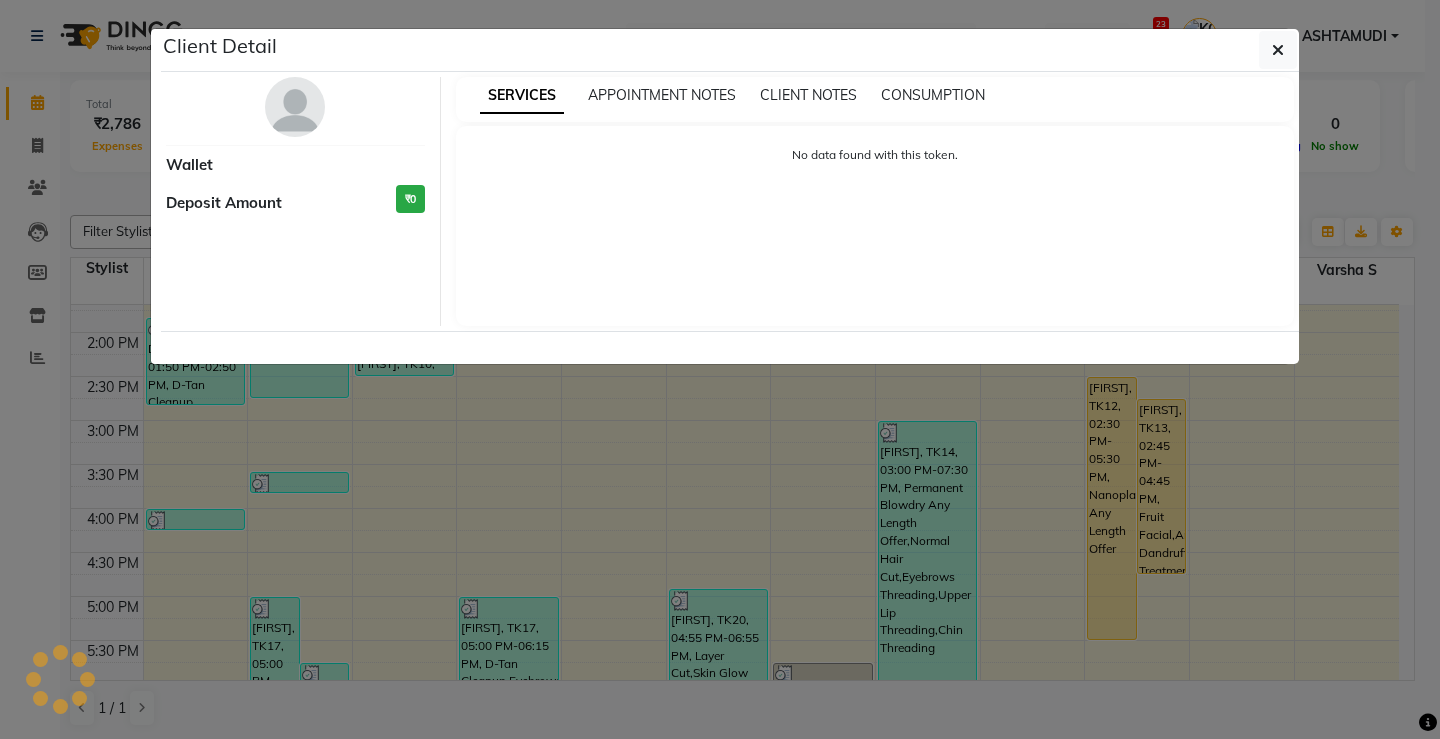 select on "1" 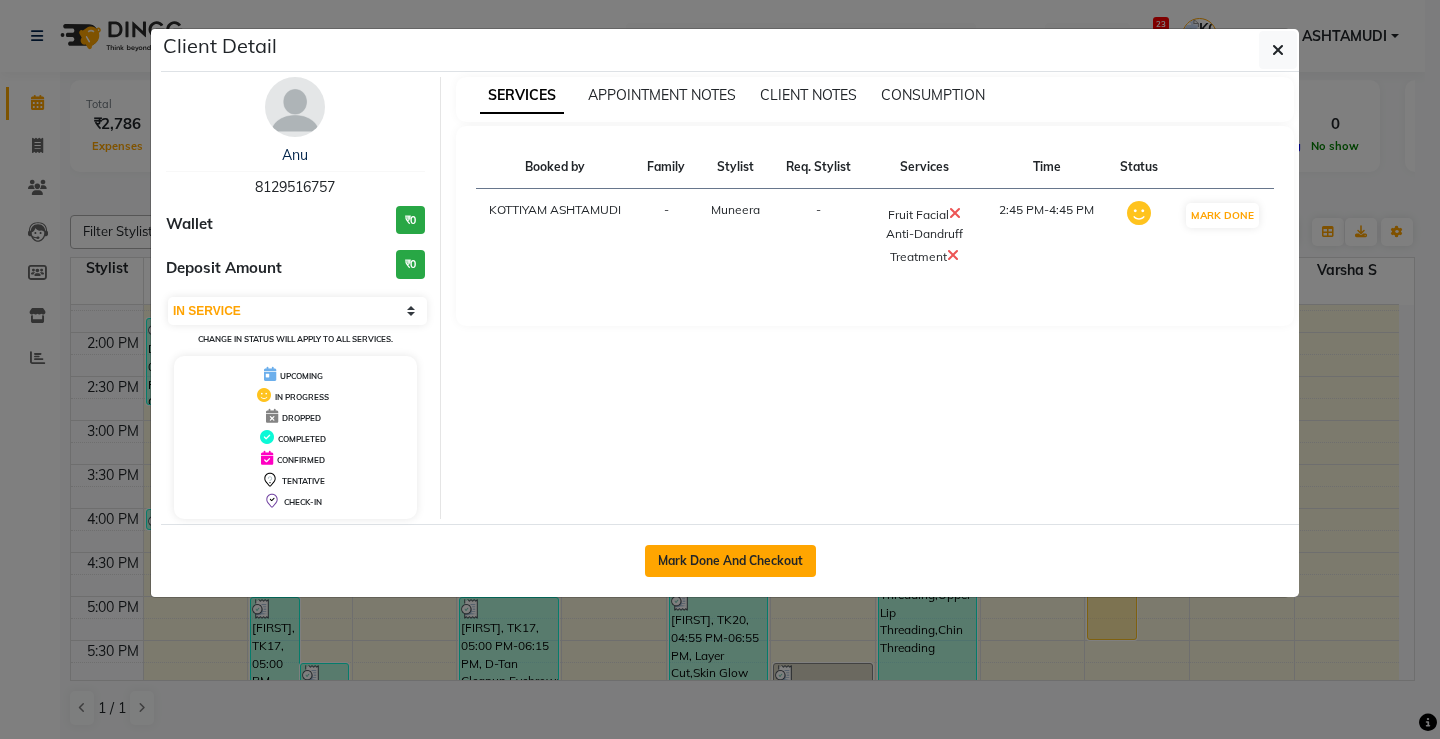 click on "Mark Done And Checkout" 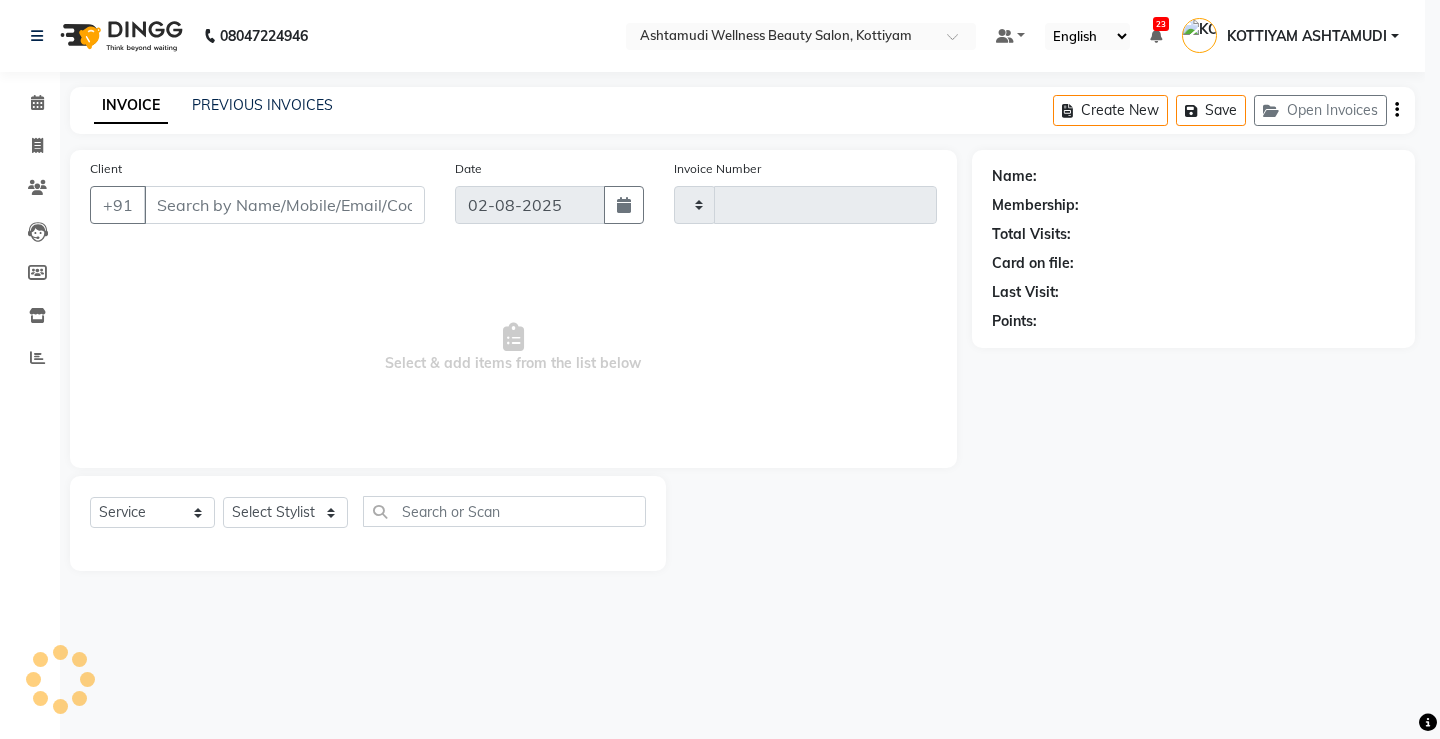 type on "2503" 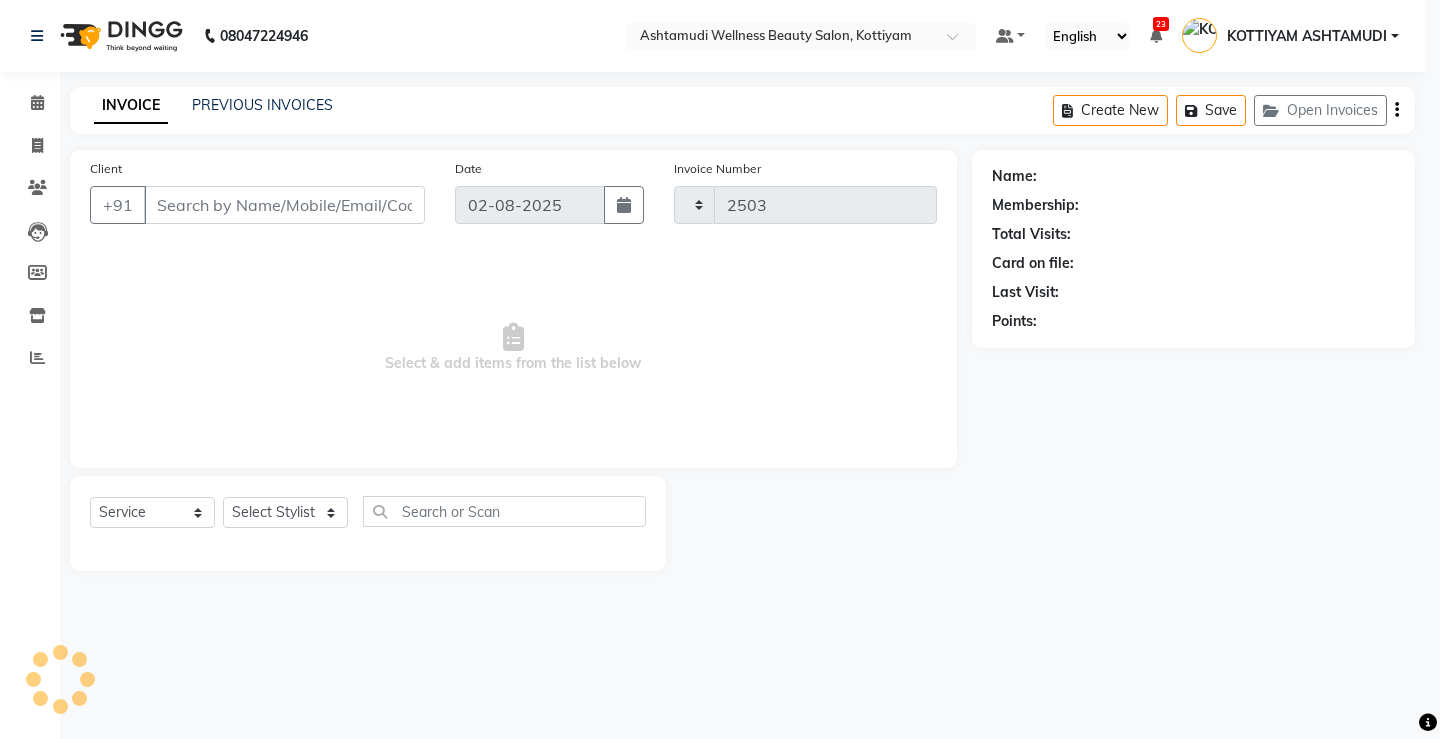 select on "4674" 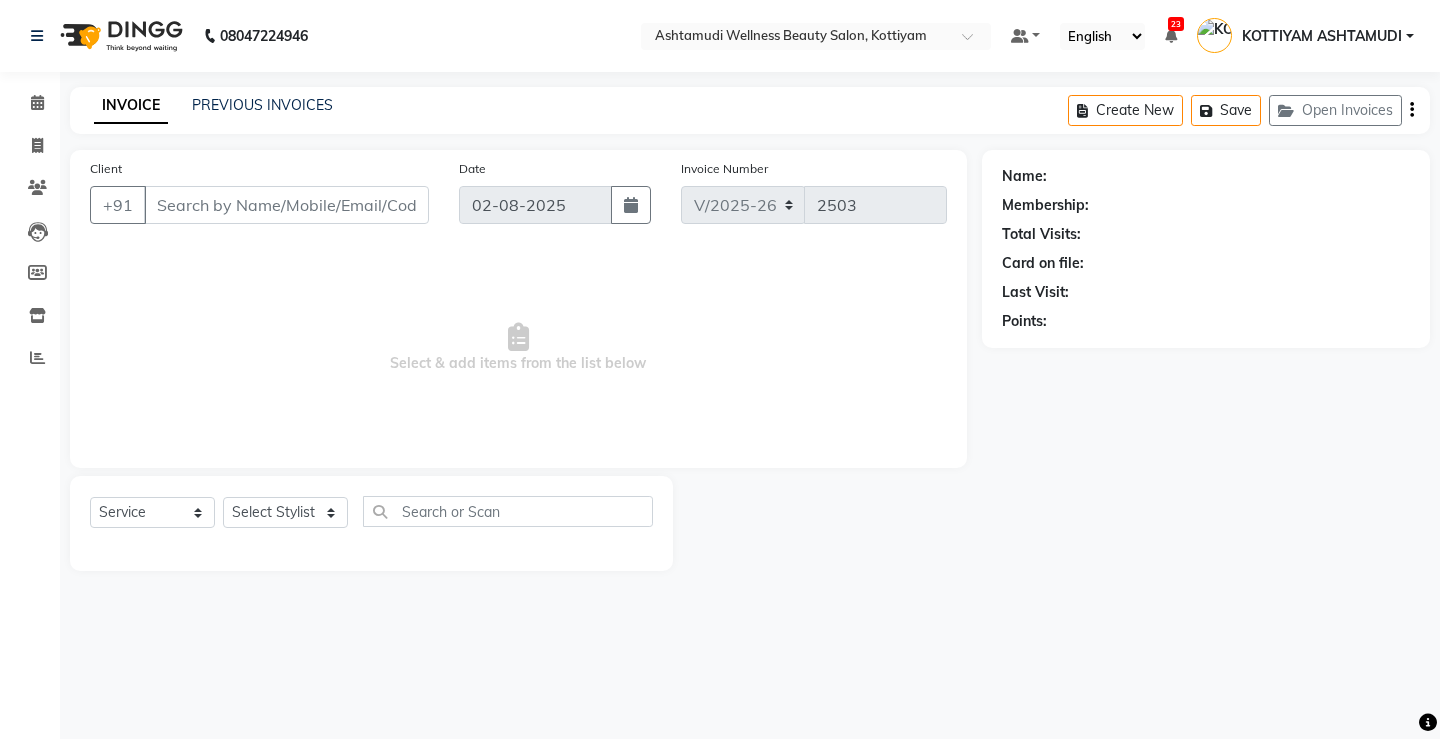 select on "product" 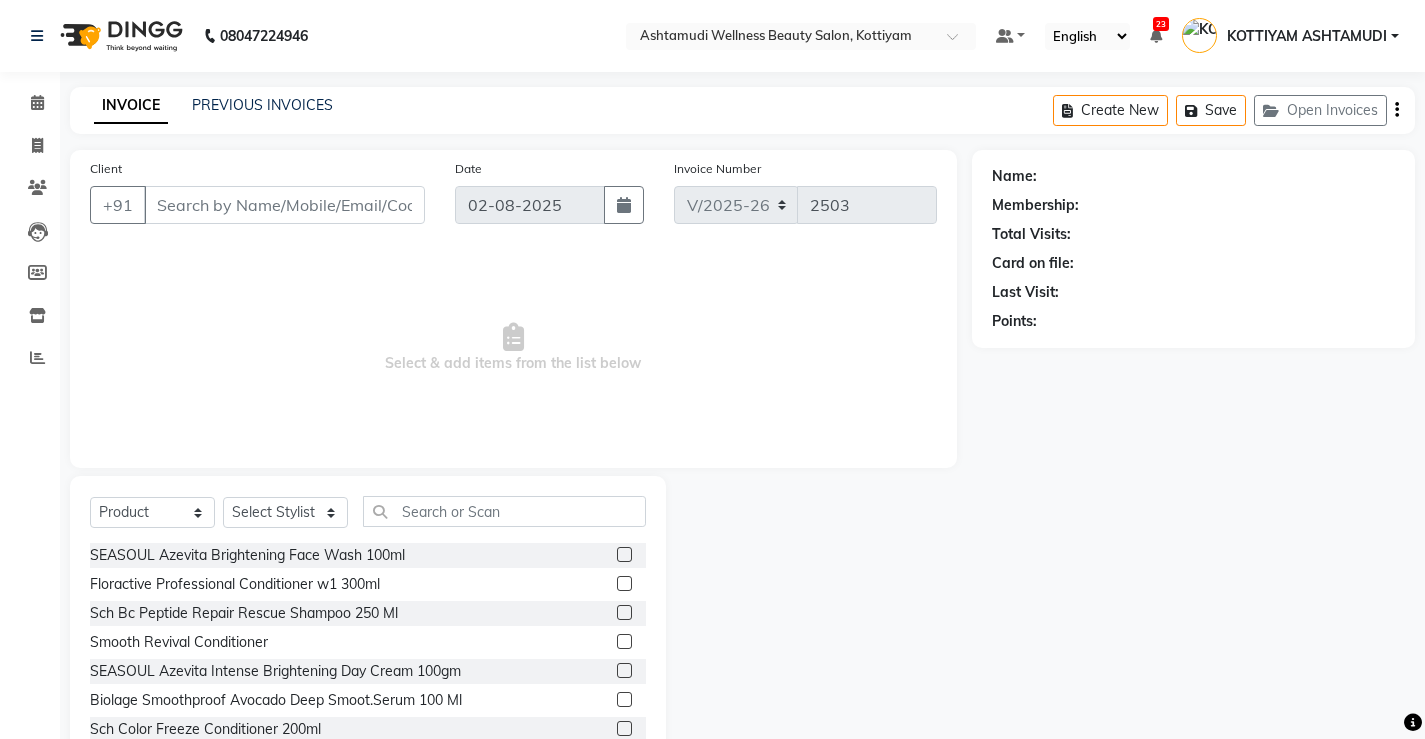 type on "8129516757" 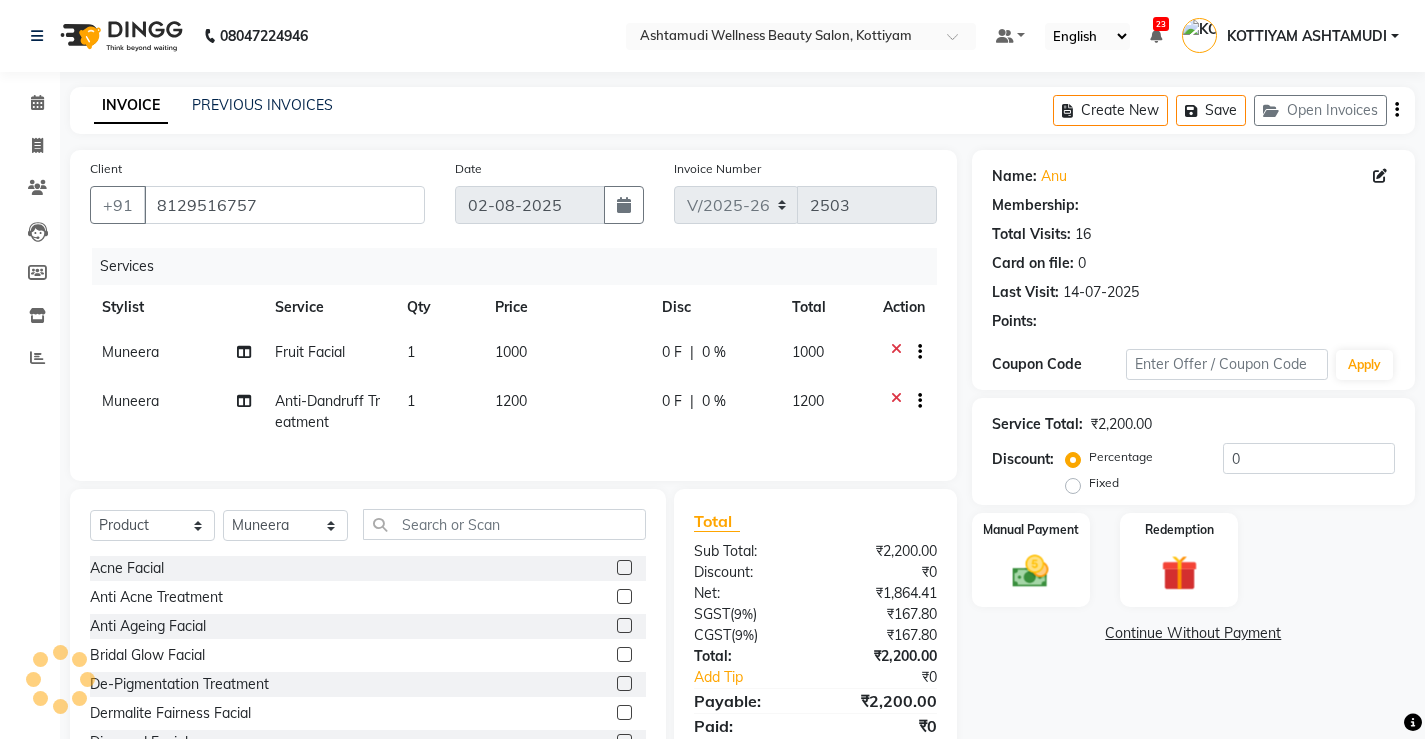 select on "2: Object" 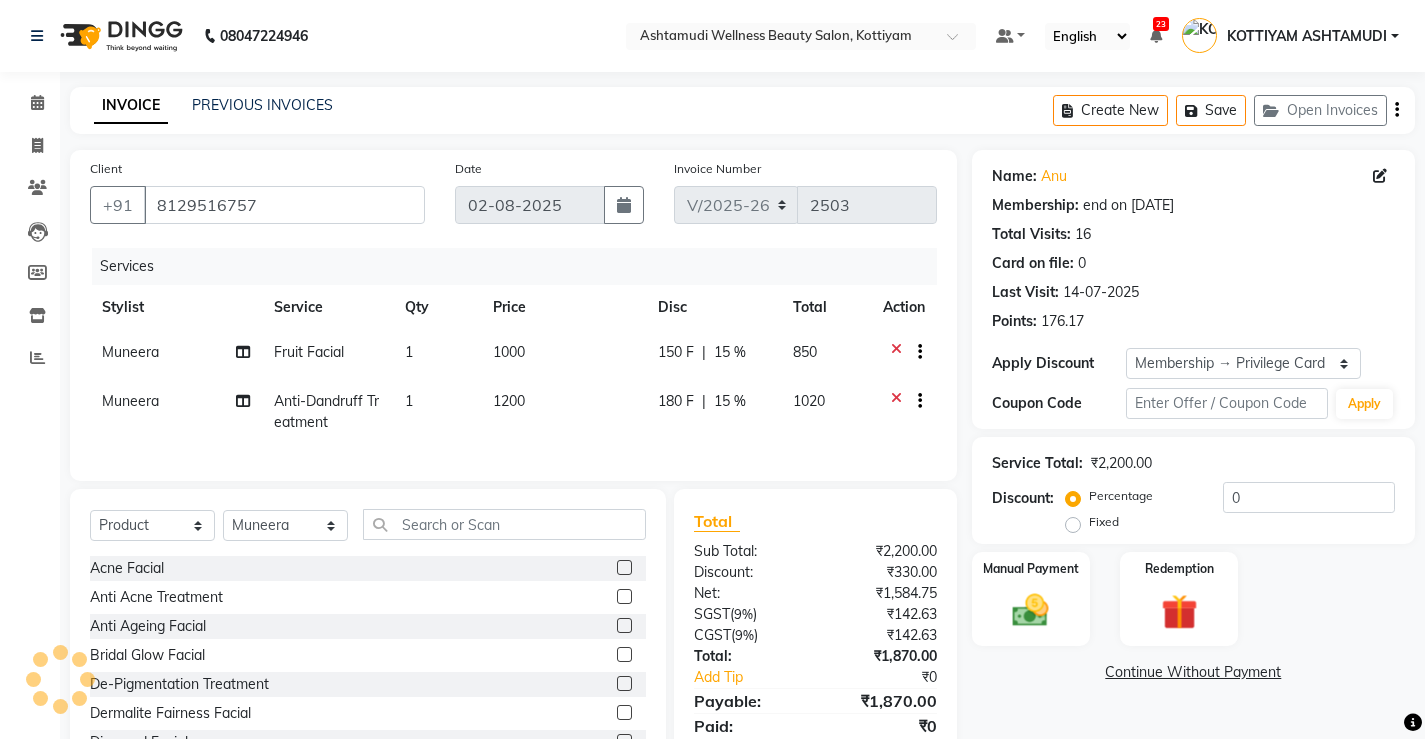 scroll, scrollTop: 90, scrollLeft: 0, axis: vertical 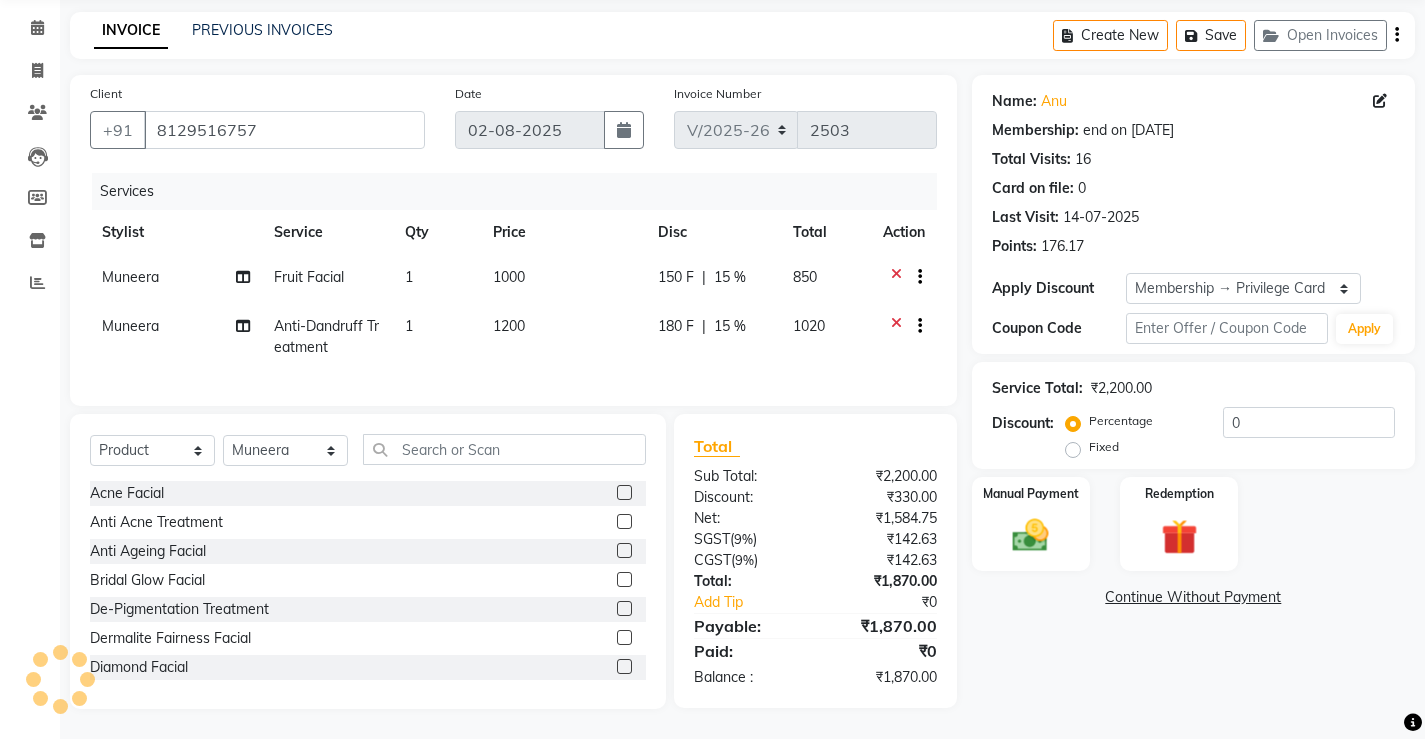 type on "15" 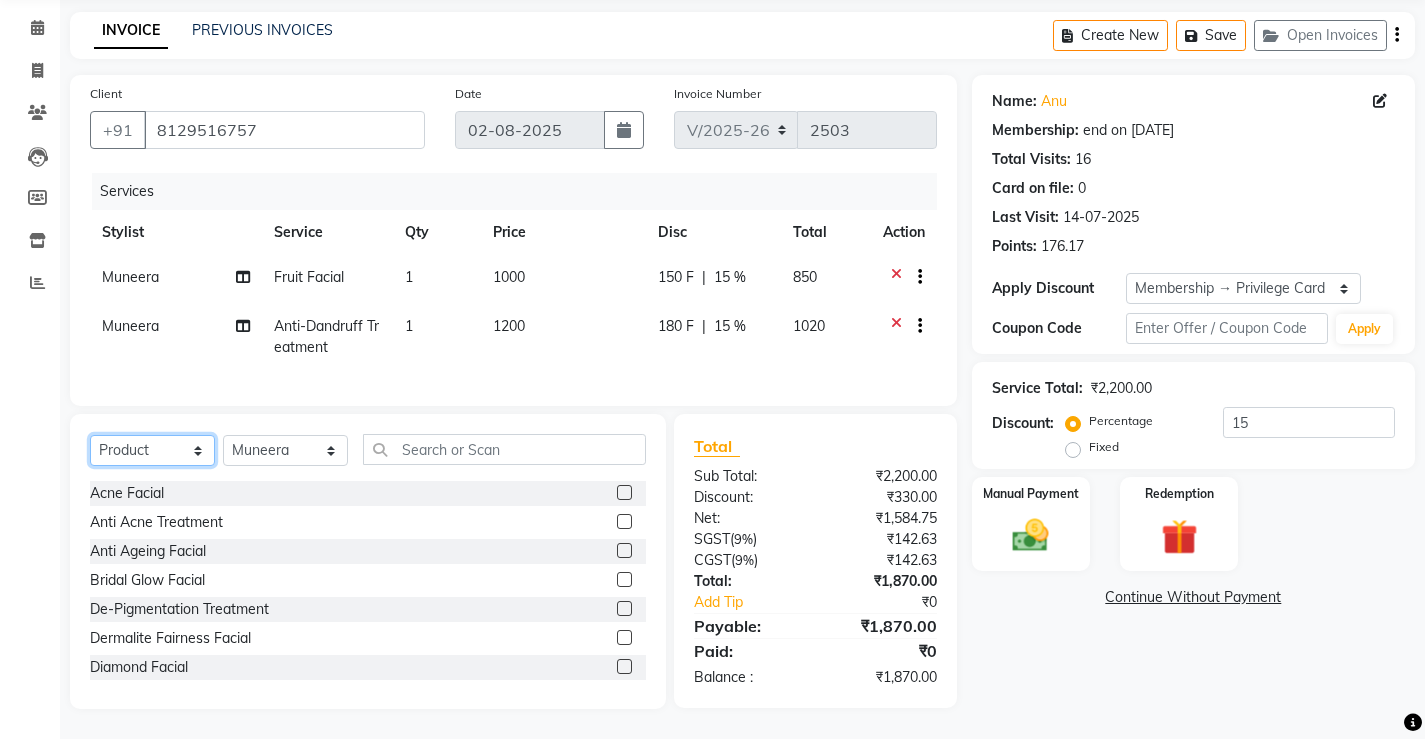 click on "Select  Service  Product  Membership  Package Voucher Prepaid Gift Card" 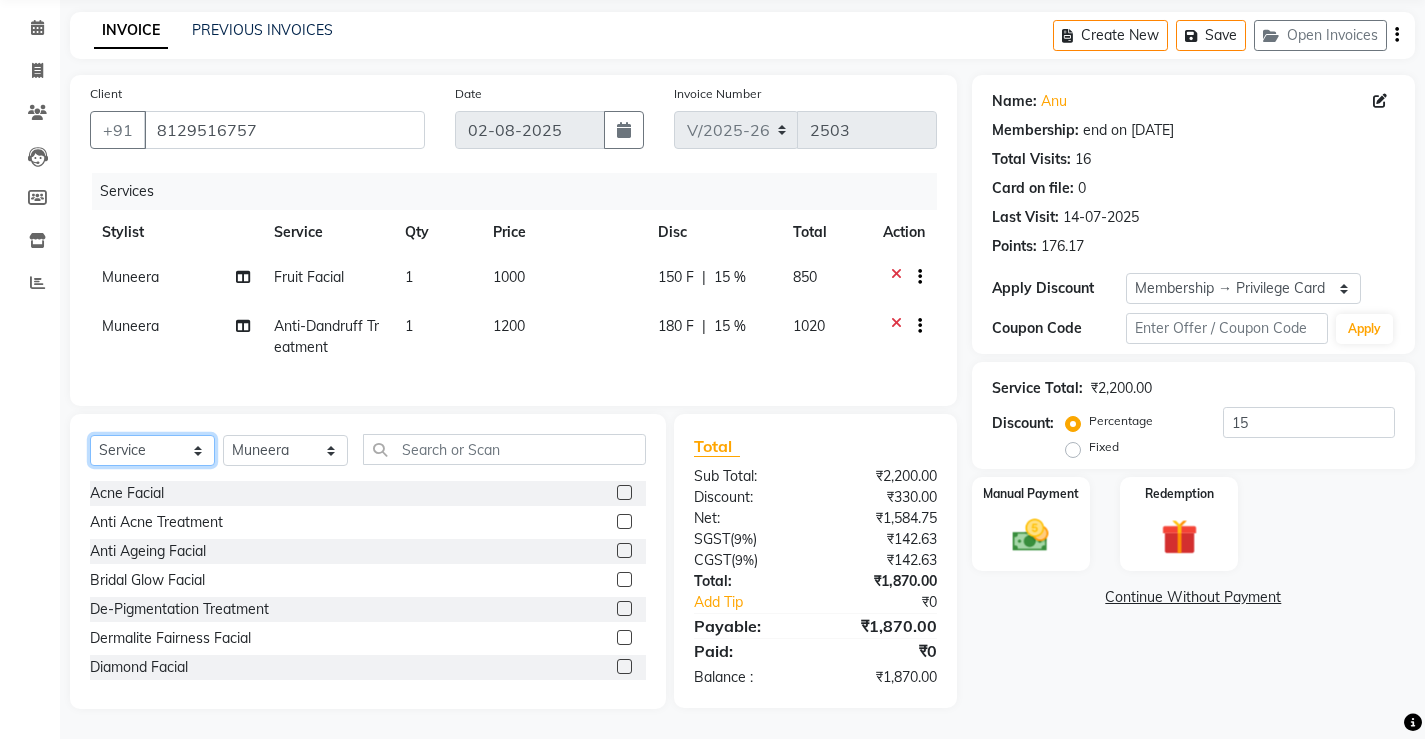 click on "Select  Service  Product  Membership  Package Voucher Prepaid Gift Card" 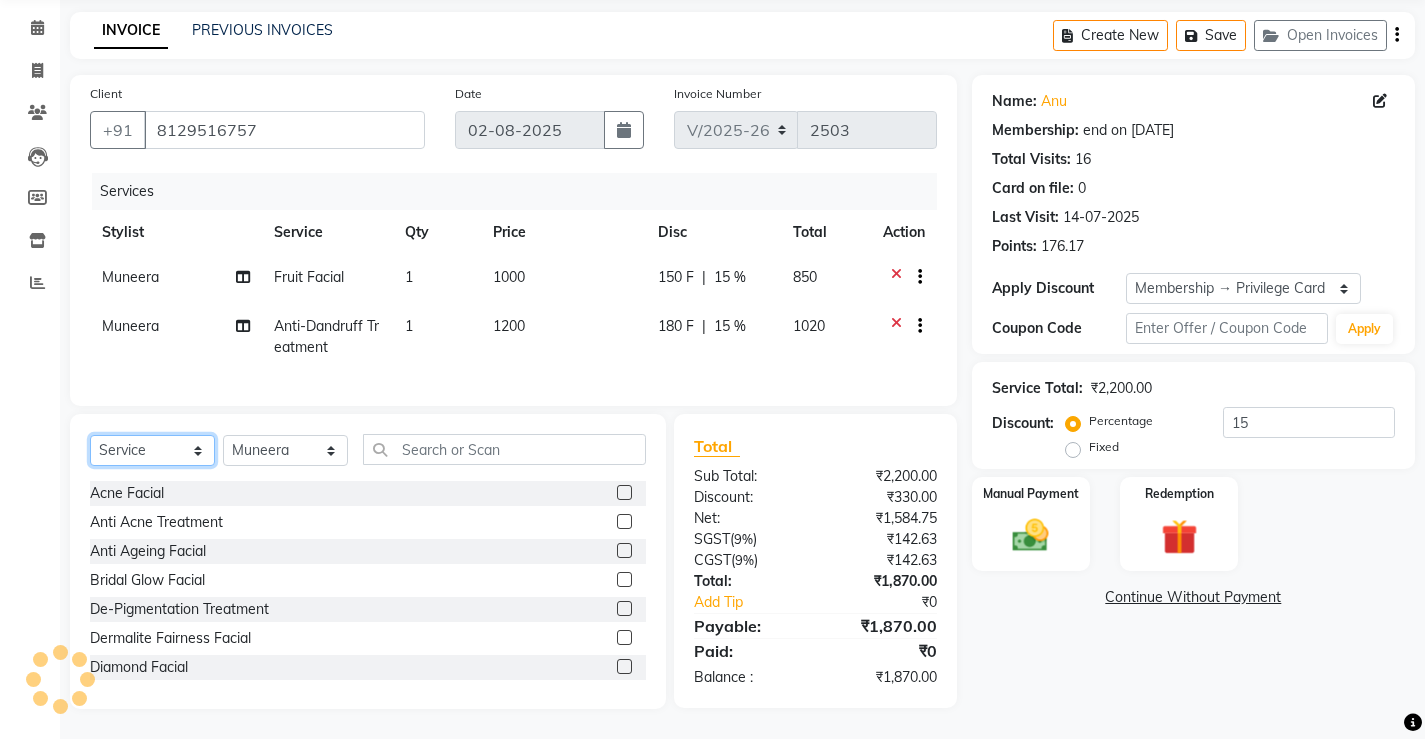 click on "Select  Service  Product  Membership  Package Voucher Prepaid Gift Card" 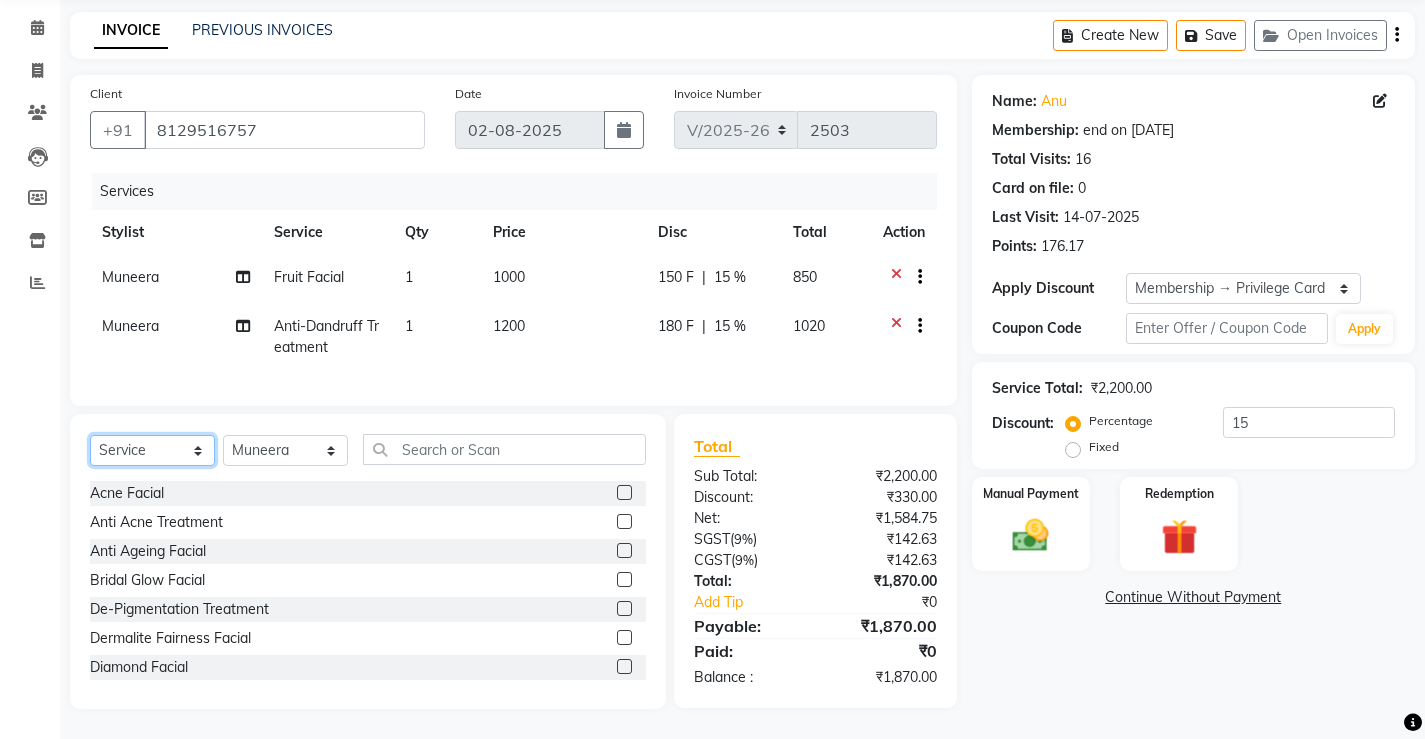 select on "product" 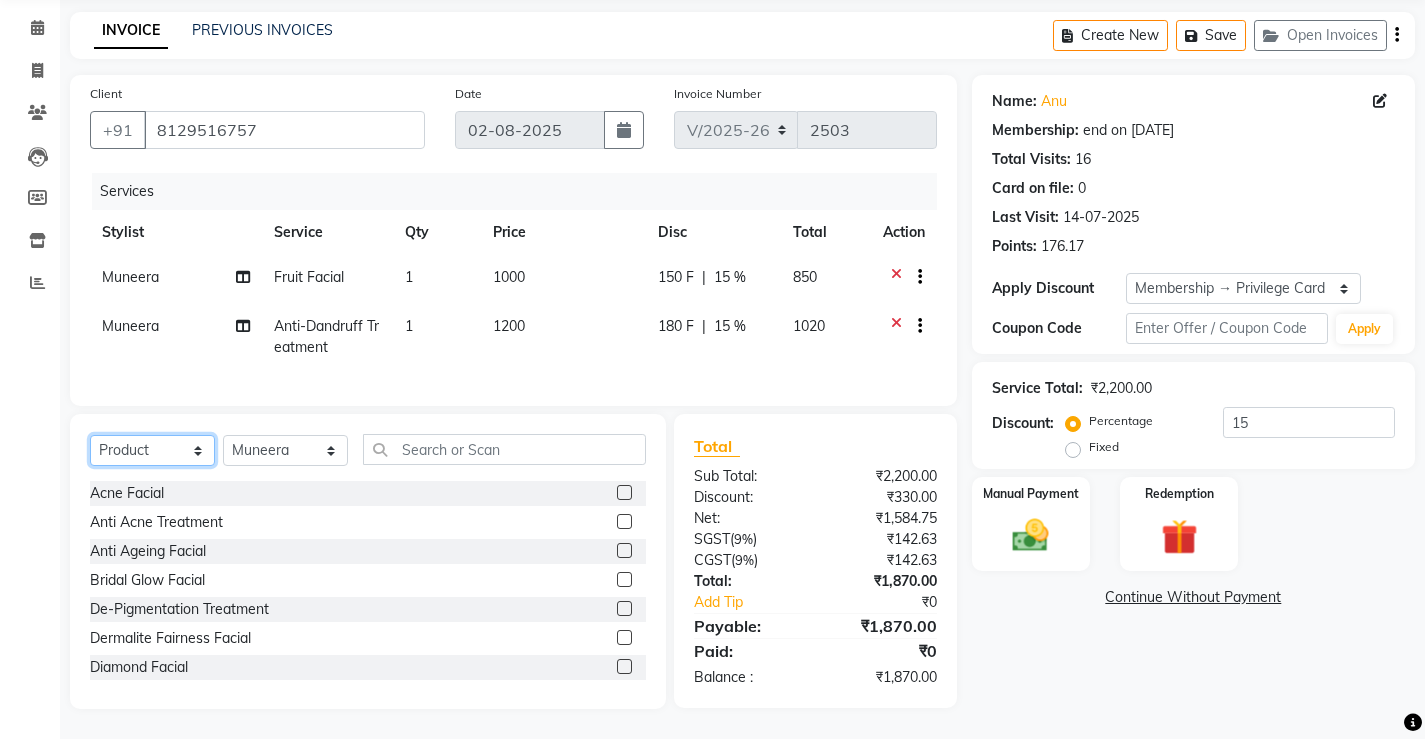 click on "Select  Service  Product  Membership  Package Voucher Prepaid Gift Card" 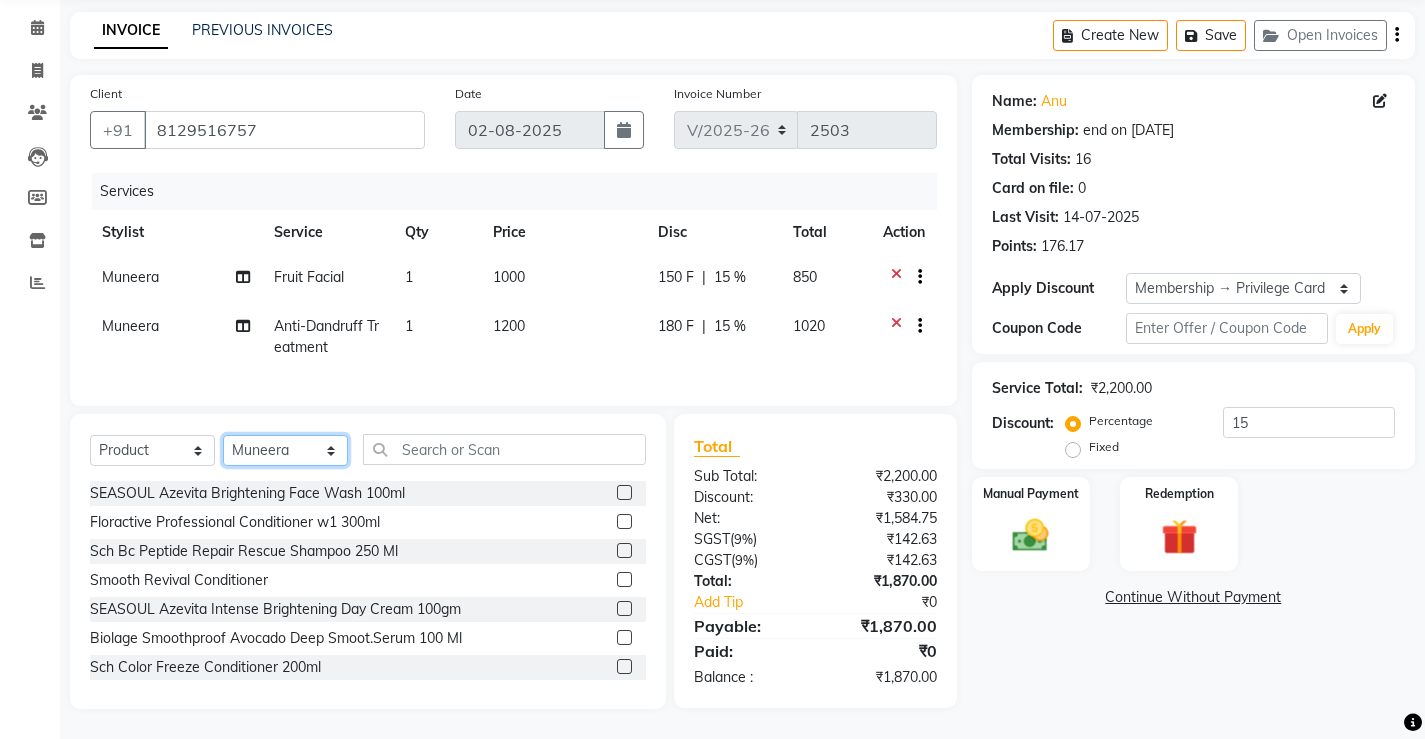 click on "Select Stylist ANJALI M S ASWATHY KOTTIYAM ASHTAMUDI KUMARI Muneera RASHMI SHEEJA ANIL SHYNI  SINDHYA  Sona Sunil Sreepriya STEFFY STEPHAN Varsha S Vismaya" 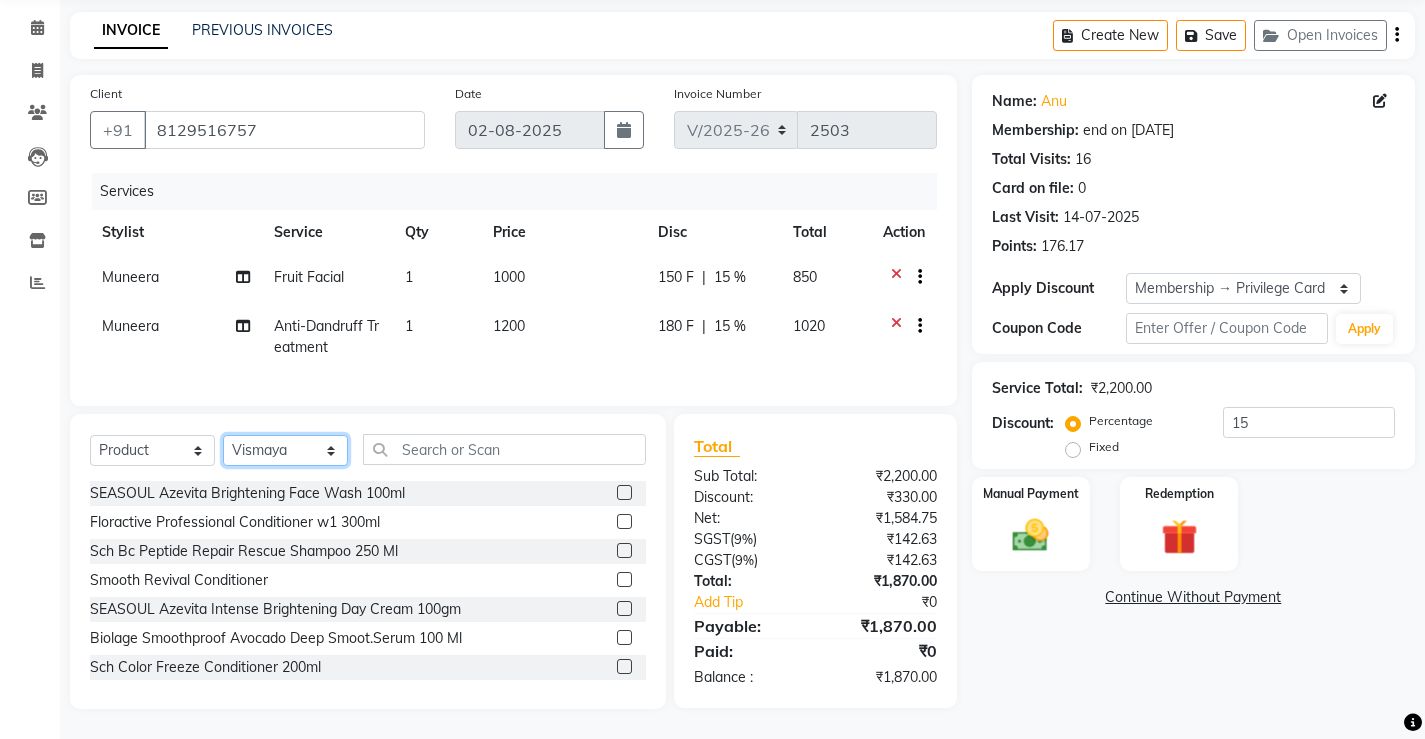 click on "Select Stylist ANJALI M S ASWATHY KOTTIYAM ASHTAMUDI KUMARI Muneera RASHMI SHEEJA ANIL SHYNI  SINDHYA  Sona Sunil Sreepriya STEFFY STEPHAN Varsha S Vismaya" 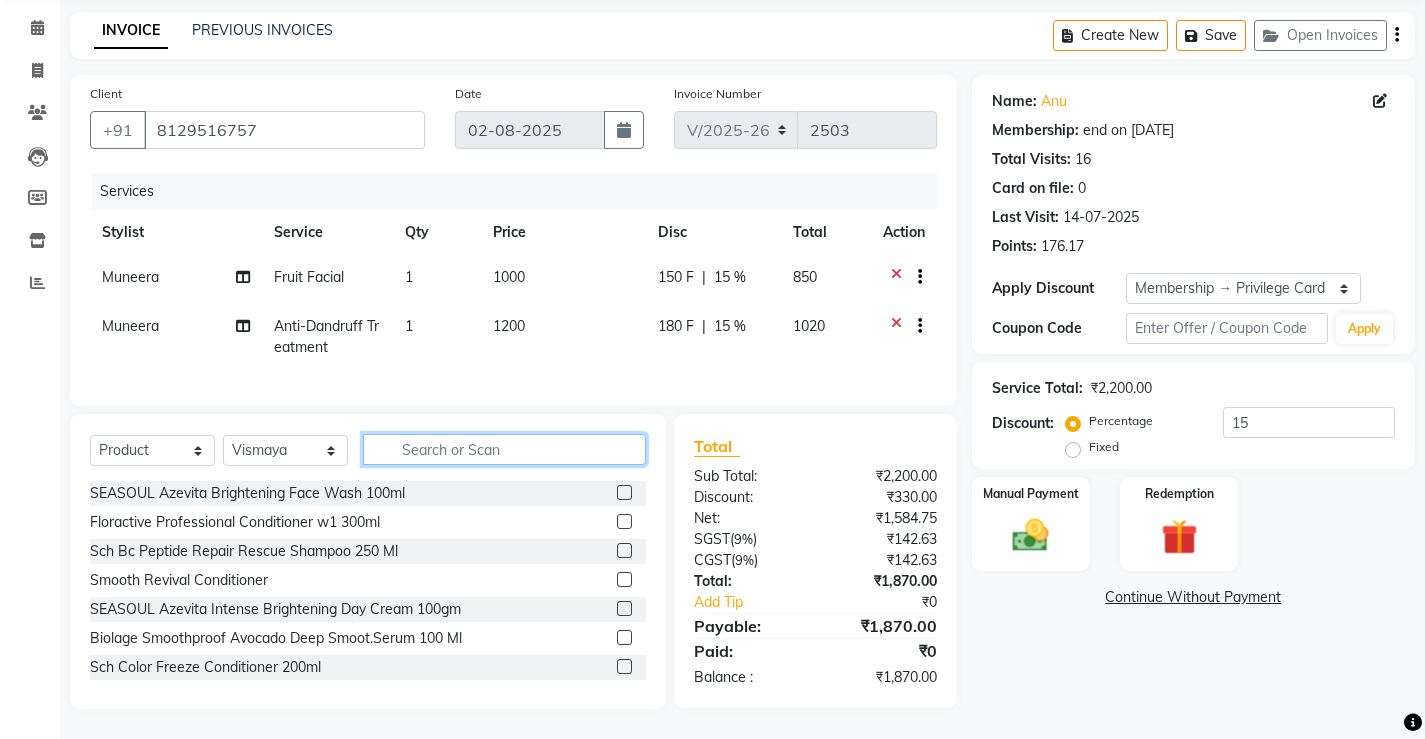 click 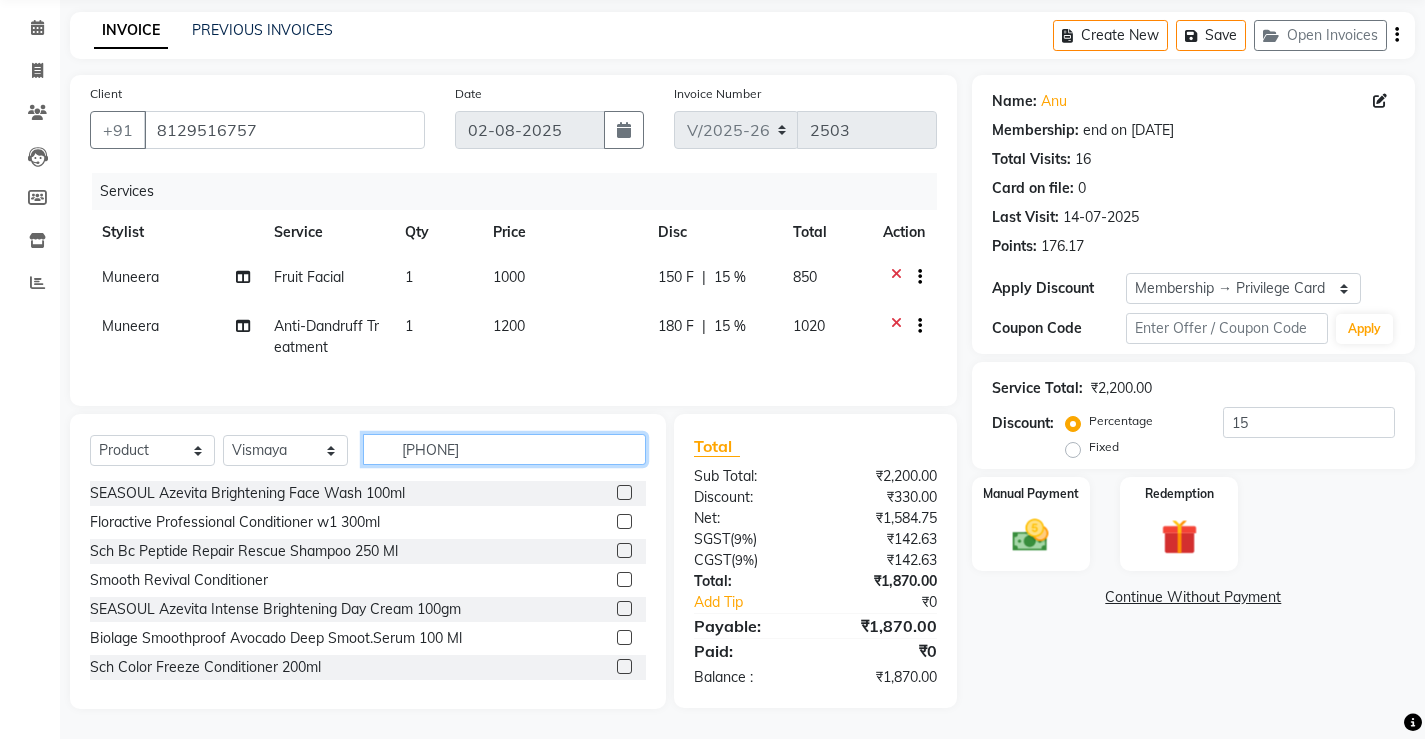 type on "8906113672078" 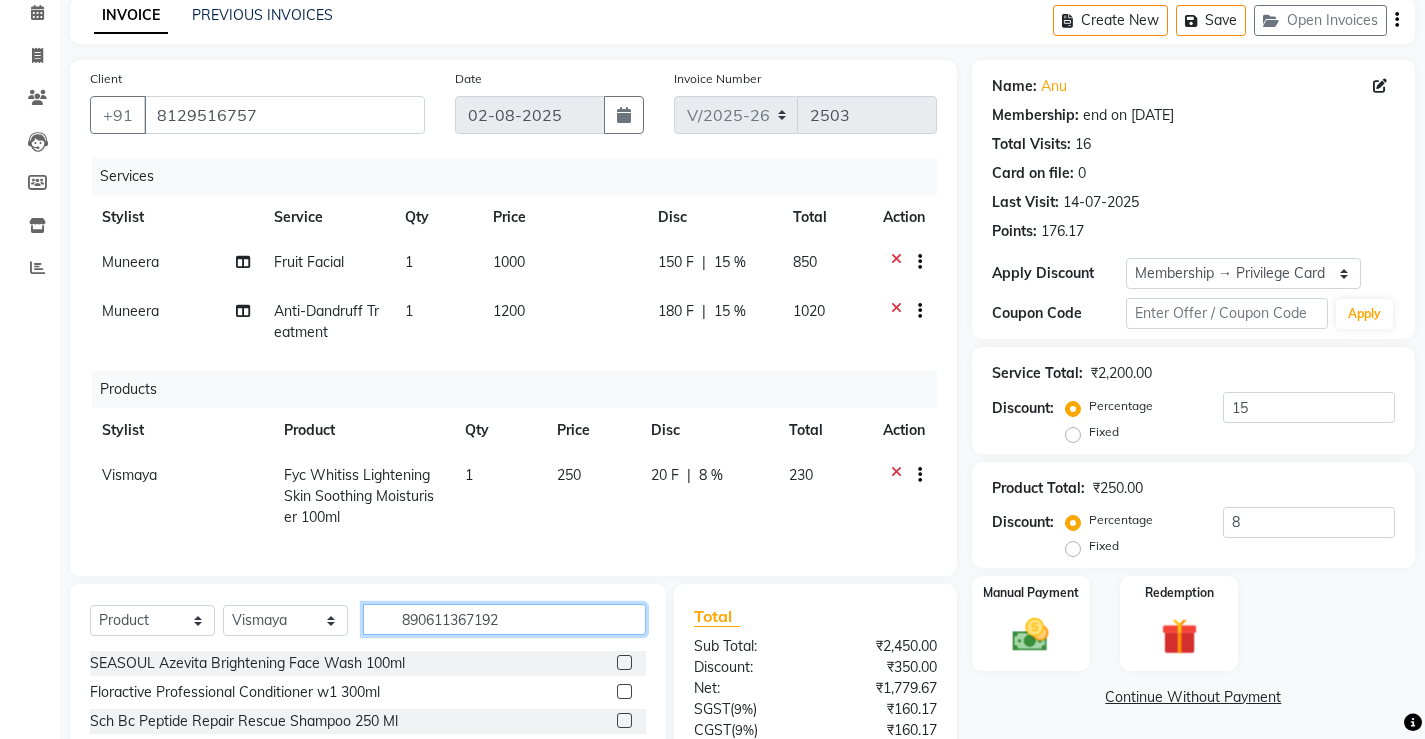 type on "8906113671927" 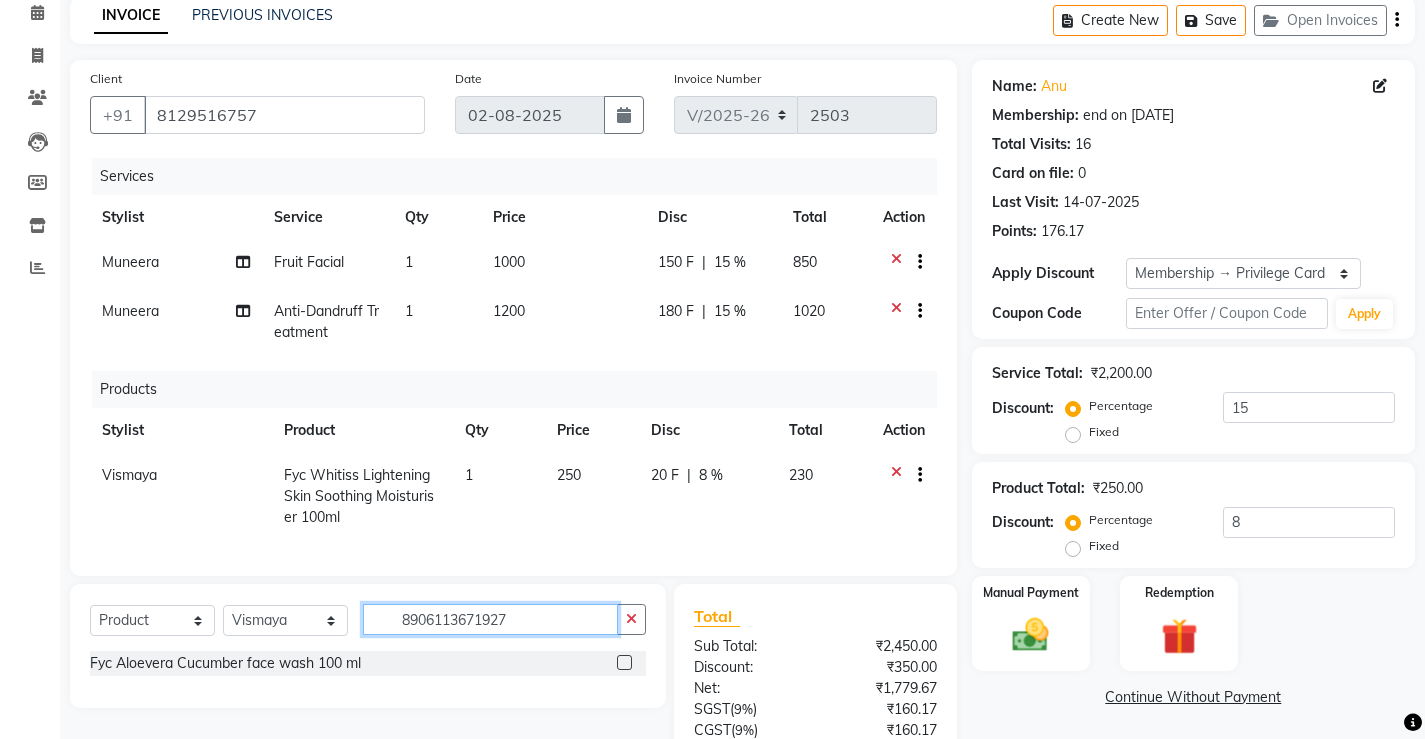 type 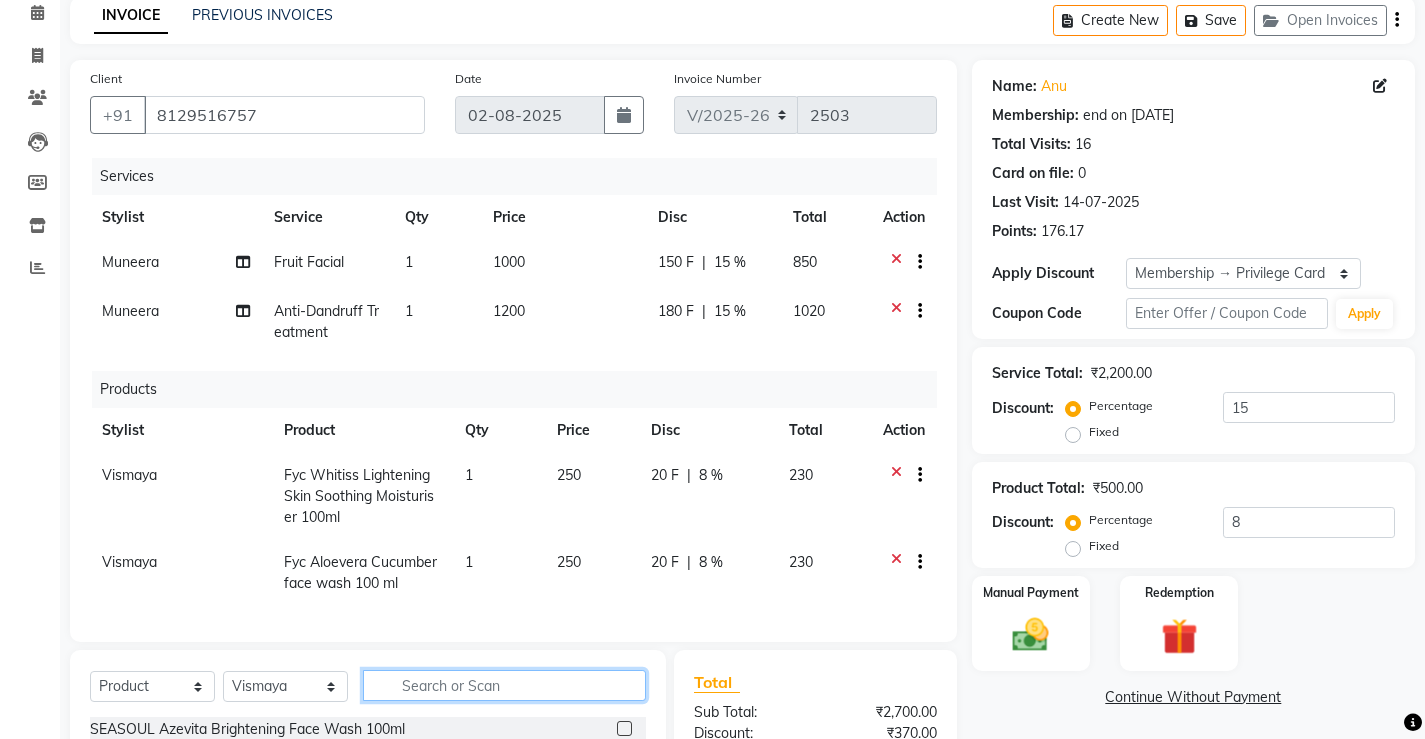 scroll, scrollTop: 341, scrollLeft: 0, axis: vertical 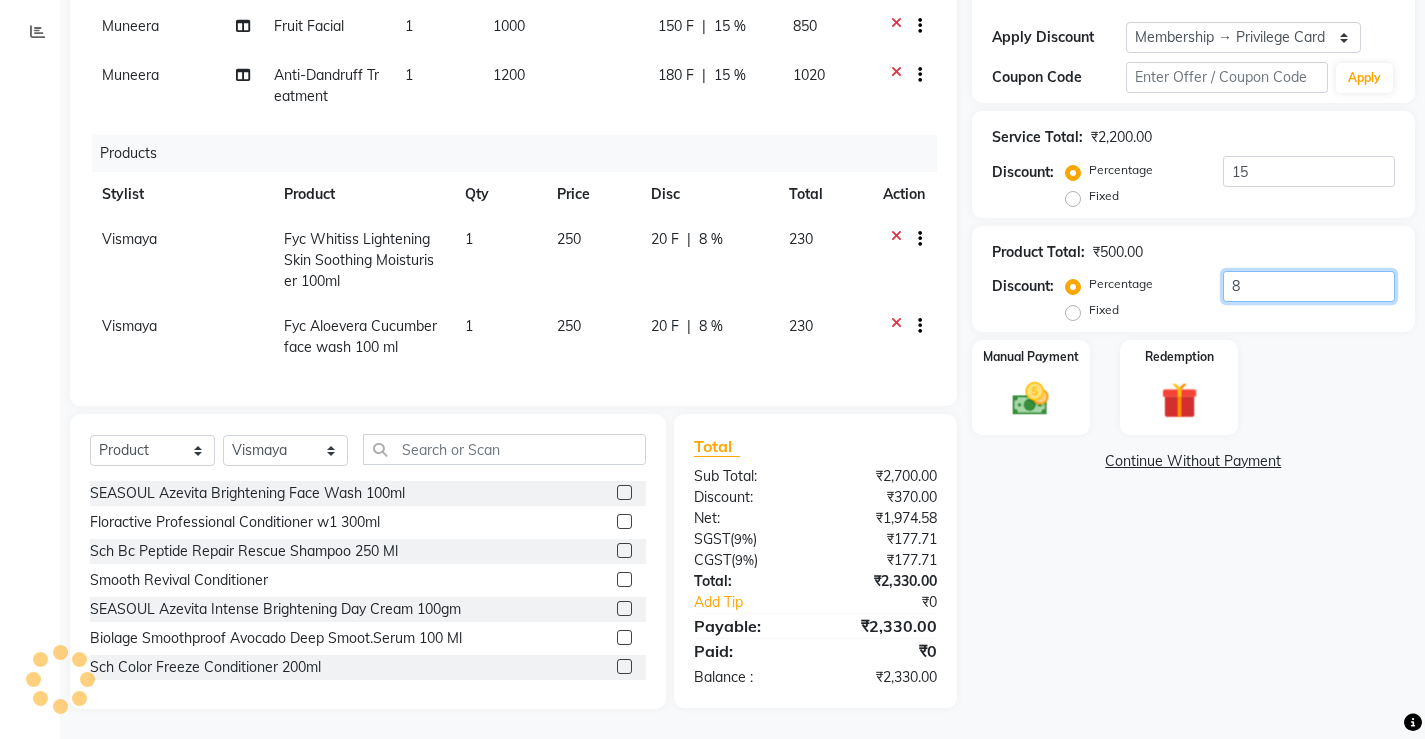 click on "8" 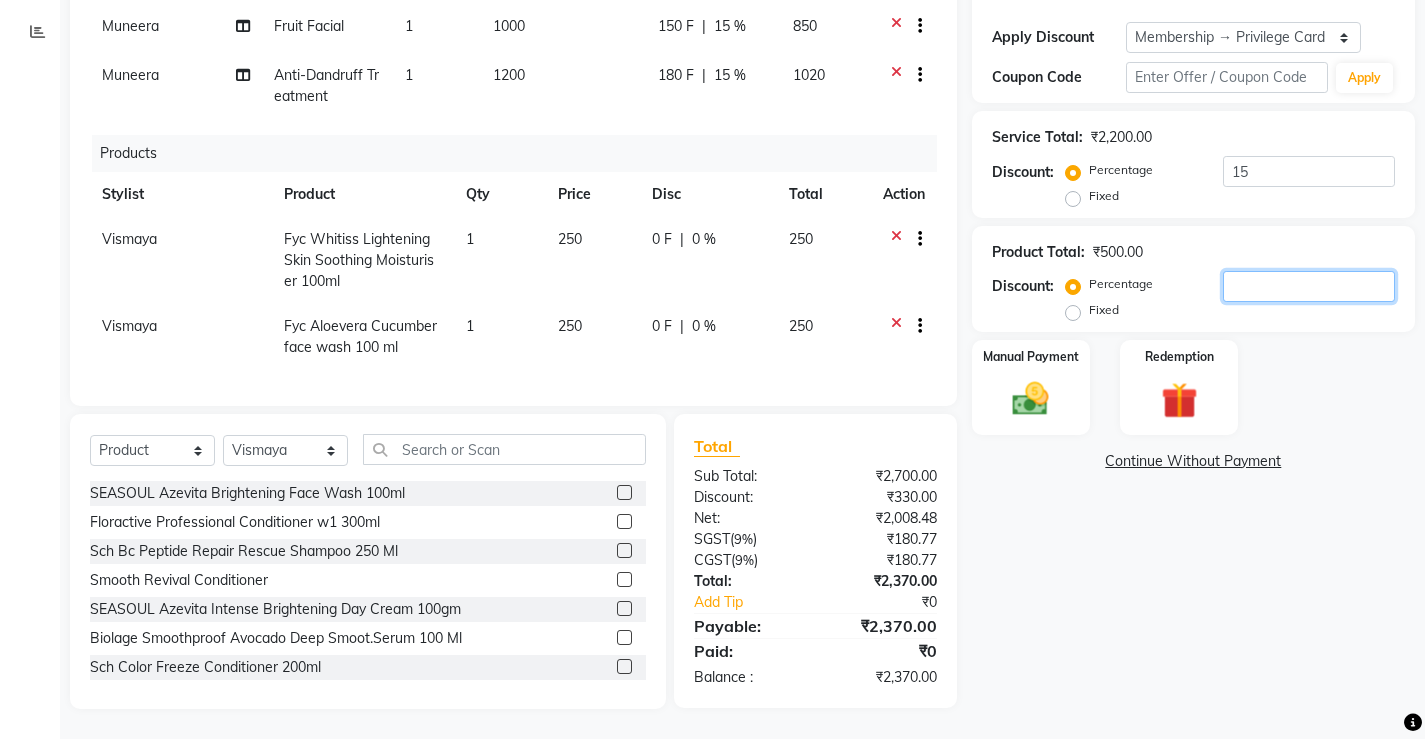 type 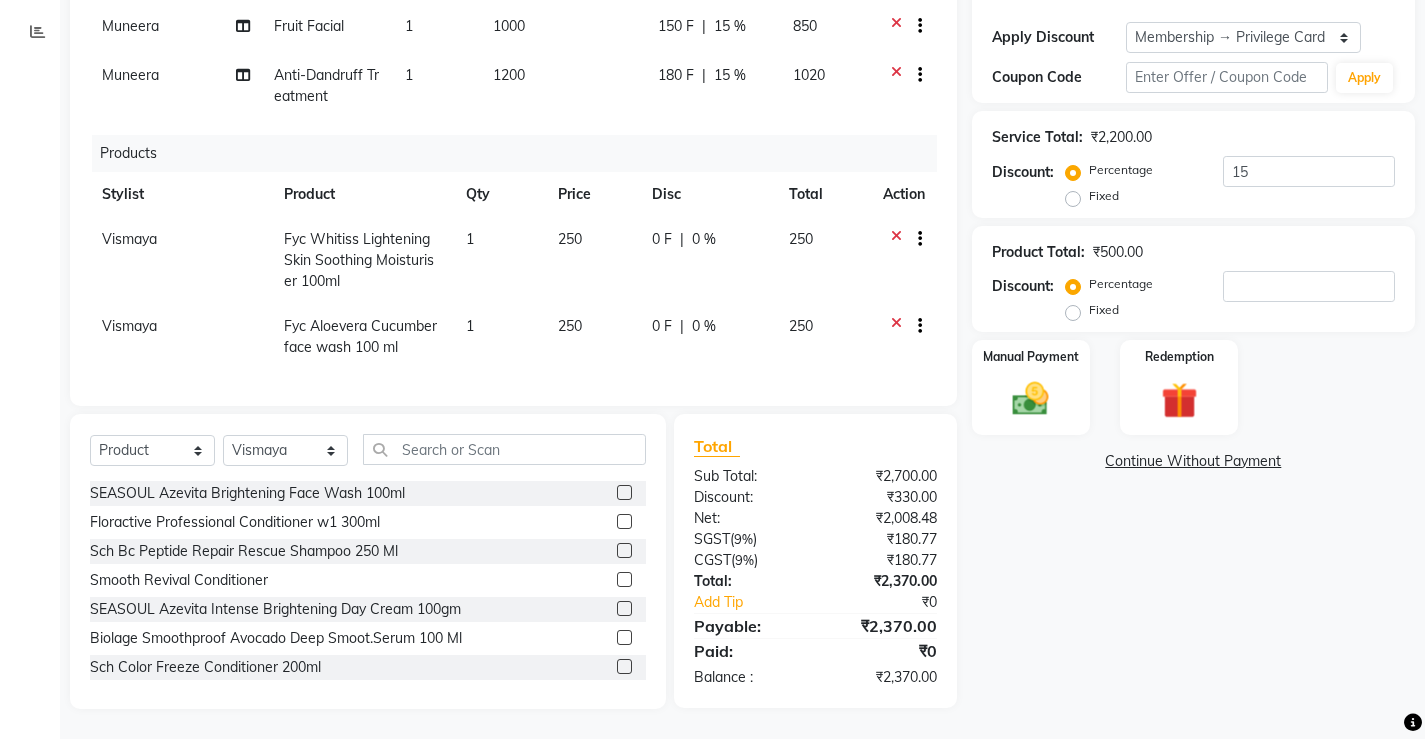 click on "Name: Anu  Membership: end on 01-04-2026 Total Visits:  16 Card on file:  0 Last Visit:   14-07-2025 Points:   176.17  Apply Discount Select Membership → Privilege Card  Loyalty → Loyality level 1  Coupon Code Apply Service Total:  ₹2,200.00  Discount:  Percentage   Fixed  15 Product Total:  ₹500.00  Discount:  Percentage   Fixed  Manual Payment Redemption  Continue Without Payment" 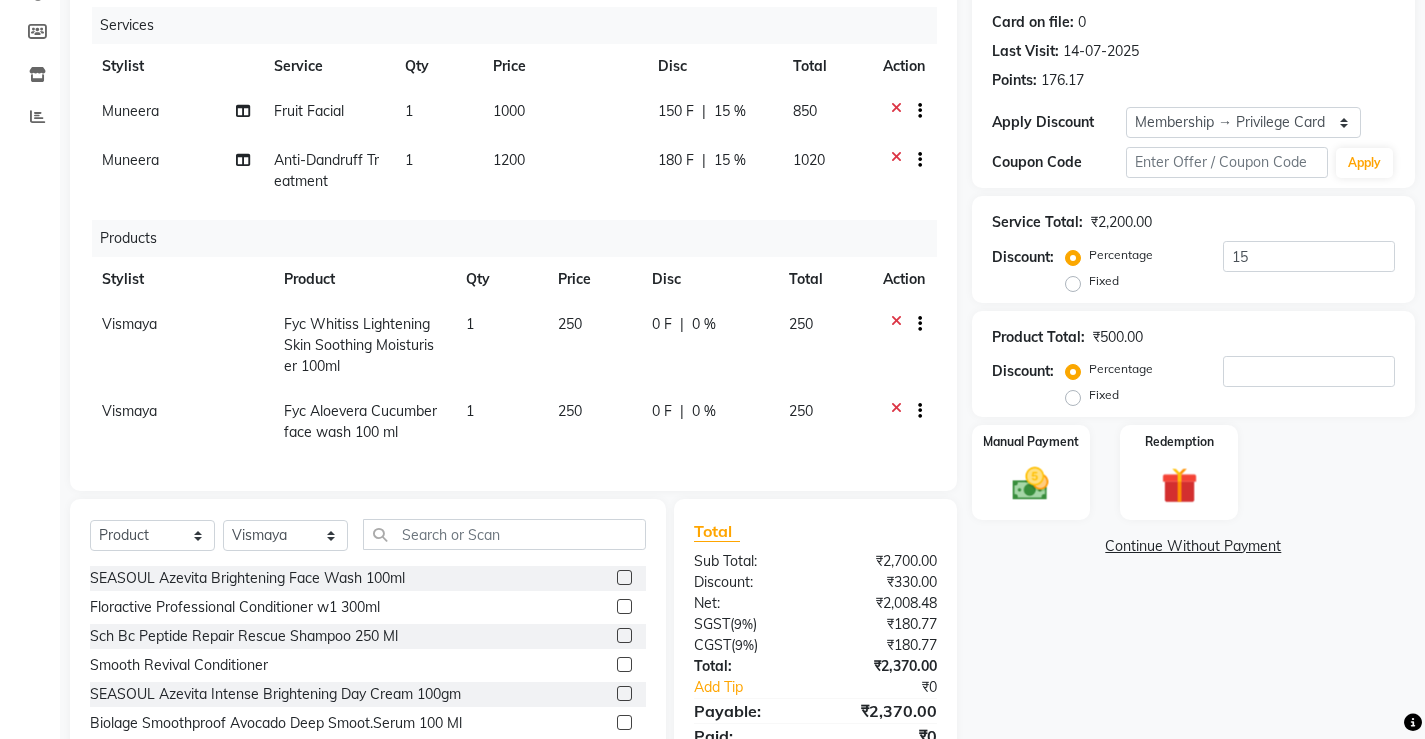 scroll, scrollTop: 341, scrollLeft: 0, axis: vertical 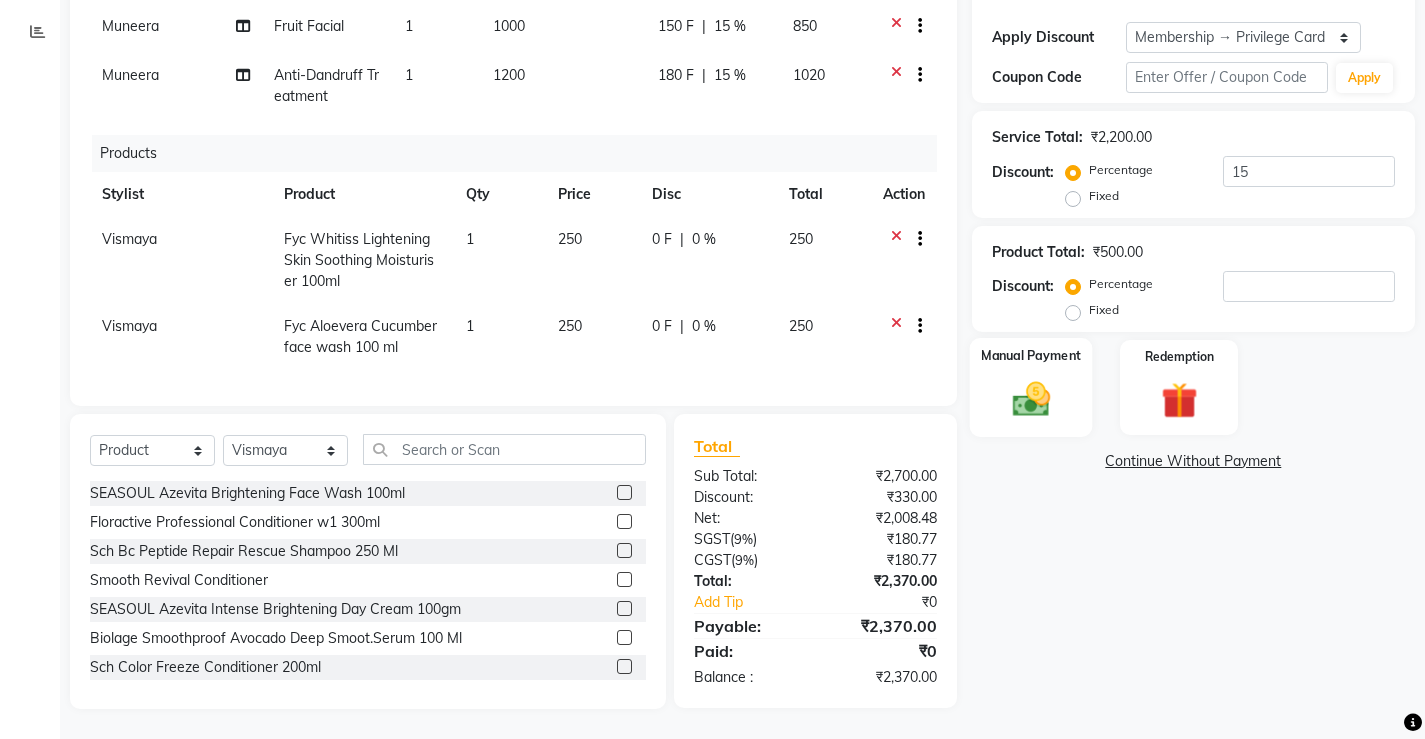 click 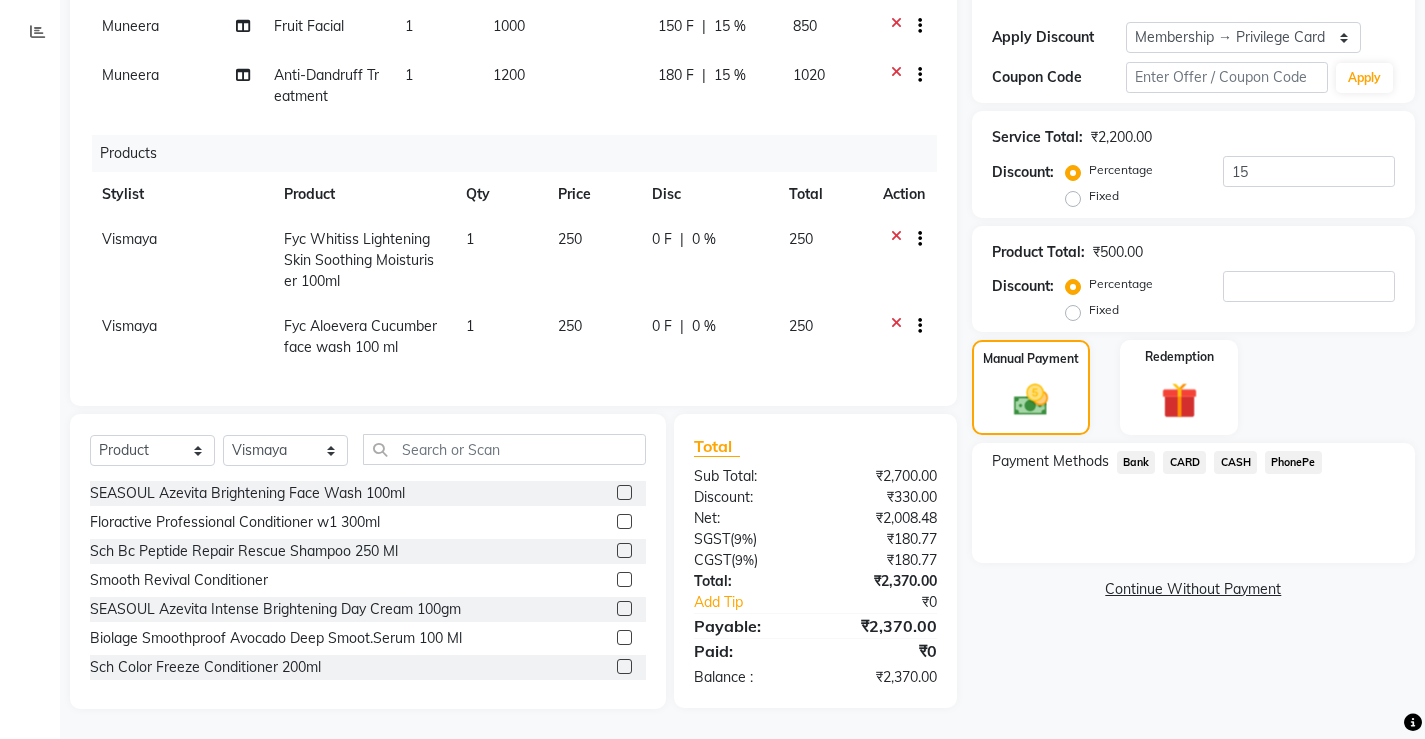 click on "PhonePe" 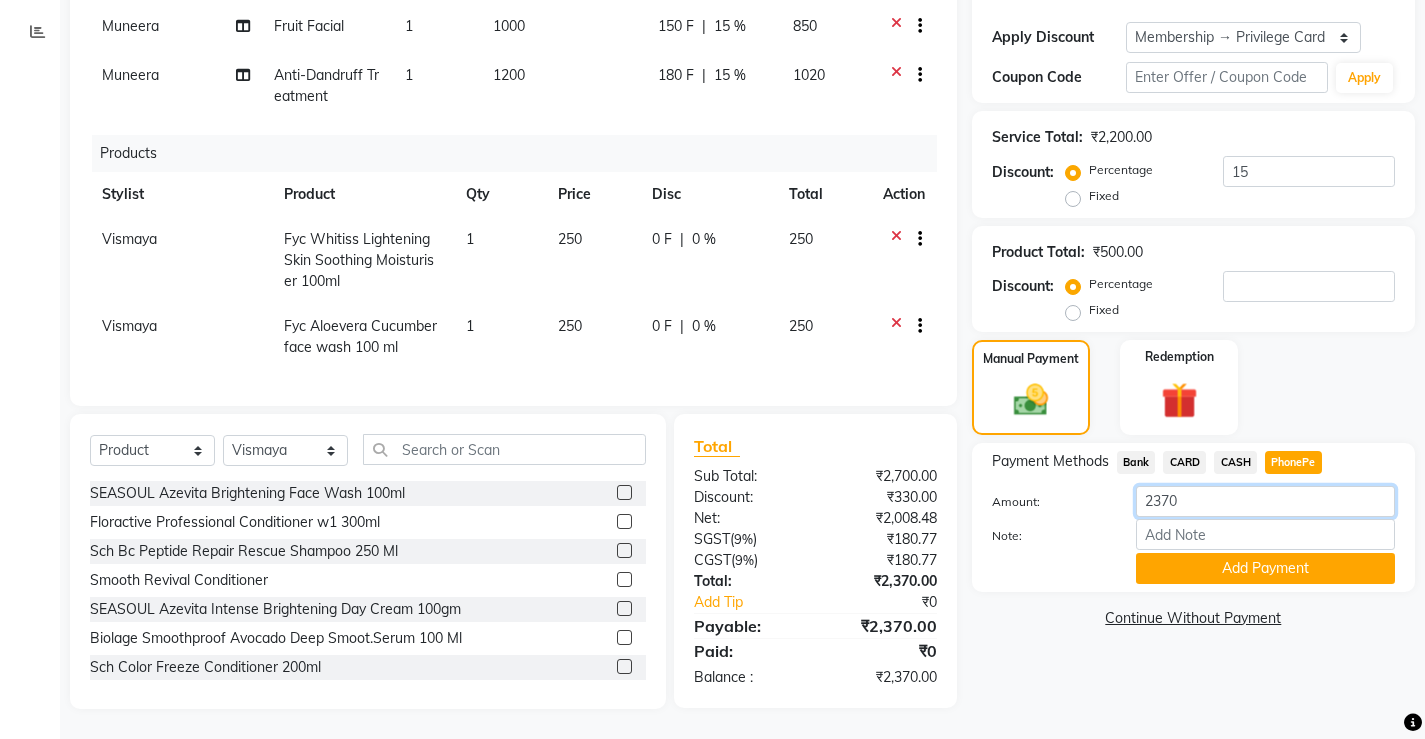 click on "2370" 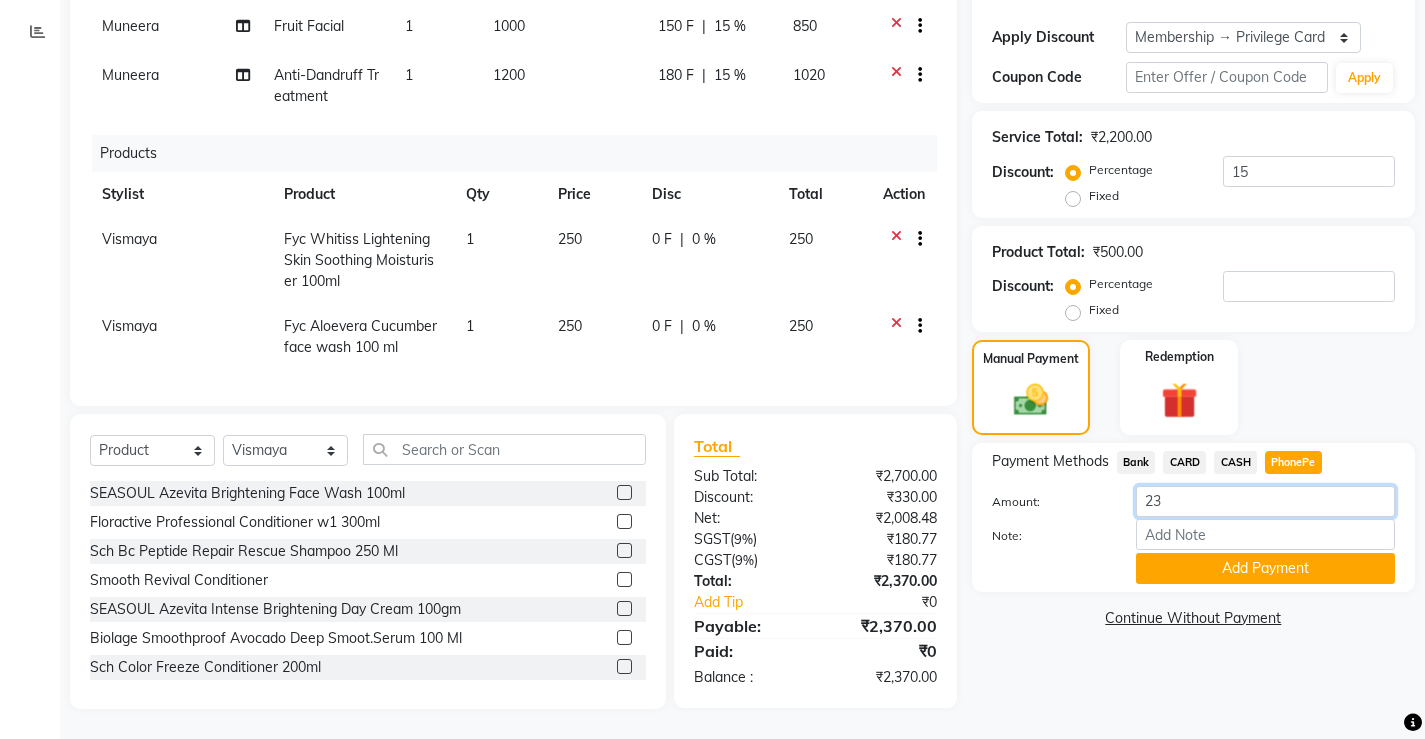 type on "2" 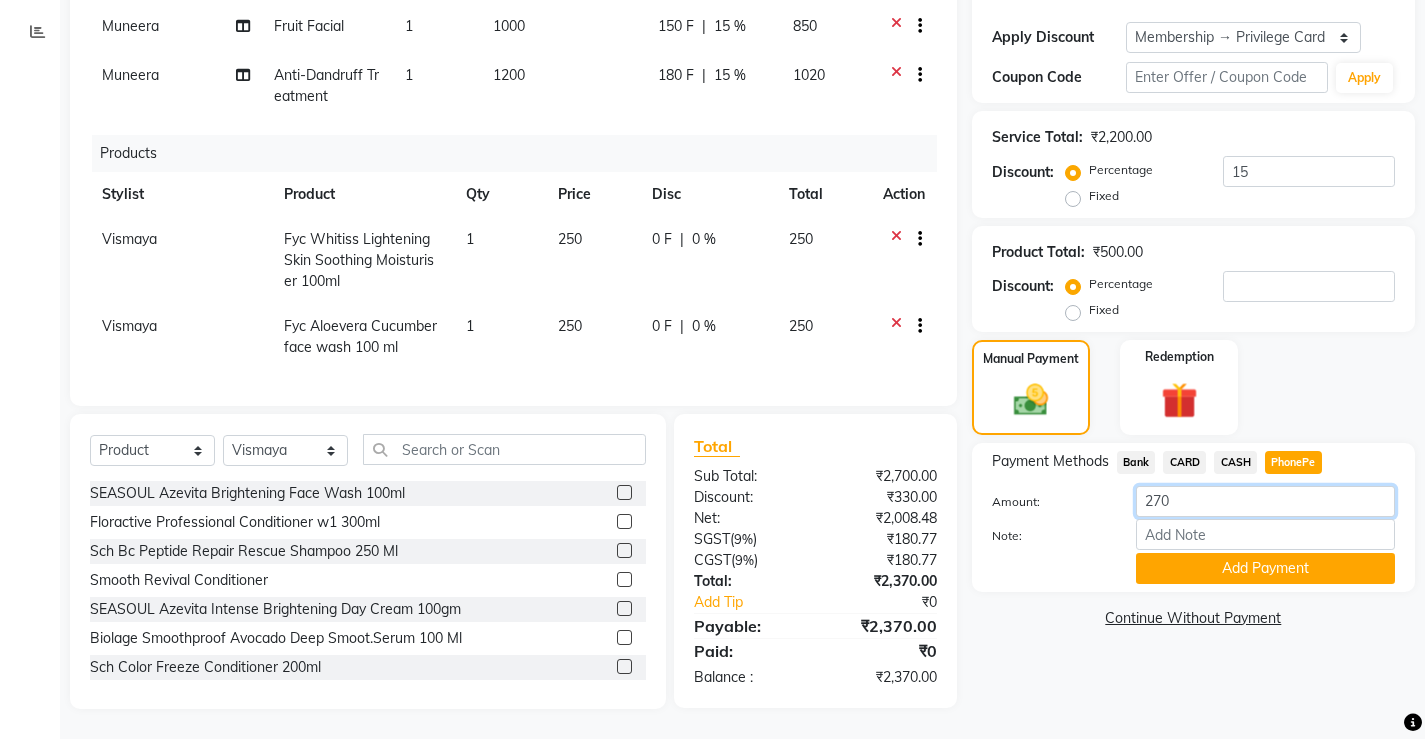 type on "270" 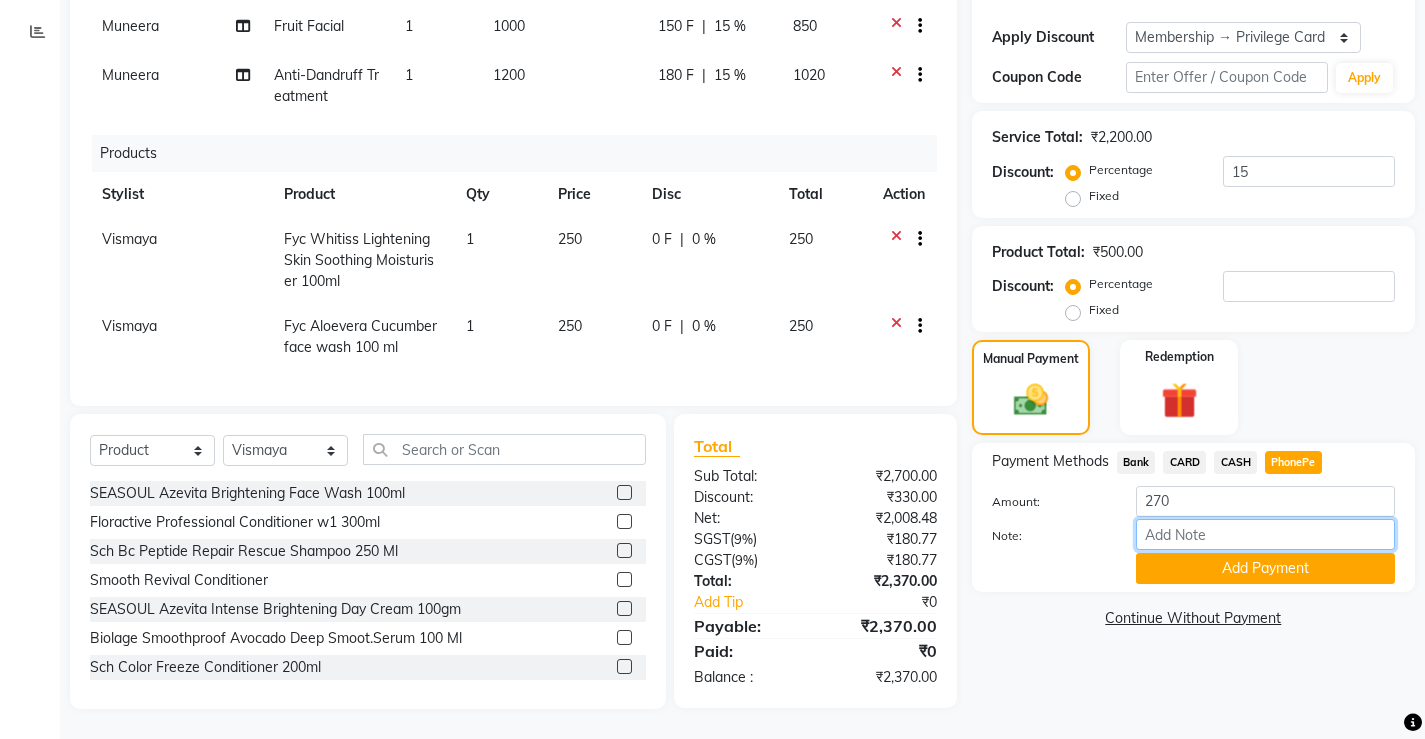 click on "Note:" at bounding box center (1265, 534) 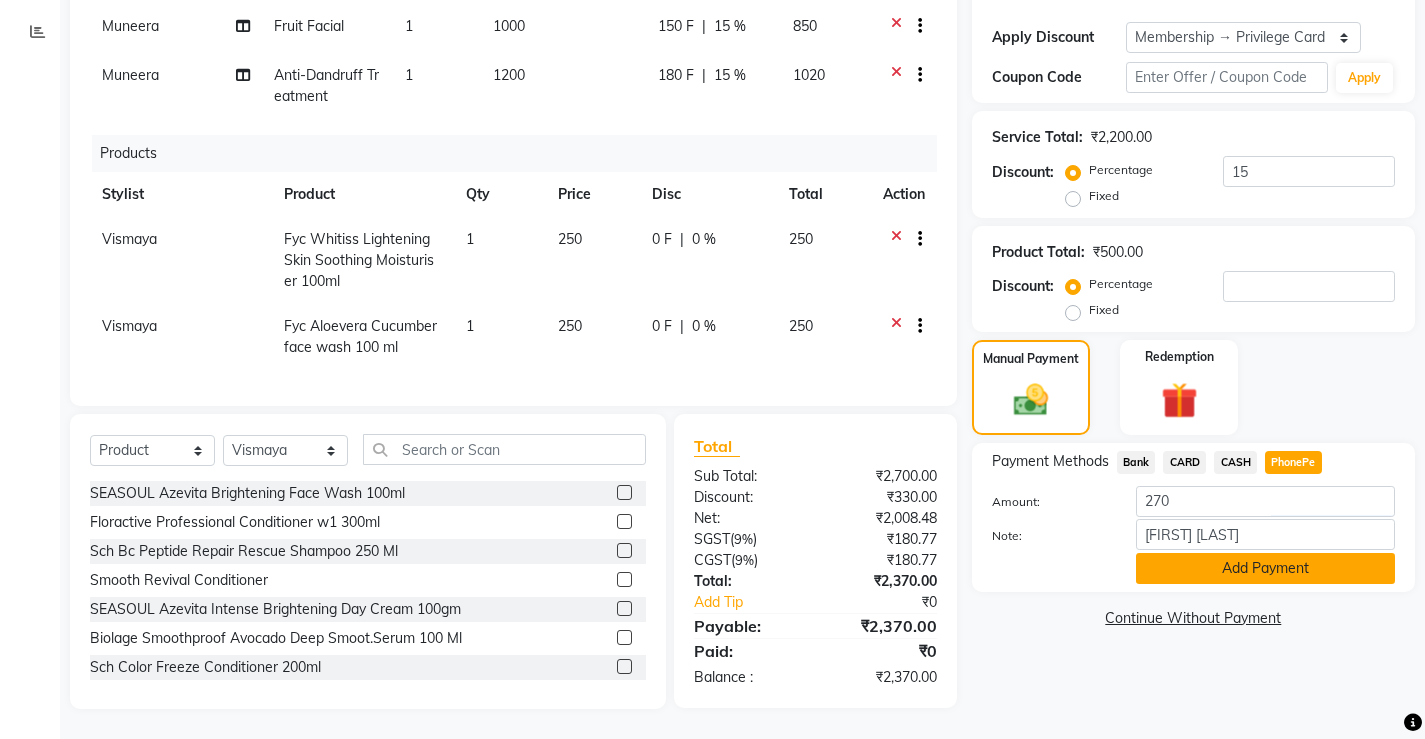 click on "Add Payment" 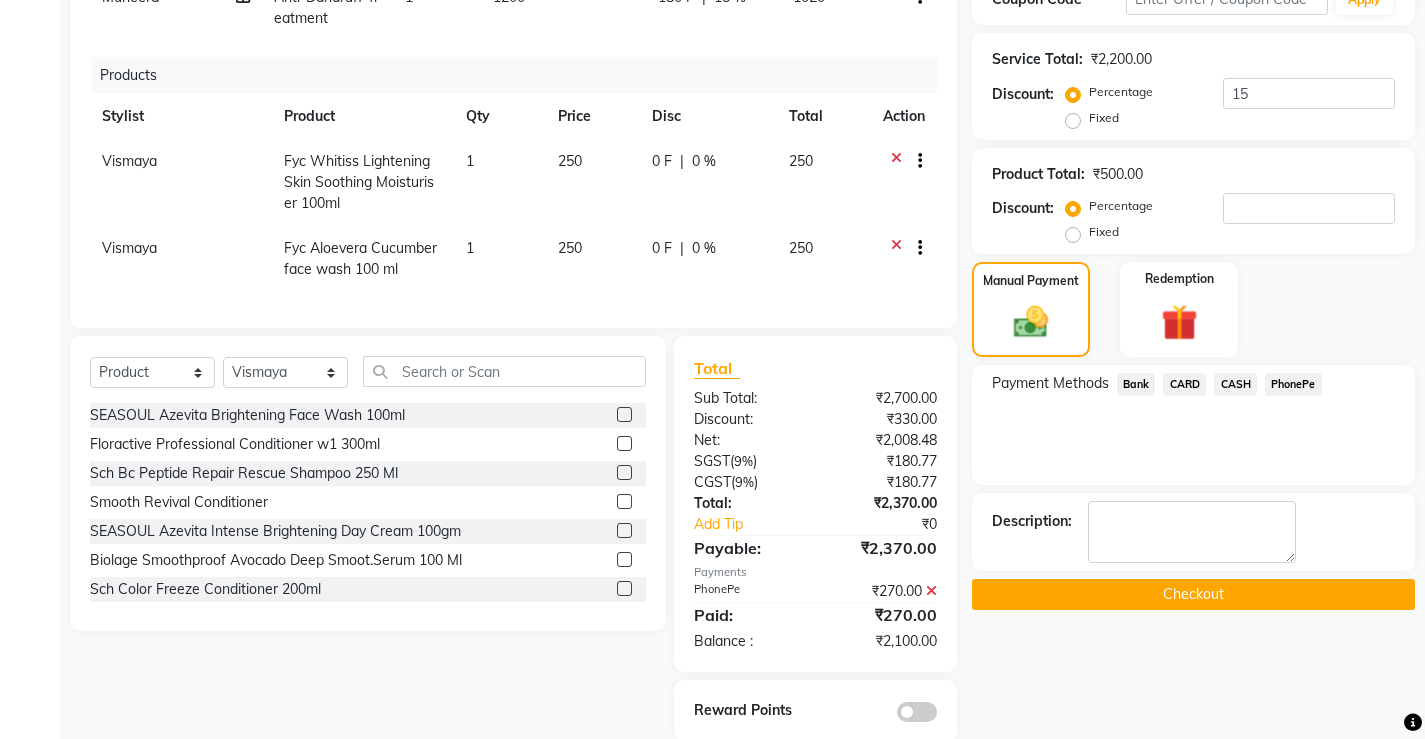 scroll, scrollTop: 452, scrollLeft: 0, axis: vertical 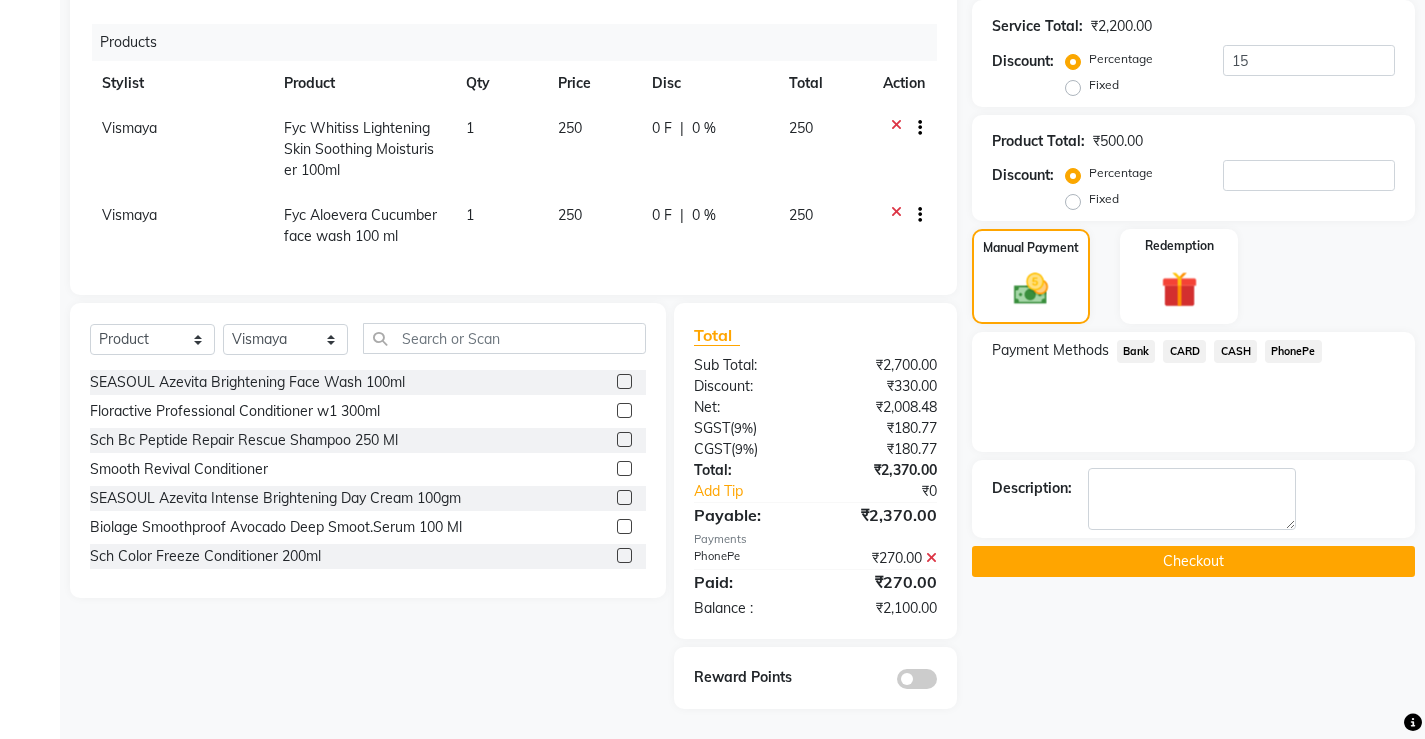 click on "CARD" 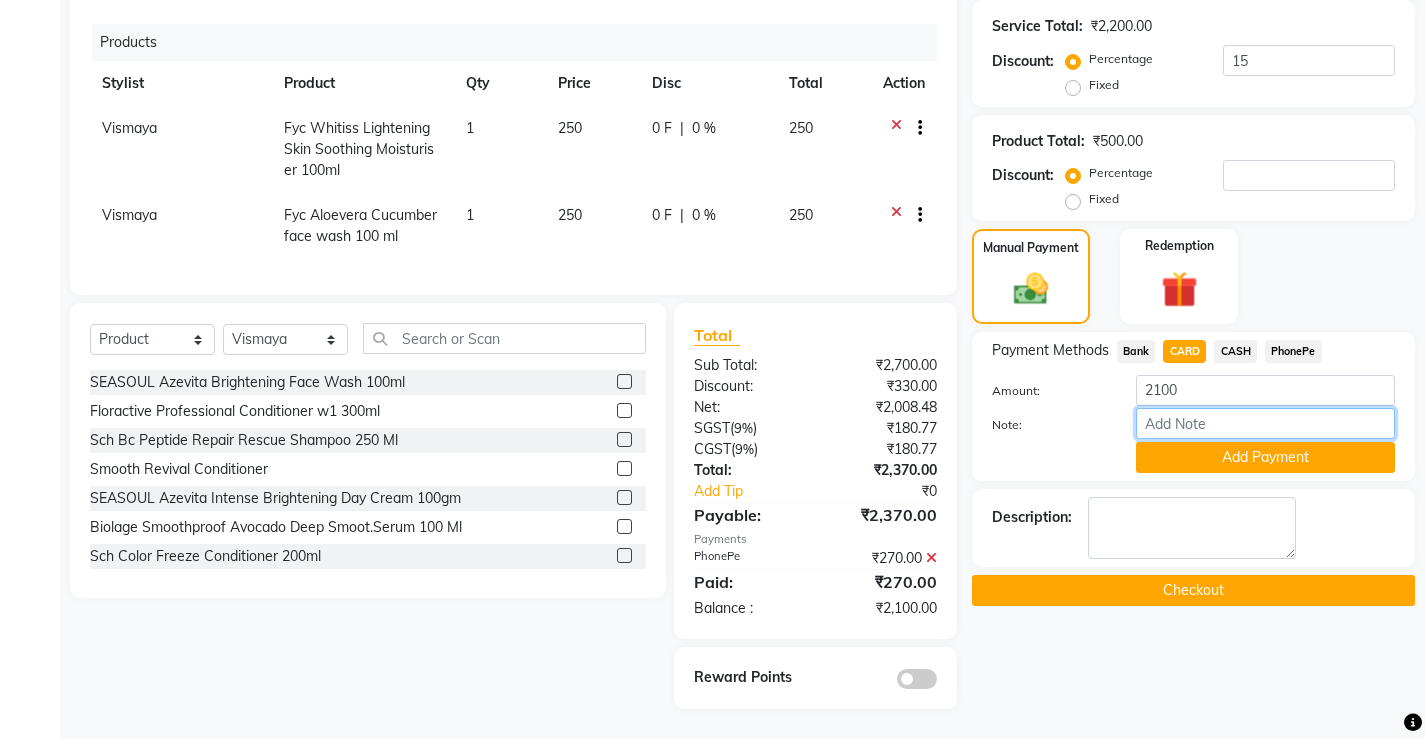 click on "Note:" at bounding box center (1265, 423) 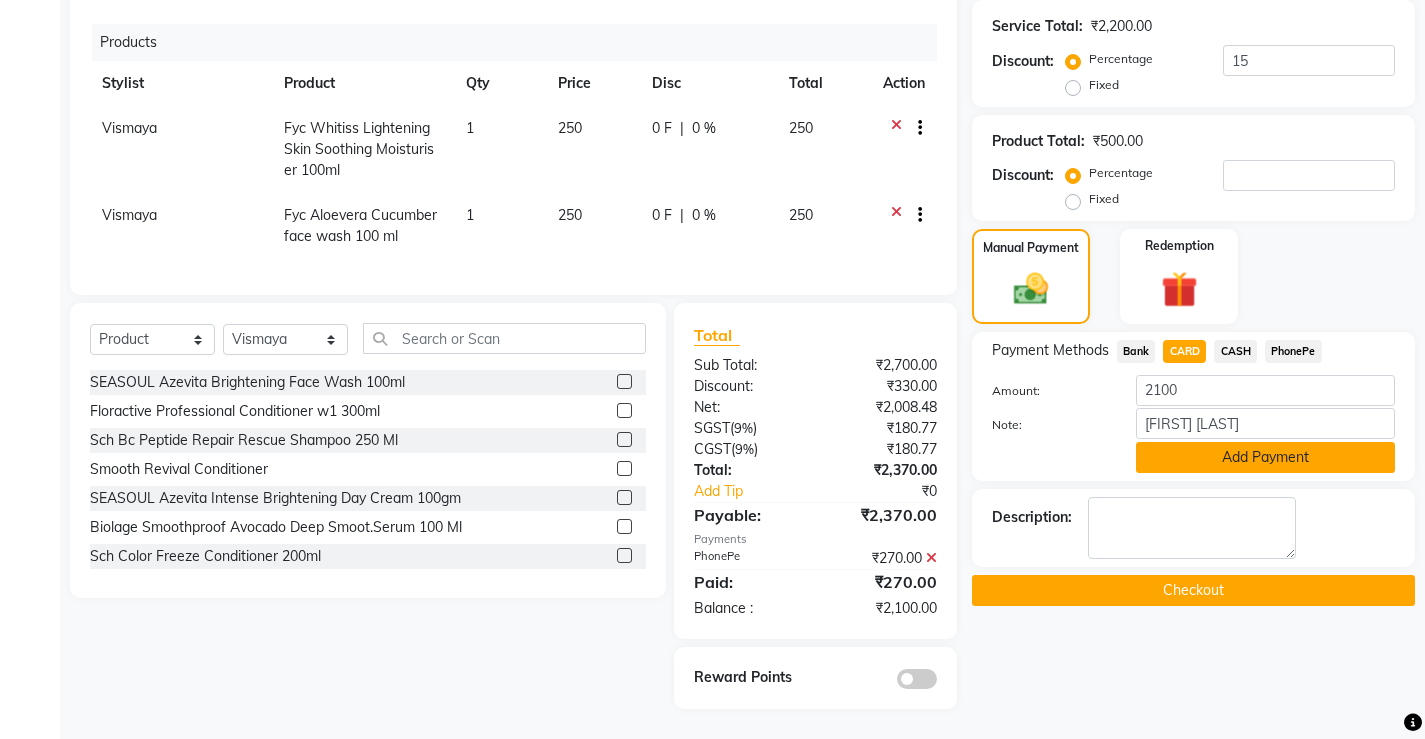 click on "Add Payment" 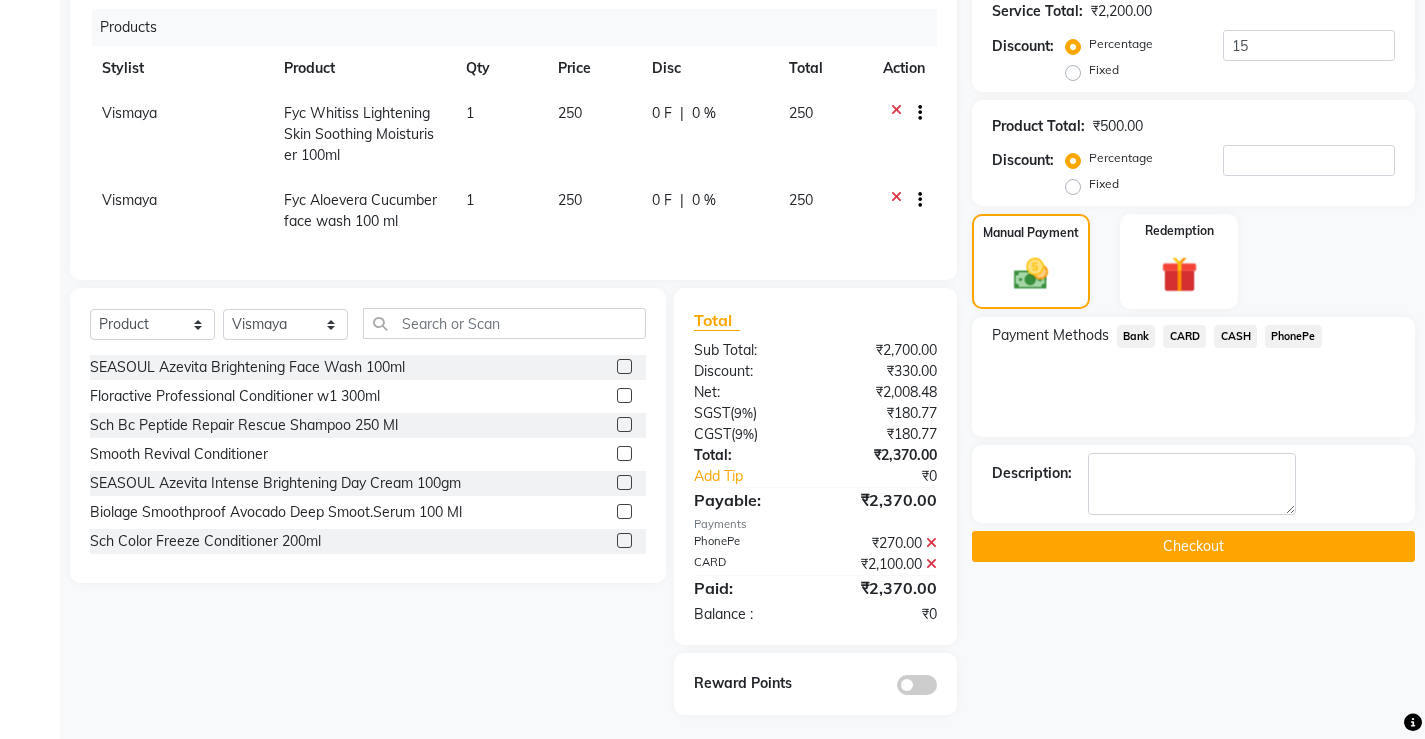 scroll, scrollTop: 473, scrollLeft: 0, axis: vertical 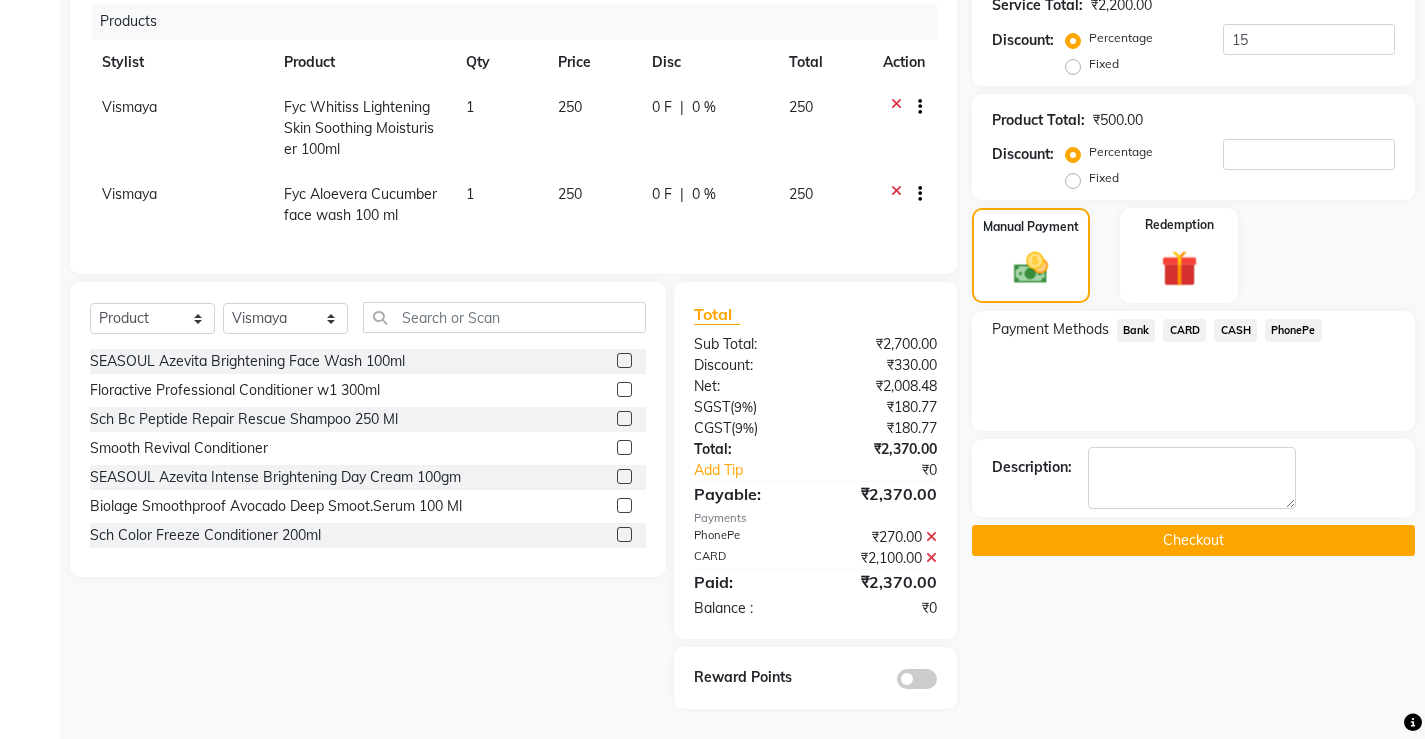 click on "Checkout" 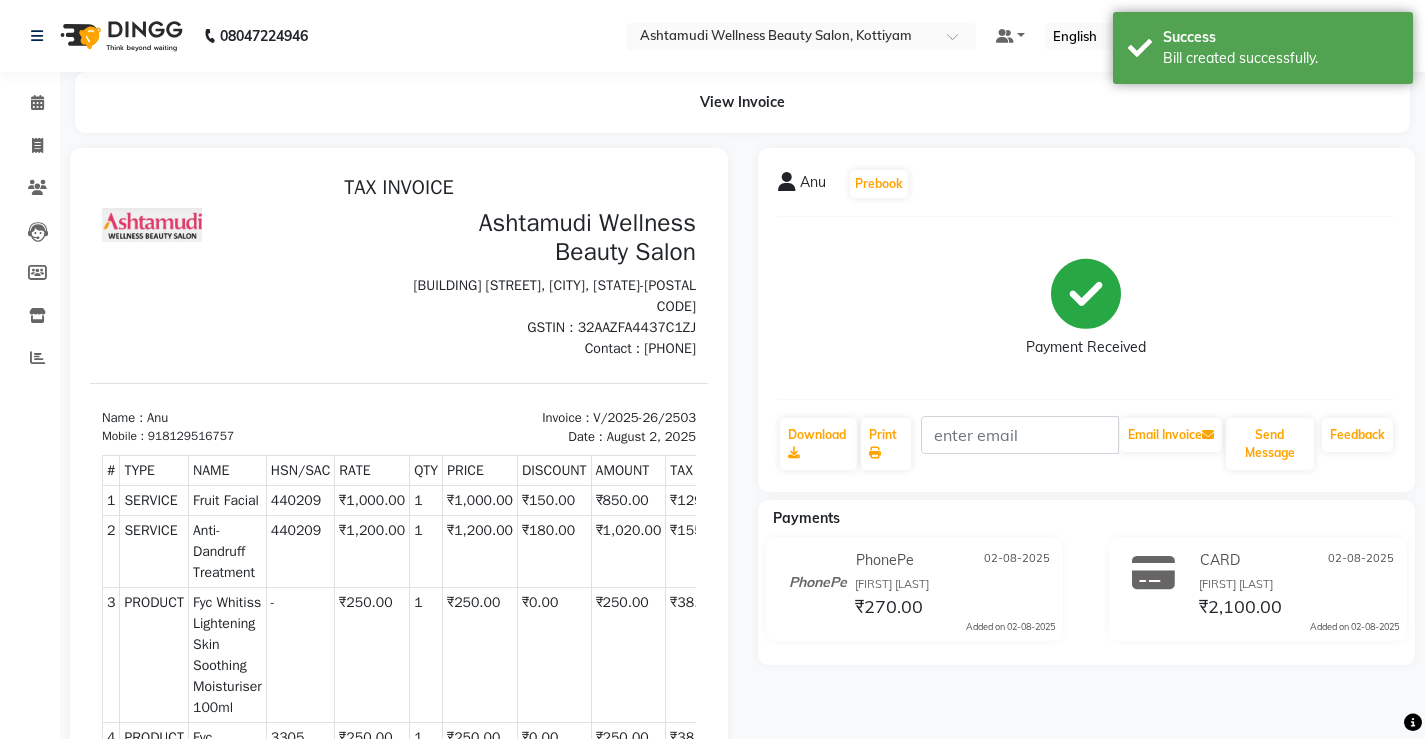 scroll, scrollTop: 0, scrollLeft: 0, axis: both 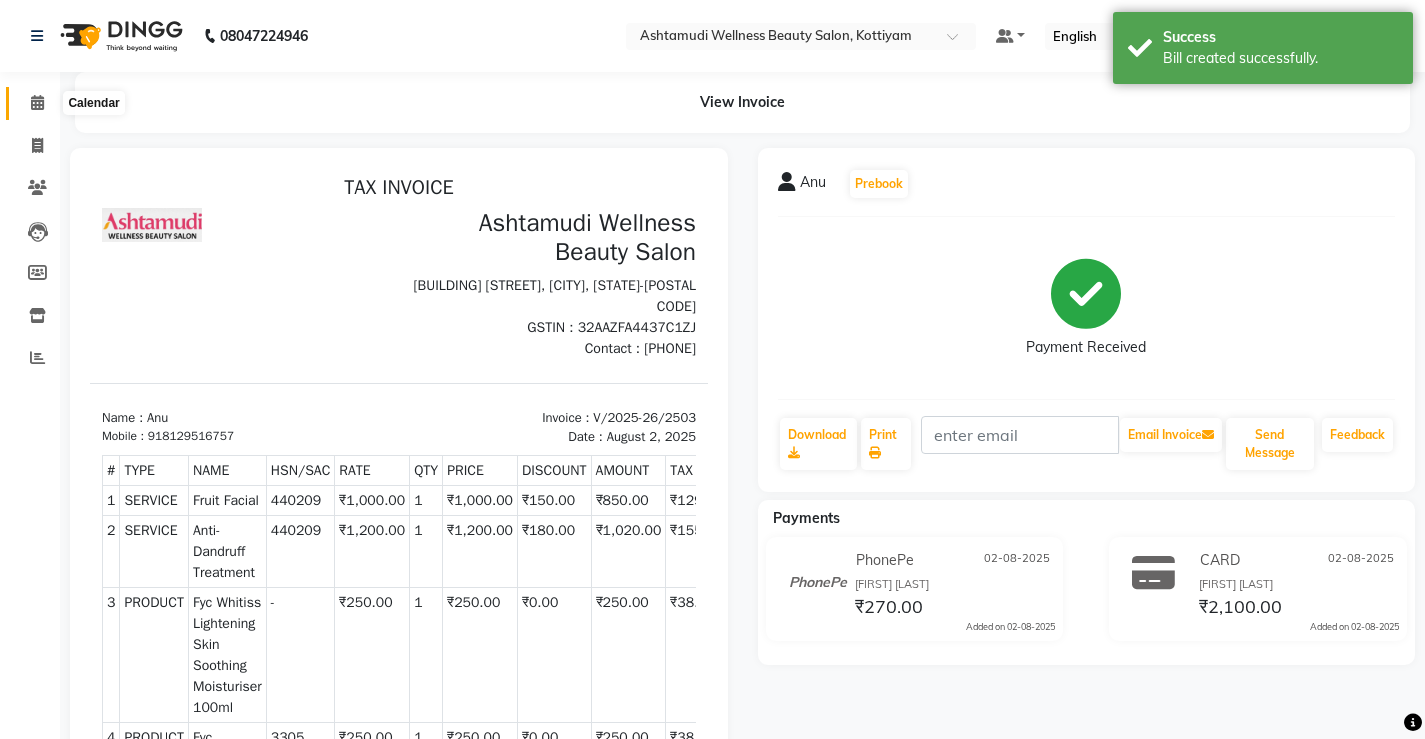 click 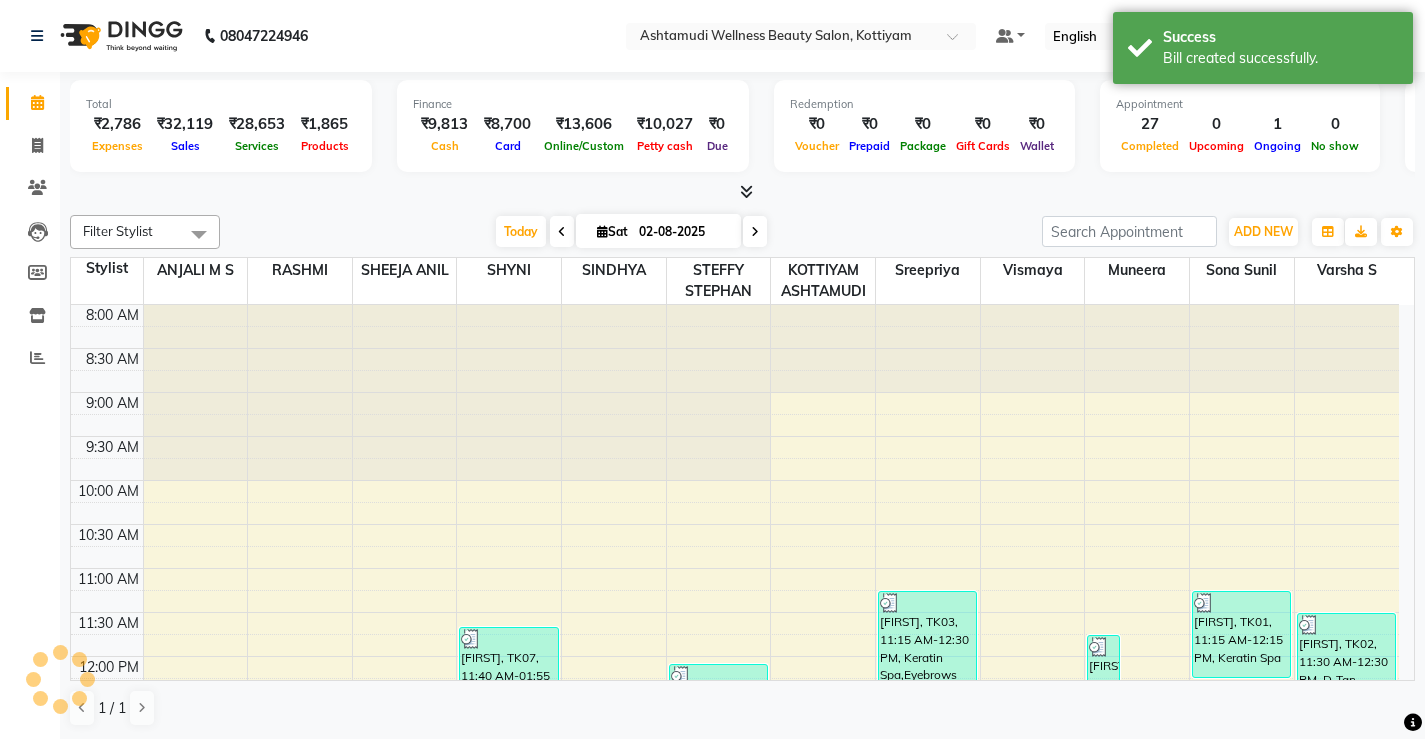 scroll, scrollTop: 730, scrollLeft: 0, axis: vertical 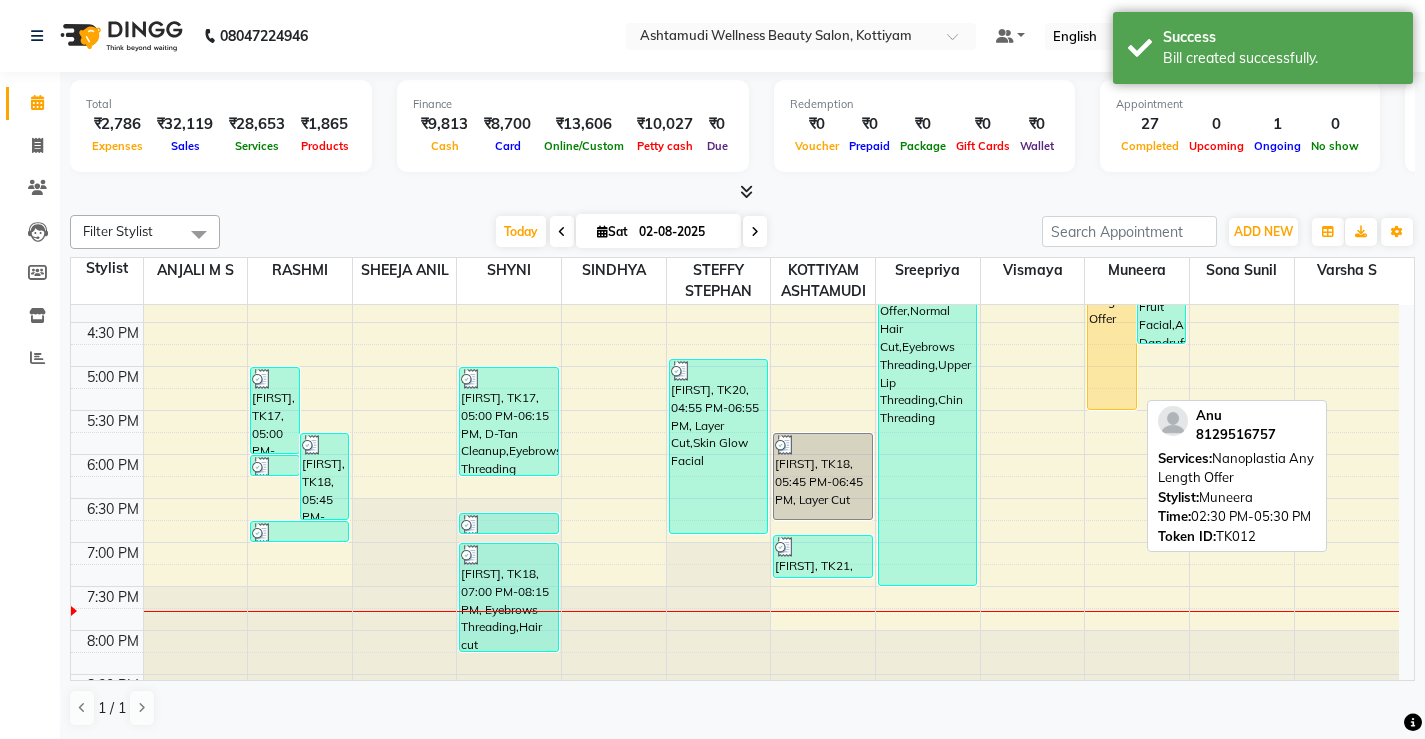 click on "[FIRST], TK12, 02:30 PM-05:30 PM, Nanoplastia Any Length Offer" at bounding box center [1112, 278] 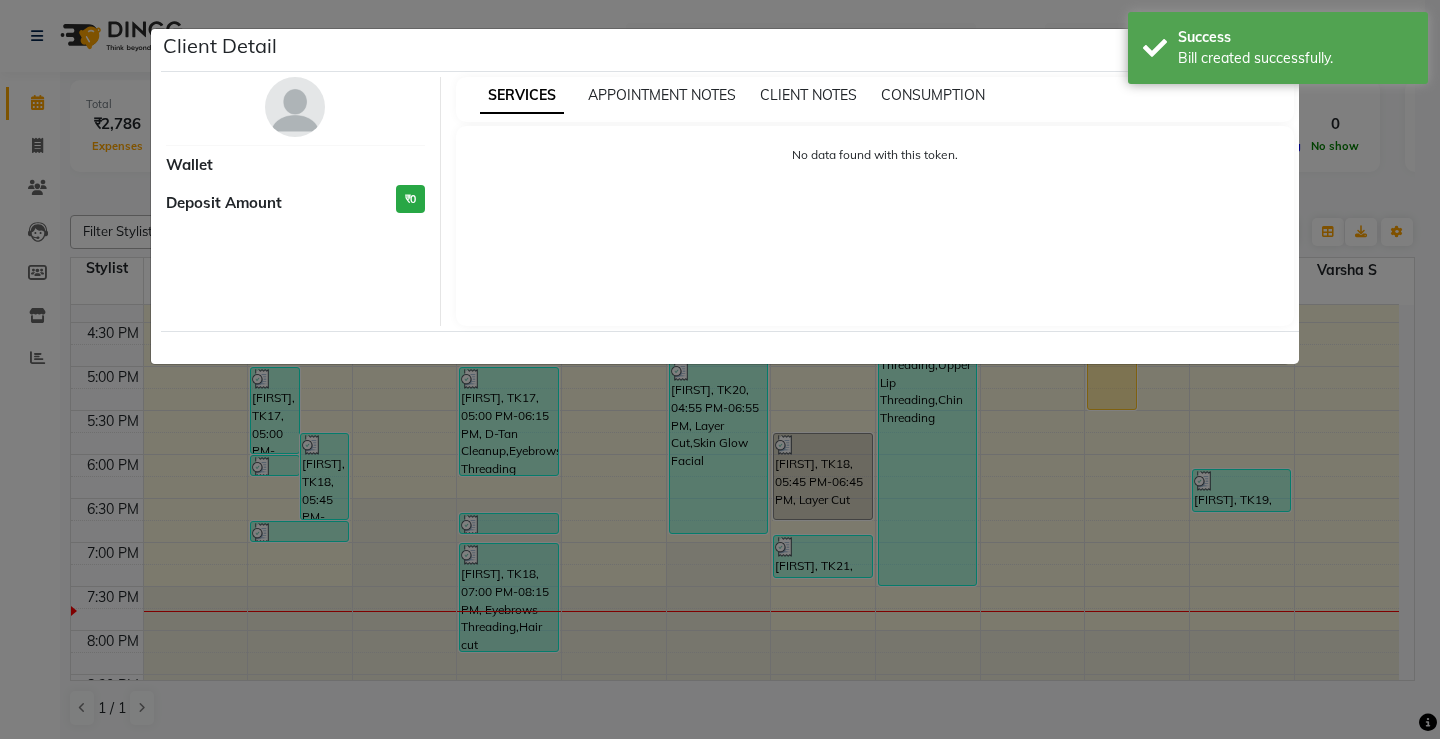 select on "1" 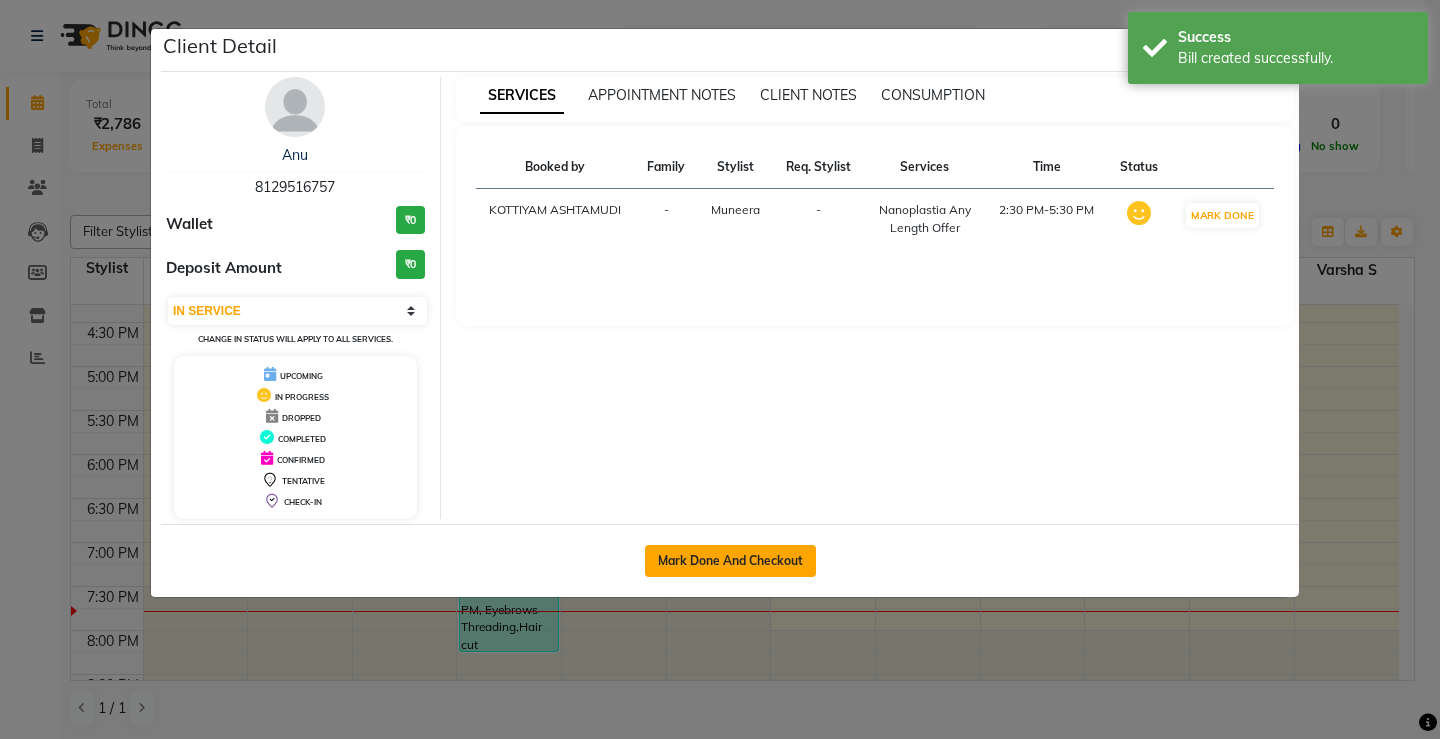 click on "Mark Done And Checkout" 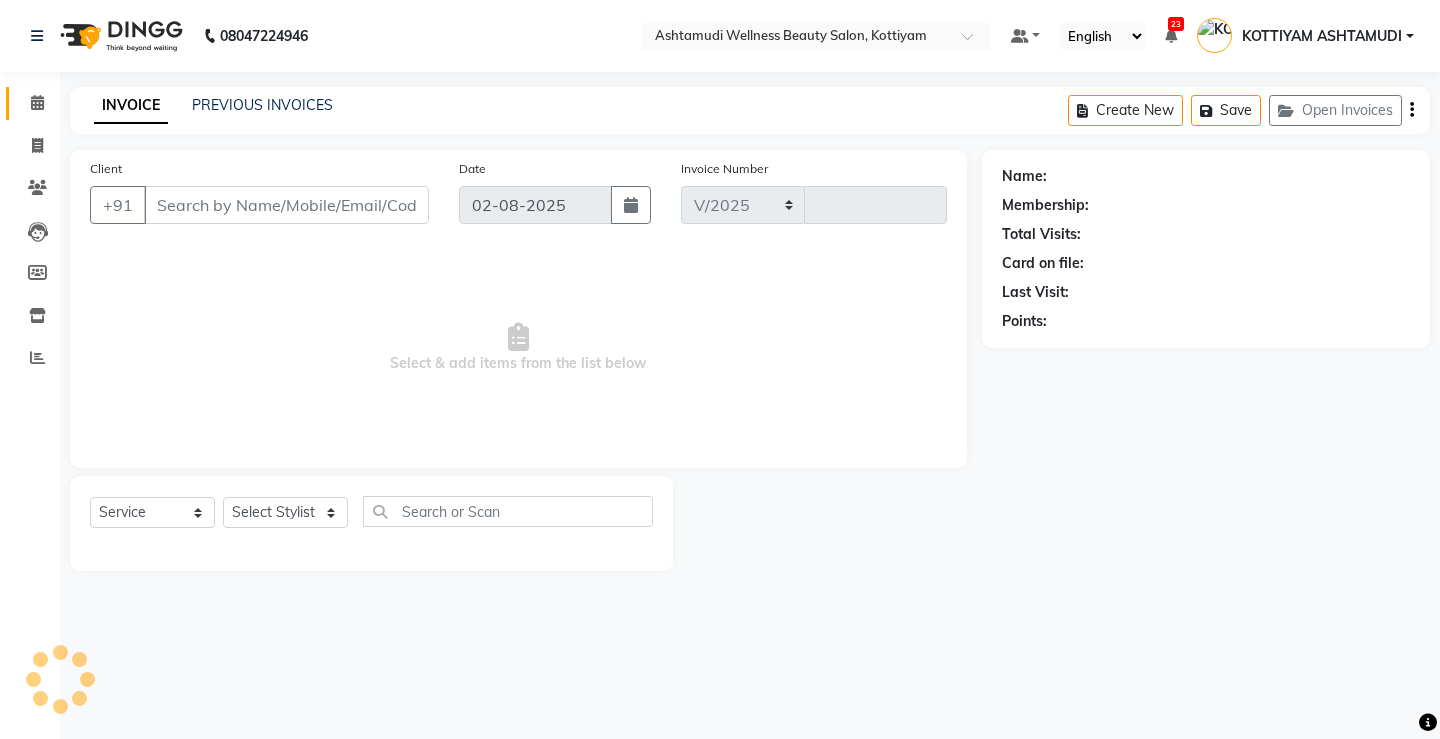 select on "4674" 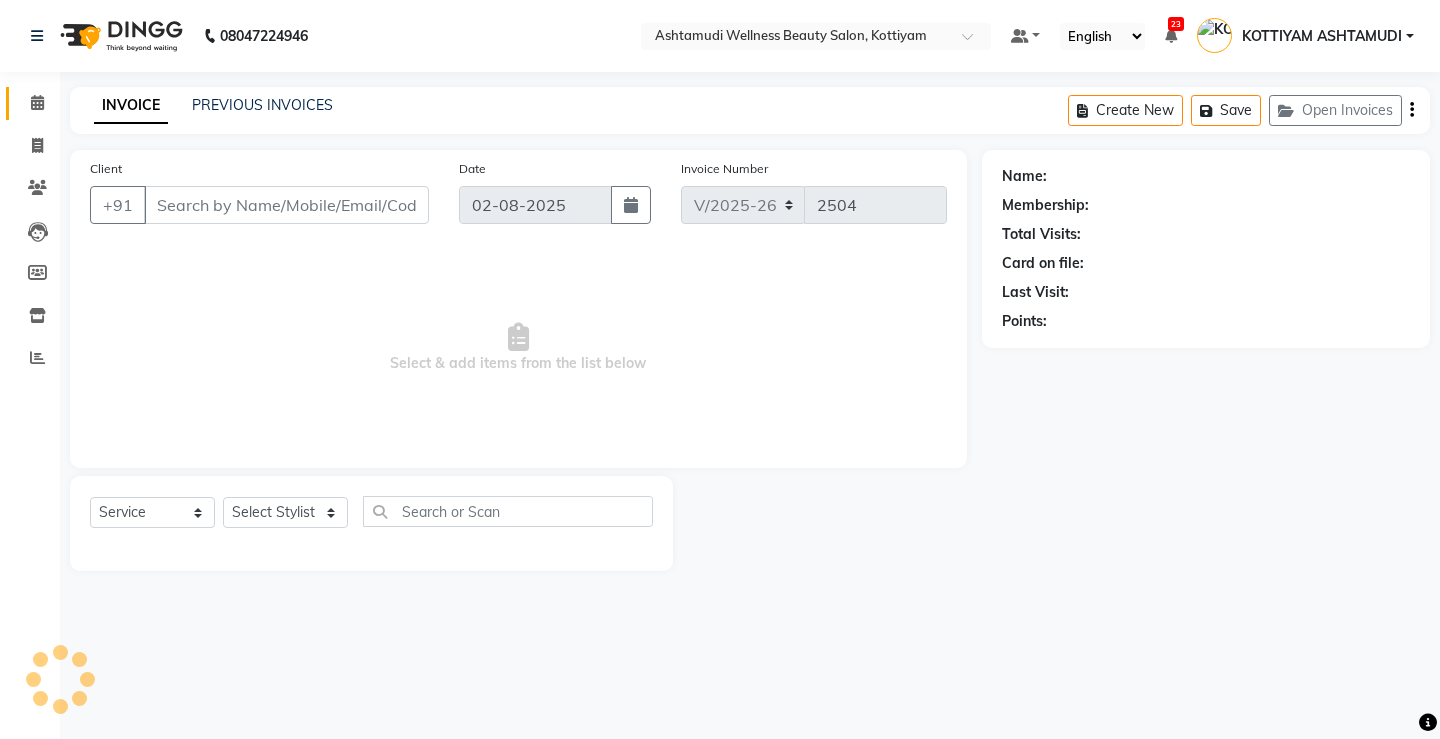 select on "product" 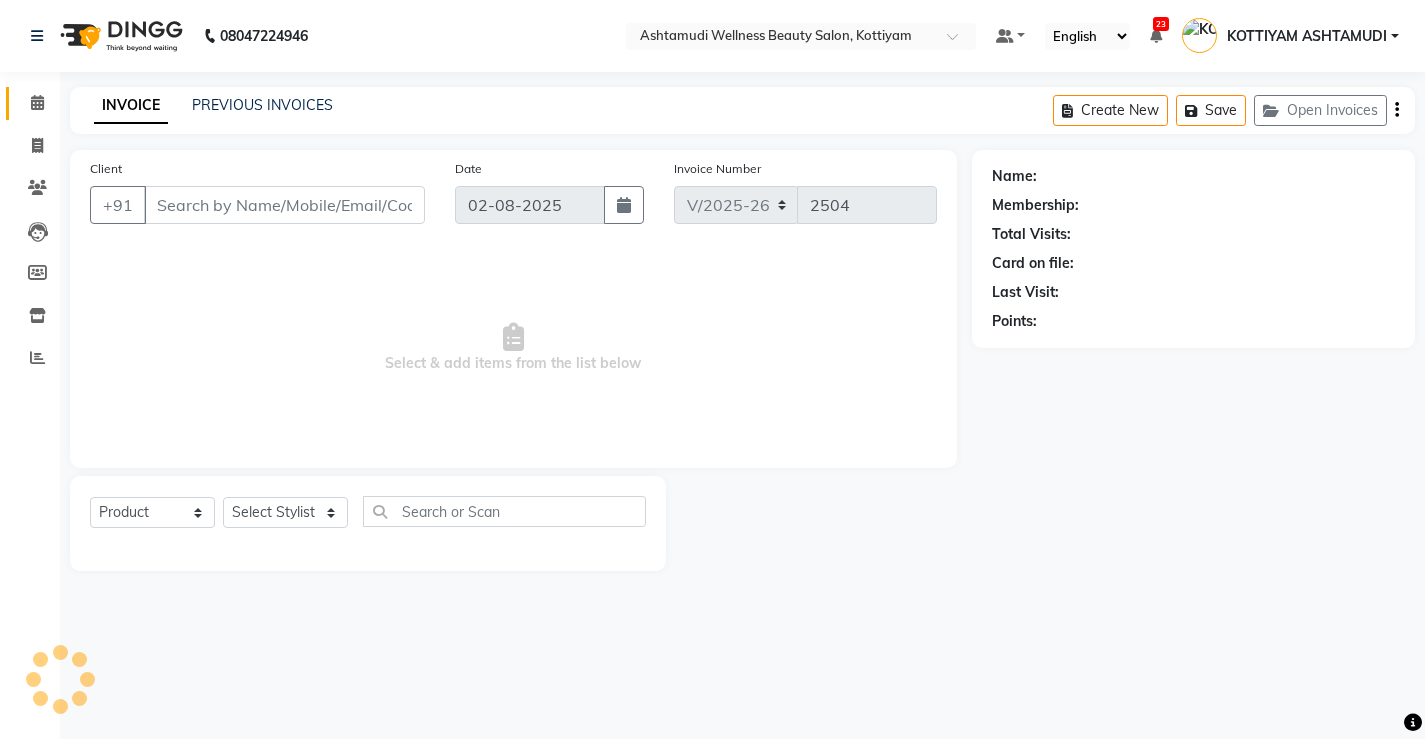 type on "8129516757" 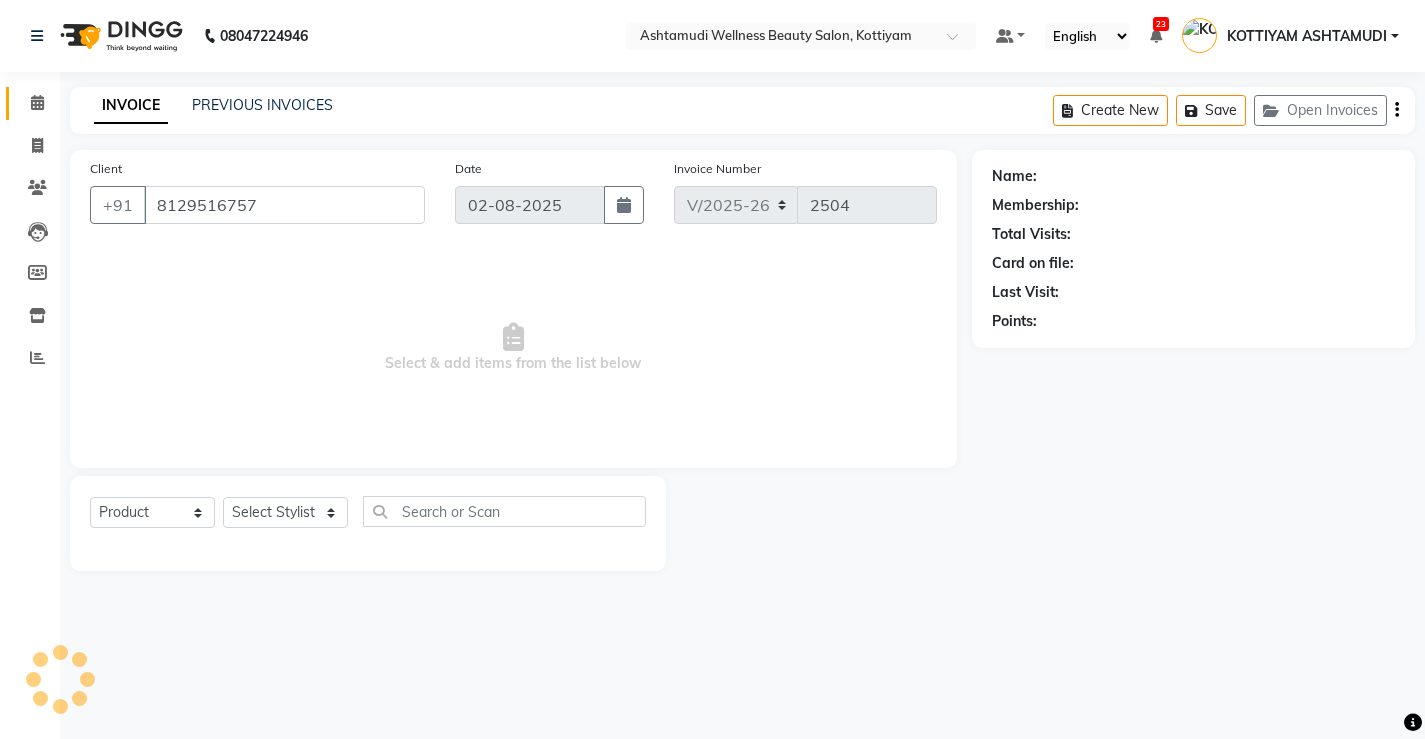 select on "67522" 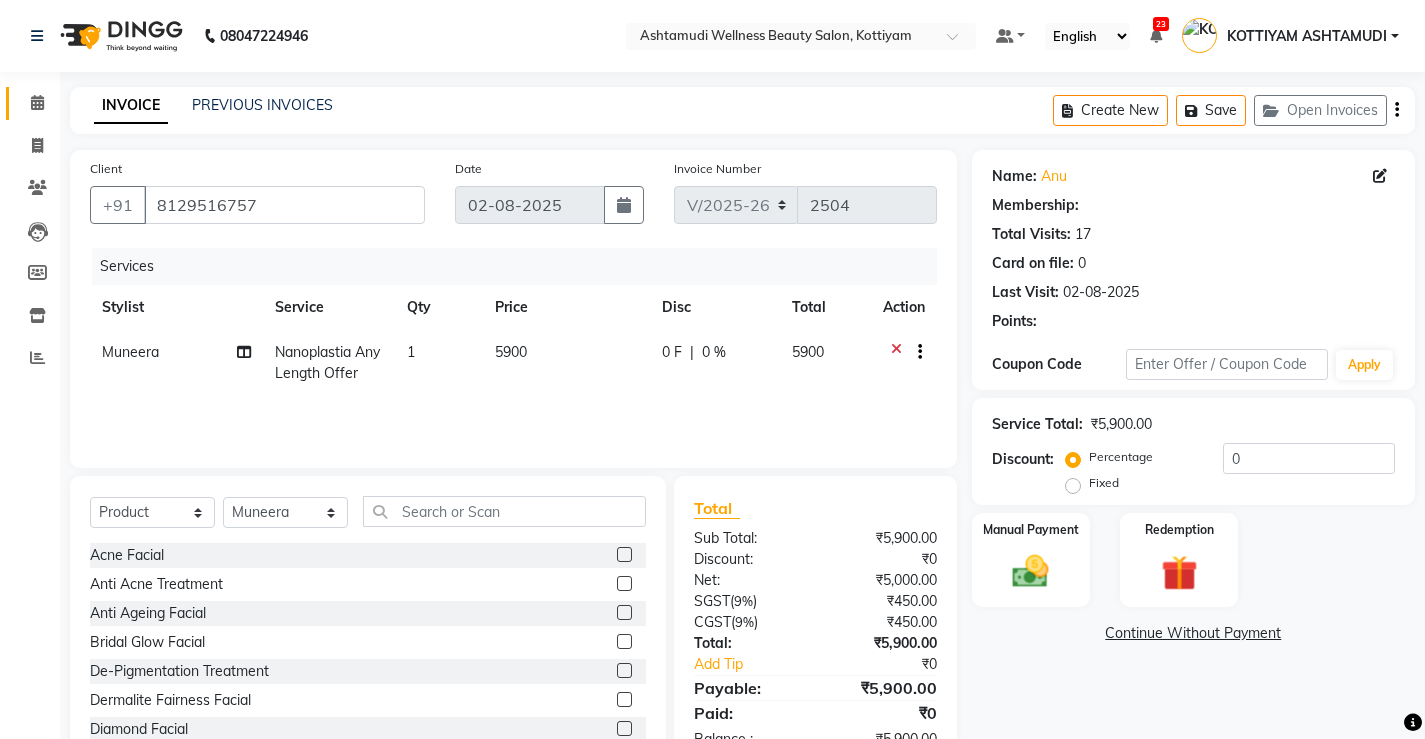 select on "2: Object" 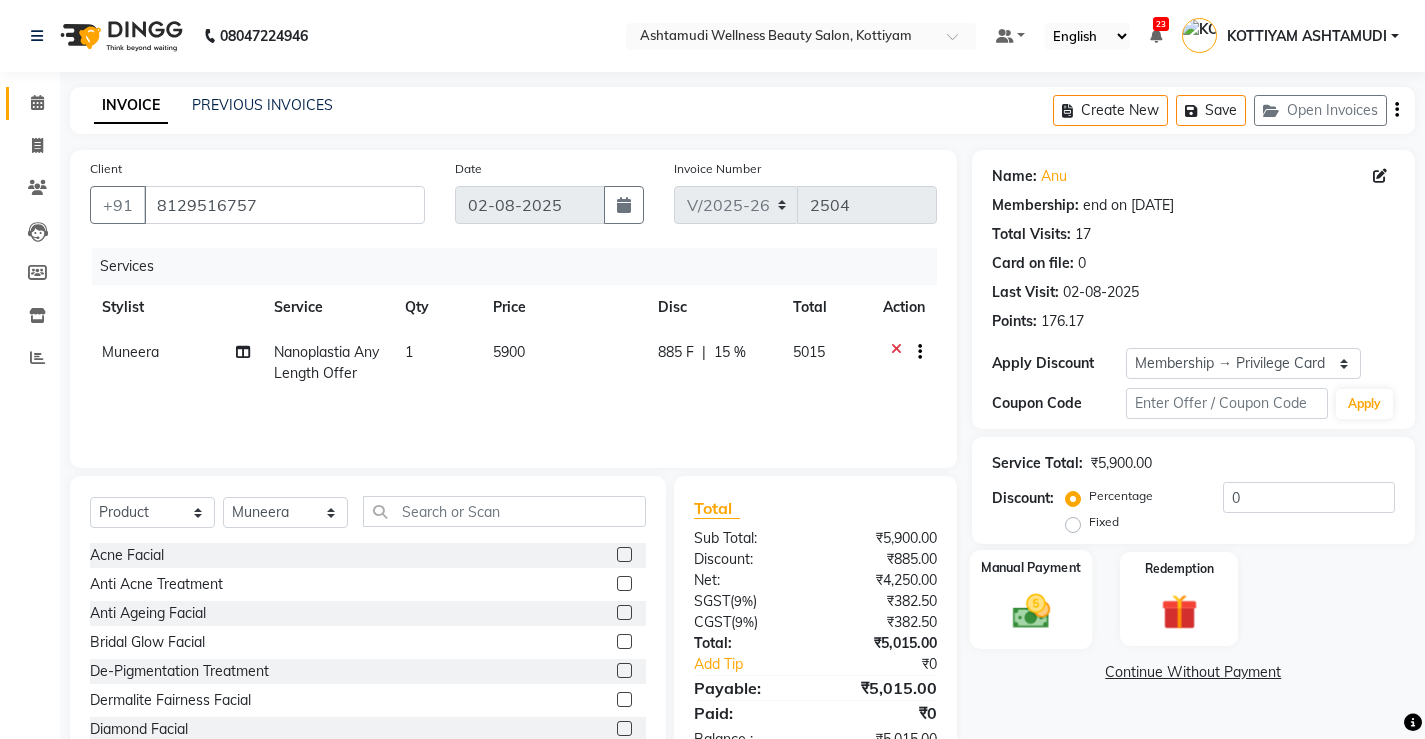 scroll, scrollTop: 62, scrollLeft: 0, axis: vertical 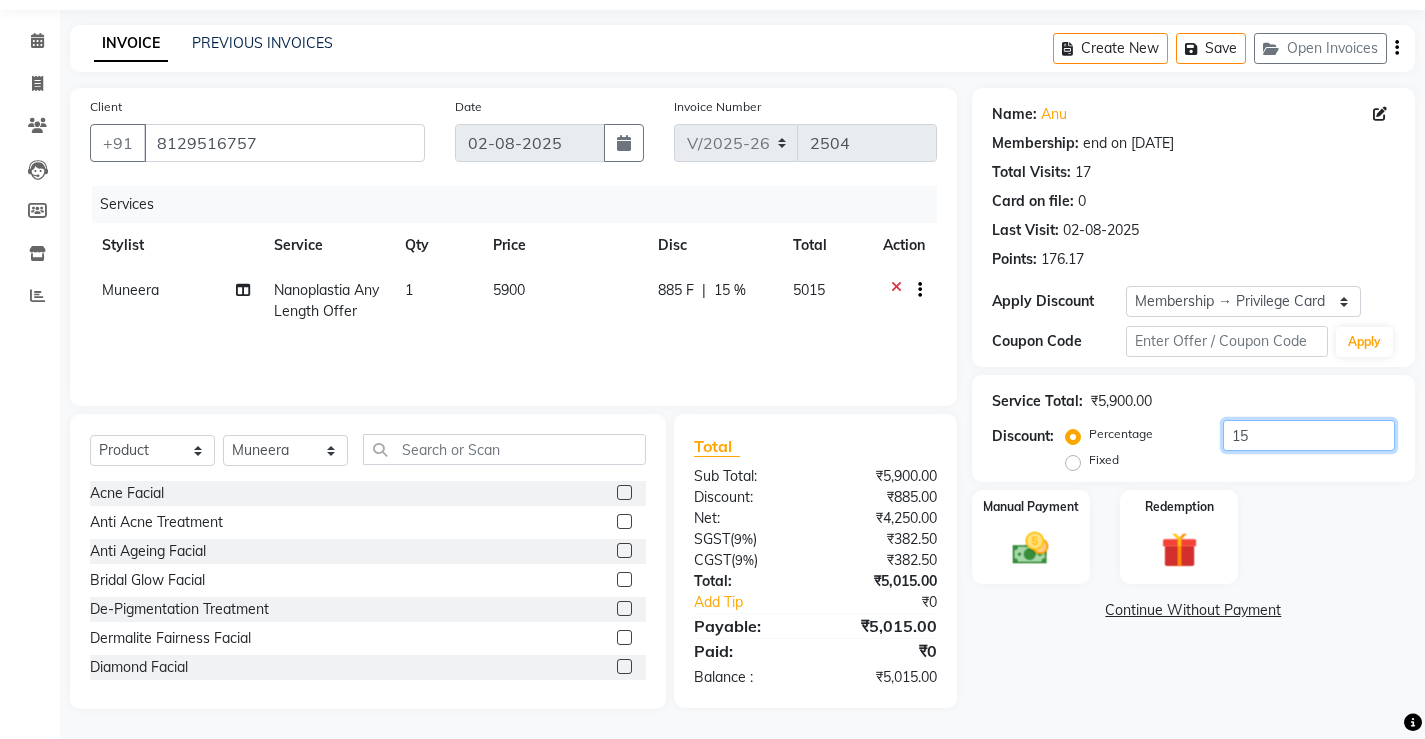 click on "15" 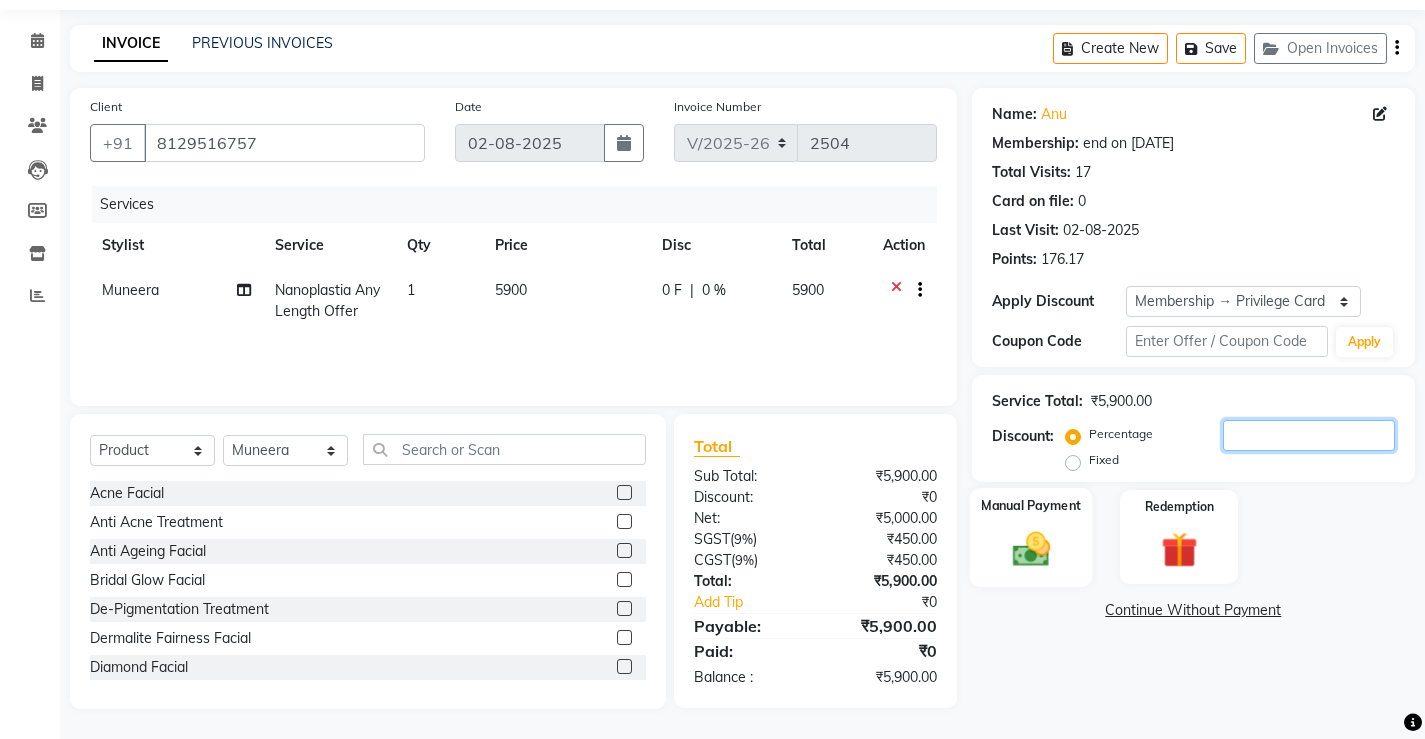 type 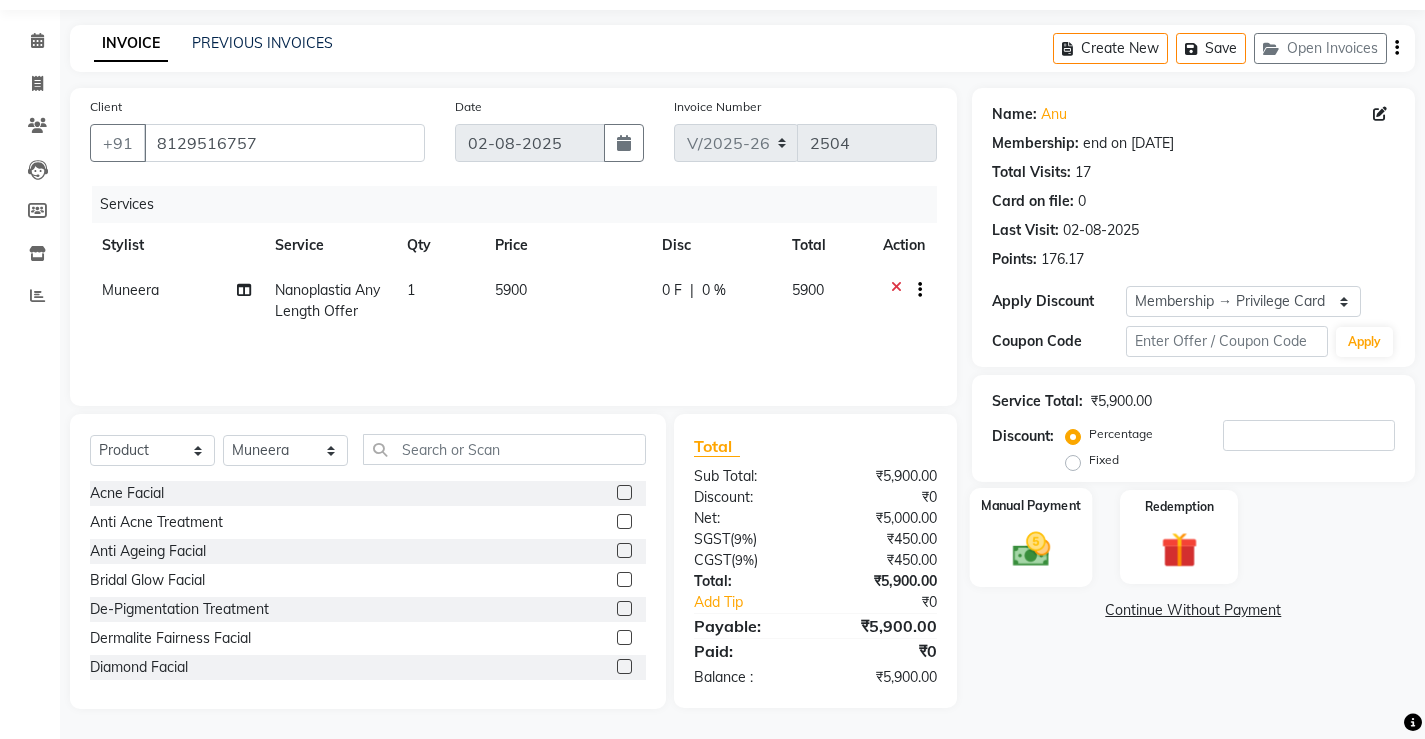 click 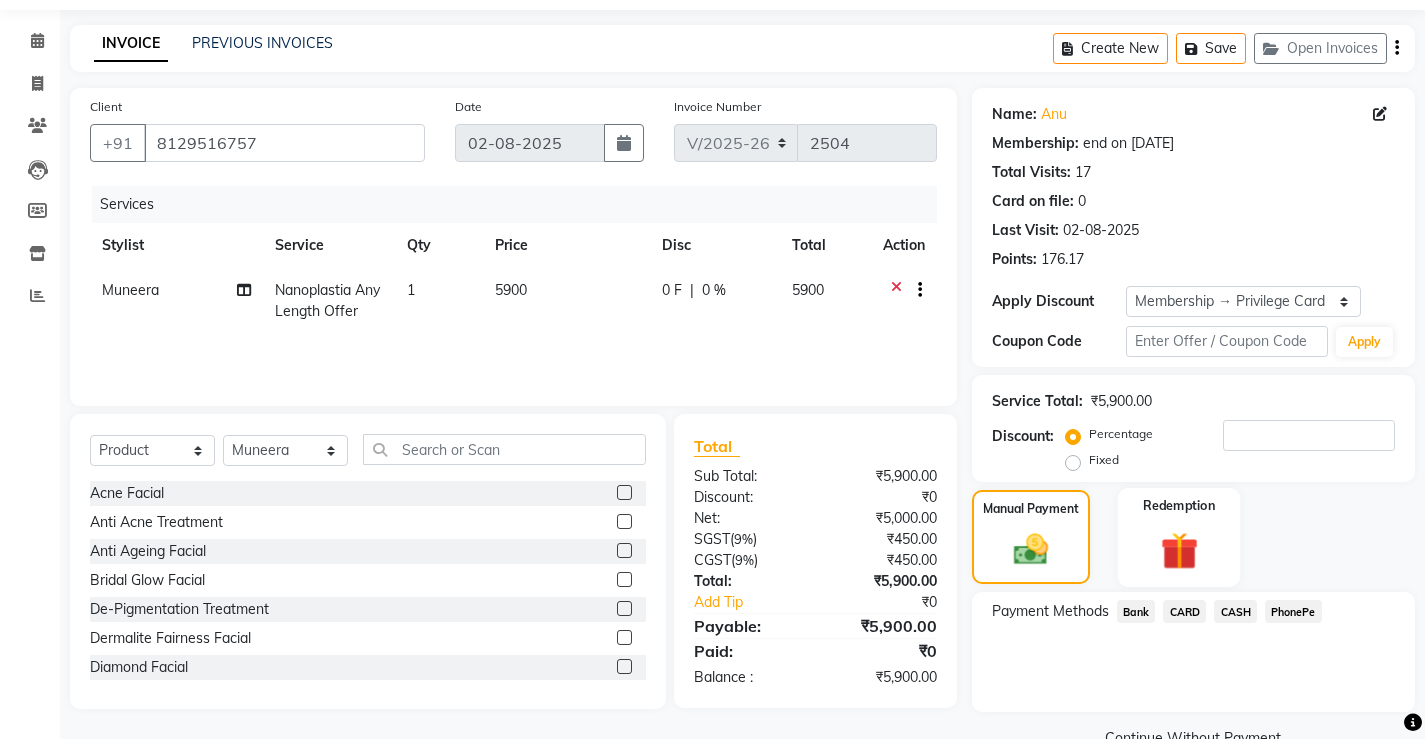 scroll, scrollTop: 106, scrollLeft: 0, axis: vertical 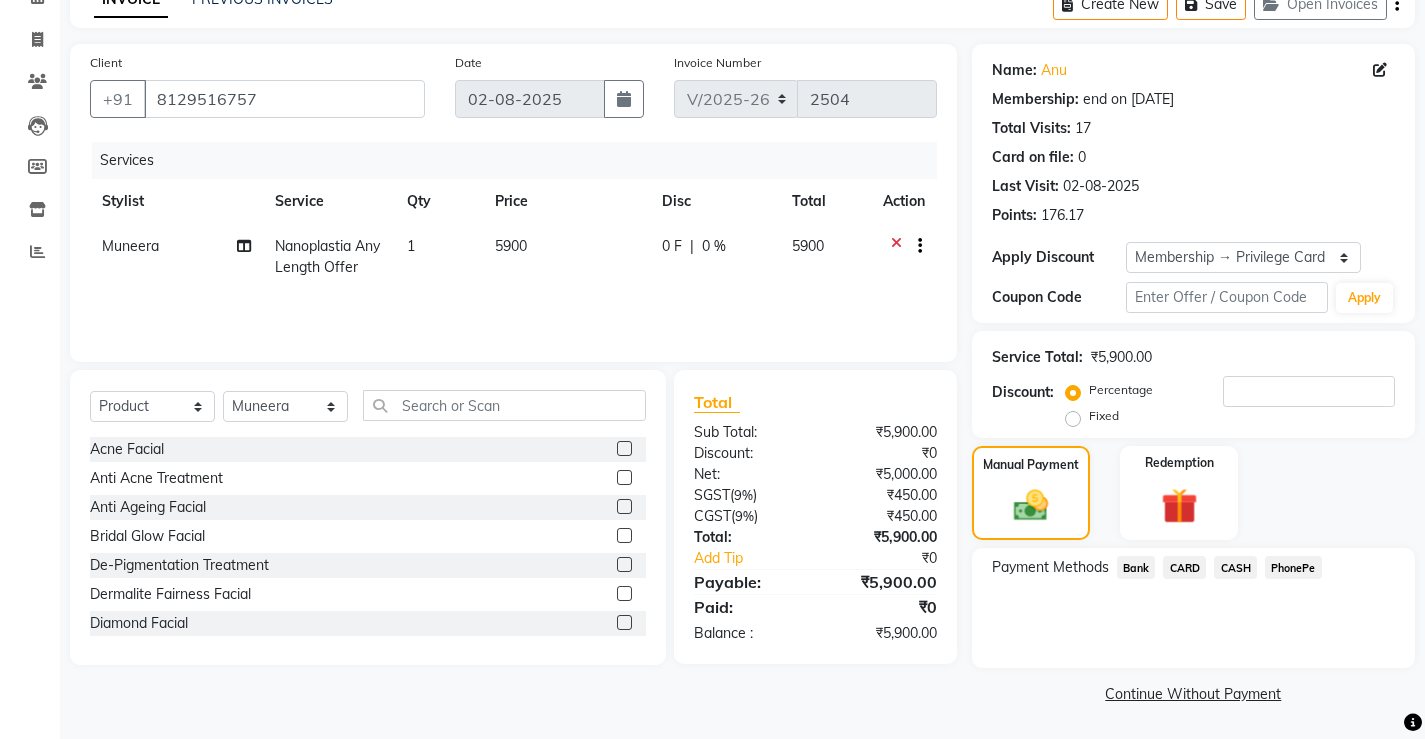 click on "CARD" 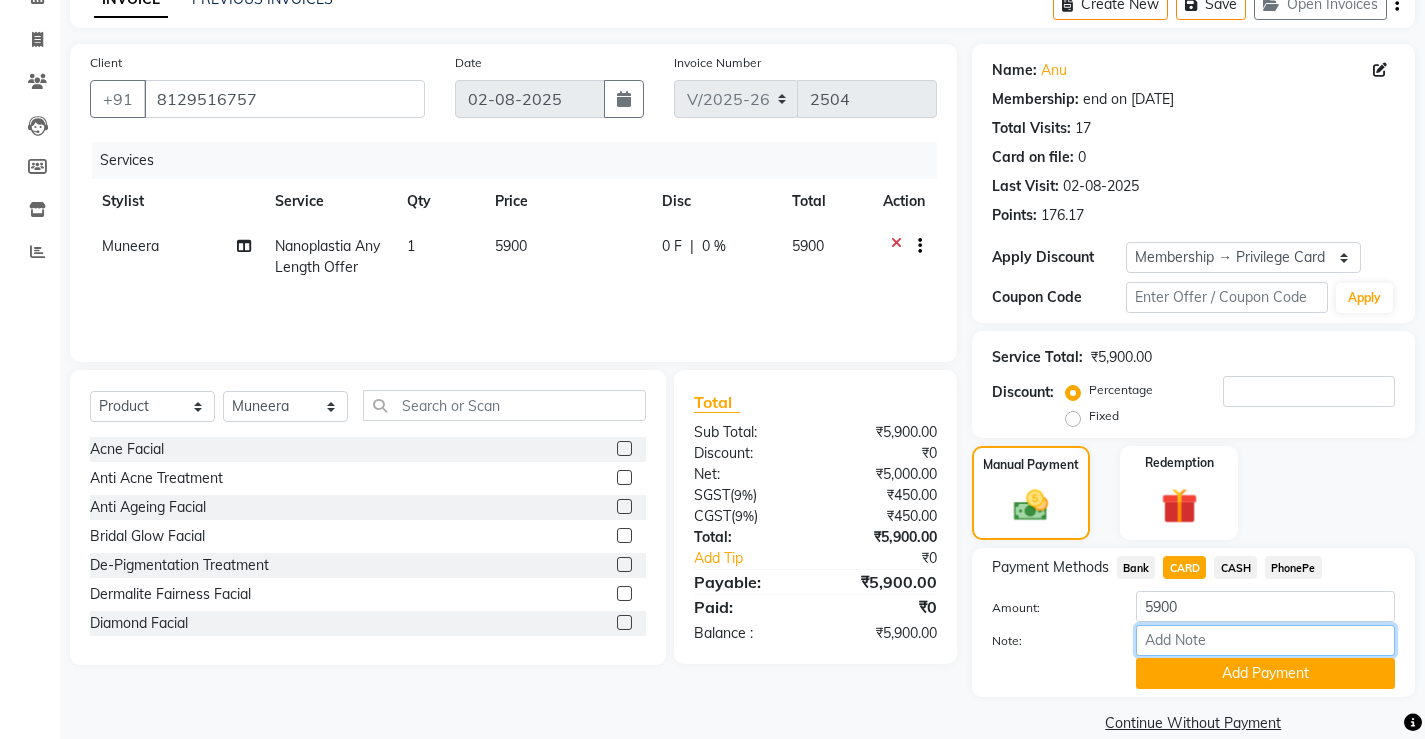 click on "Note:" at bounding box center [1265, 640] 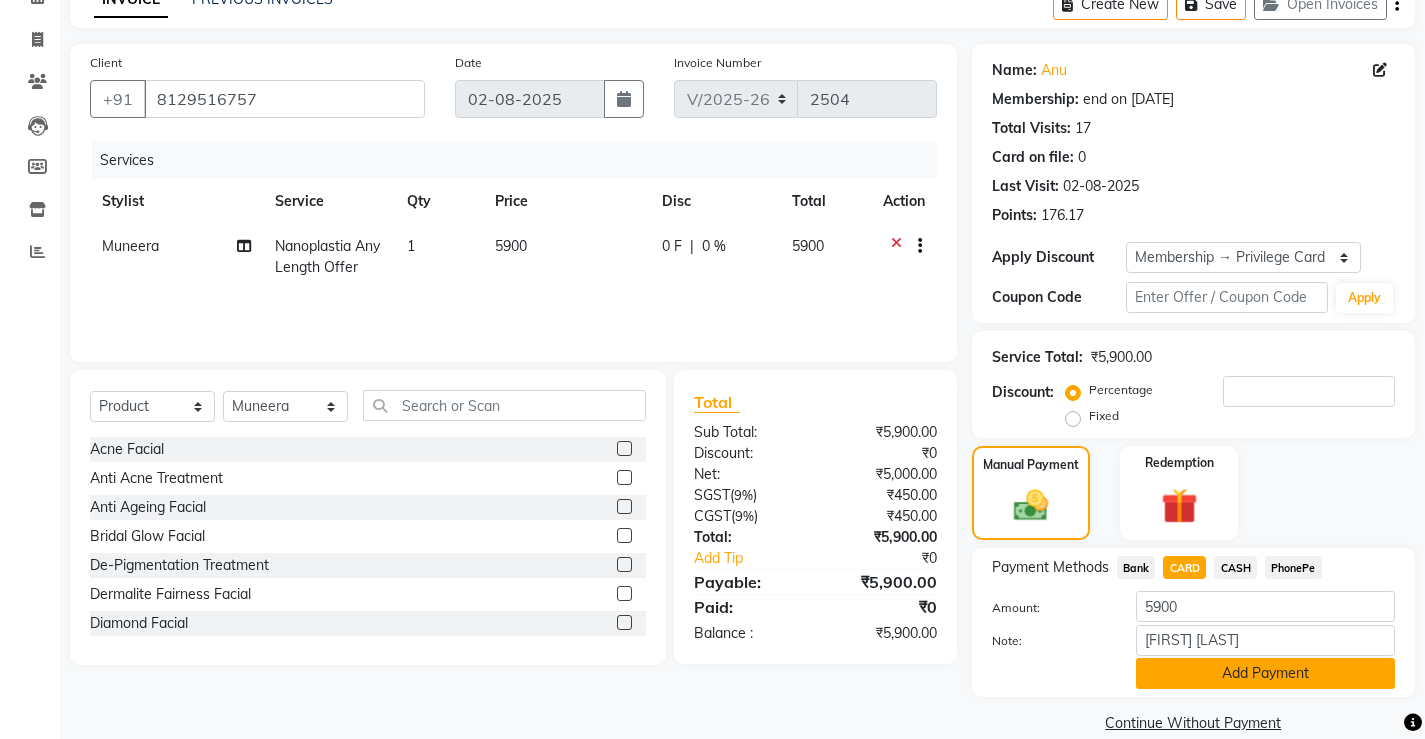 click on "Add Payment" 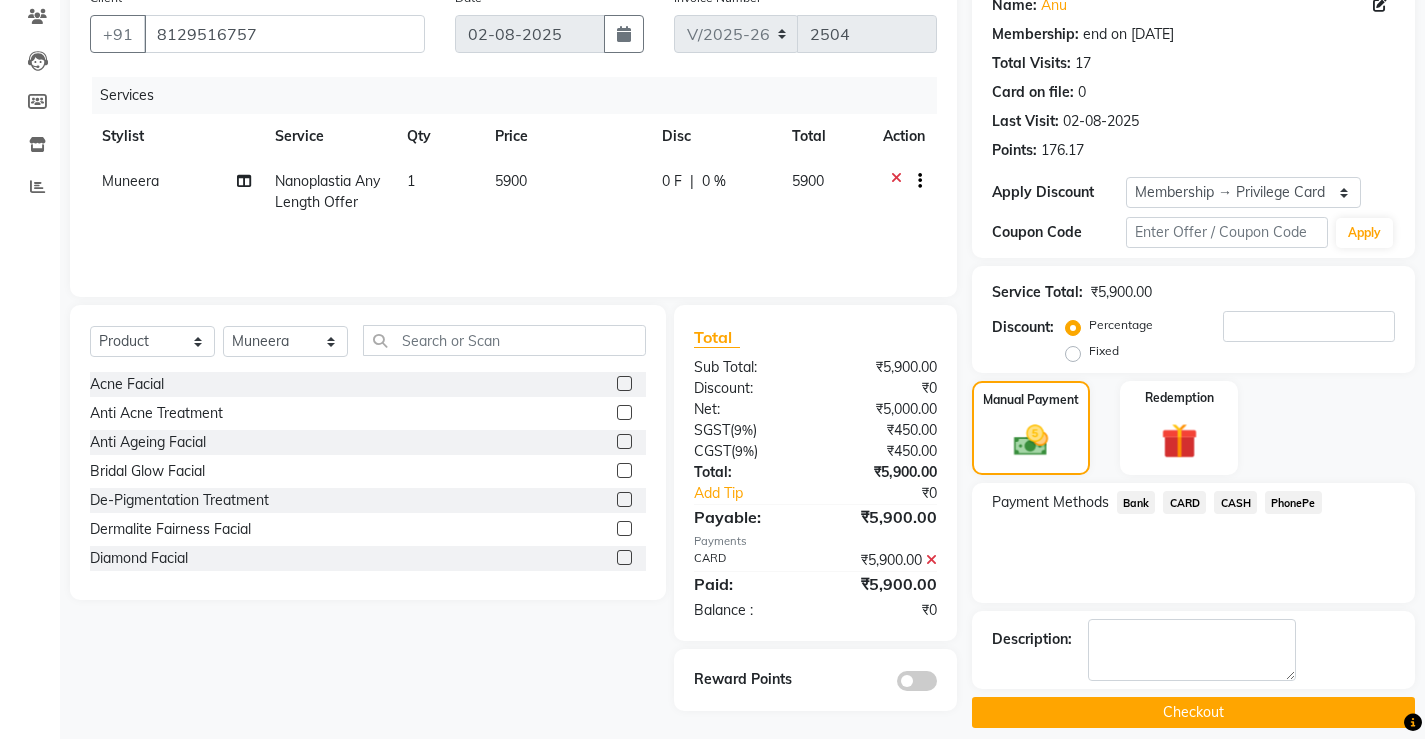 scroll, scrollTop: 190, scrollLeft: 0, axis: vertical 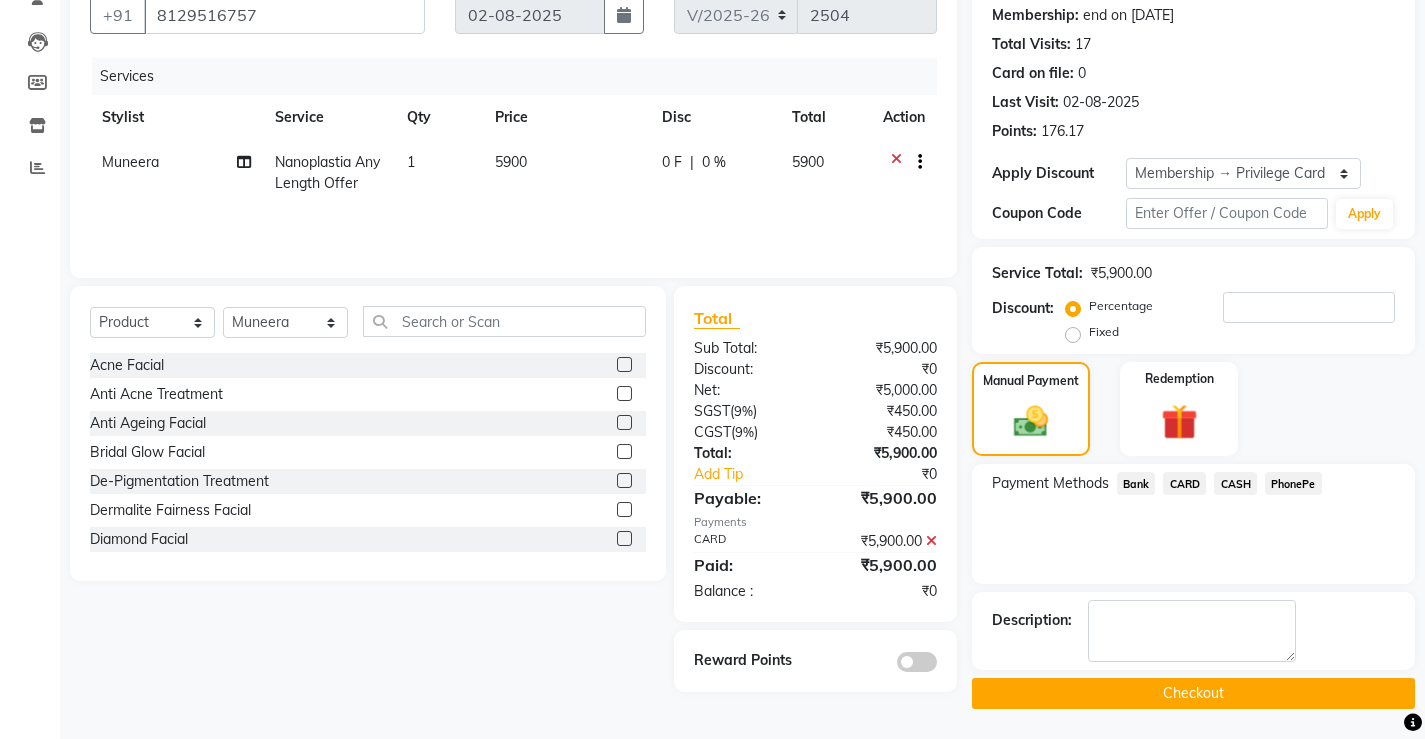 click on "Checkout" 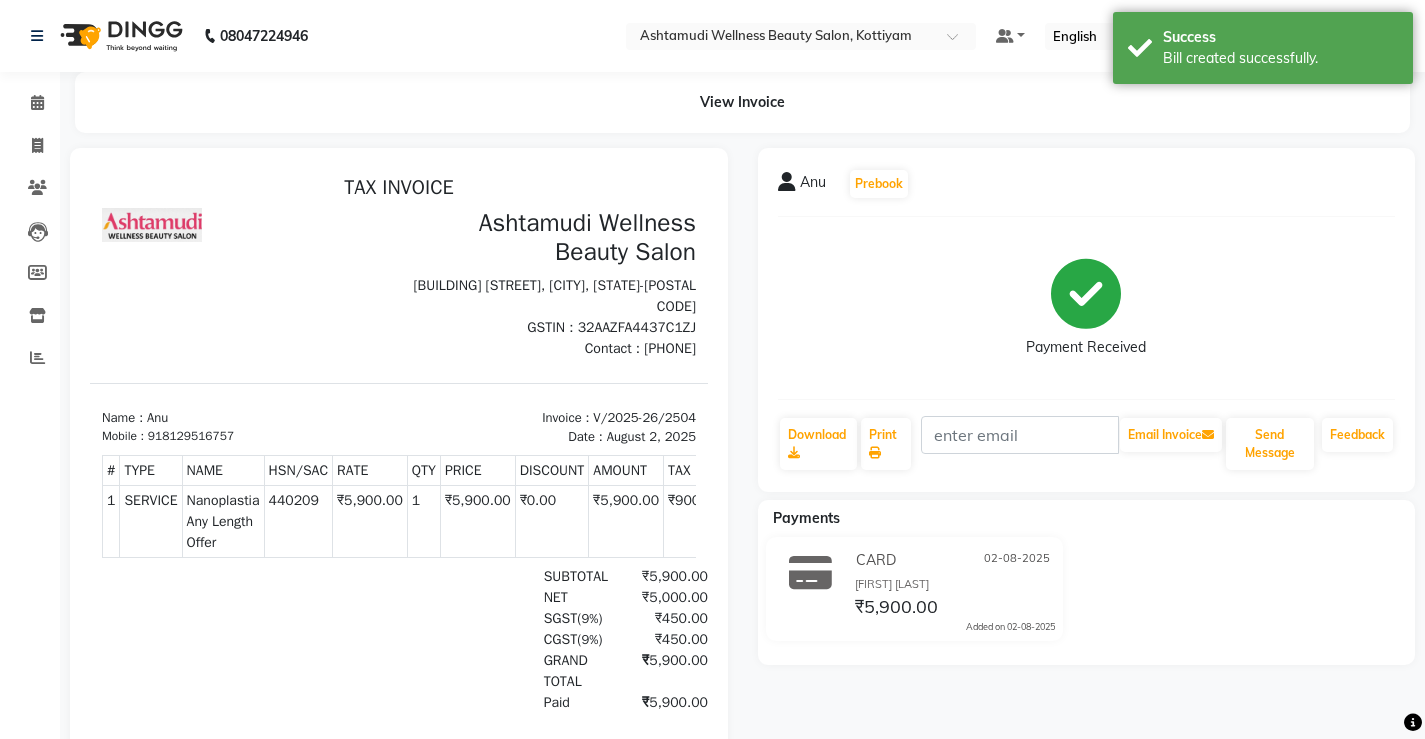 scroll, scrollTop: 0, scrollLeft: 0, axis: both 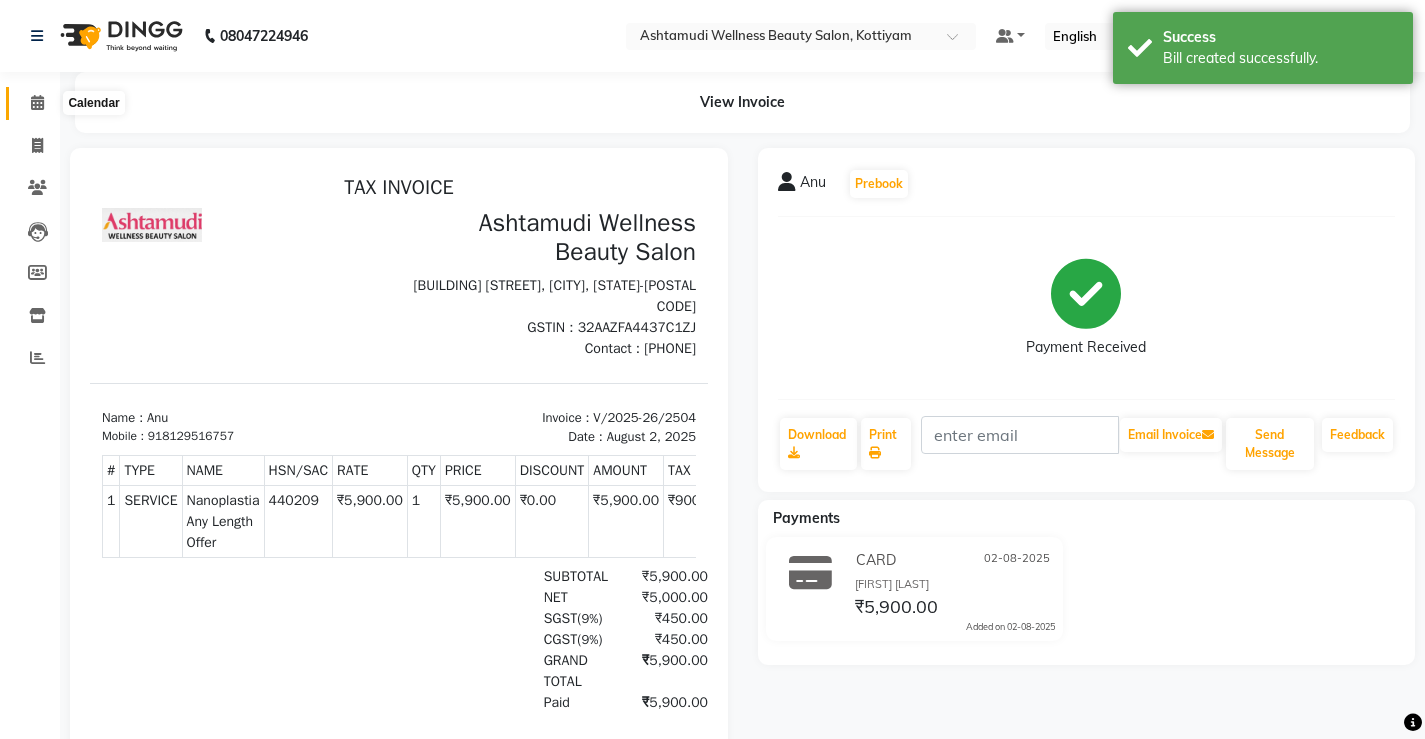 click 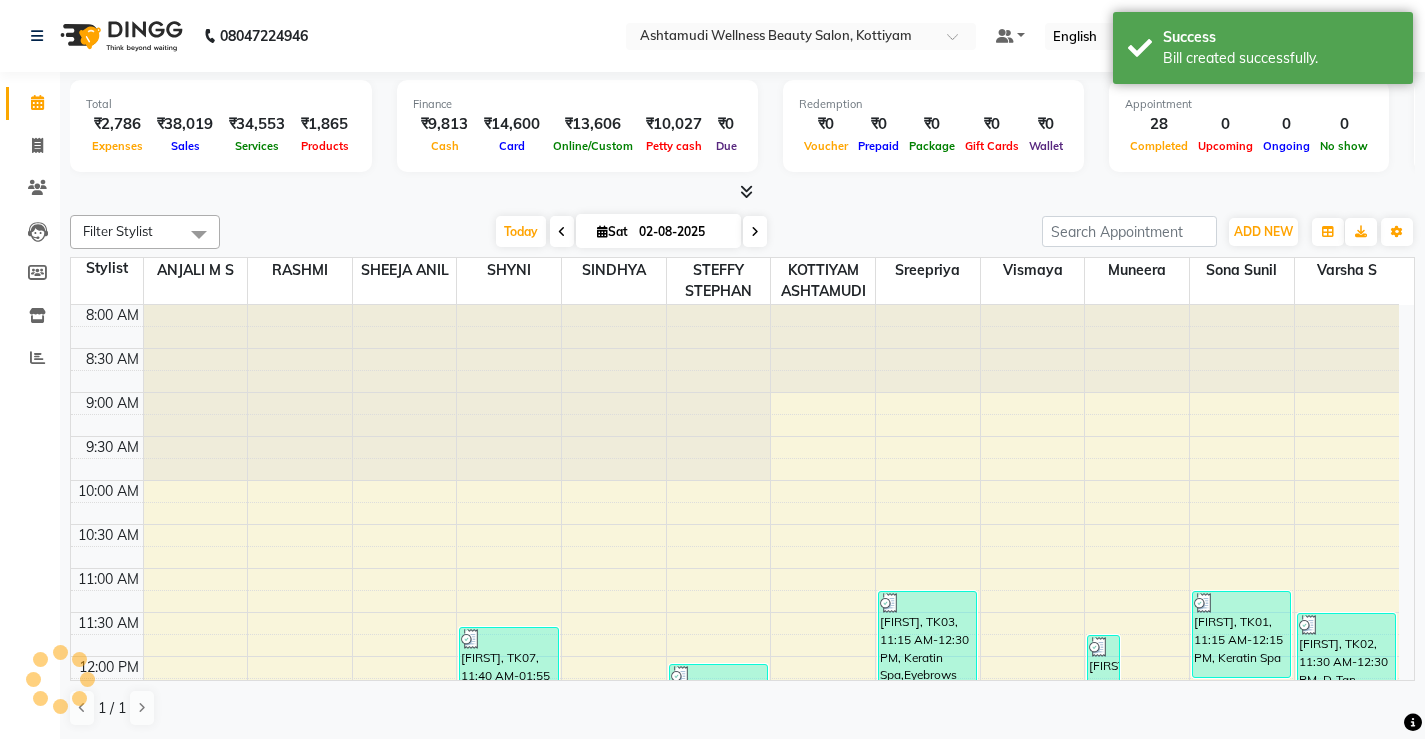 scroll, scrollTop: 0, scrollLeft: 0, axis: both 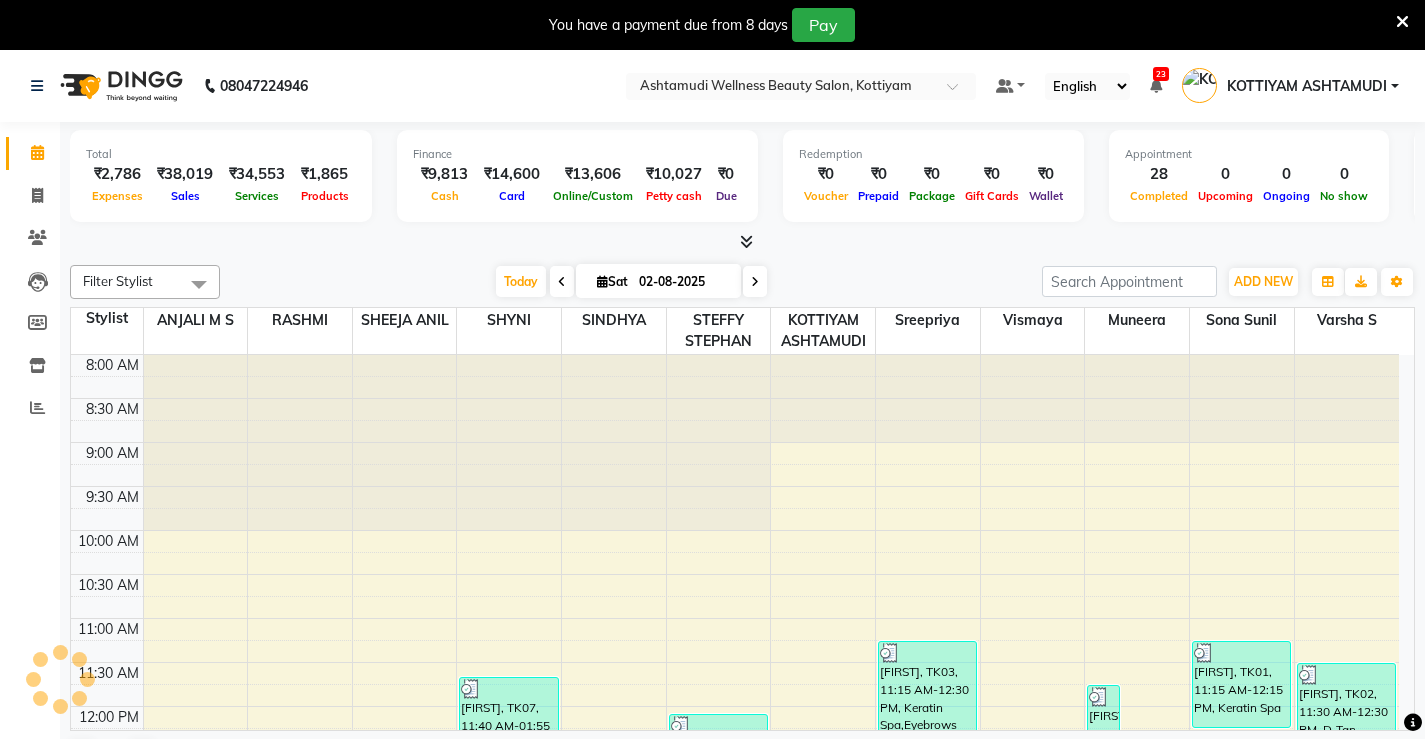 select on "en" 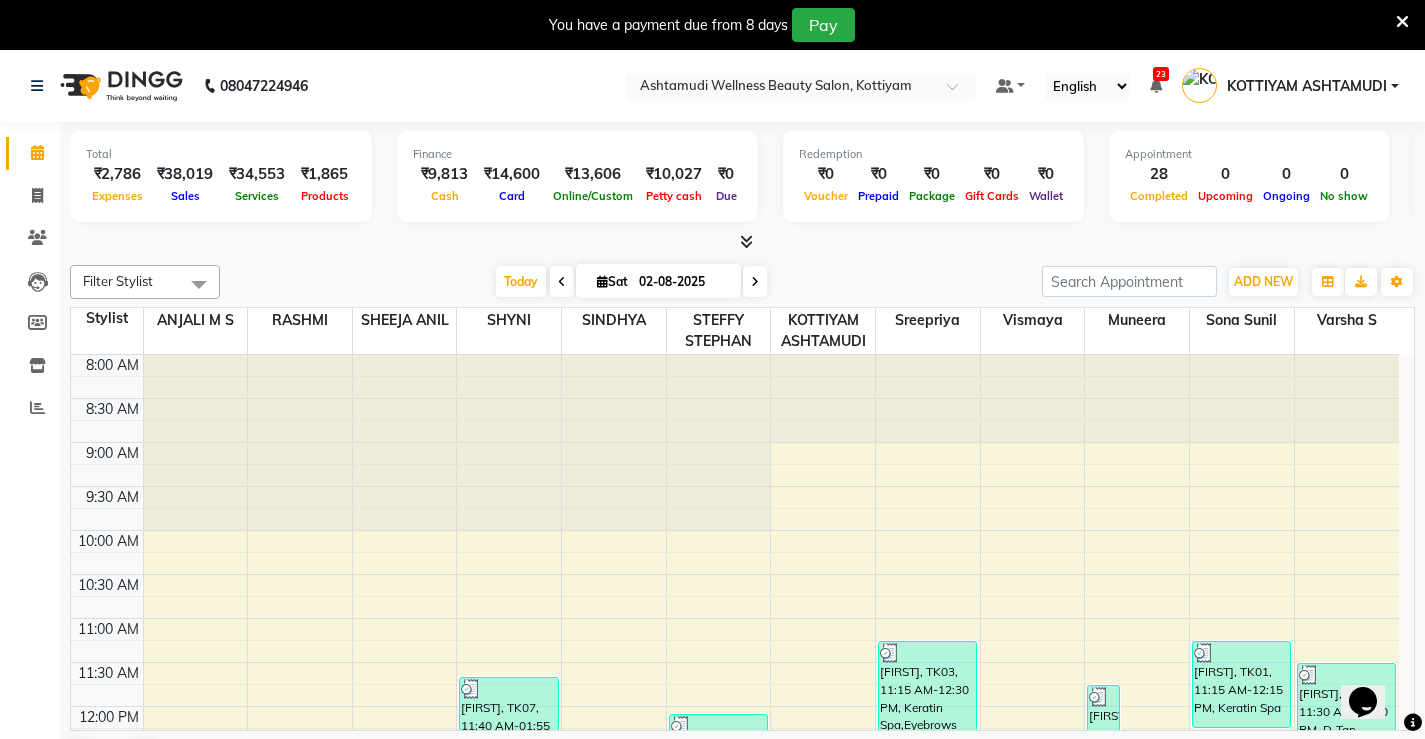 scroll, scrollTop: 0, scrollLeft: 0, axis: both 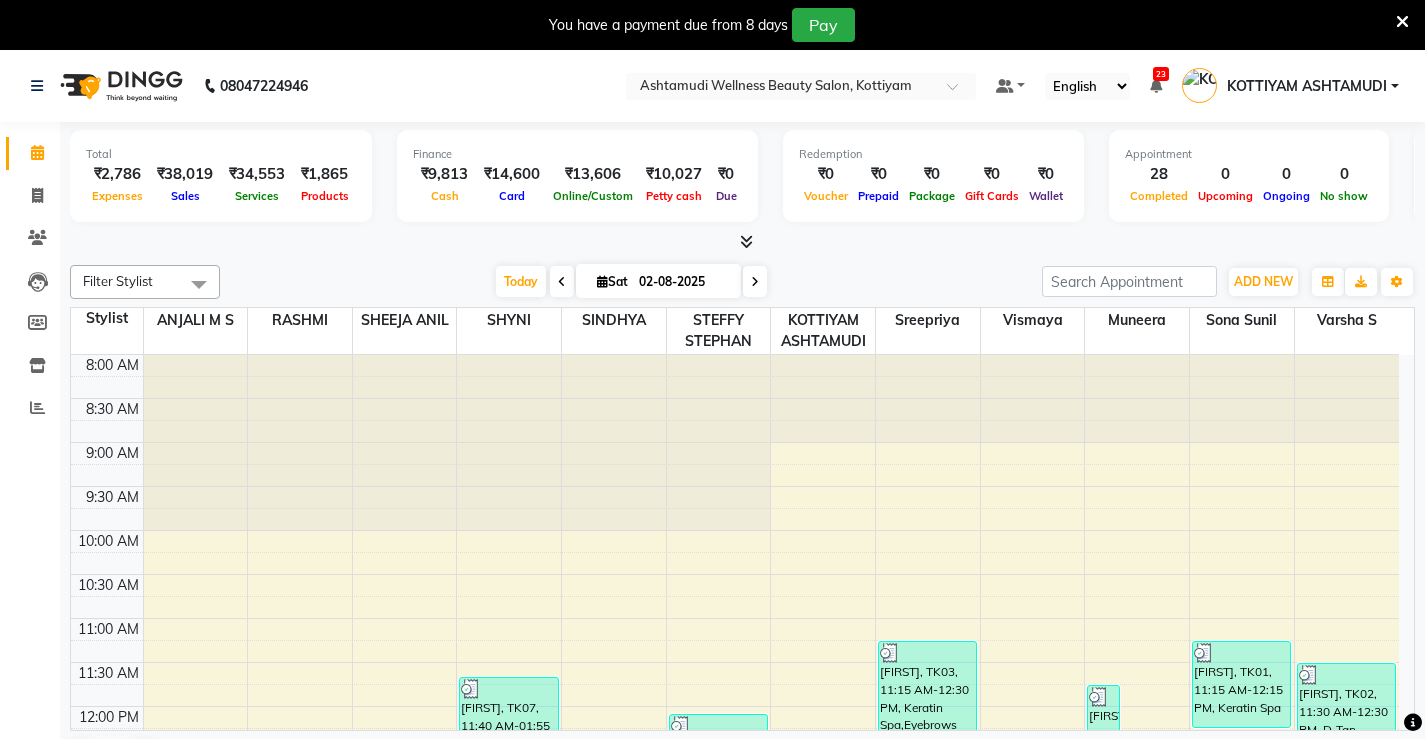 click at bounding box center [1402, 22] 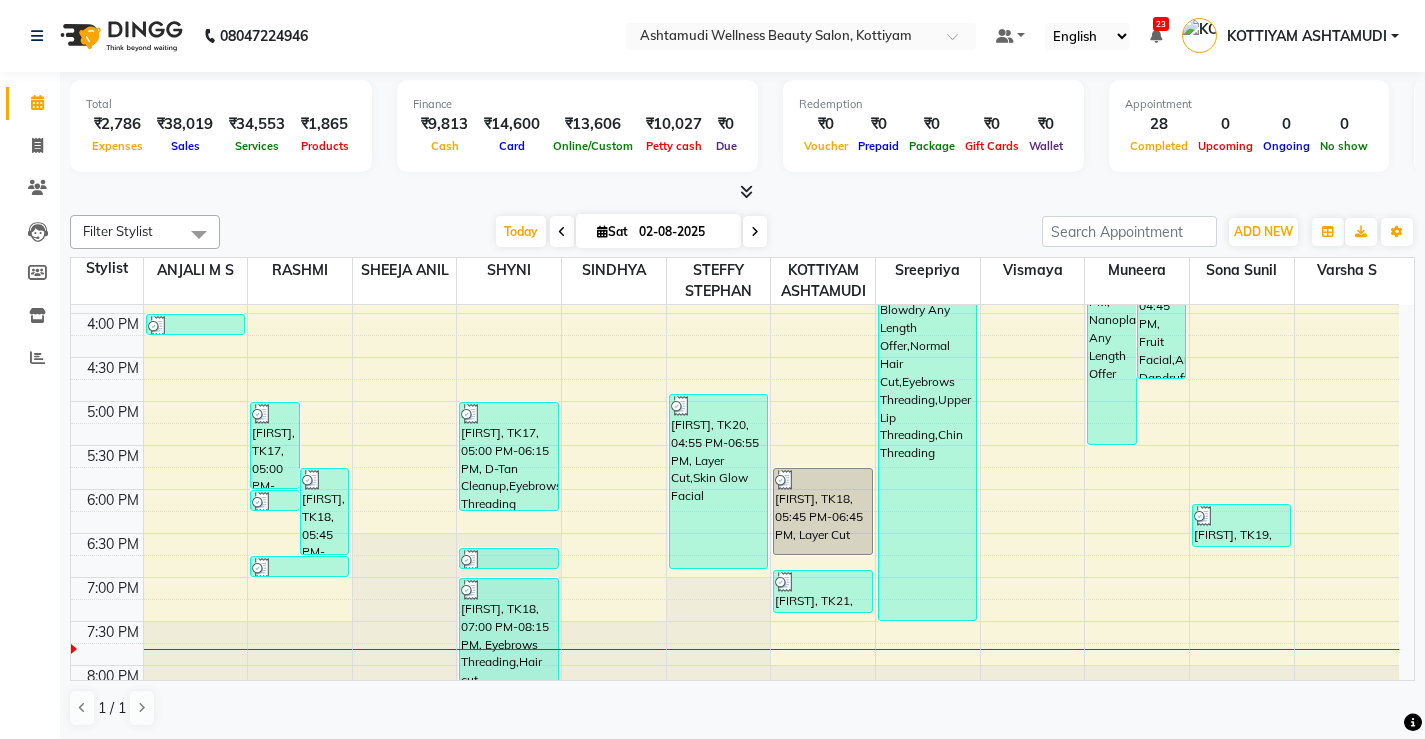 scroll, scrollTop: 700, scrollLeft: 0, axis: vertical 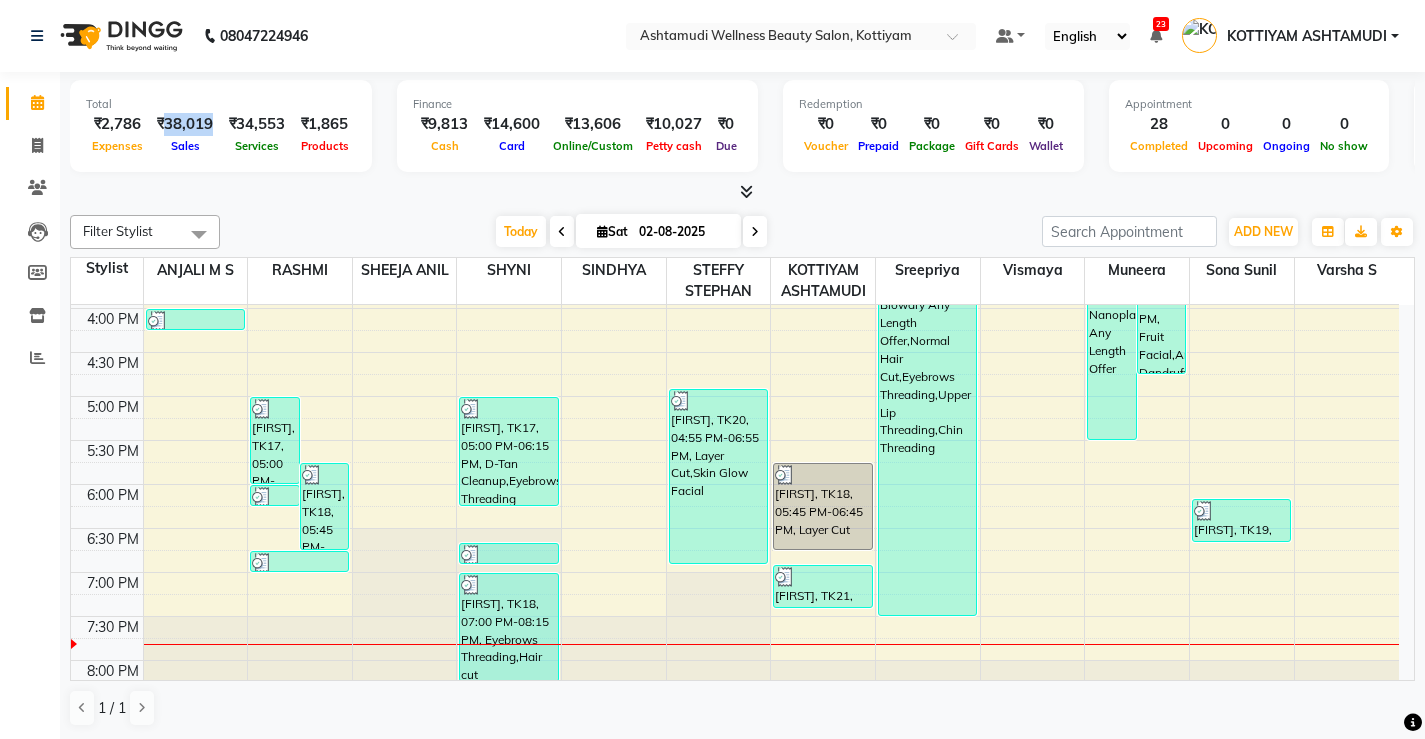 drag, startPoint x: 215, startPoint y: 123, endPoint x: 164, endPoint y: 132, distance: 51.78803 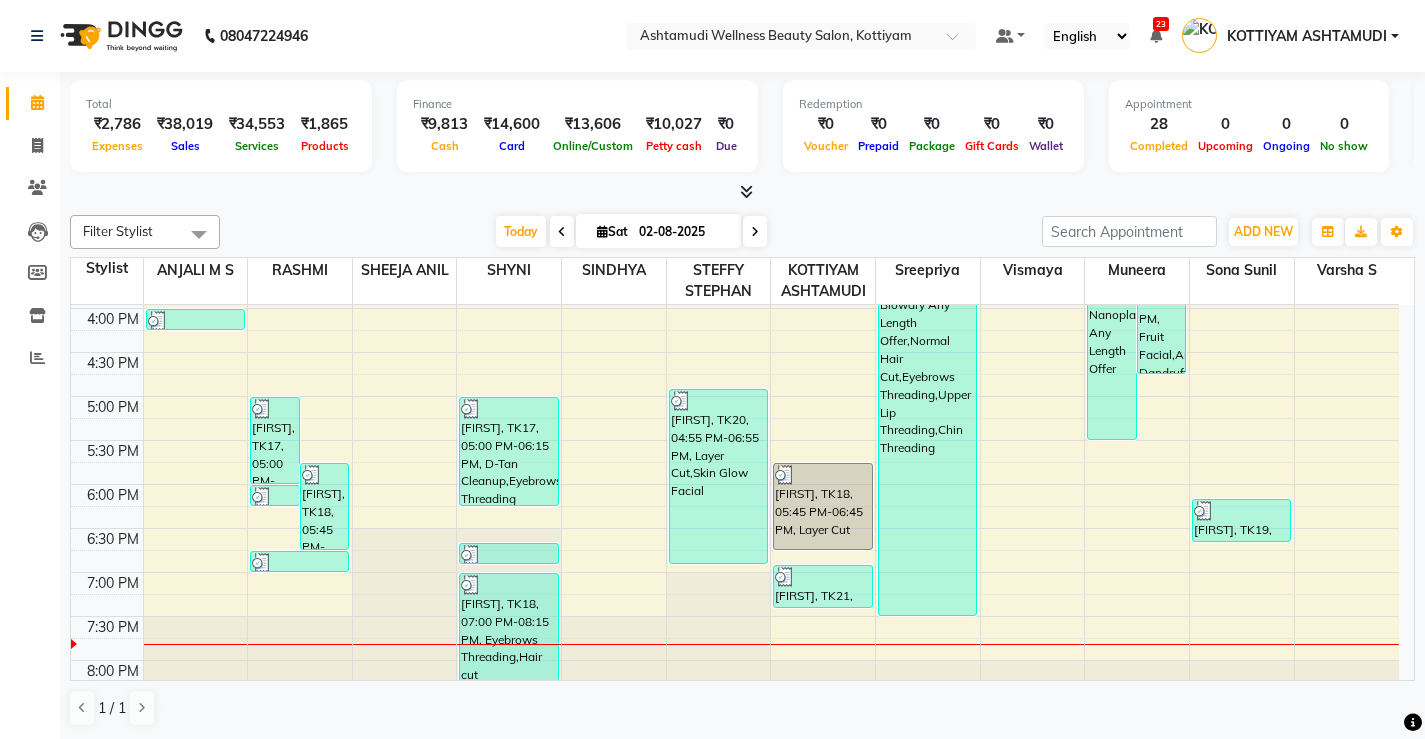 click on "Total  ₹2,786  Expenses ₹38,019  Sales ₹34,553  Services ₹1,865  Products Finance  ₹9,813  Cash ₹14,600  Card ₹13,606  Online/Custom ₹10,027 Petty cash ₹0 Due  Redemption  ₹0 Voucher ₹0 Prepaid ₹0 Package ₹0  Gift Cards ₹0  Wallet  Appointment  28 Completed 0 Upcoming 0 Ongoing 0 No show  Other sales  ₹0  Packages ₹1,600  Memberships ₹0  Vouchers ₹0  Prepaids ₹0  Gift Cards" at bounding box center [742, 129] 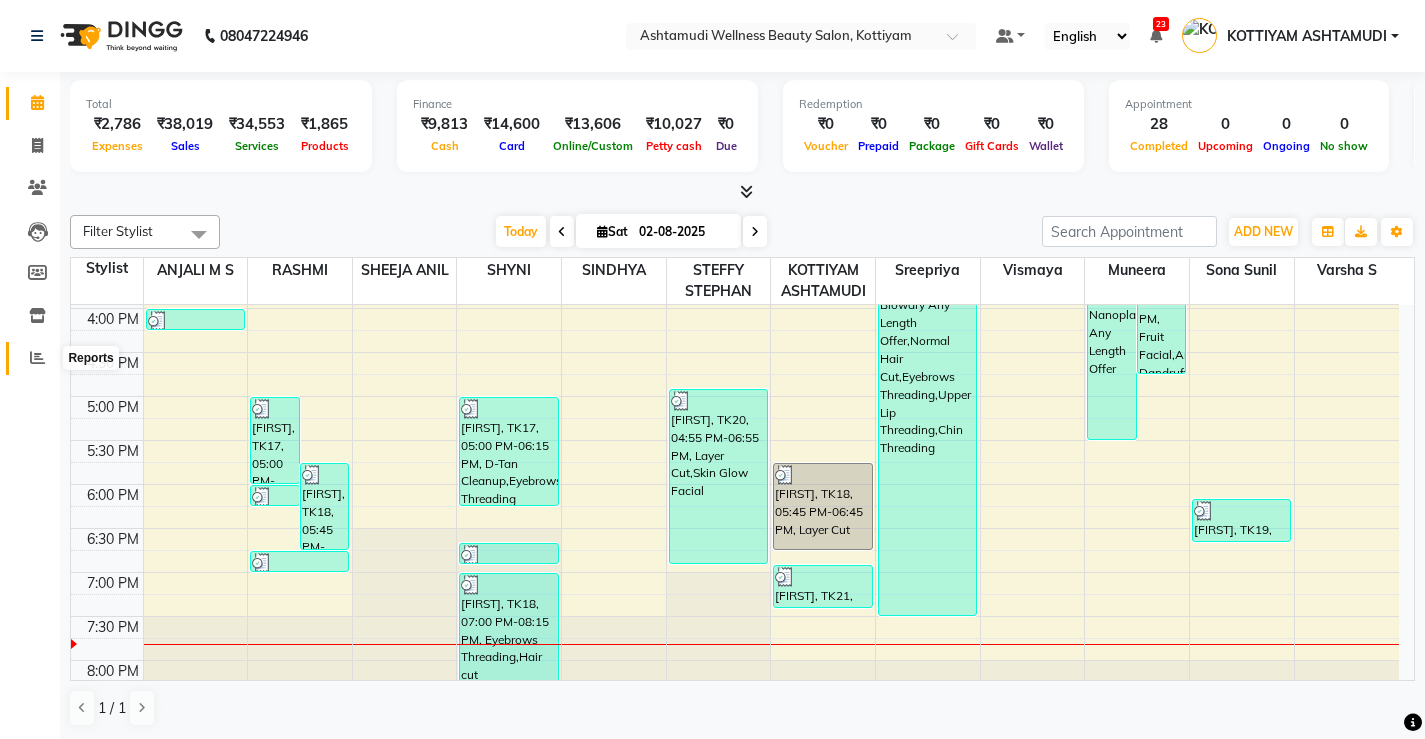 click 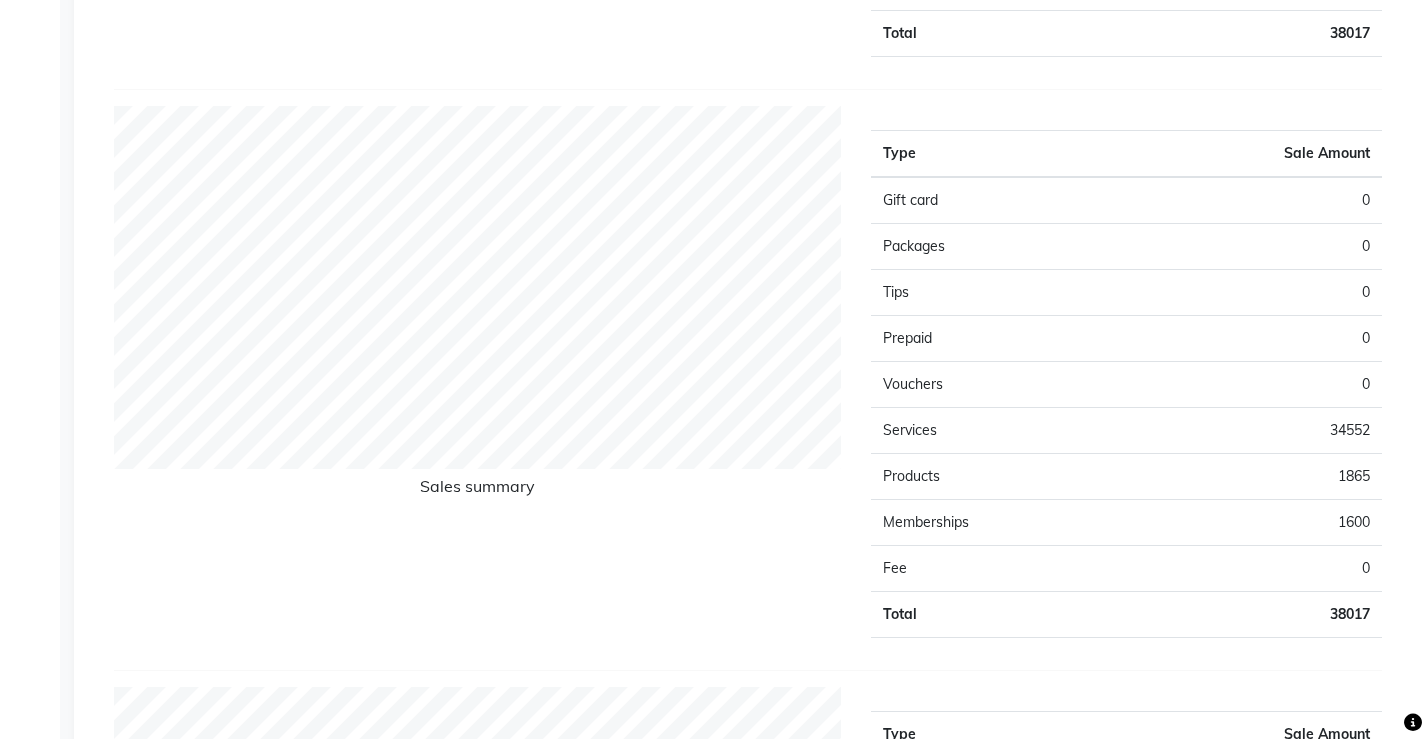 scroll, scrollTop: 1400, scrollLeft: 0, axis: vertical 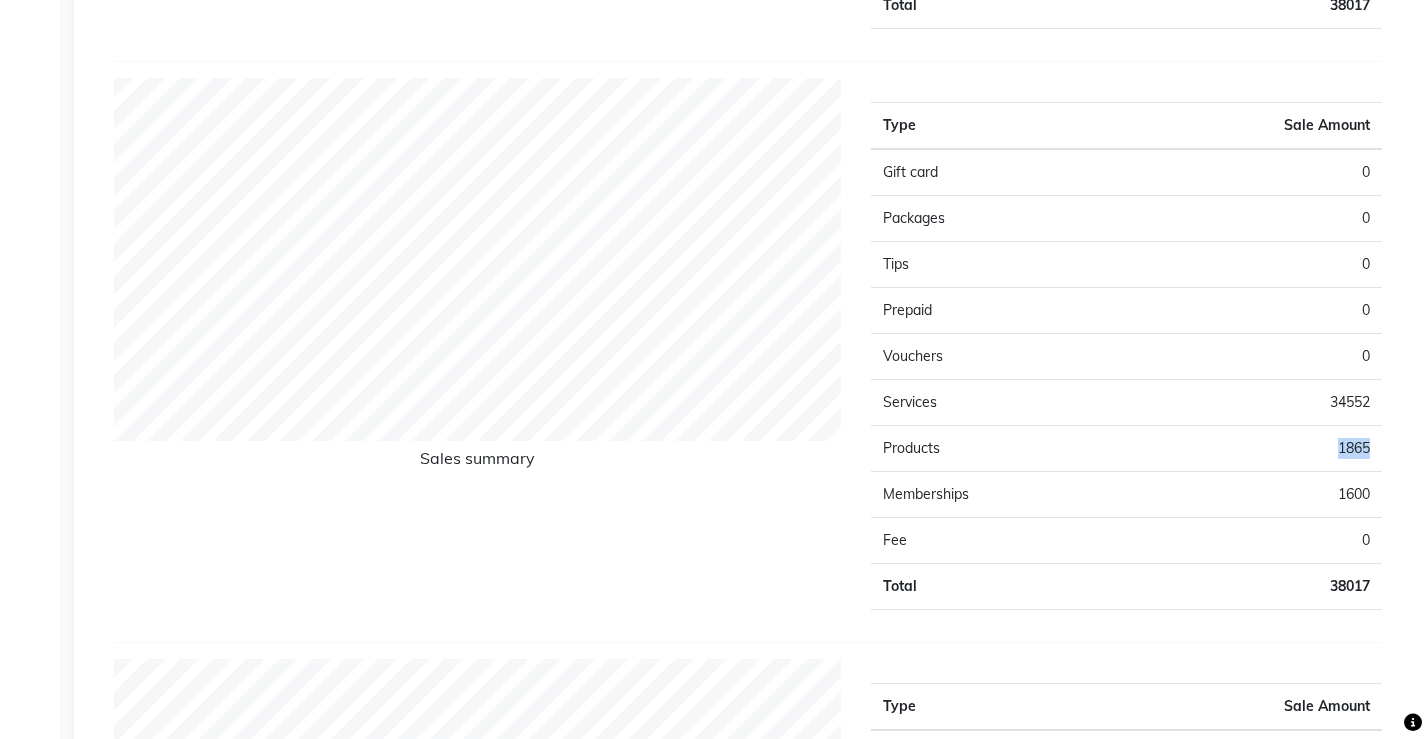 drag, startPoint x: 1379, startPoint y: 442, endPoint x: 1330, endPoint y: 449, distance: 49.497475 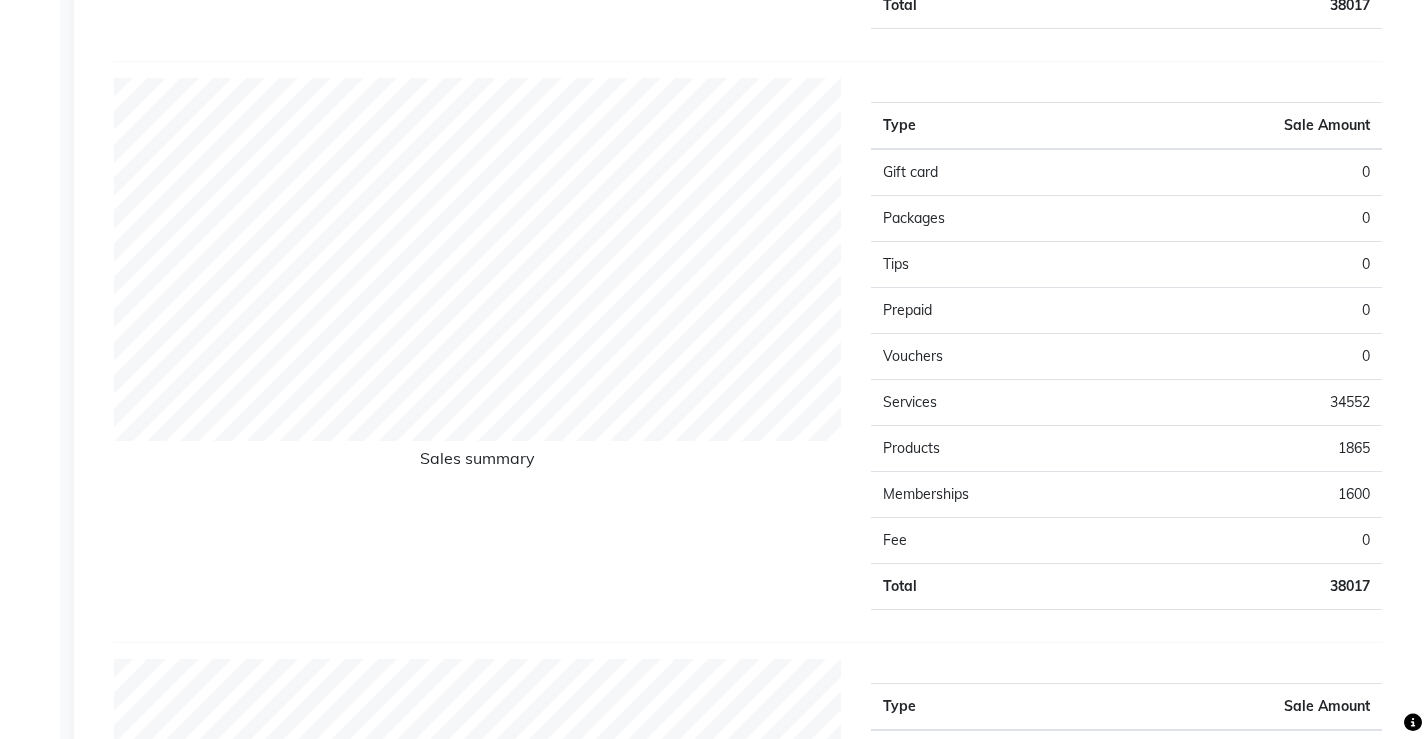 click on "0" 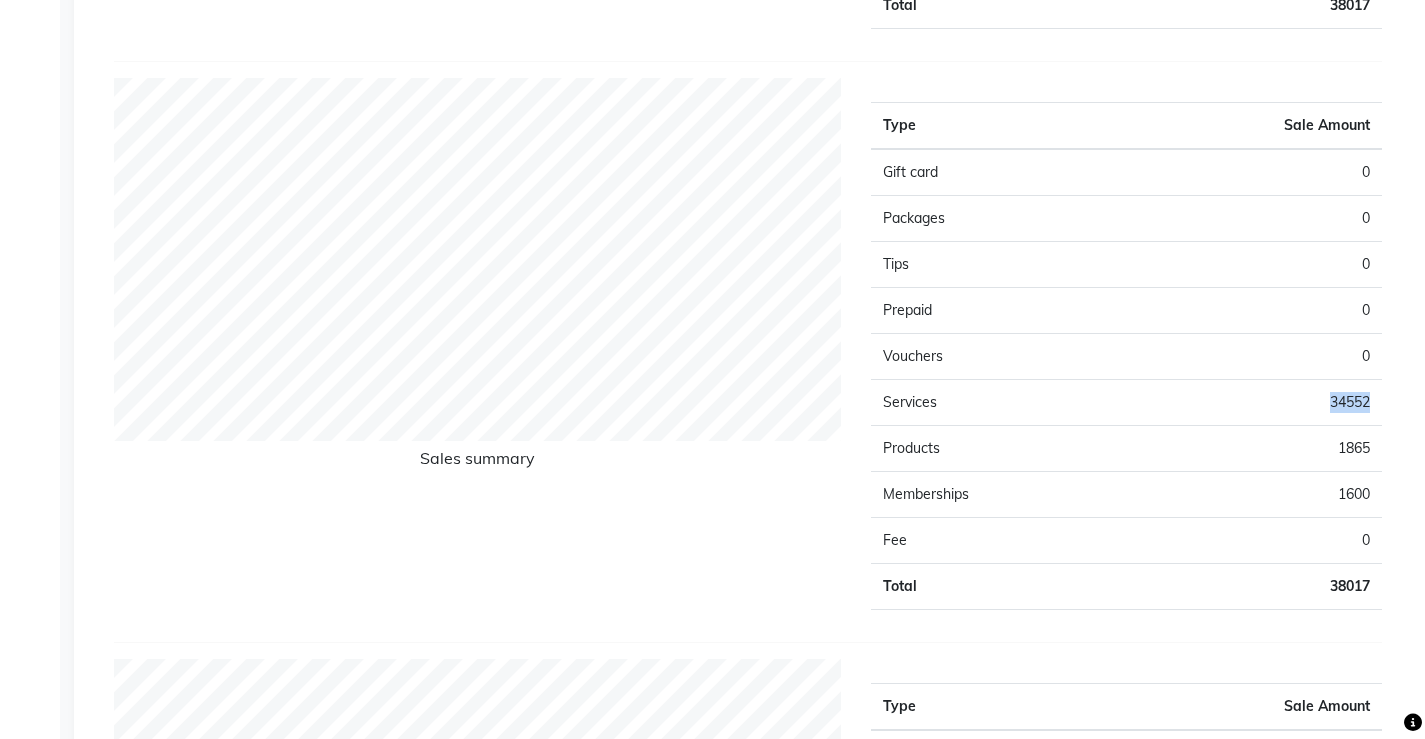 drag, startPoint x: 1370, startPoint y: 399, endPoint x: 1324, endPoint y: 410, distance: 47.296936 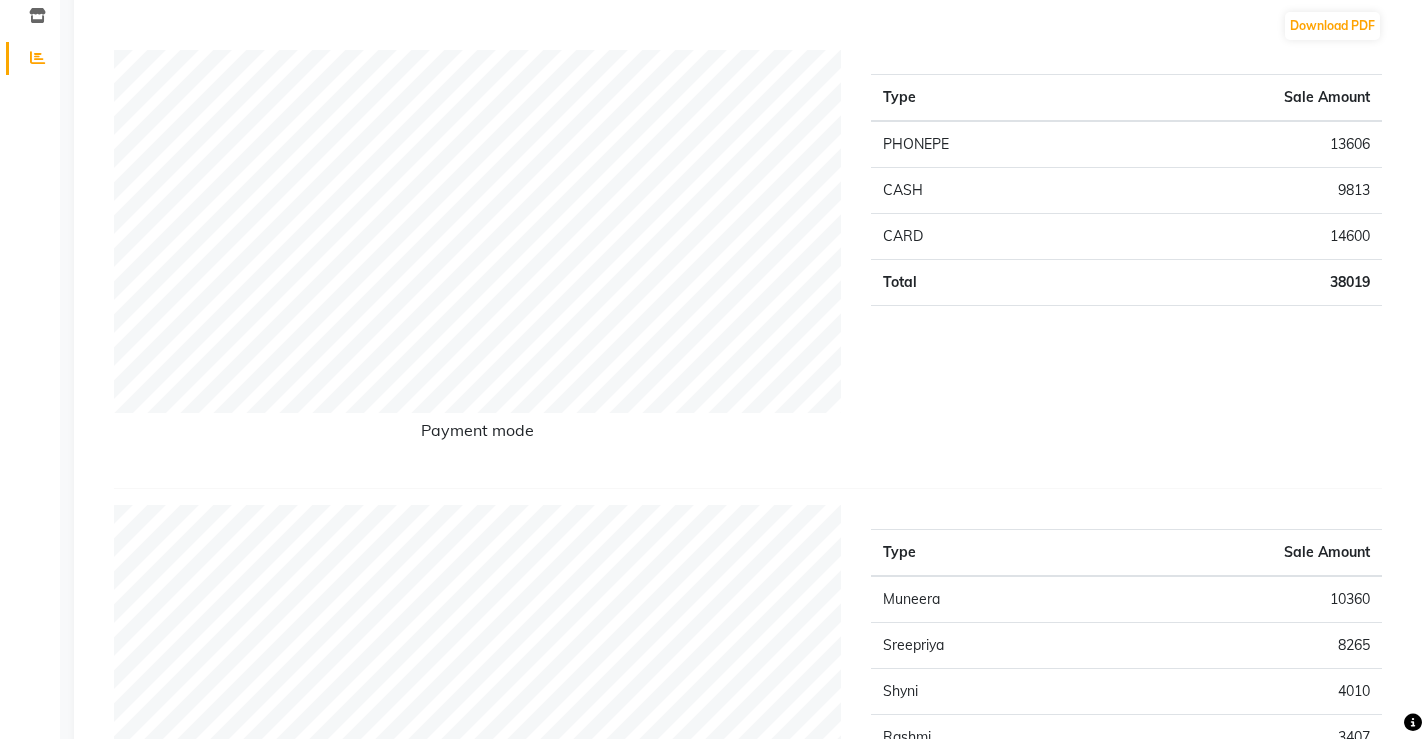 scroll, scrollTop: 0, scrollLeft: 0, axis: both 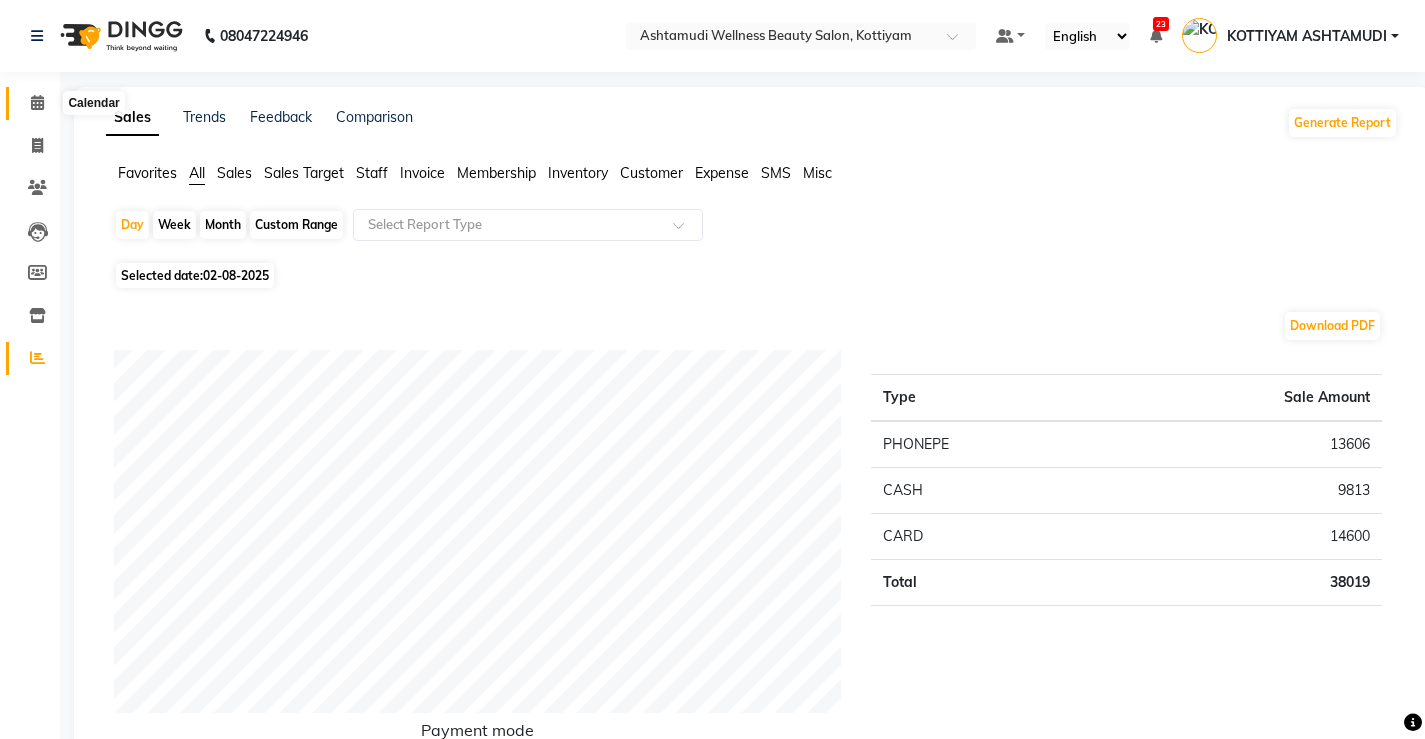 click 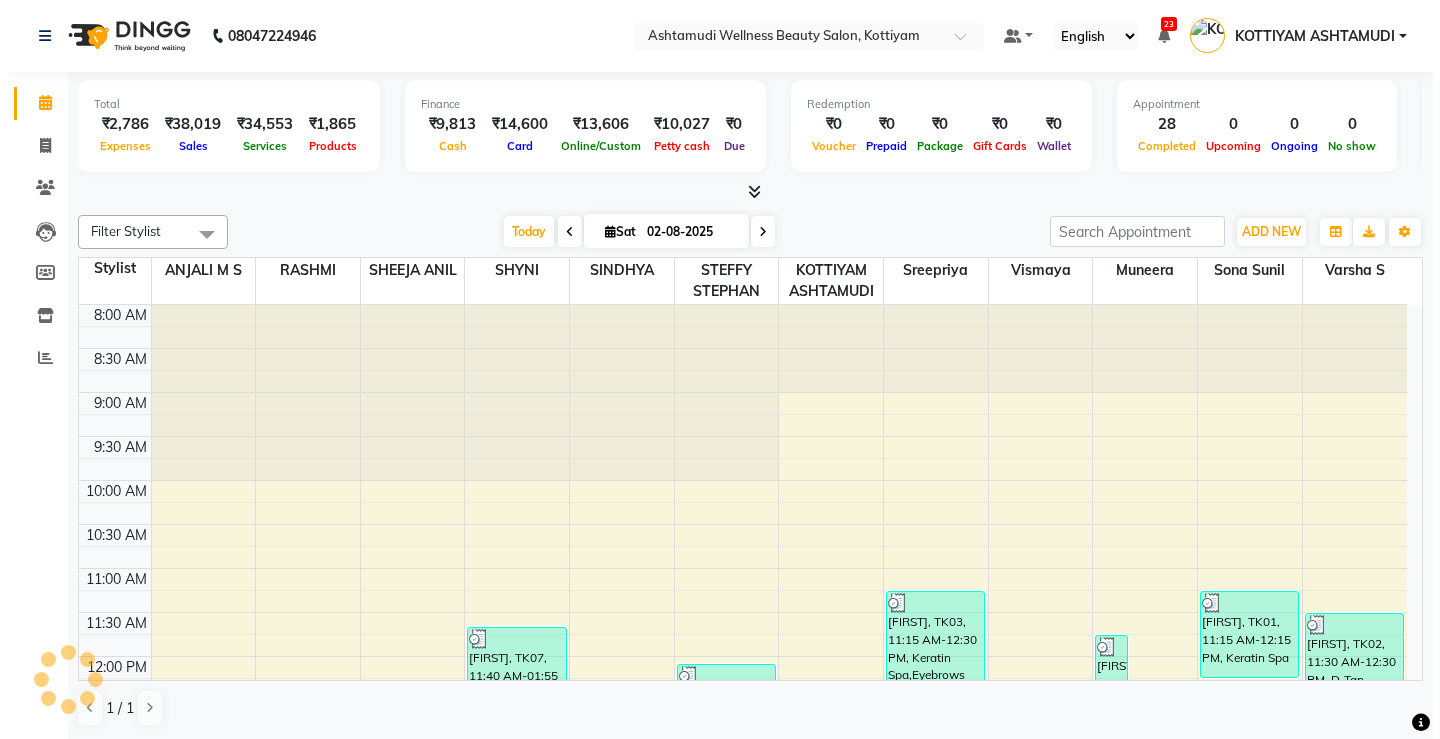 scroll, scrollTop: 730, scrollLeft: 0, axis: vertical 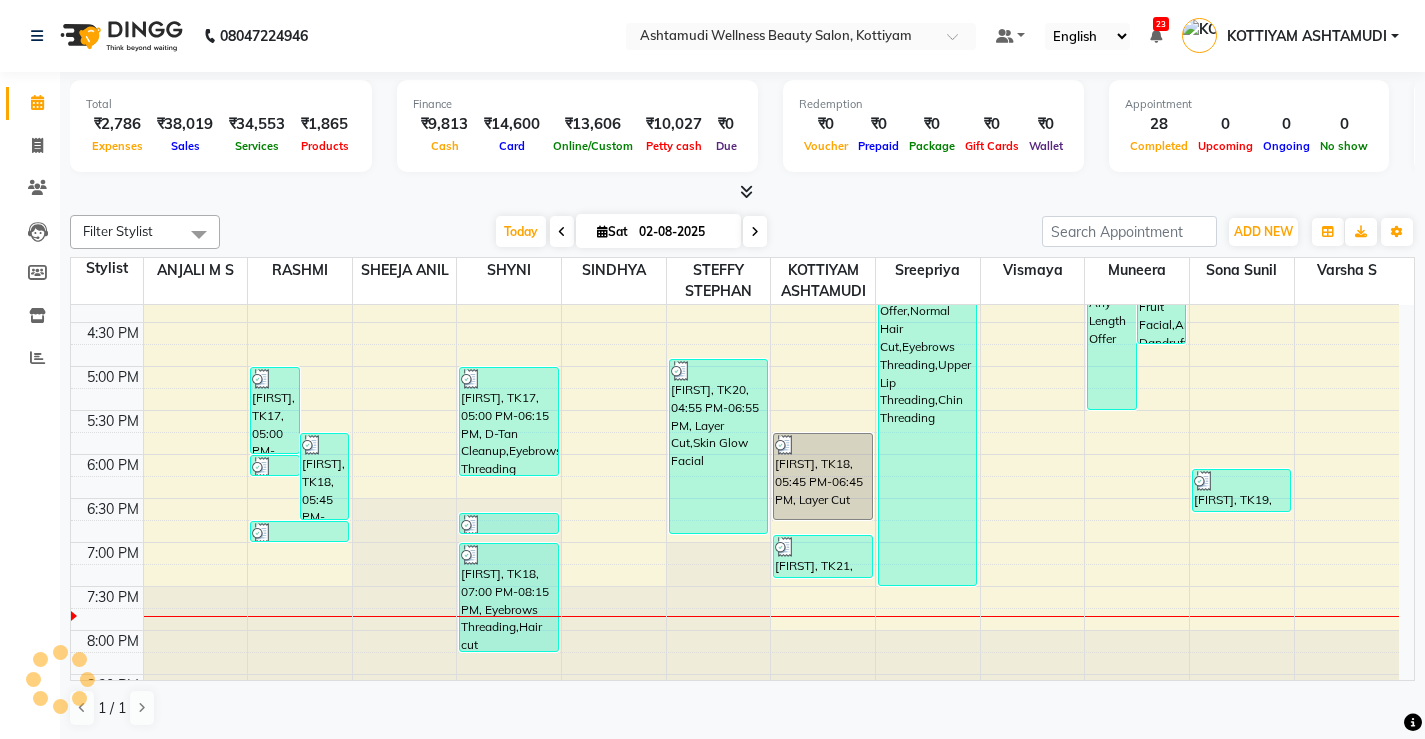 click at bounding box center [746, 191] 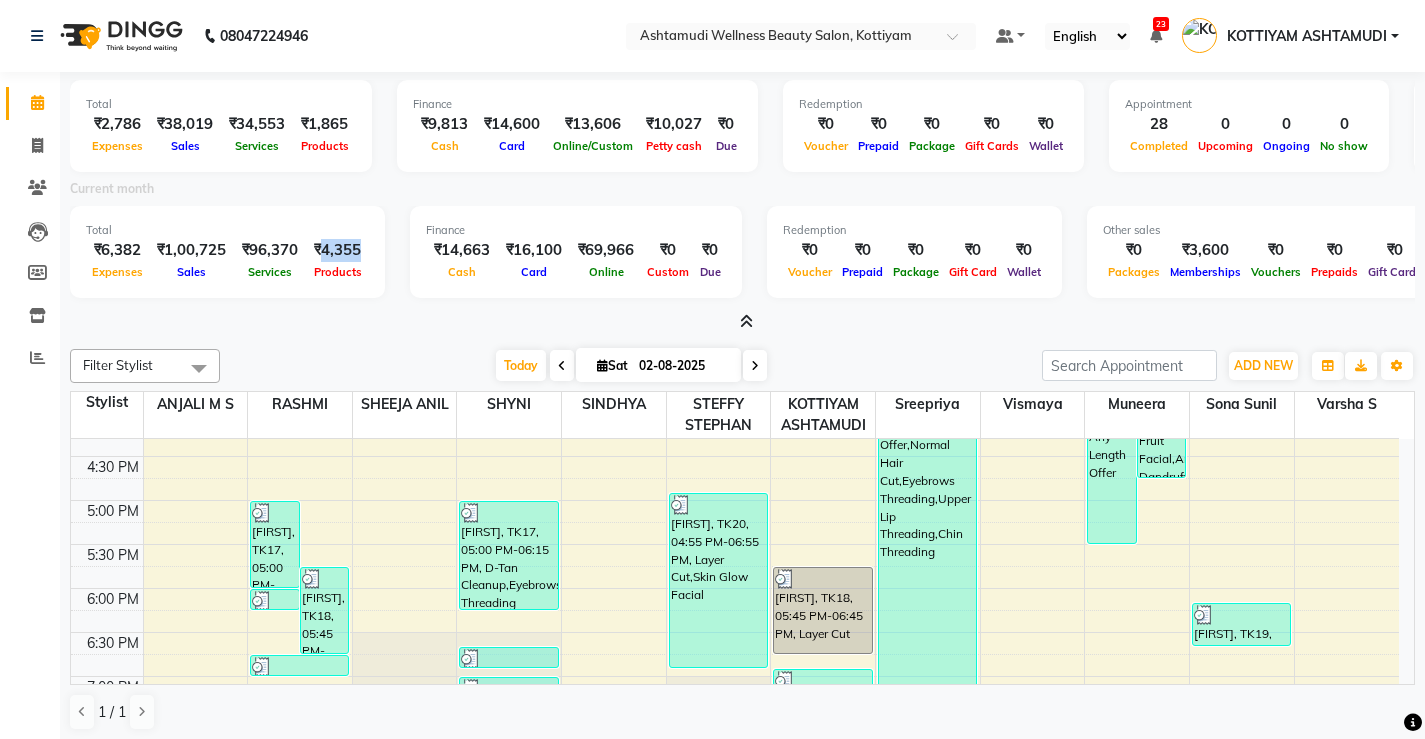 drag, startPoint x: 368, startPoint y: 244, endPoint x: 328, endPoint y: 251, distance: 40.60788 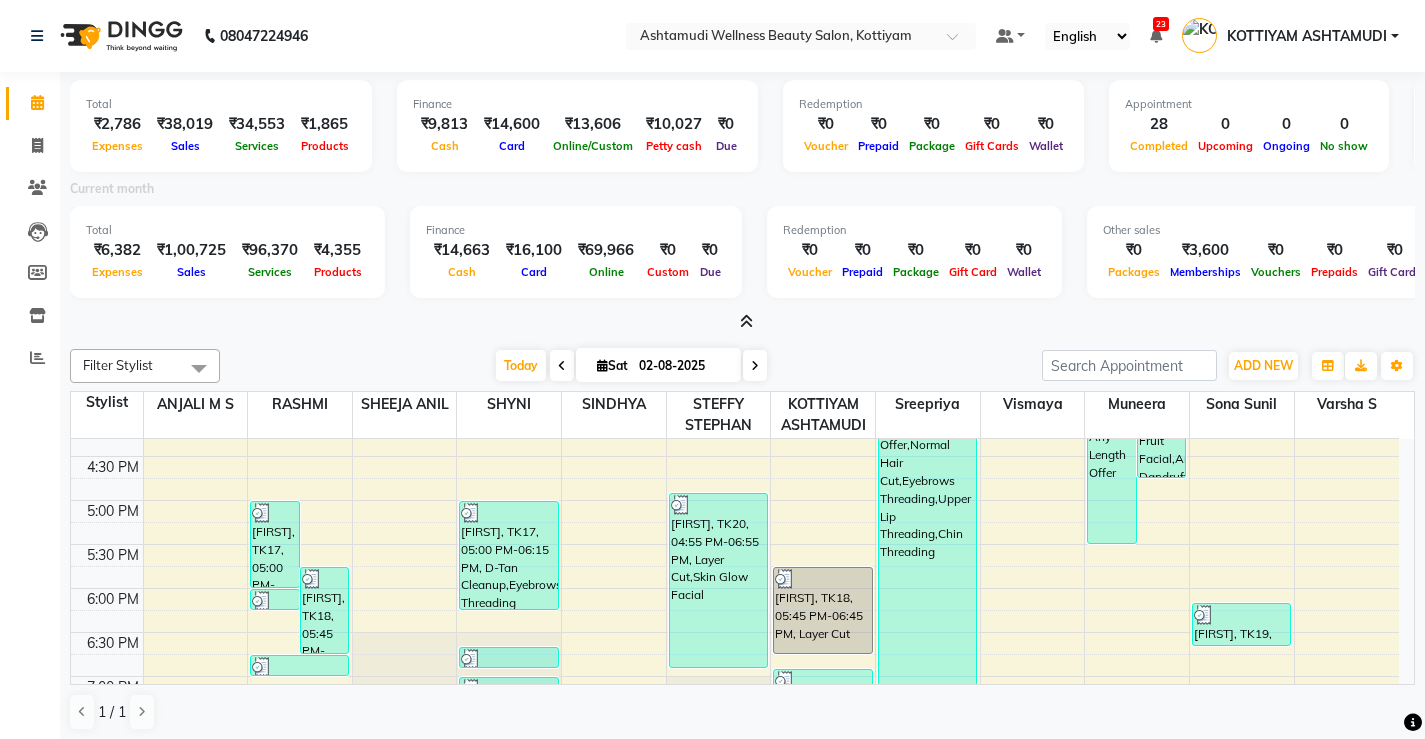 click at bounding box center [742, 322] 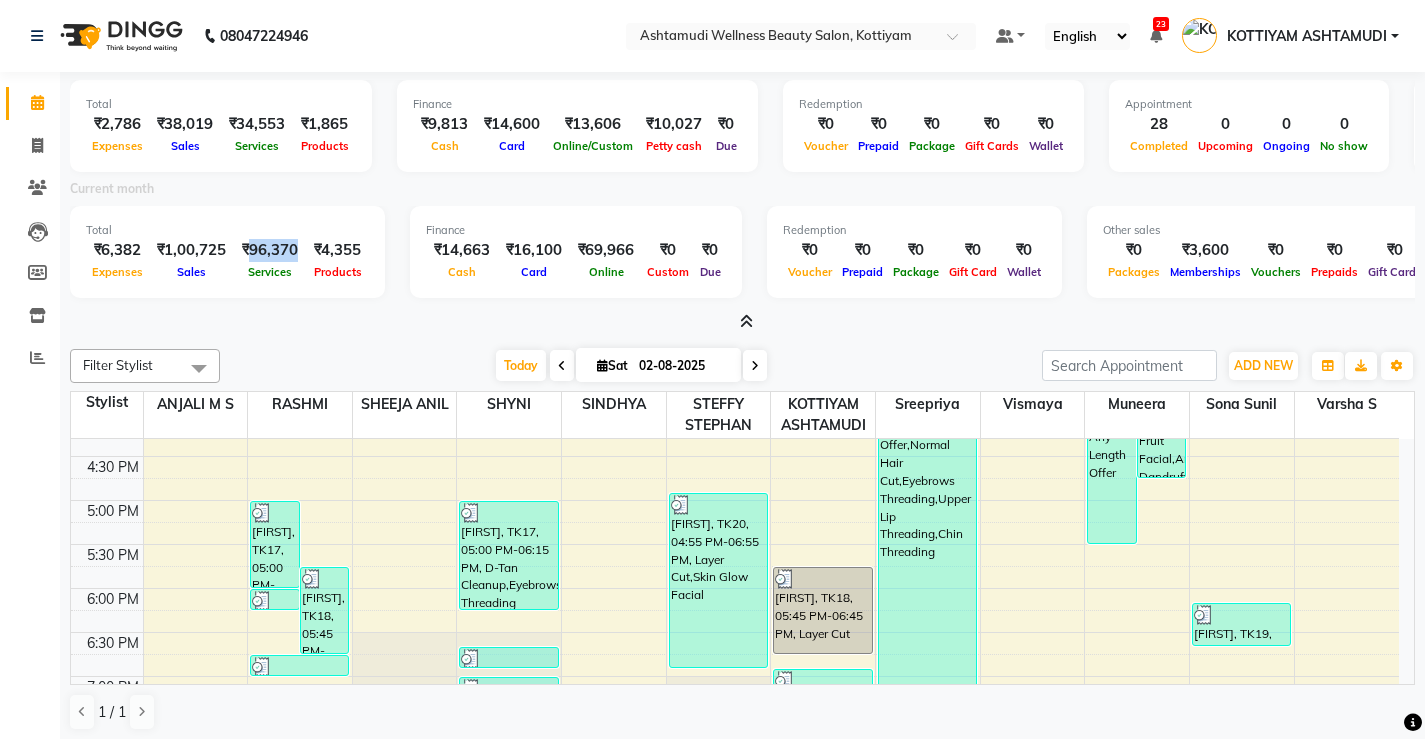 drag, startPoint x: 302, startPoint y: 249, endPoint x: 253, endPoint y: 251, distance: 49.0408 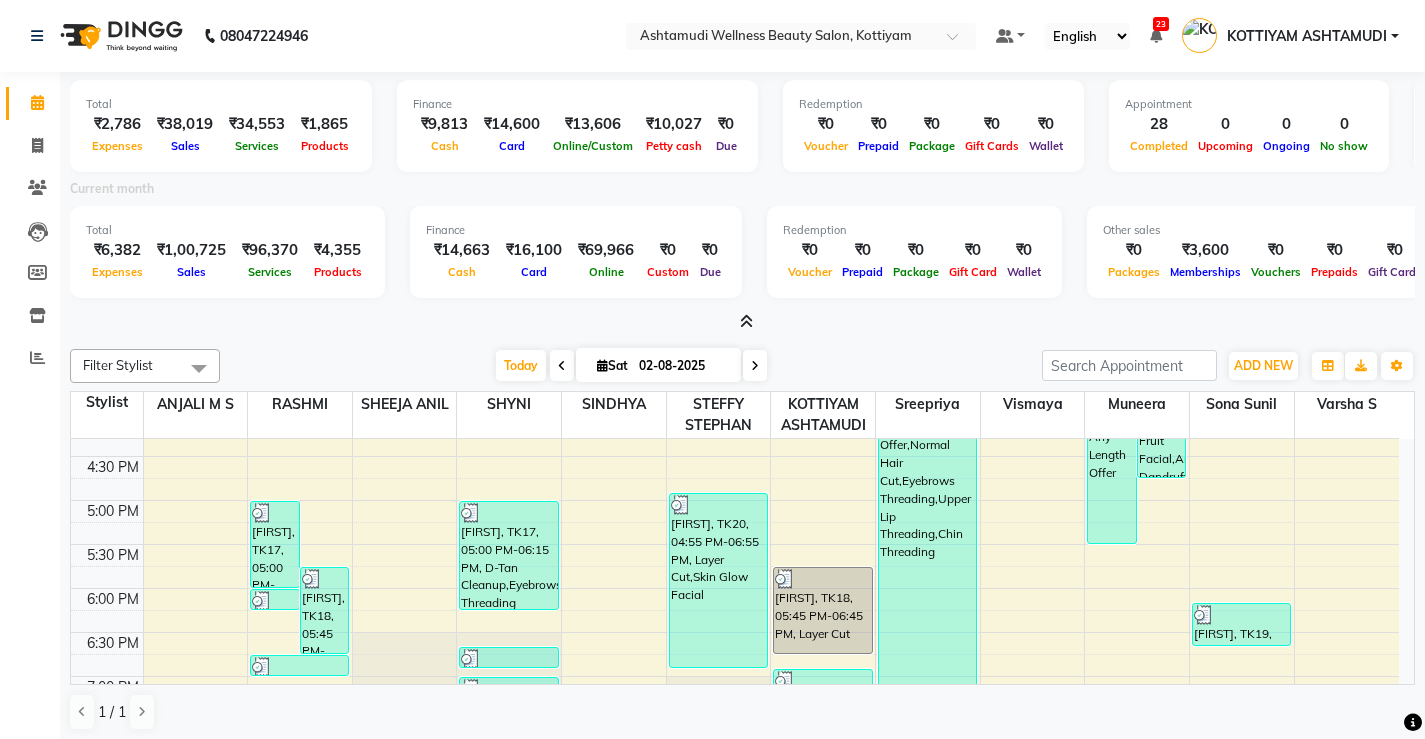 click on "Total  ₹6,382  Expenses ₹1,00,725  Sales ₹96,370 Services ₹4,355 Products" at bounding box center (227, 252) 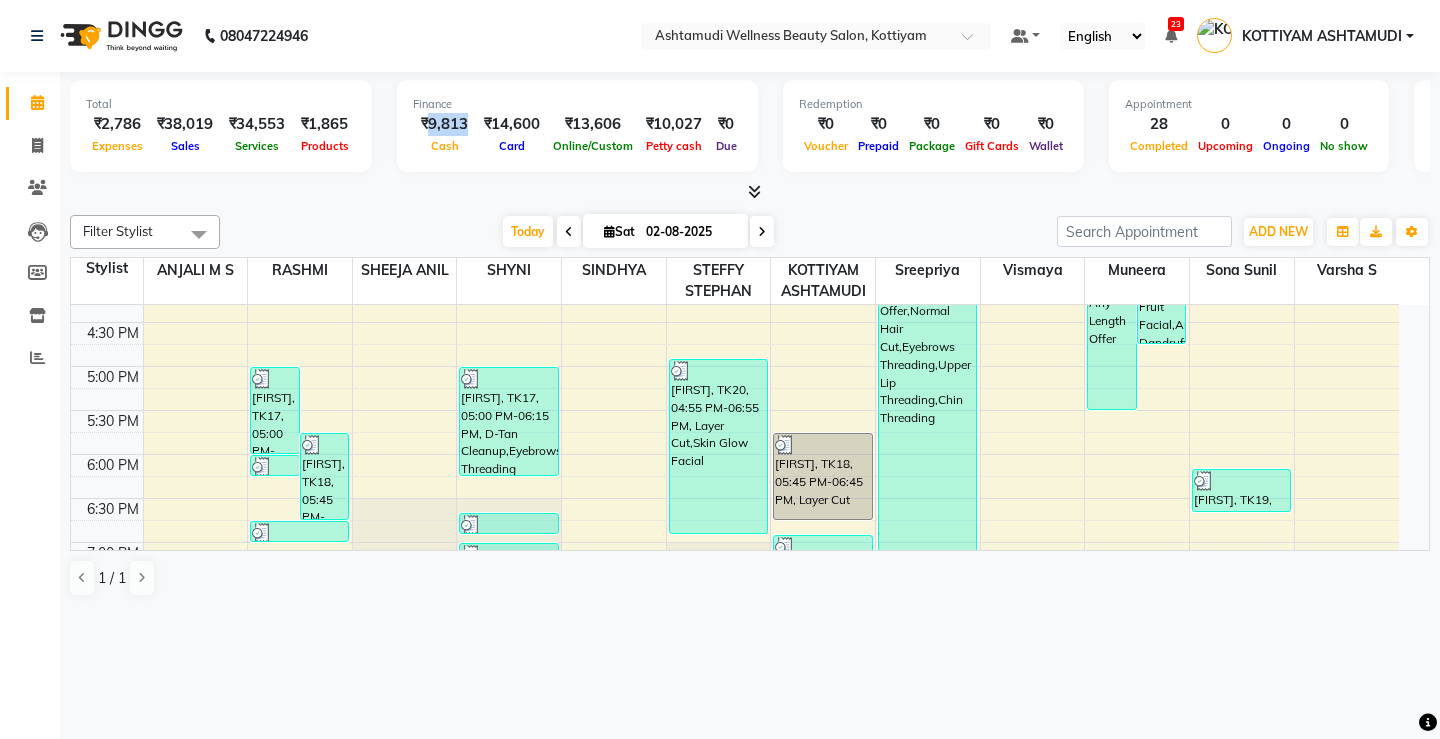 drag, startPoint x: 476, startPoint y: 124, endPoint x: 437, endPoint y: 130, distance: 39.45884 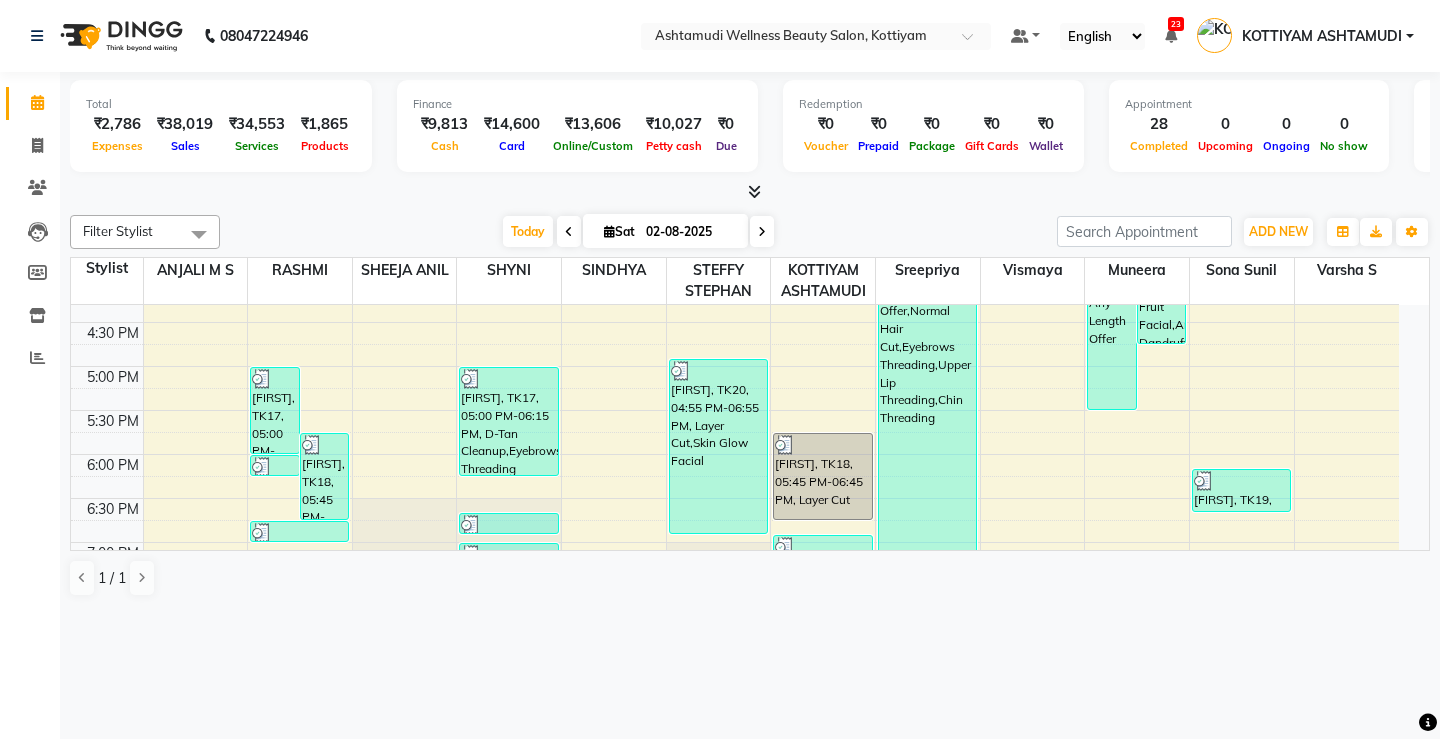 click at bounding box center [750, 192] 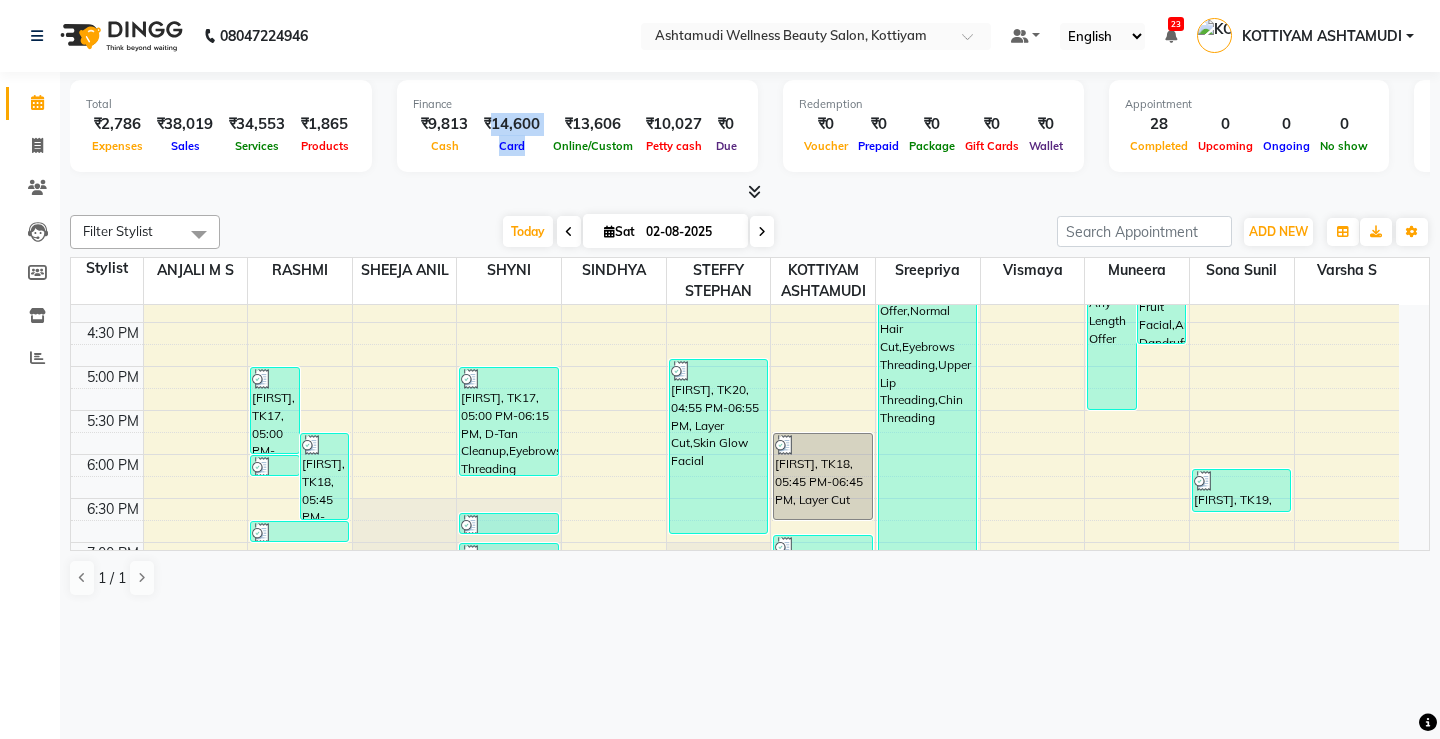 drag, startPoint x: 554, startPoint y: 118, endPoint x: 502, endPoint y: 129, distance: 53.15073 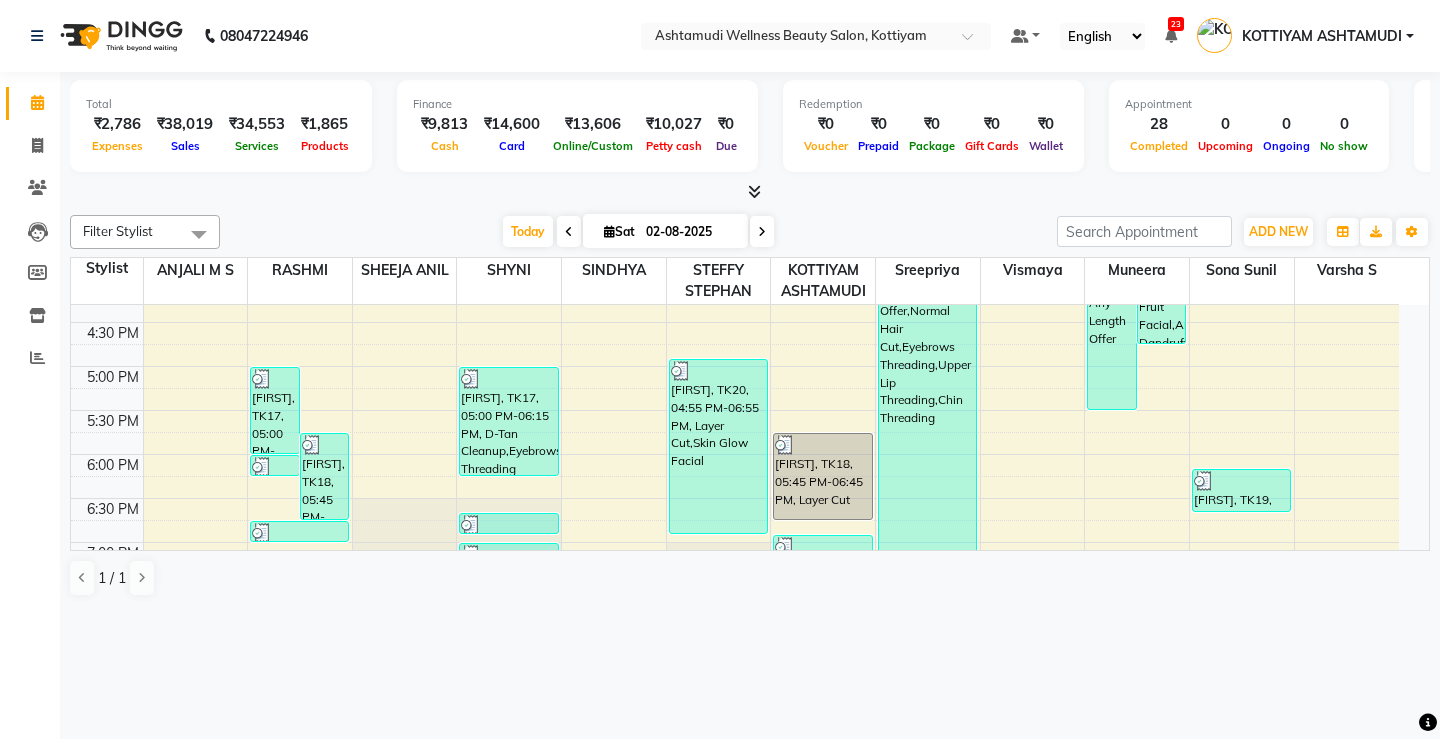 click at bounding box center [750, 192] 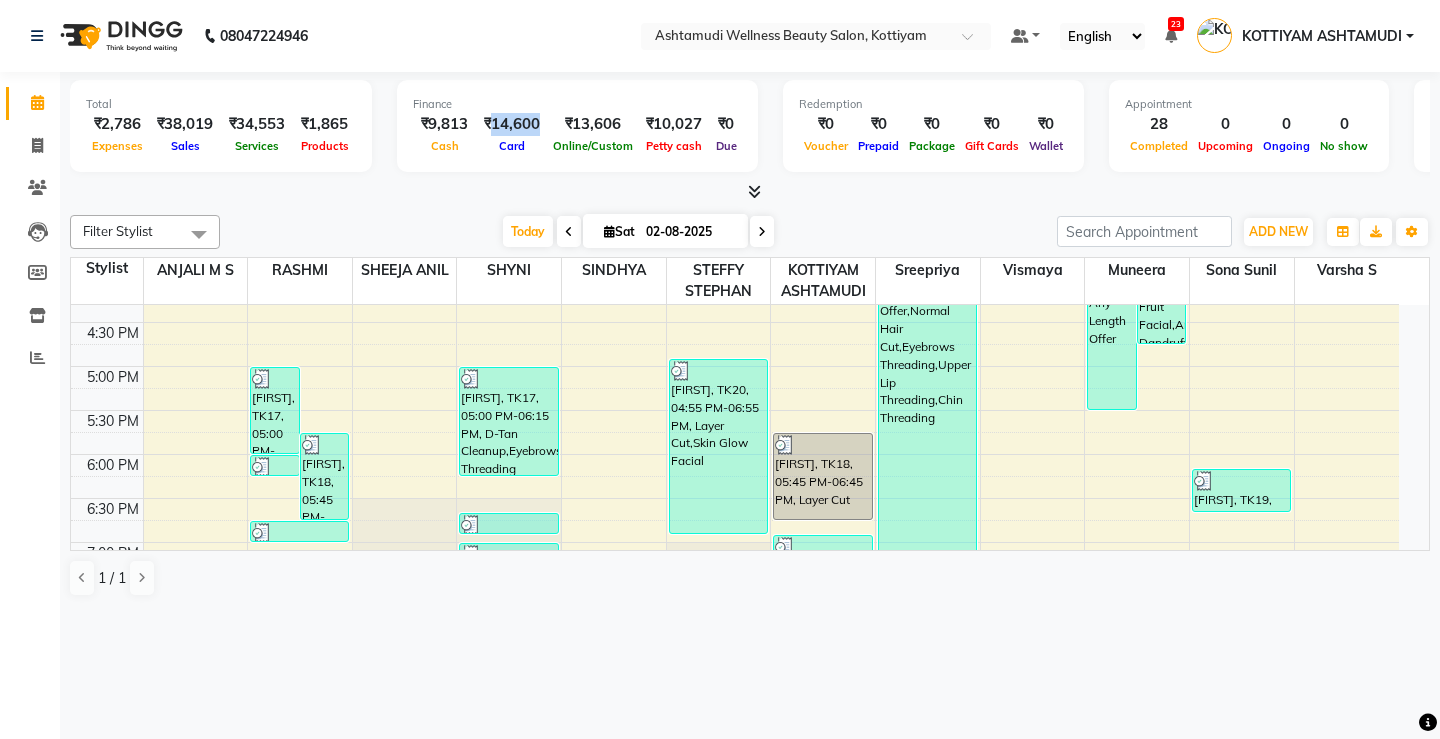 drag, startPoint x: 552, startPoint y: 124, endPoint x: 505, endPoint y: 128, distance: 47.169907 